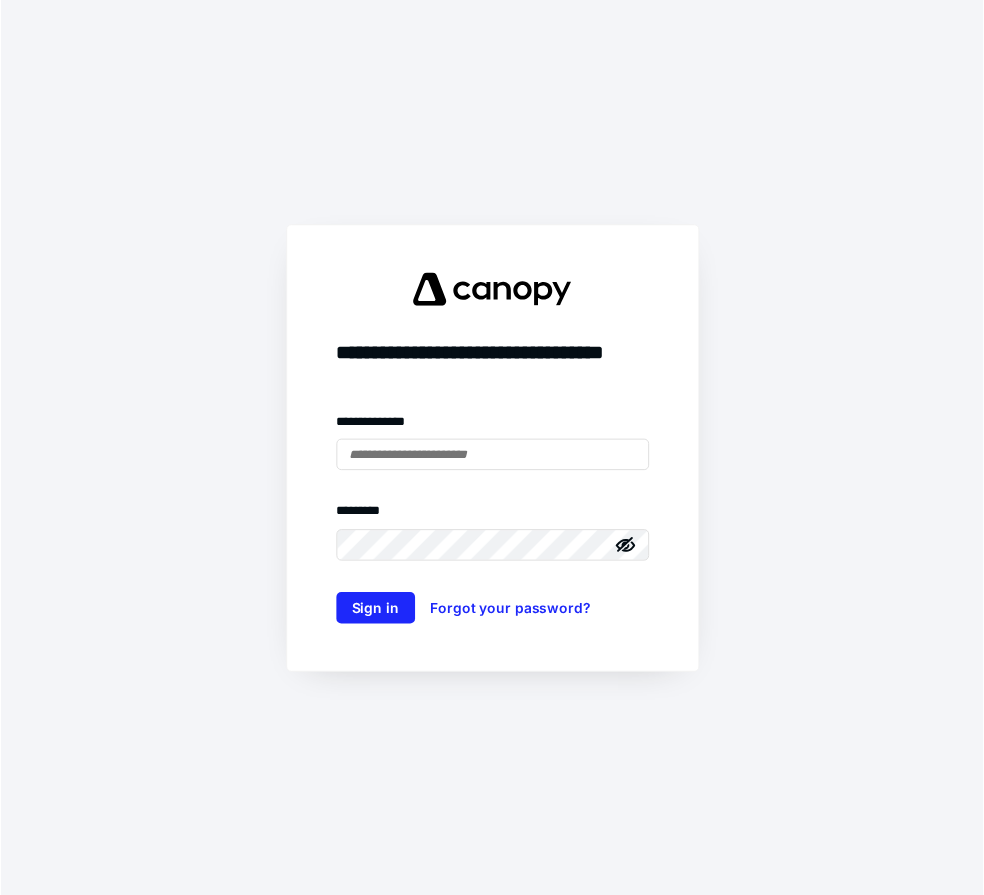 scroll, scrollTop: 0, scrollLeft: 0, axis: both 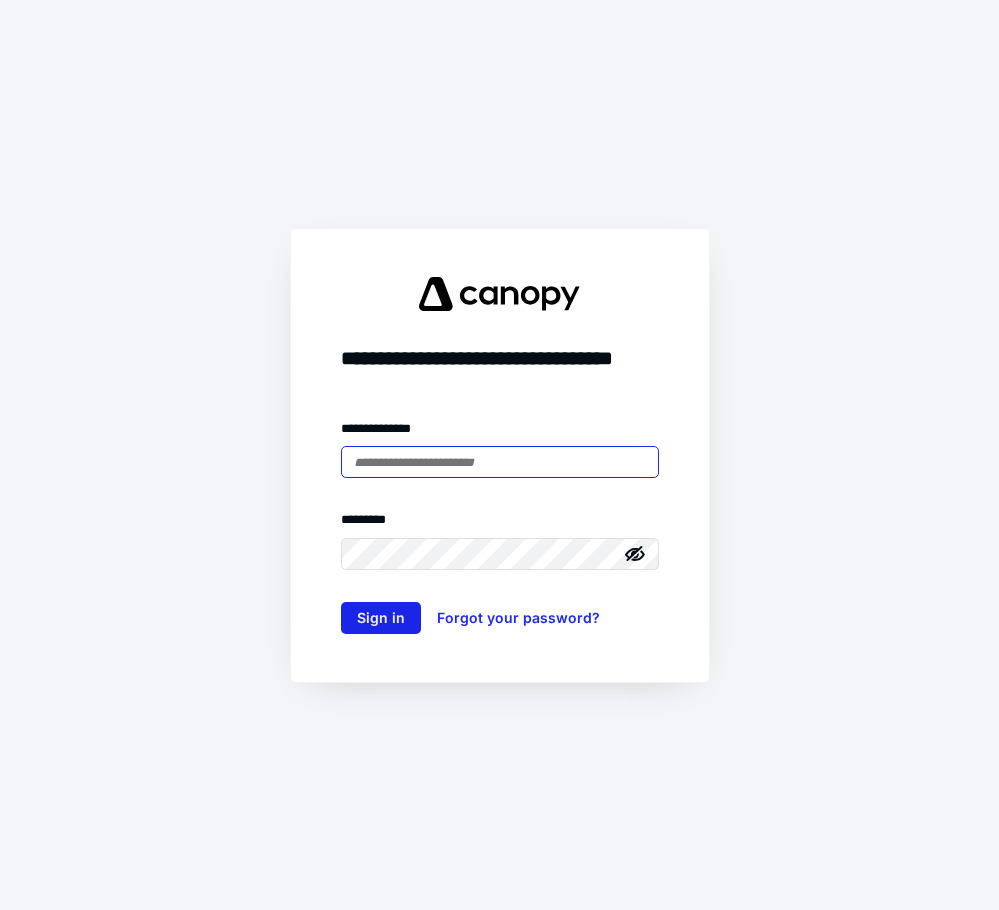 type on "**********" 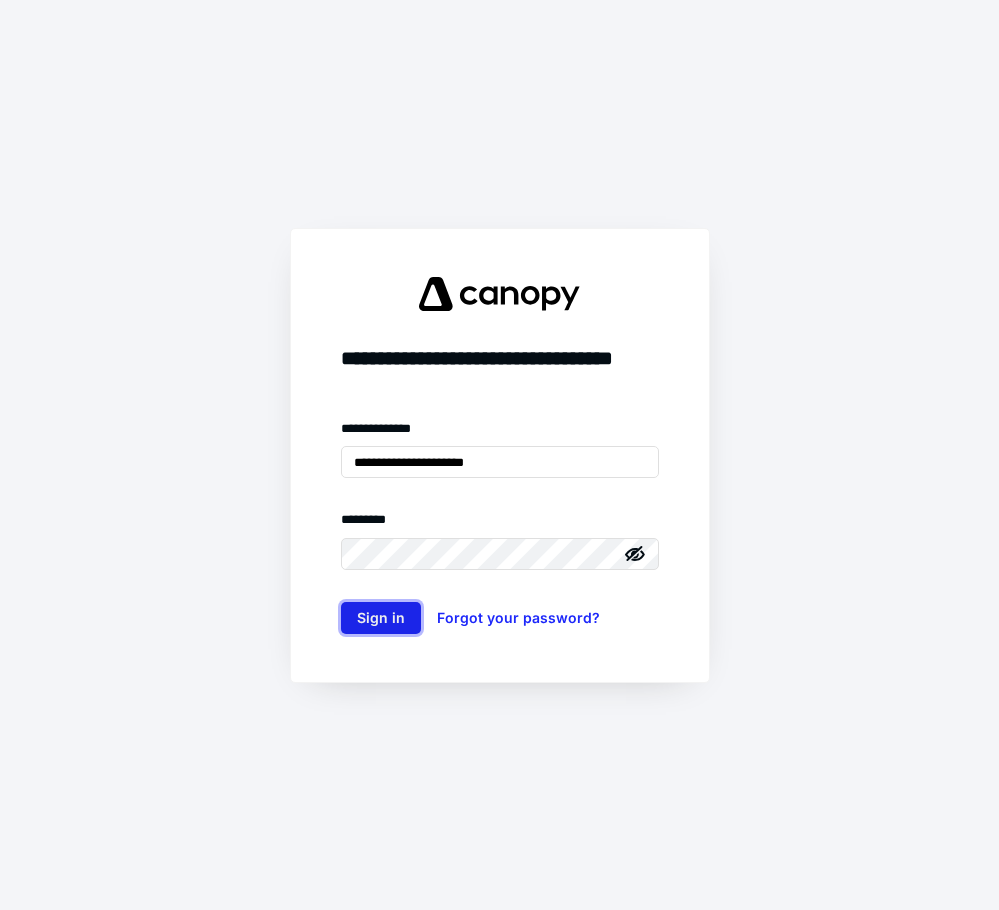 click on "Sign in" at bounding box center [381, 618] 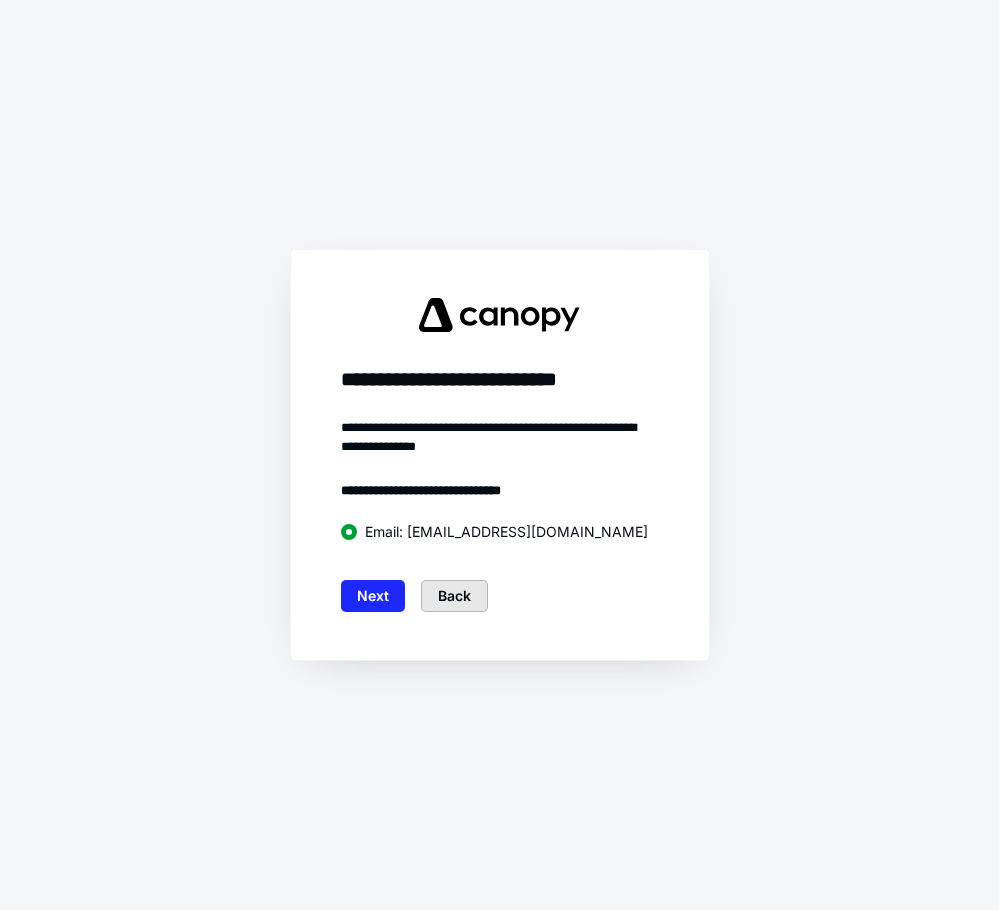 click on "Back" at bounding box center [454, 596] 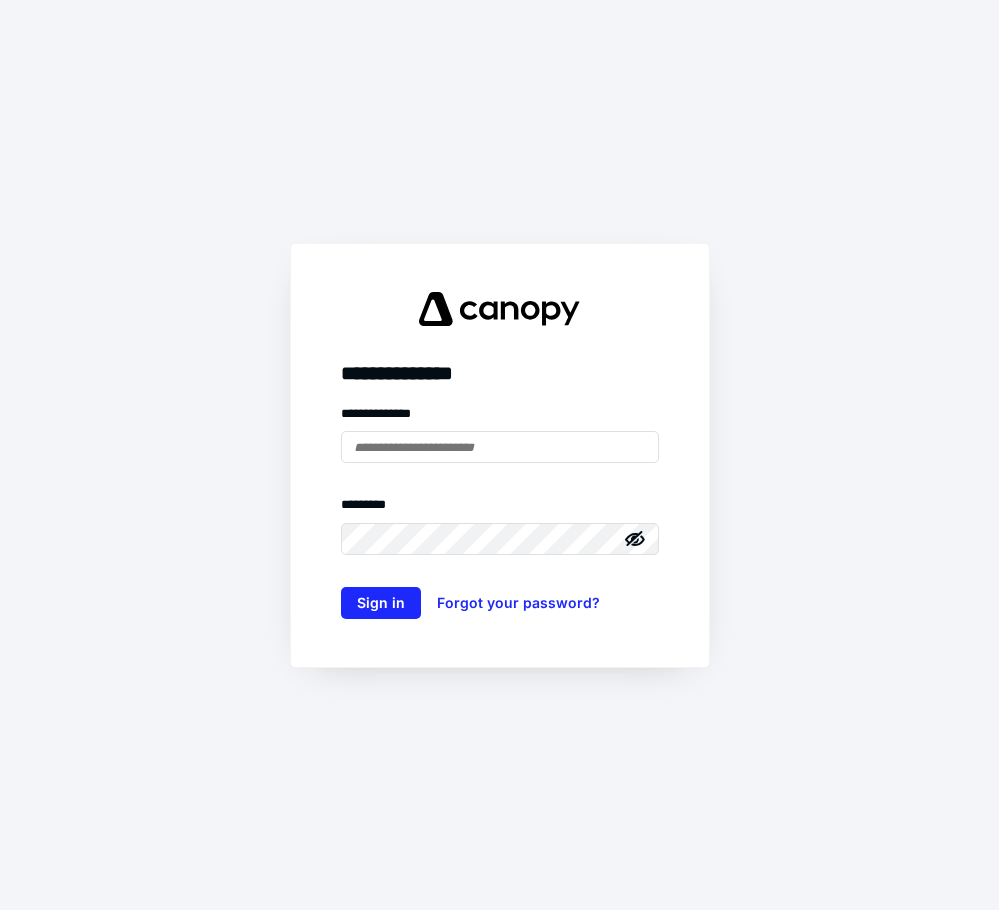 type on "**********" 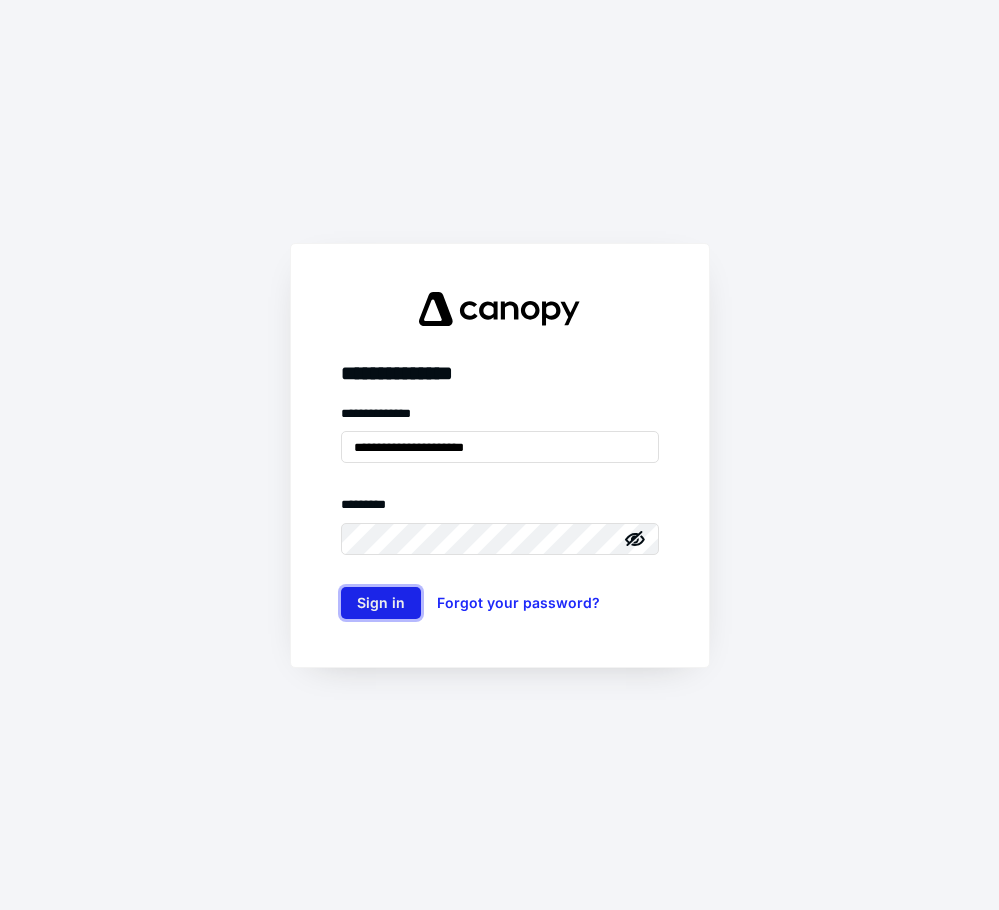click on "Sign in" at bounding box center [381, 603] 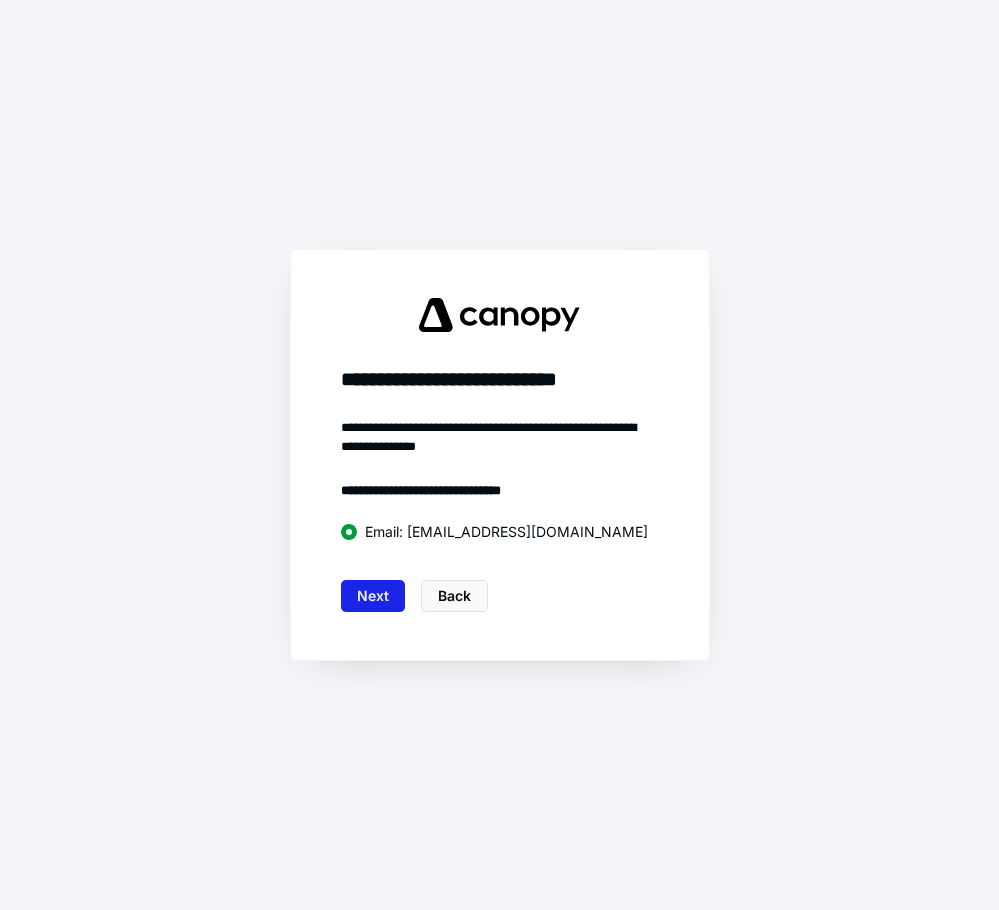 click on "Next" at bounding box center (373, 596) 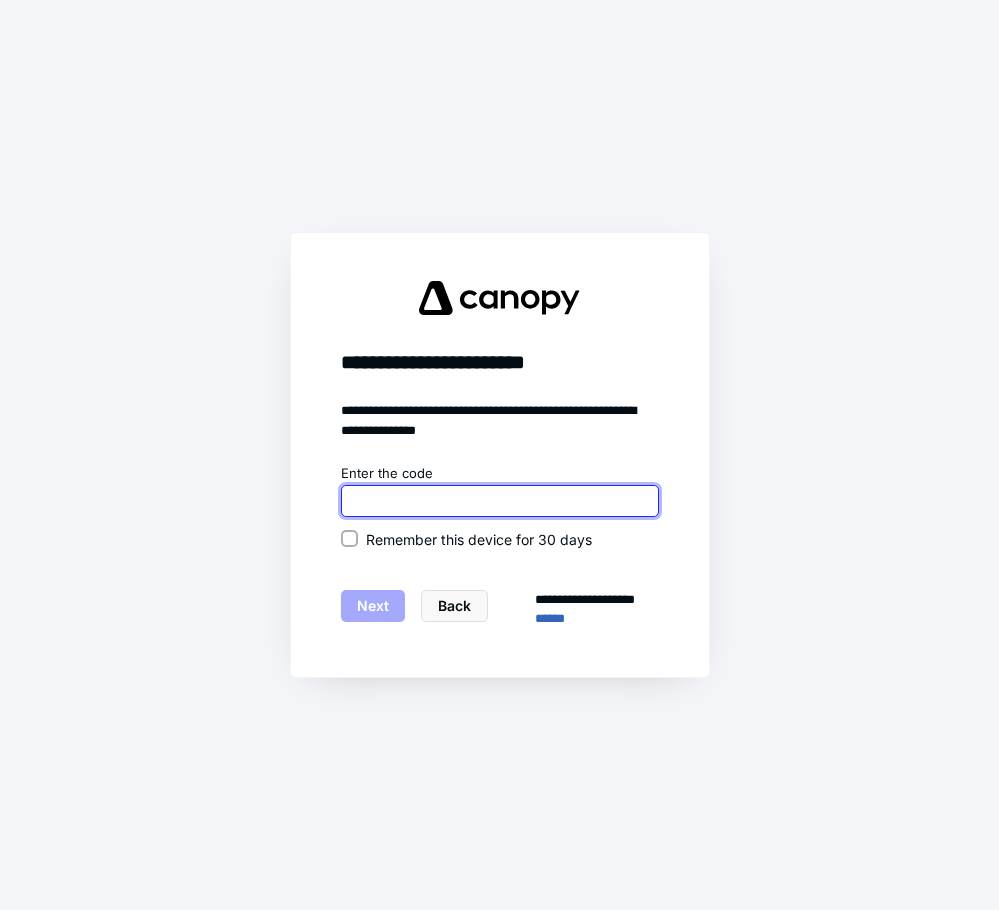 click at bounding box center (500, 501) 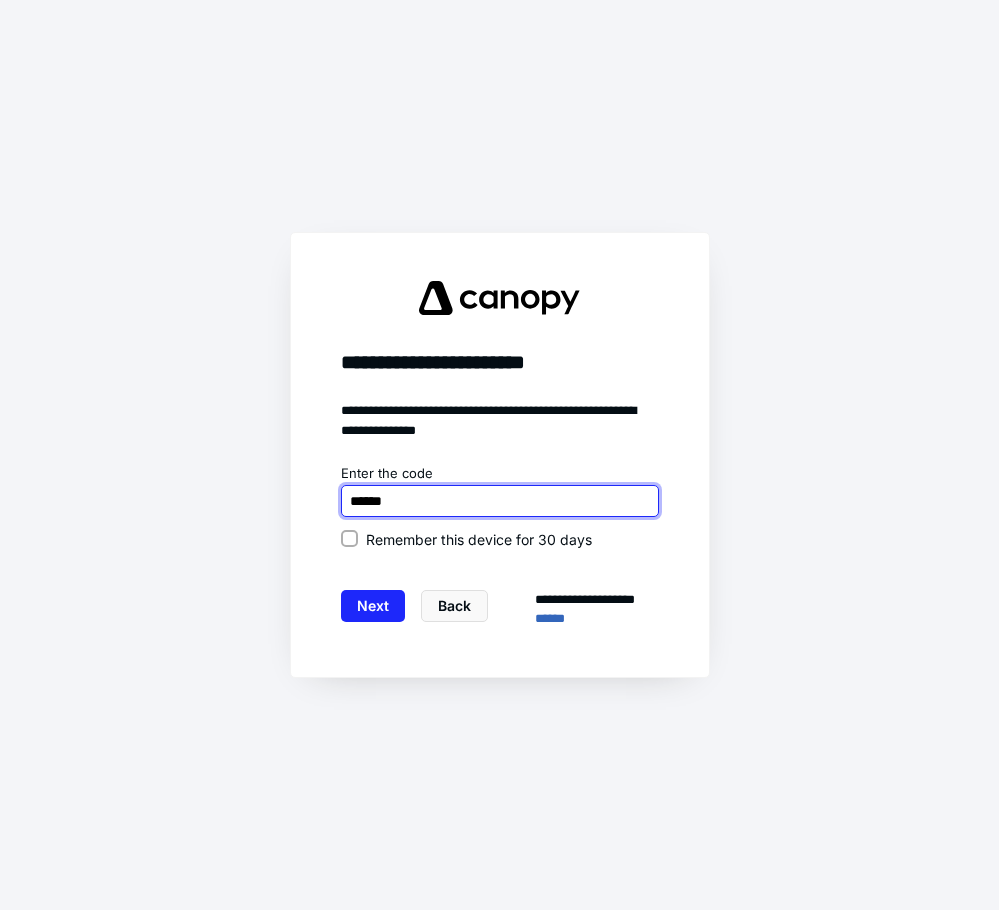 type on "******" 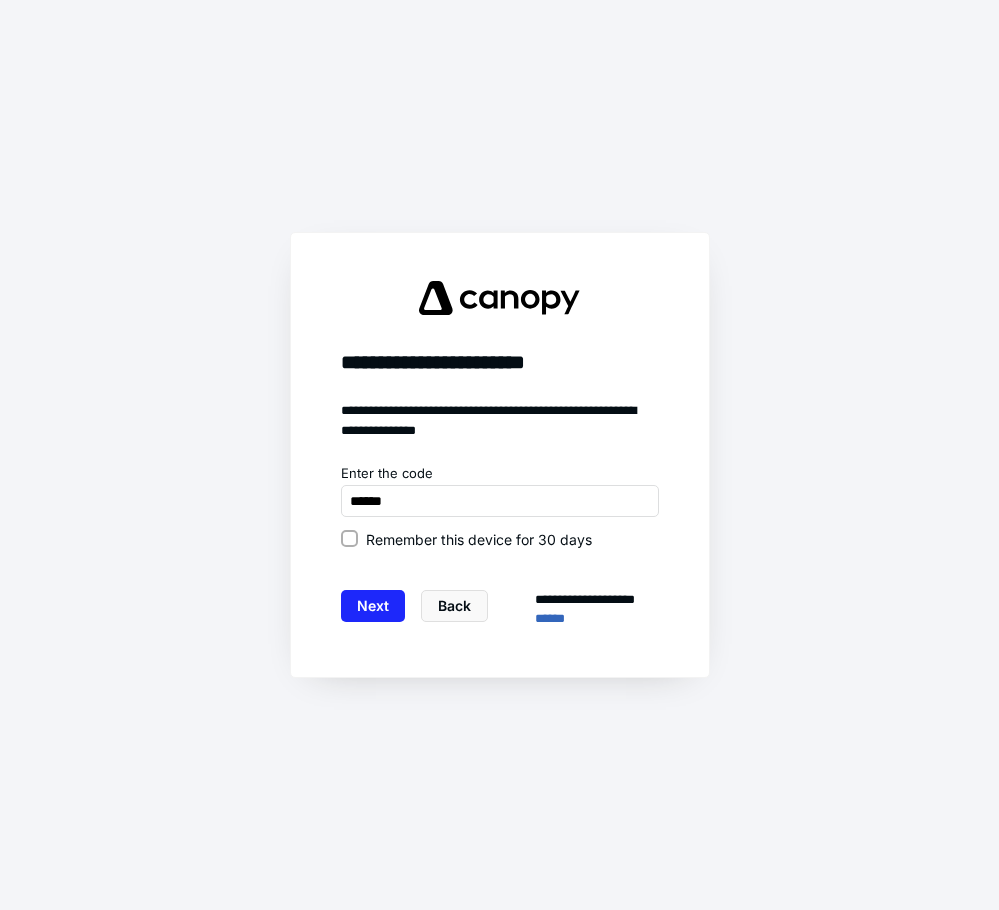 click 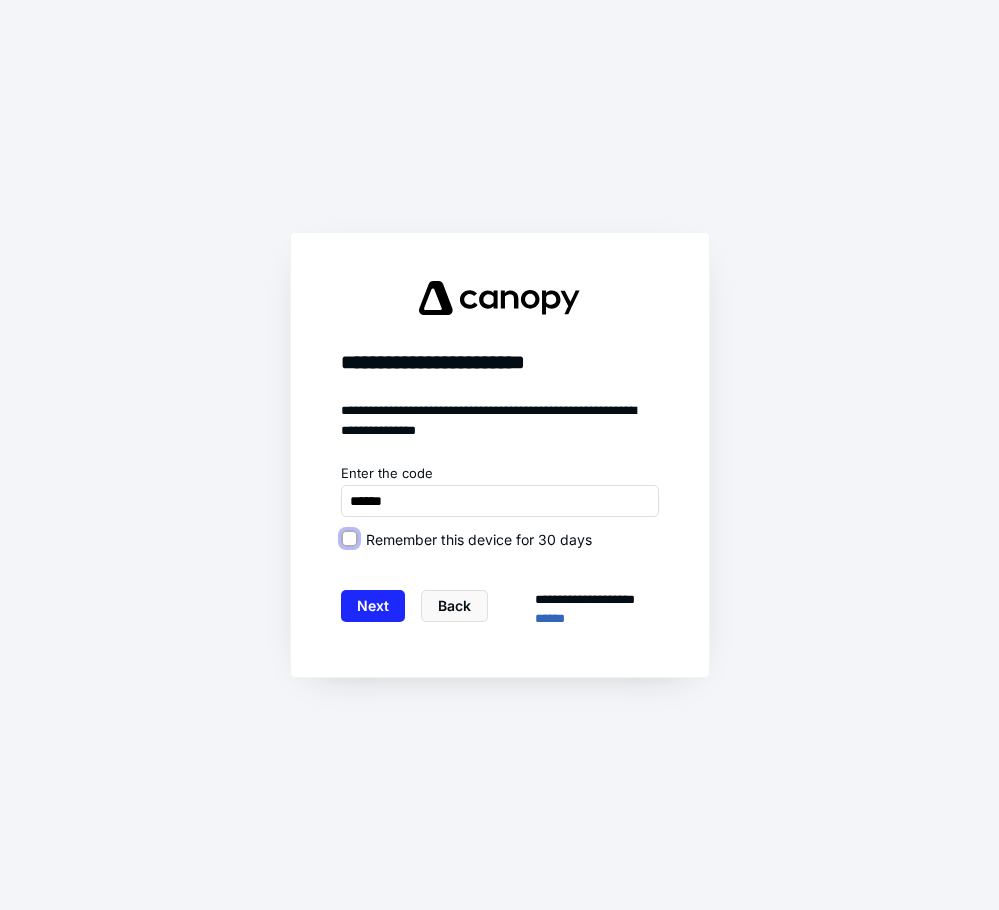 click on "Remember this device for 30 days" at bounding box center (349, 539) 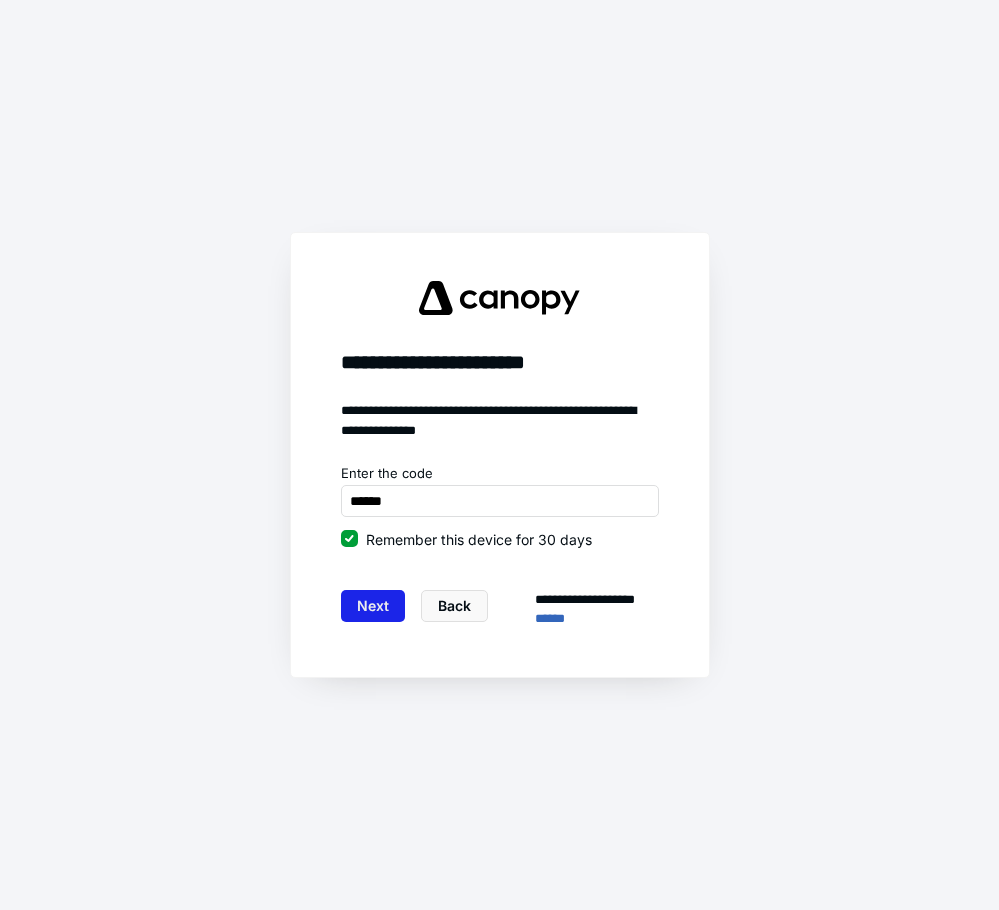 click on "Next" at bounding box center (373, 606) 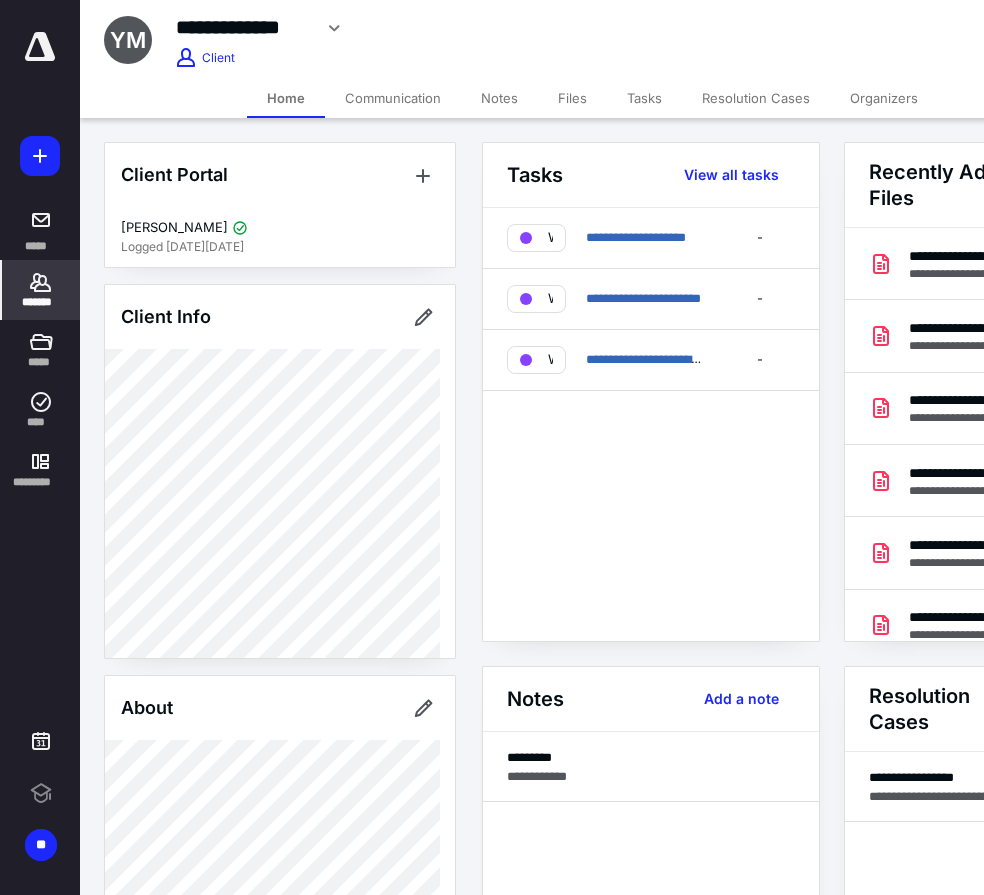 scroll, scrollTop: 0, scrollLeft: 0, axis: both 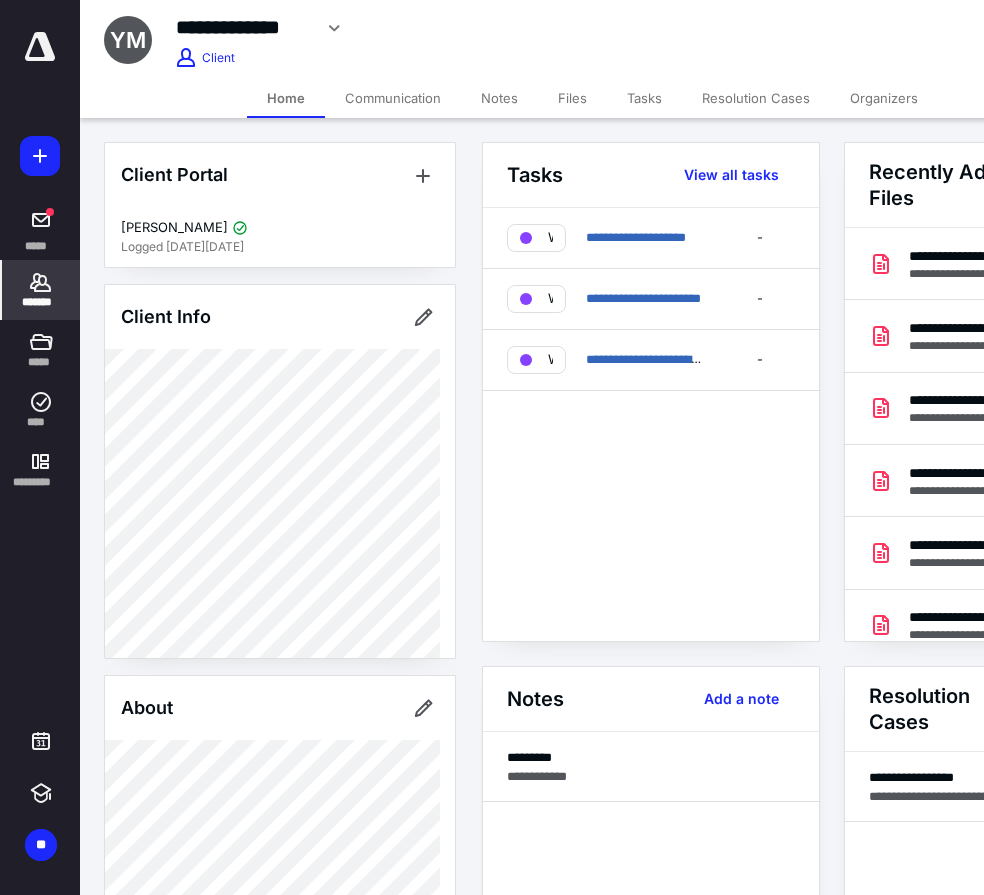 click on "*******" at bounding box center (41, 290) 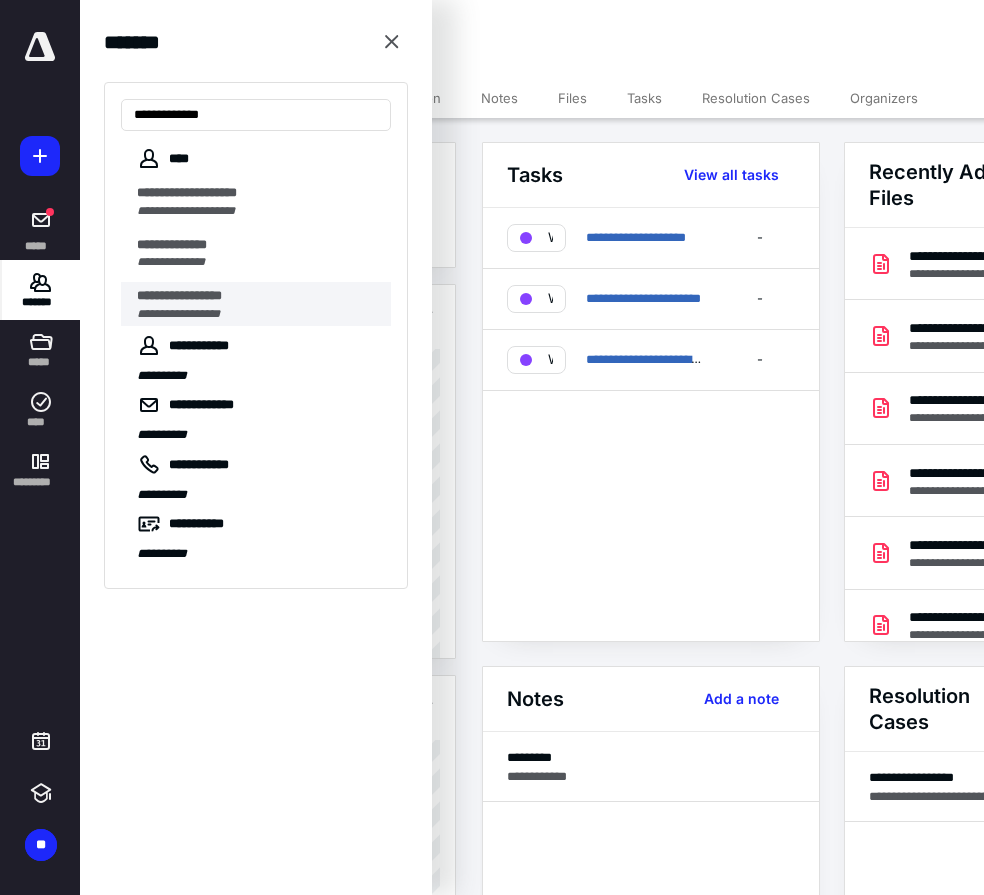 type on "**********" 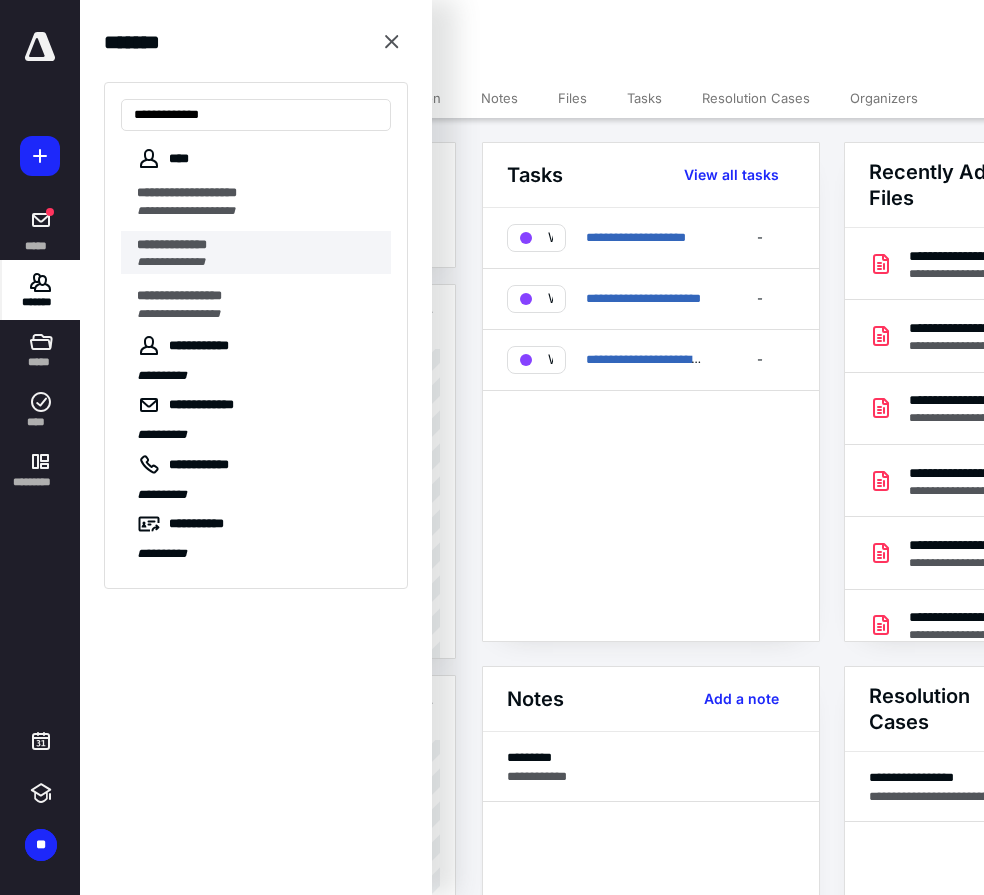 click on "**********" at bounding box center (258, 262) 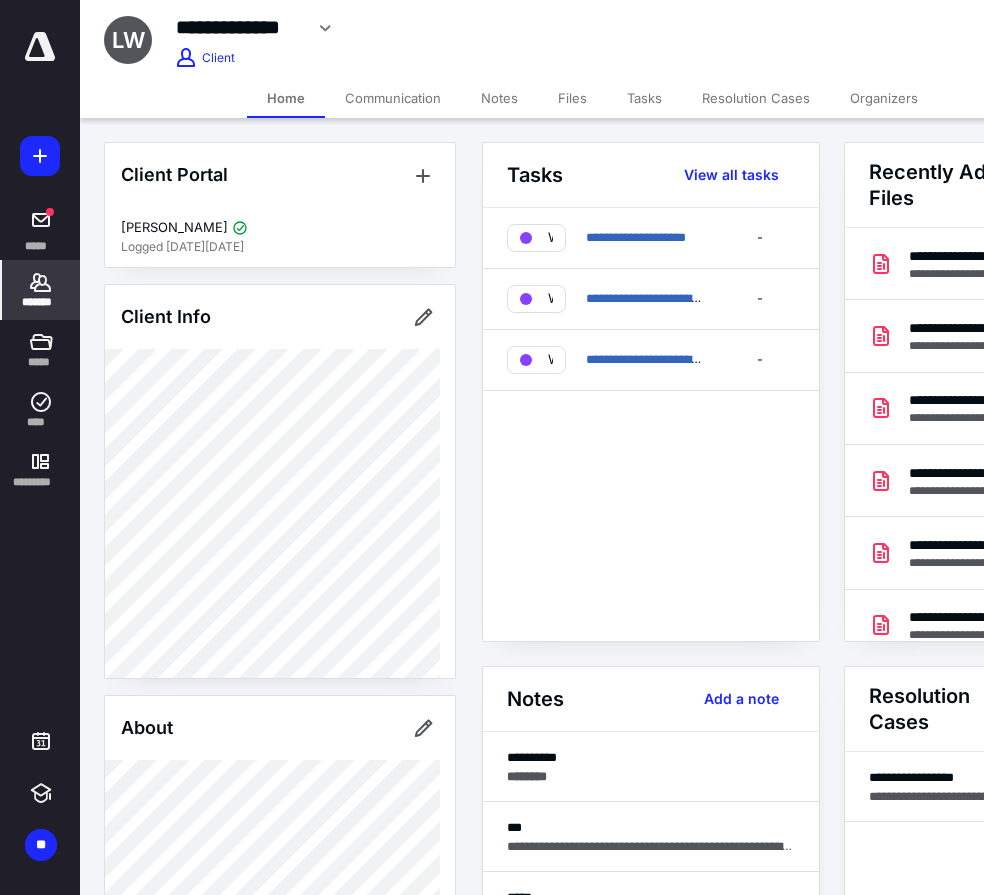 click on "Notes" at bounding box center (499, 98) 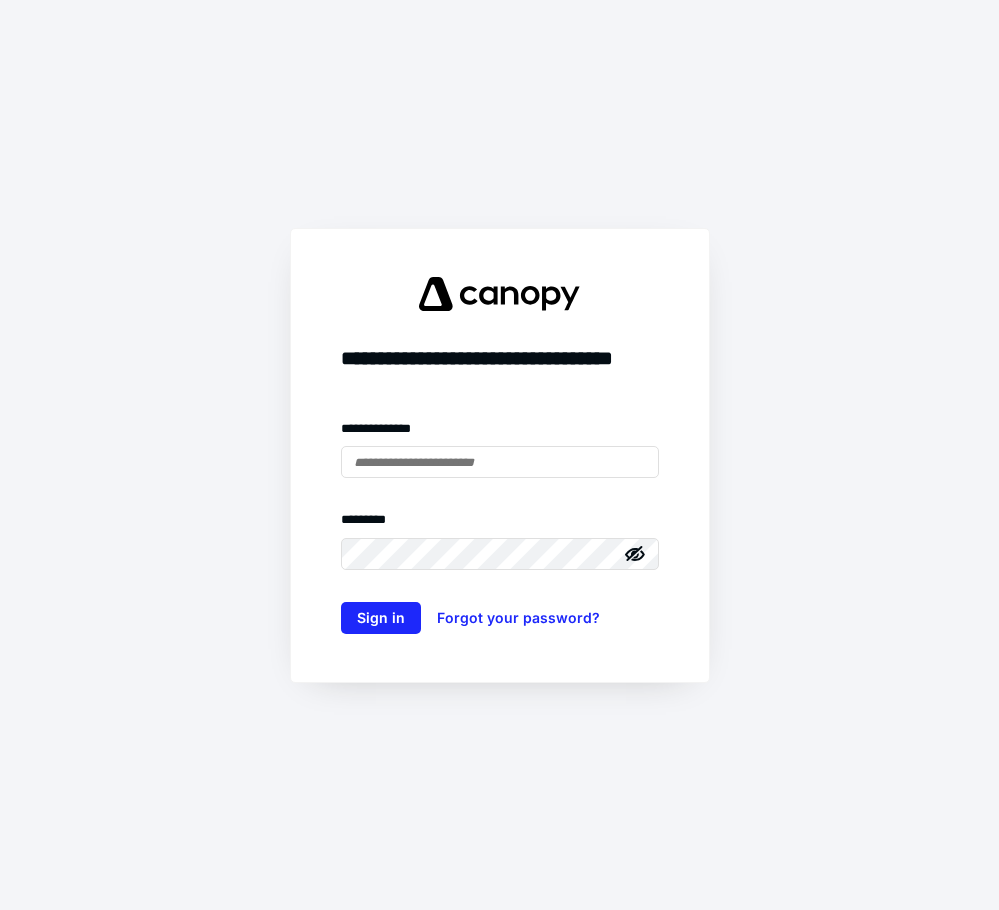 scroll, scrollTop: 0, scrollLeft: 0, axis: both 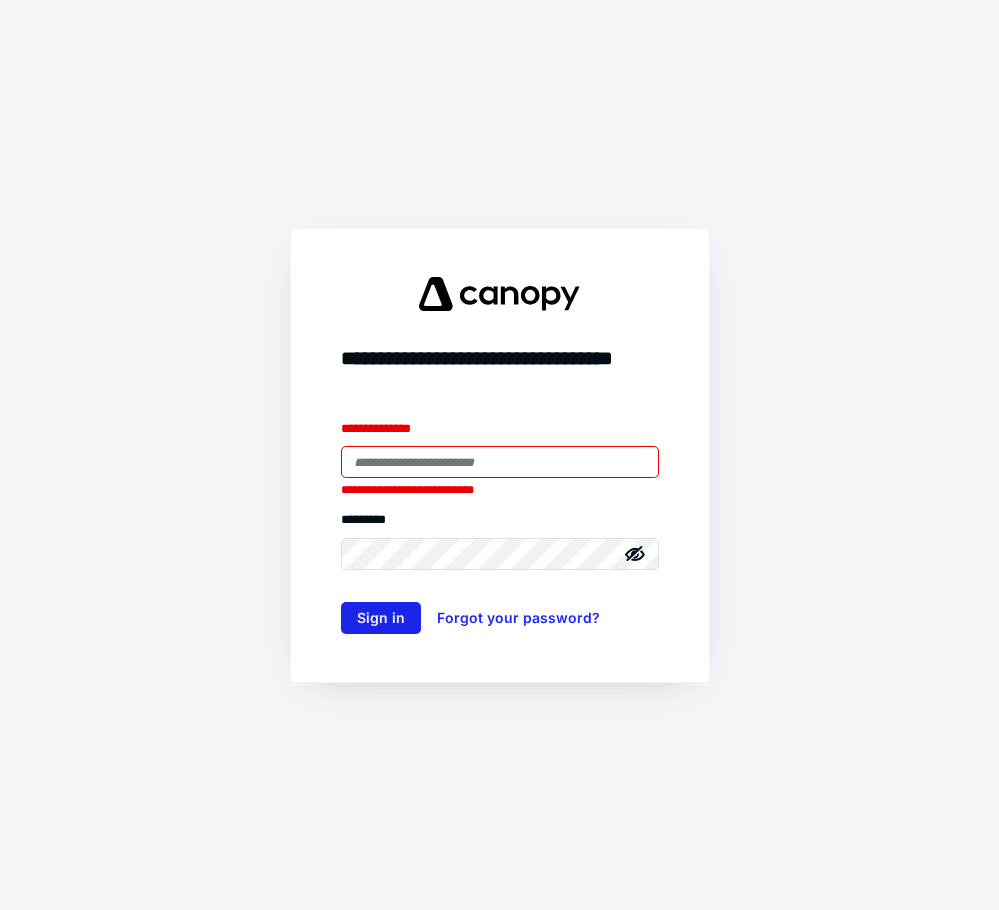 type on "**********" 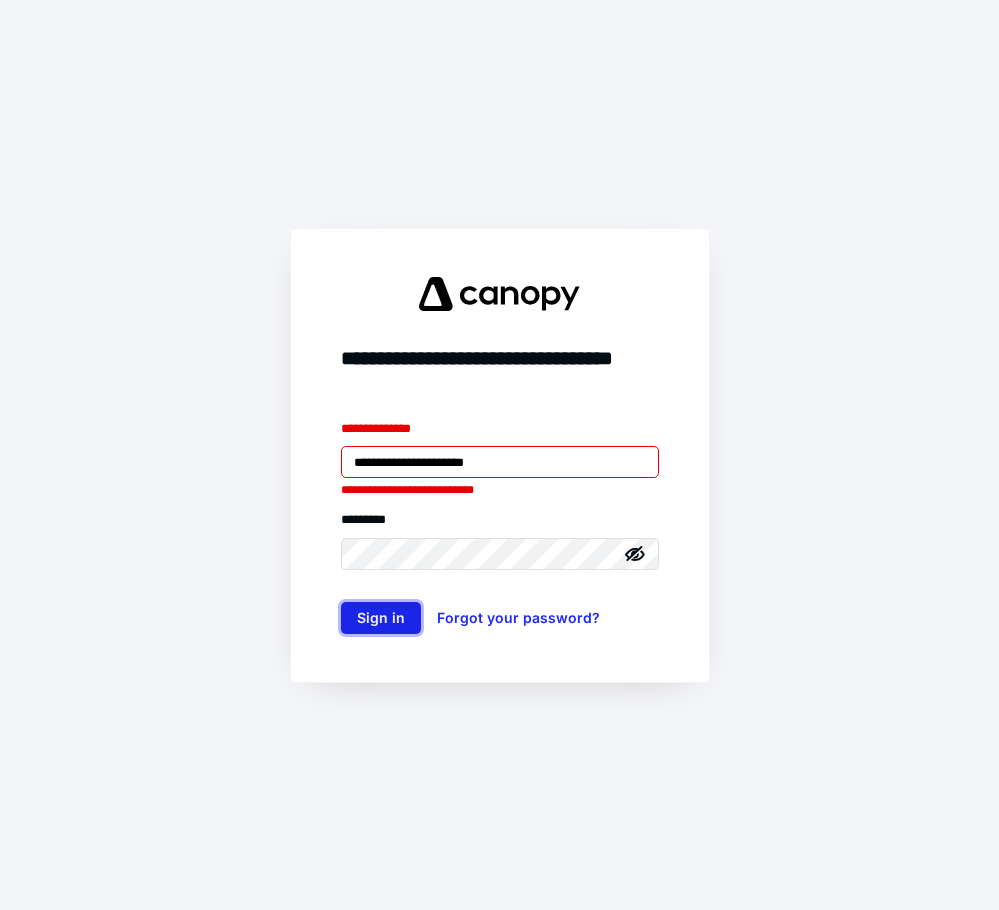 click on "Sign in" at bounding box center (381, 618) 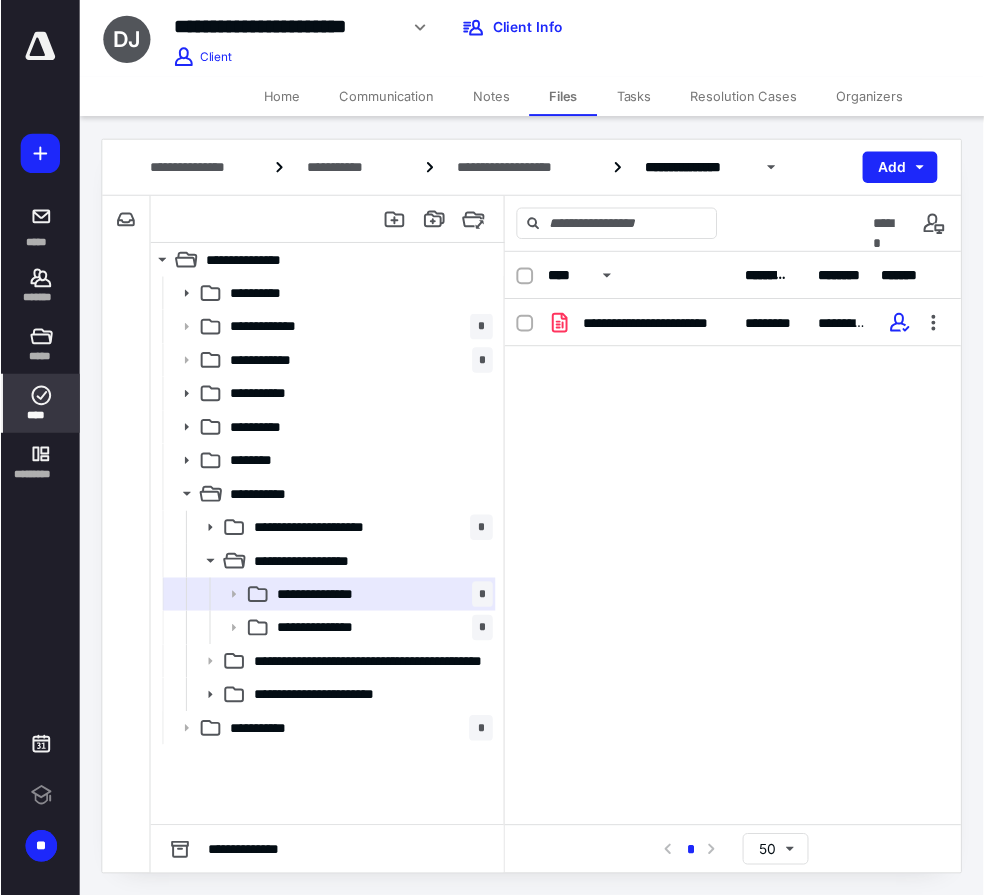 scroll, scrollTop: 0, scrollLeft: 0, axis: both 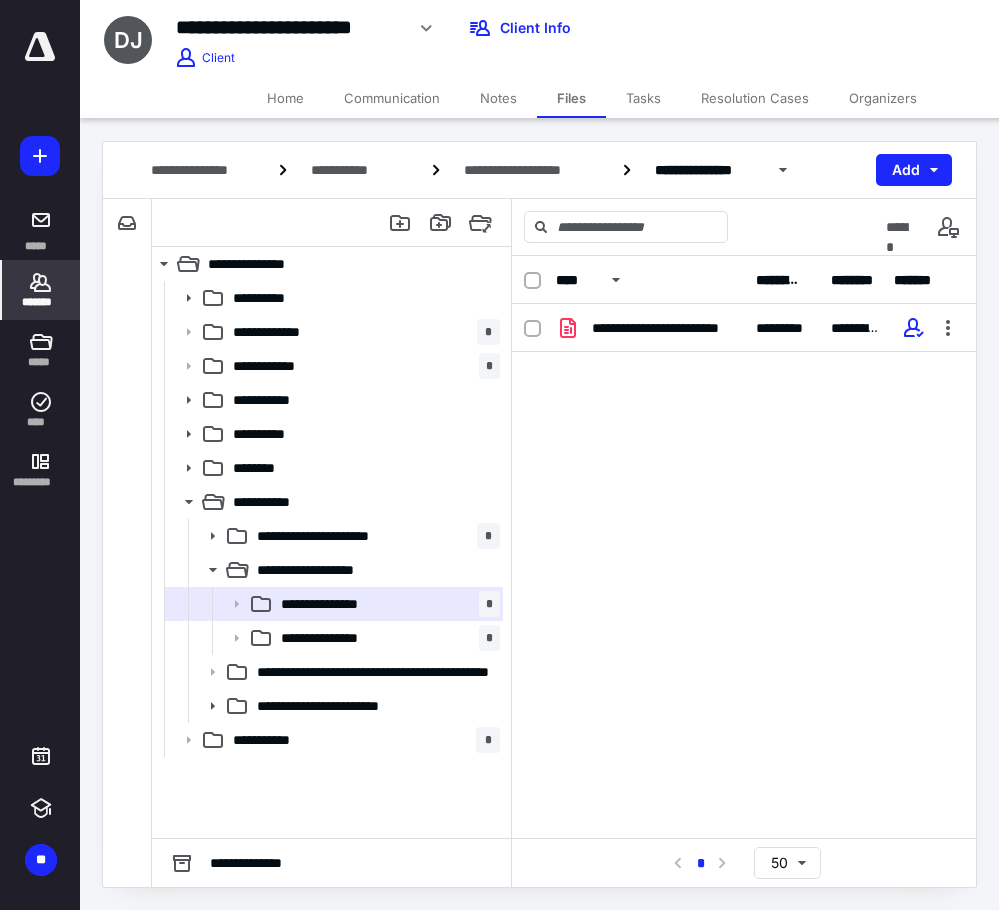 click on "*******" at bounding box center (41, 302) 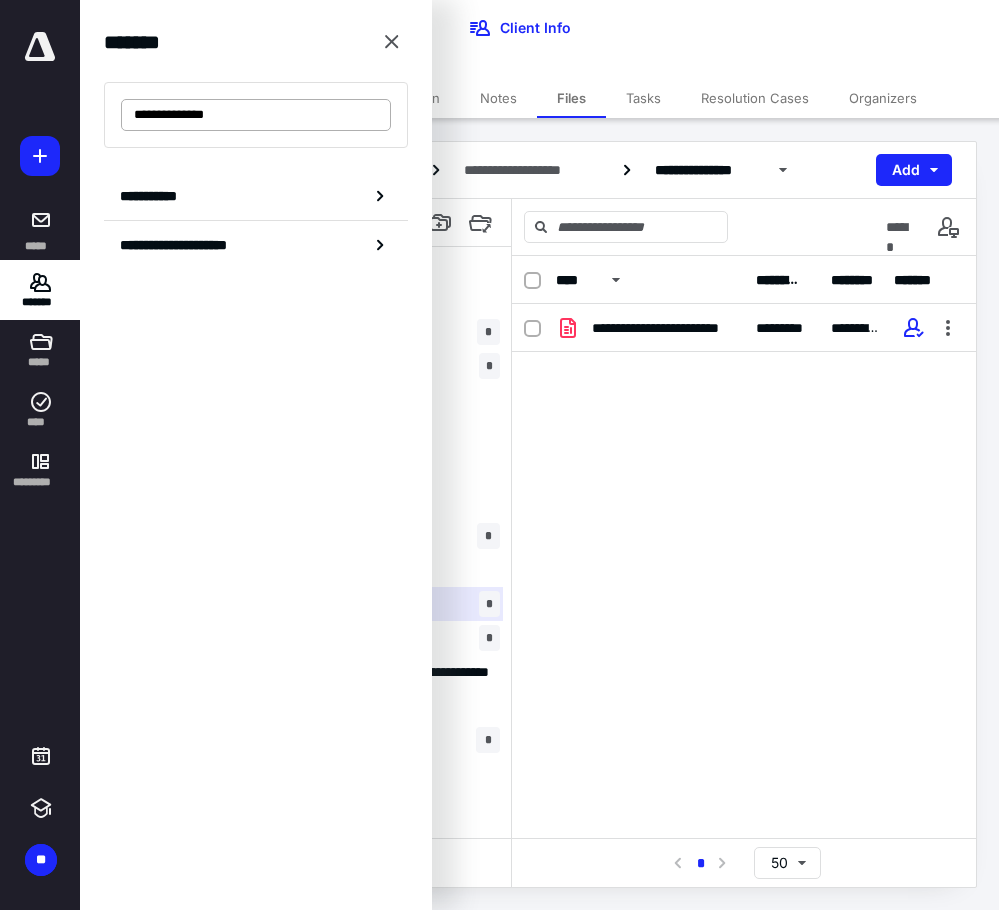drag, startPoint x: 175, startPoint y: 114, endPoint x: 163, endPoint y: 123, distance: 15 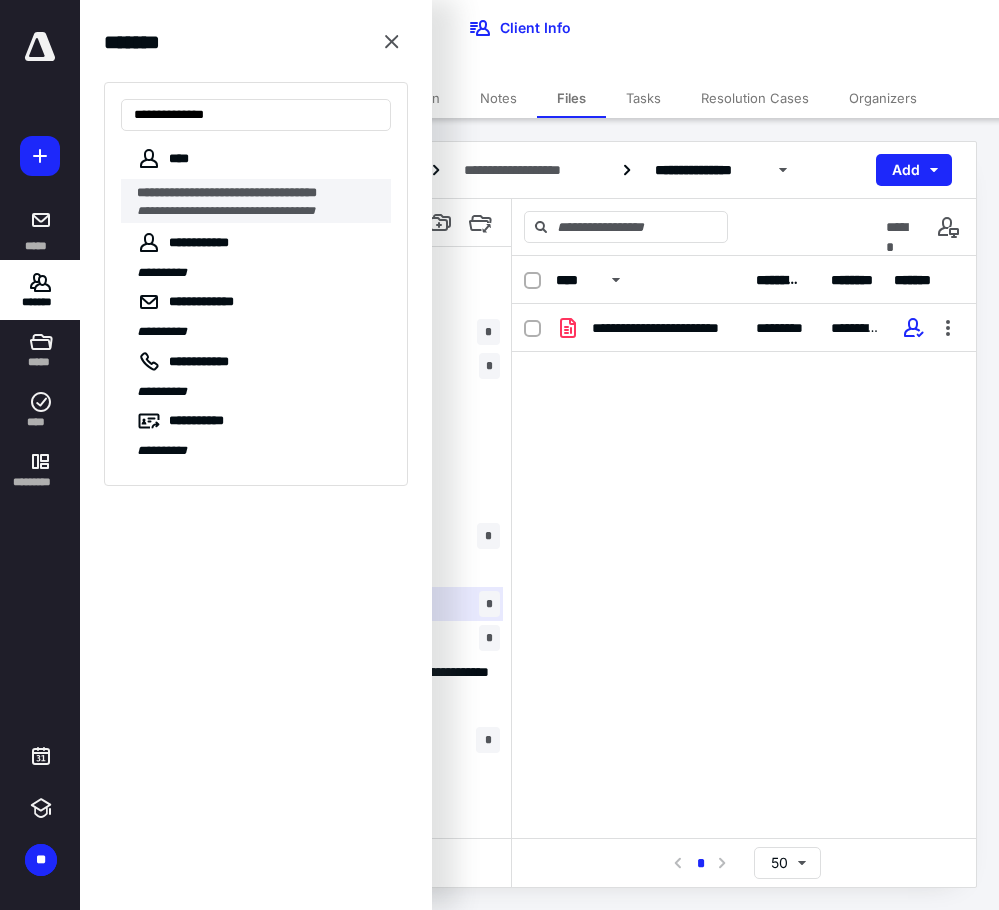 type on "**********" 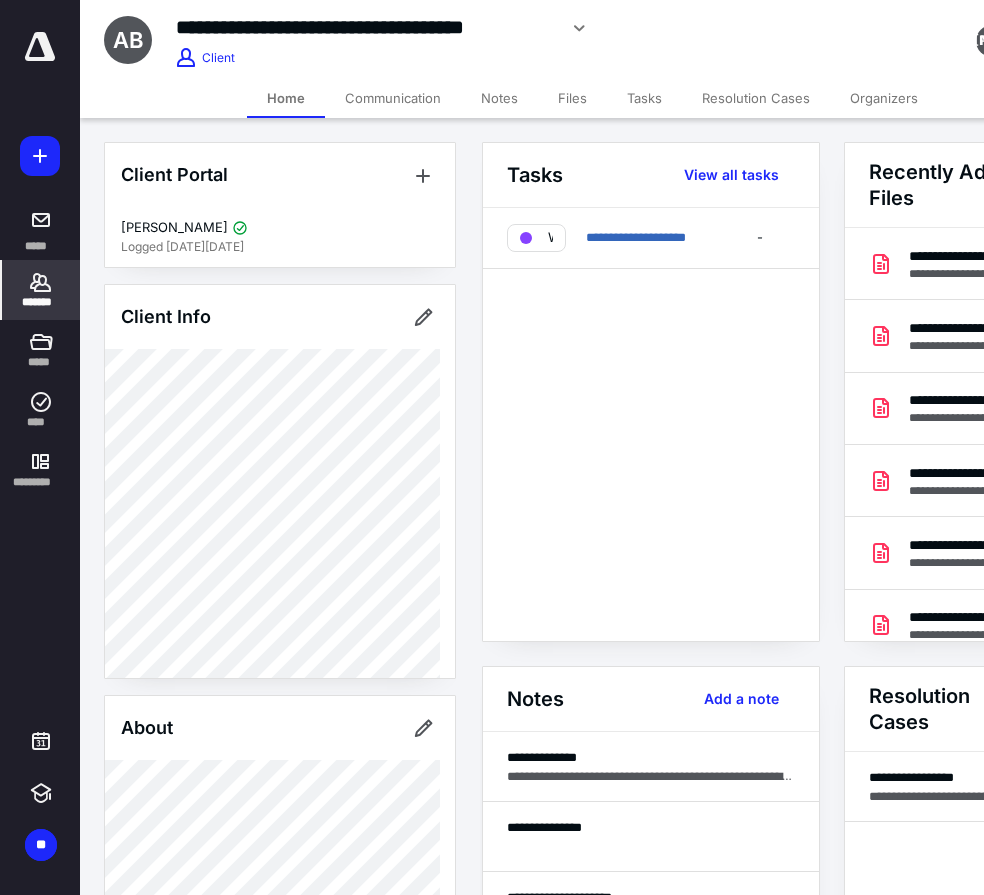 click on "Notes" at bounding box center (499, 98) 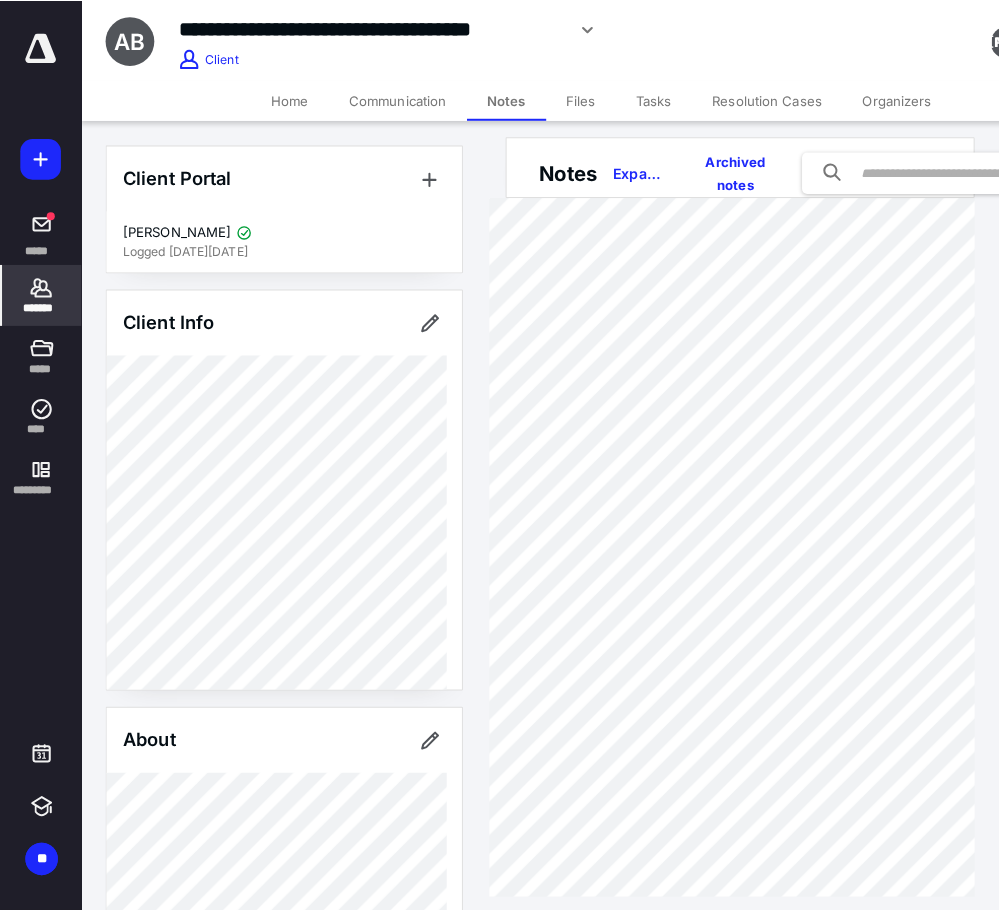 scroll, scrollTop: 0, scrollLeft: 0, axis: both 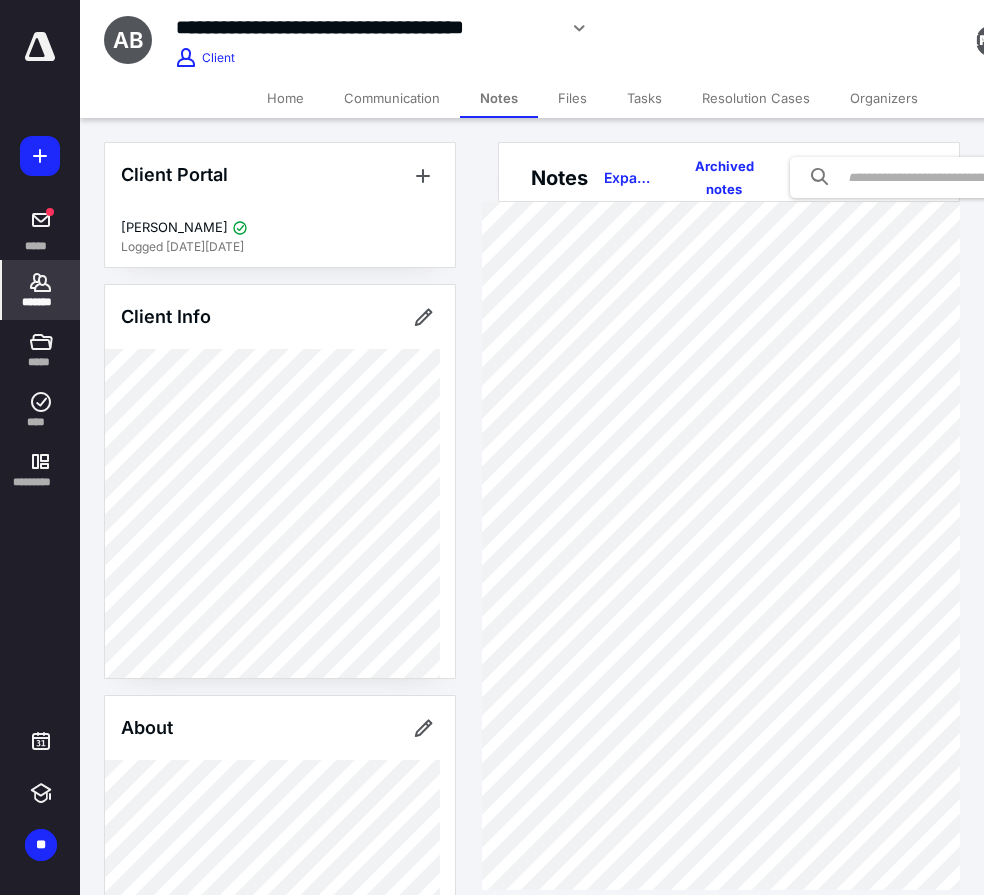 click on "Files" at bounding box center (572, 98) 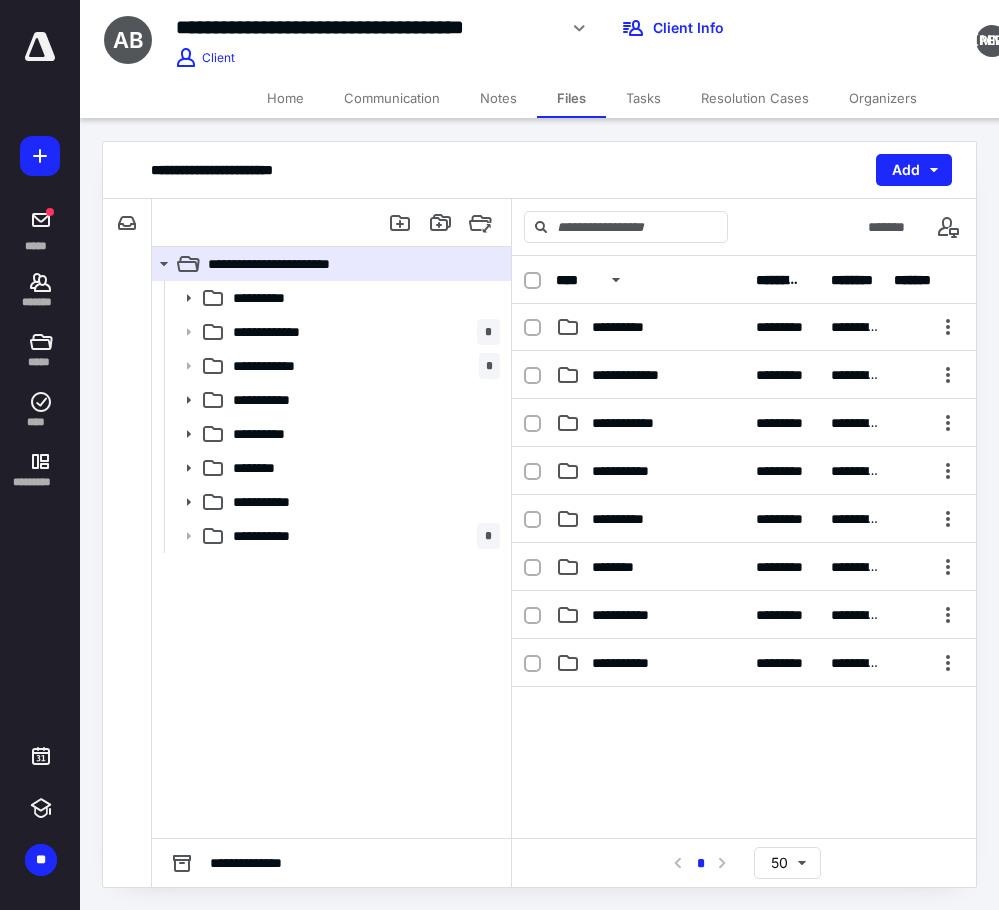 scroll, scrollTop: 0, scrollLeft: 0, axis: both 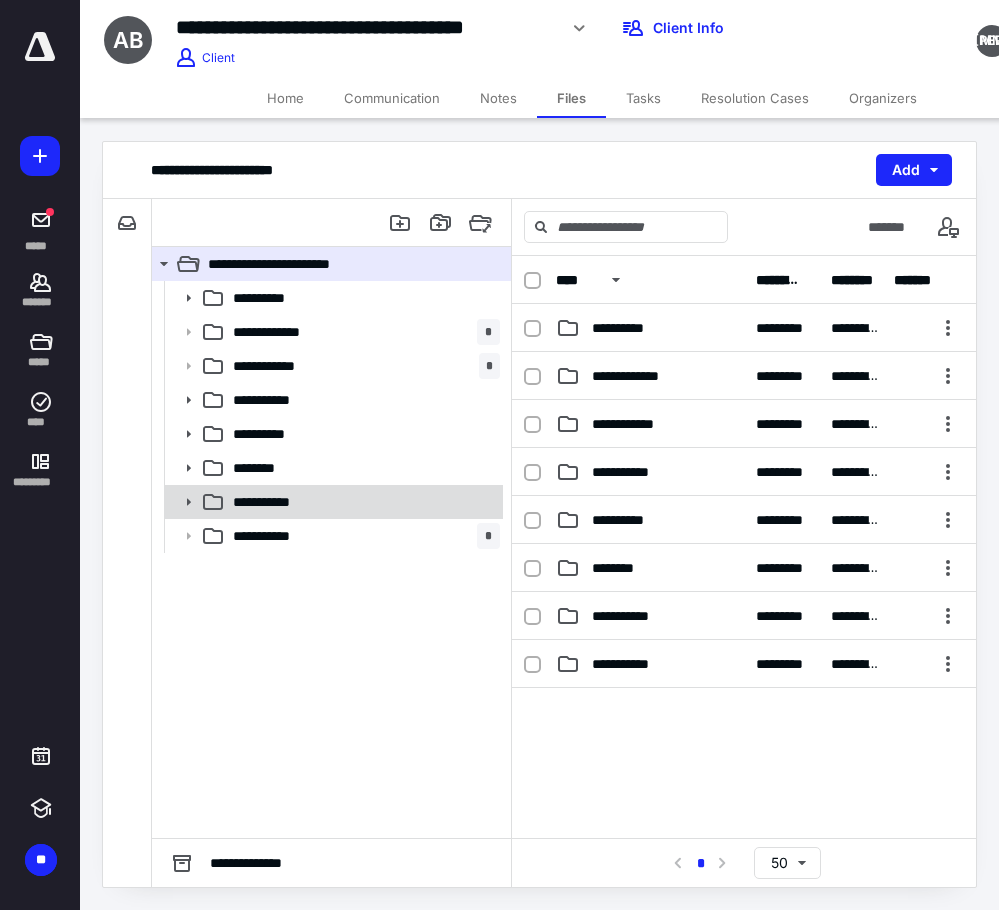 click on "**********" at bounding box center [362, 502] 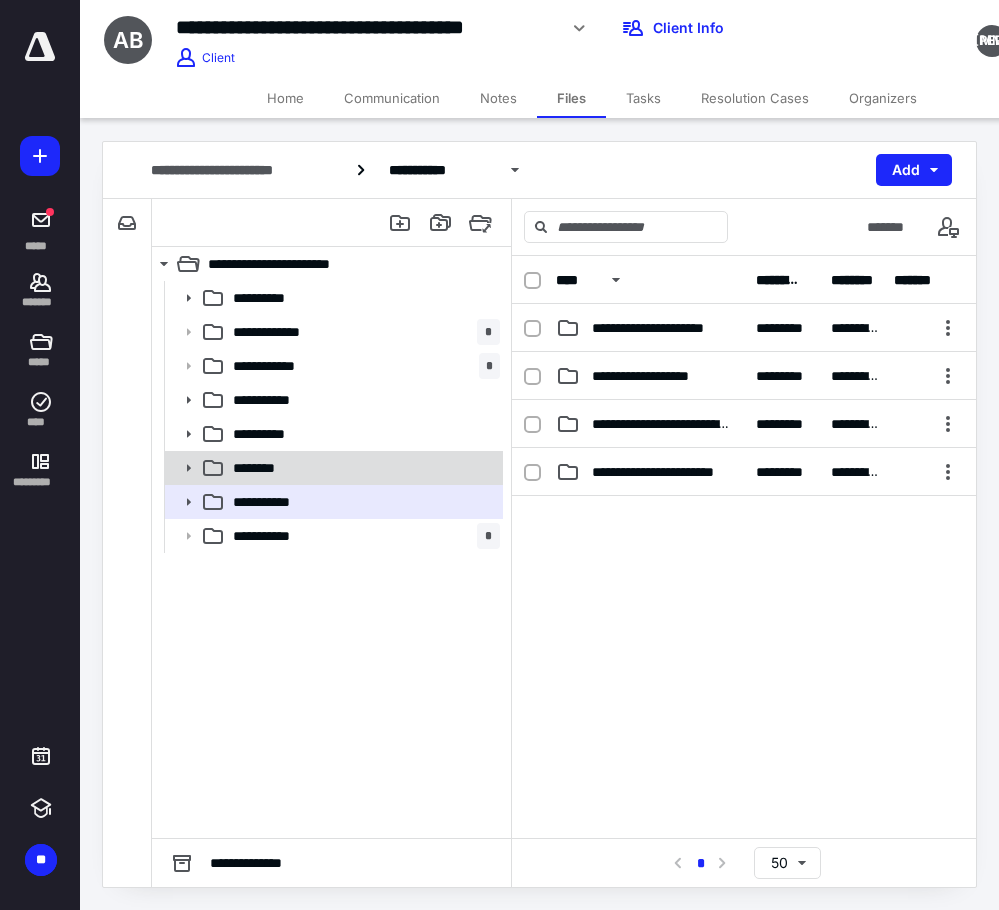 click on "********" at bounding box center [332, 468] 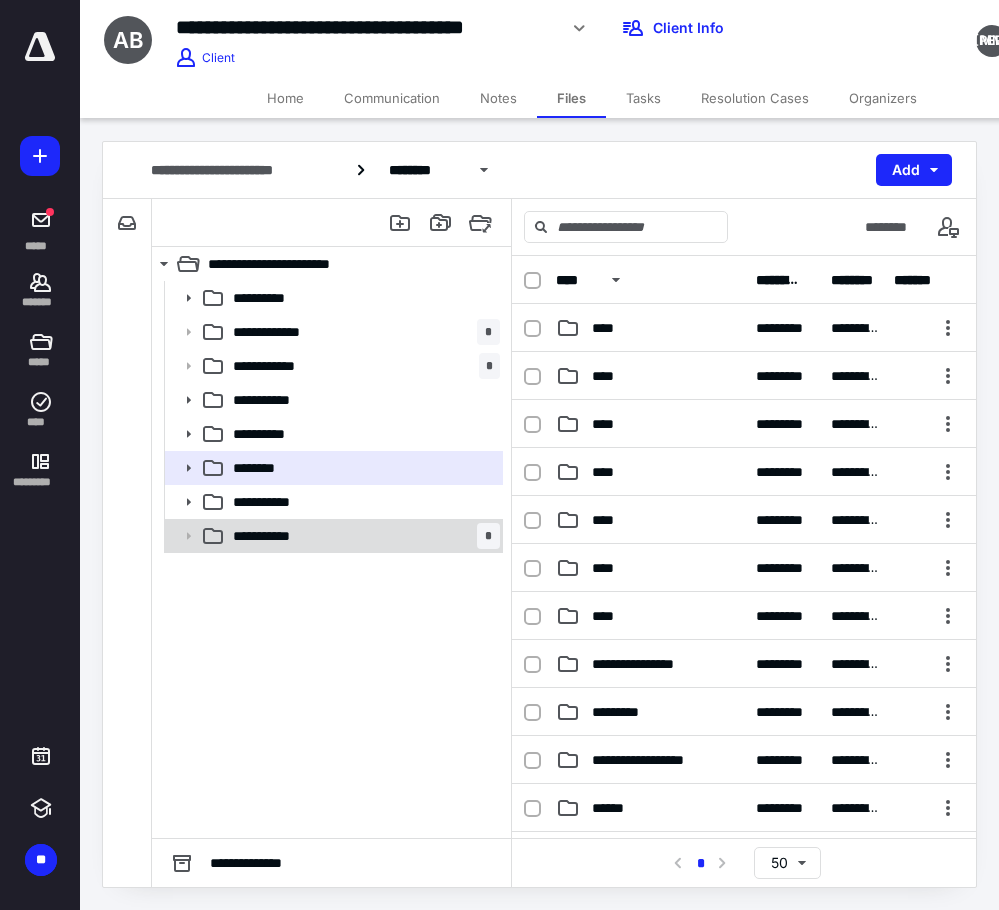 click on "**********" at bounding box center (362, 536) 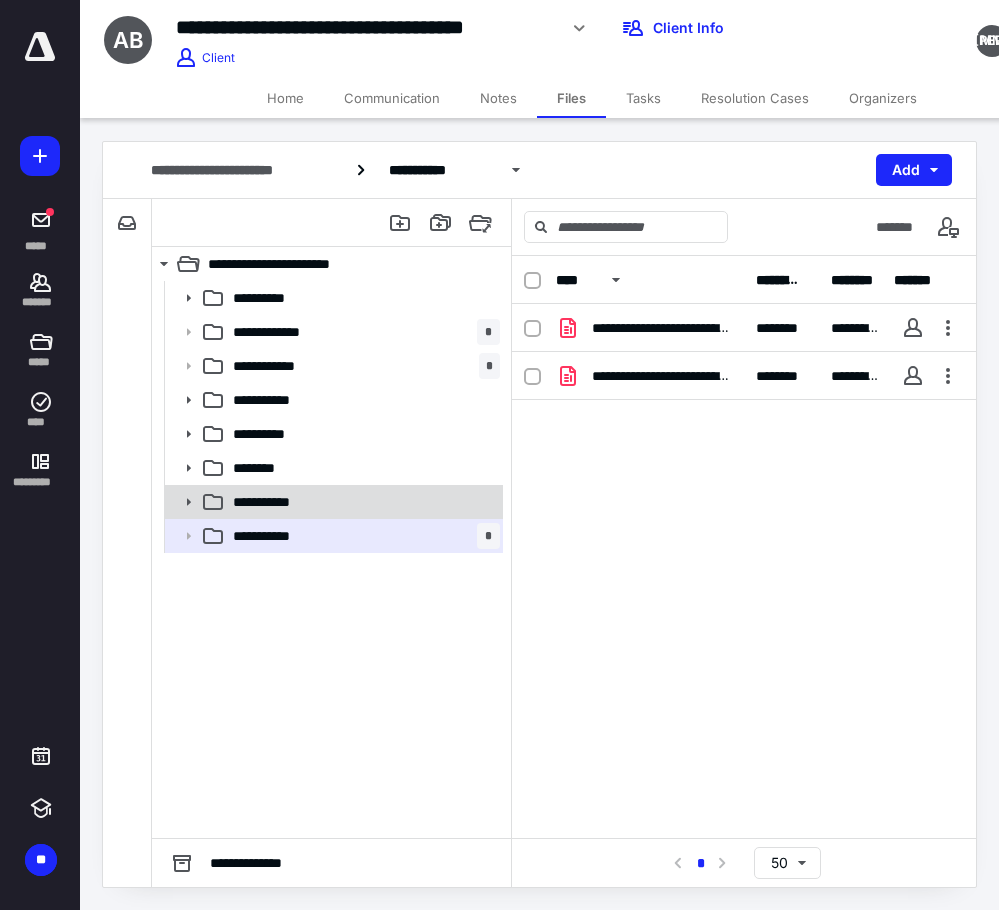 click on "**********" at bounding box center [332, 502] 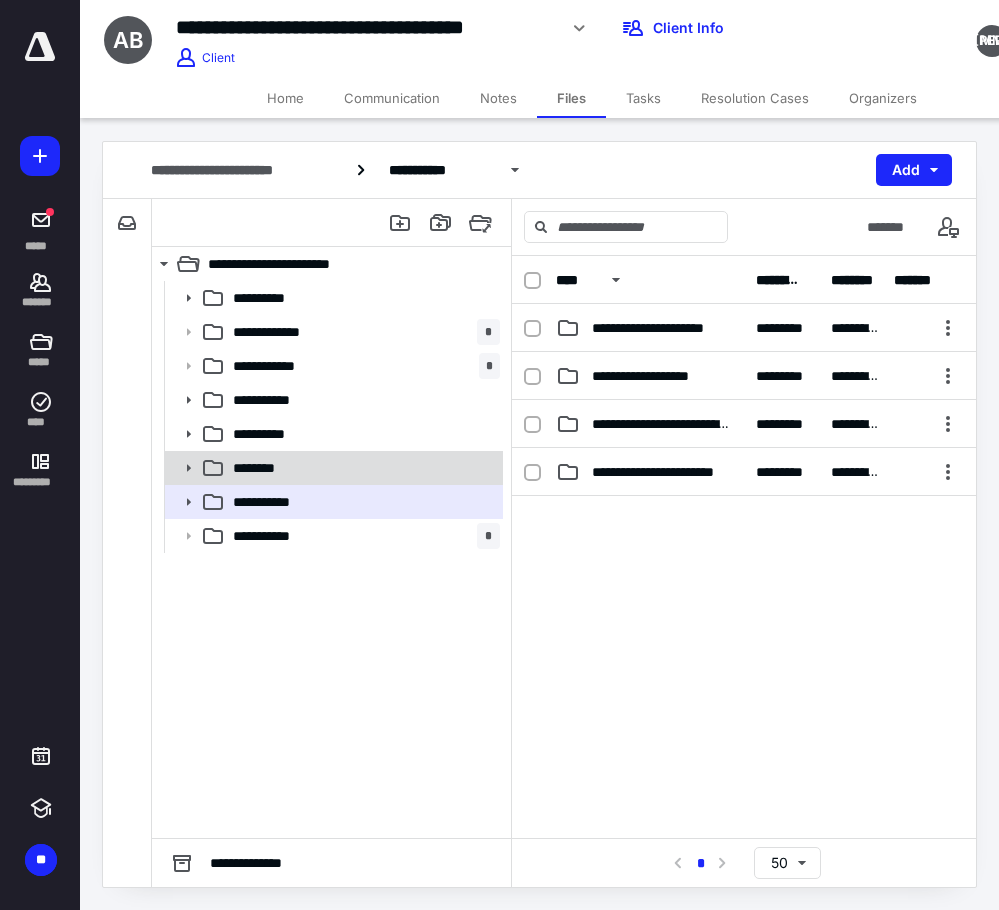click on "********" at bounding box center (362, 468) 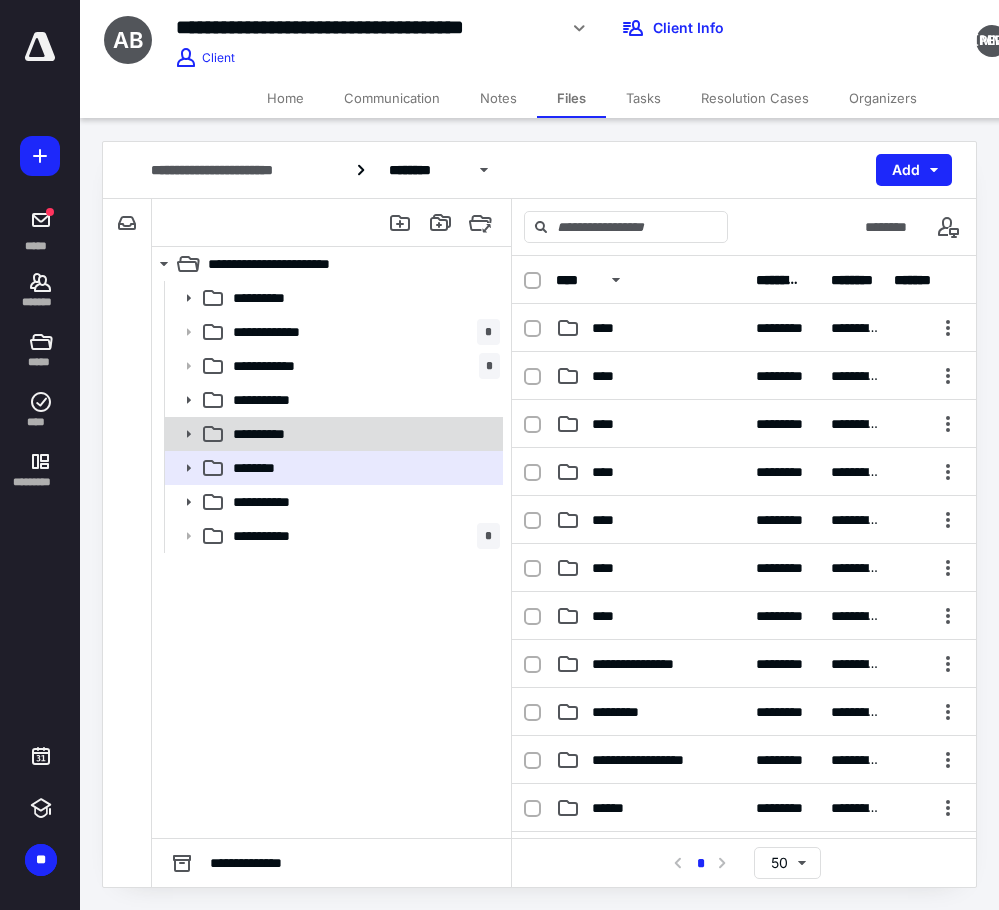 click on "**********" at bounding box center [362, 434] 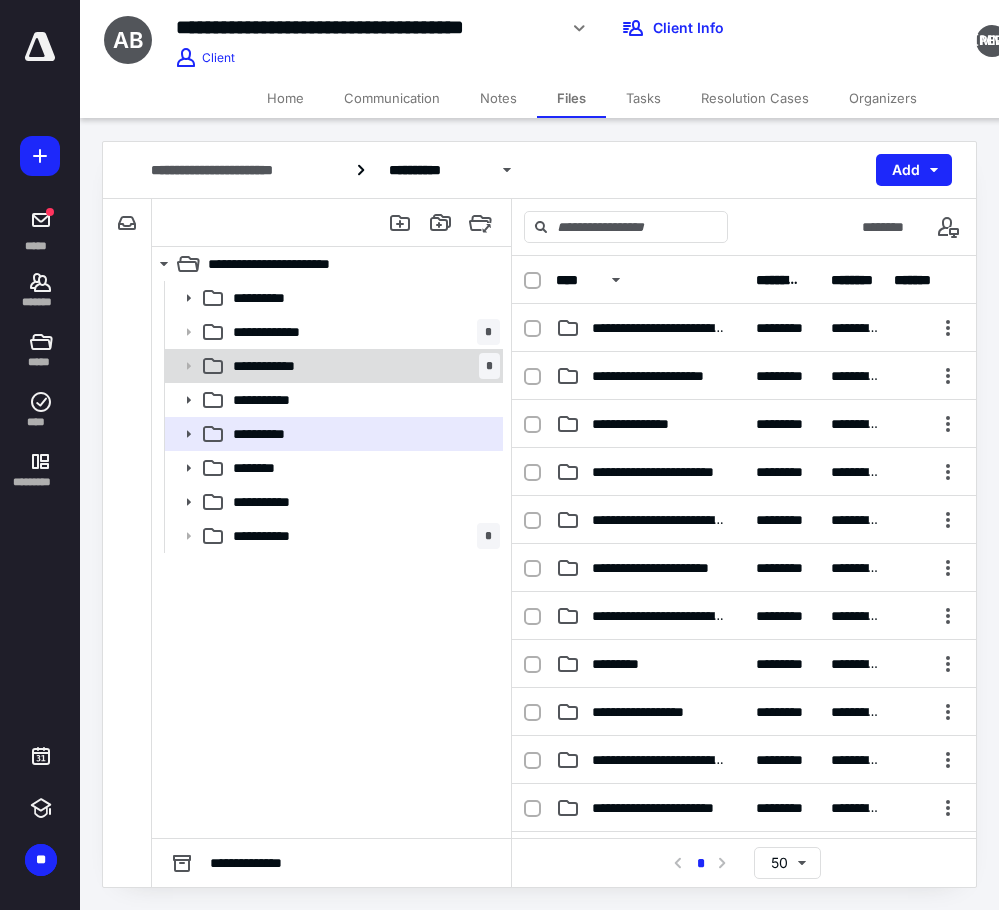 click on "**********" at bounding box center (362, 366) 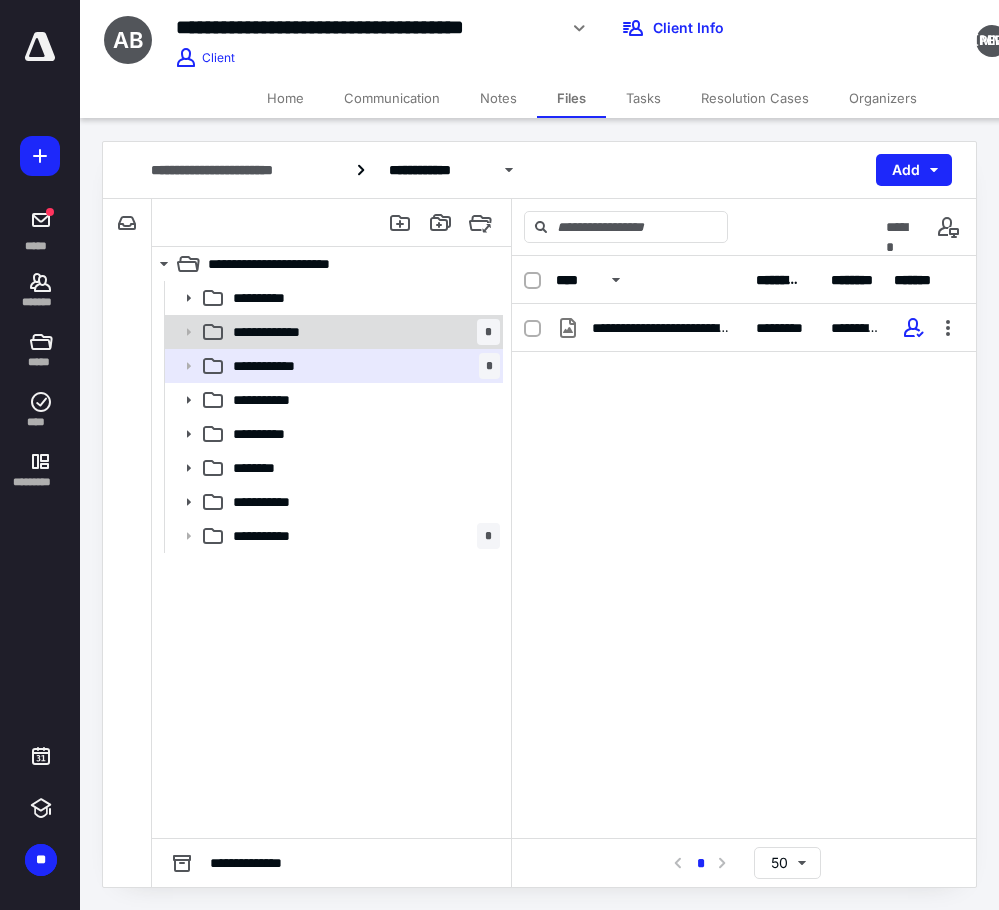 click on "**********" at bounding box center (362, 332) 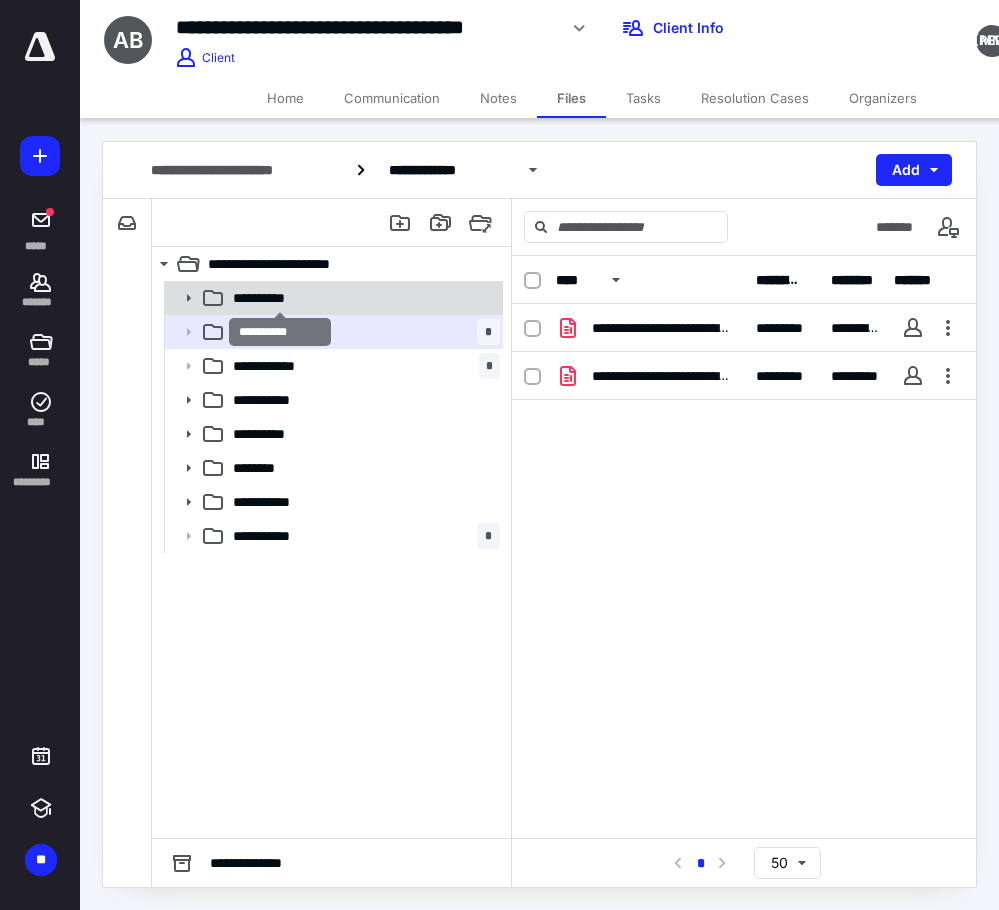 click on "**********" at bounding box center (280, 298) 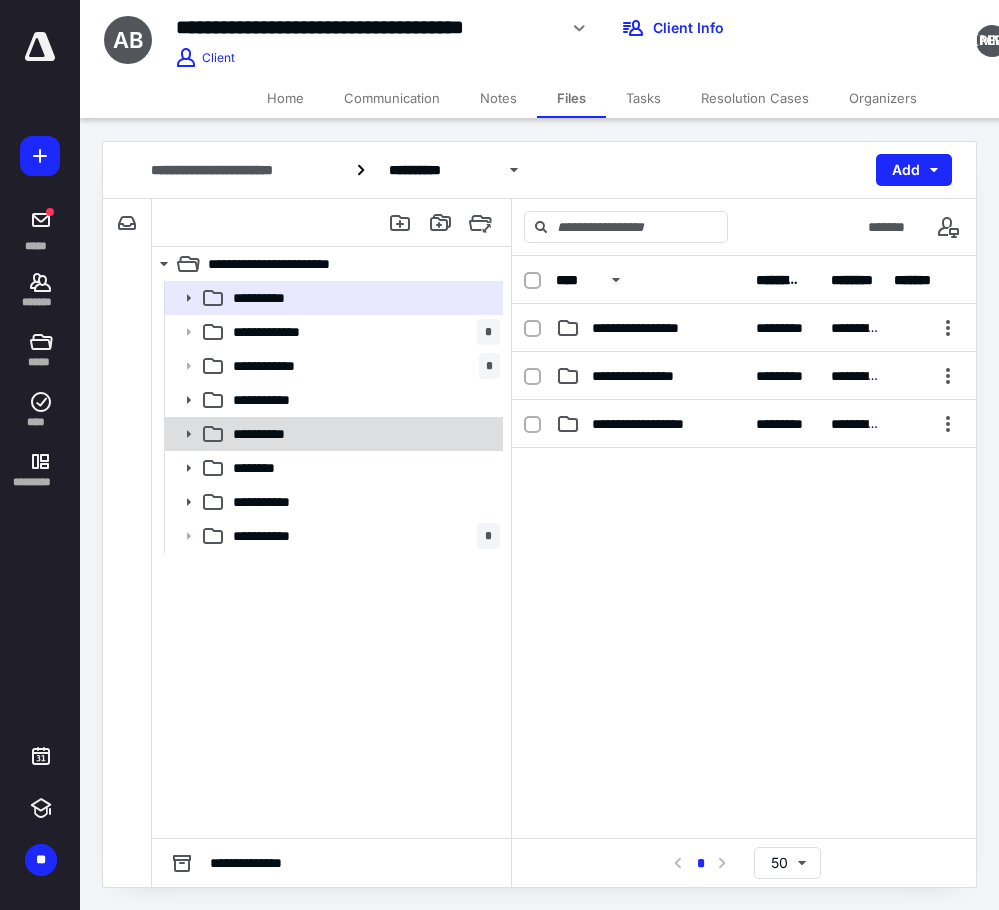 click on "**********" at bounding box center [332, 434] 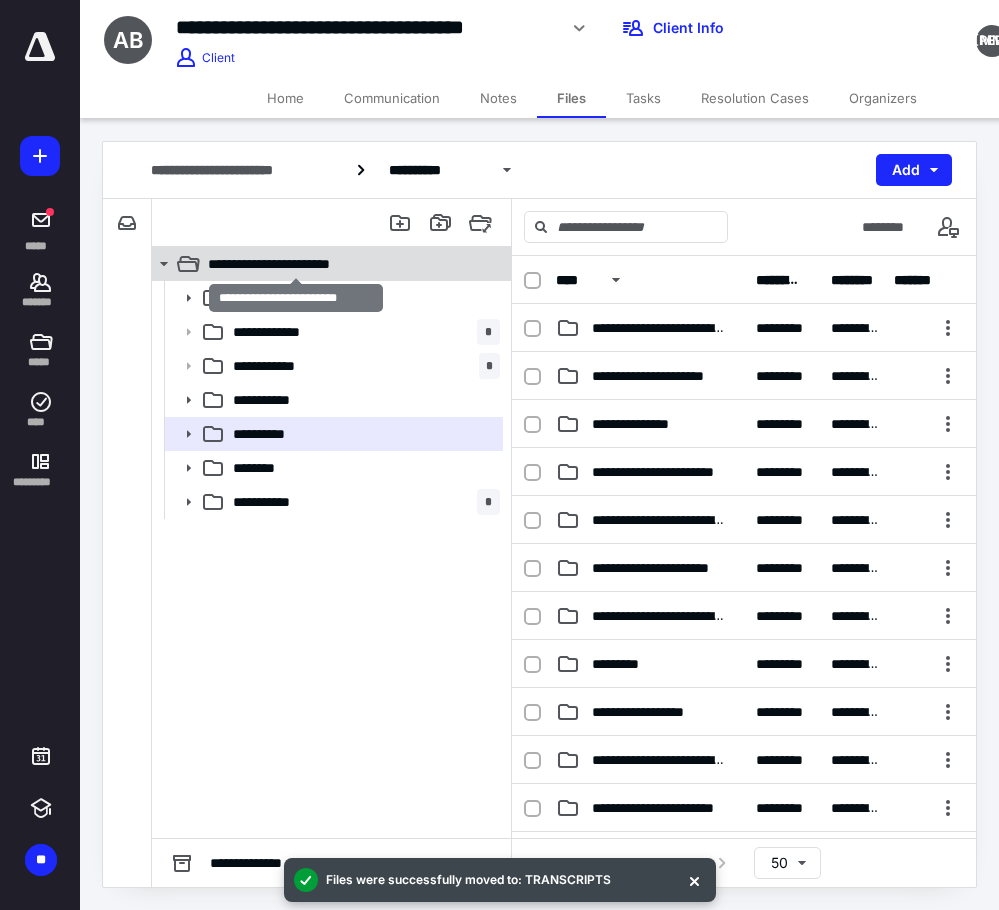 click on "**********" at bounding box center (296, 264) 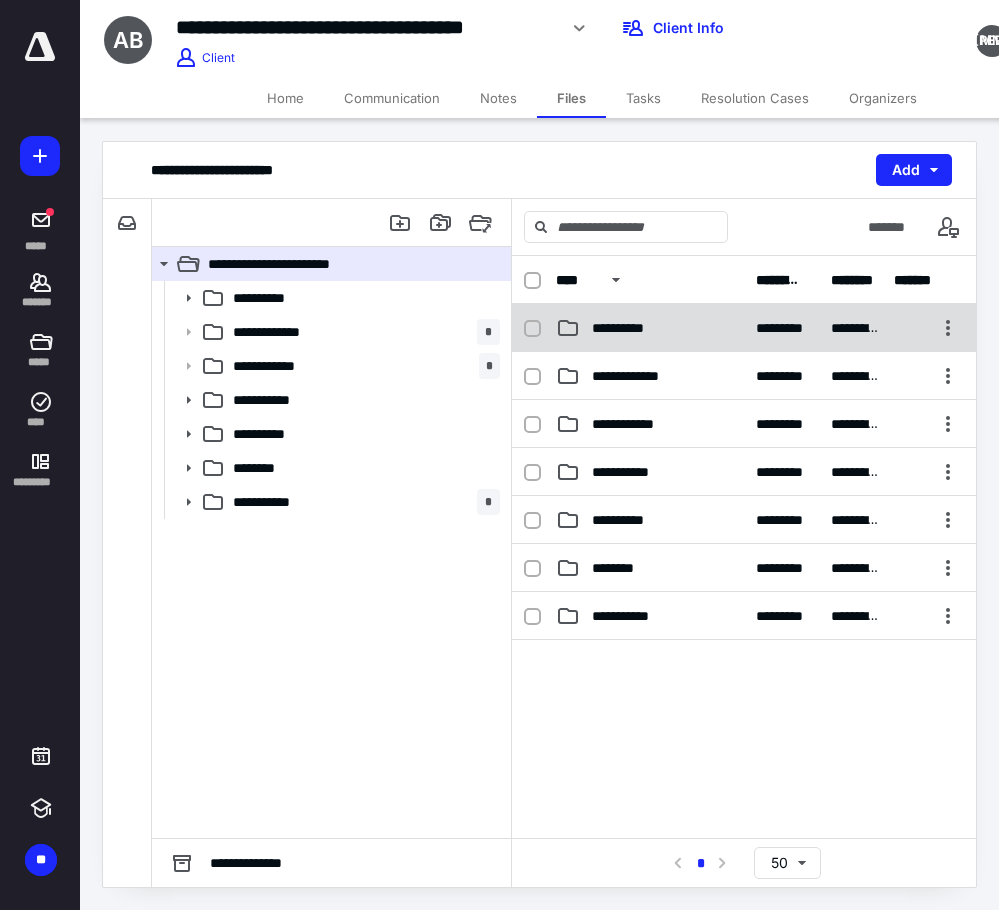 click on "**********" at bounding box center (650, 328) 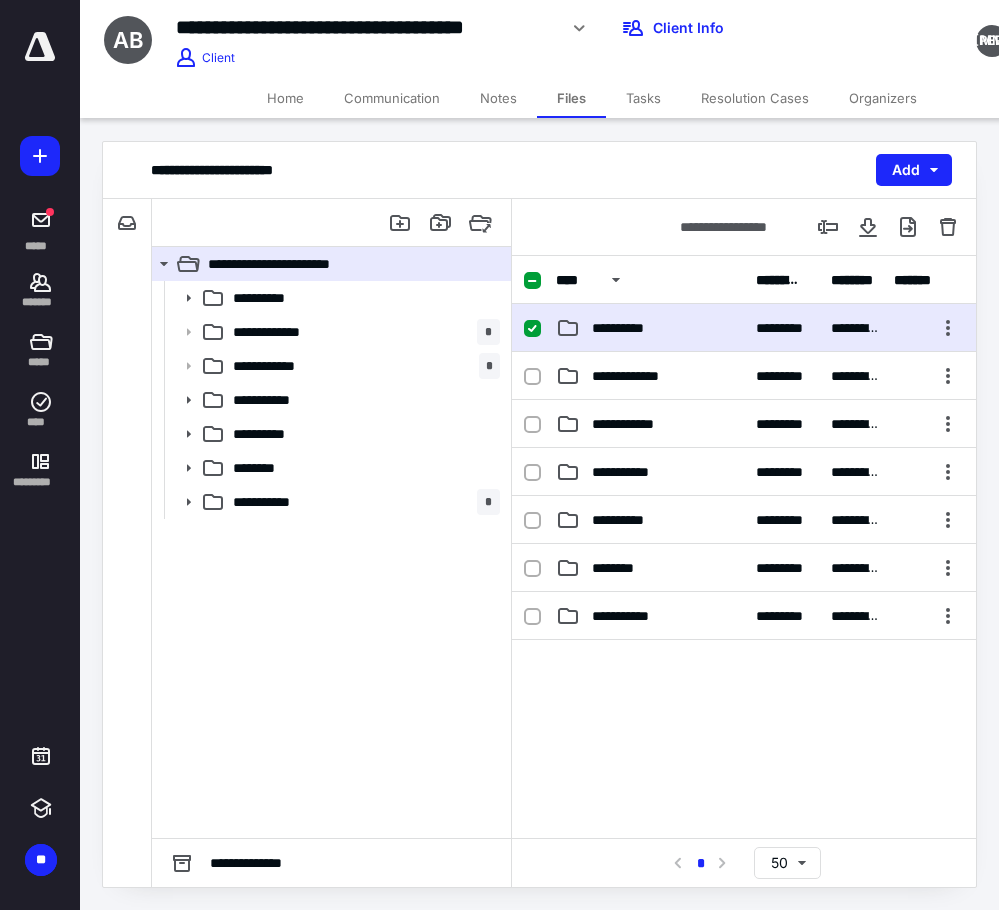 click on "**********" at bounding box center (650, 328) 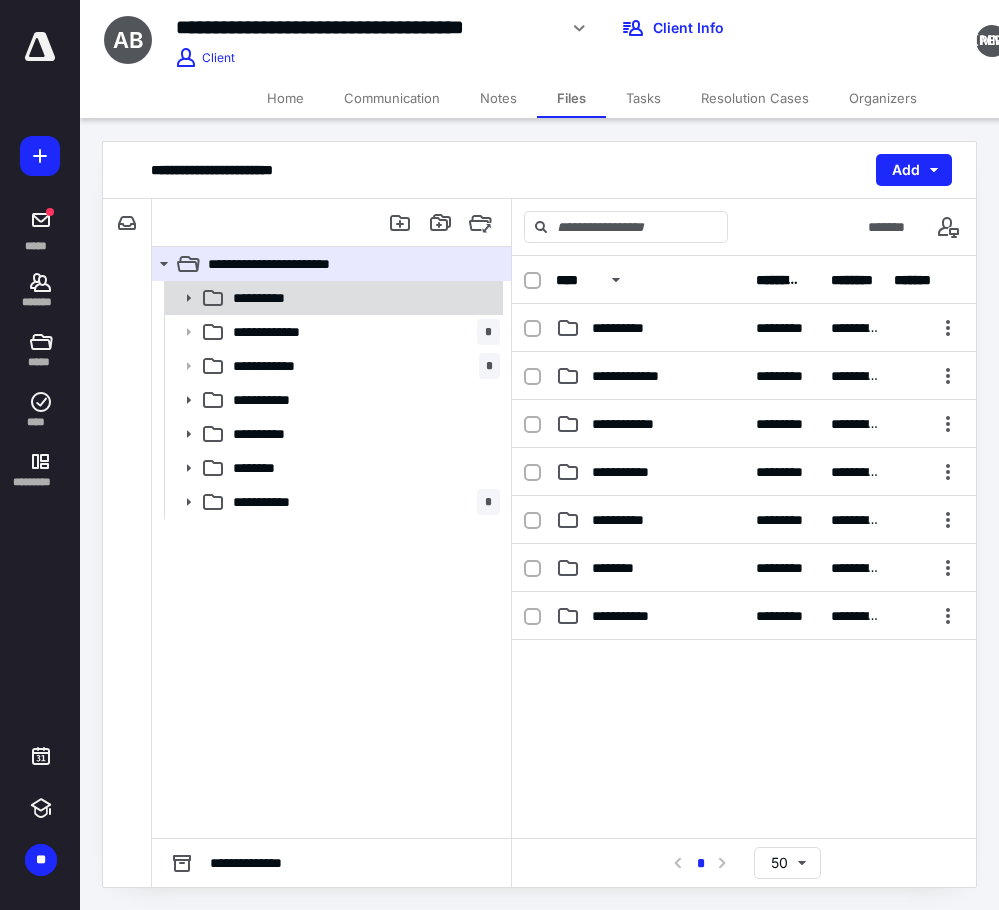 click on "**********" at bounding box center (332, 298) 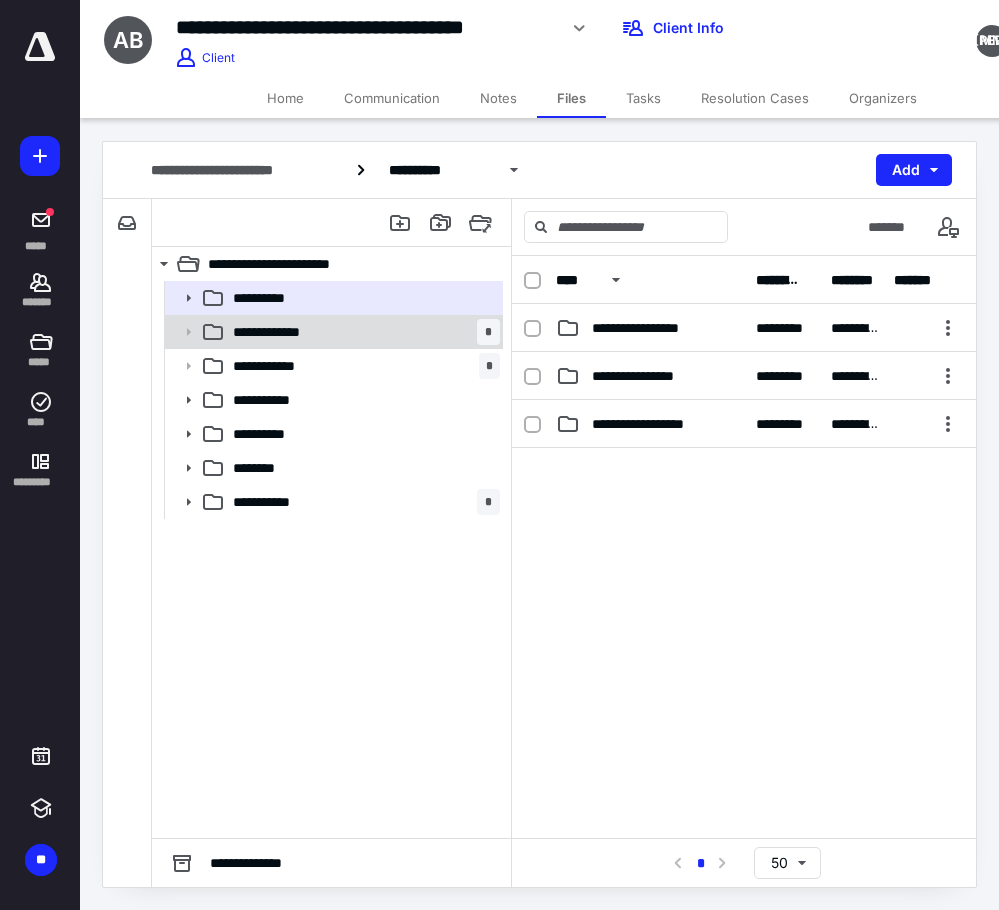 click on "**********" at bounding box center (362, 332) 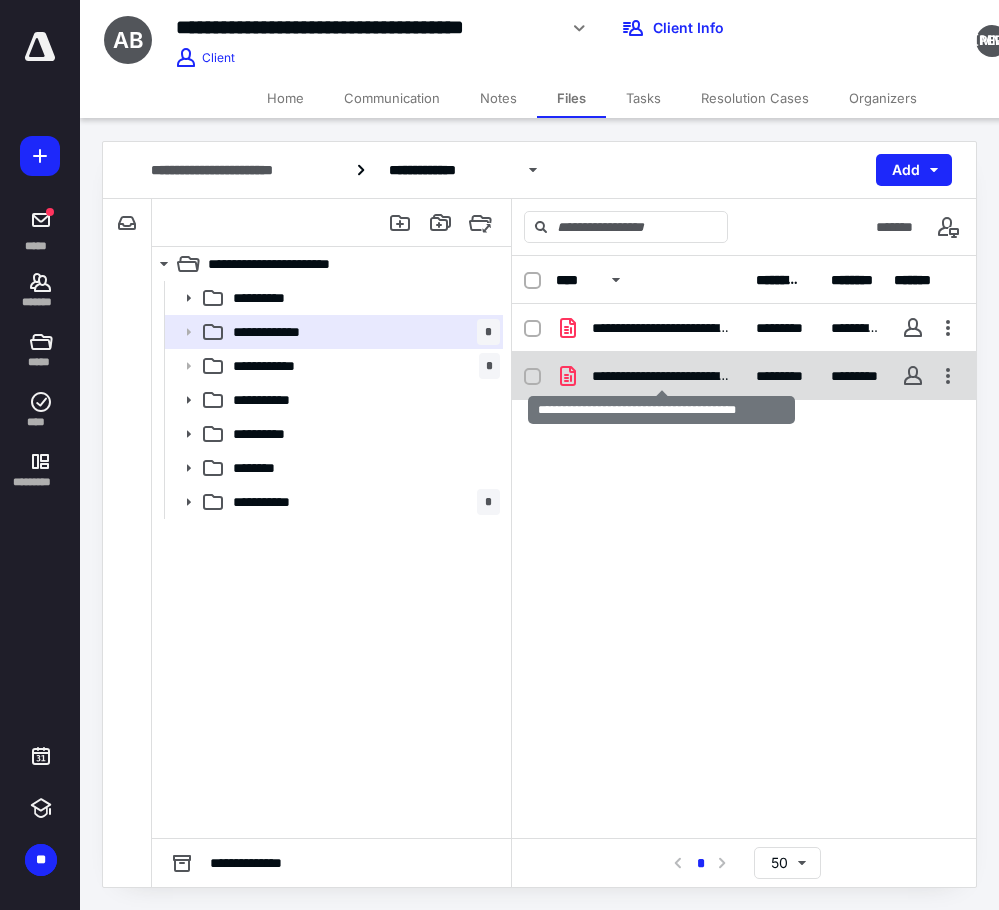 click on "**********" at bounding box center (662, 376) 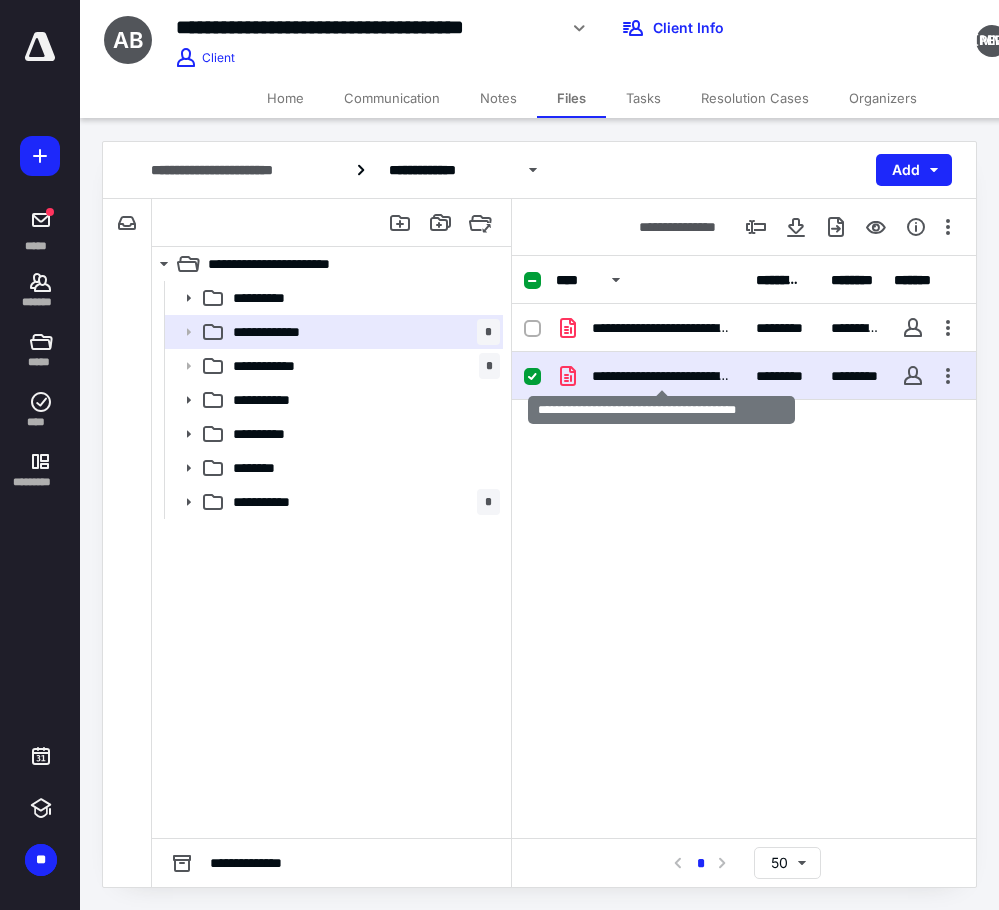 click on "**********" at bounding box center [662, 376] 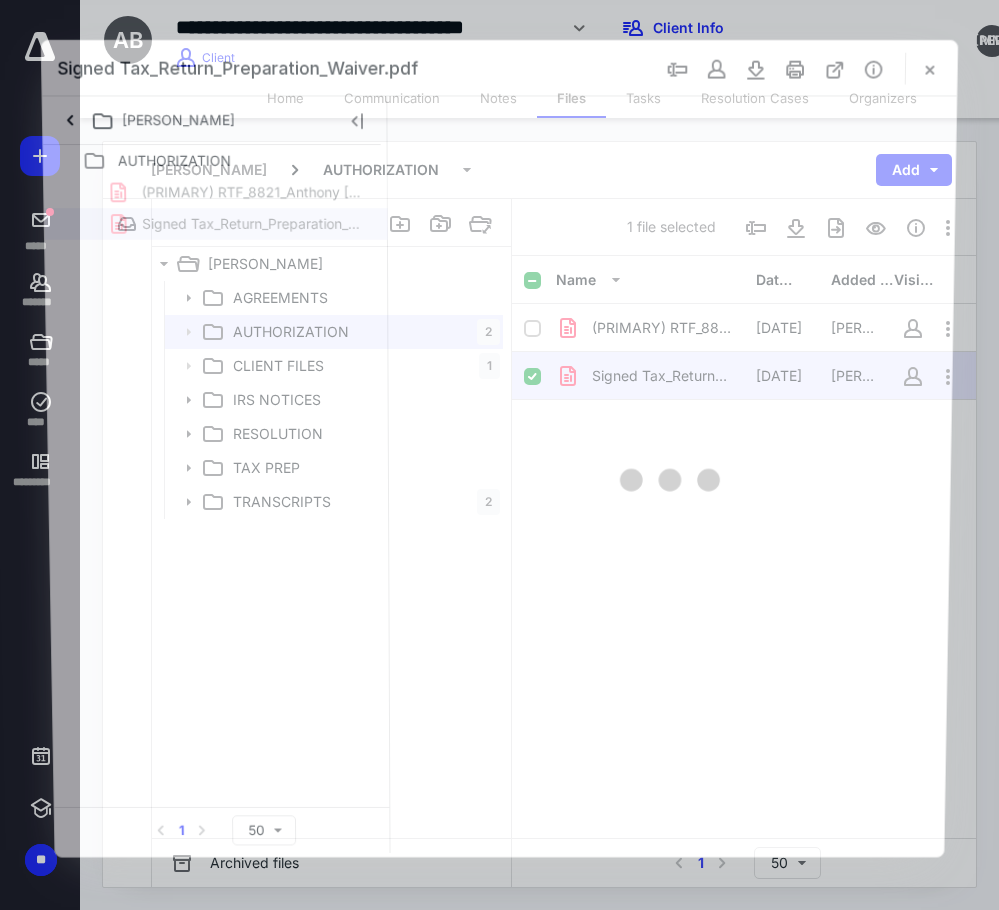 scroll, scrollTop: 0, scrollLeft: 0, axis: both 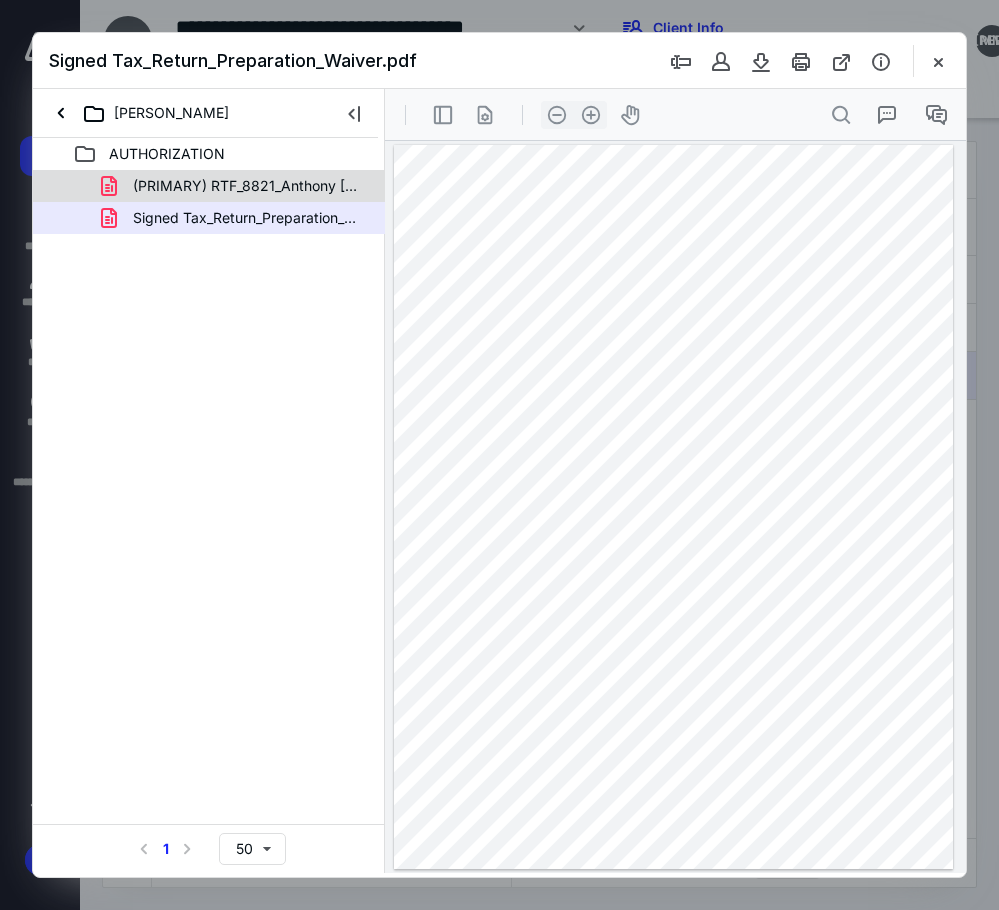 click on "(PRIMARY) RTF_8821_Anthony Bivona-Sundquist.pdf" at bounding box center [237, 186] 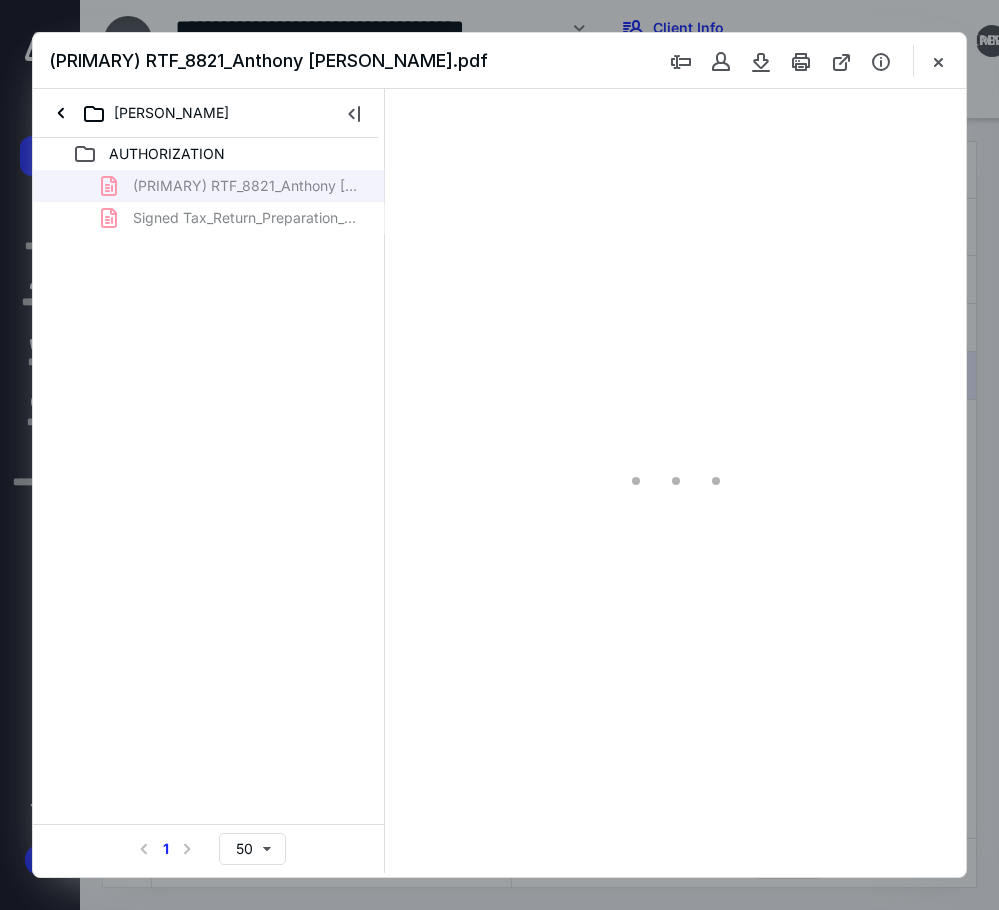 scroll, scrollTop: 56, scrollLeft: 0, axis: vertical 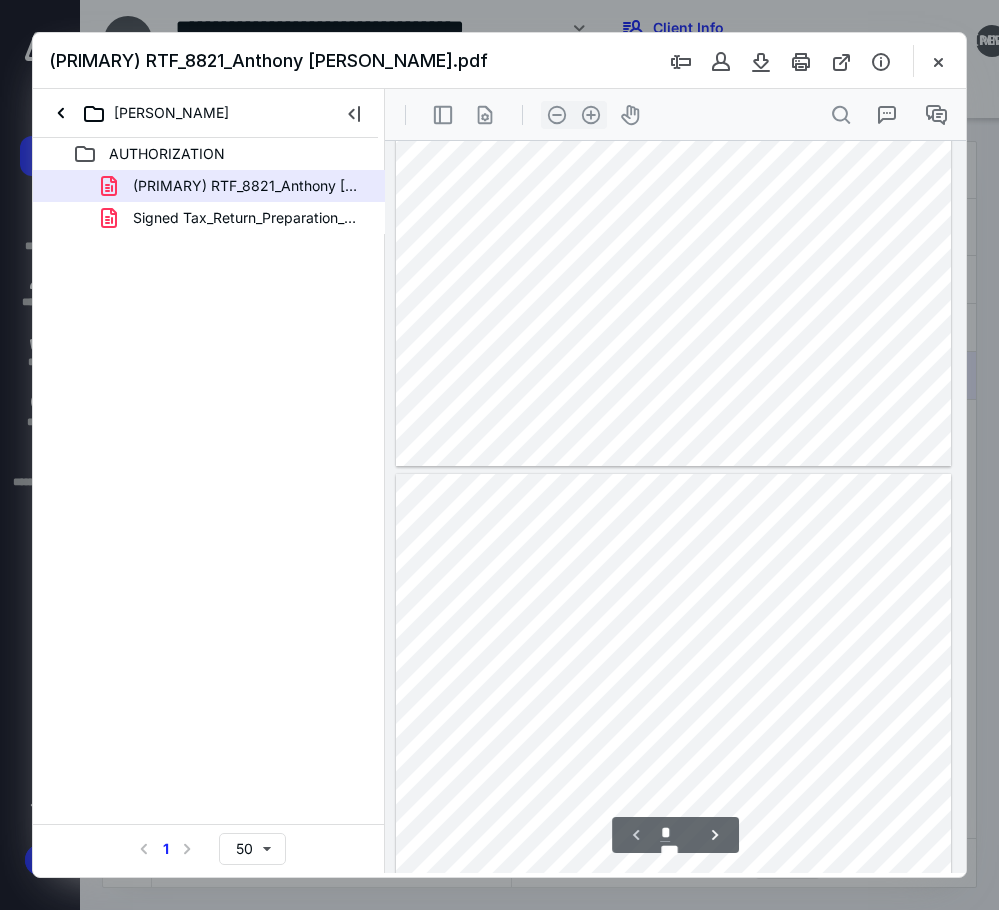type on "*" 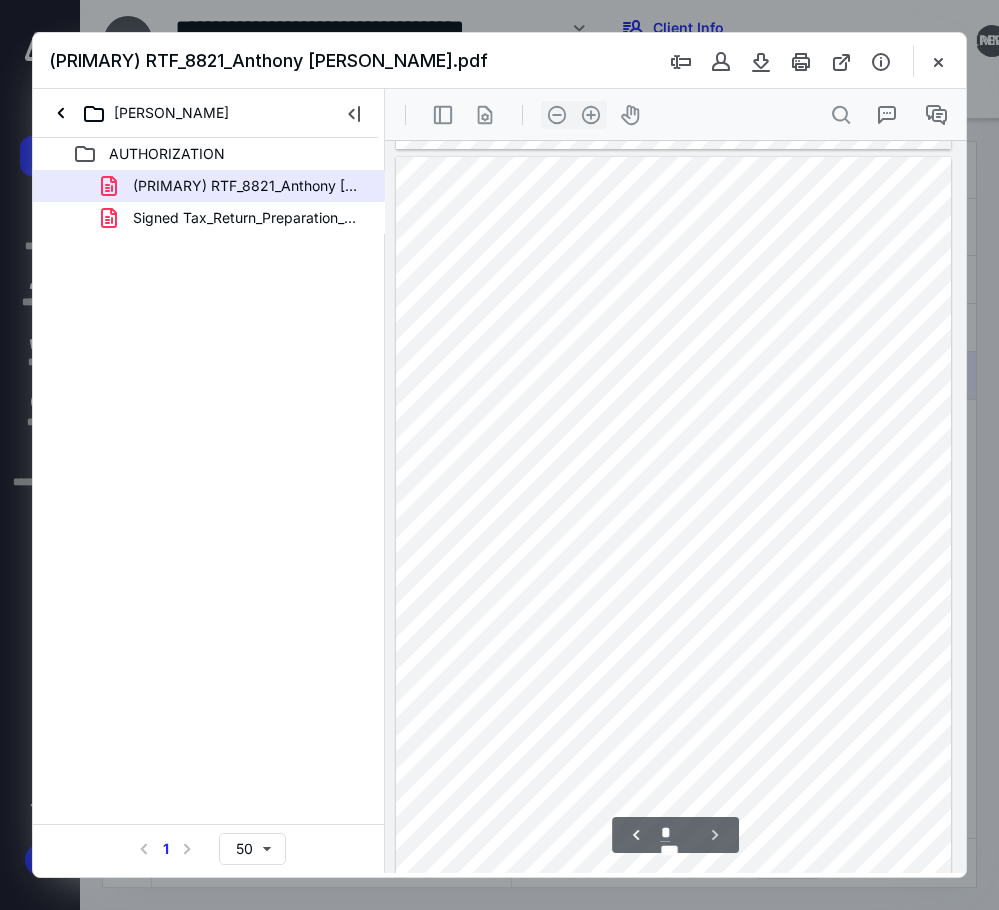 scroll, scrollTop: 722, scrollLeft: 0, axis: vertical 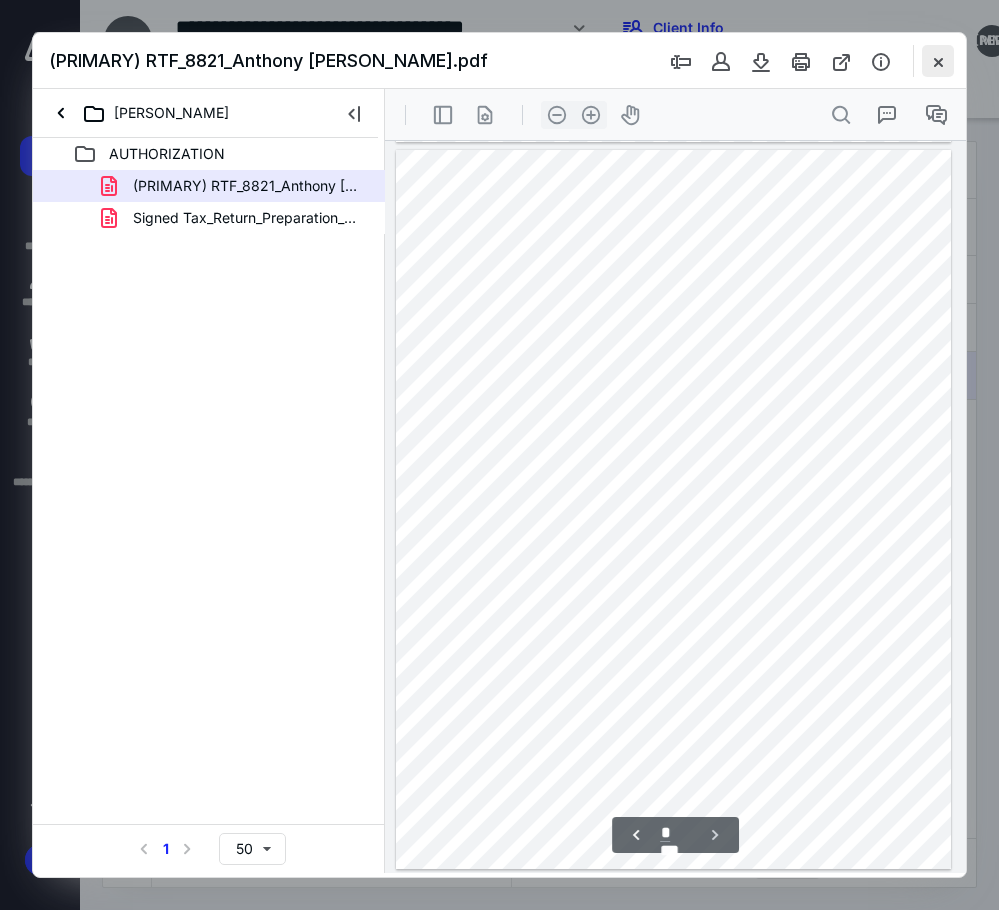 click at bounding box center (938, 61) 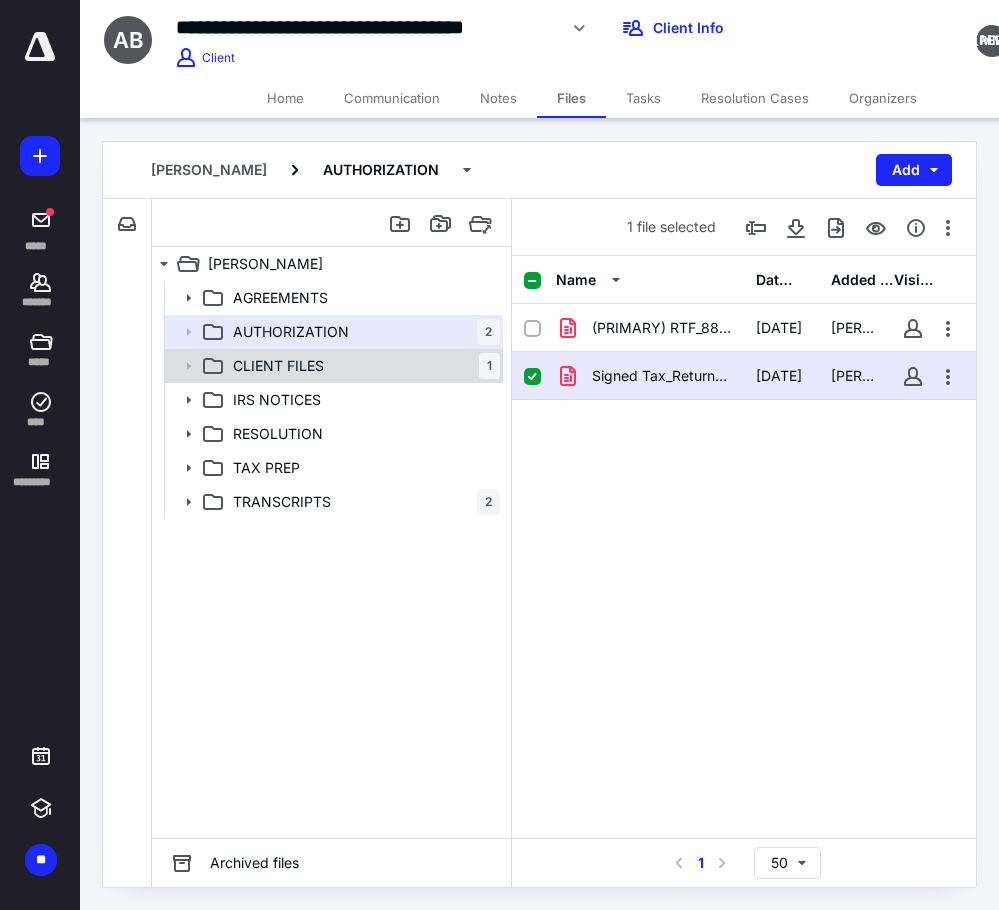click on "CLIENT FILES 1" at bounding box center [362, 366] 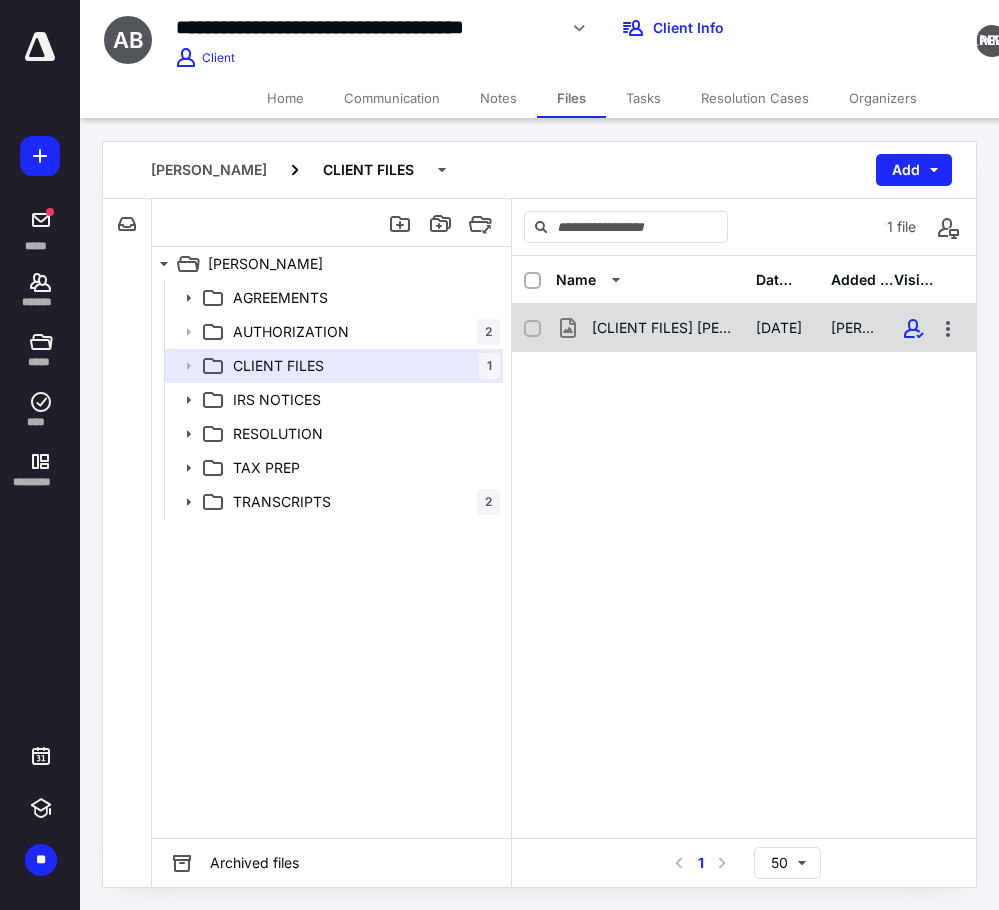 click on "[CLIENT FILES] Anthony Bivona-Sundquist .jpg" at bounding box center [662, 328] 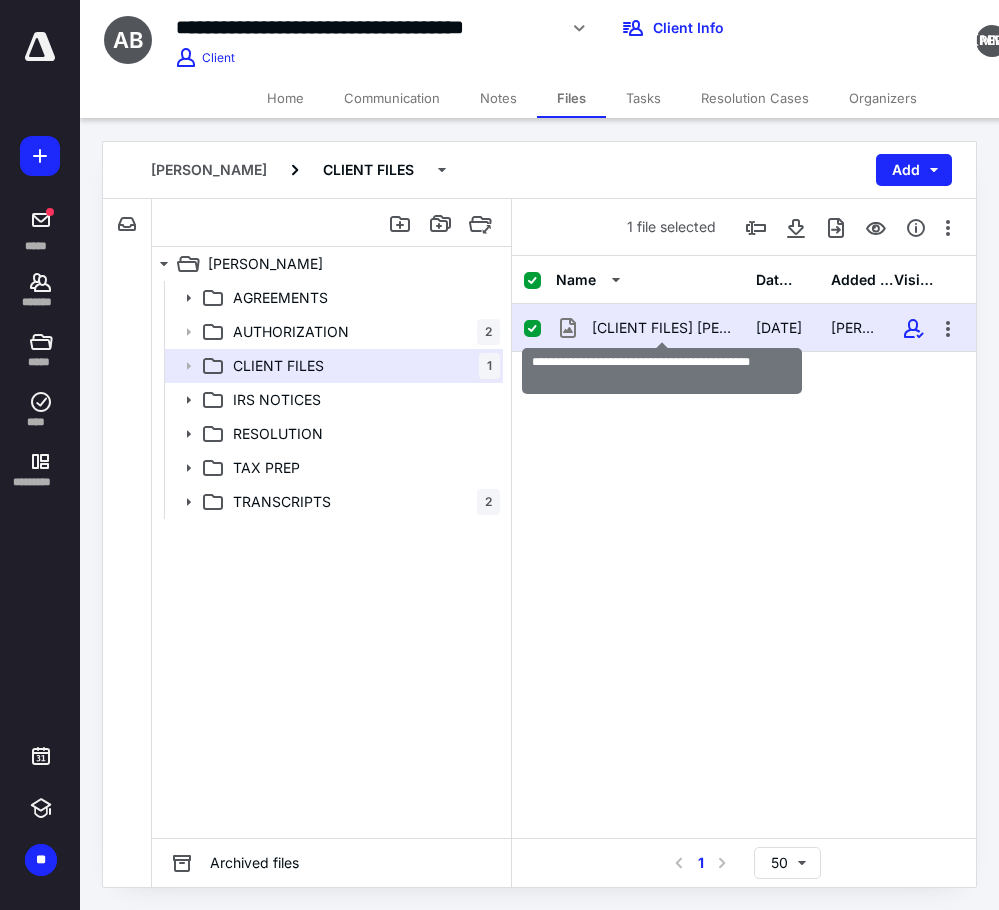 click on "[CLIENT FILES] Anthony Bivona-Sundquist .jpg" at bounding box center [662, 328] 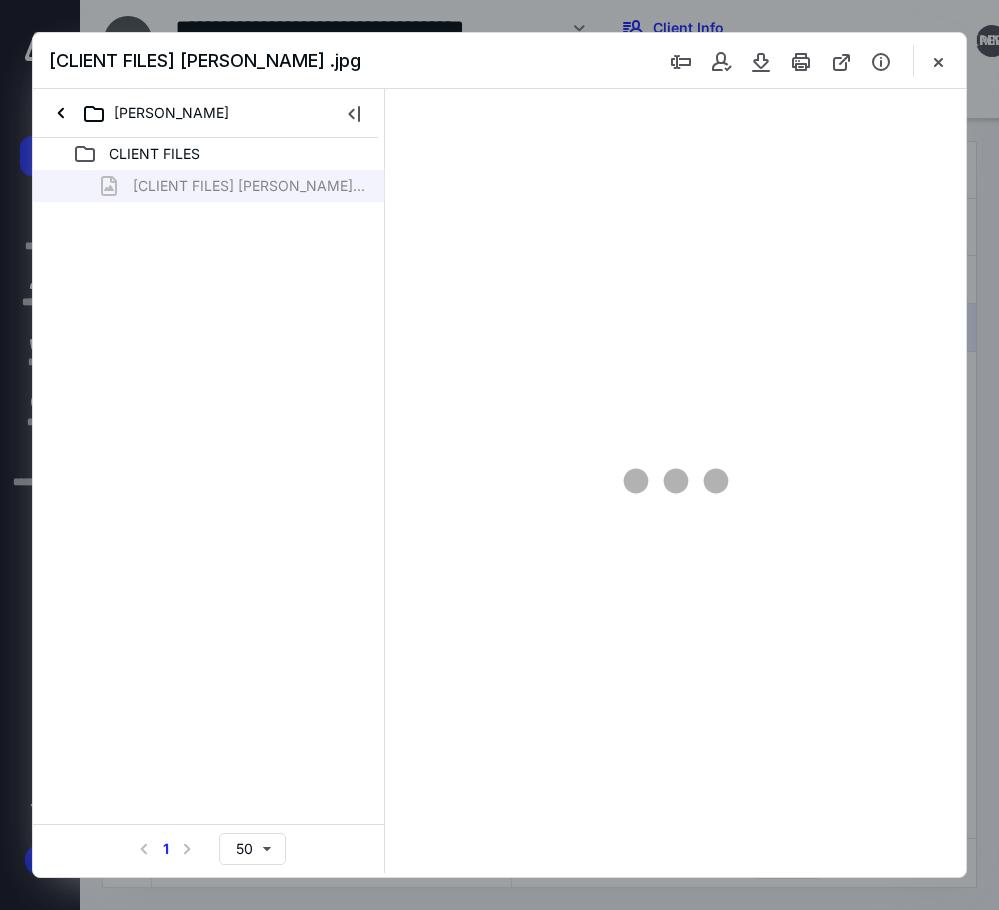scroll, scrollTop: 0, scrollLeft: 0, axis: both 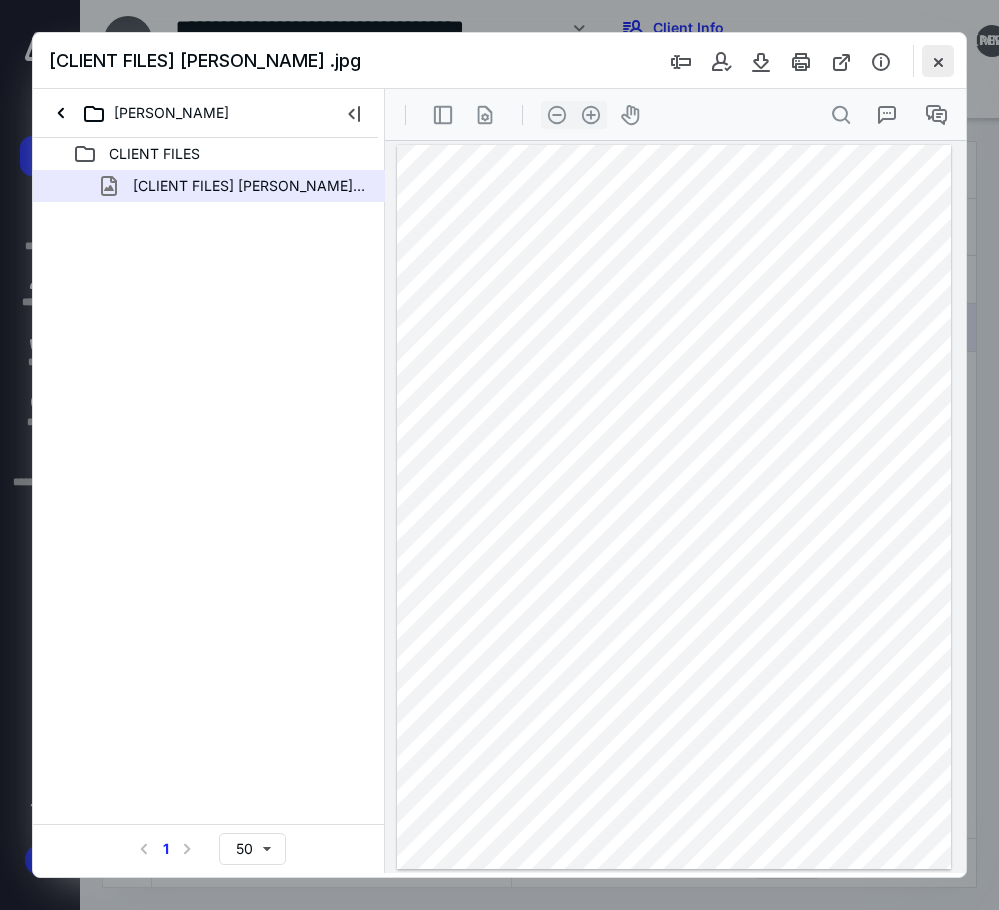 click at bounding box center [938, 61] 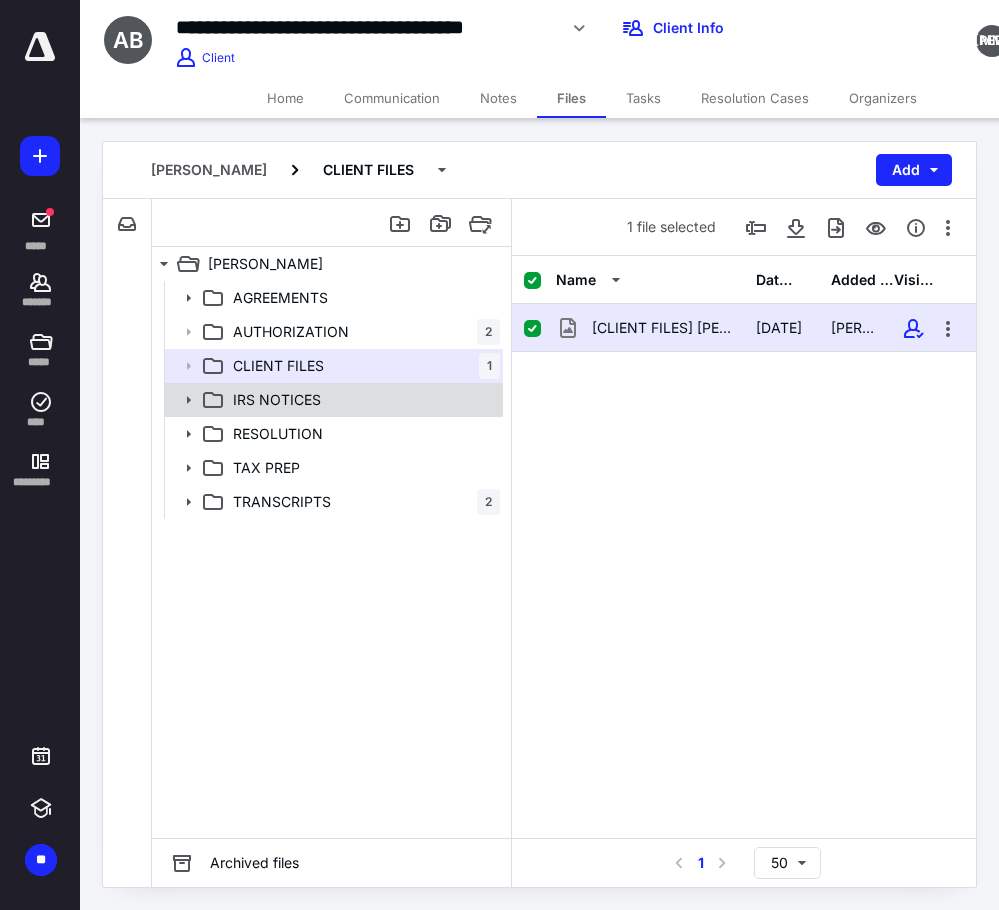 click on "IRS NOTICES" at bounding box center [362, 400] 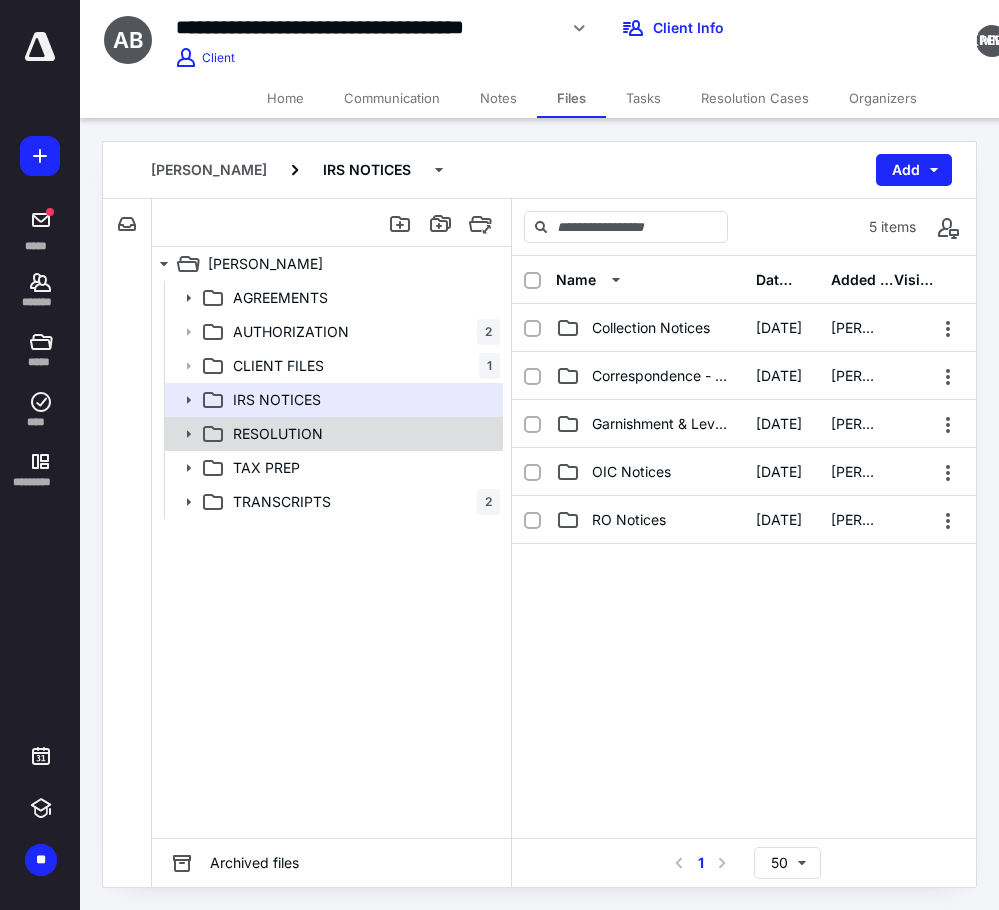 click on "RESOLUTION" at bounding box center [362, 434] 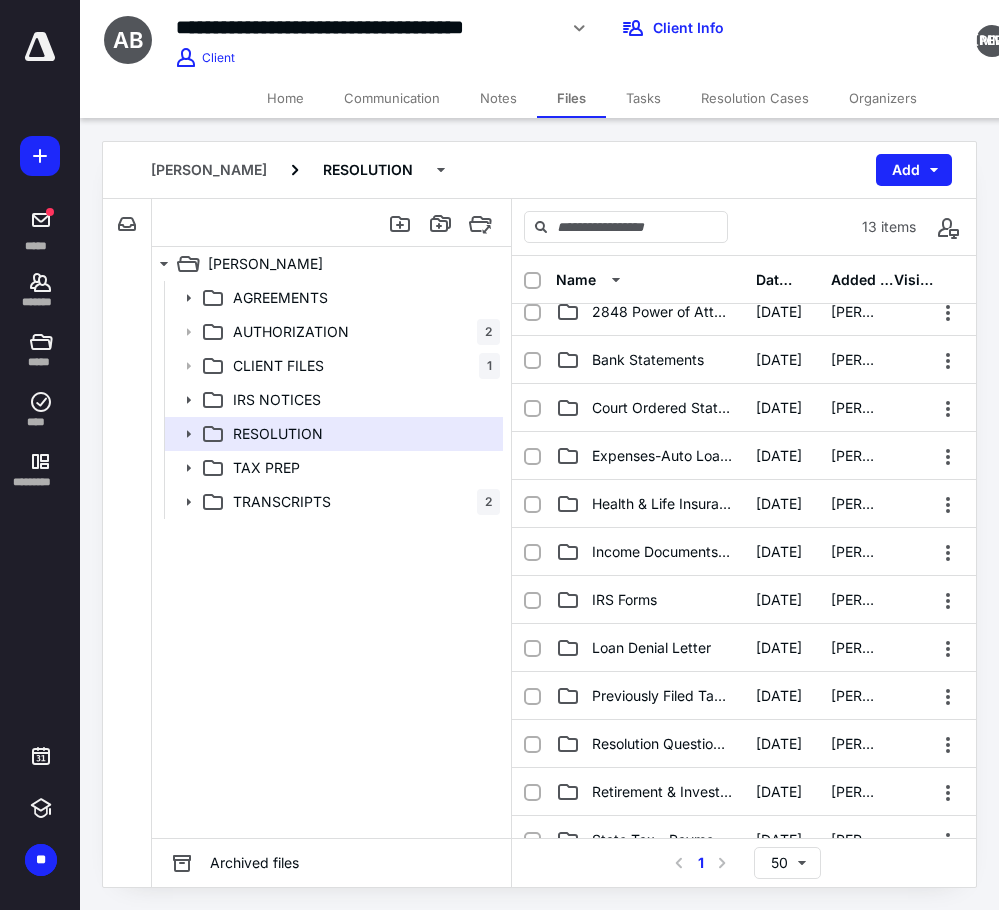 scroll, scrollTop: 0, scrollLeft: 0, axis: both 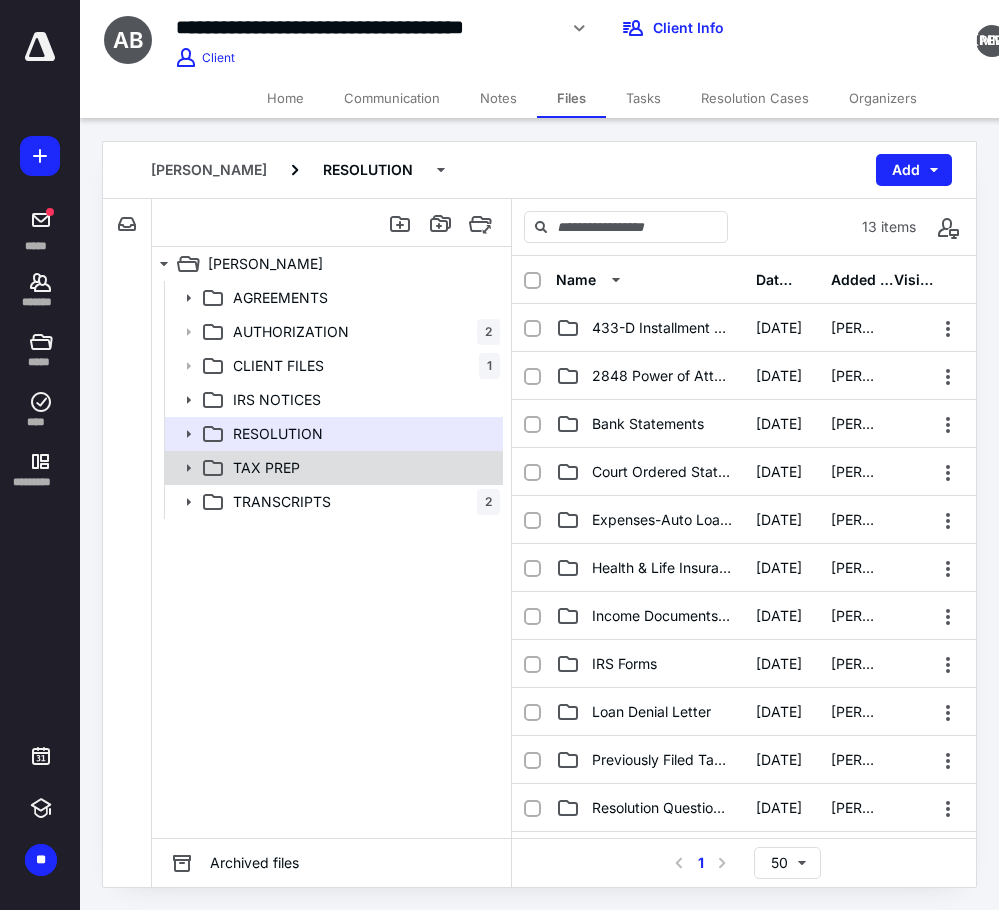 click on "TAX PREP" at bounding box center [362, 468] 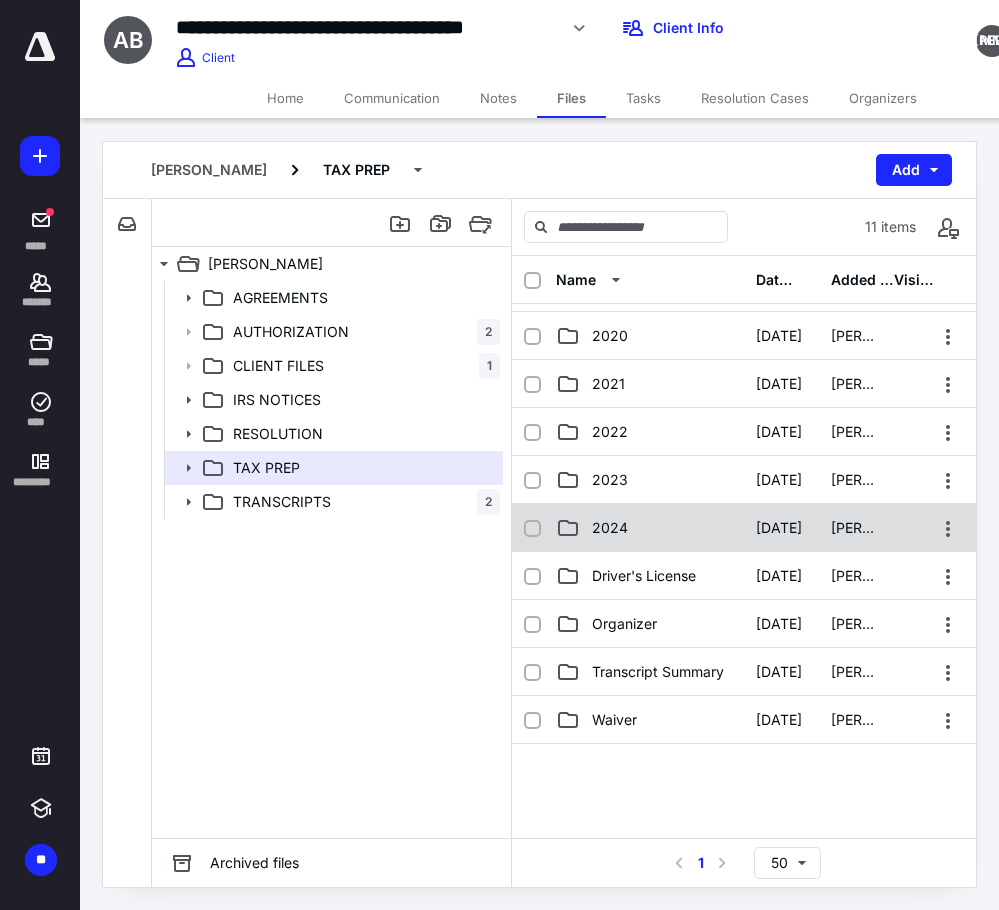 scroll, scrollTop: 0, scrollLeft: 0, axis: both 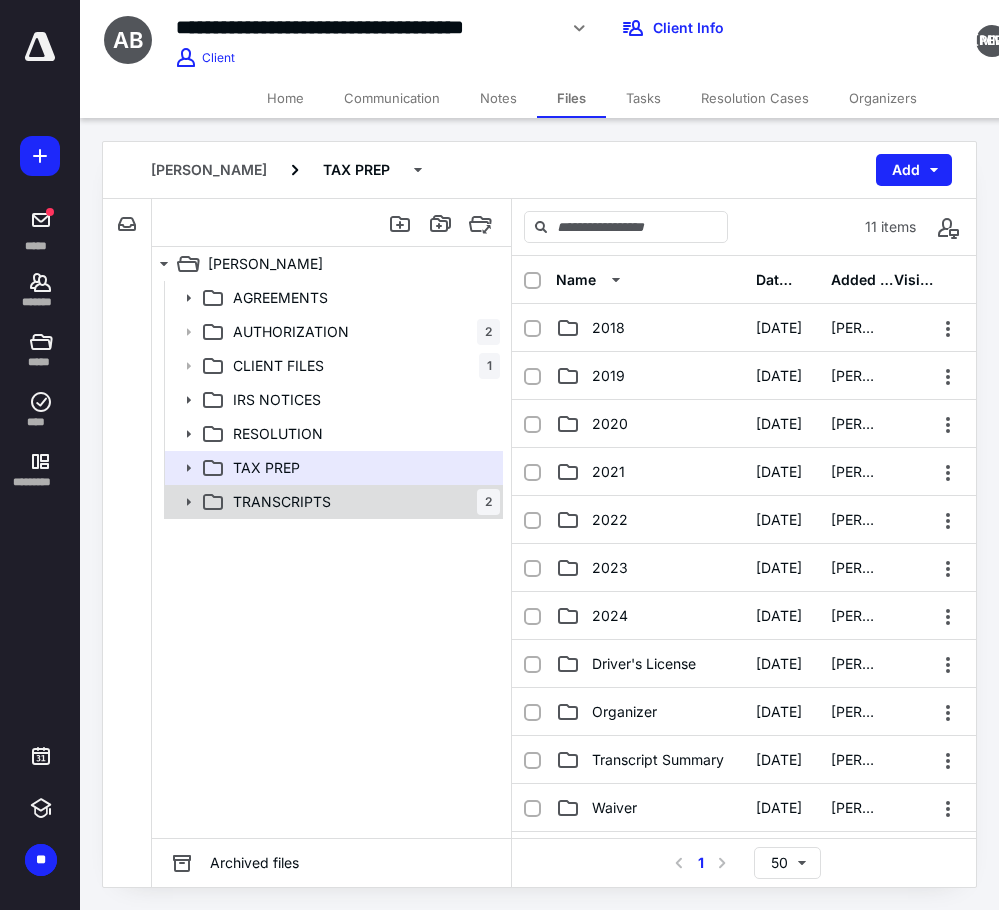 click on "TRANSCRIPTS 2" at bounding box center [362, 502] 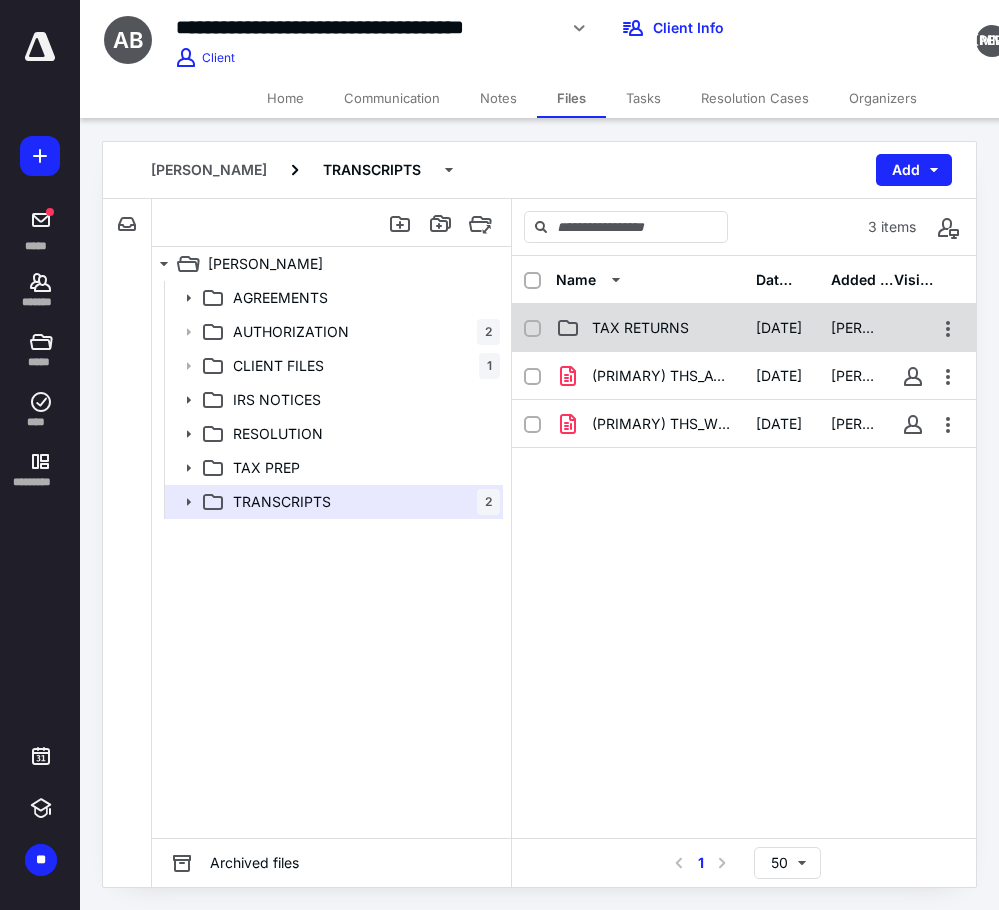 click on "TAX RETURNS 4/14/2025 Chrissie Rizzotti" at bounding box center (744, 328) 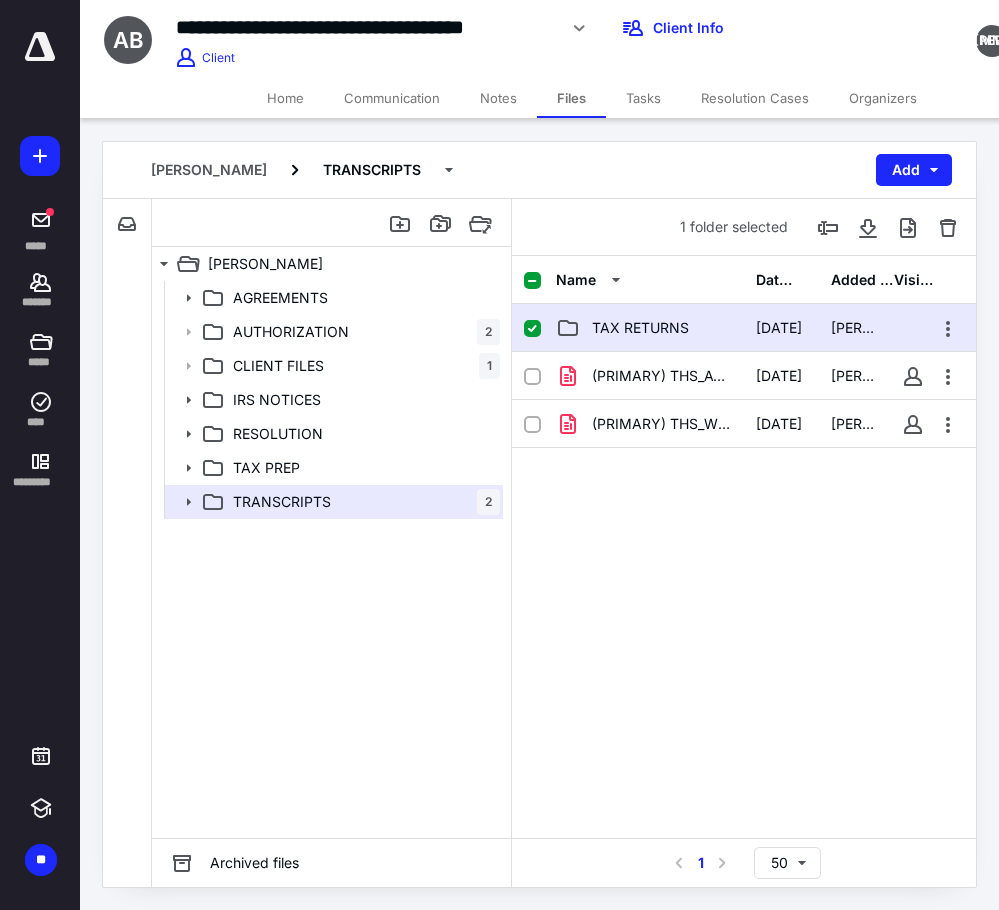 click on "TAX RETURNS 4/14/2025 Chrissie Rizzotti" at bounding box center [744, 328] 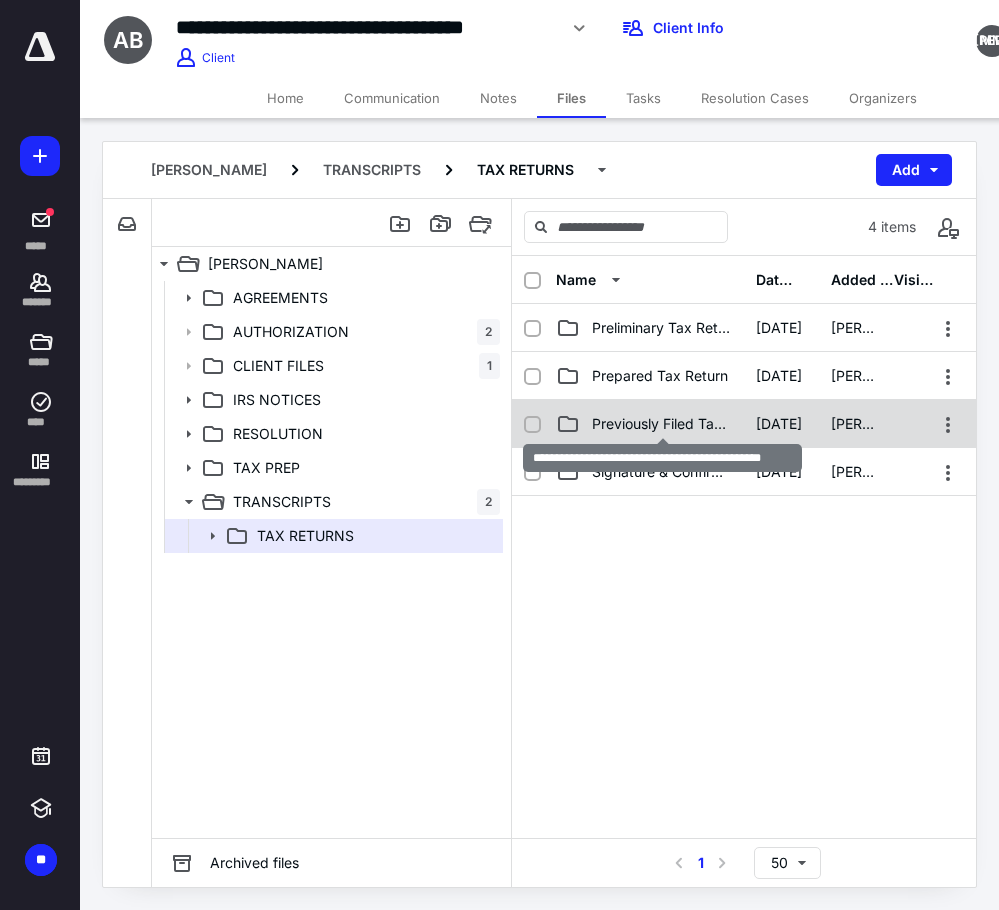 click on "Previously Filed Tax Returns - from the Client" at bounding box center [662, 424] 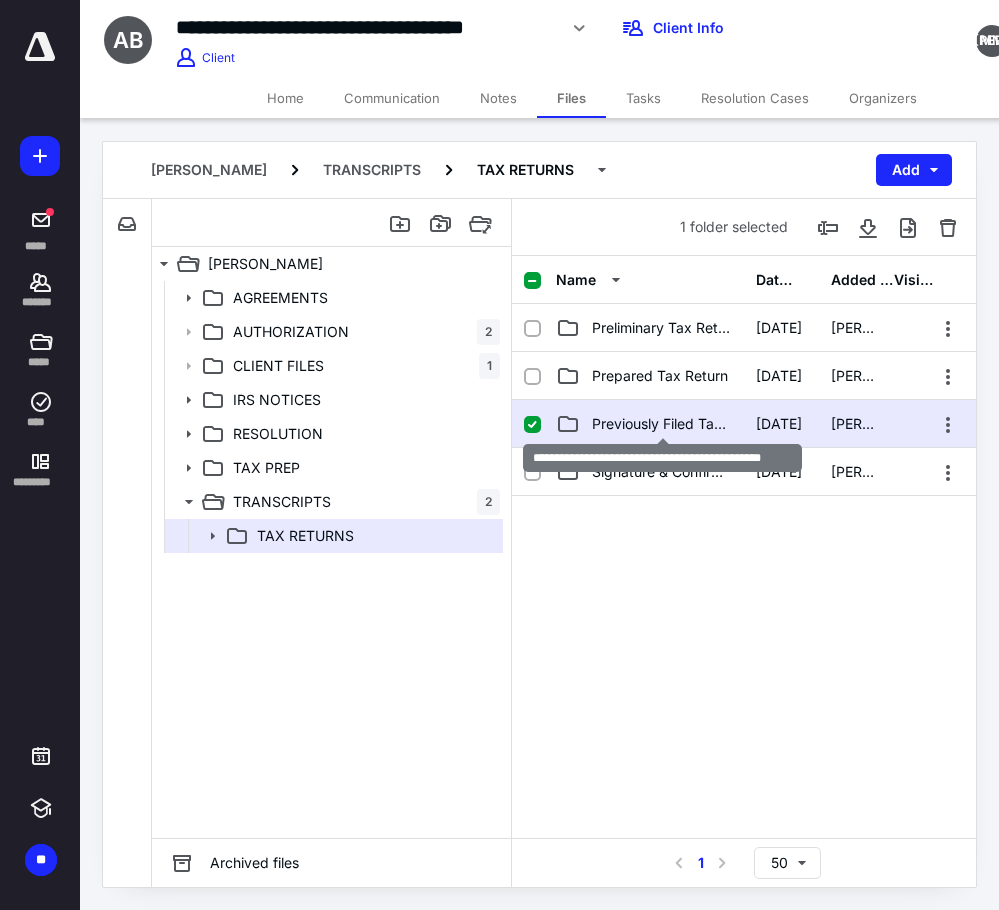 click on "Previously Filed Tax Returns - from the Client" at bounding box center [662, 424] 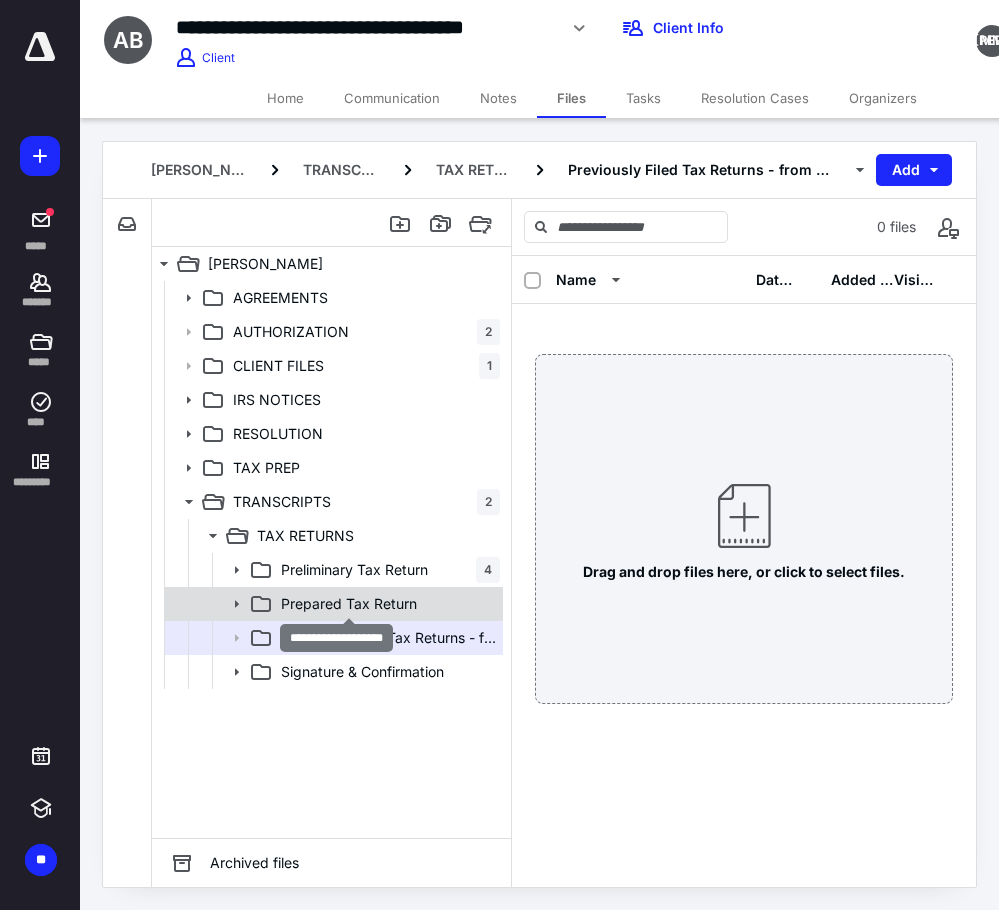 click on "Prepared Tax Return" at bounding box center [349, 604] 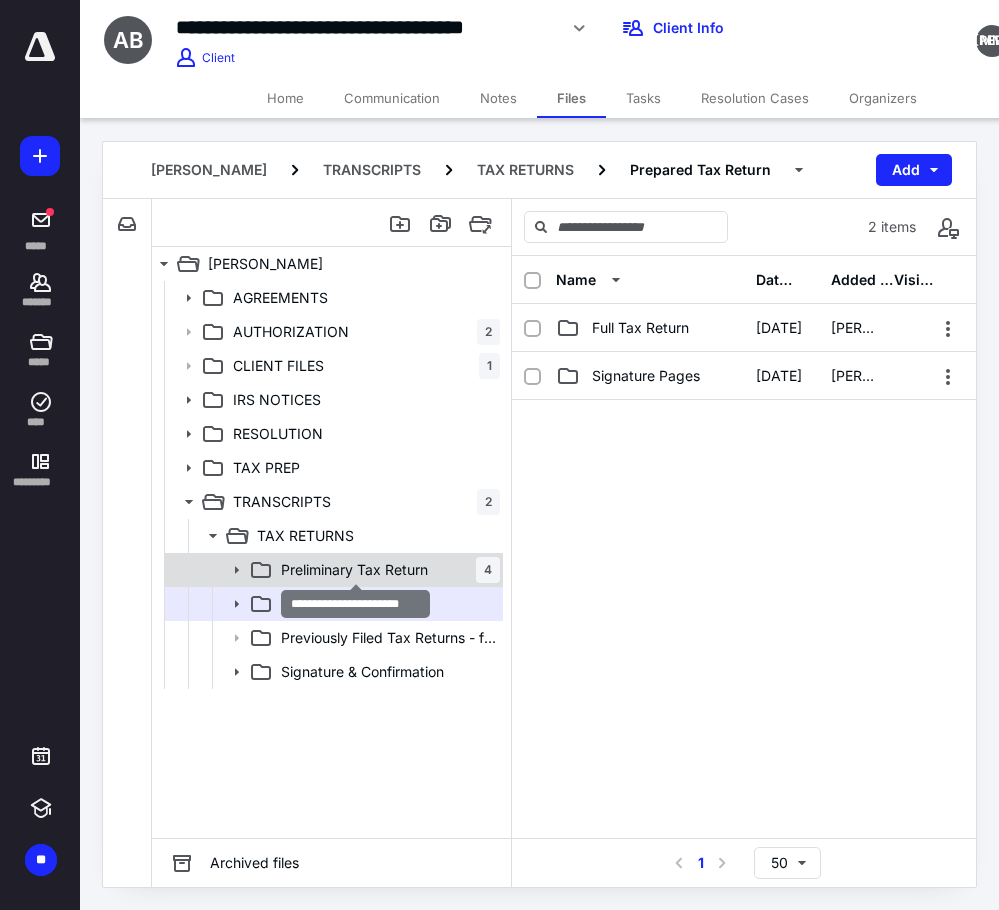 click on "Preliminary Tax Return" at bounding box center (354, 570) 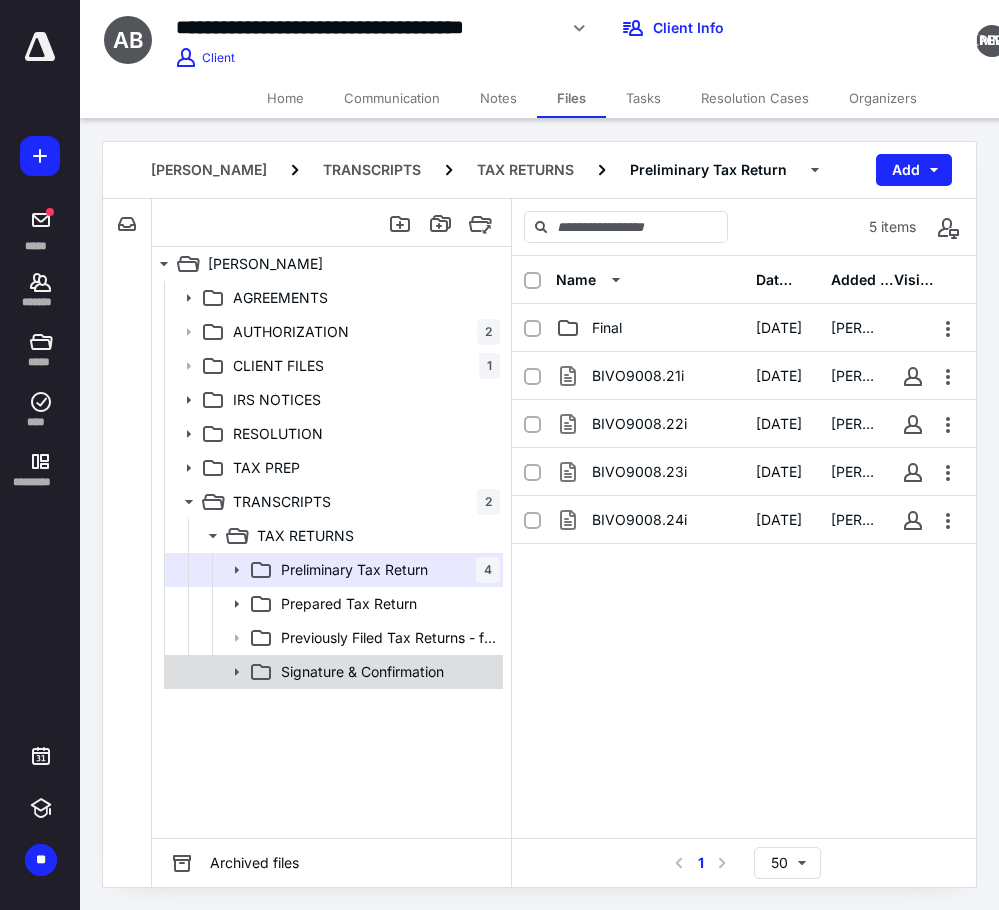 click on "Signature & Confirmation" at bounding box center [362, 672] 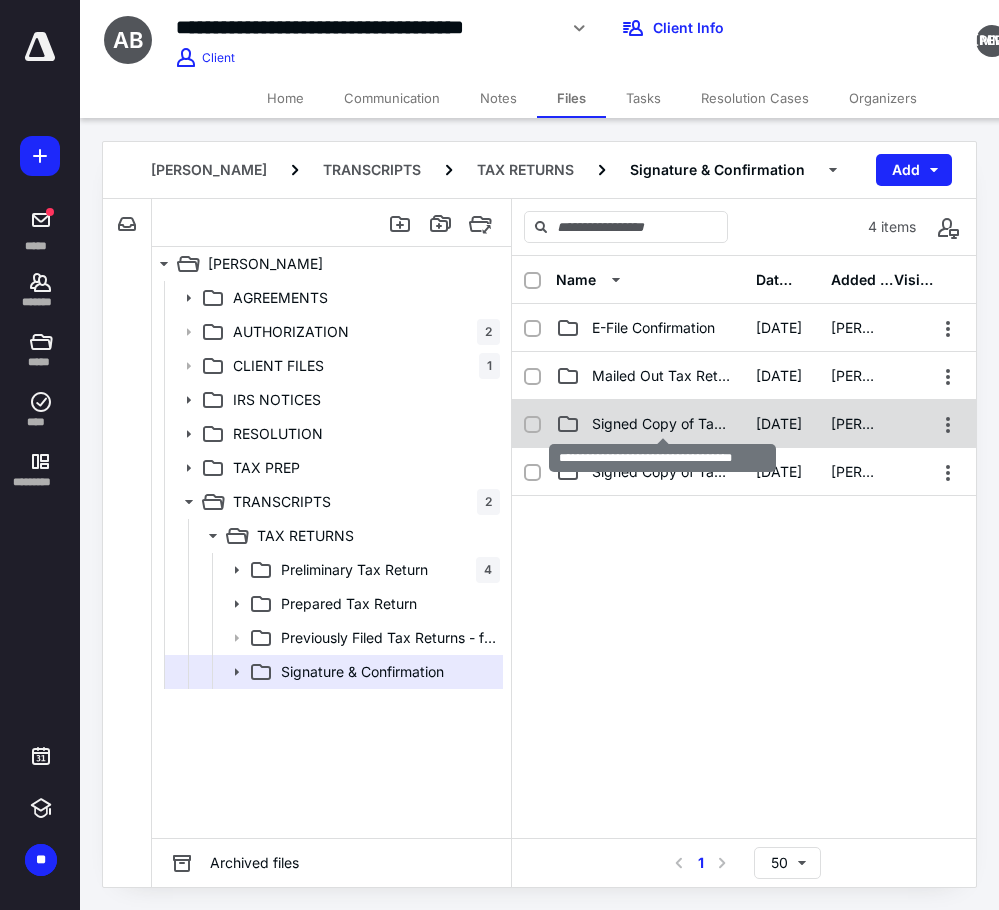 click on "Signed Copy of Tax Returns ~ E-File" at bounding box center [662, 424] 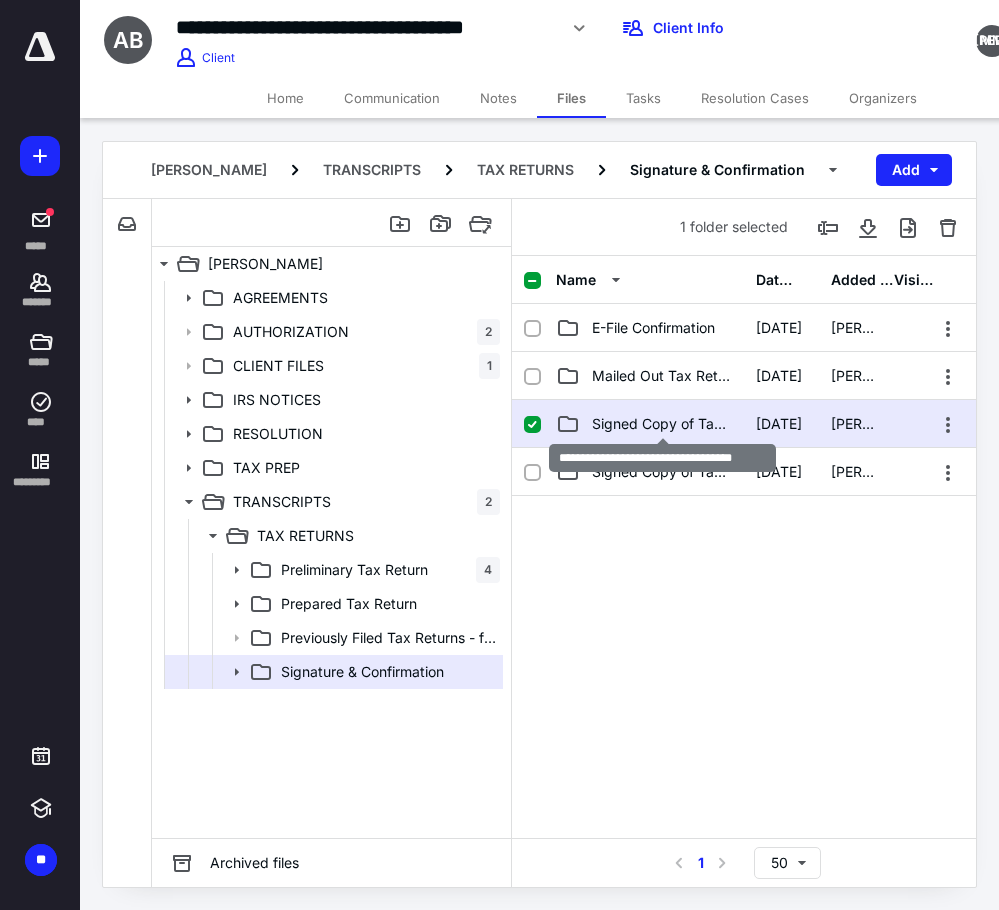 click on "Signed Copy of Tax Returns ~ E-File" at bounding box center (662, 424) 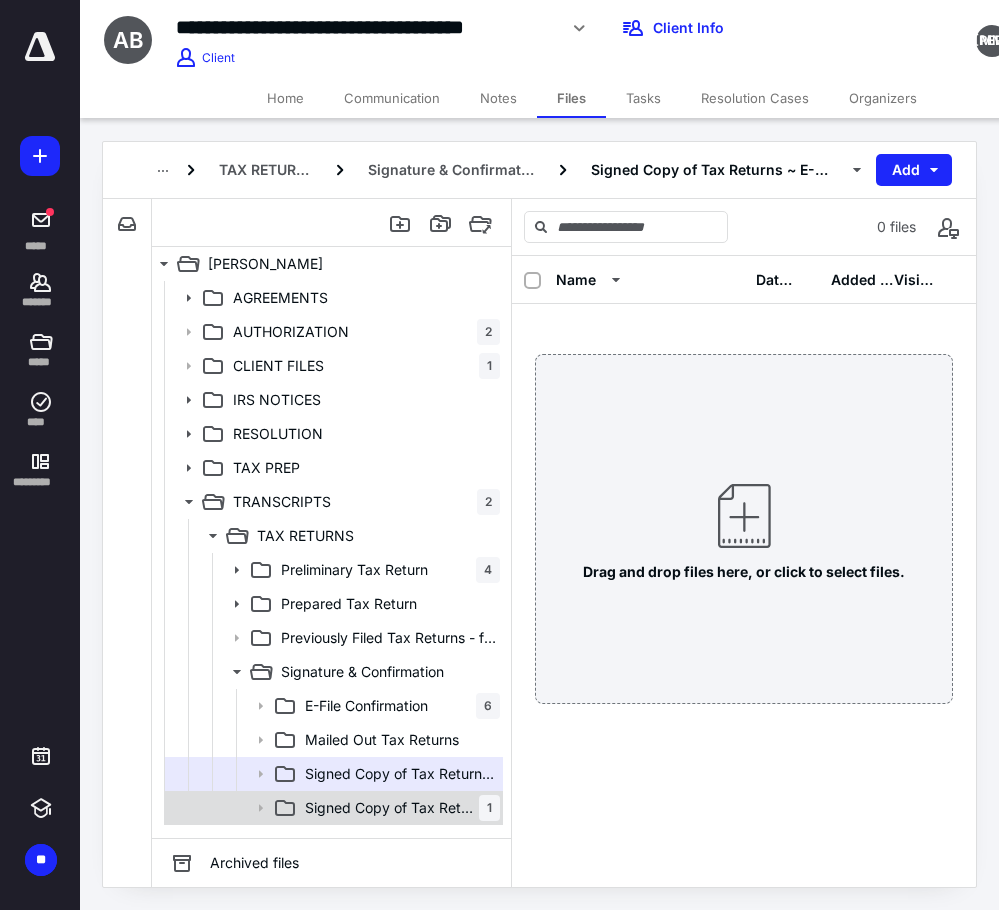 click on "Signed Copy of Tax Returns ~ Paper File" at bounding box center [392, 808] 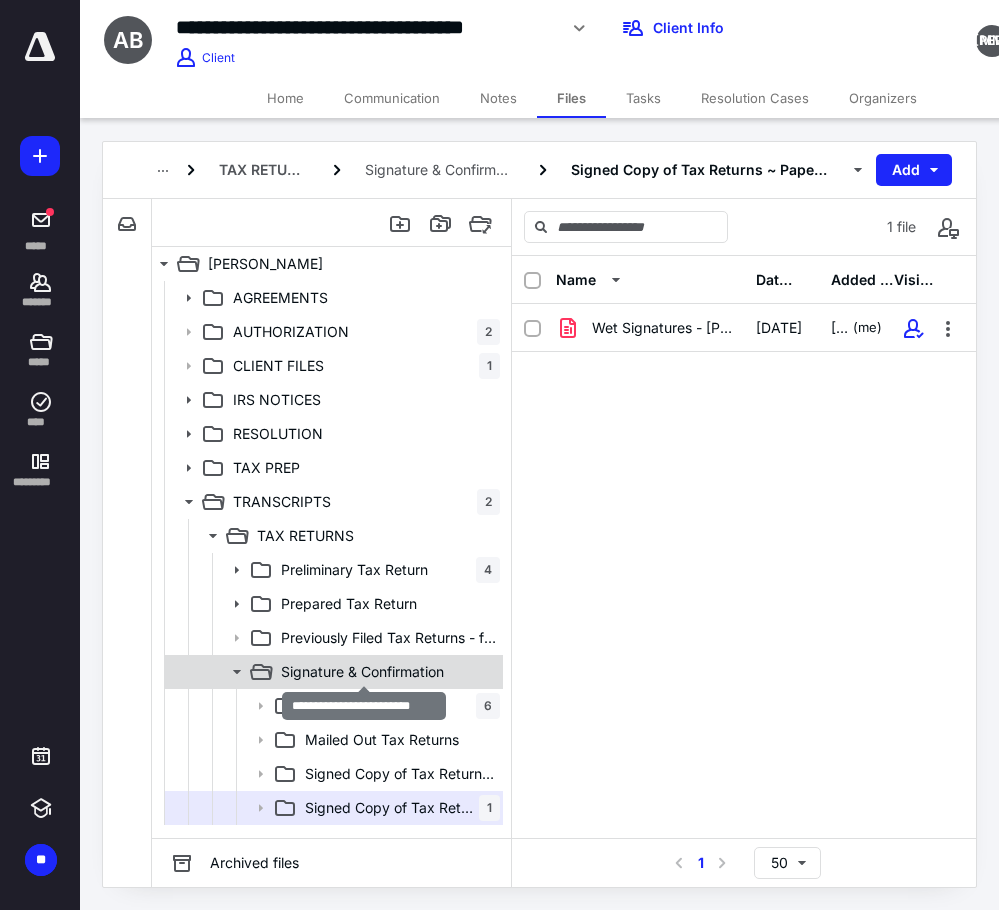 click on "Signature & Confirmation" at bounding box center (362, 672) 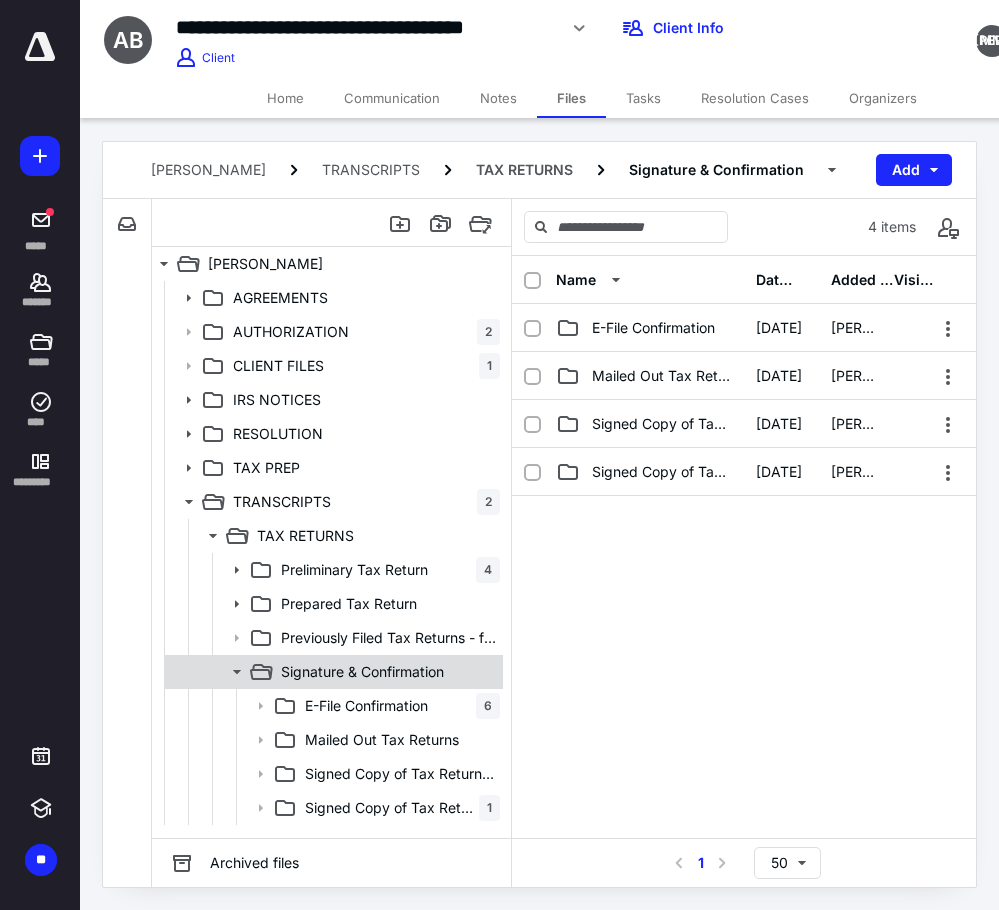 click 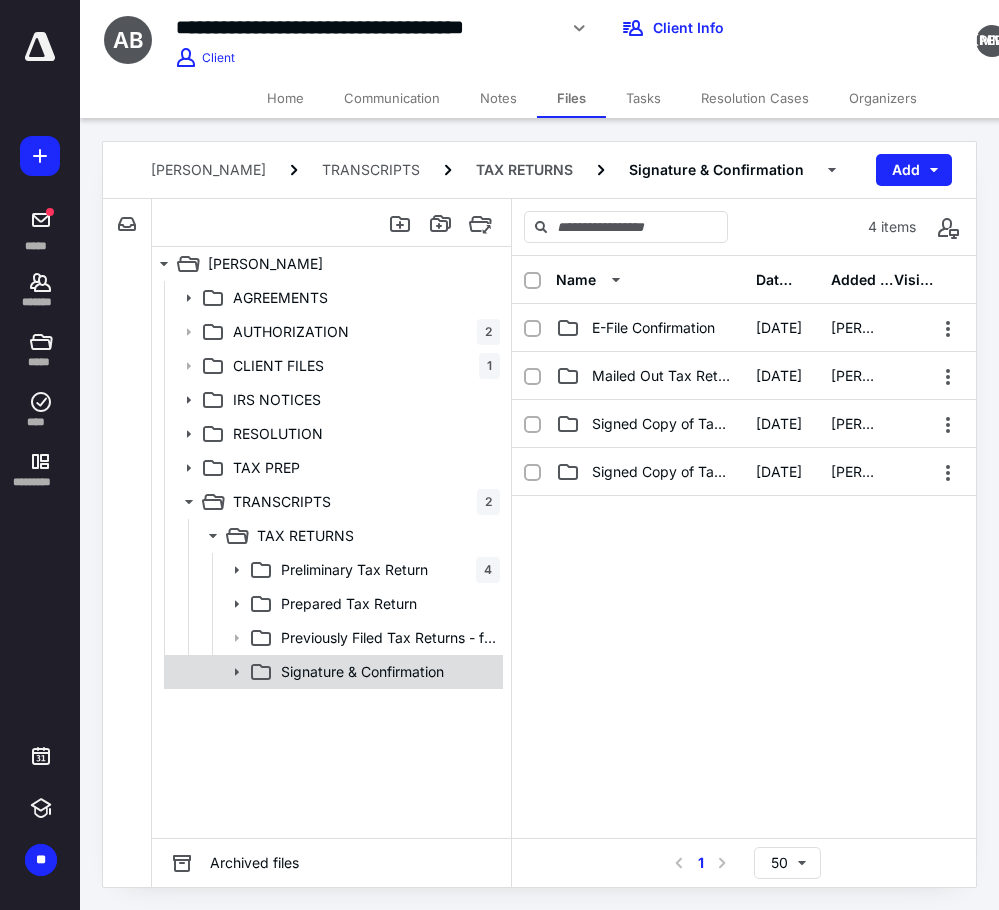 click 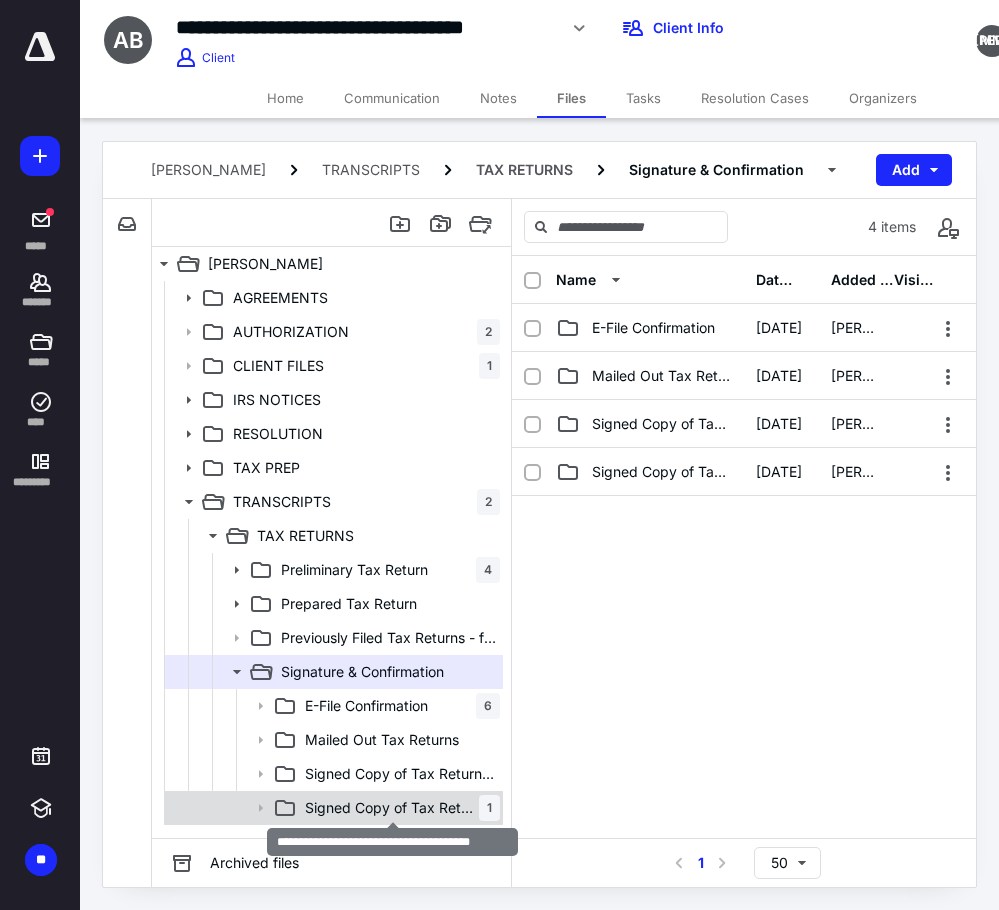 click on "Signed Copy of Tax Returns ~ Paper File" at bounding box center (392, 808) 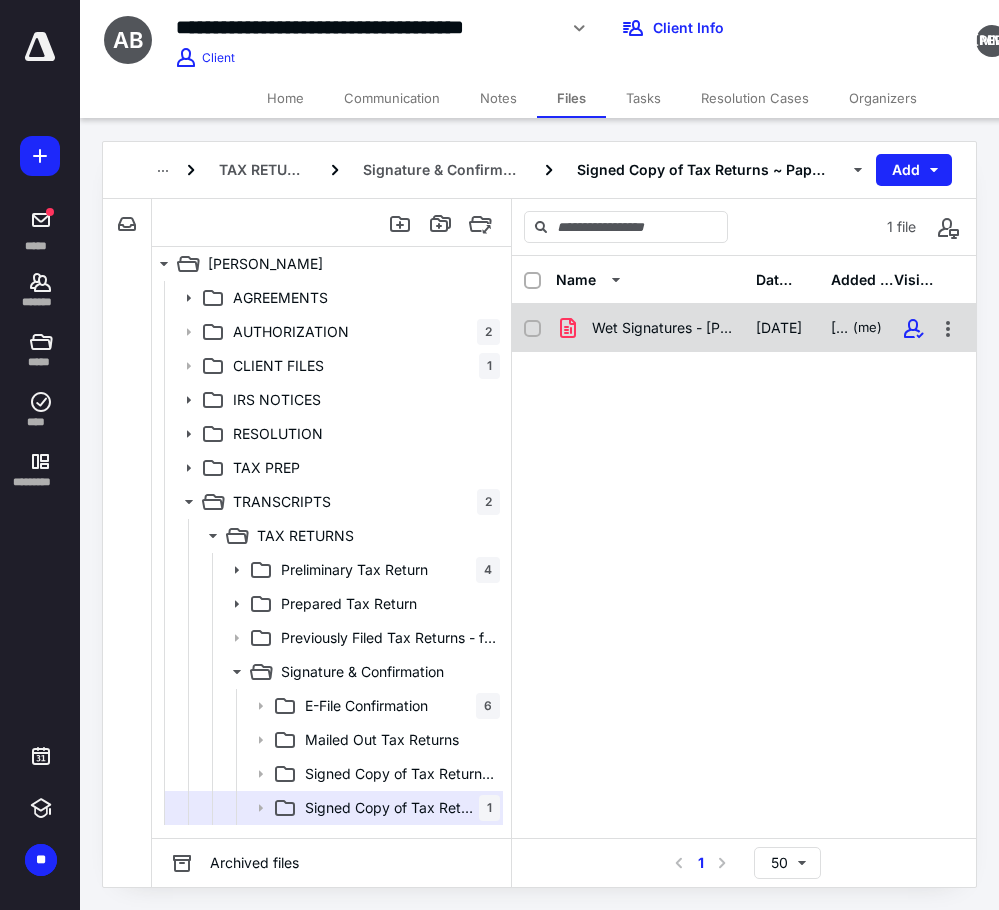 click on "Wet Signatures - Anthony Bivona.pdf" at bounding box center [662, 328] 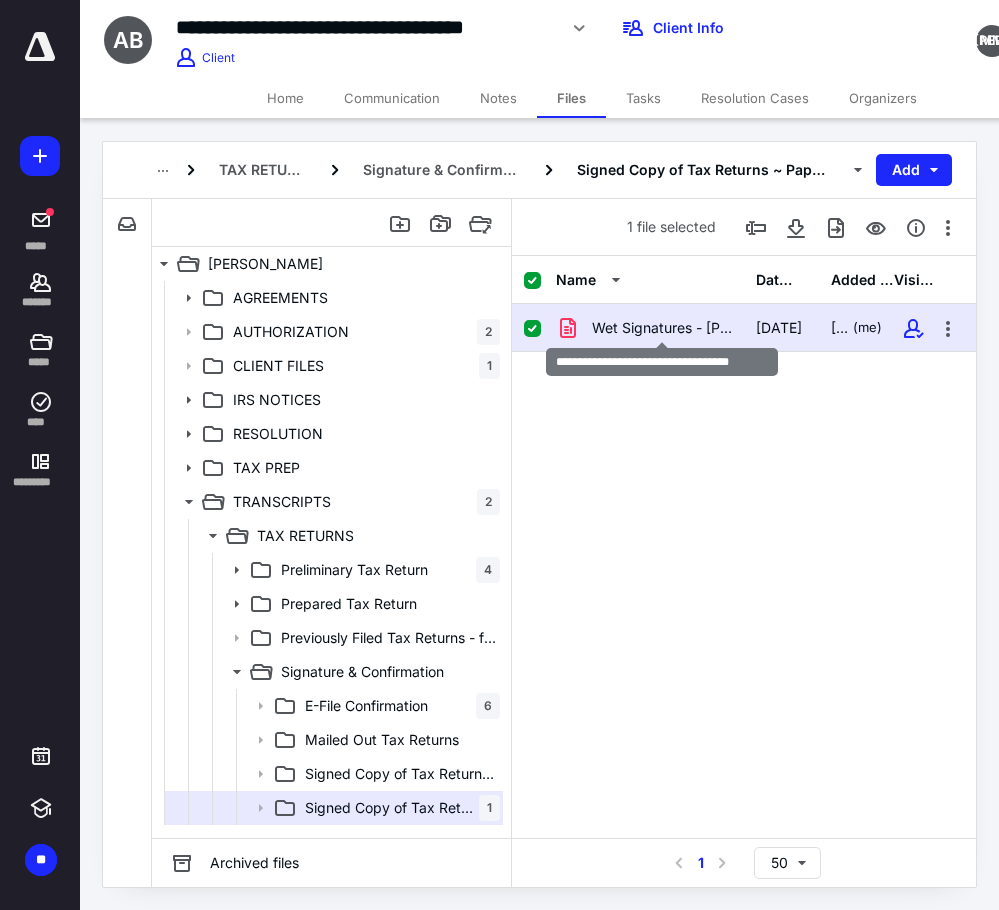 click on "Wet Signatures - Anthony Bivona.pdf" at bounding box center [662, 328] 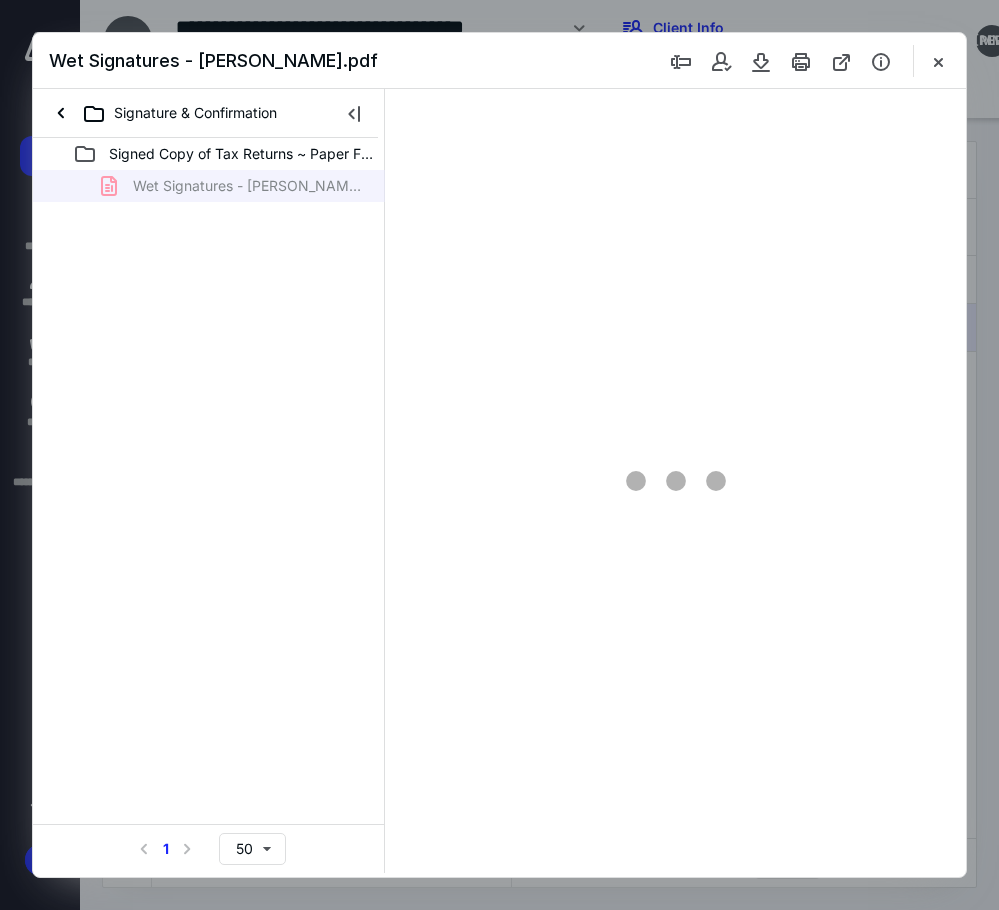 scroll, scrollTop: 0, scrollLeft: 0, axis: both 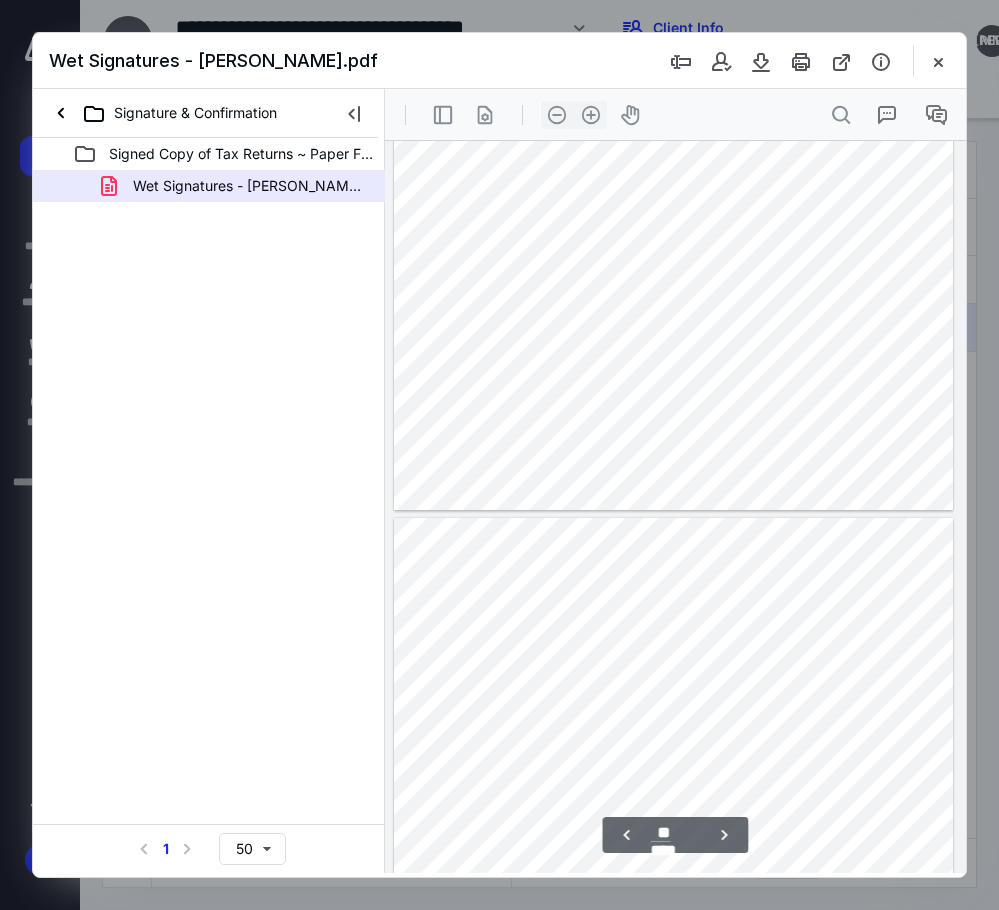 type on "**" 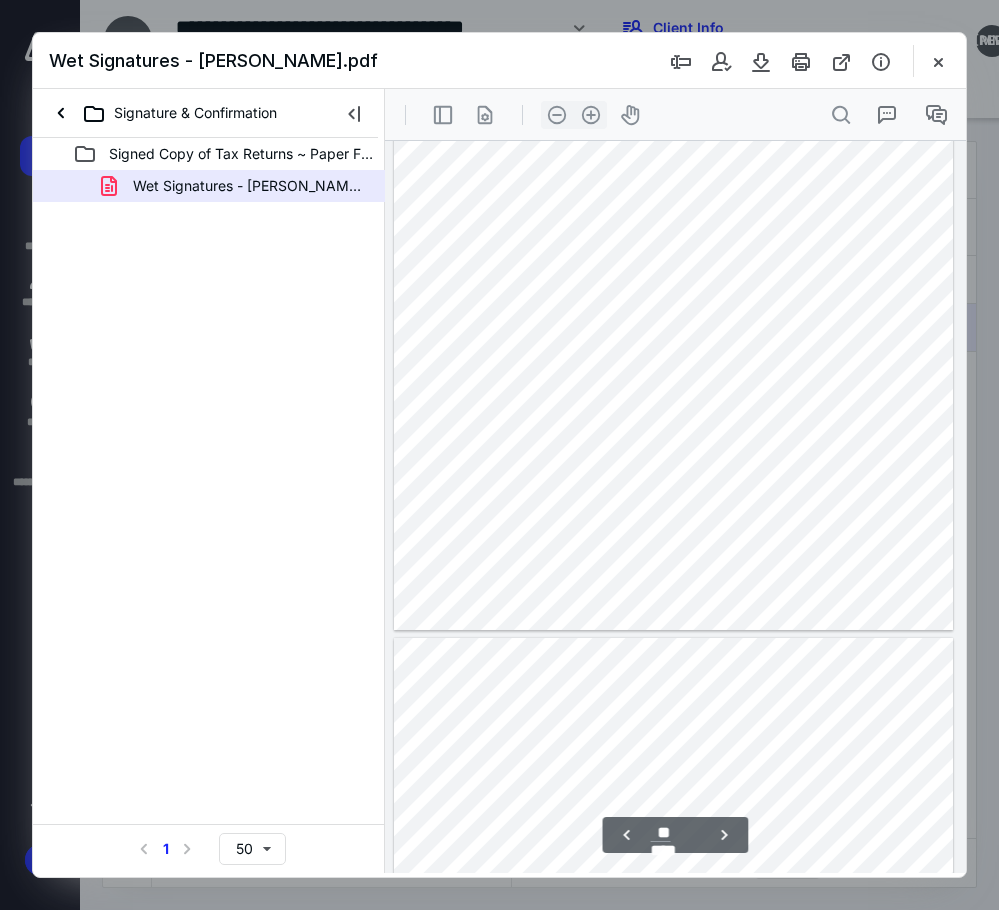 scroll, scrollTop: 9756, scrollLeft: 0, axis: vertical 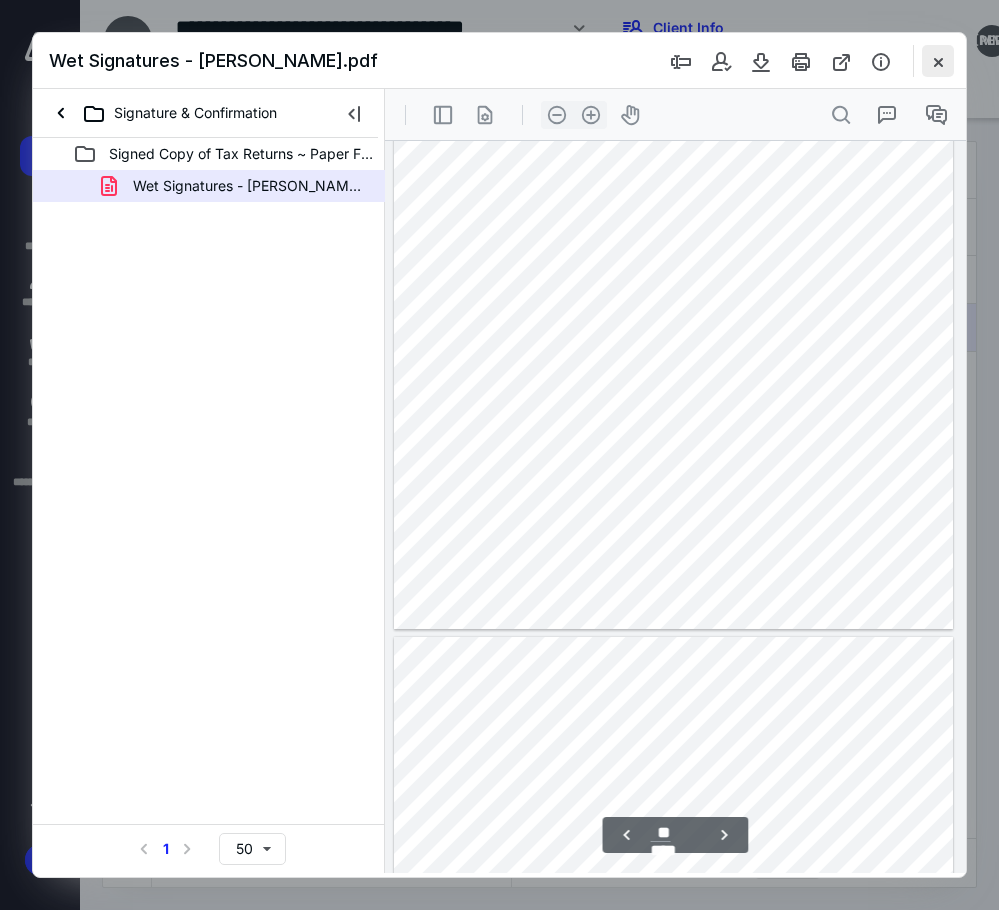 click at bounding box center (938, 61) 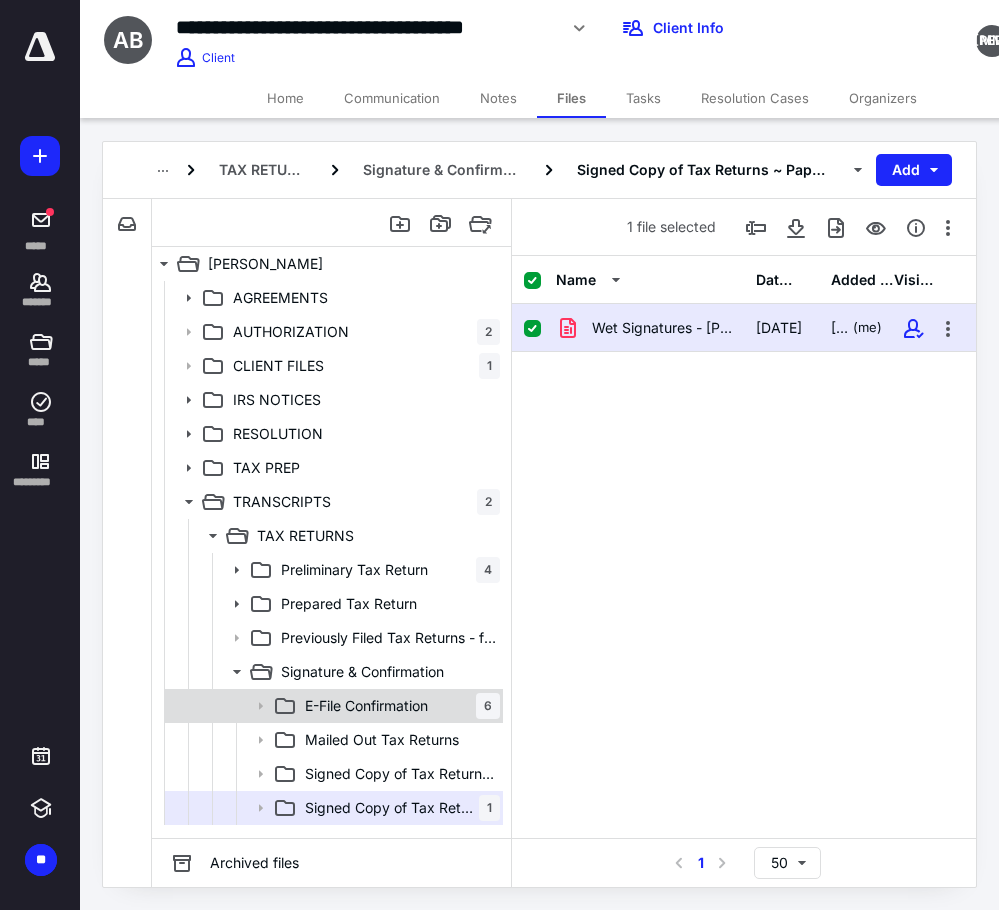 click on "E-File Confirmation" at bounding box center [366, 706] 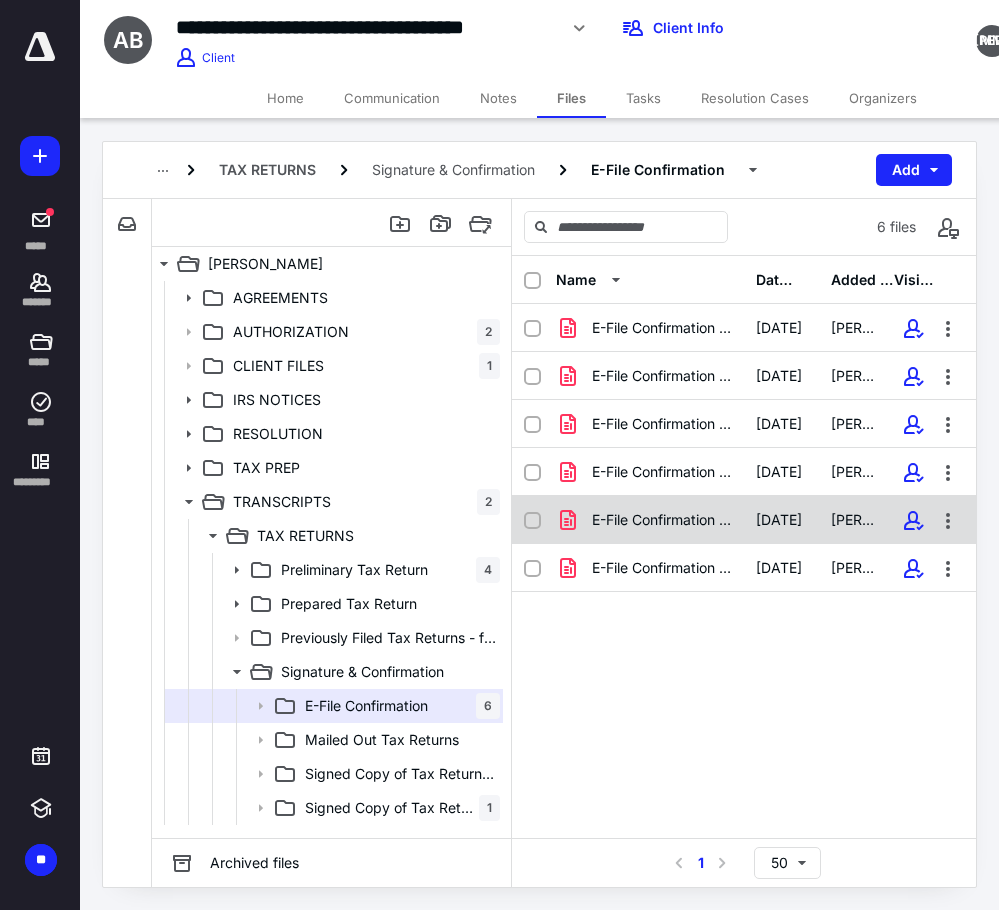 click on "E-File Confirmation 2024 - CA State.pdf 7/10/2025 Timothy Sin" at bounding box center (744, 520) 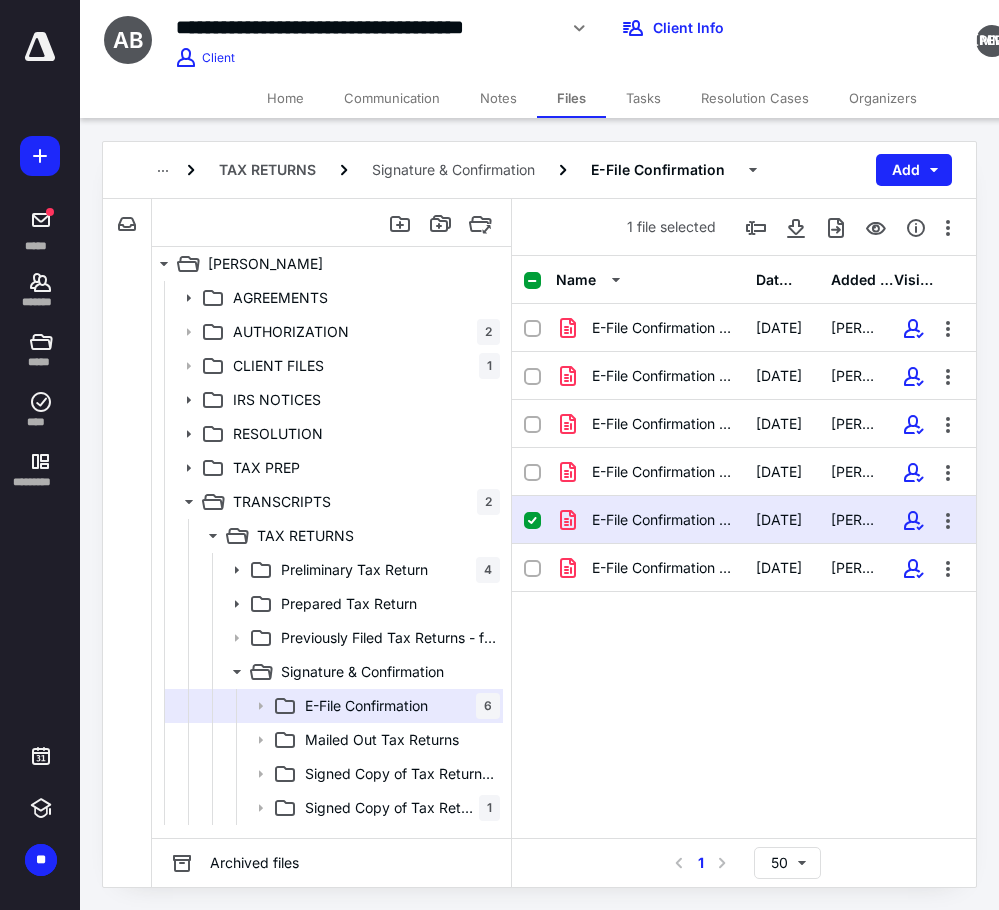 click on "E-File Confirmation 2024 - CA State.pdf 7/10/2025 Timothy Sin" at bounding box center [744, 520] 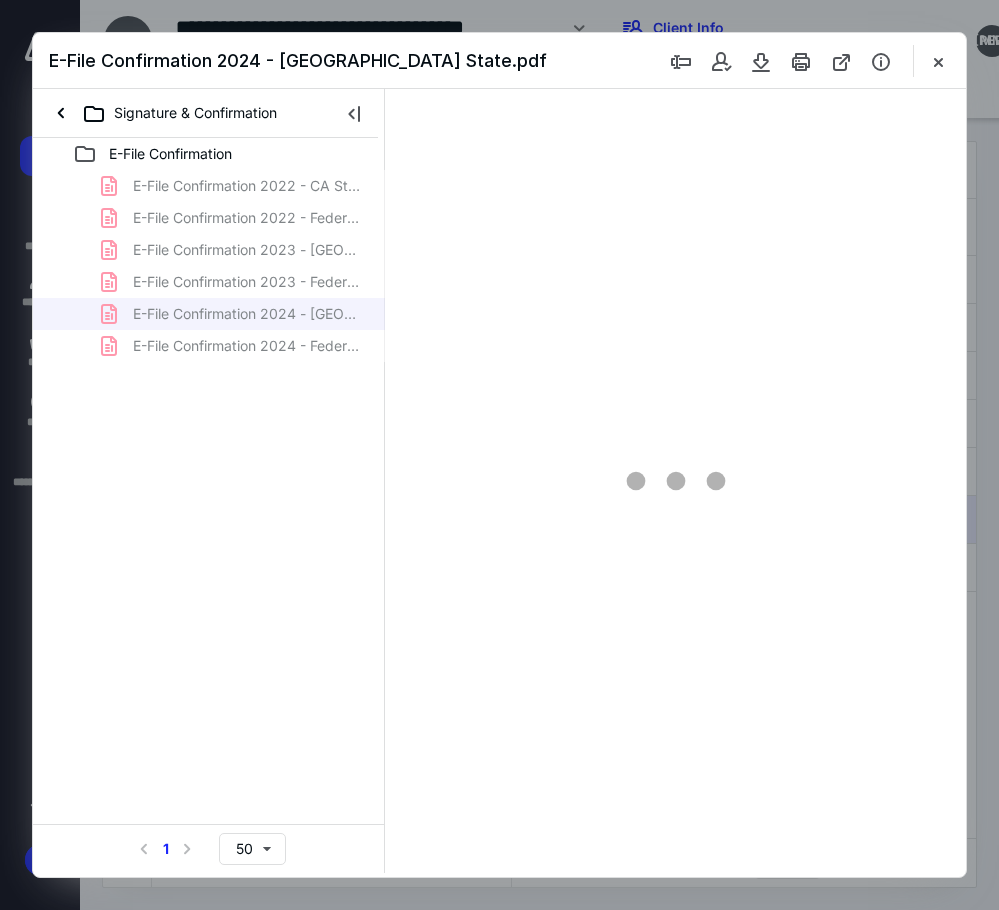 scroll, scrollTop: 0, scrollLeft: 0, axis: both 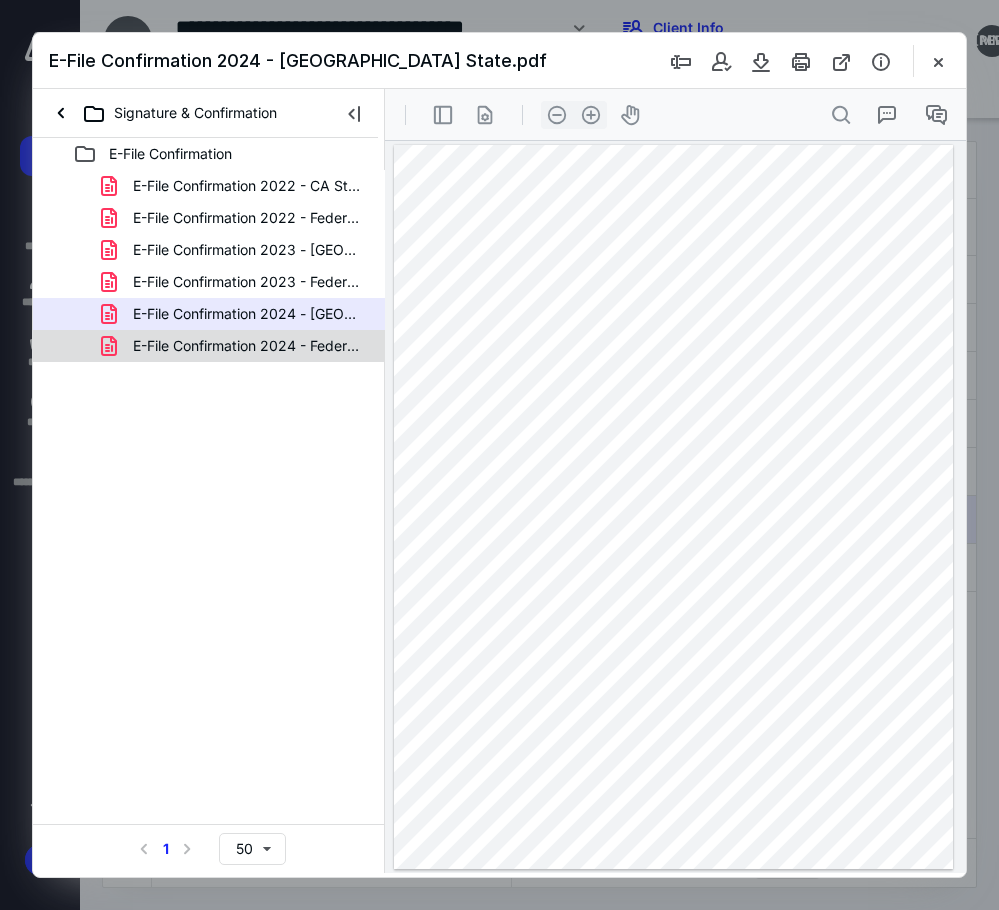 click on "E-File Confirmation 2024 - Federal.pdf" at bounding box center (209, 346) 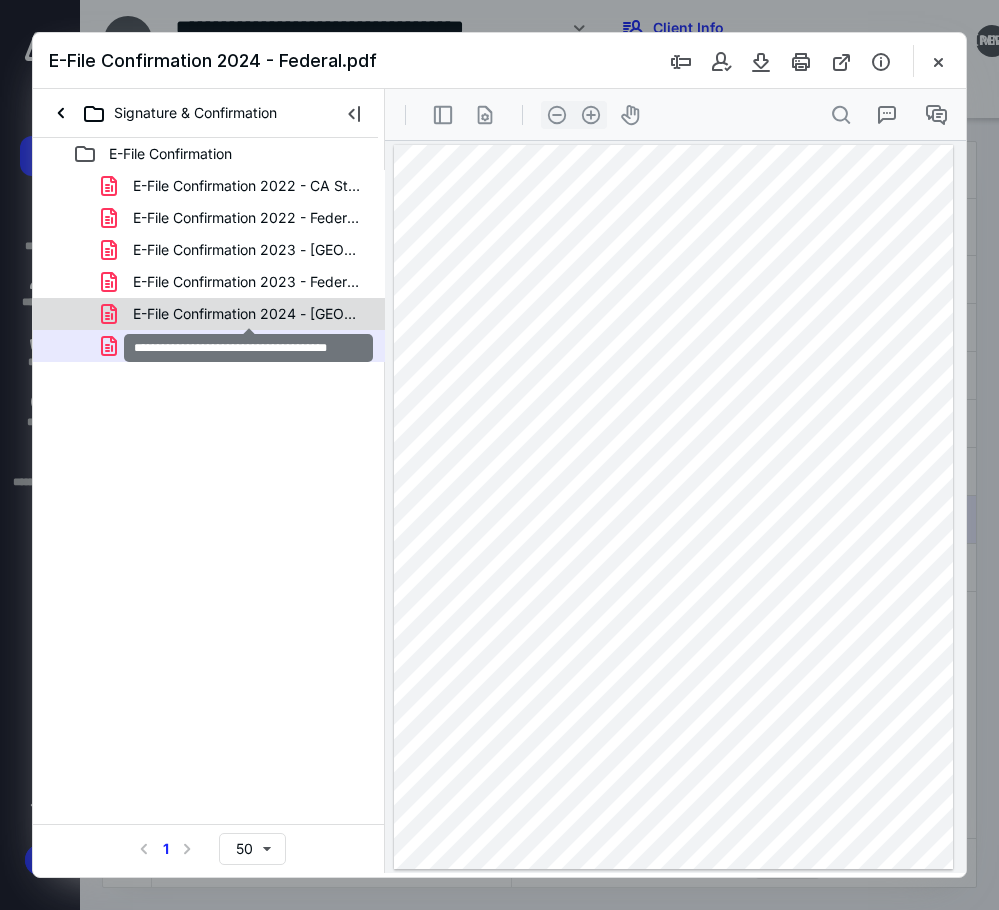 click on "E-File Confirmation 2024 - CA State.pdf" at bounding box center (249, 314) 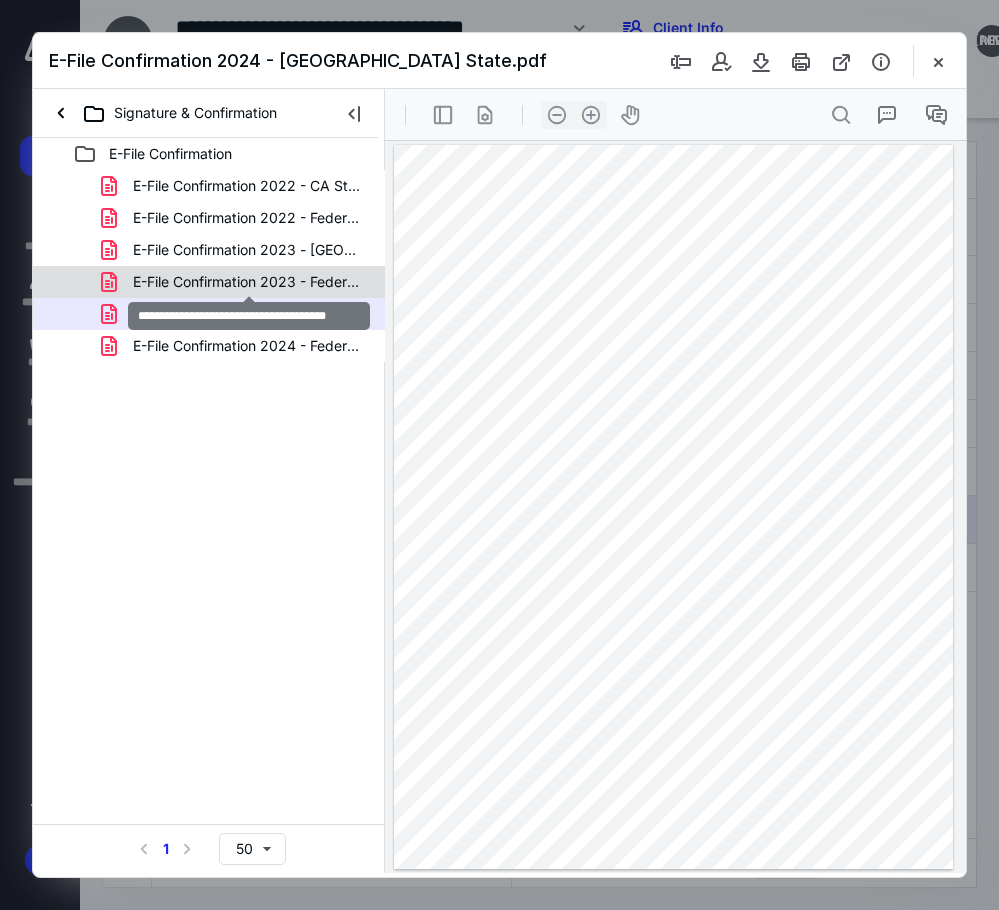 click on "E-File Confirmation 2023 - Federal.pdf" at bounding box center [249, 282] 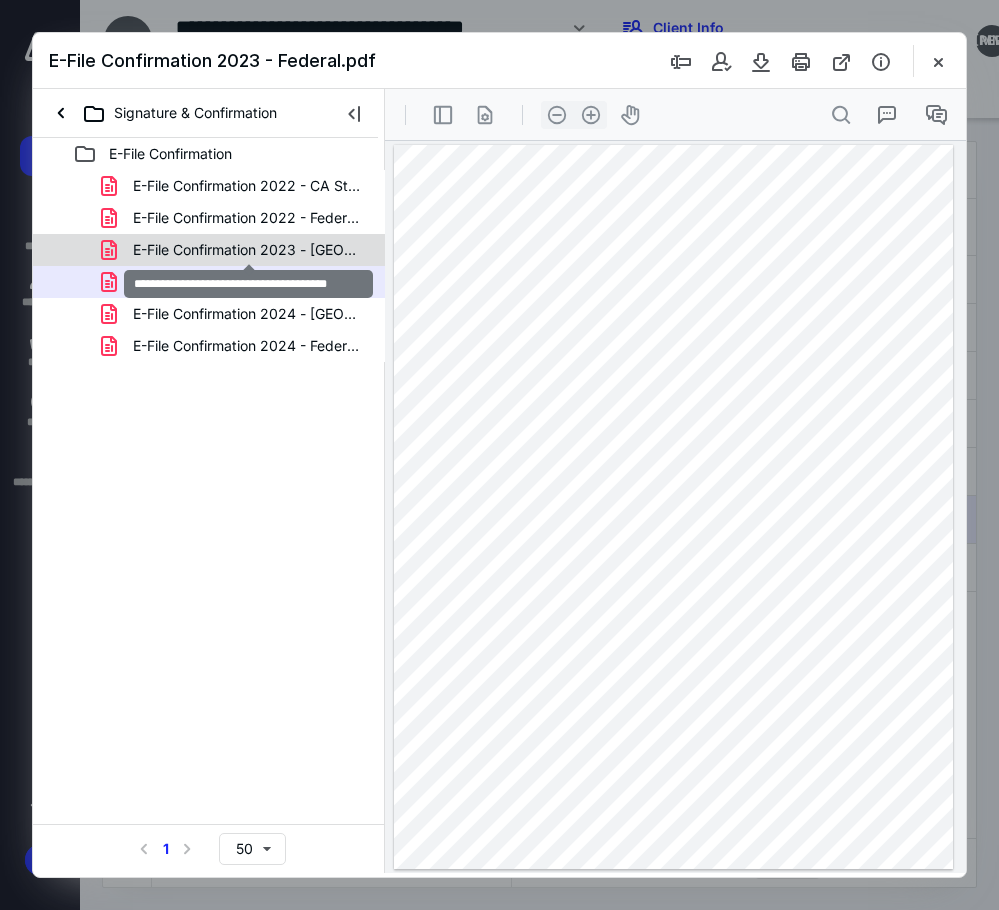 click on "E-File Confirmation 2023 - CA State.pdf" at bounding box center [249, 250] 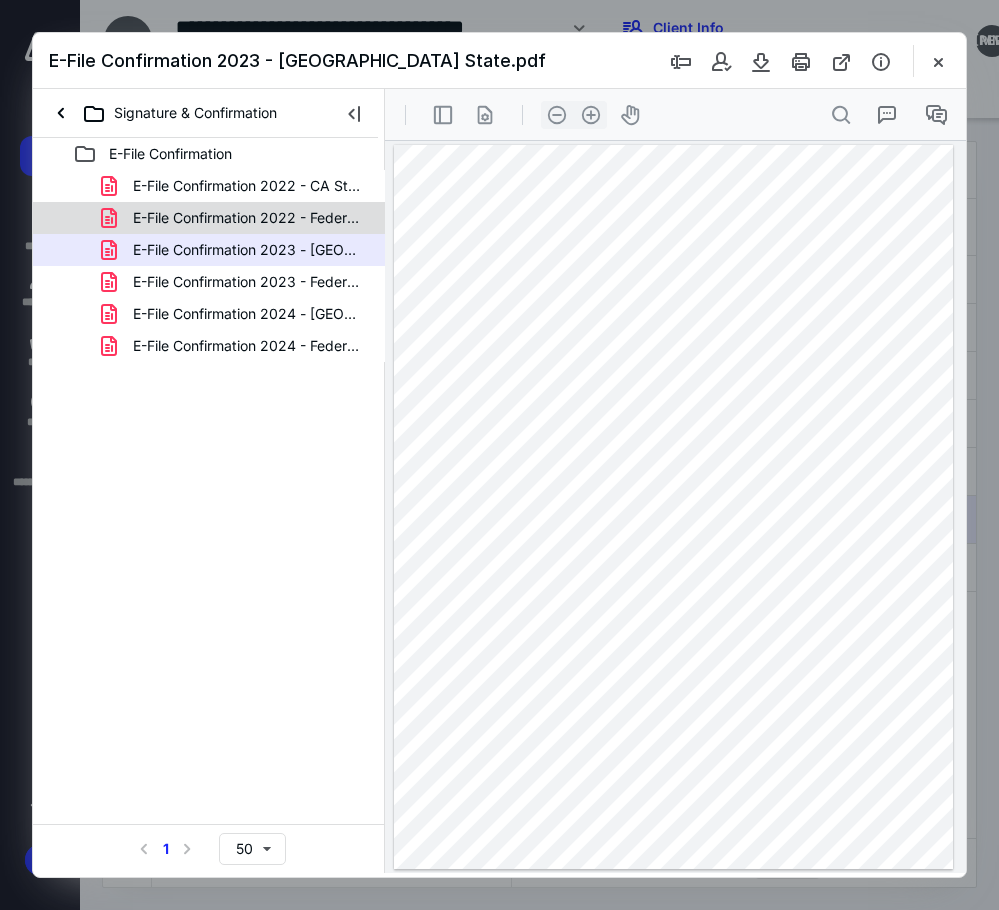 click on "E-File Confirmation 2022 - Federal.pdf" at bounding box center [249, 218] 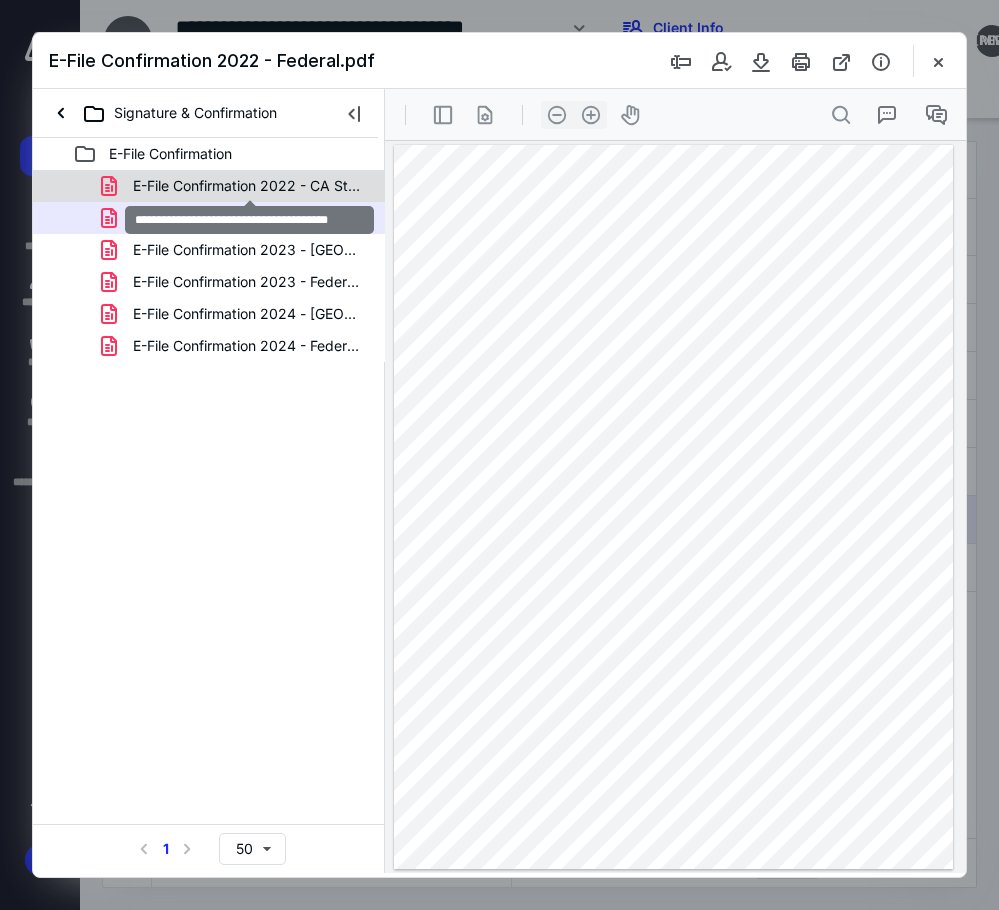 click on "E-File Confirmation 2022 - CA State.pdf" at bounding box center (249, 186) 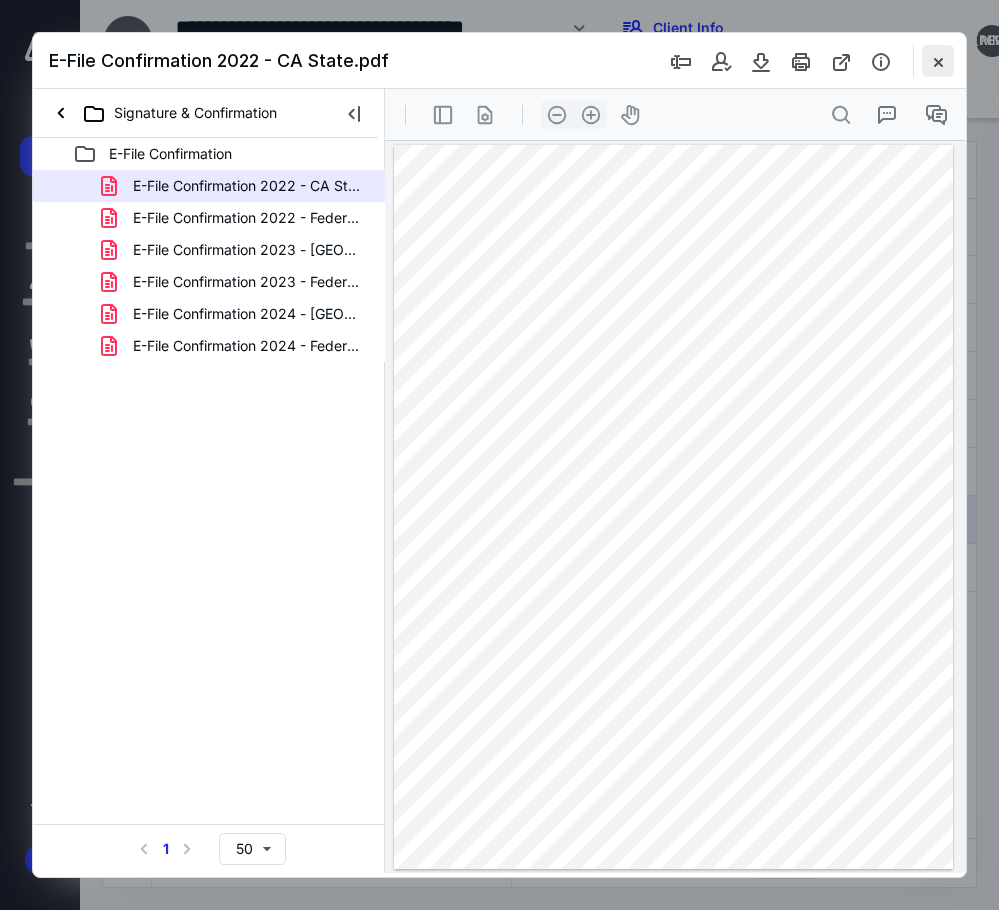 click at bounding box center (938, 61) 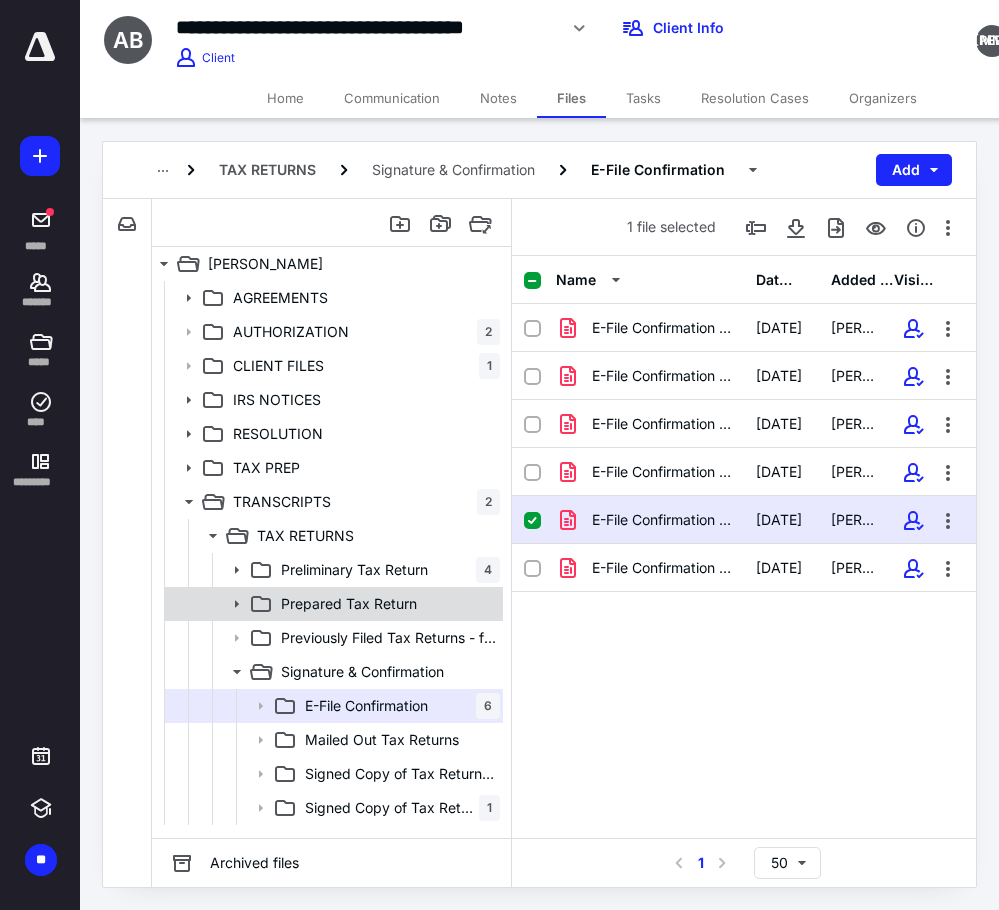 click on "Prepared Tax Return" at bounding box center [349, 604] 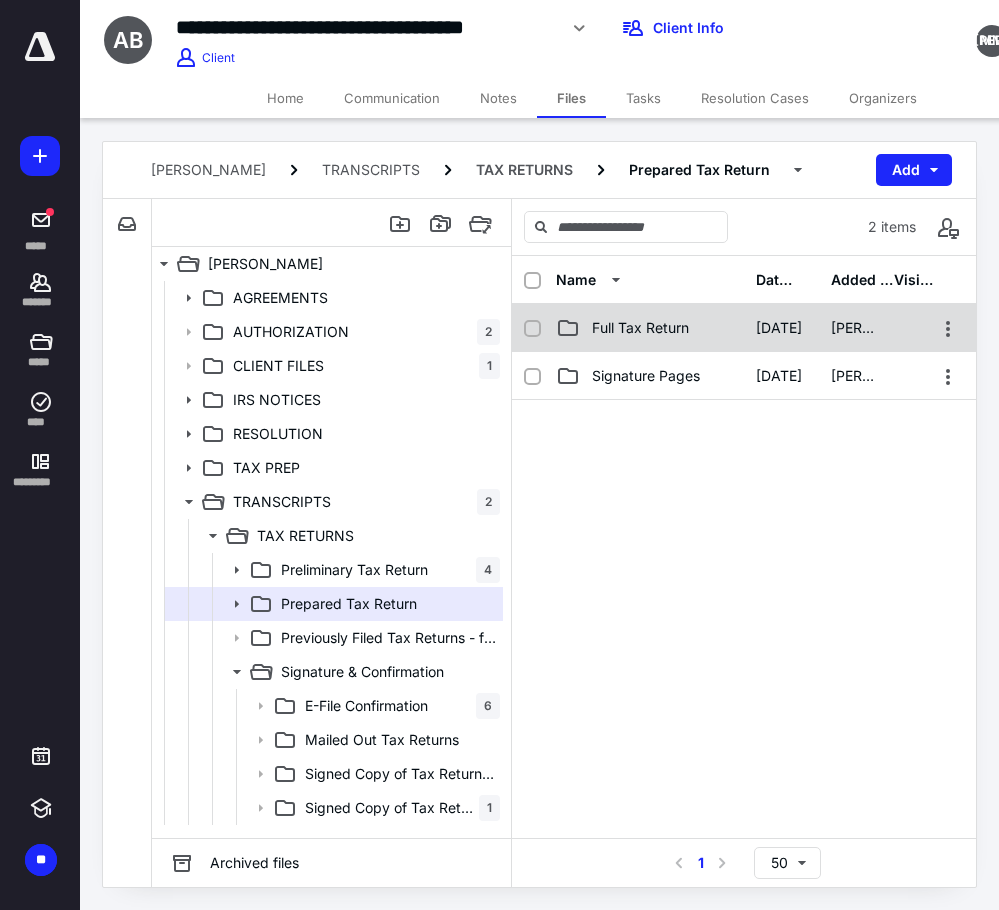 click on "Full Tax Return" at bounding box center [640, 328] 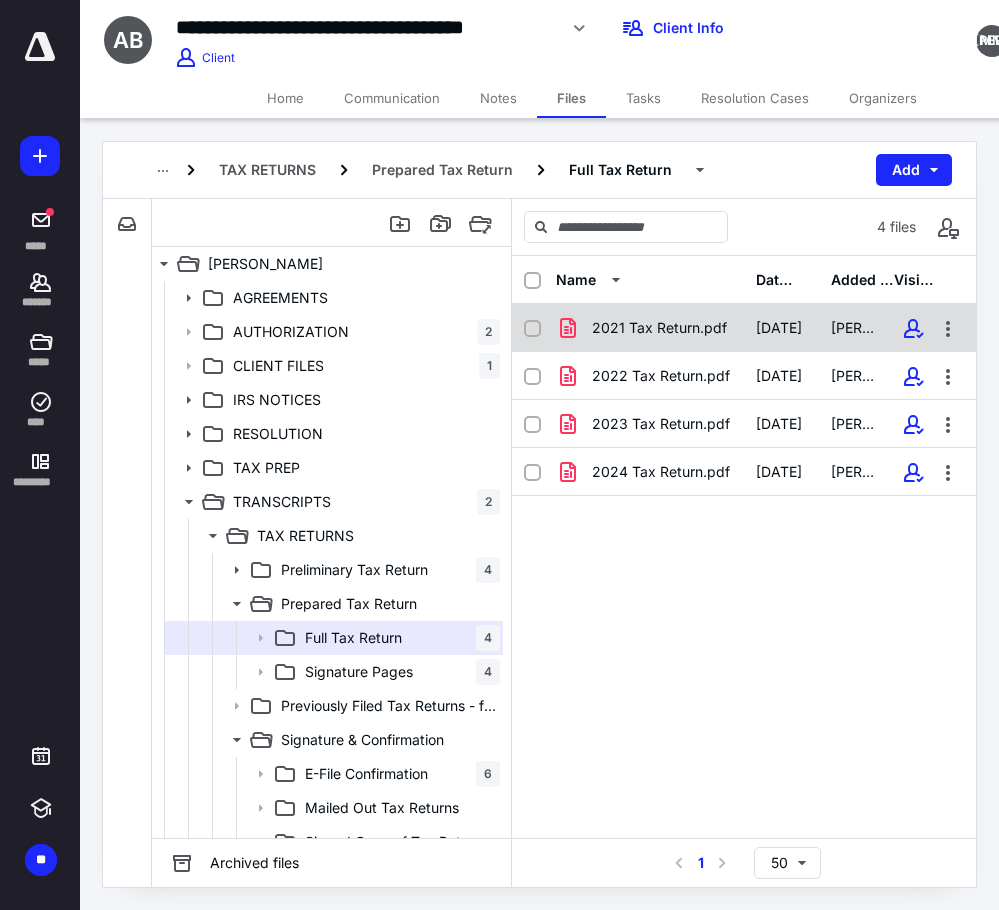 click on "2021 Tax Return.pdf" at bounding box center [659, 328] 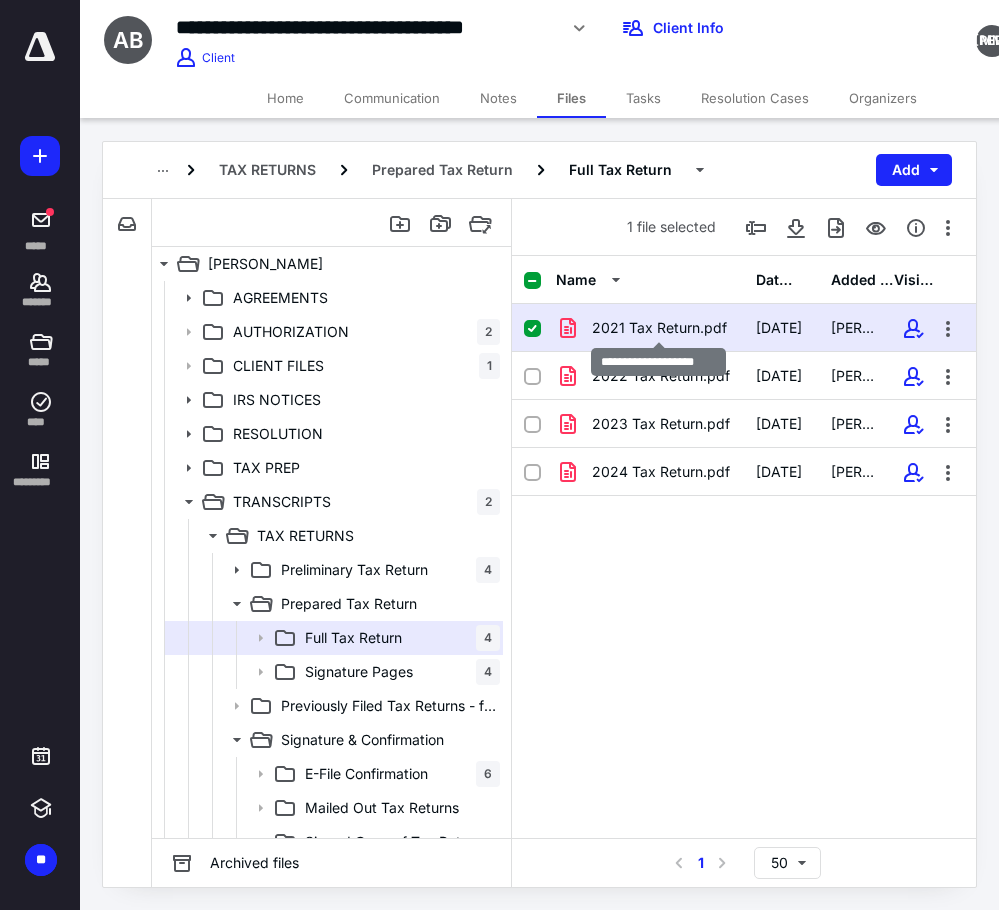 click on "2021 Tax Return.pdf" at bounding box center [659, 328] 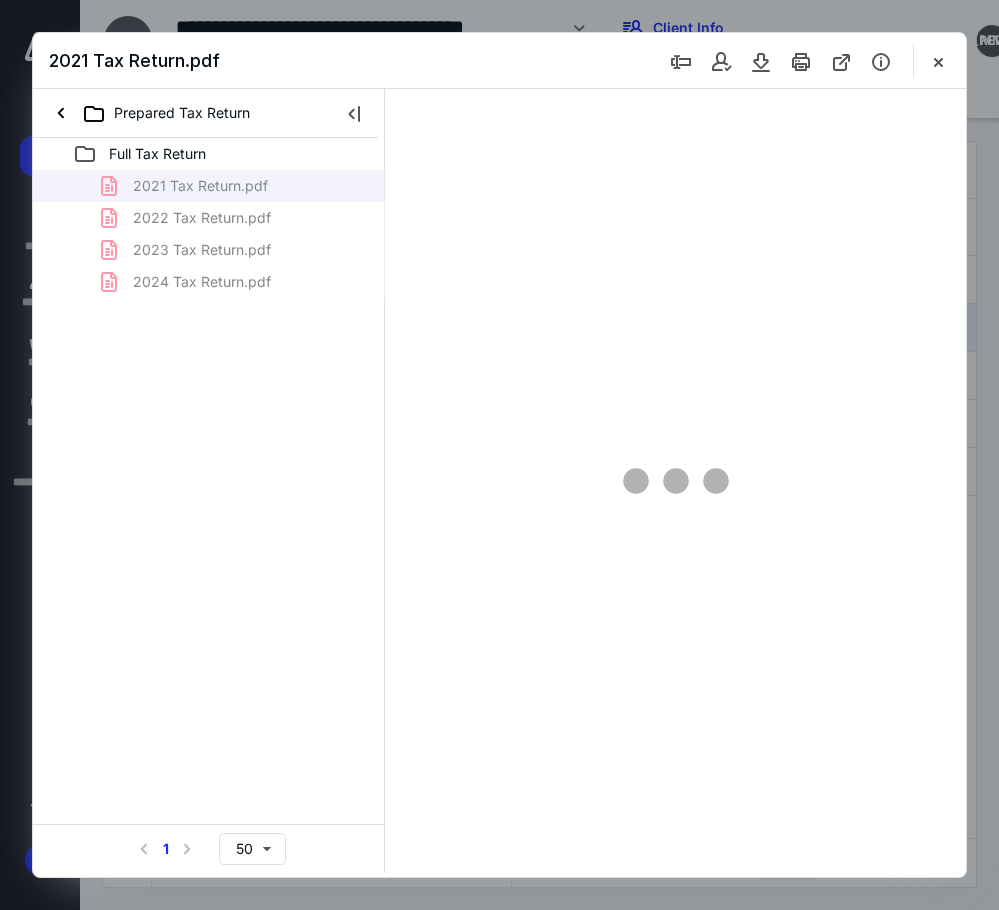 scroll, scrollTop: 0, scrollLeft: 0, axis: both 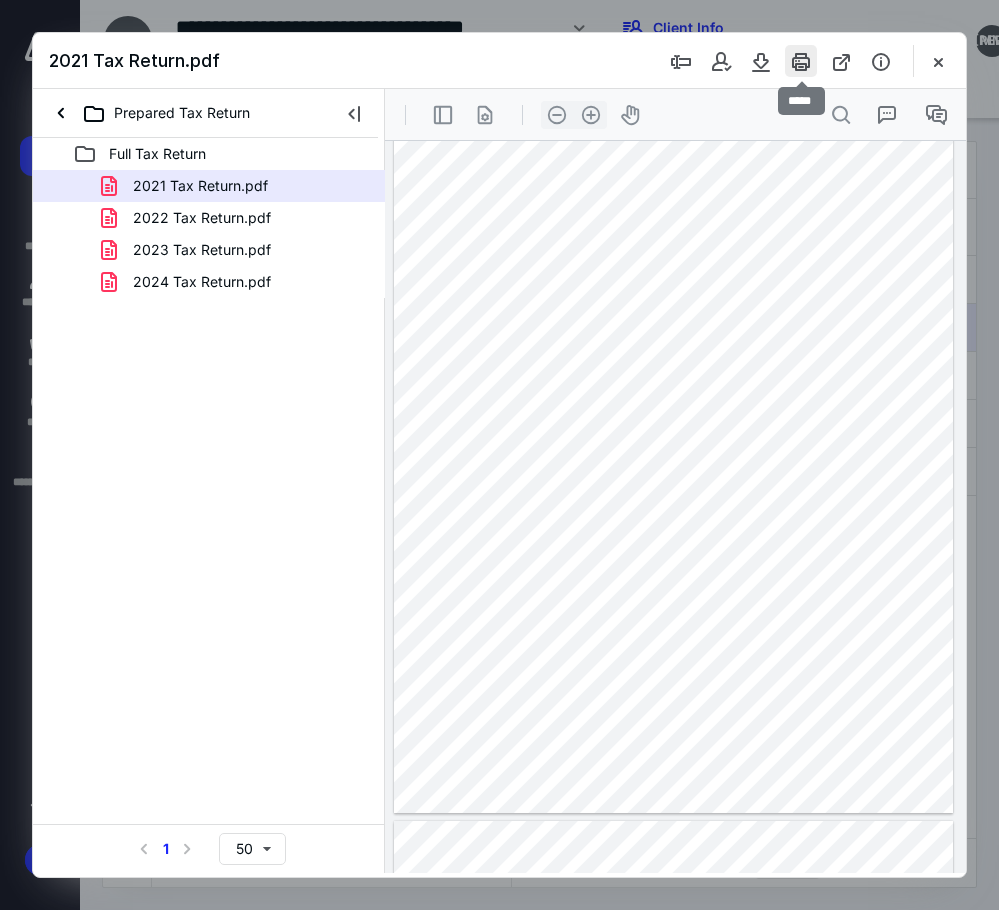 click at bounding box center [801, 61] 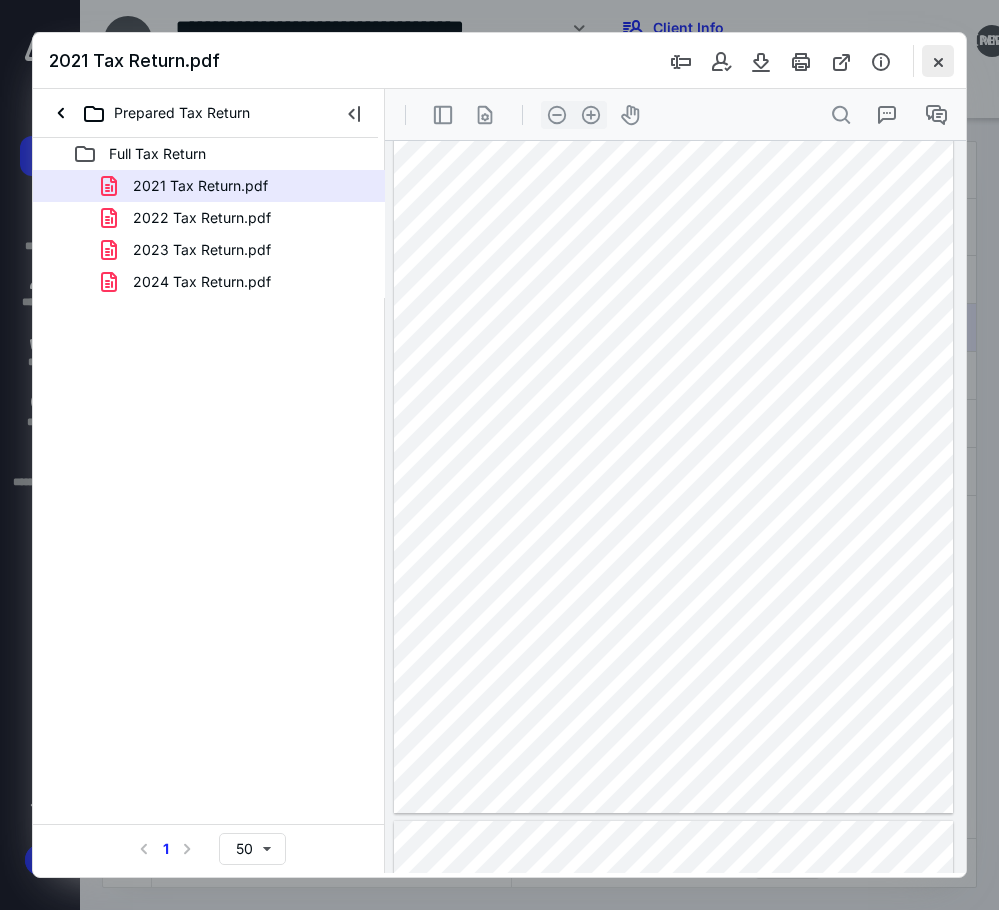 click at bounding box center (938, 61) 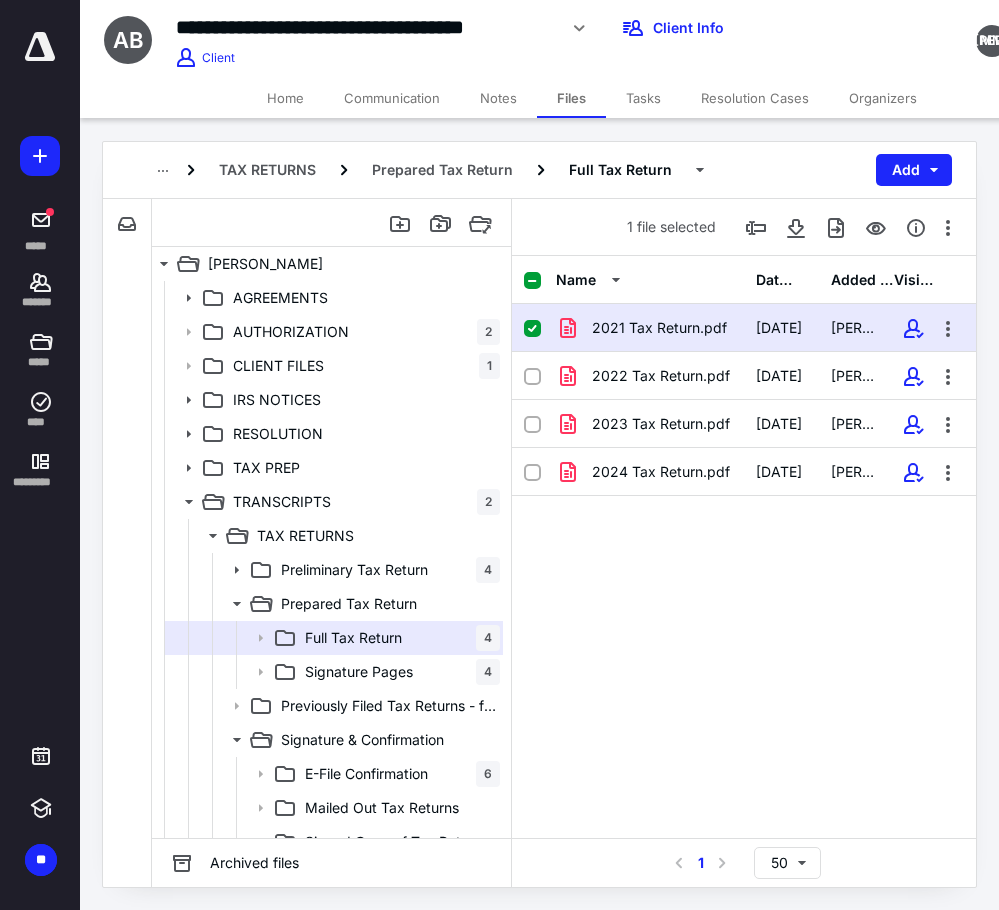 click on "Notes" at bounding box center (498, 98) 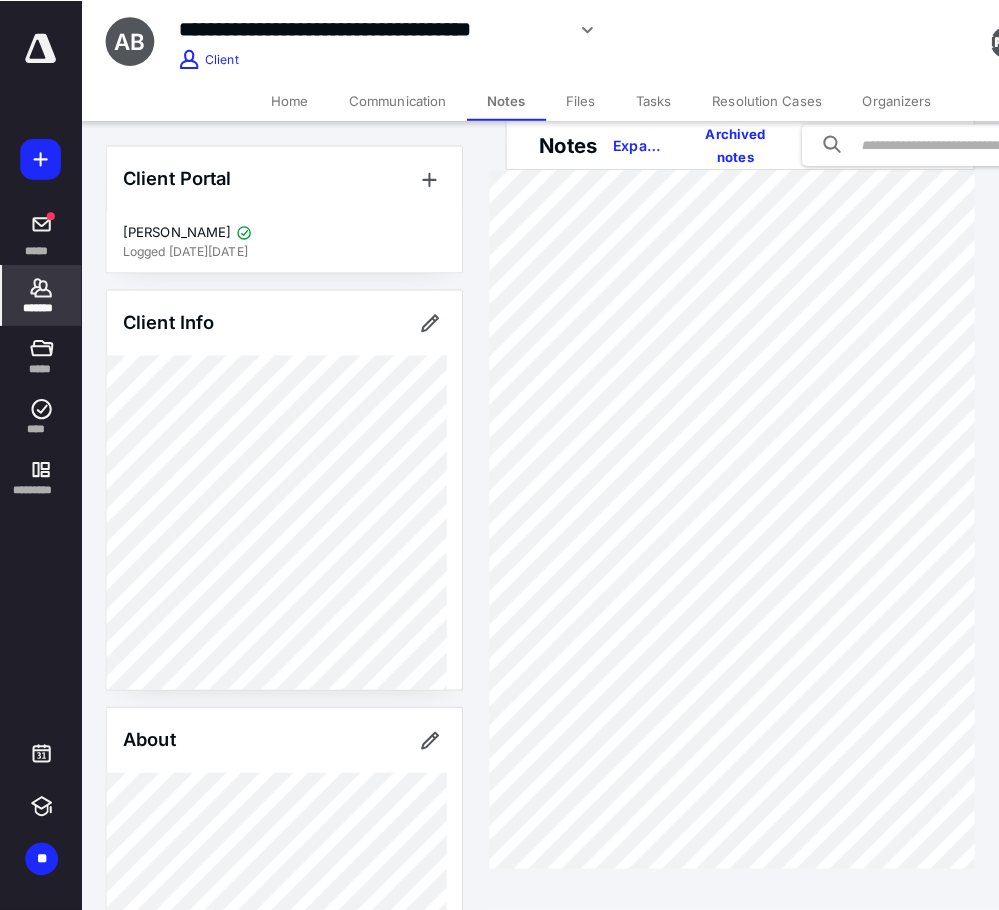 scroll, scrollTop: 0, scrollLeft: 0, axis: both 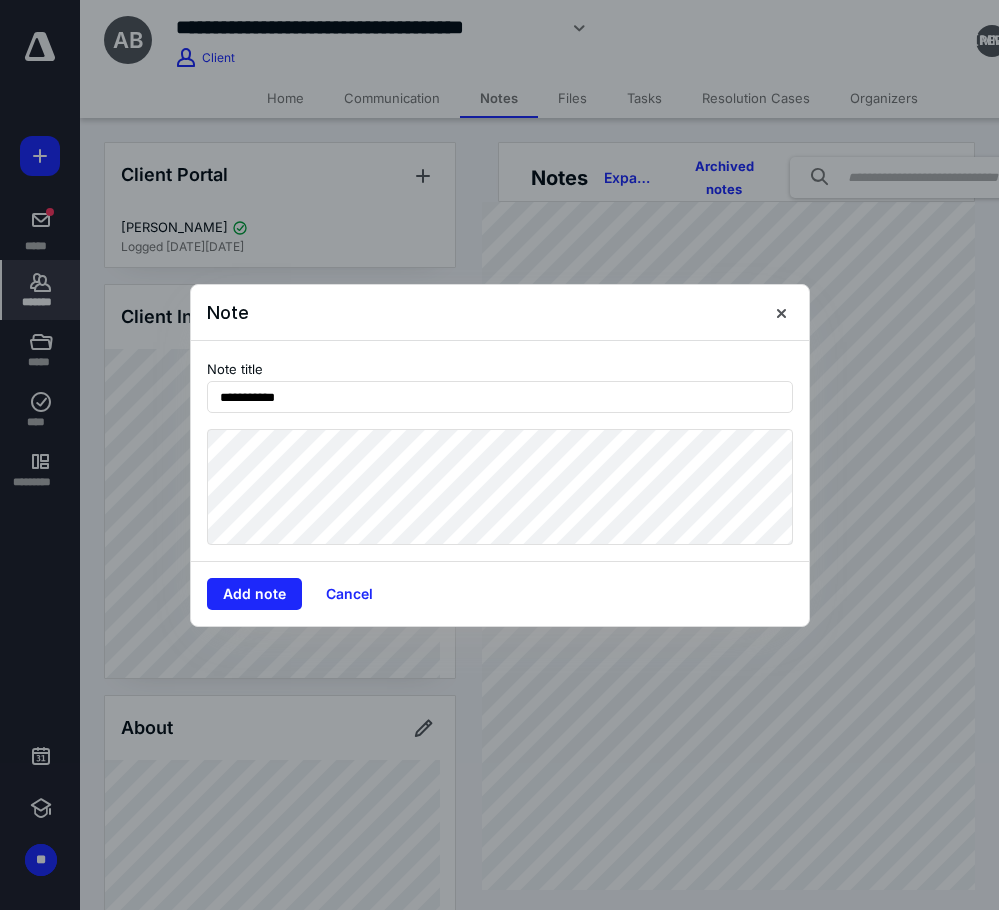 type on "**********" 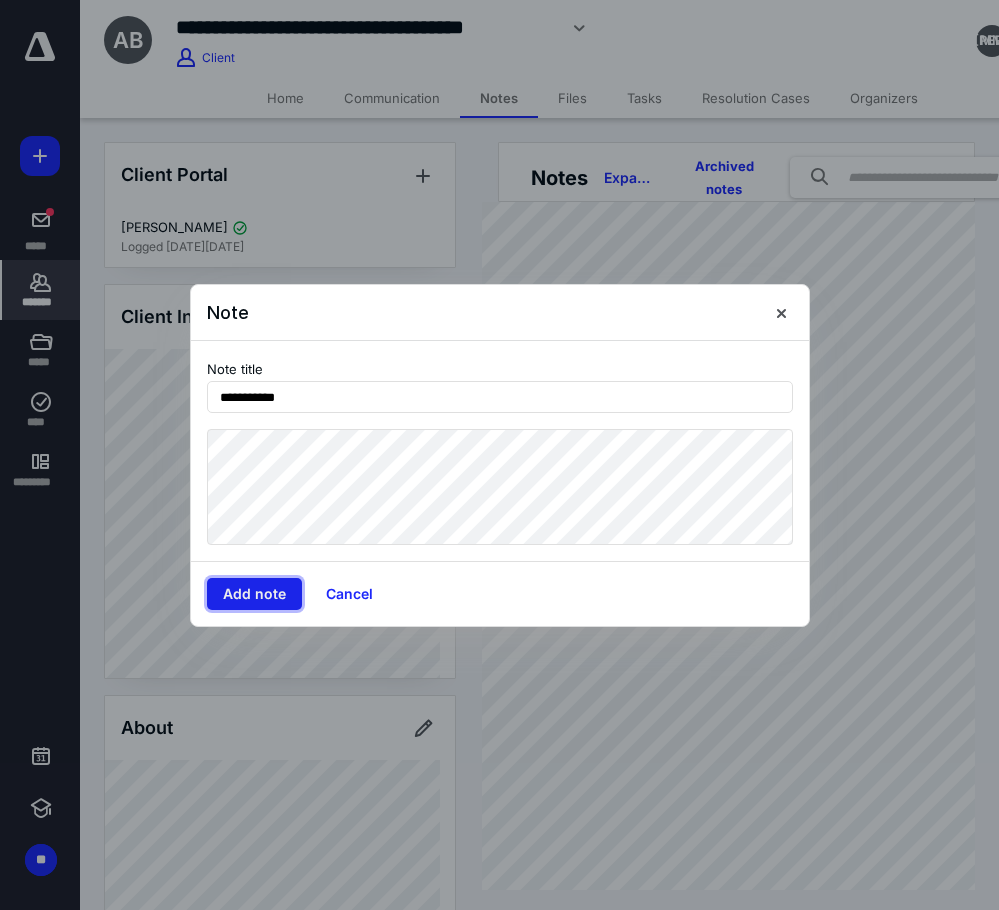 click on "Add note" at bounding box center [254, 594] 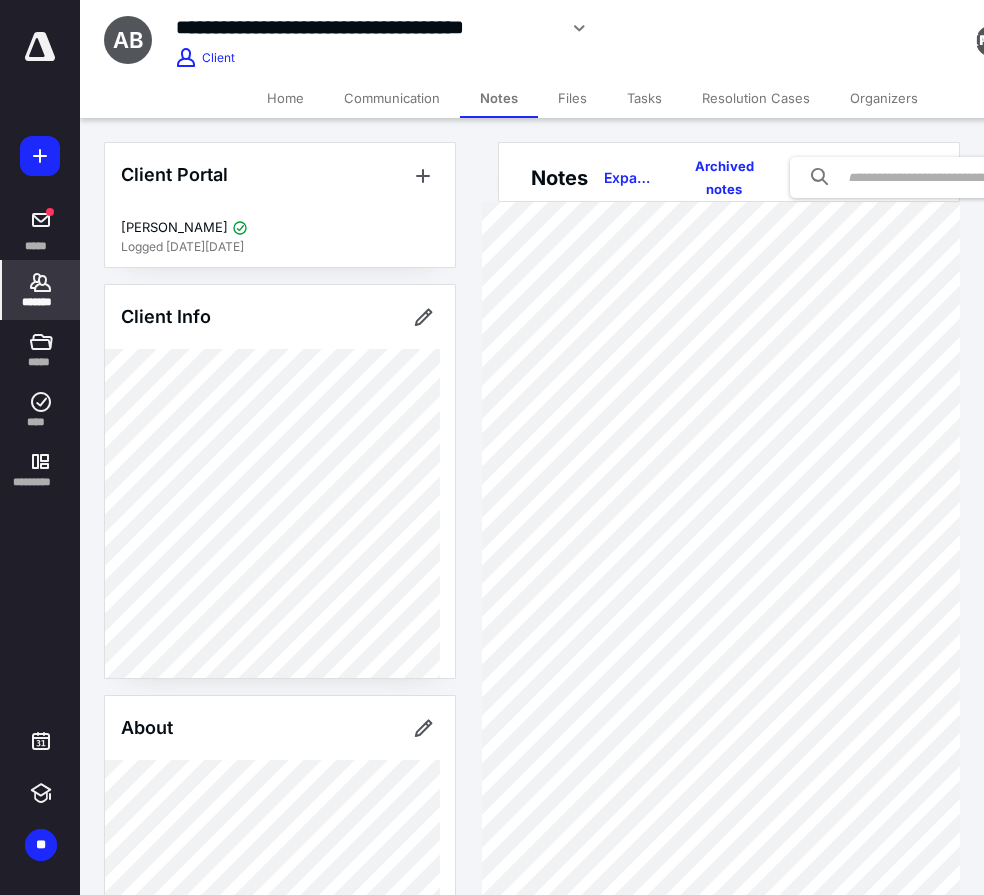 click on "Files" at bounding box center (572, 98) 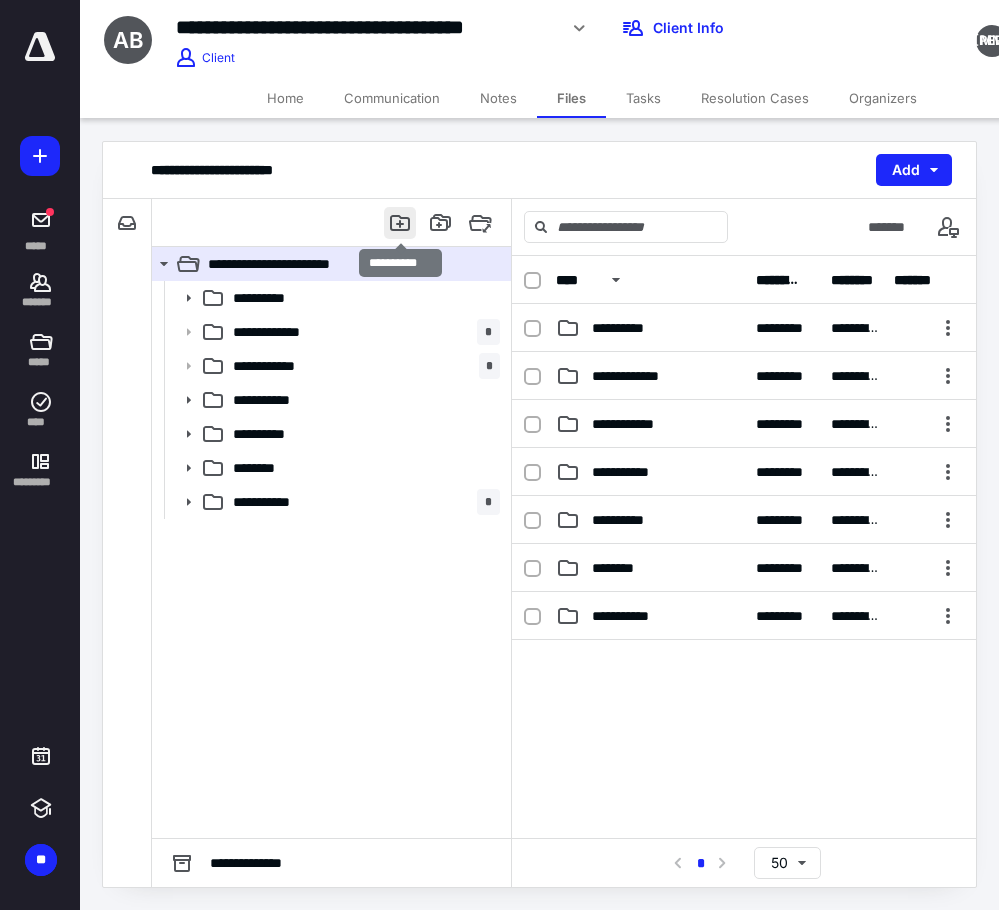 click at bounding box center (400, 223) 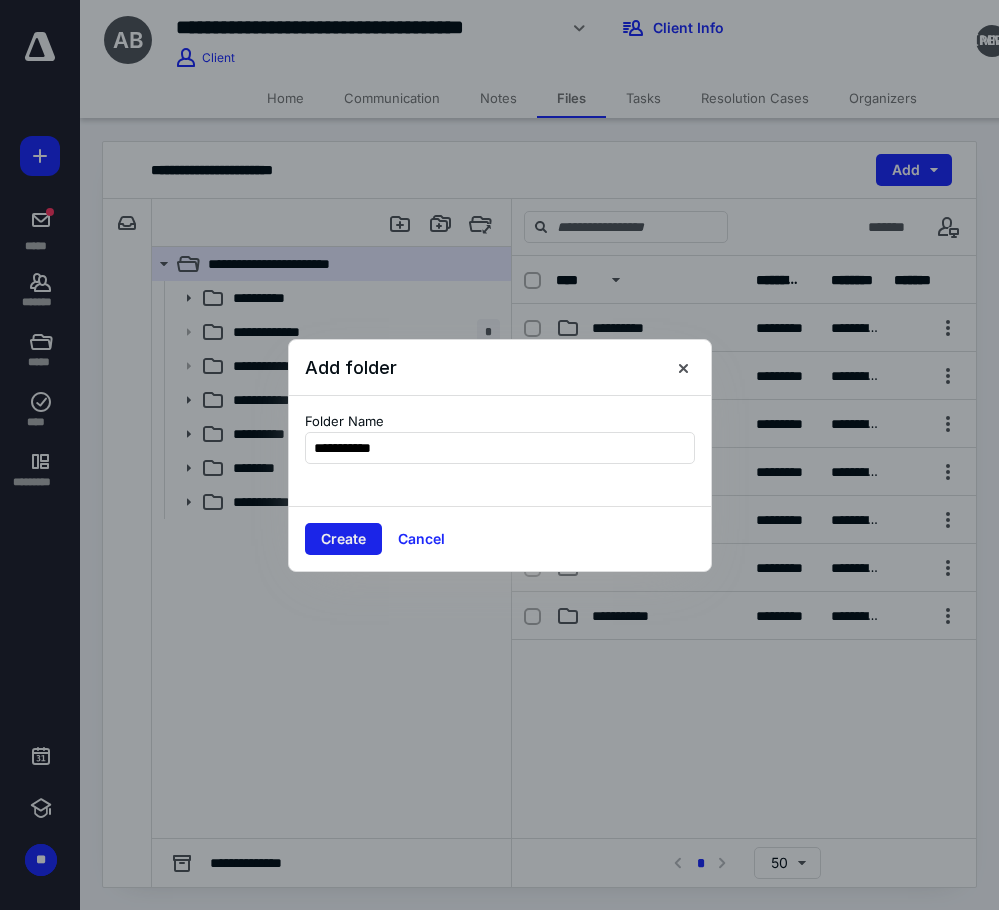 type on "**********" 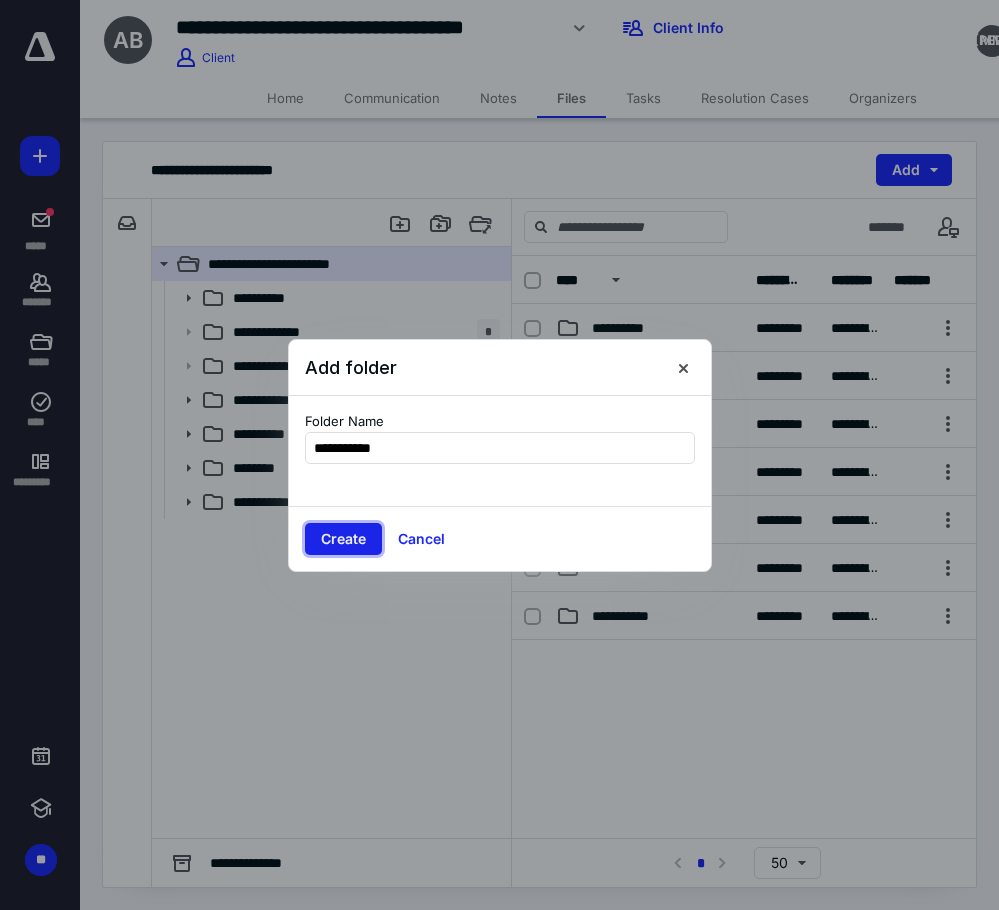 click on "Create" at bounding box center [343, 539] 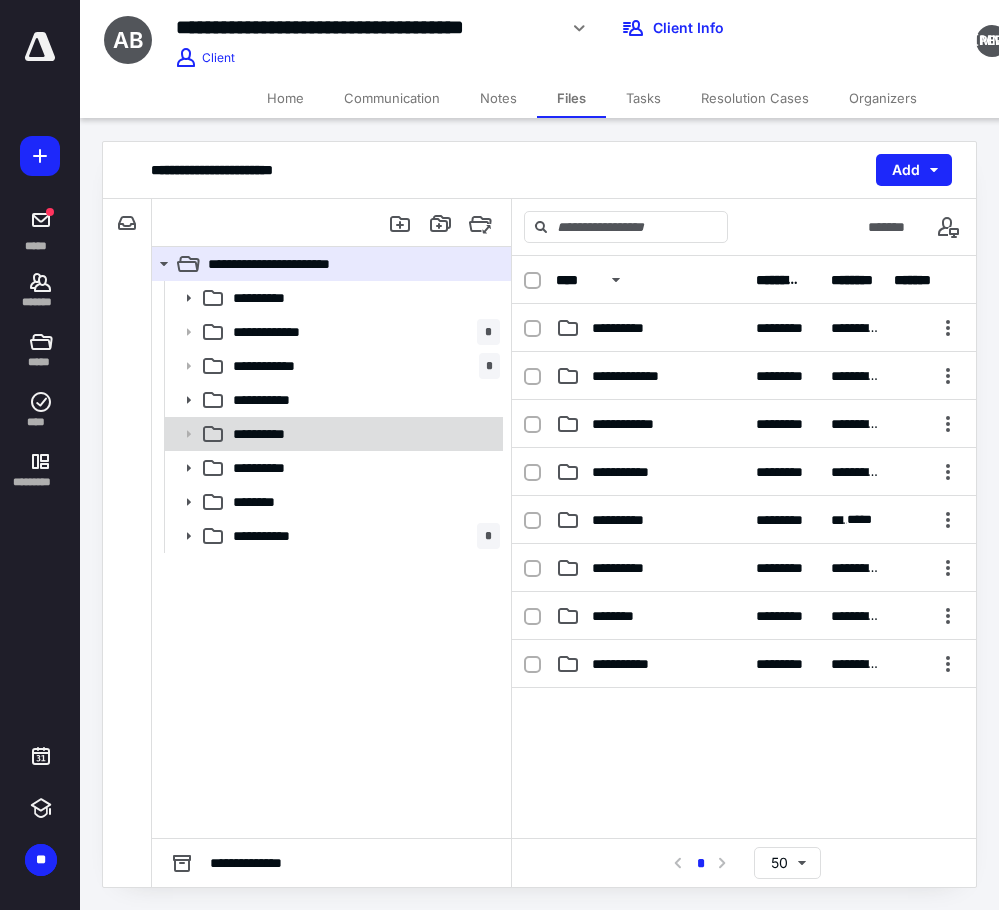 click on "**********" at bounding box center [362, 434] 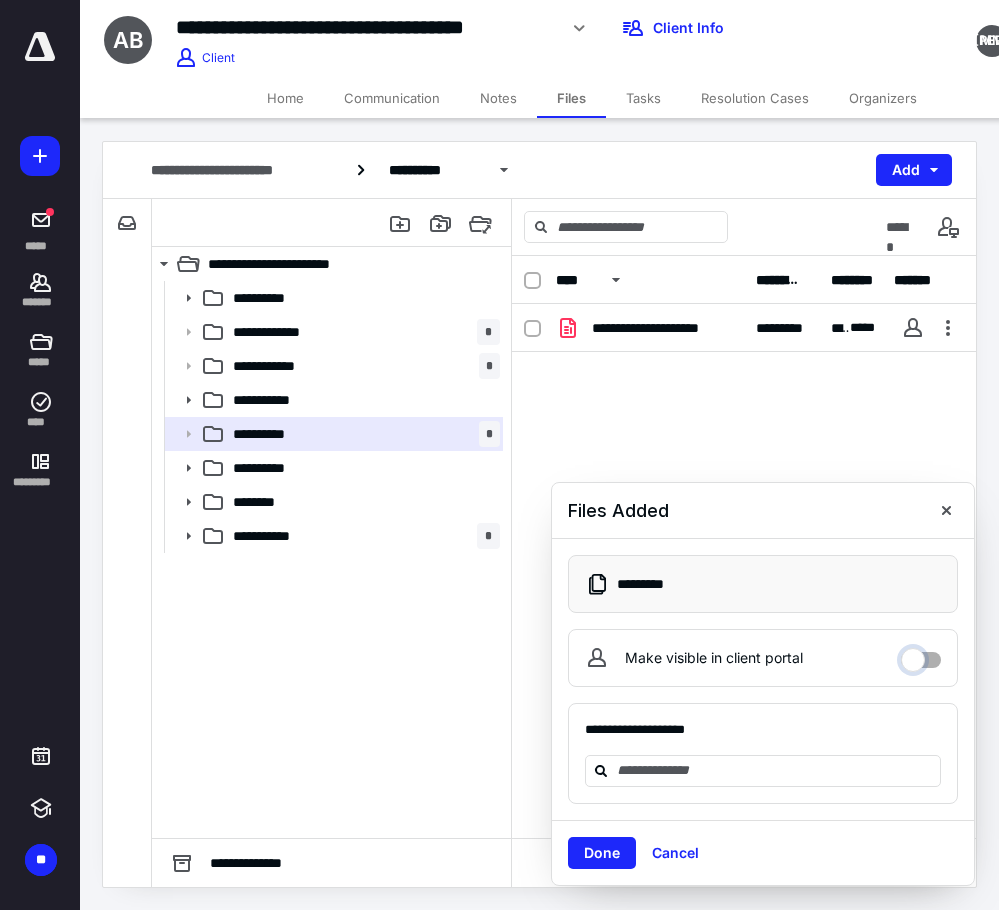click on "Make visible in client portal" at bounding box center [921, 655] 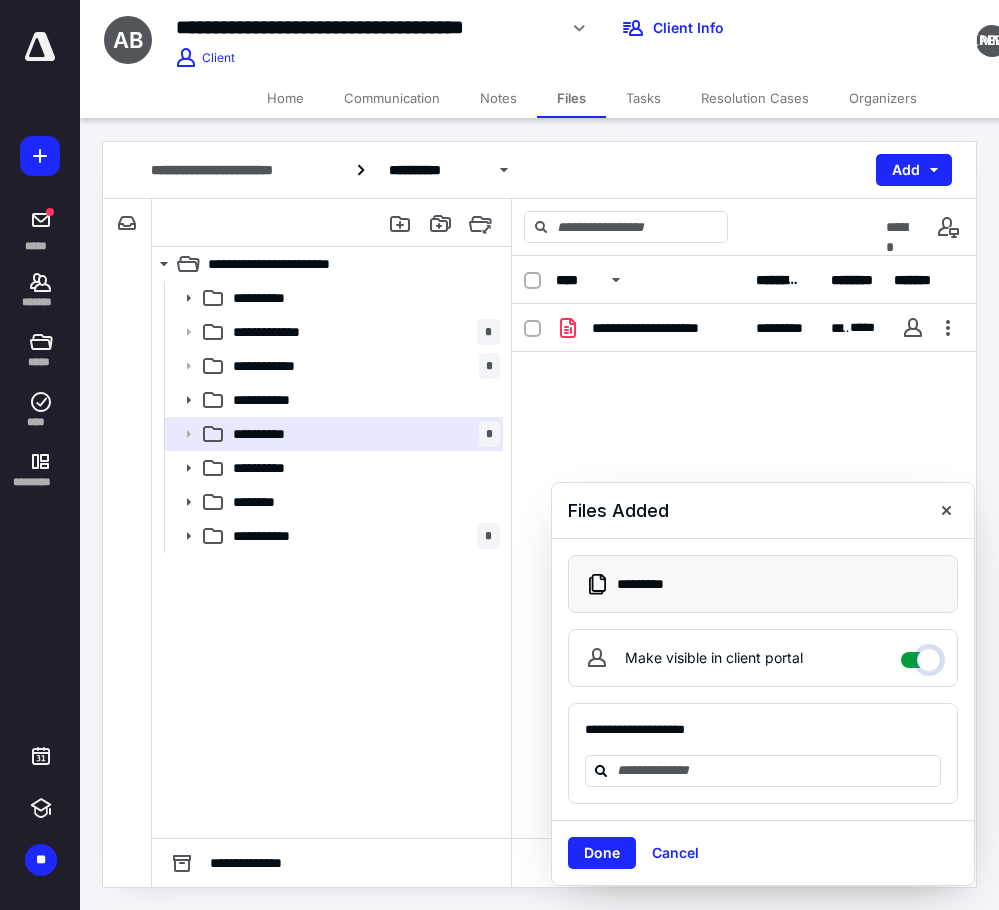 checkbox on "****" 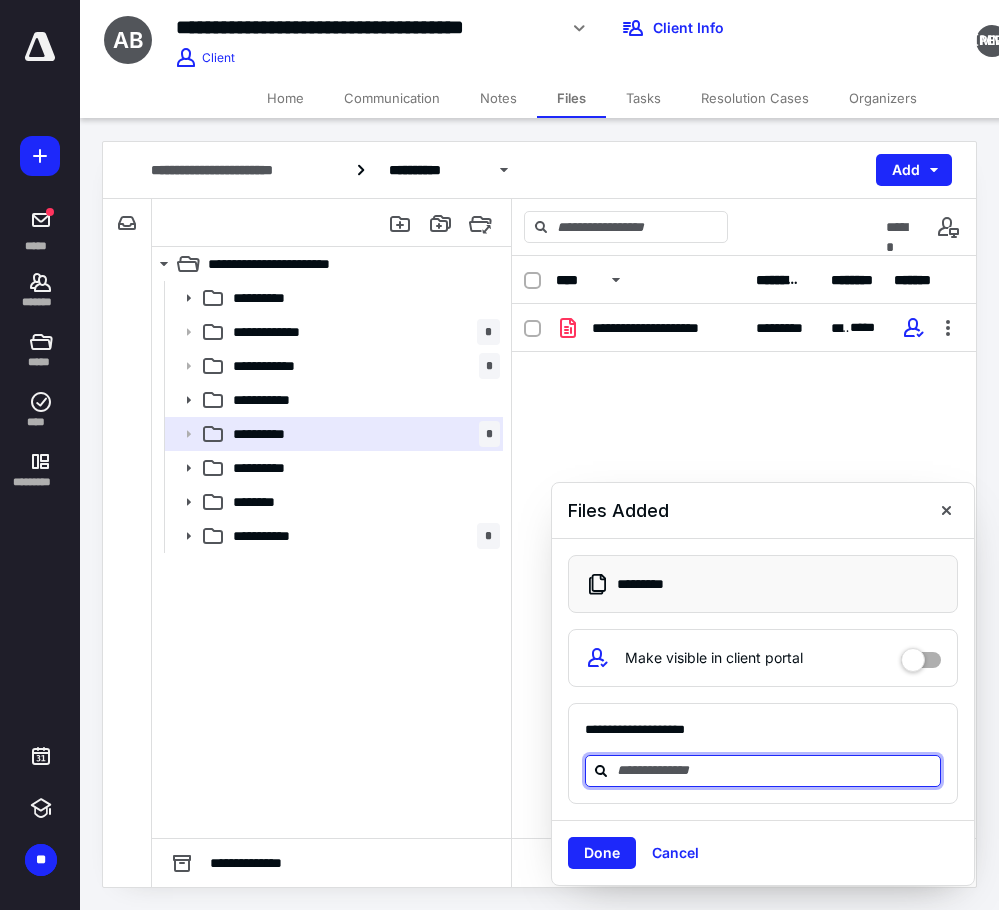 click at bounding box center [775, 770] 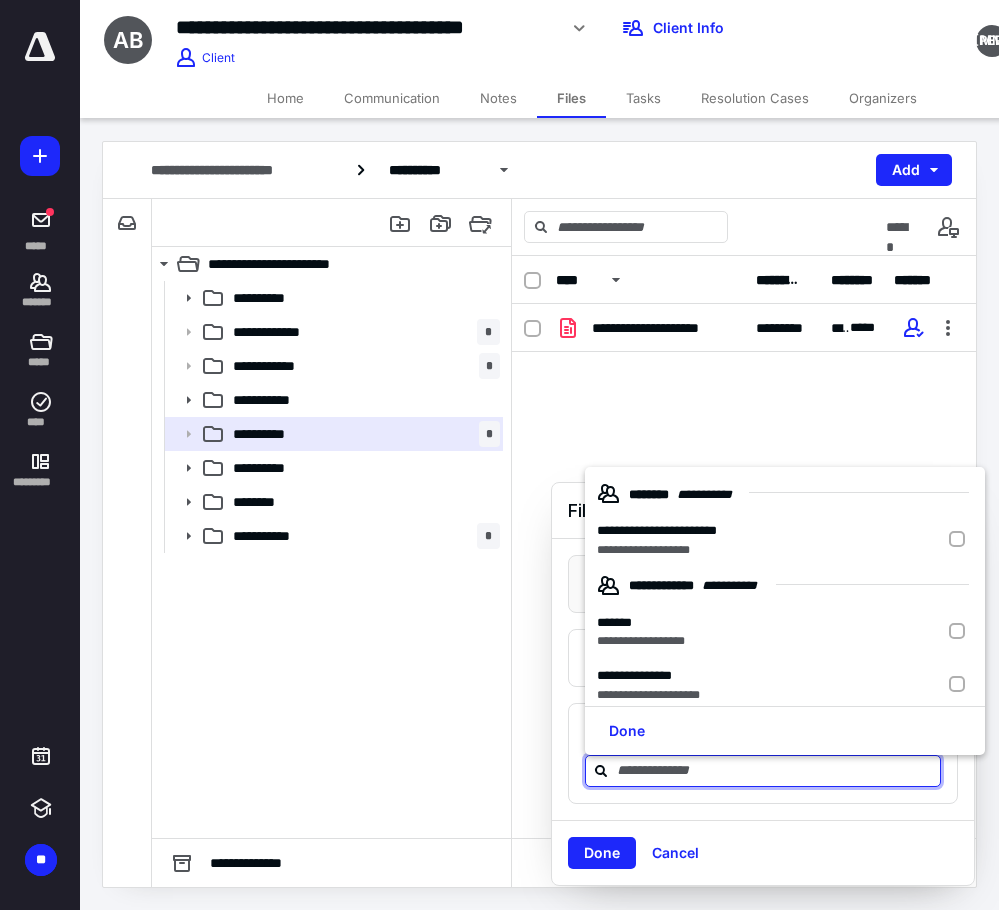 drag, startPoint x: 702, startPoint y: 685, endPoint x: 628, endPoint y: 709, distance: 77.7946 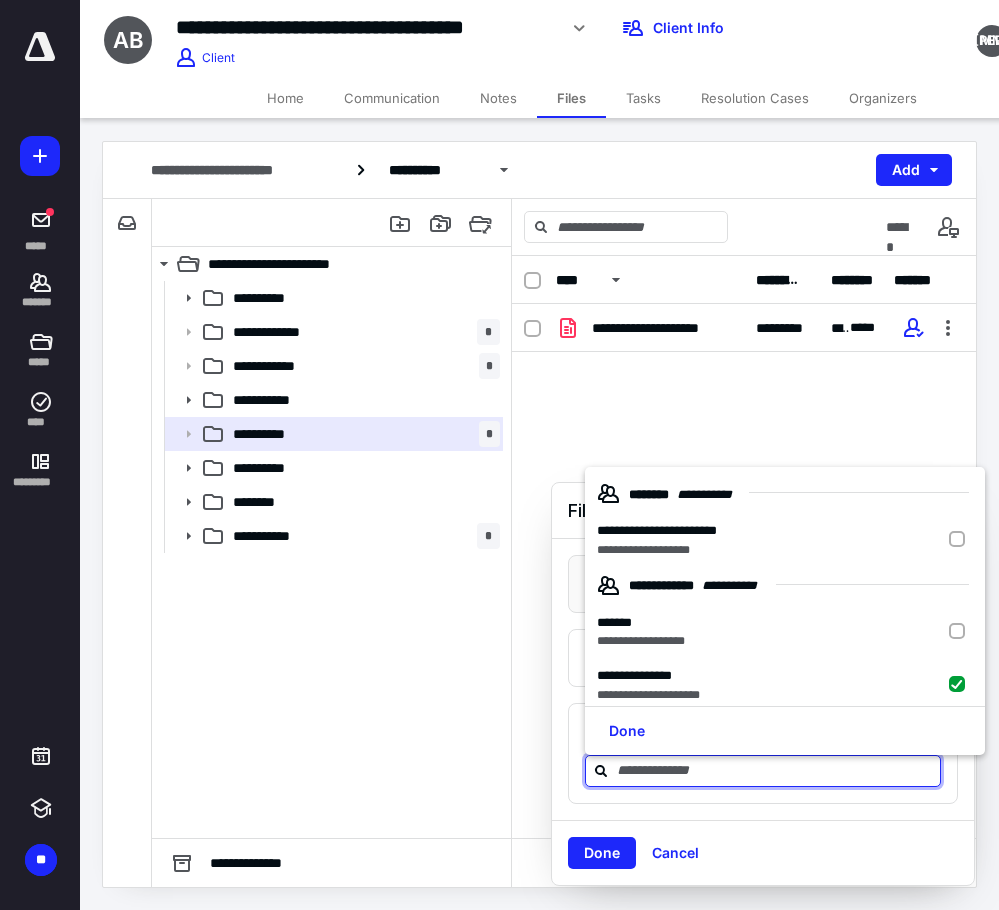 checkbox on "true" 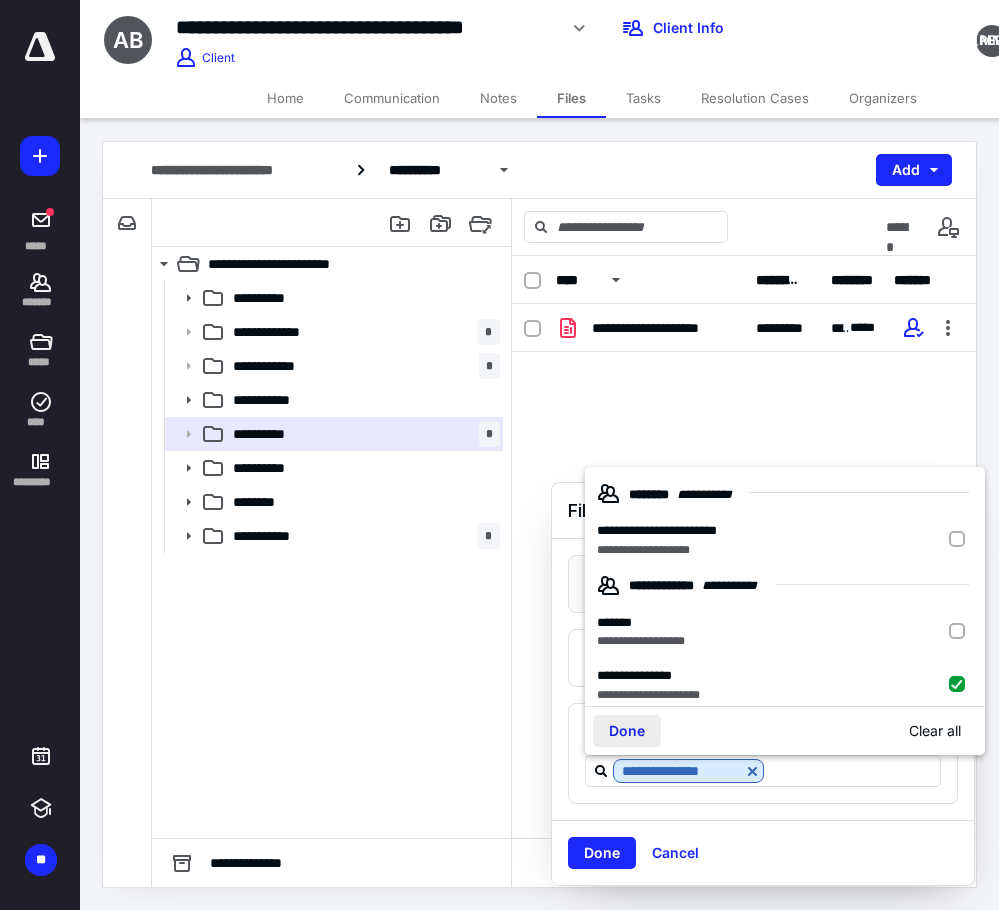 click on "Done" at bounding box center [627, 731] 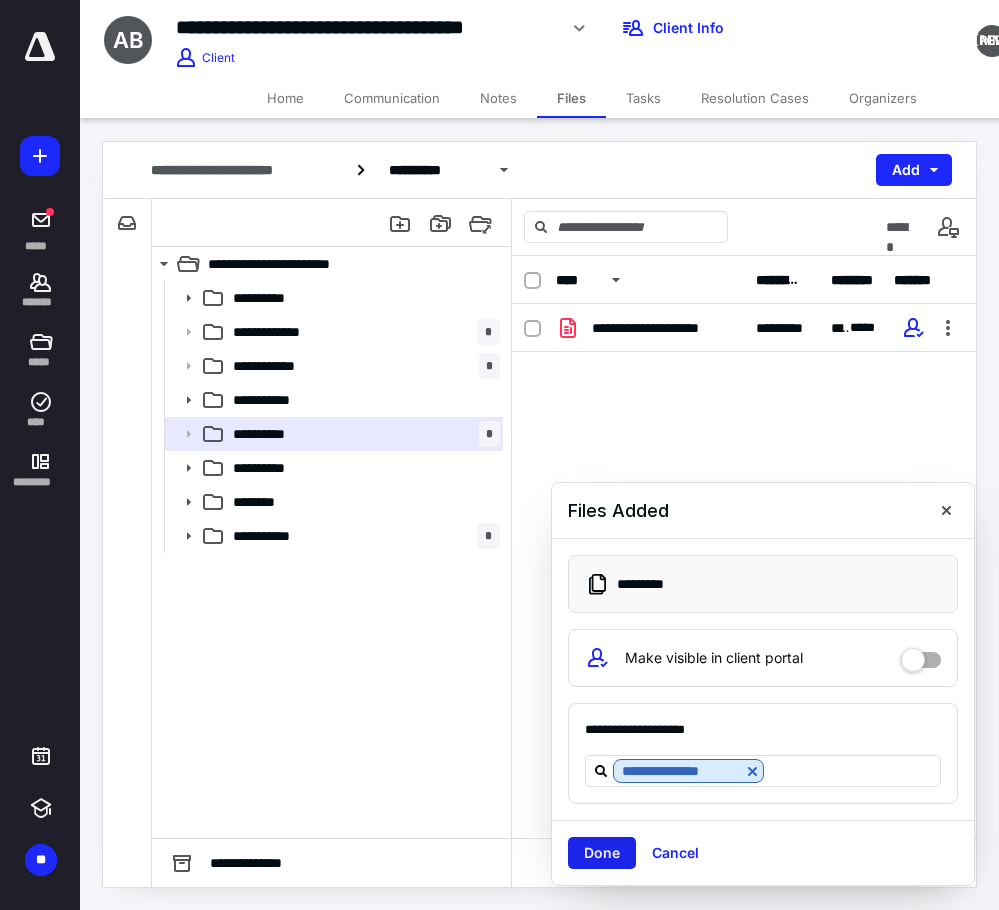 click on "Done" at bounding box center [602, 853] 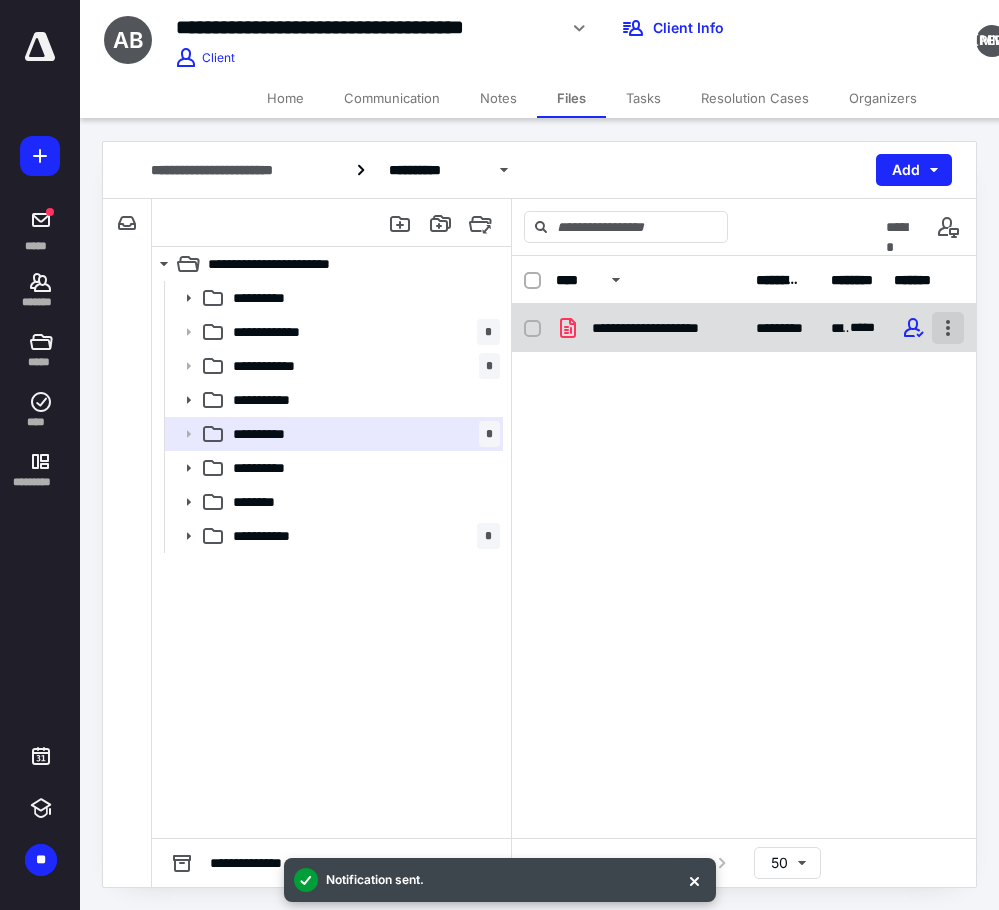 click at bounding box center [948, 328] 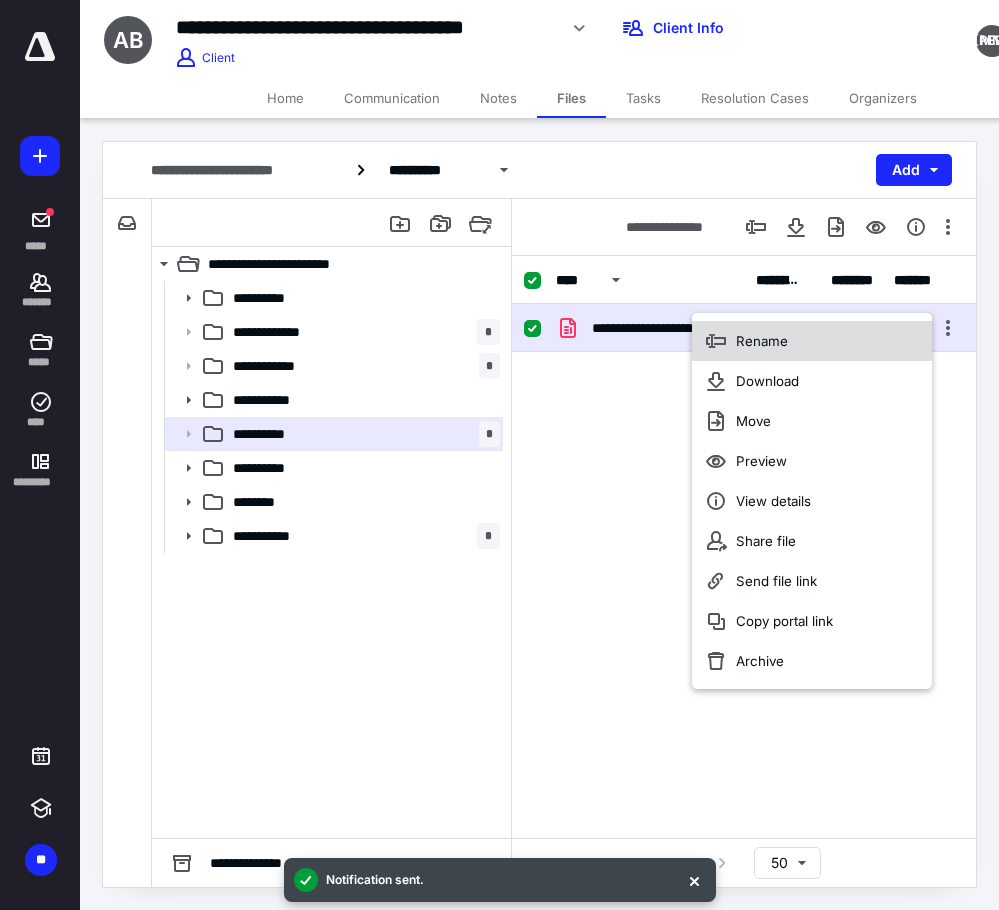 click on "Rename" at bounding box center (812, 341) 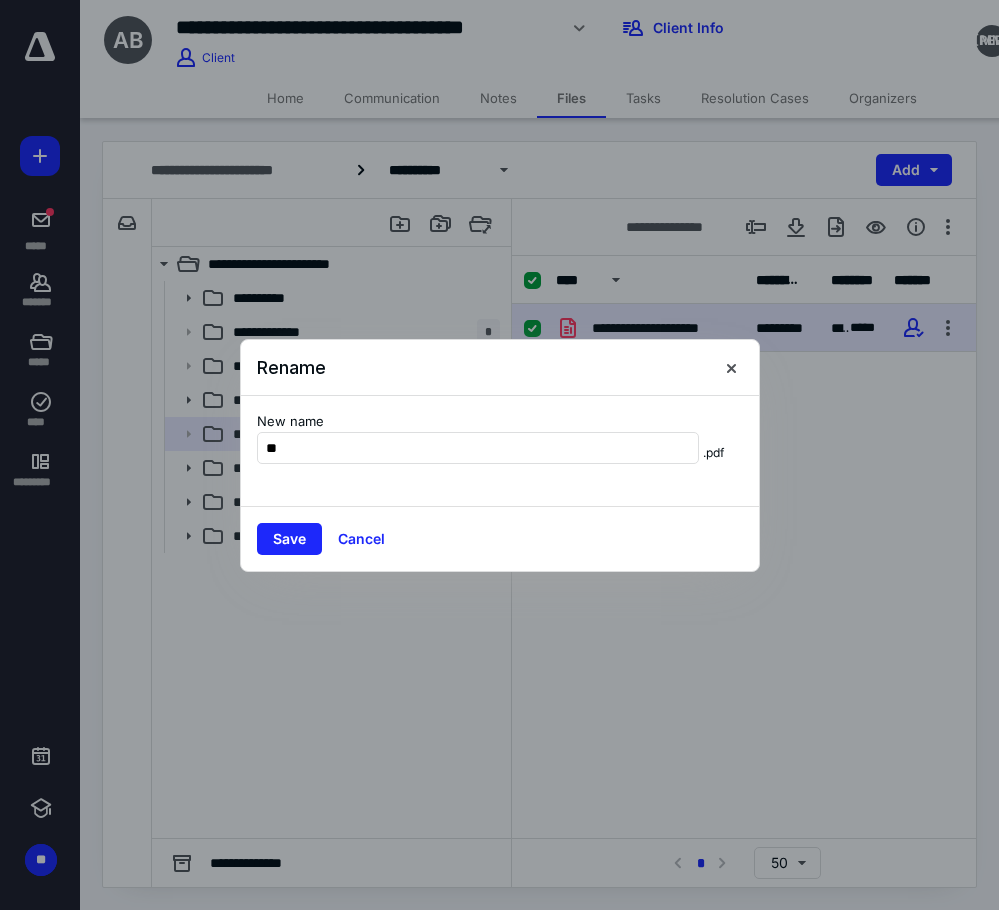 type on "*" 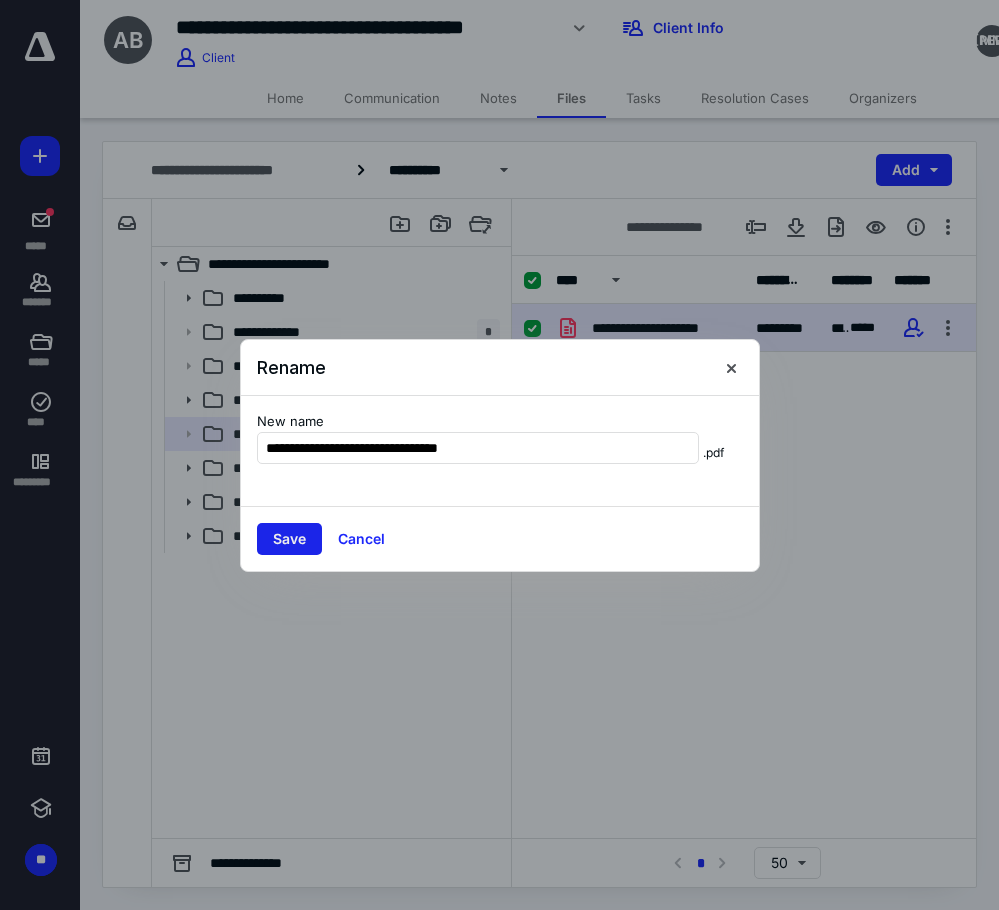 type on "**********" 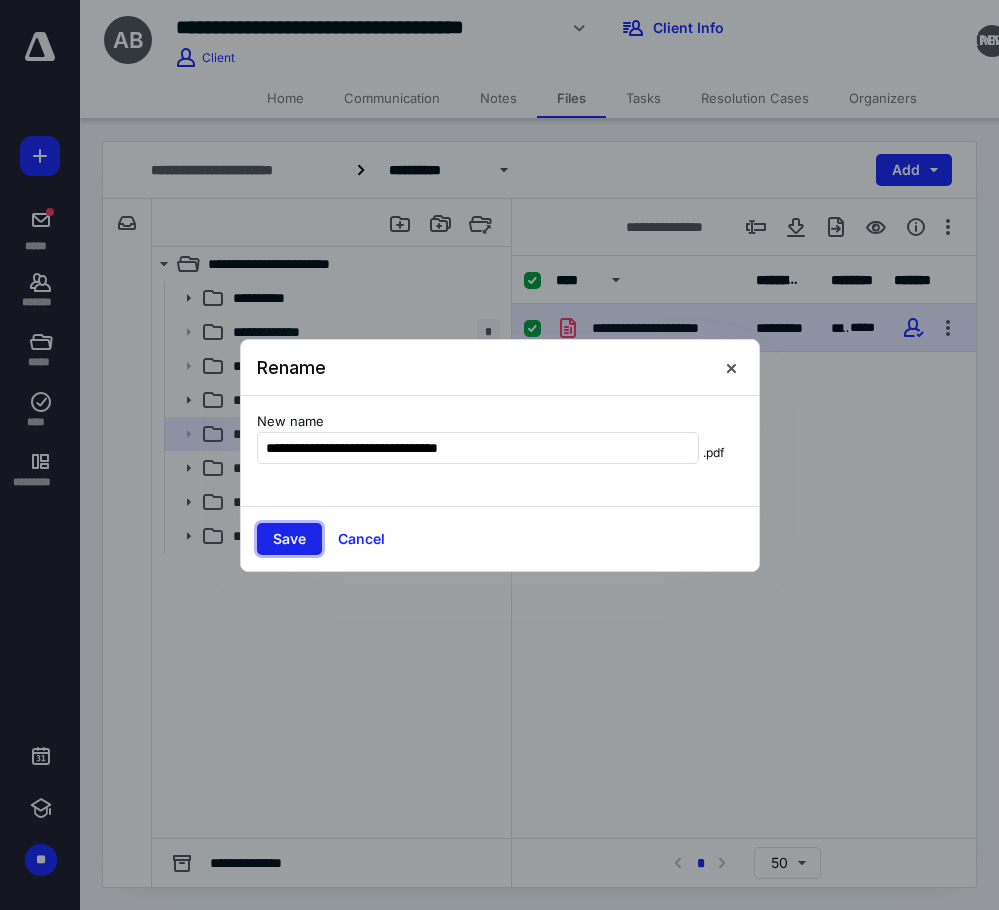 click on "Save" at bounding box center (289, 539) 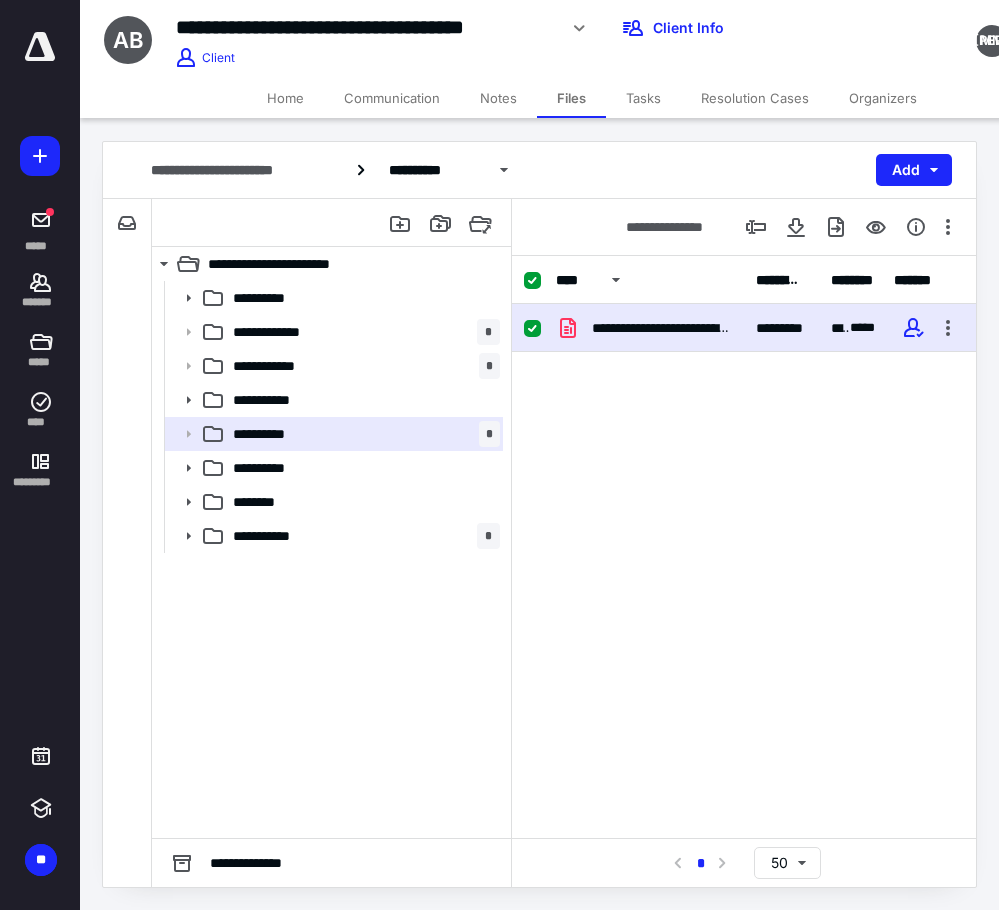 click on "Notes" at bounding box center (498, 98) 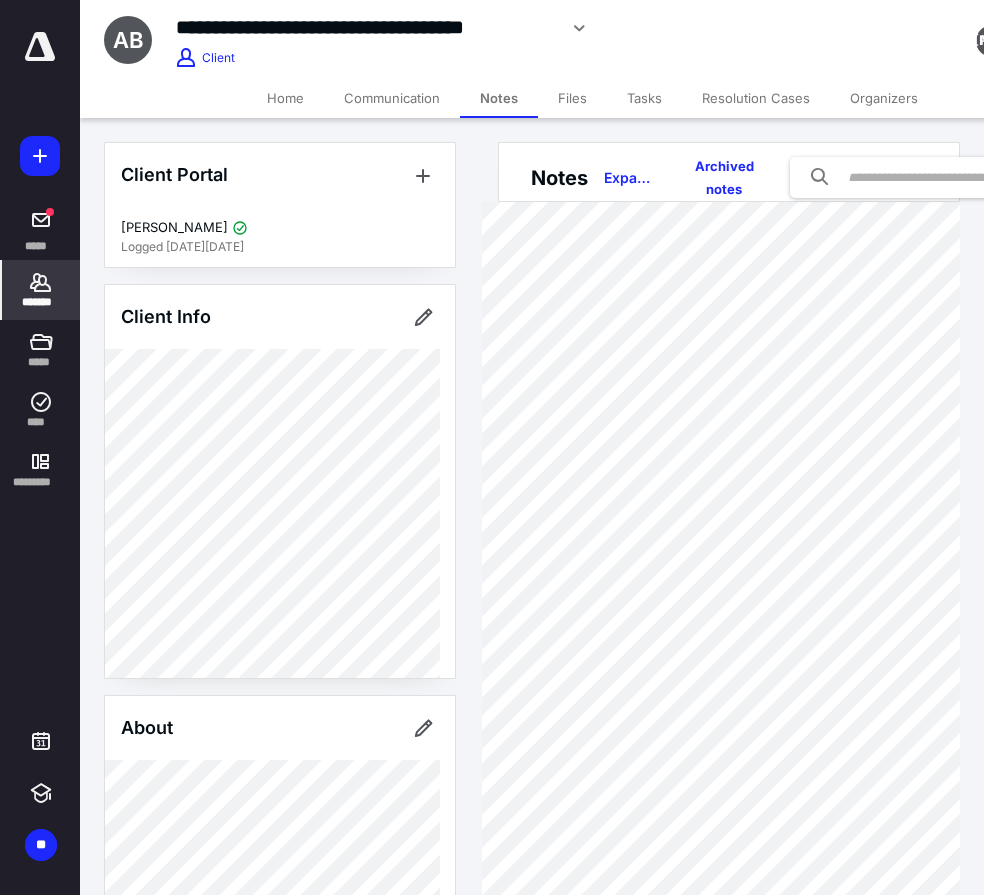 click on "Files" at bounding box center [572, 98] 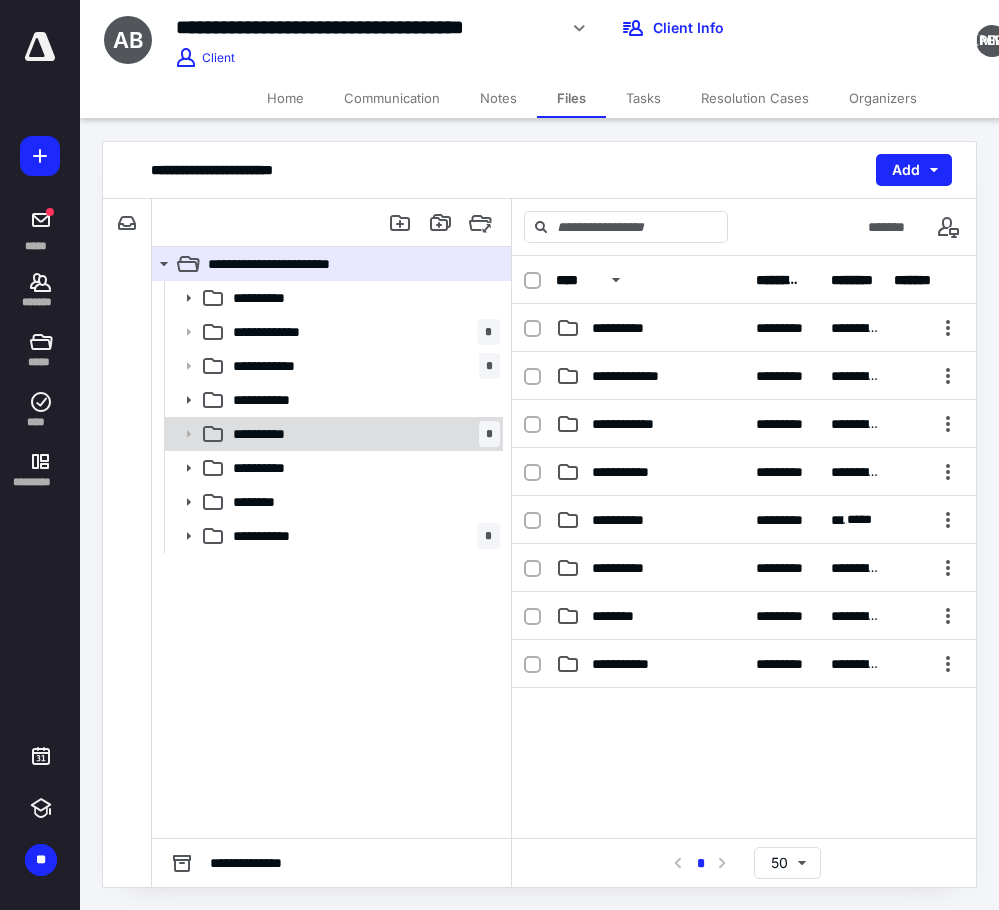 click on "**********" at bounding box center (362, 434) 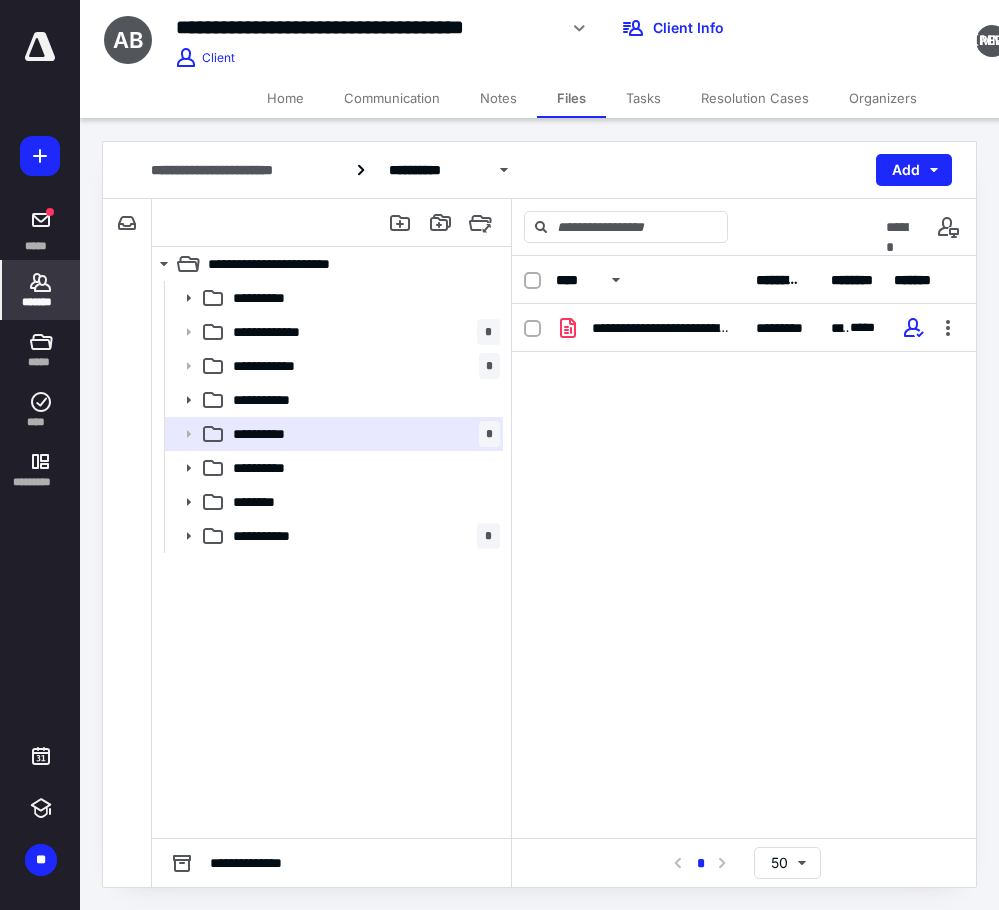 click 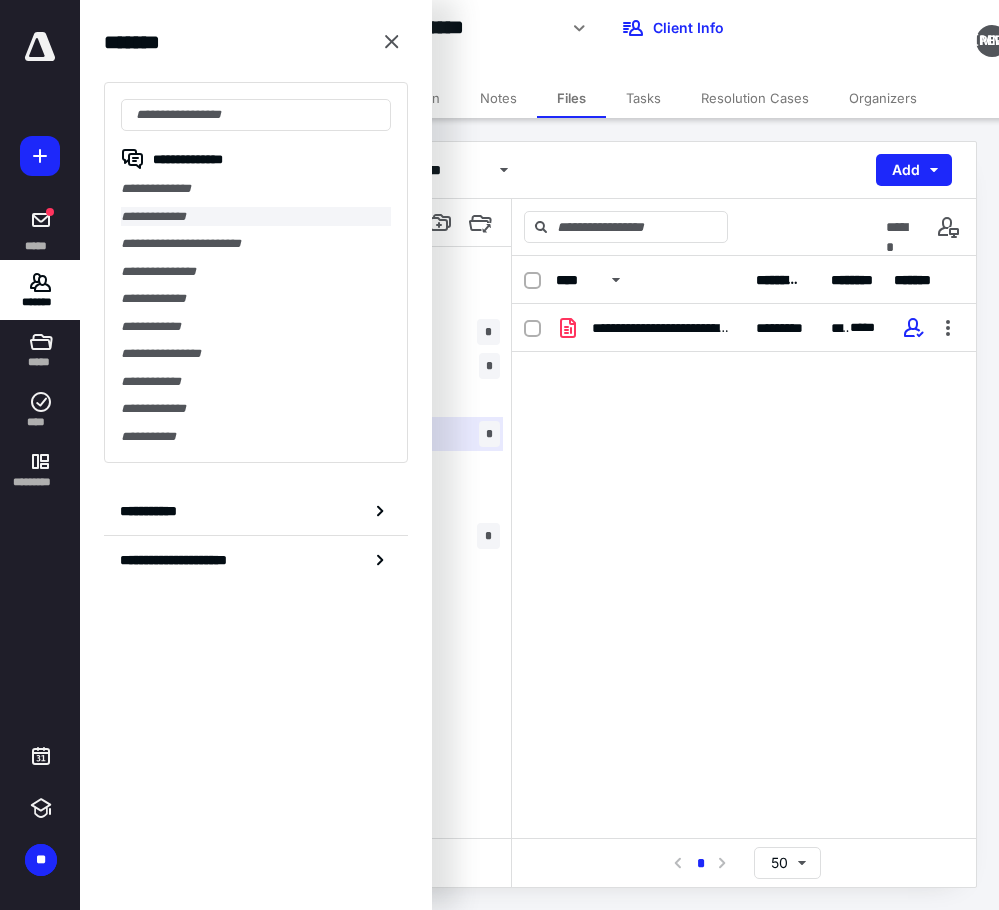 click on "**********" at bounding box center (256, 217) 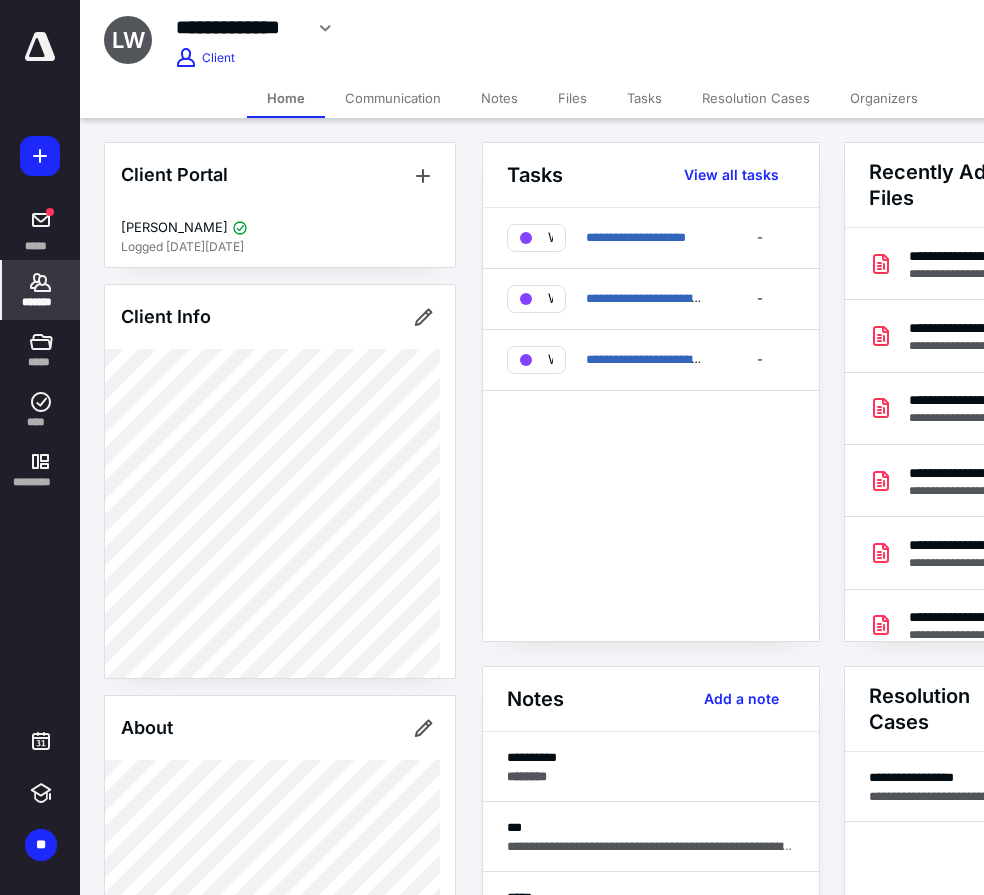 click on "Files" at bounding box center [572, 98] 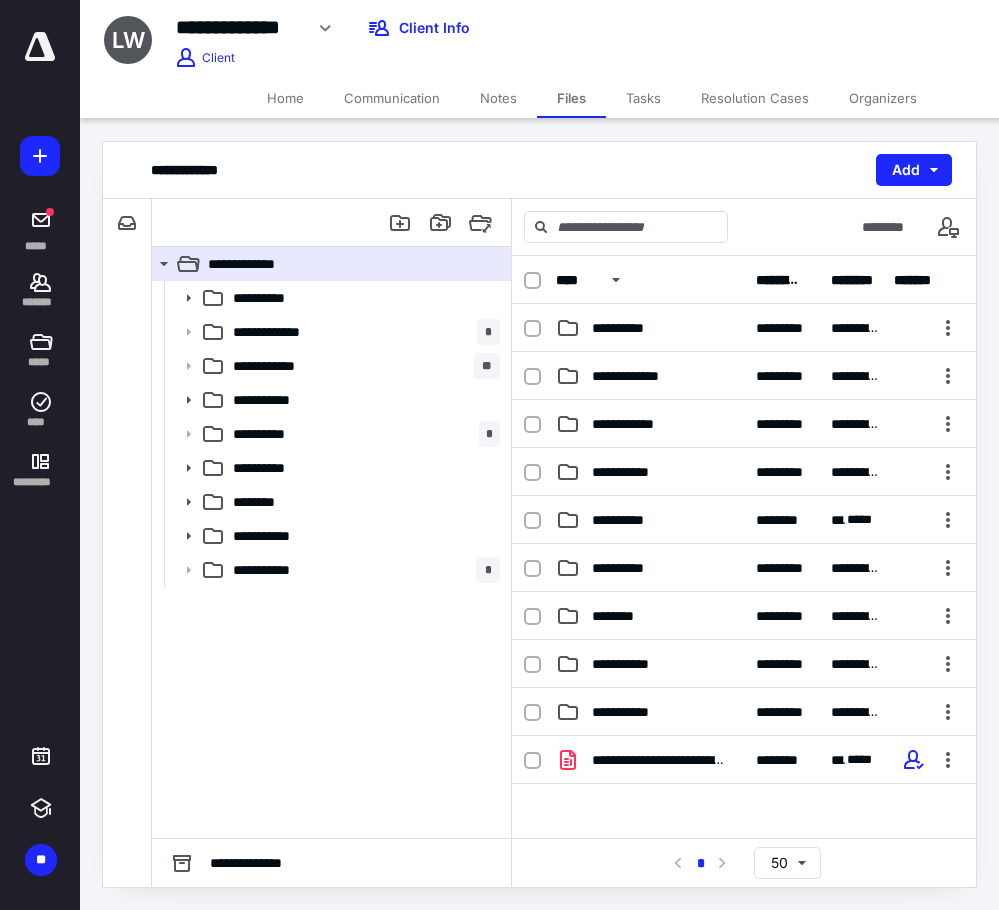 click on "Home" at bounding box center (285, 98) 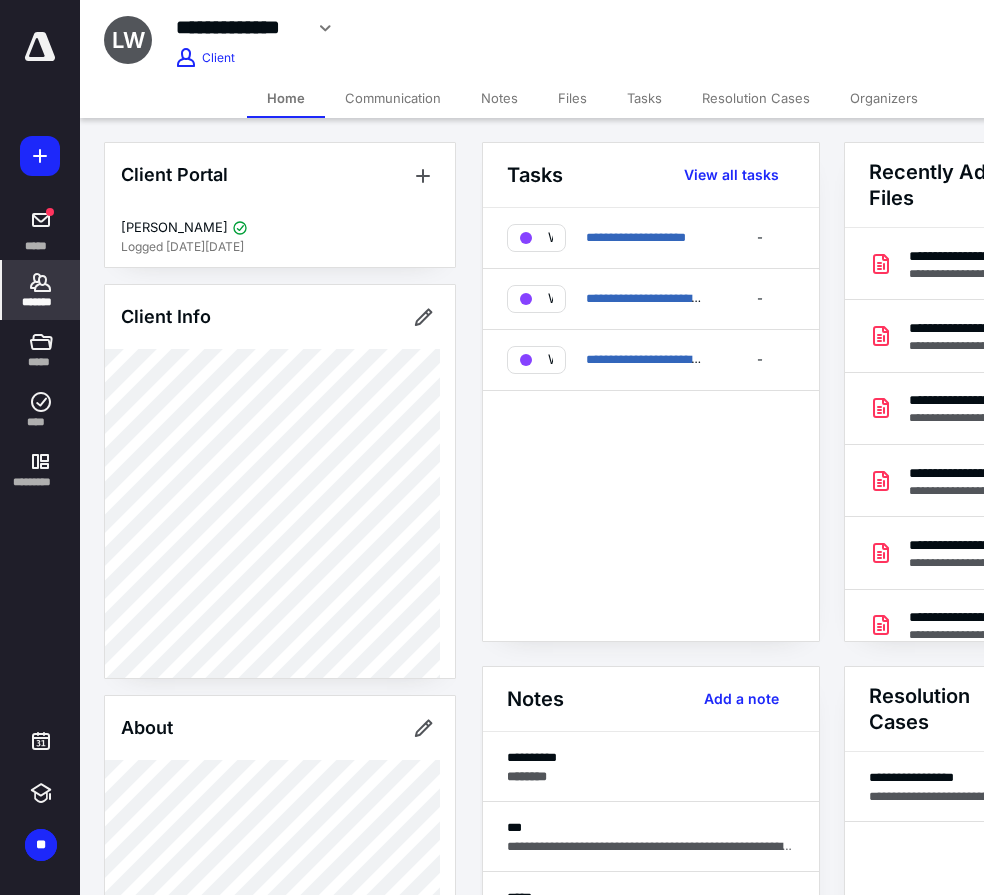 click on "Notes" at bounding box center [499, 98] 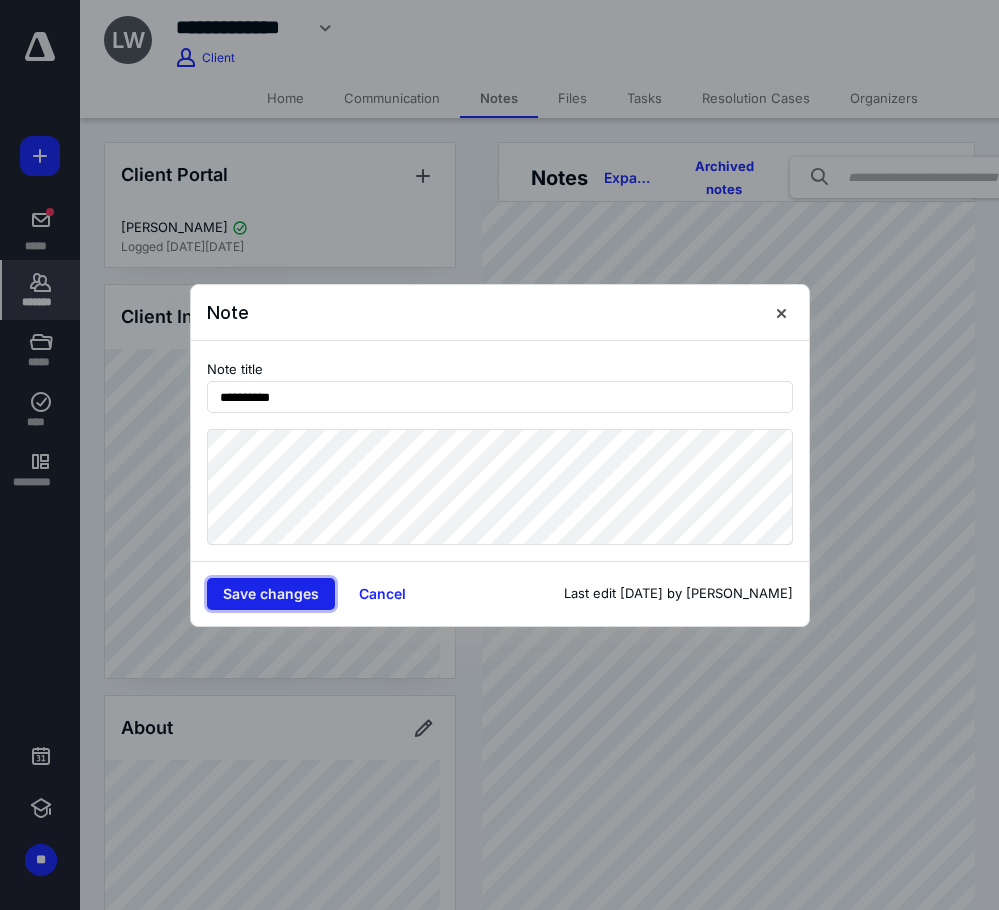 click on "Save changes" at bounding box center (271, 594) 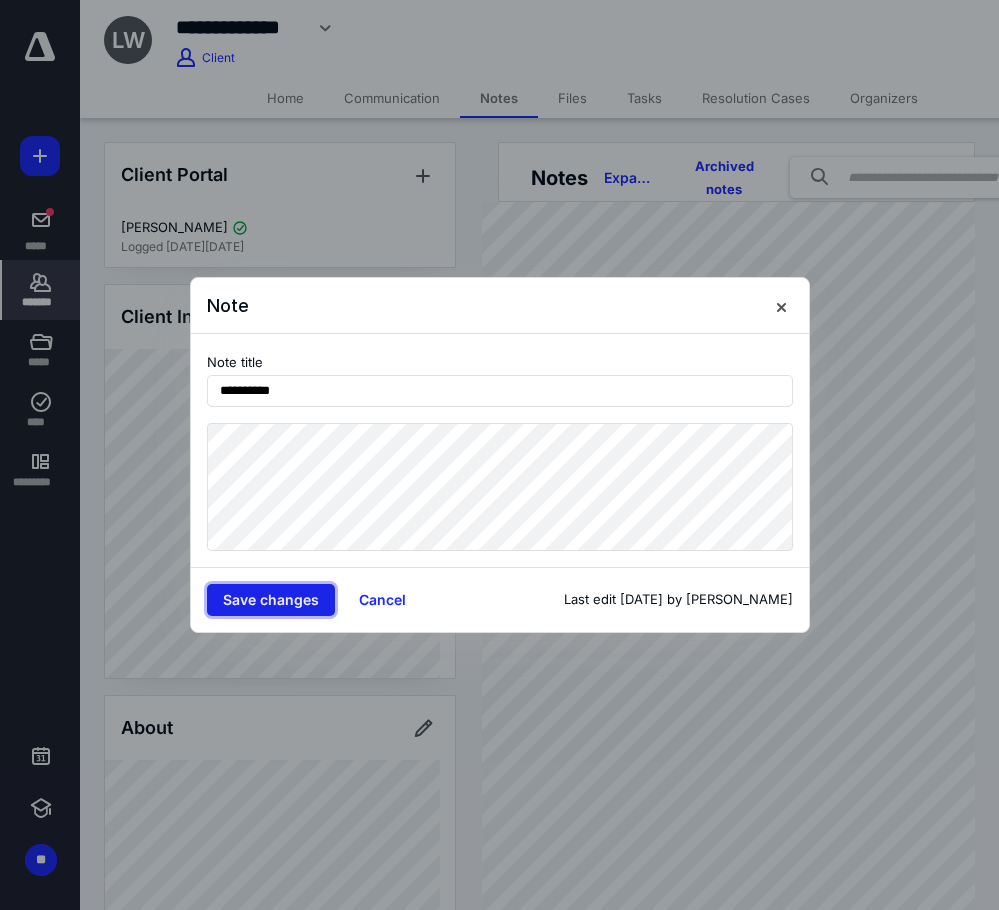 click on "Save changes" at bounding box center [271, 600] 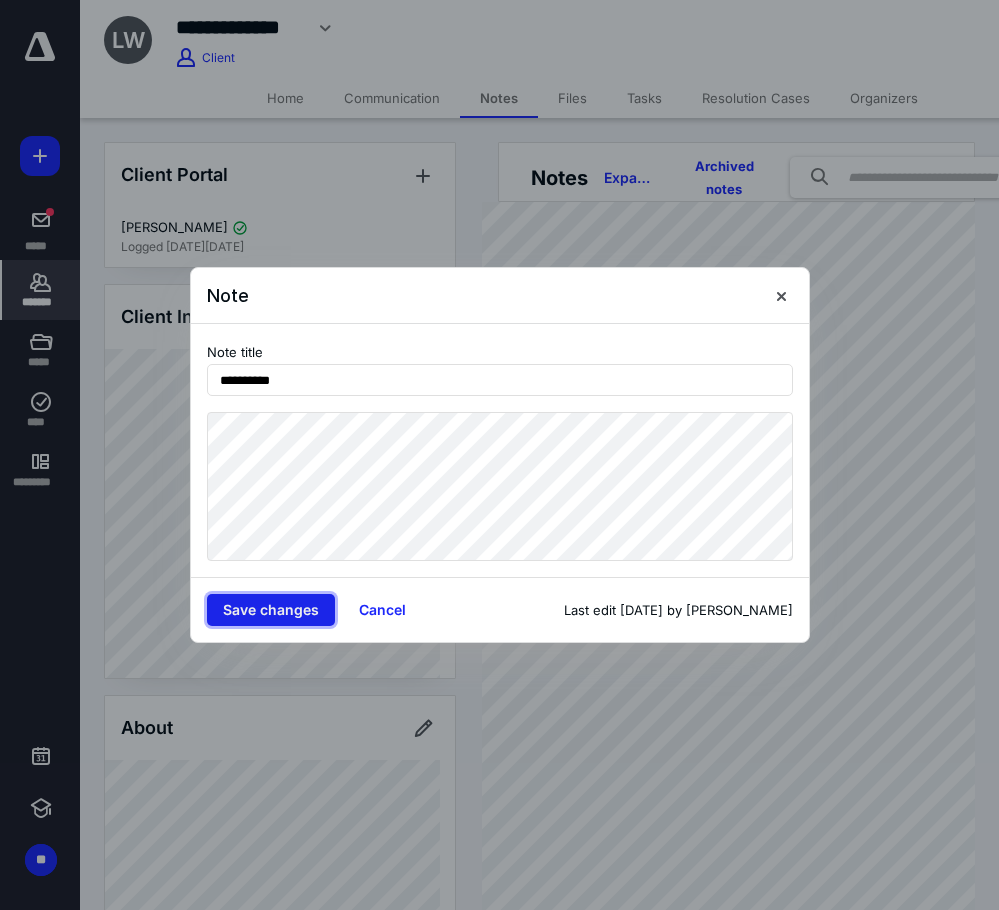 click on "Save changes" at bounding box center [271, 610] 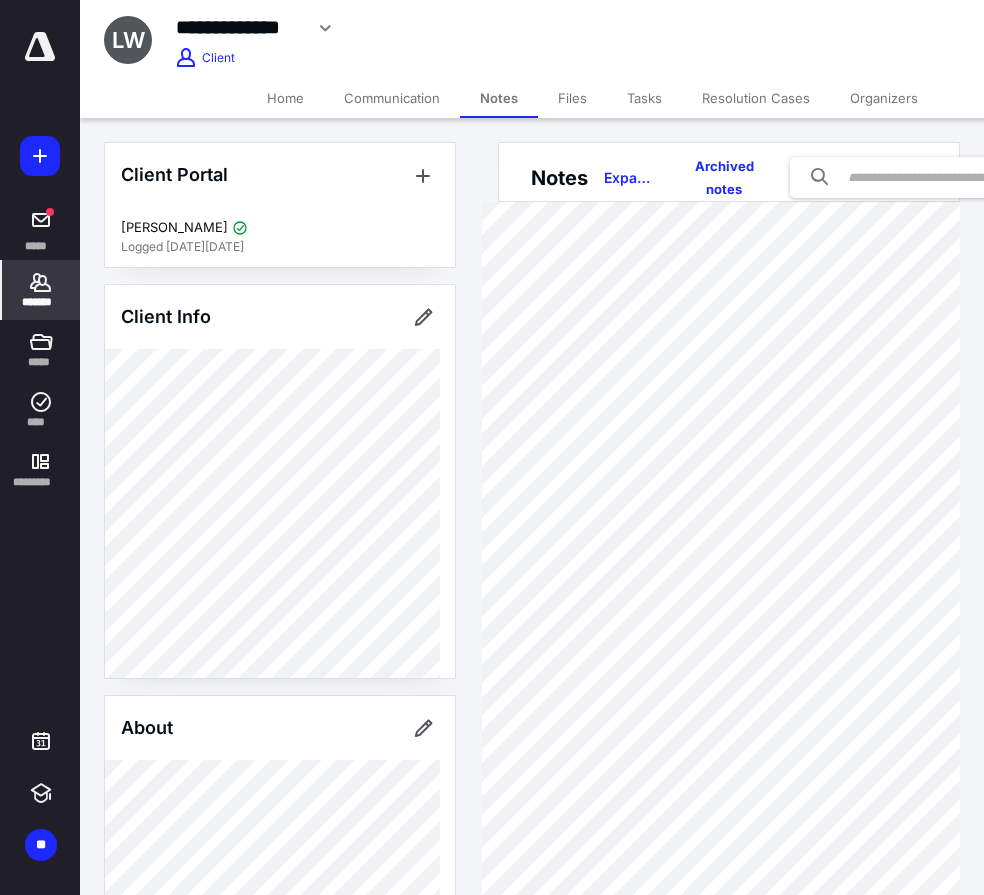 click 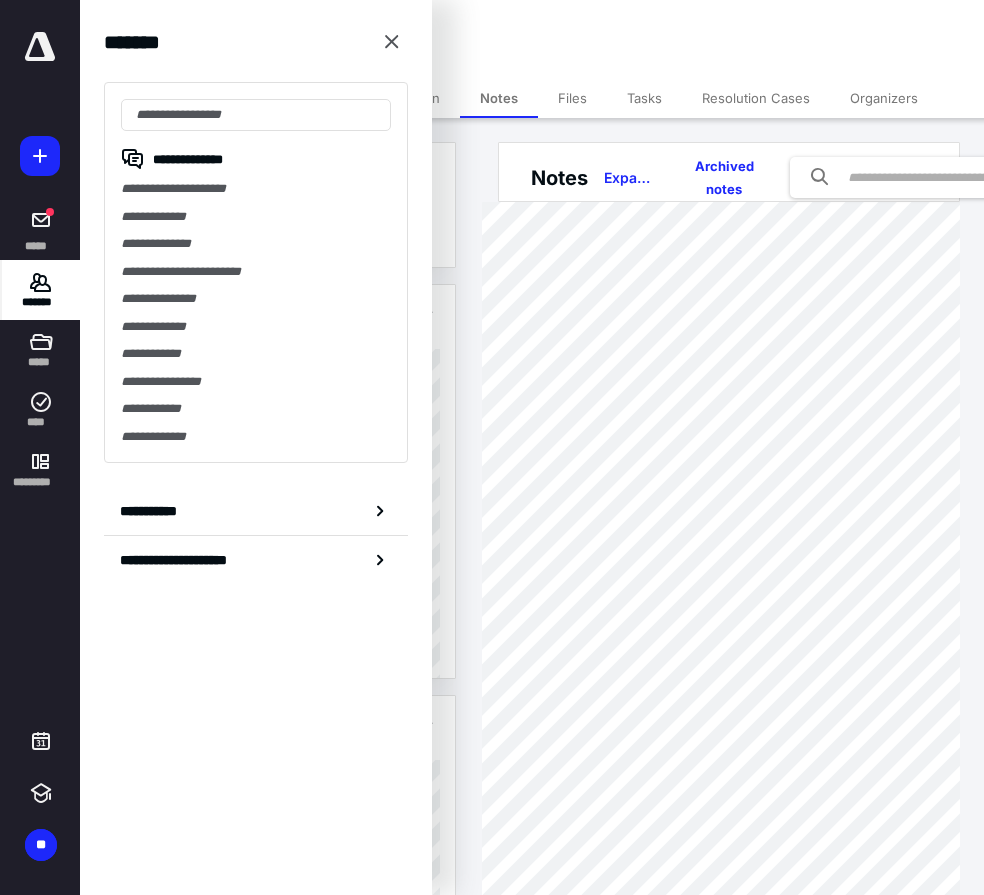 click on "**********" at bounding box center [256, 272] 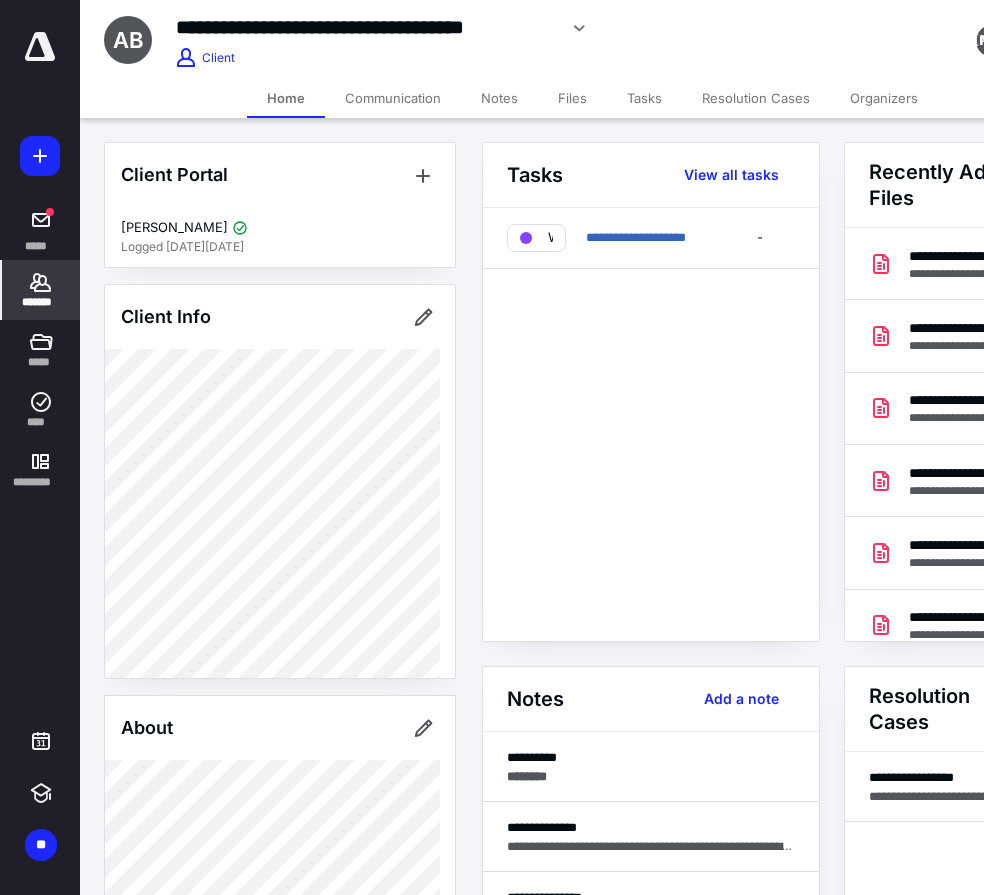 click on "Files" at bounding box center [572, 98] 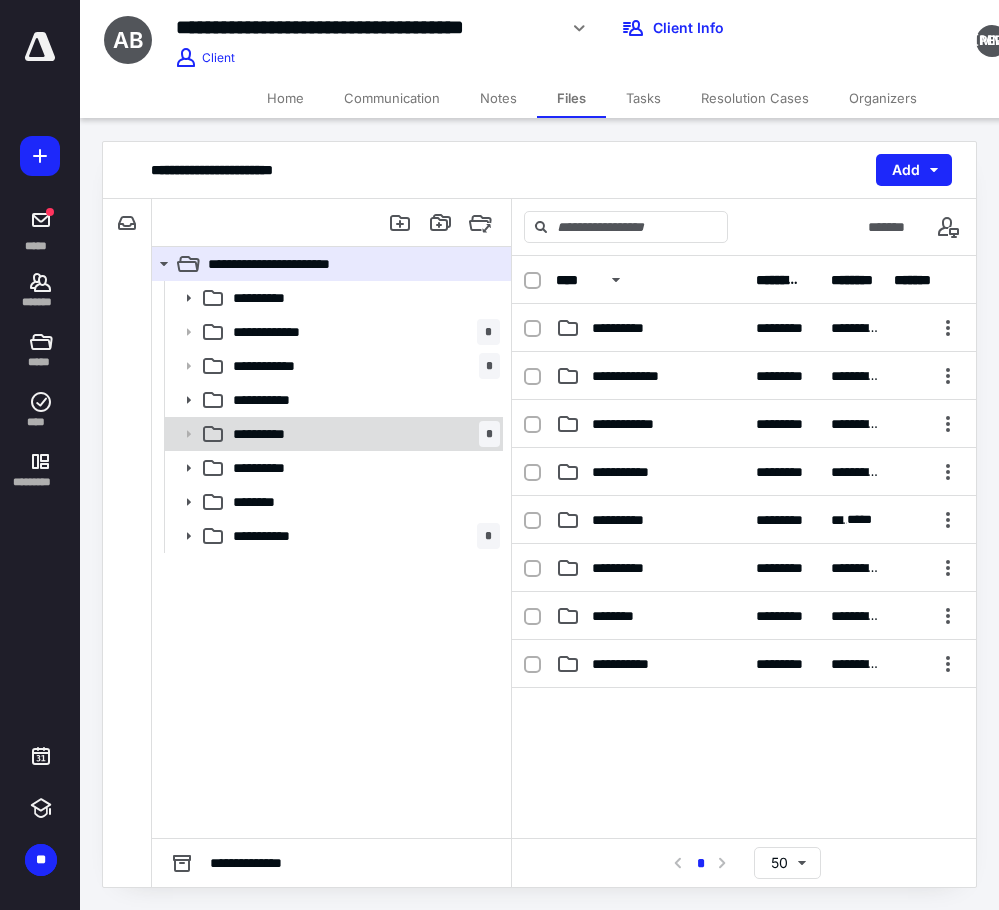 click on "**********" at bounding box center [362, 434] 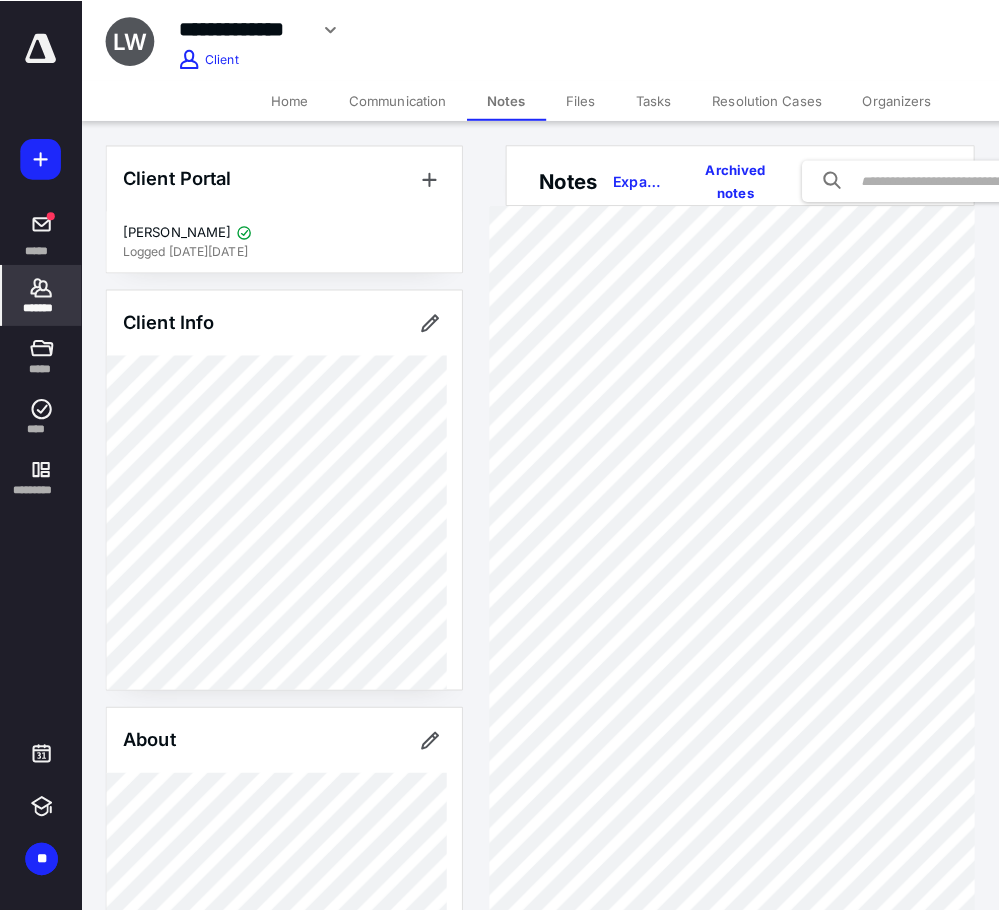 scroll, scrollTop: 0, scrollLeft: 0, axis: both 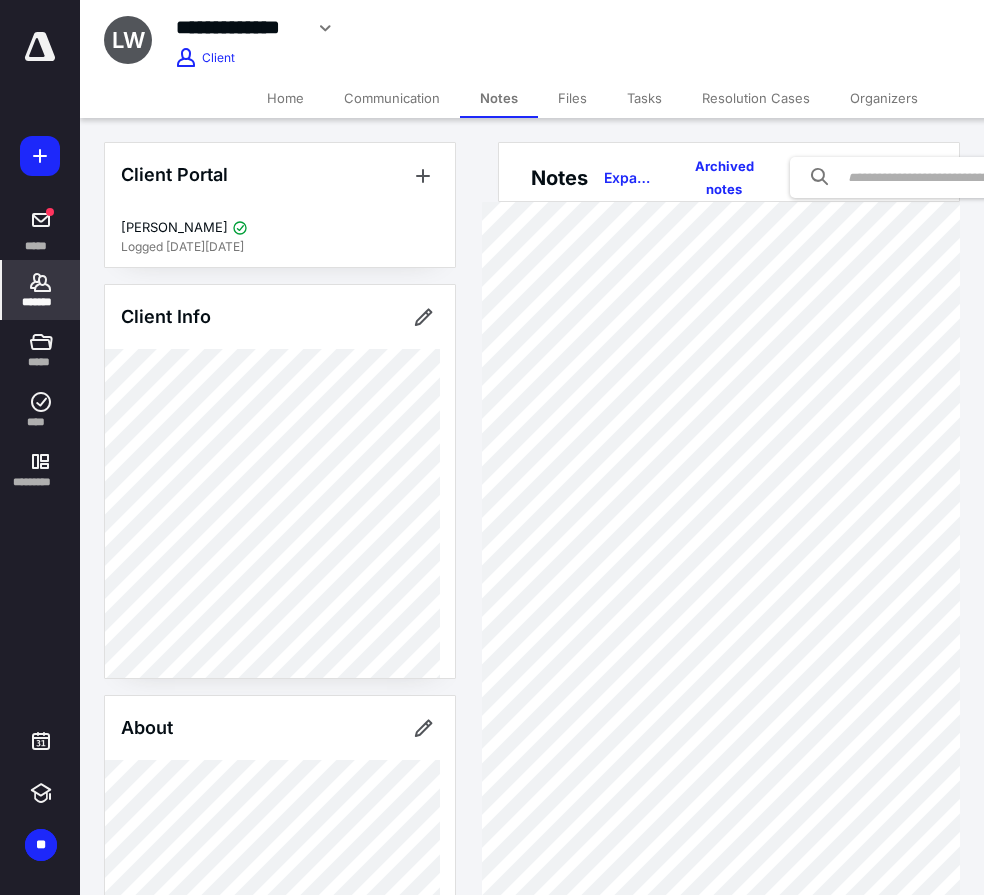 click 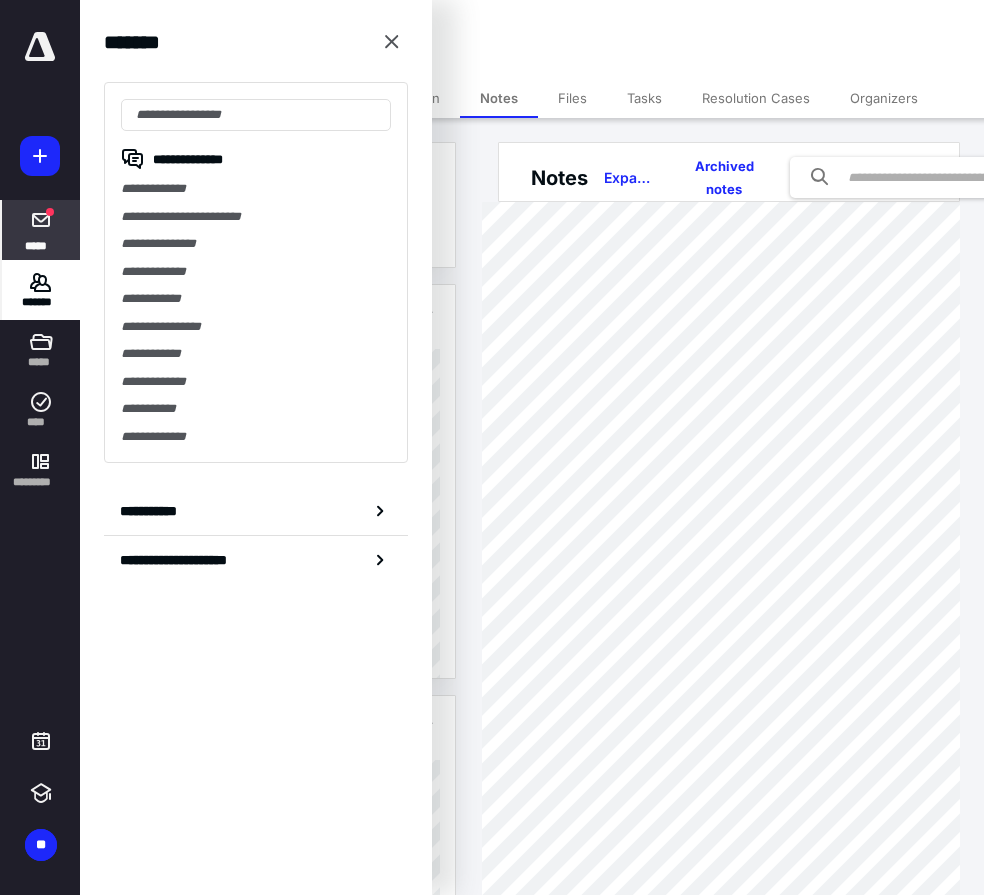 click on "*****" at bounding box center [36, 245] 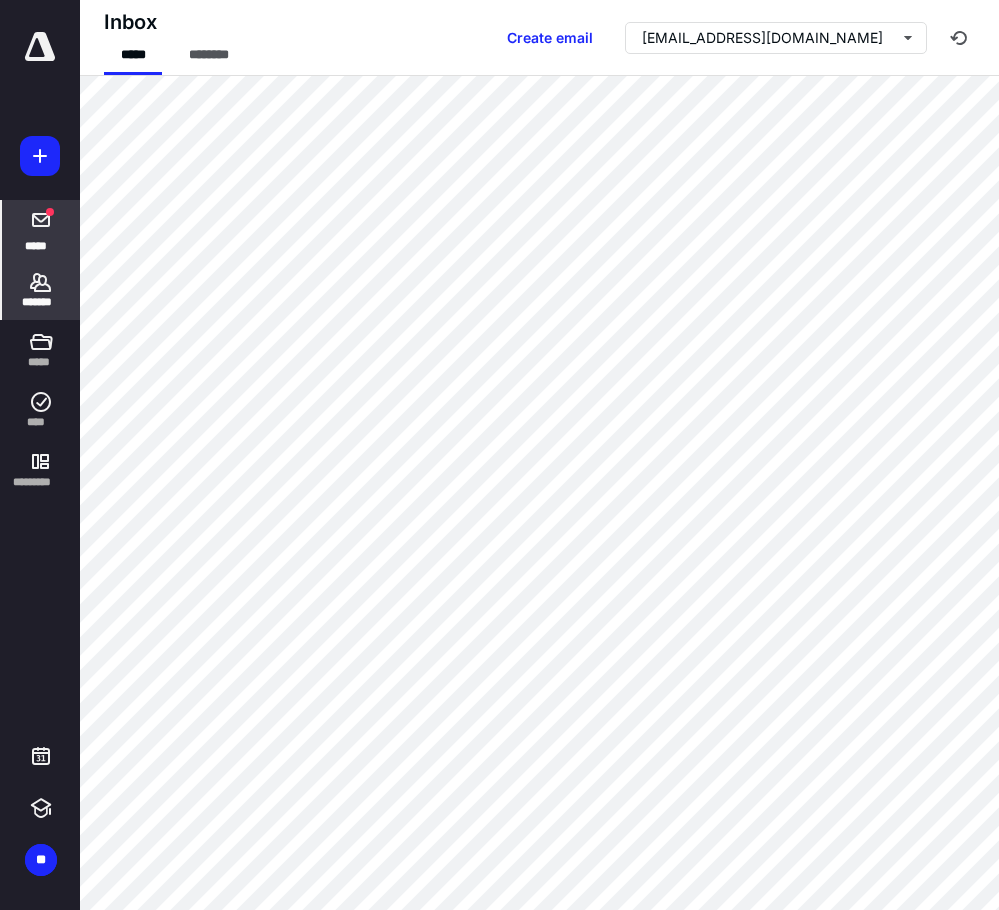 click on "*******" at bounding box center (41, 302) 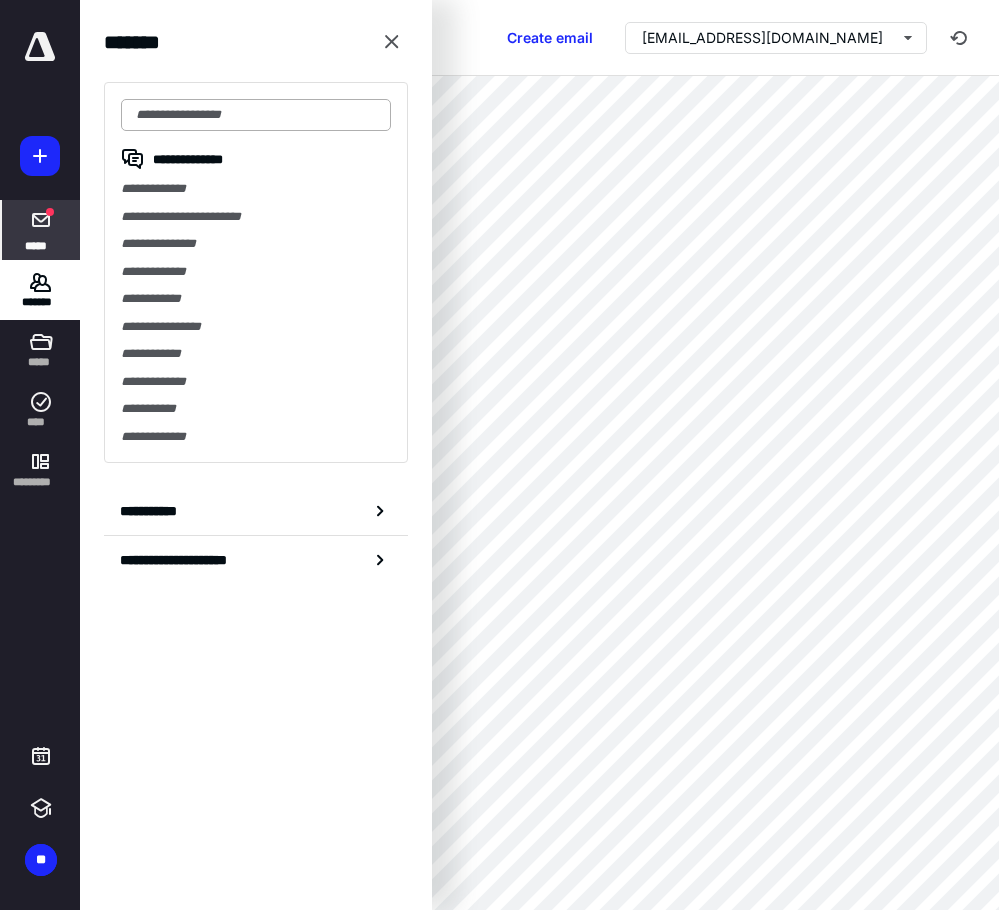 click at bounding box center [256, 115] 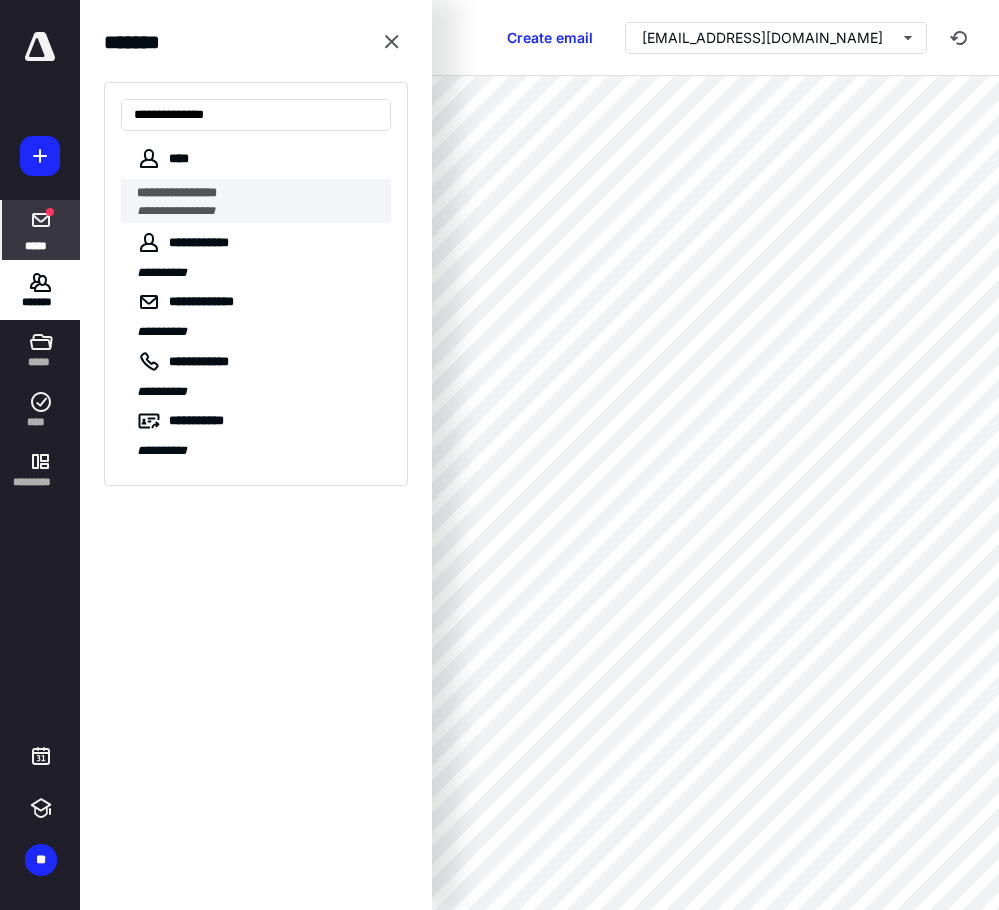 type on "**********" 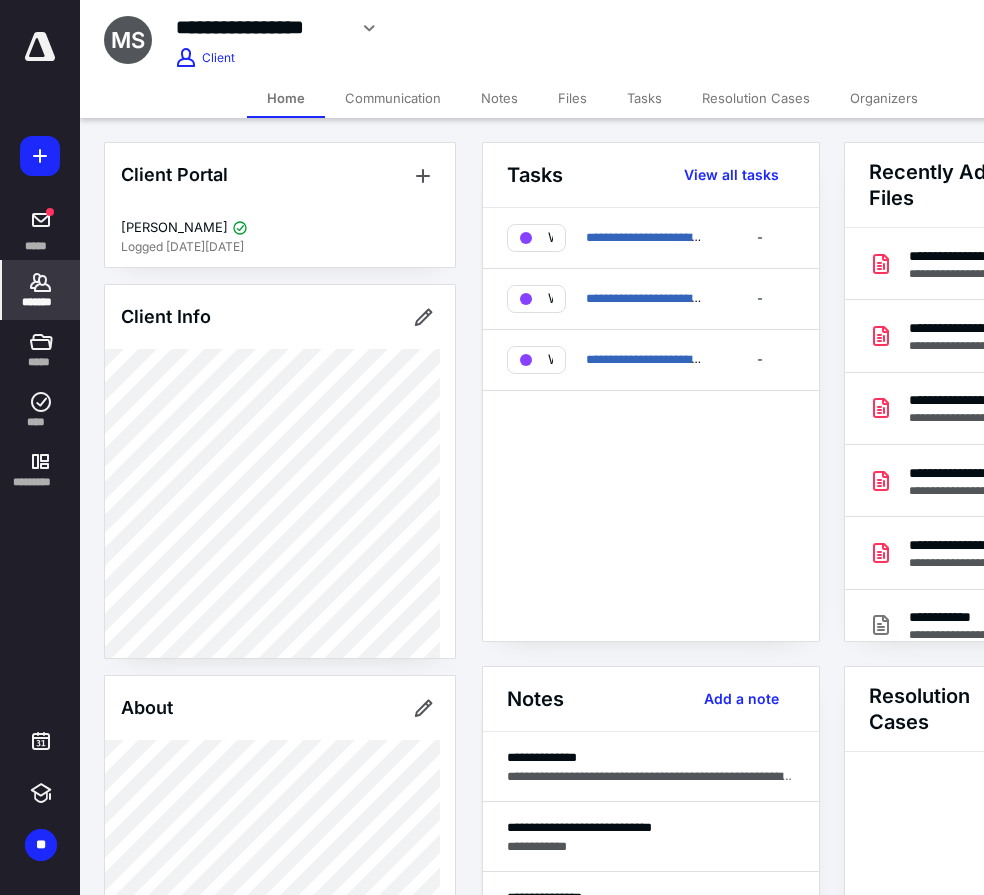 click on "Files" at bounding box center [572, 98] 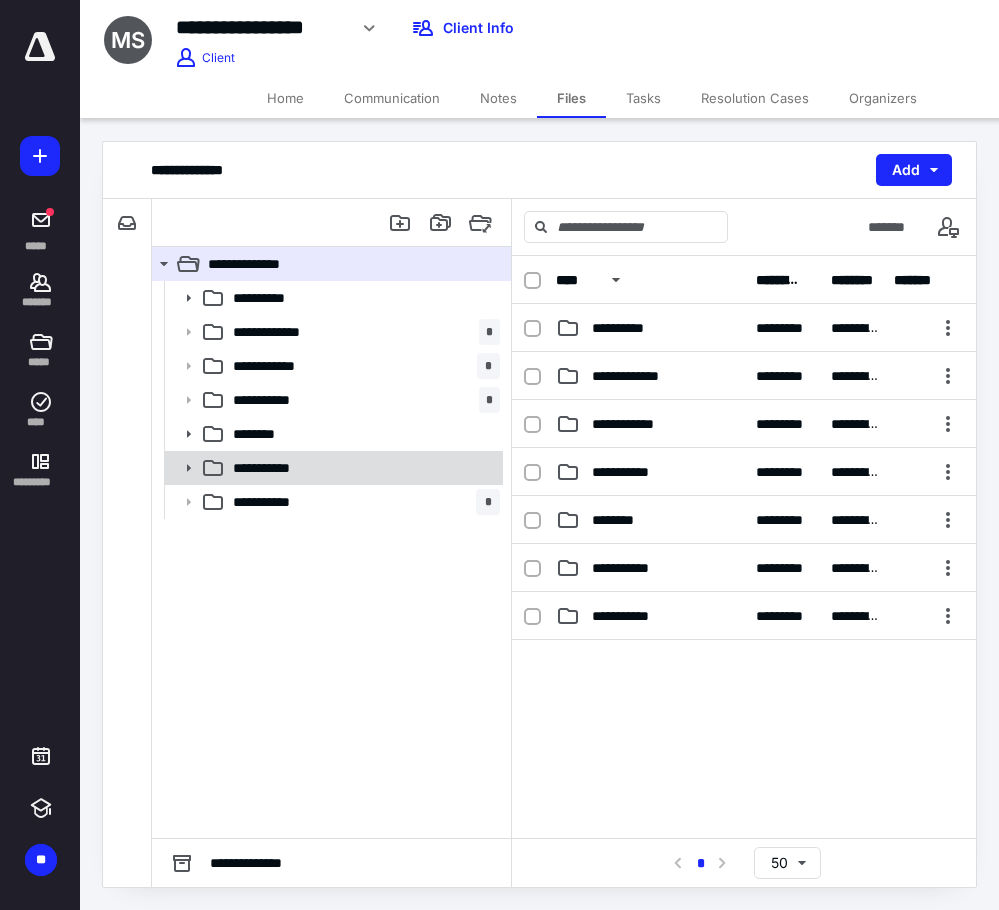 click on "**********" at bounding box center [362, 468] 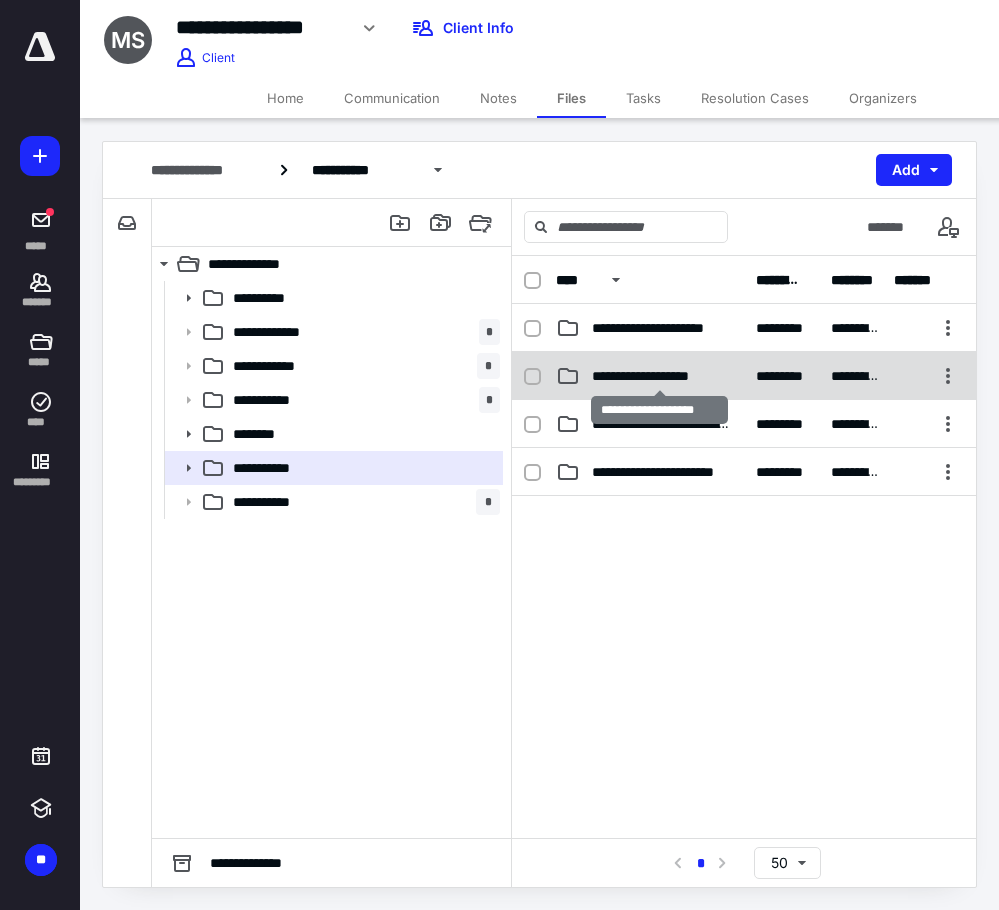 click on "**********" at bounding box center (659, 376) 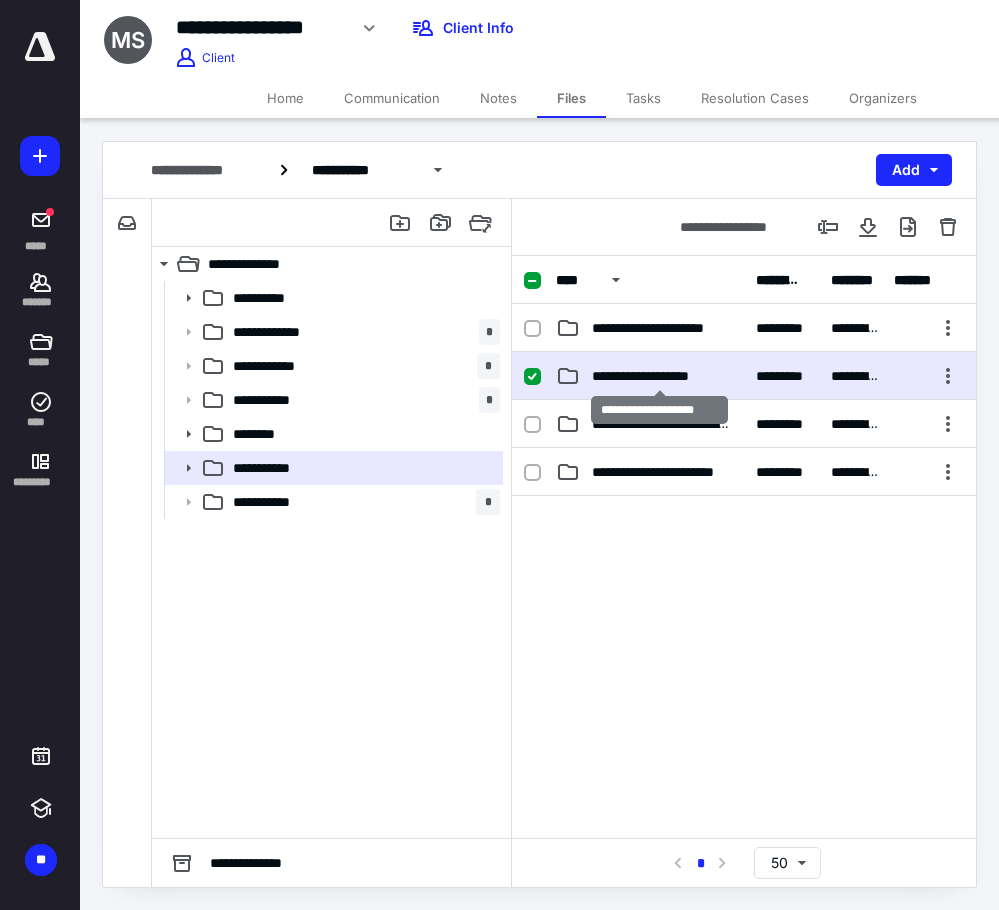 click on "**********" at bounding box center [659, 376] 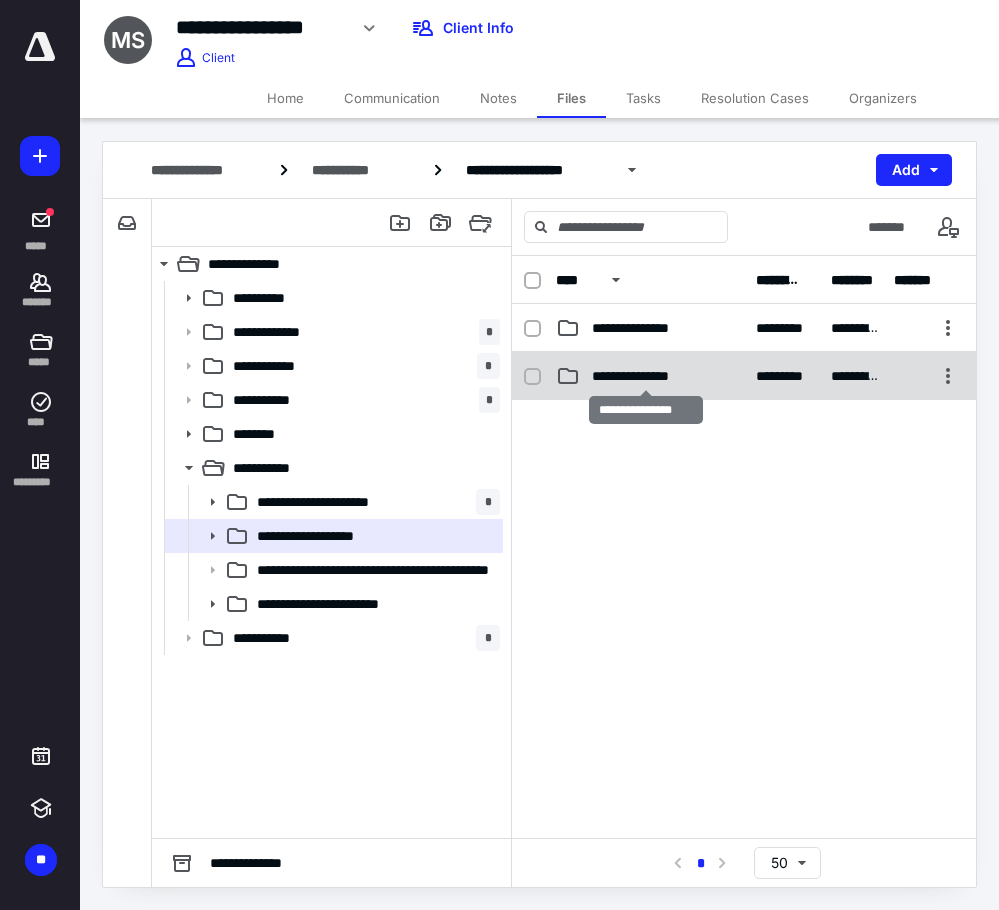 click on "**********" at bounding box center (646, 376) 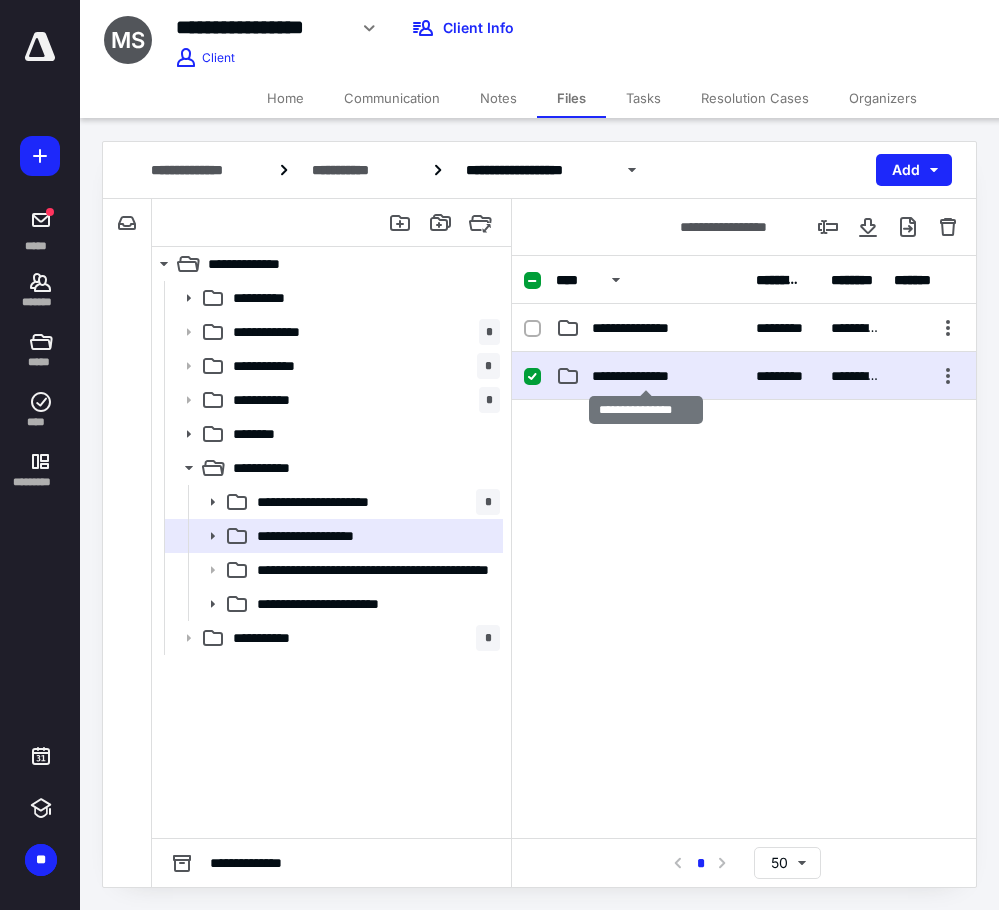 click on "**********" at bounding box center (646, 376) 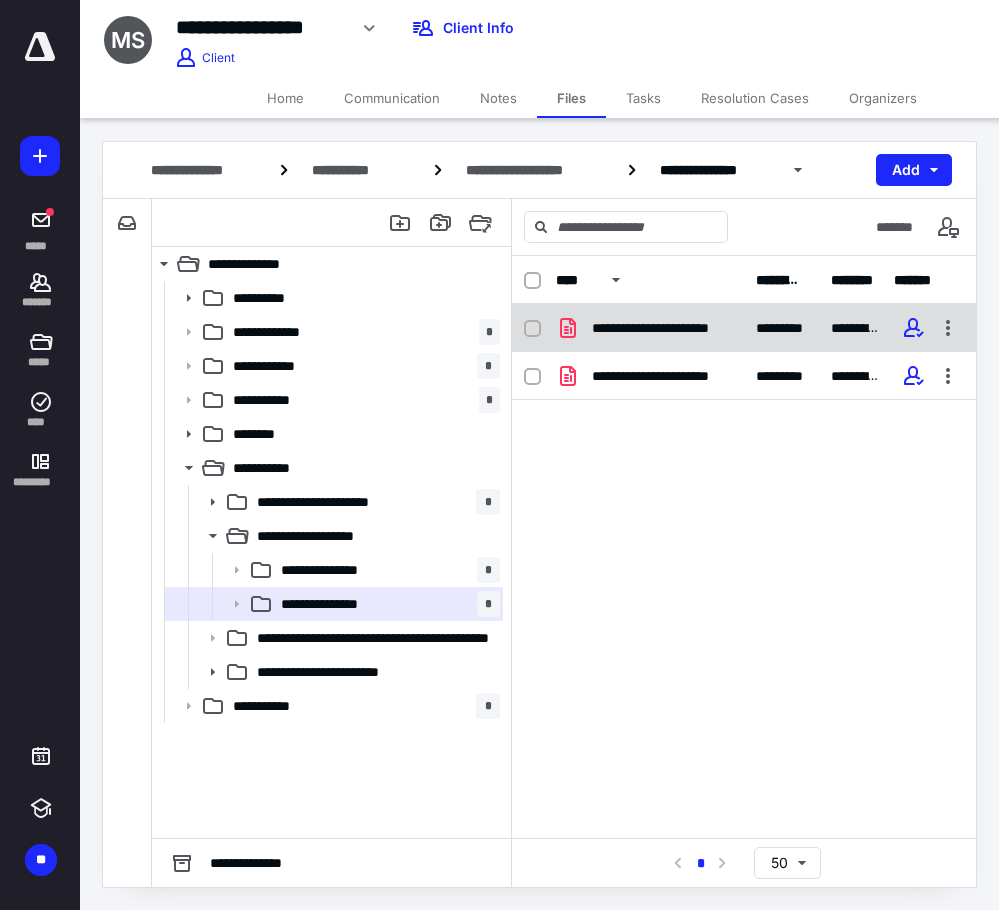 click on "**********" at bounding box center (662, 328) 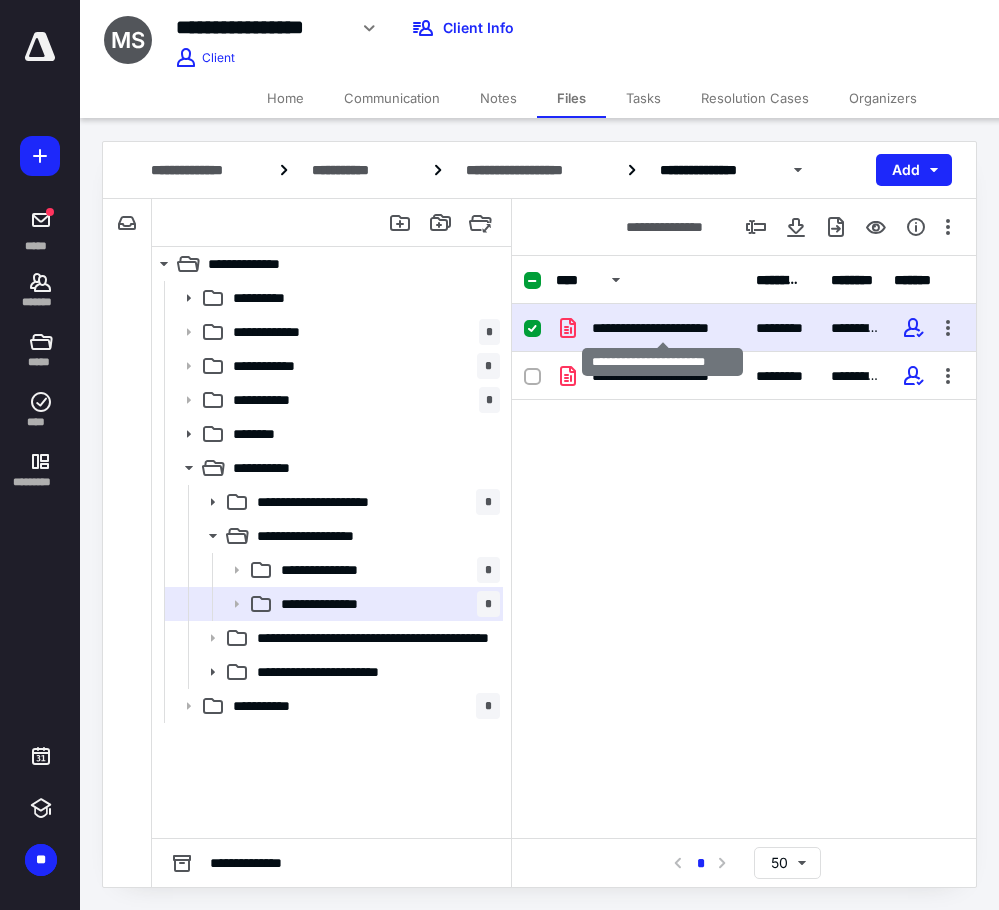click on "**********" at bounding box center (662, 328) 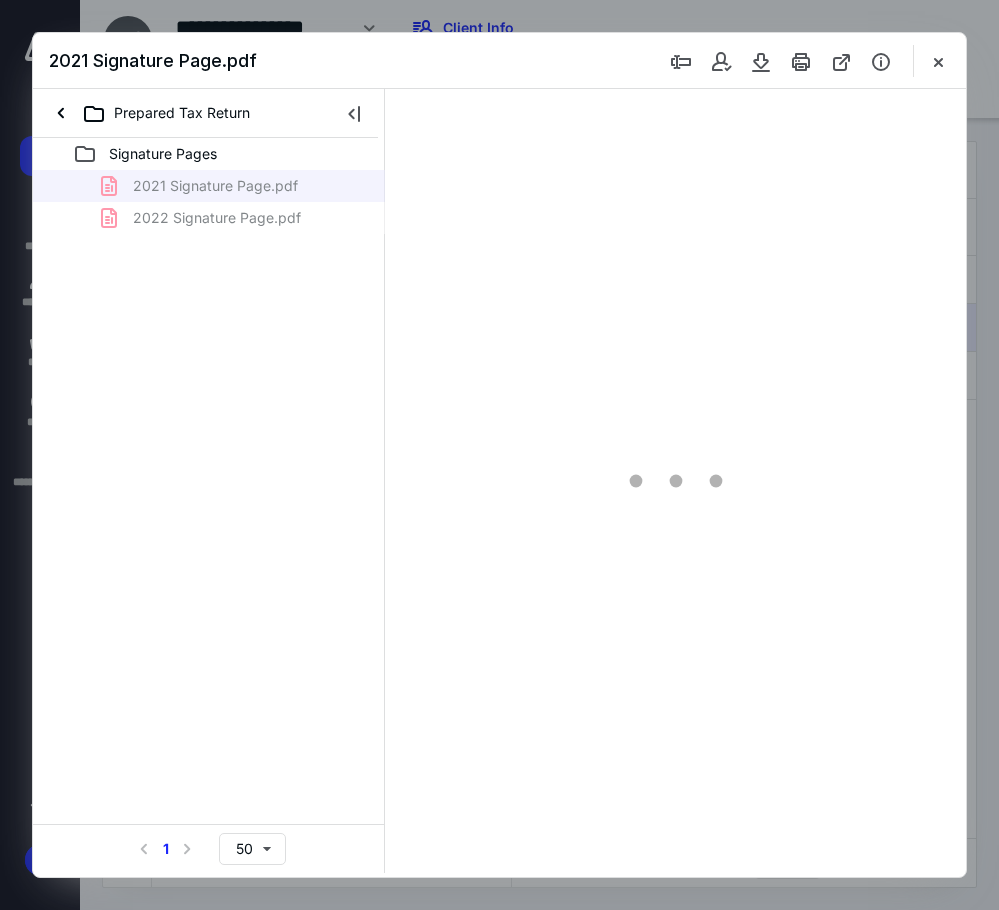 scroll, scrollTop: 0, scrollLeft: 0, axis: both 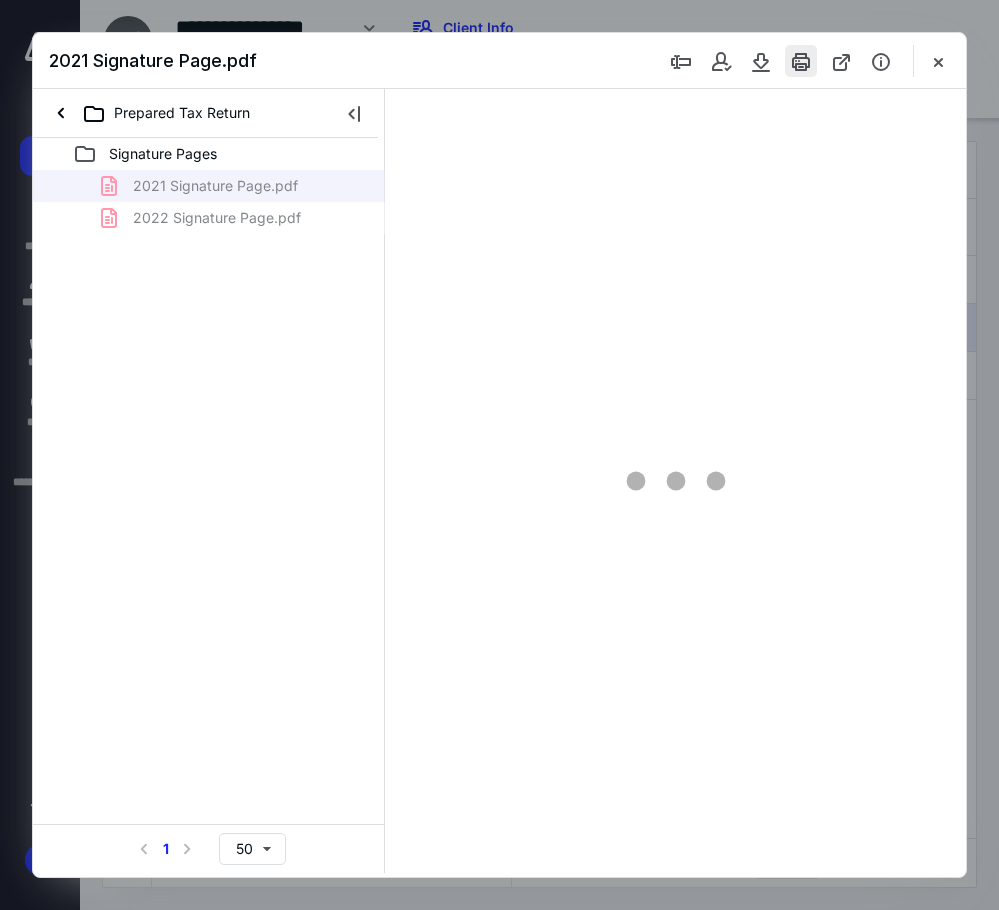 click at bounding box center (801, 61) 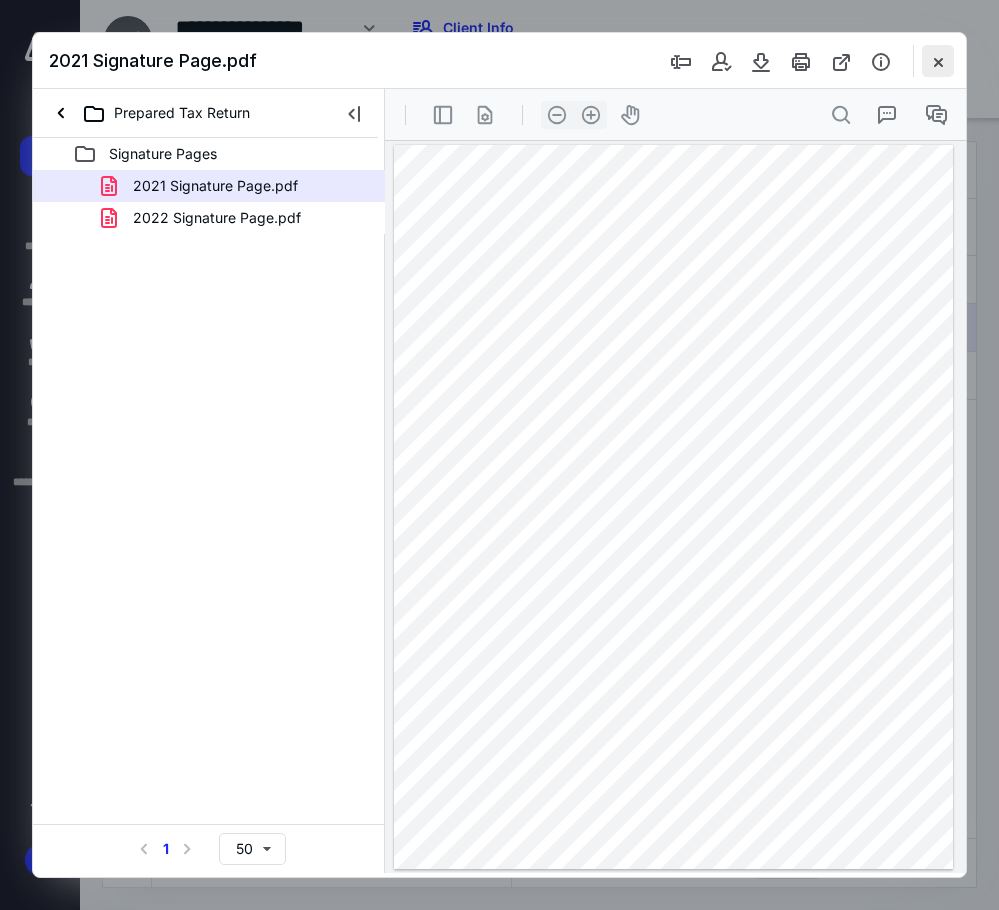 click at bounding box center [938, 61] 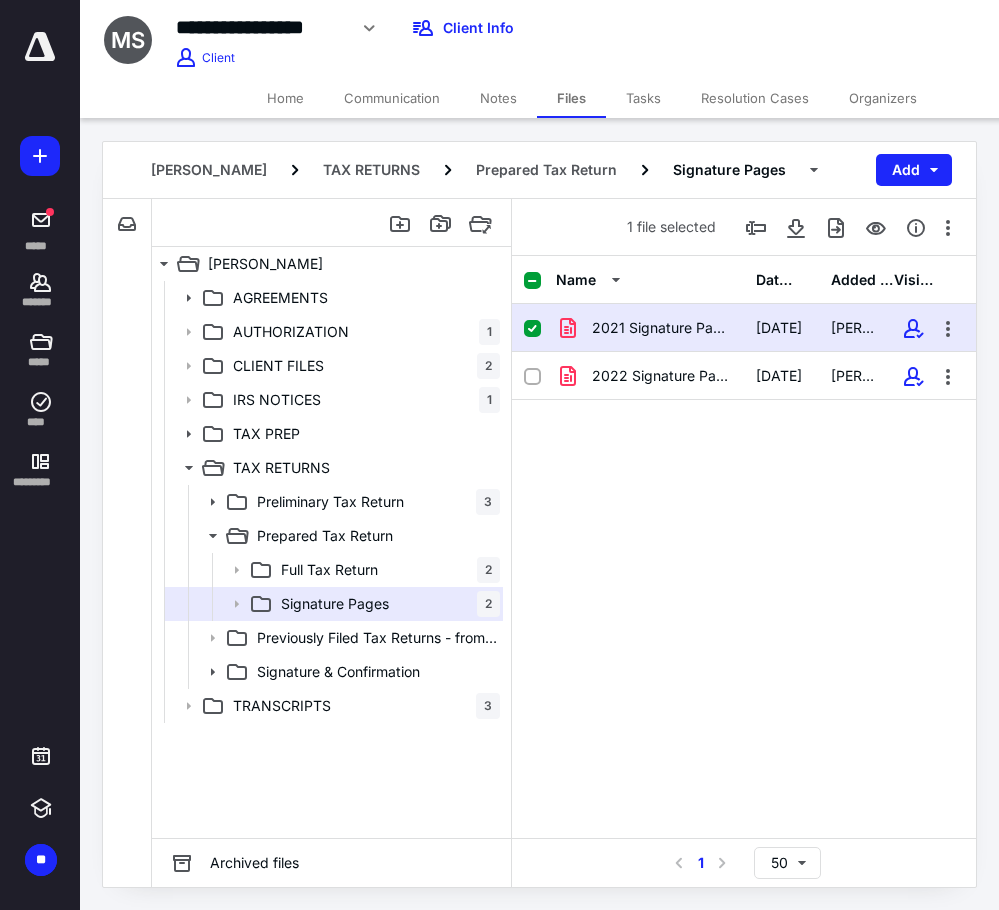 click on "Notes" at bounding box center (498, 98) 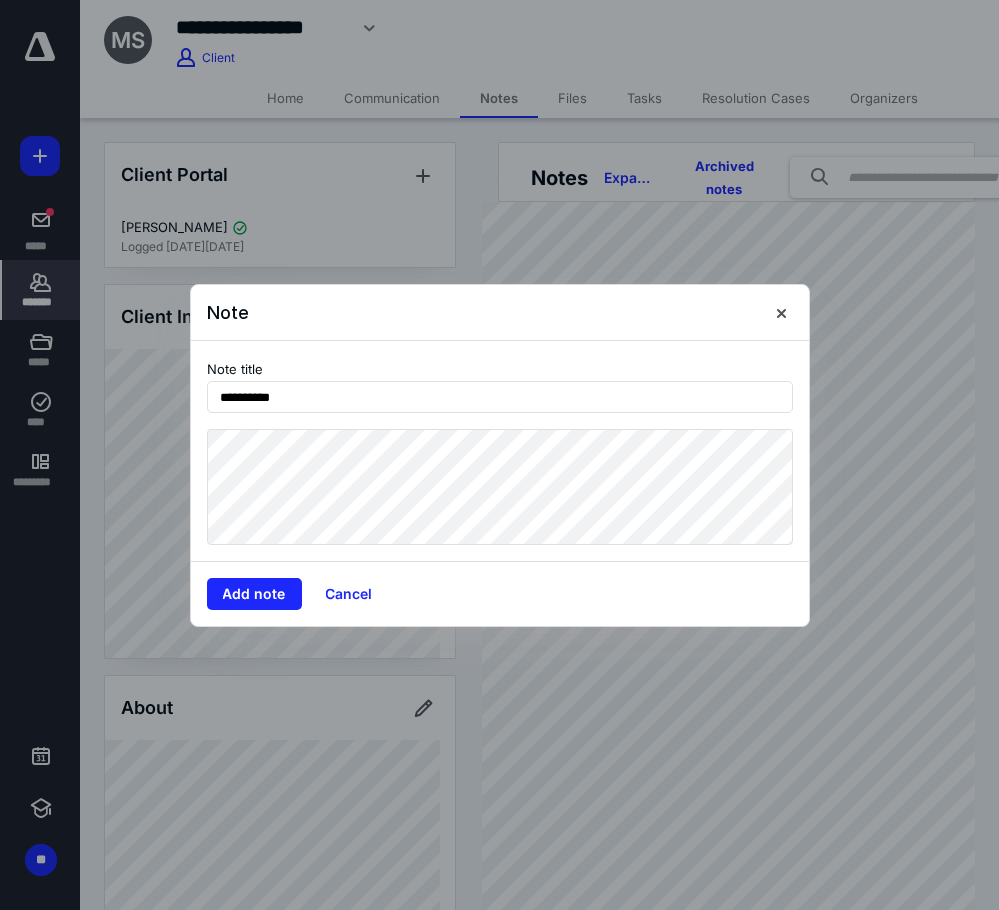 type on "**********" 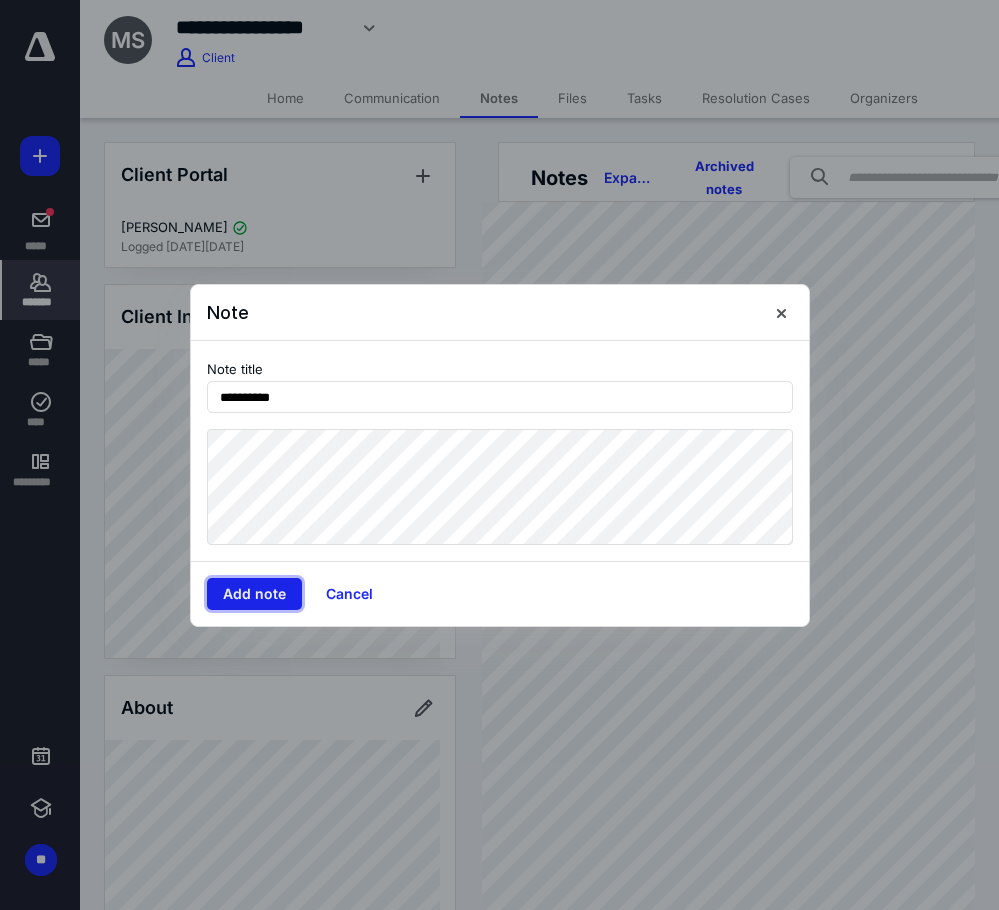 click on "Add note" at bounding box center (254, 594) 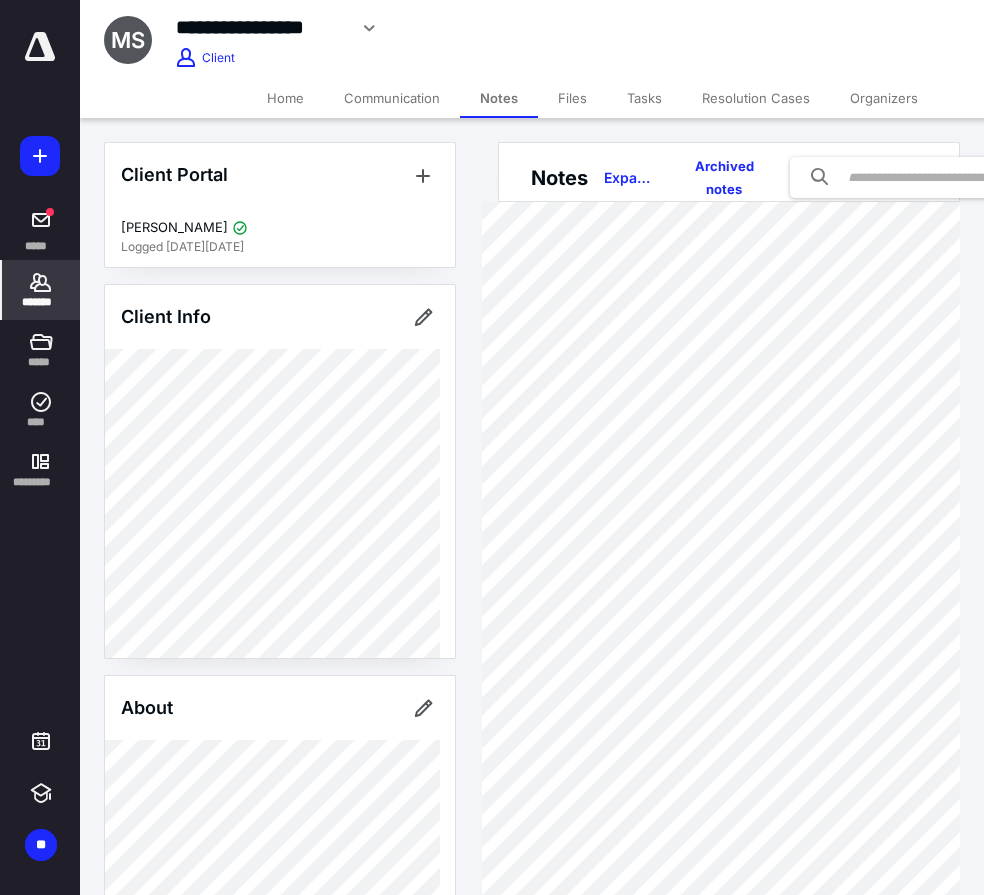 click 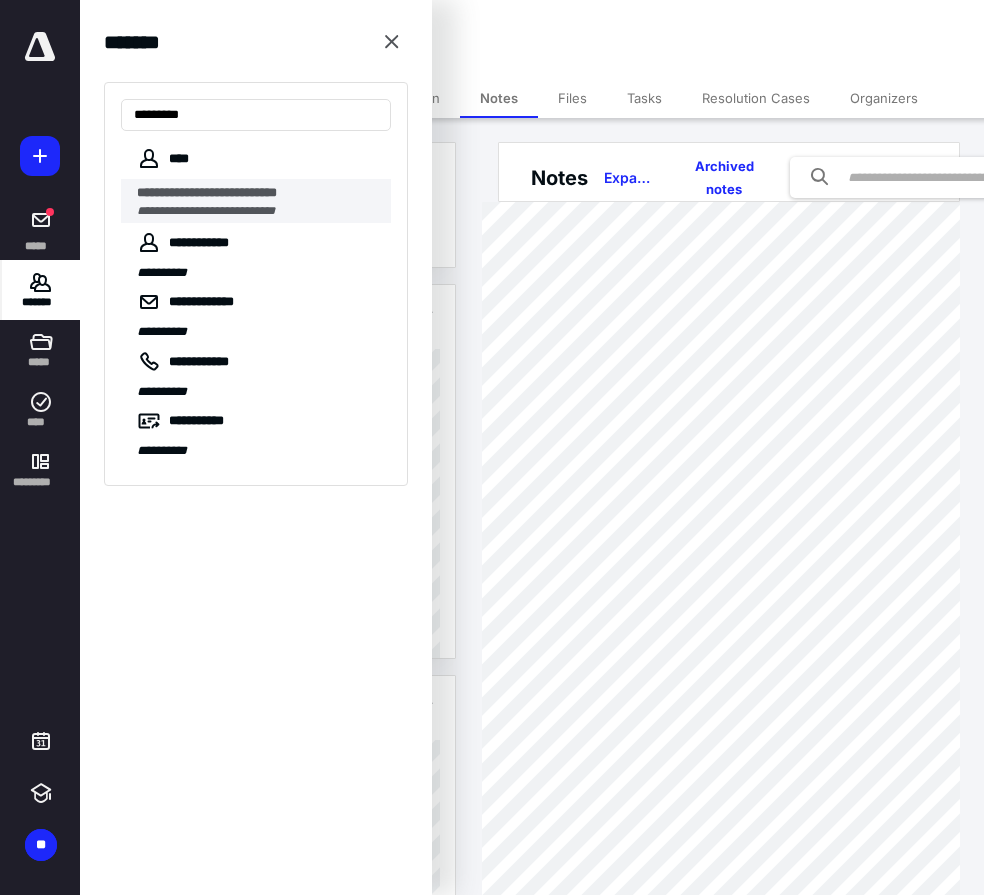 type on "*********" 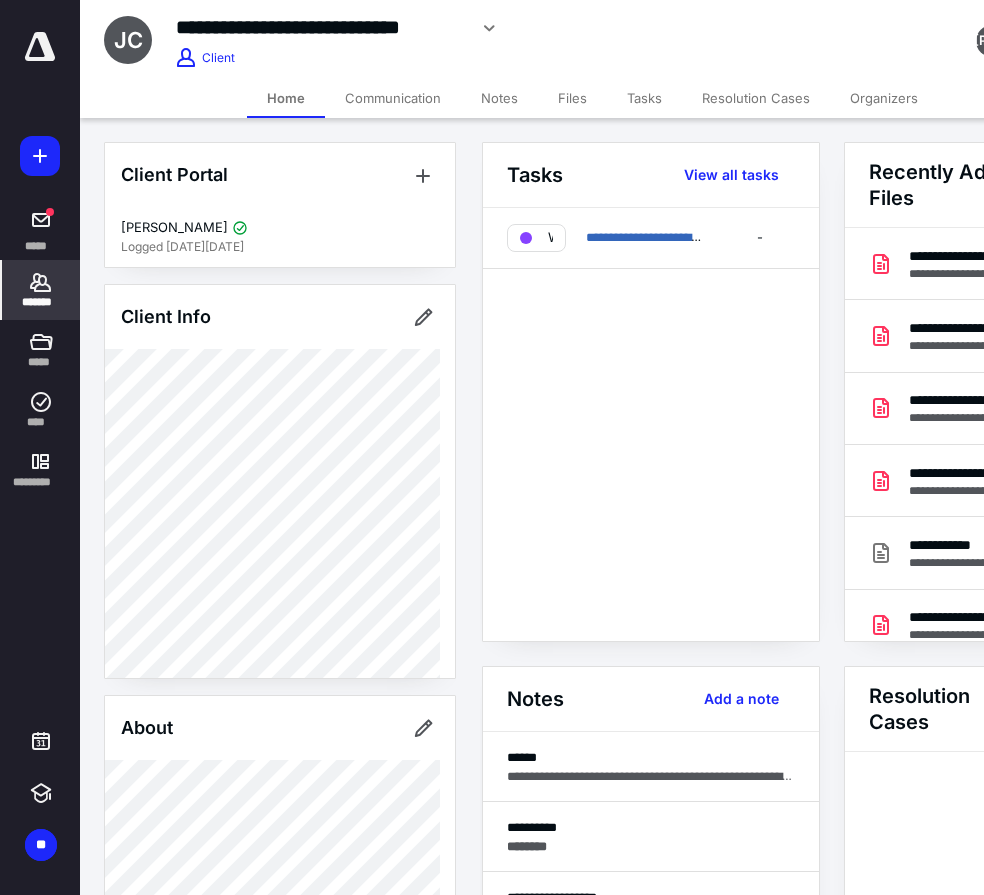 click on "Files" at bounding box center [572, 98] 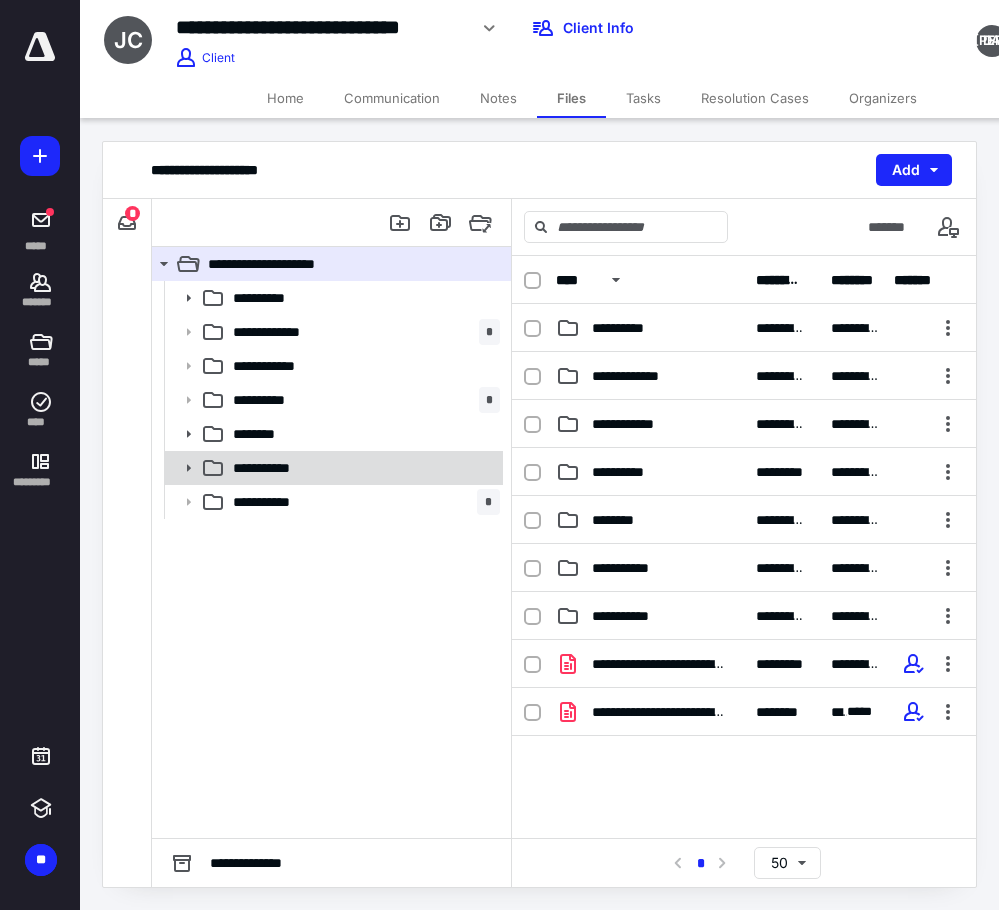 click on "**********" at bounding box center (362, 468) 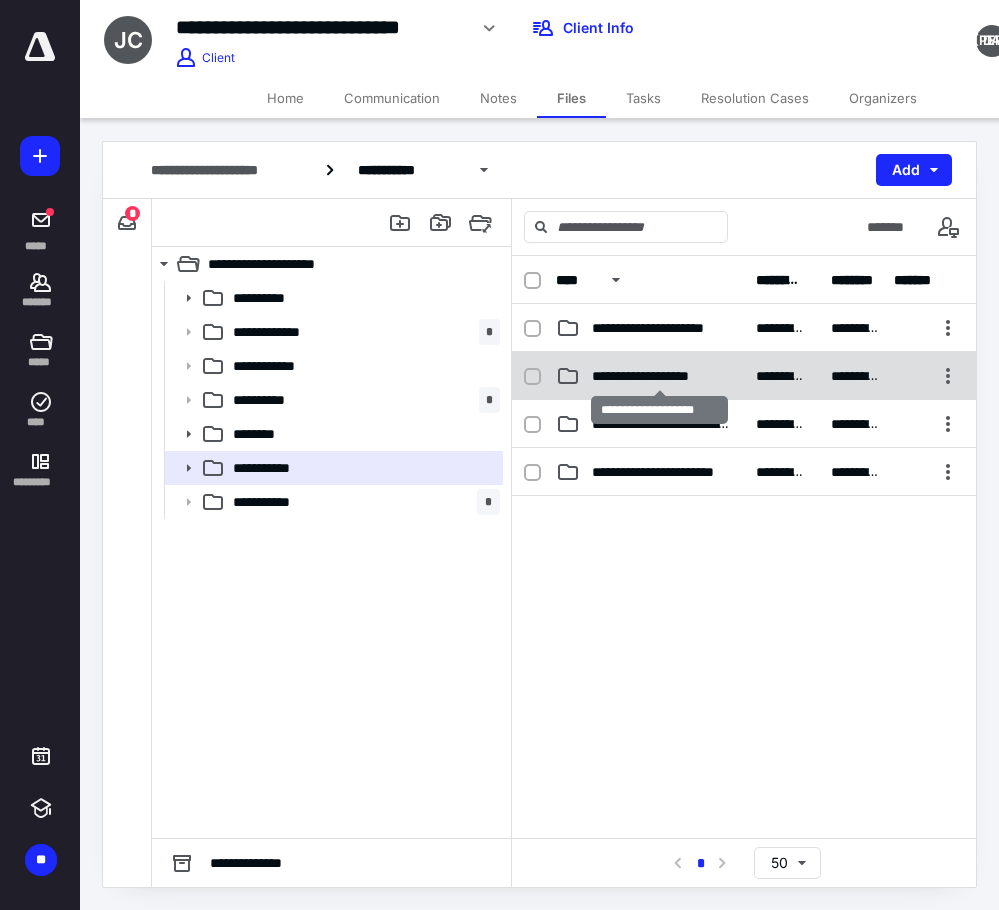 click on "**********" at bounding box center (659, 376) 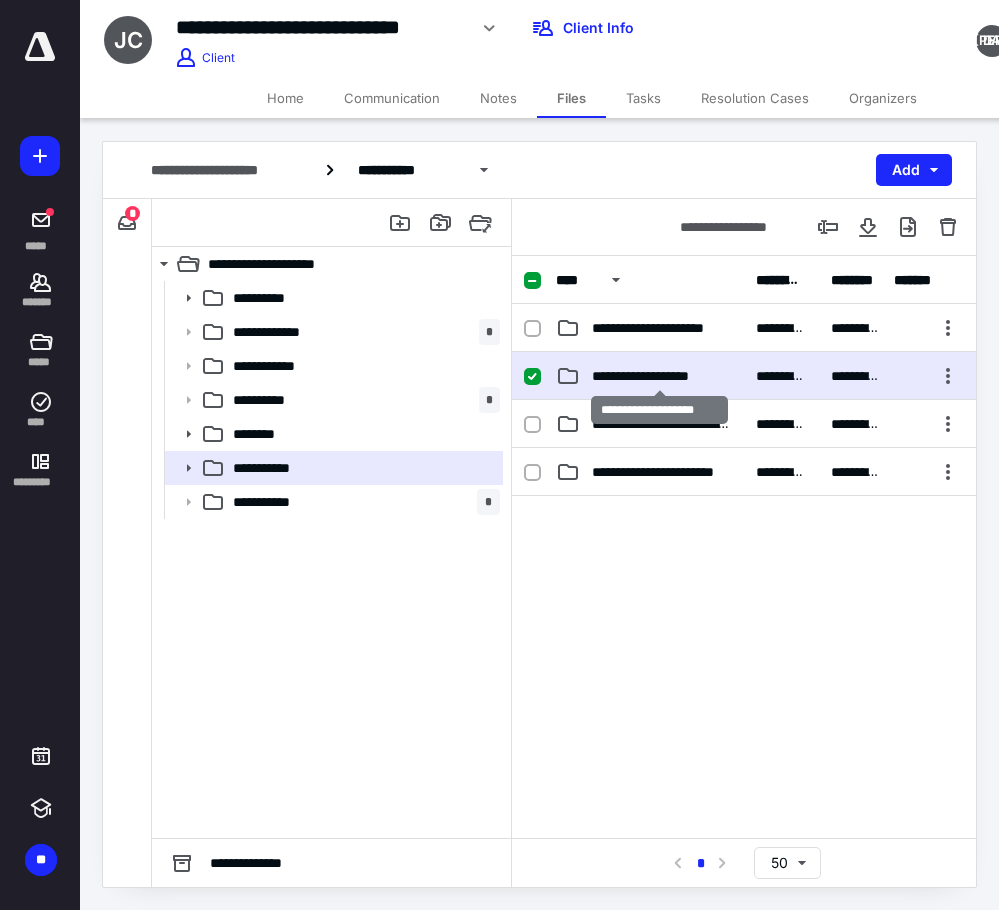 click on "**********" at bounding box center (659, 376) 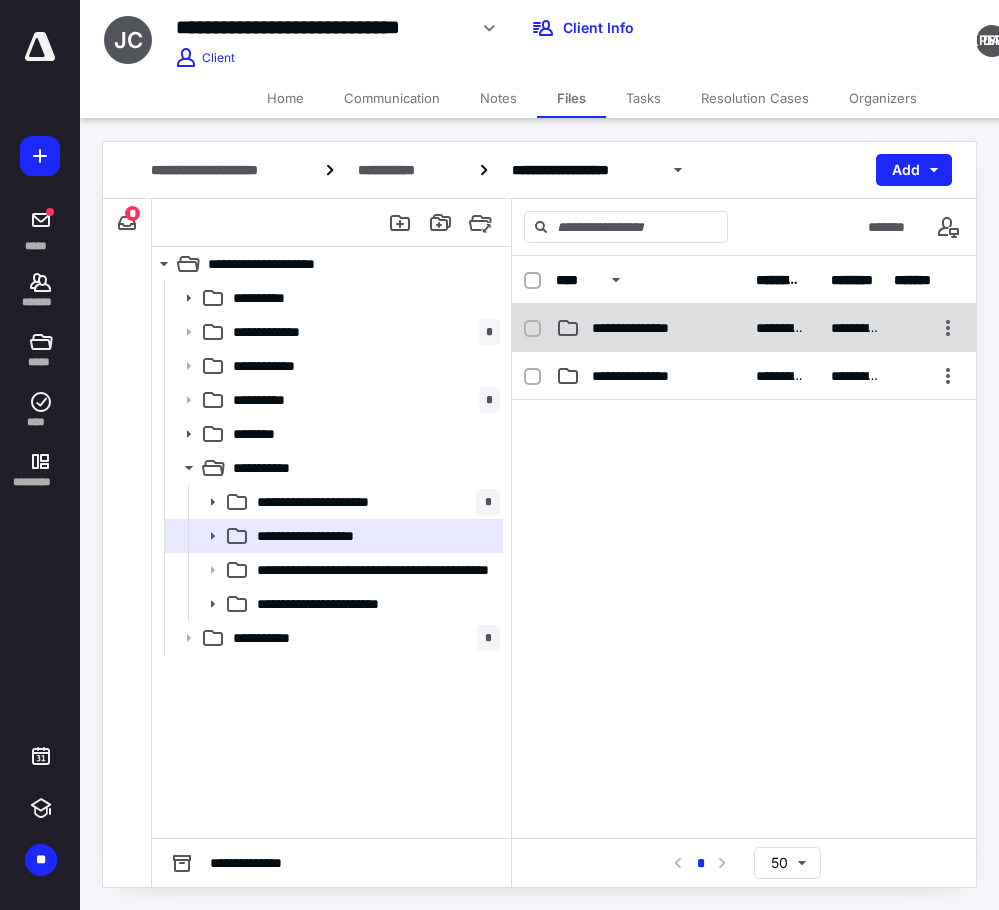 click on "**********" at bounding box center (650, 328) 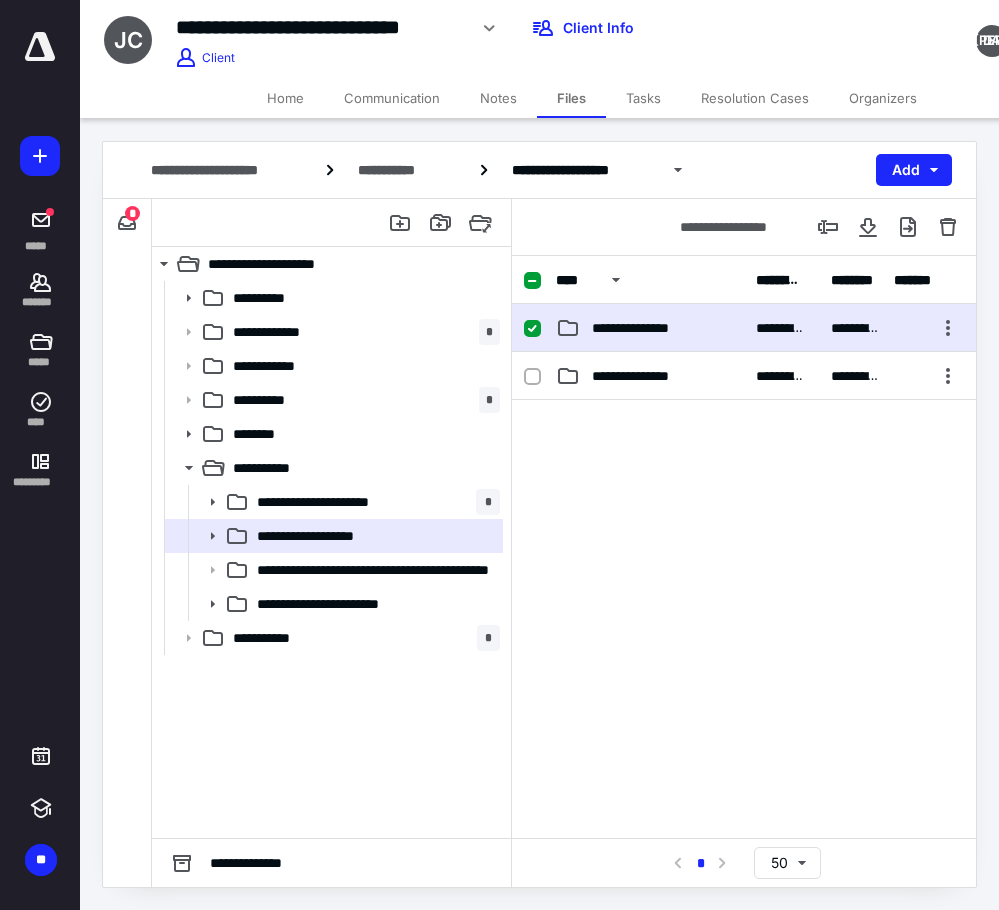 click on "**********" at bounding box center (650, 328) 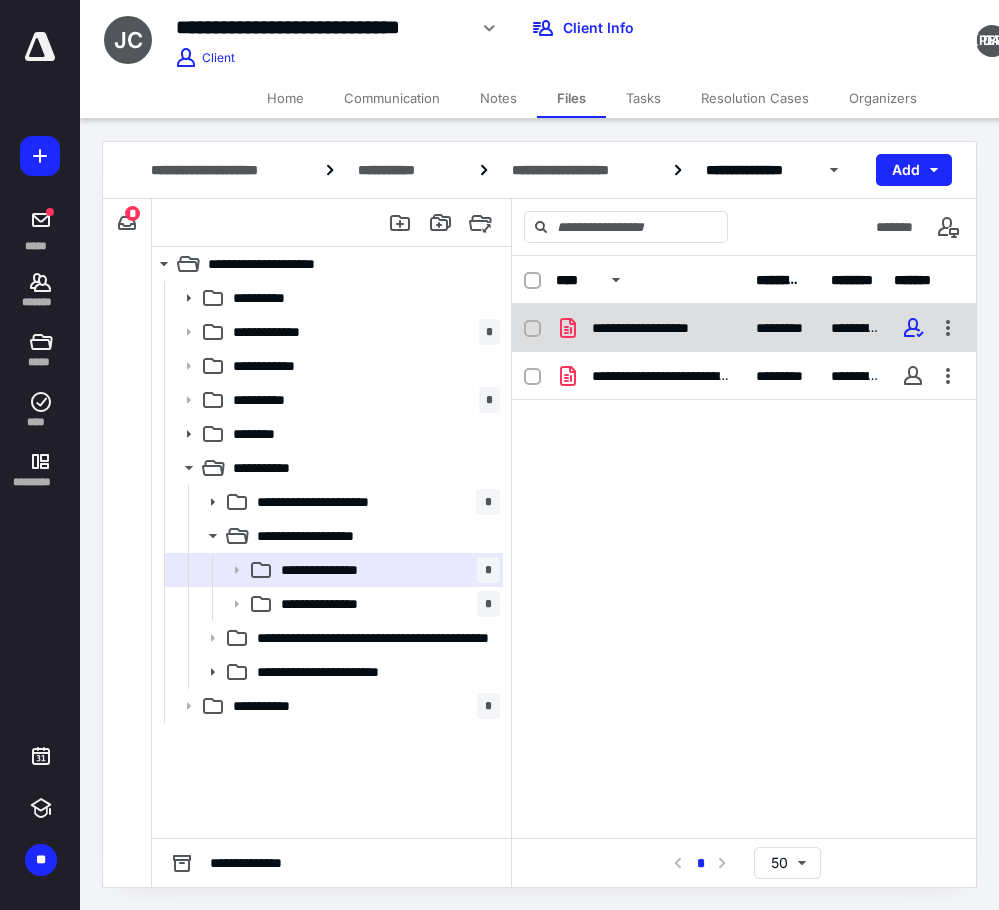 click on "**********" at bounding box center [650, 328] 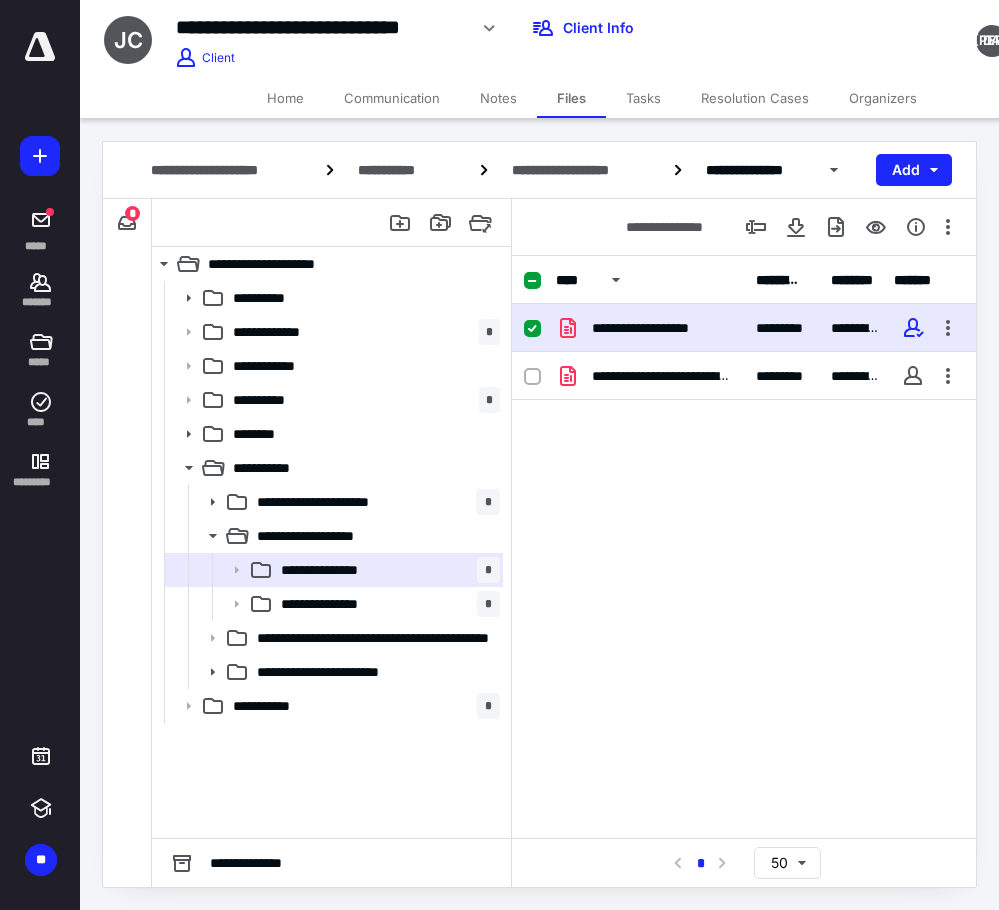 click on "**********" at bounding box center (650, 328) 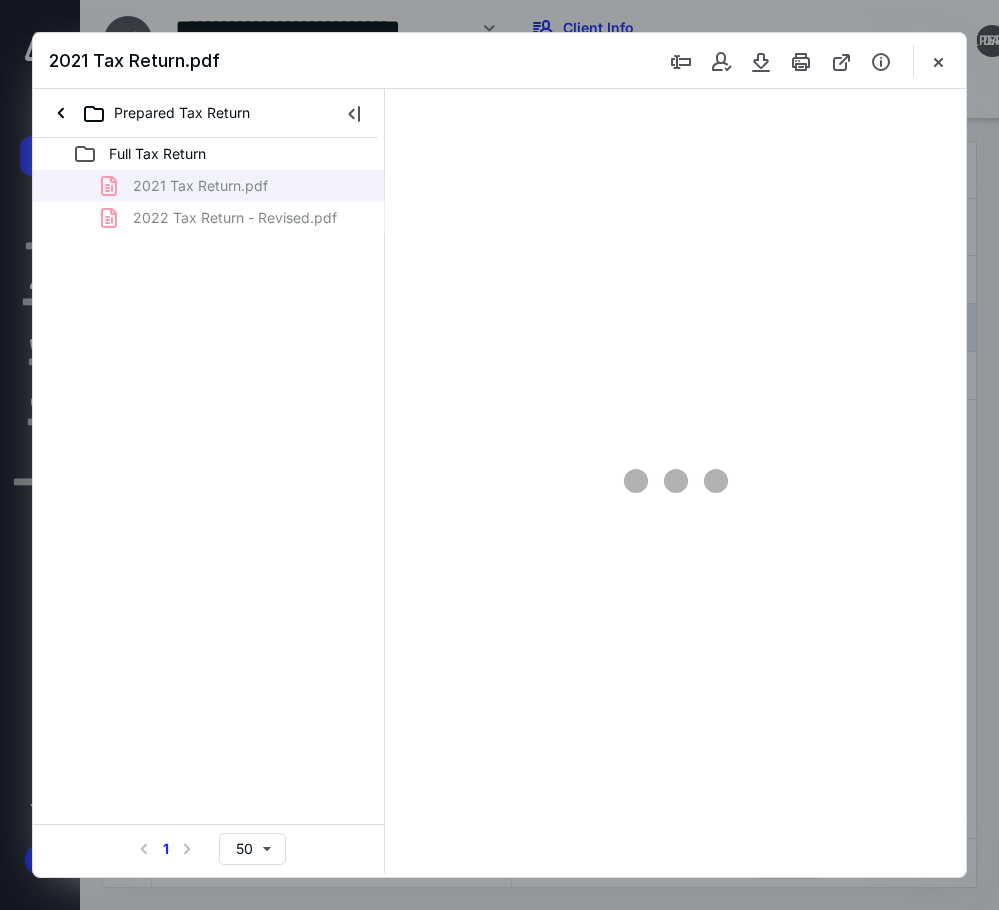 scroll, scrollTop: 0, scrollLeft: 0, axis: both 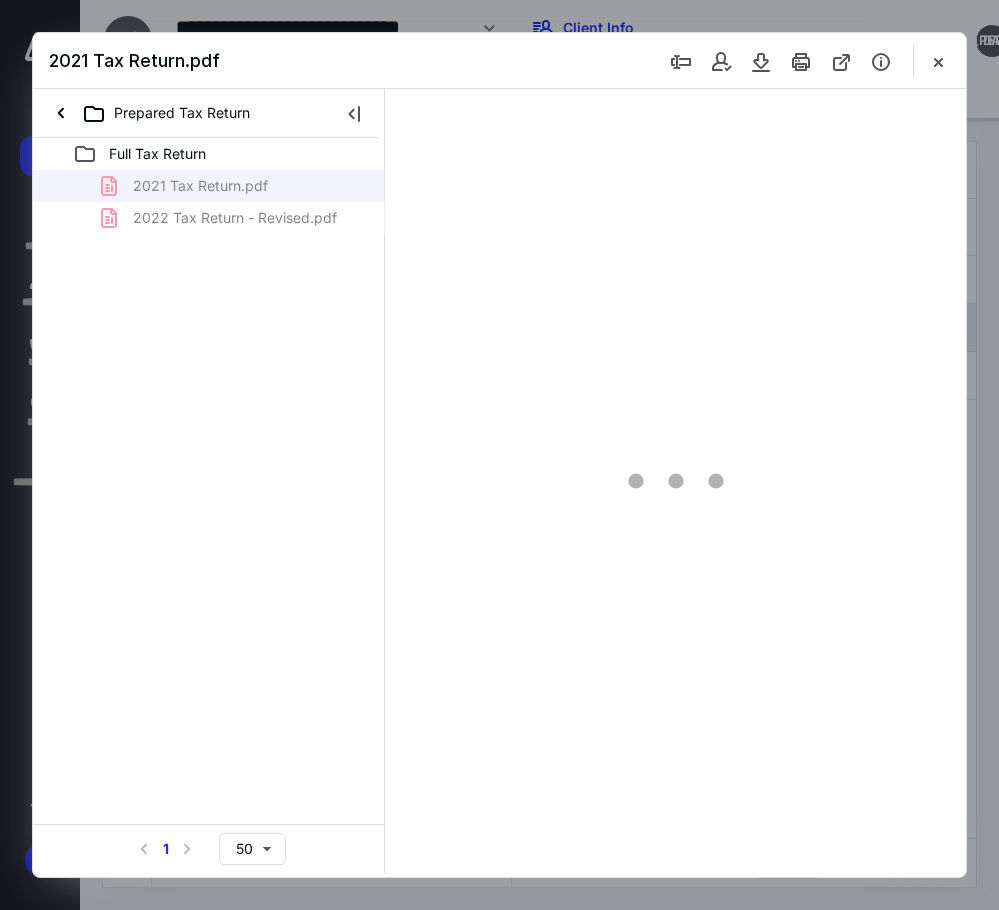 click at bounding box center [938, 61] 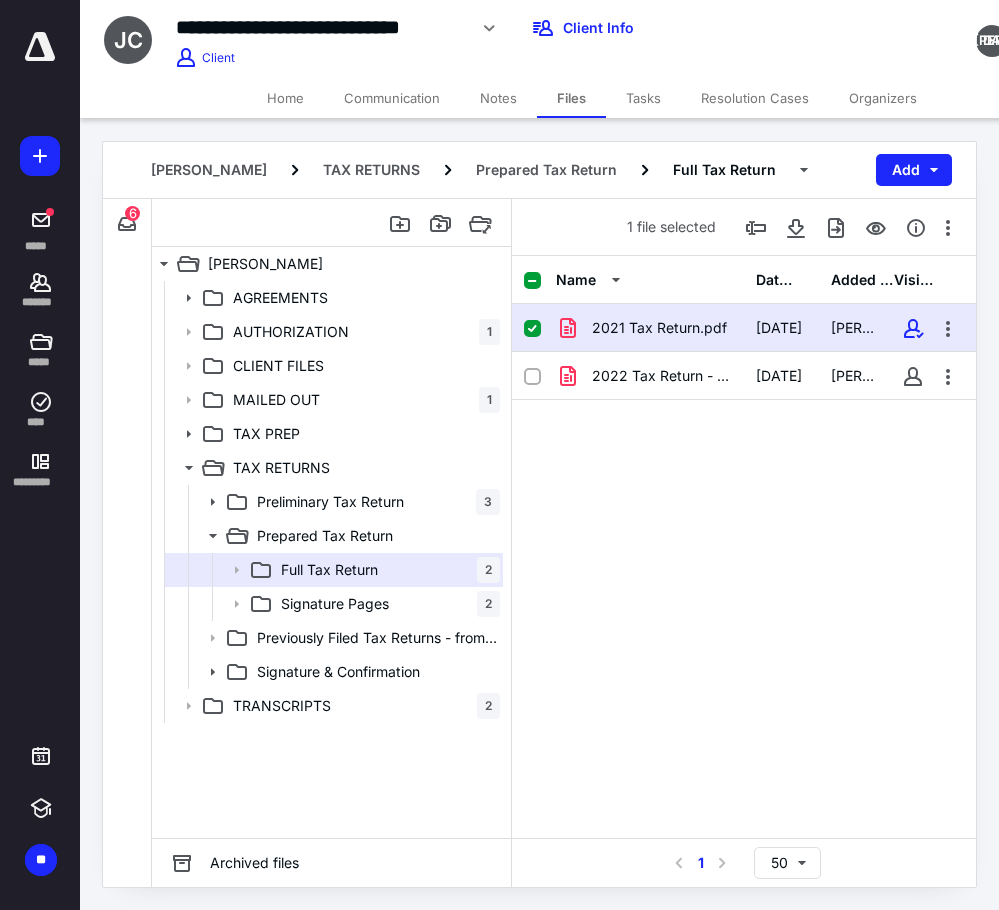 click on "Notes" at bounding box center [498, 98] 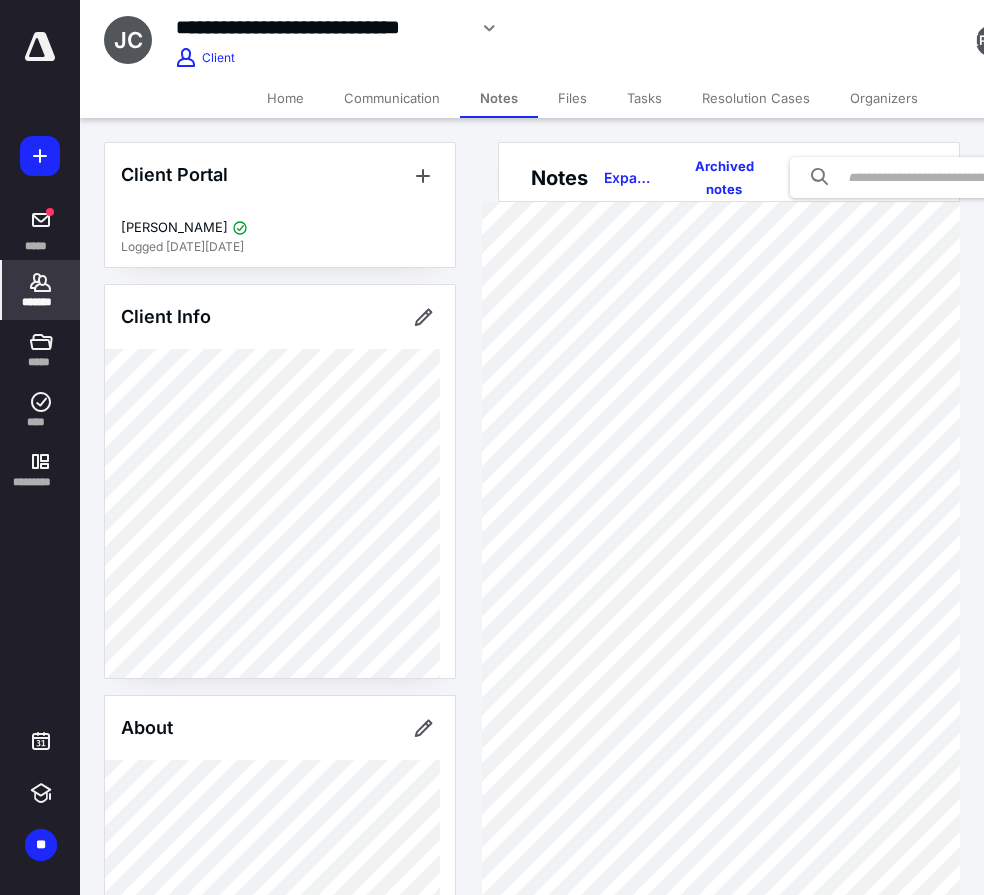 click on "Files" at bounding box center (572, 98) 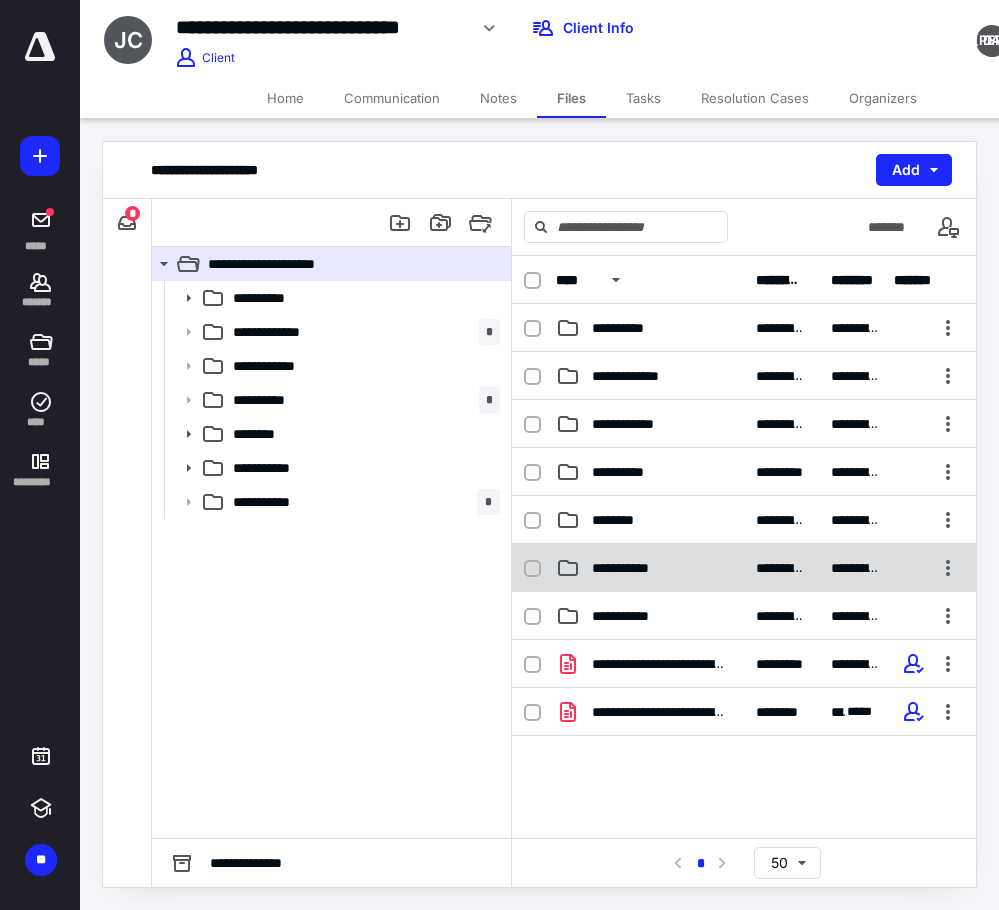 click on "**********" at bounding box center (650, 568) 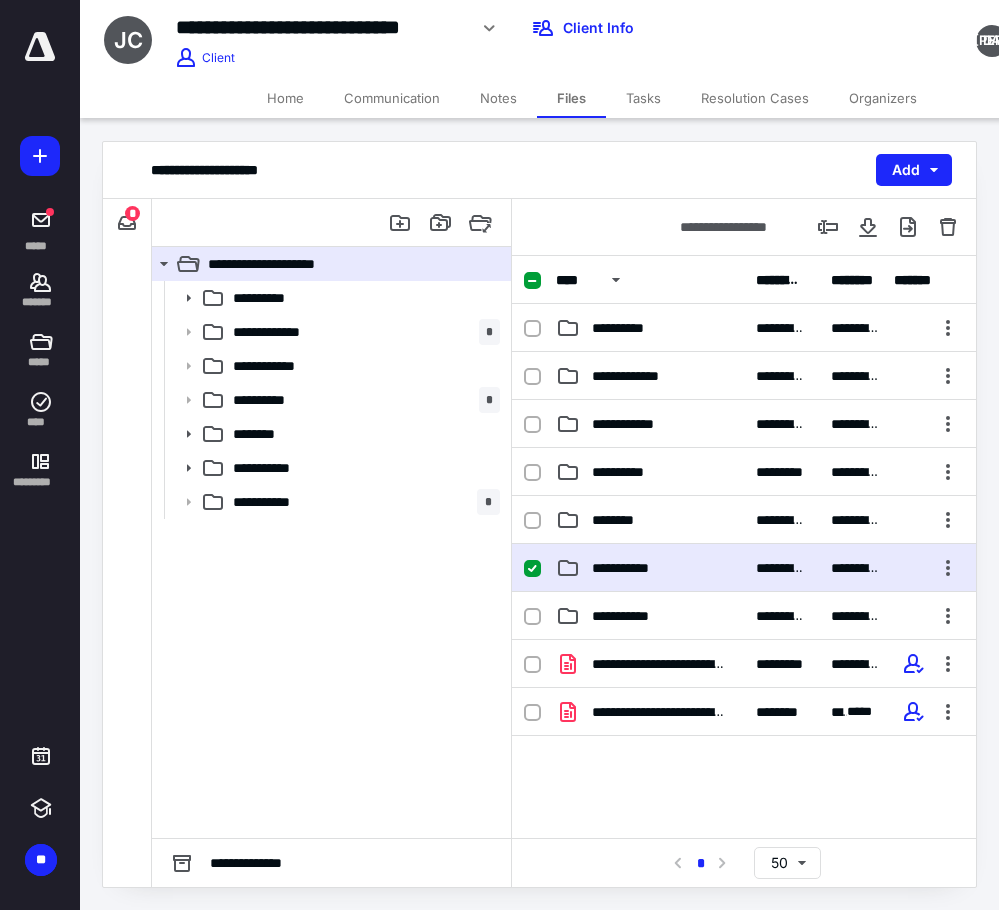 click on "**********" at bounding box center [650, 568] 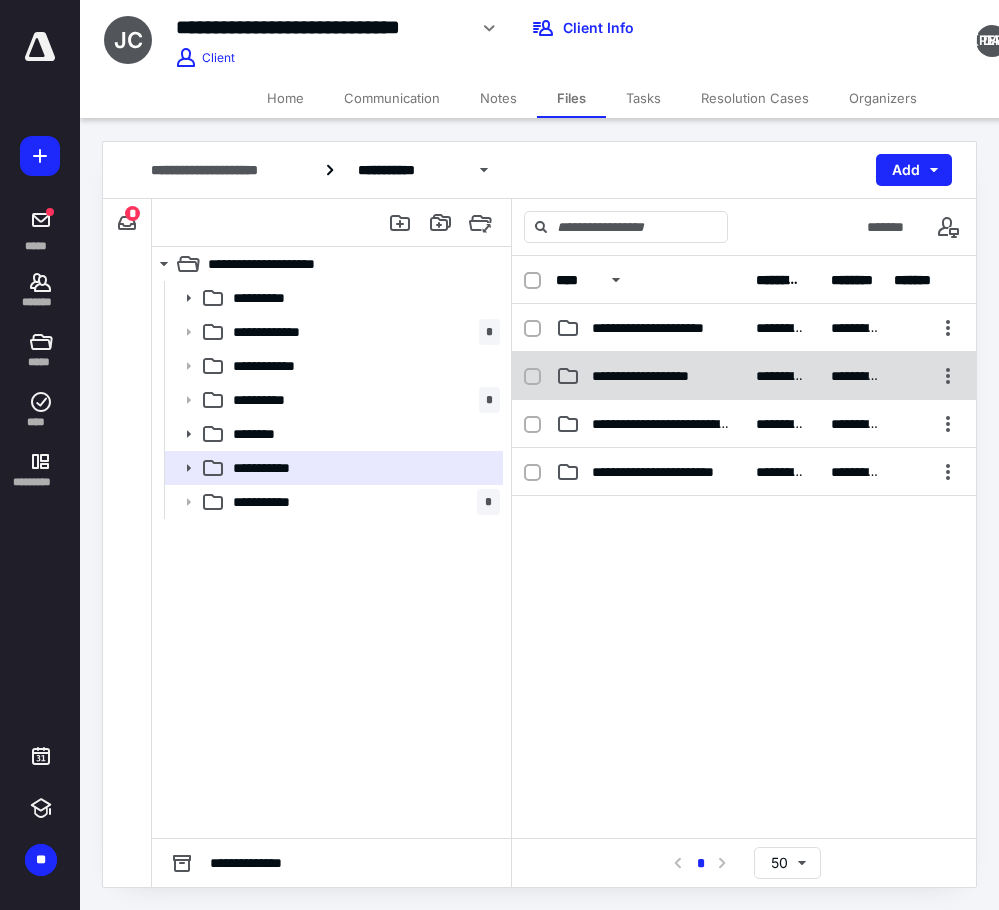 click on "**********" at bounding box center (659, 376) 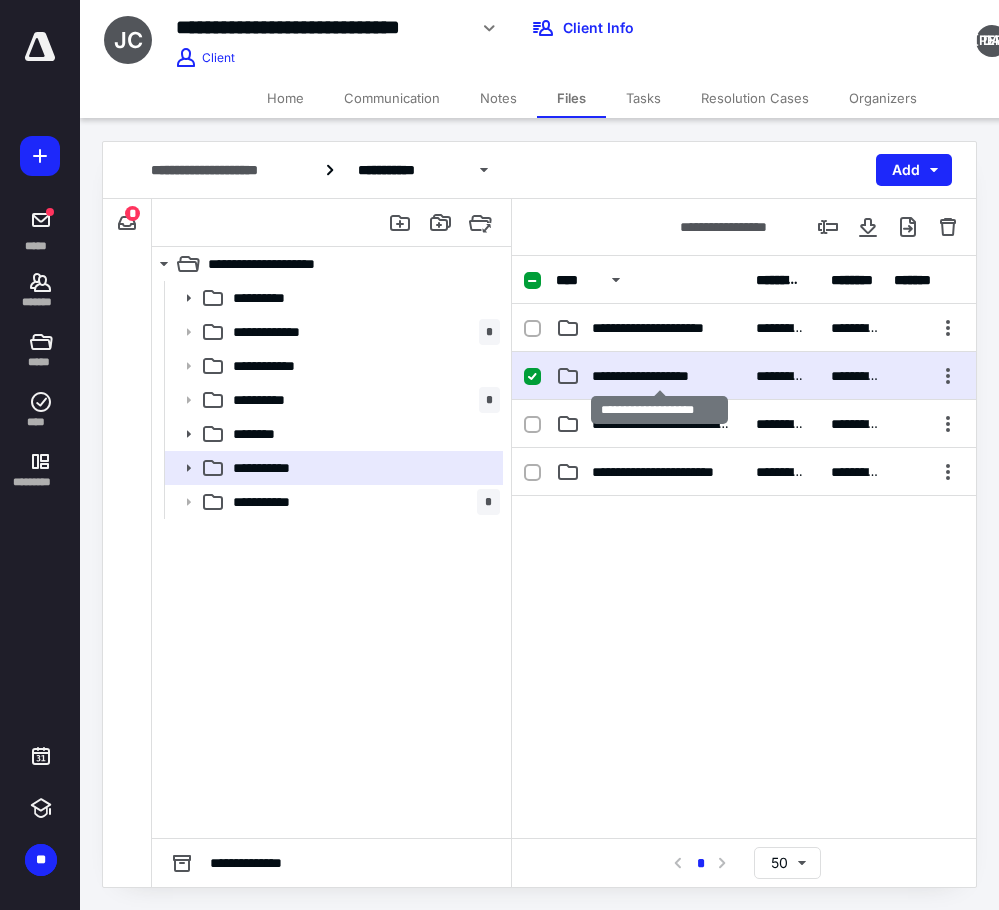 click on "**********" at bounding box center [659, 376] 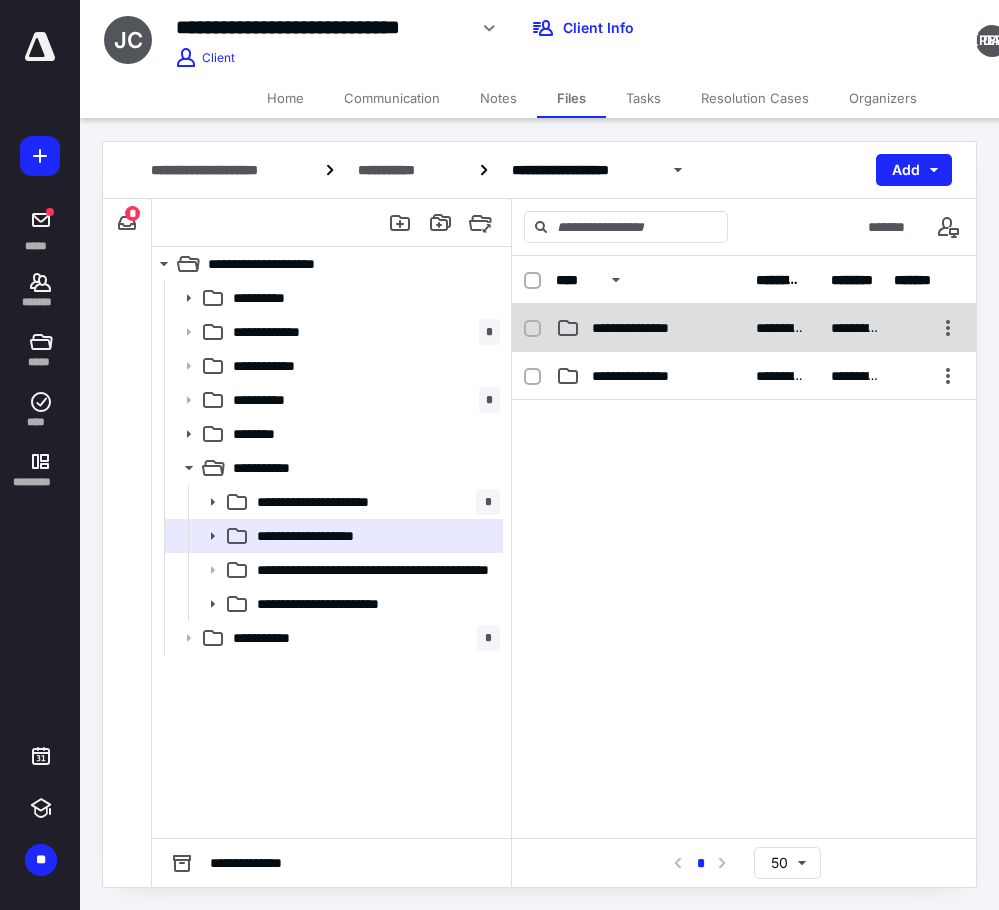 click on "**********" at bounding box center (744, 328) 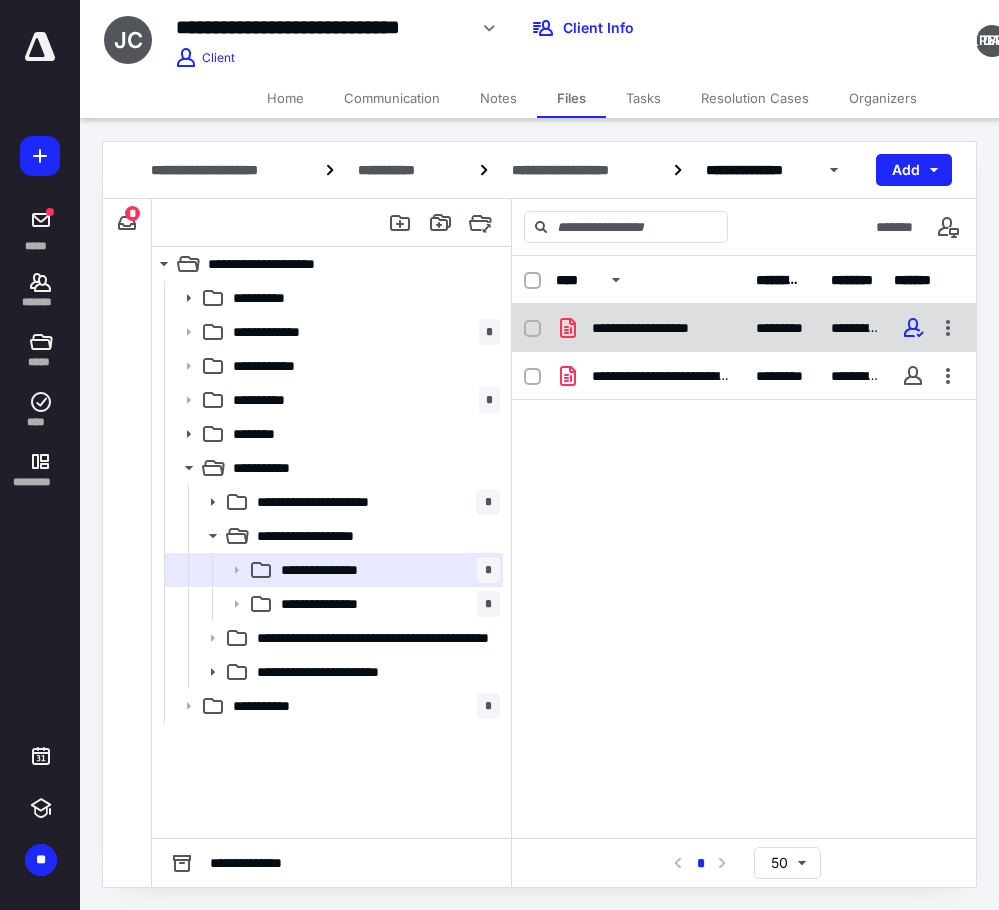 click on "**********" at bounding box center (658, 328) 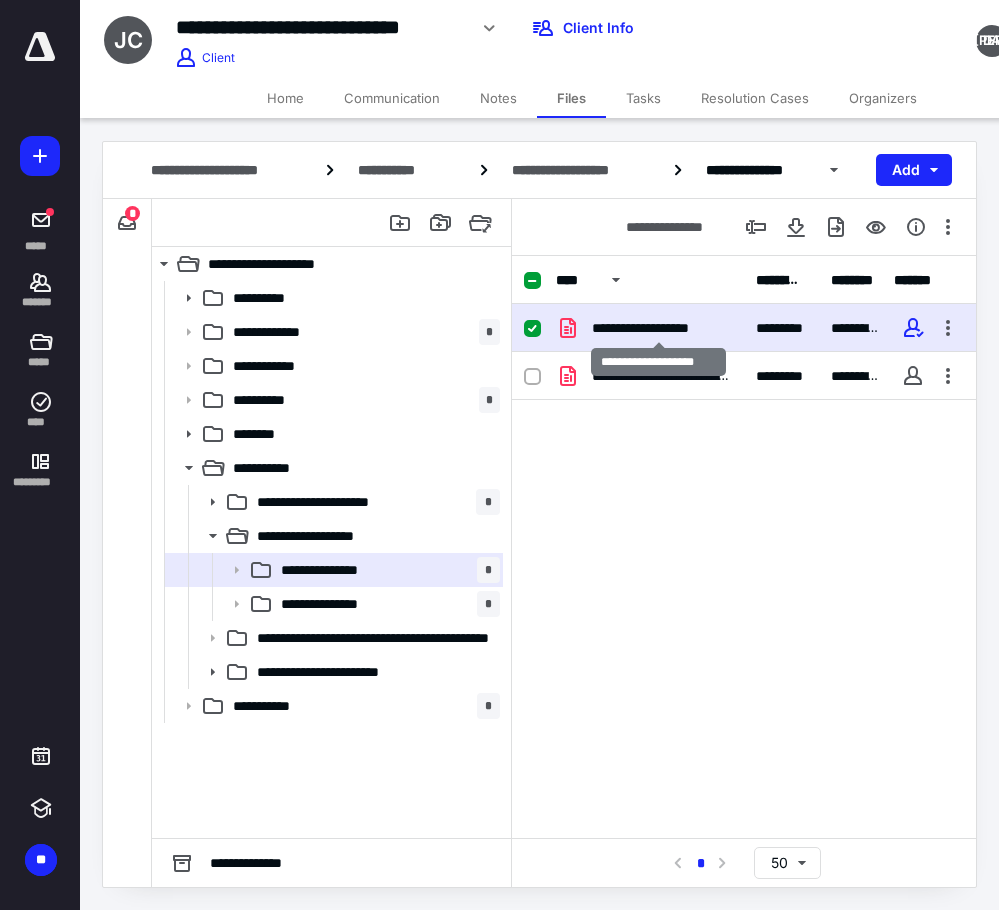 click on "**********" at bounding box center [658, 328] 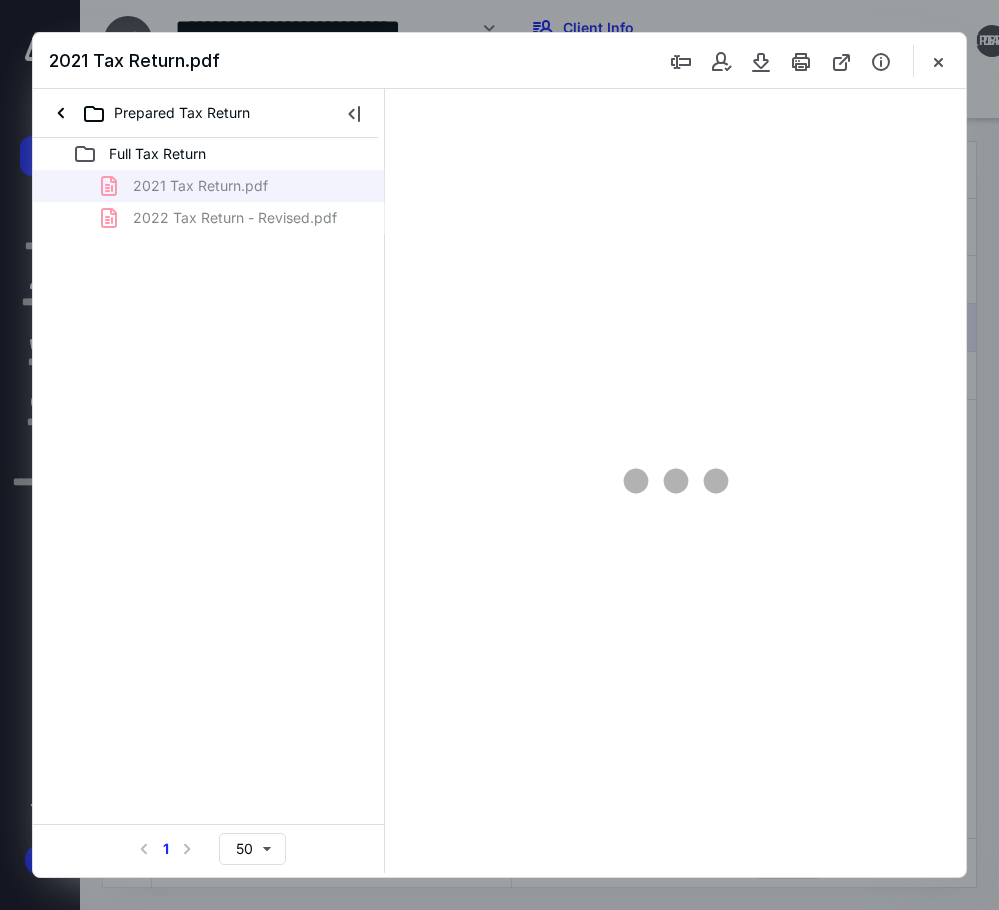 scroll, scrollTop: 0, scrollLeft: 0, axis: both 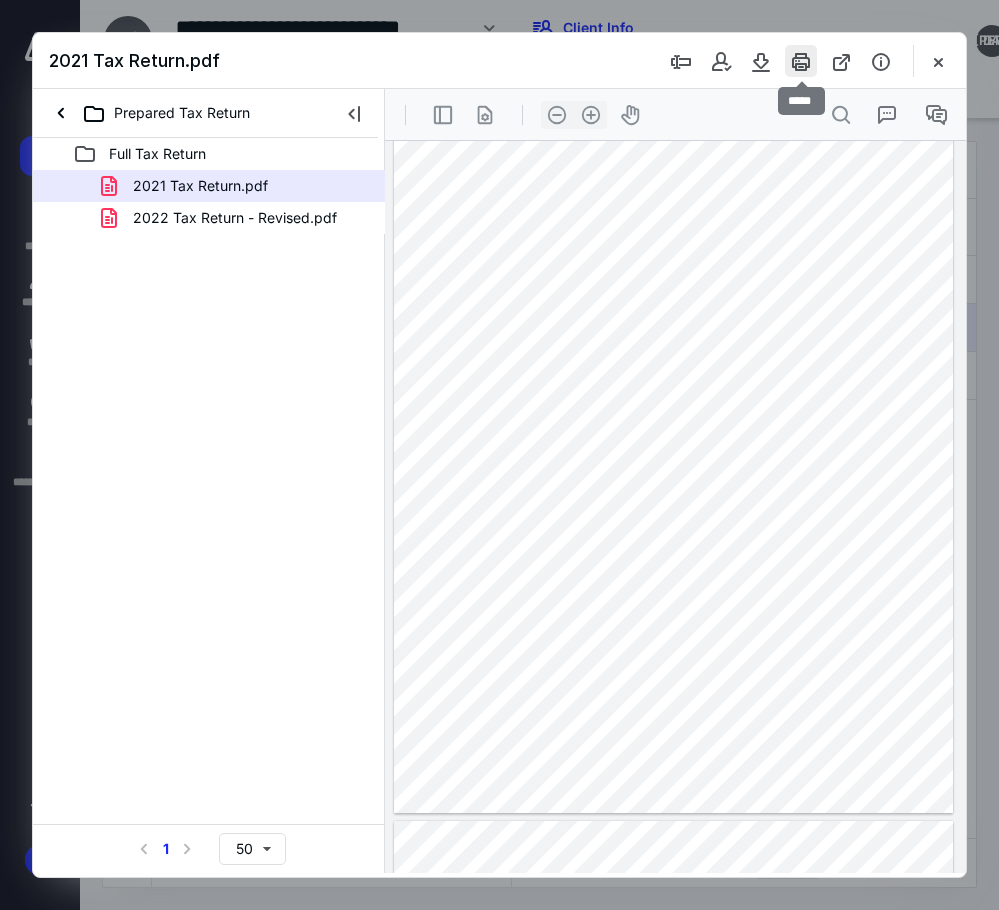 click at bounding box center [801, 61] 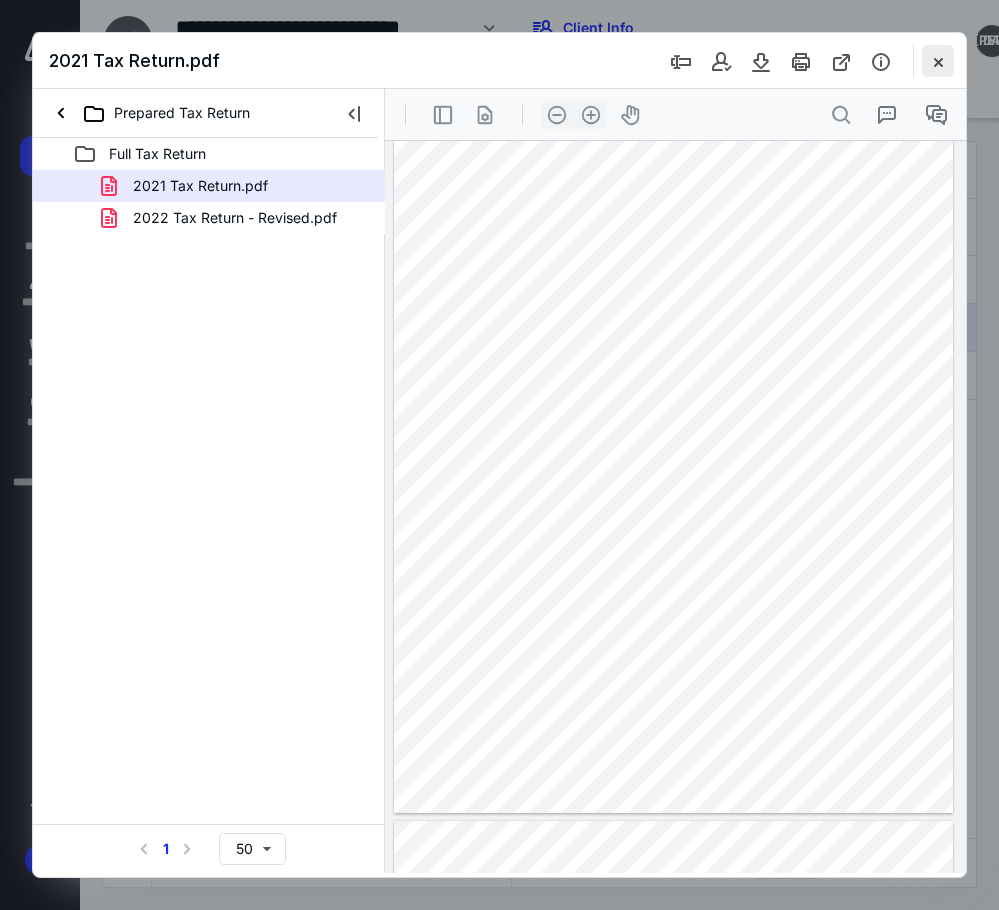 click at bounding box center (938, 61) 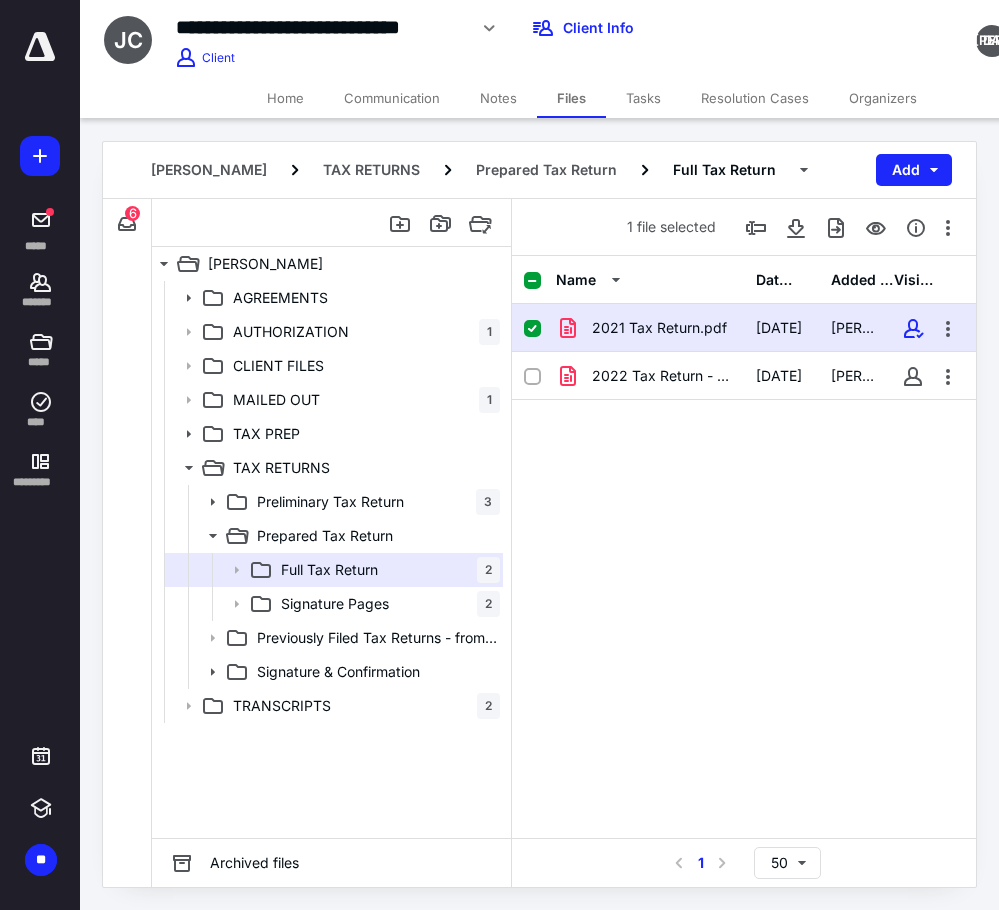 click on "Notes" at bounding box center (498, 98) 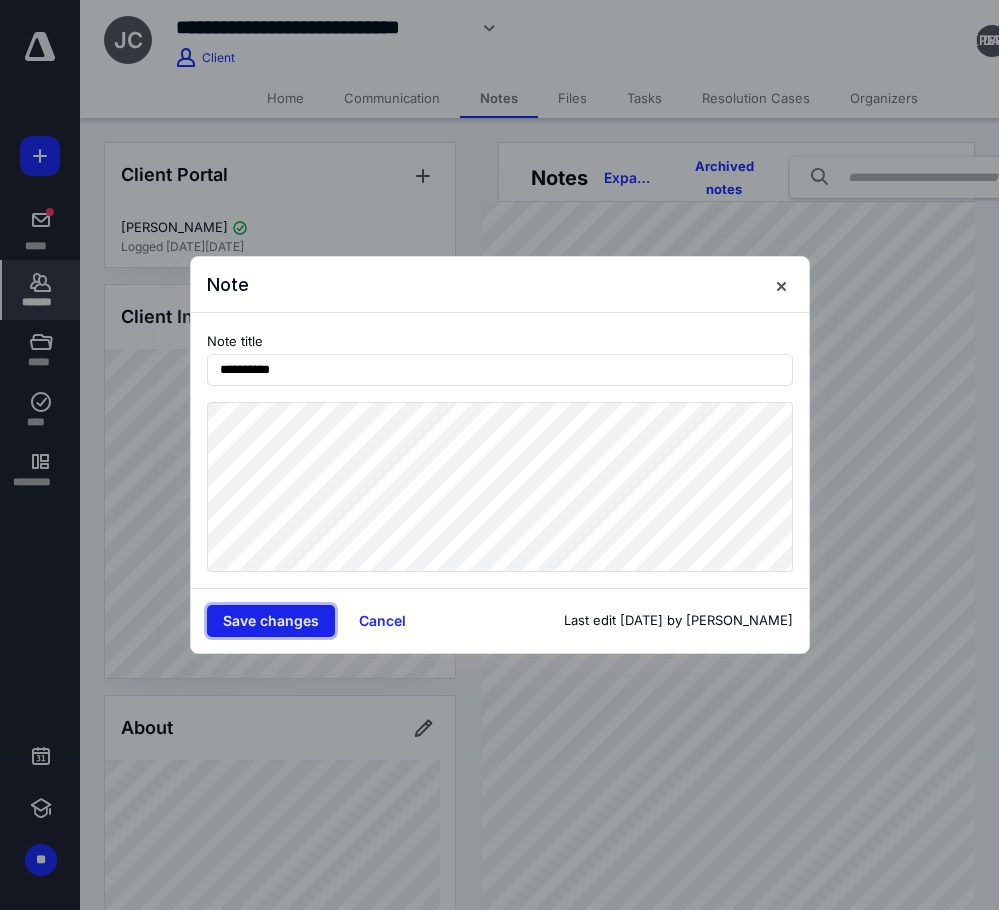 click on "Save changes" at bounding box center [271, 621] 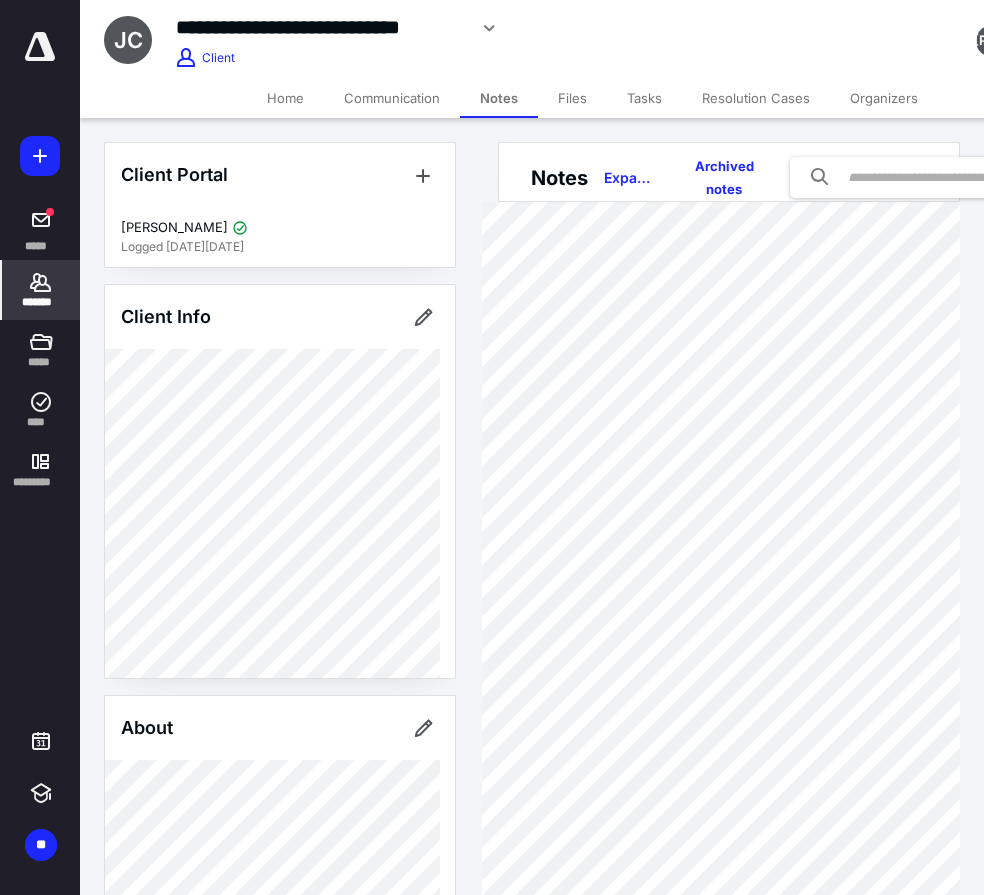 click on "Files" at bounding box center (572, 98) 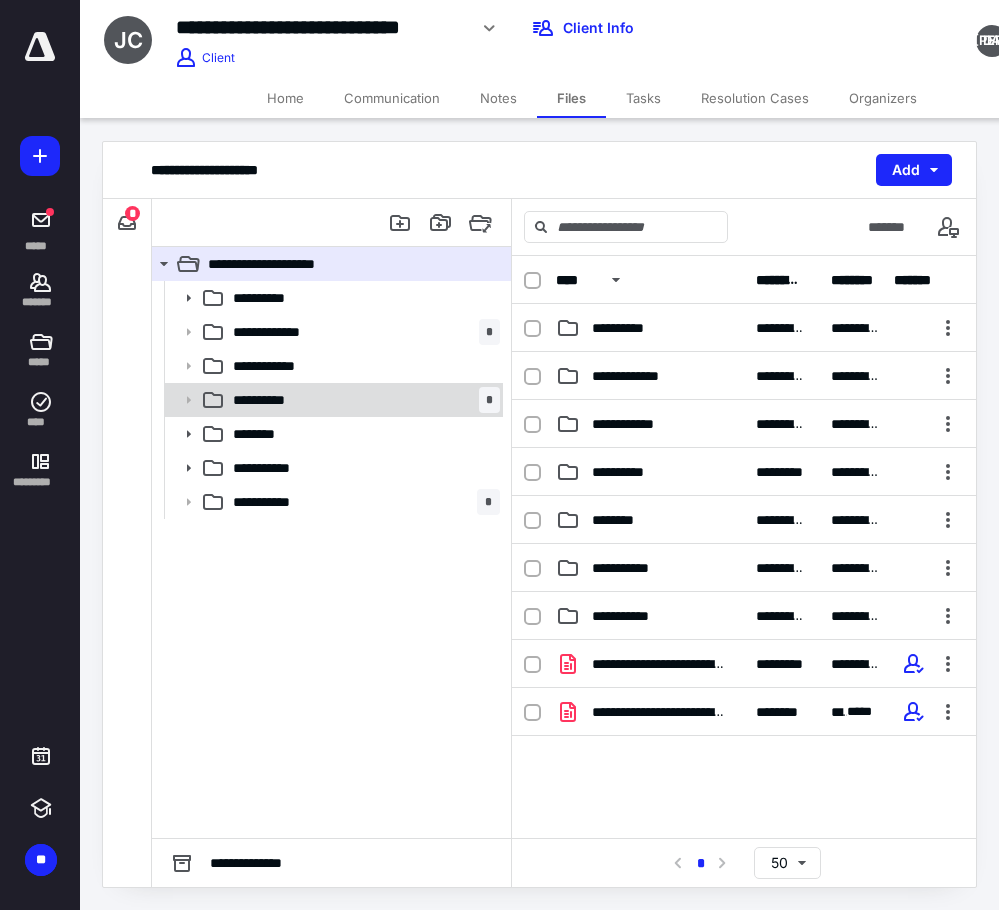 click on "**********" at bounding box center (362, 400) 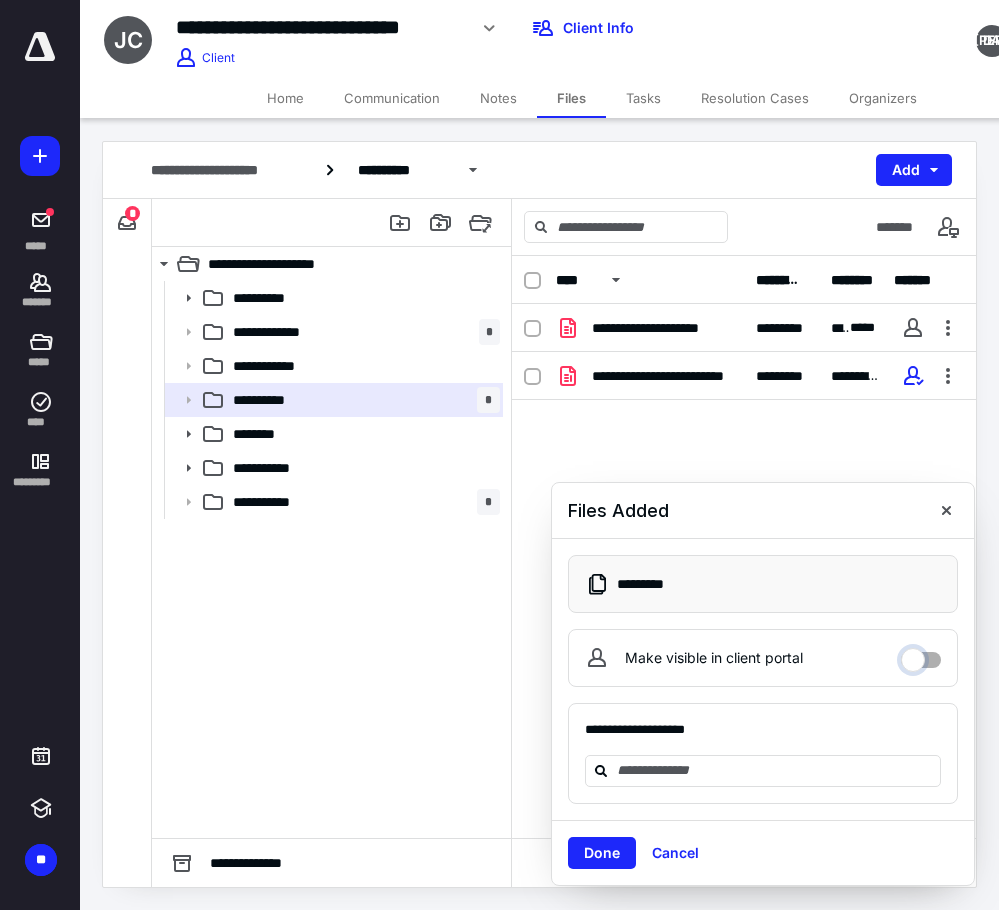 click on "Make visible in client portal" at bounding box center (921, 655) 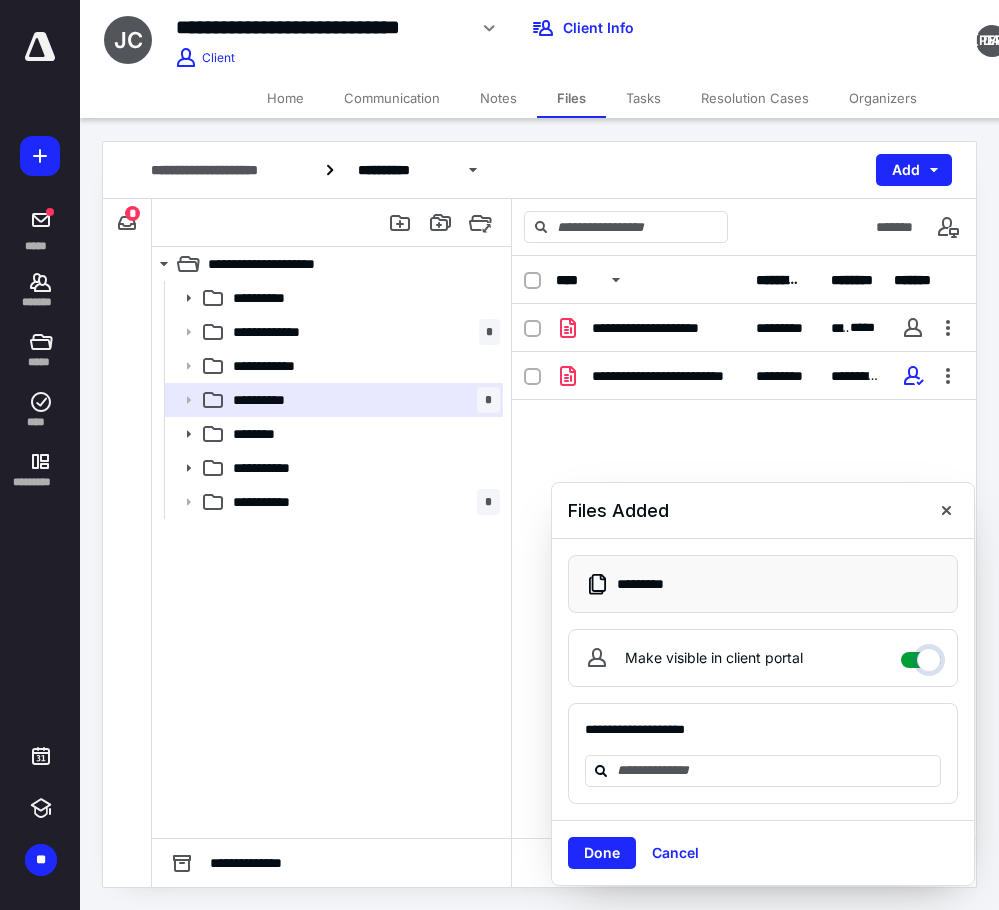 checkbox on "****" 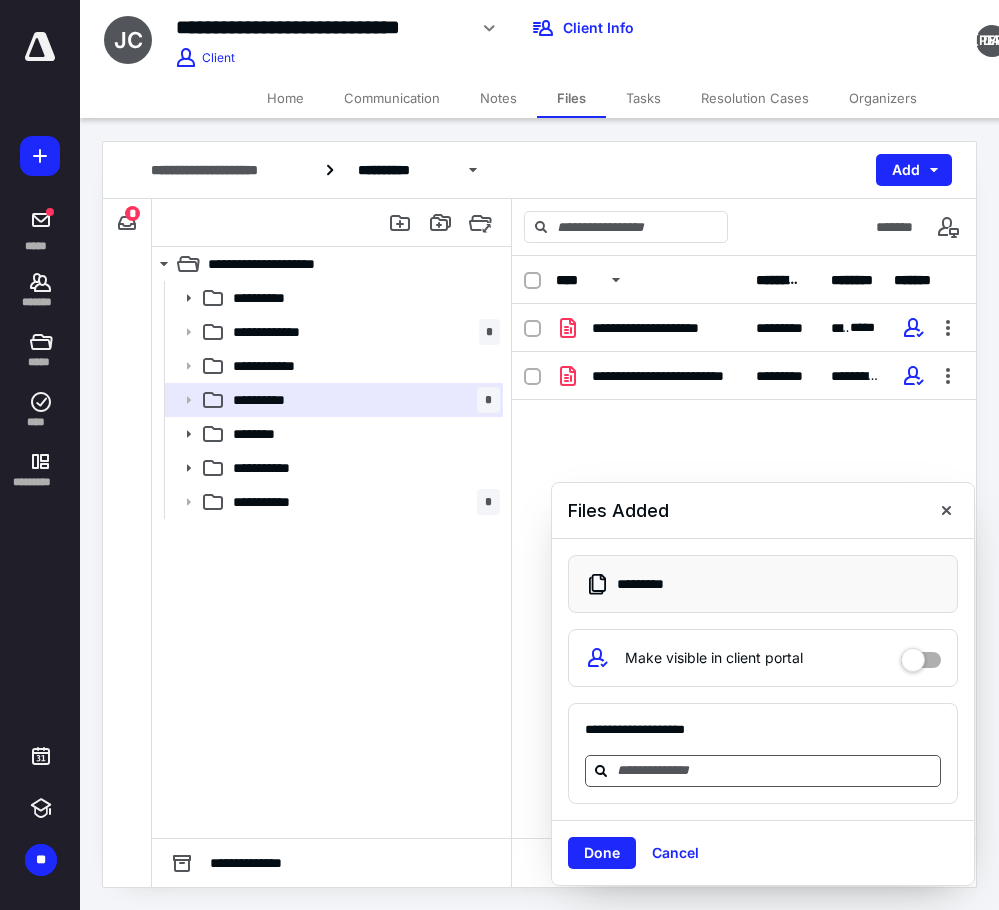 click at bounding box center (775, 770) 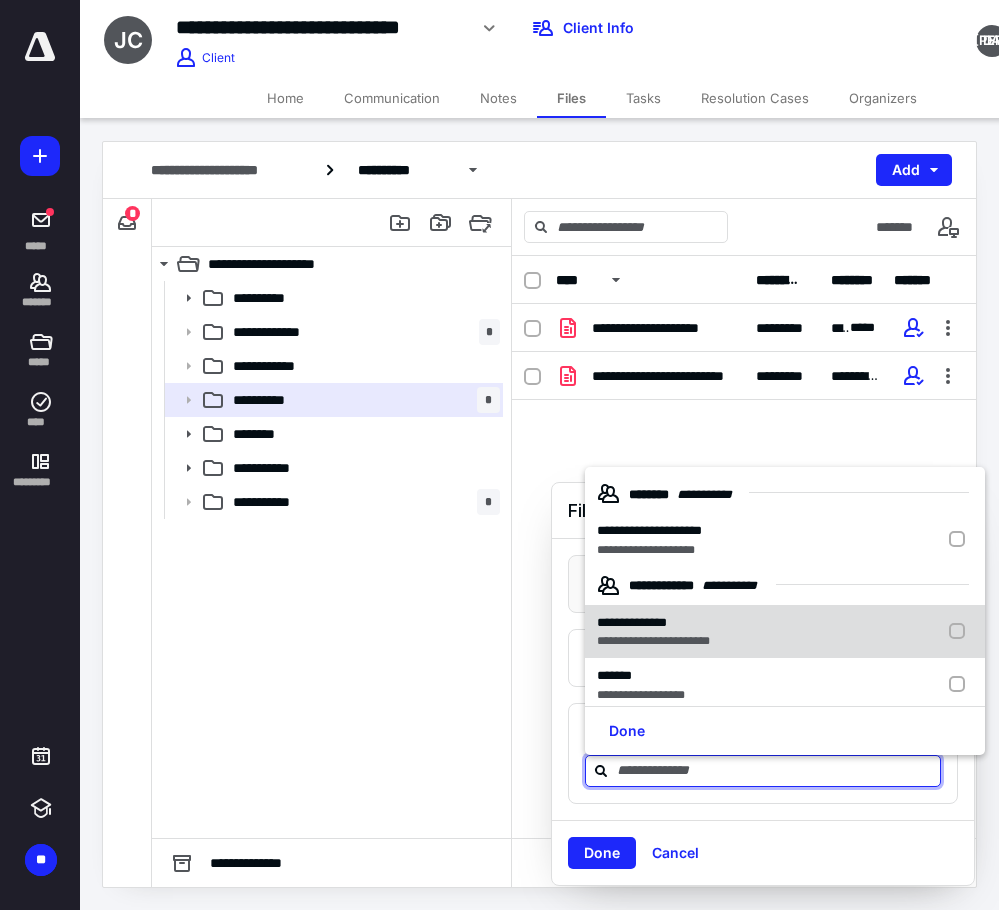click on "**********" at bounding box center (653, 641) 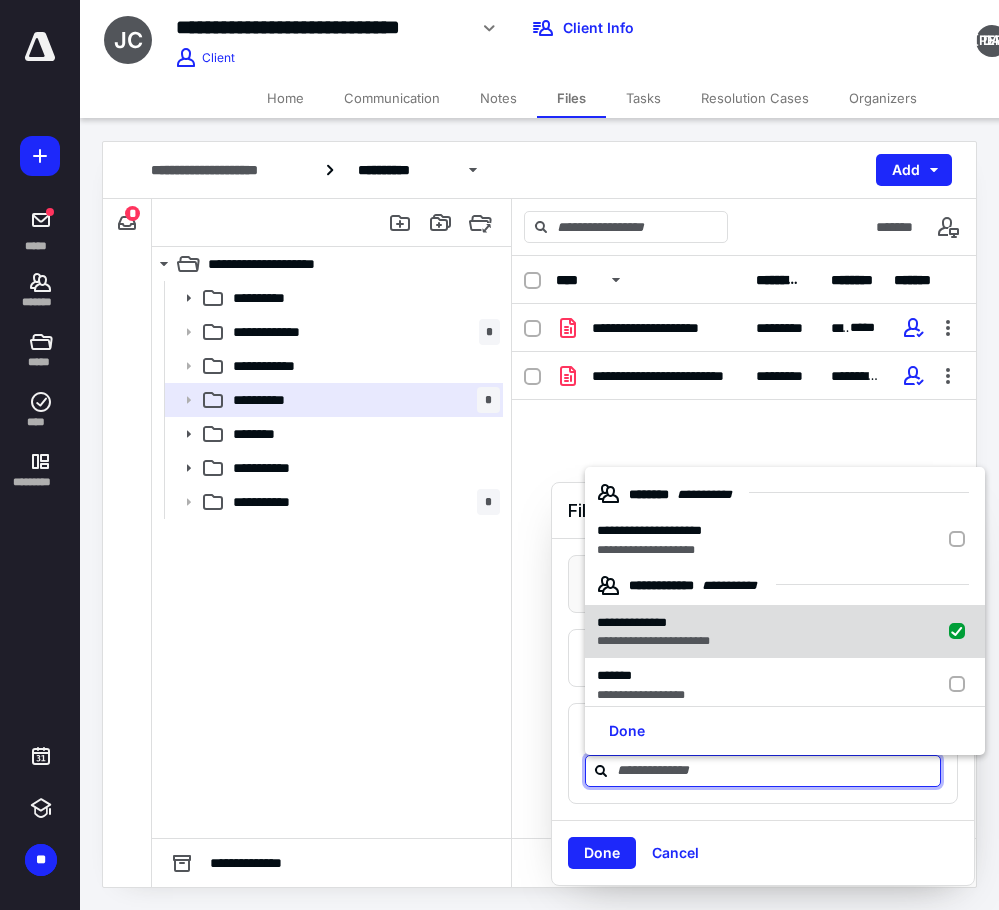 checkbox on "true" 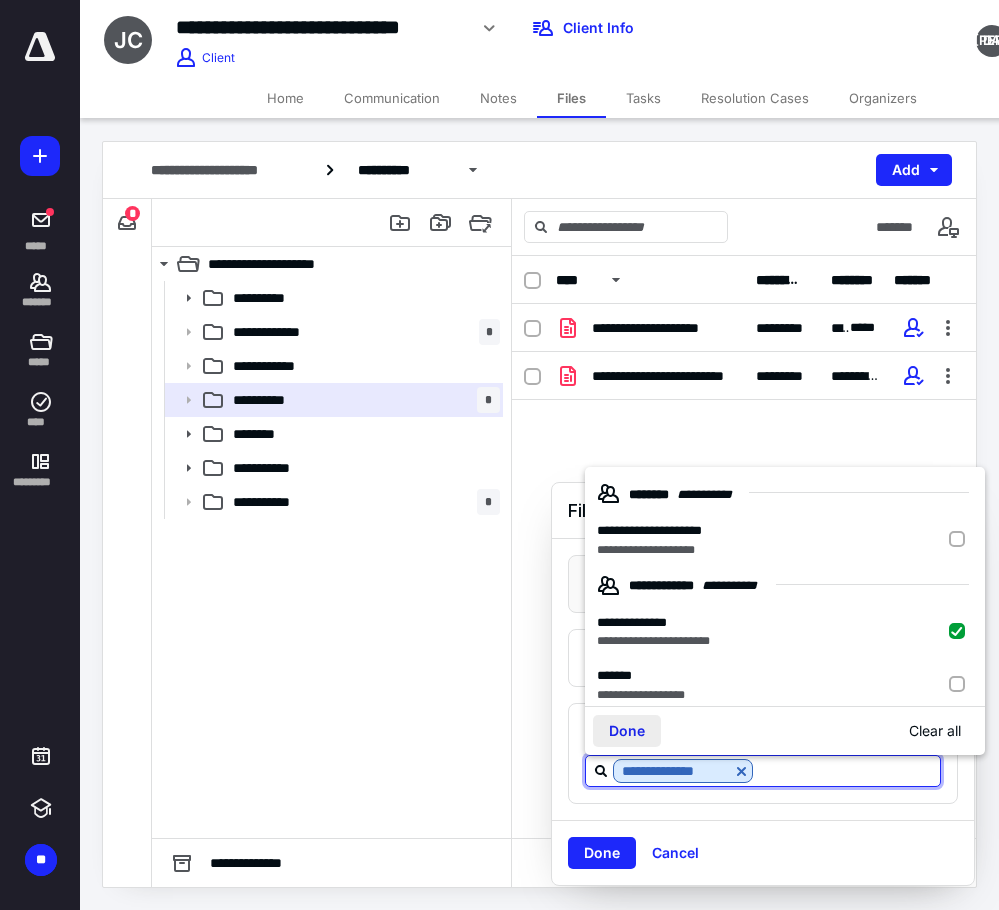 click on "Done" at bounding box center [627, 731] 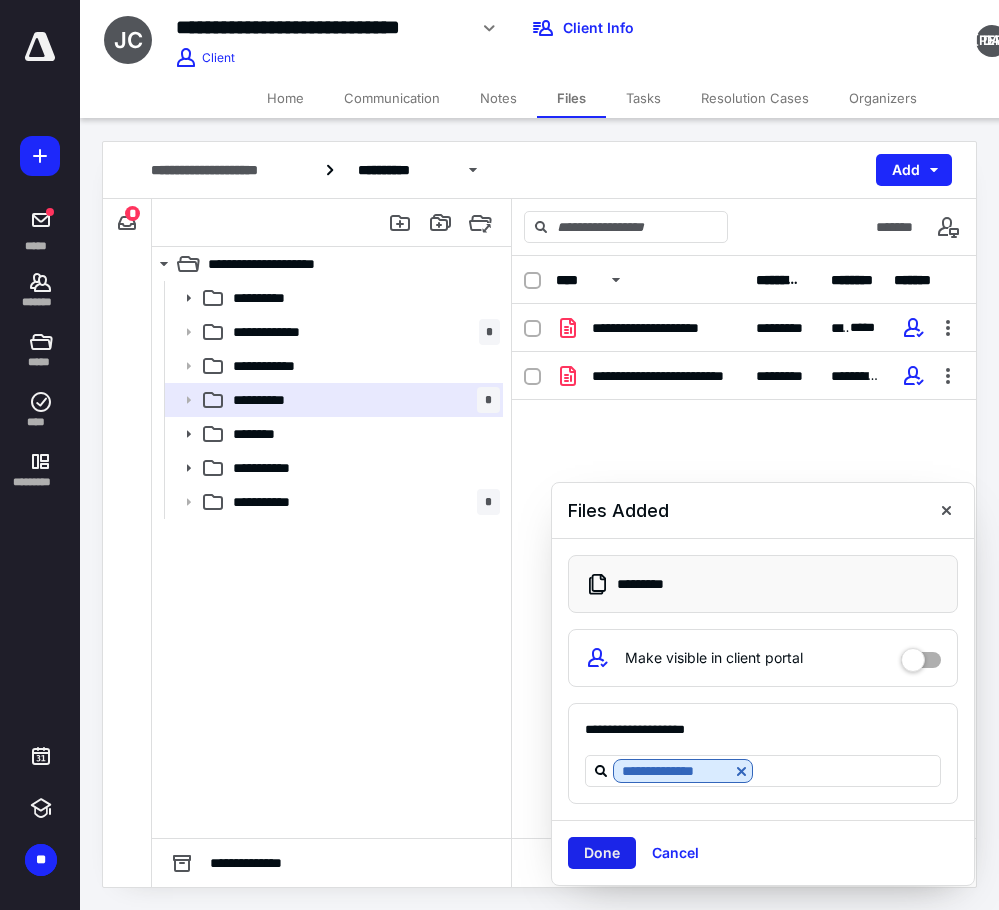 click on "Done" at bounding box center (602, 853) 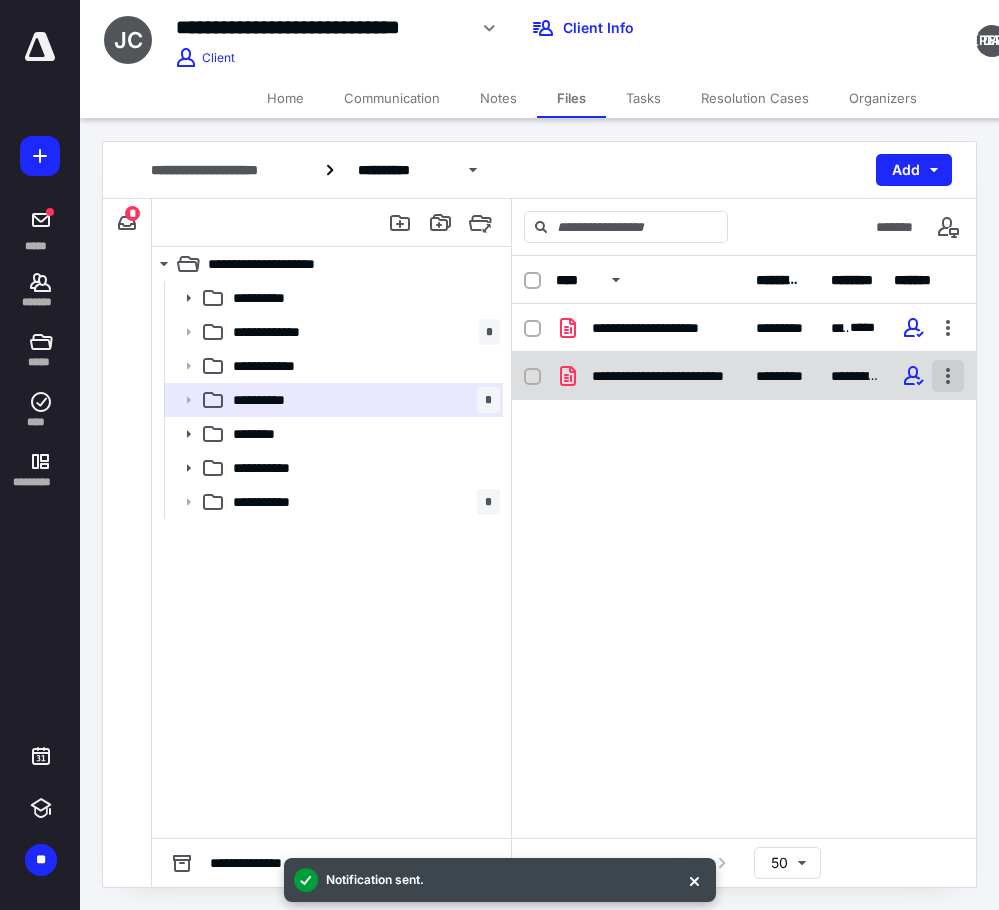 click at bounding box center (948, 376) 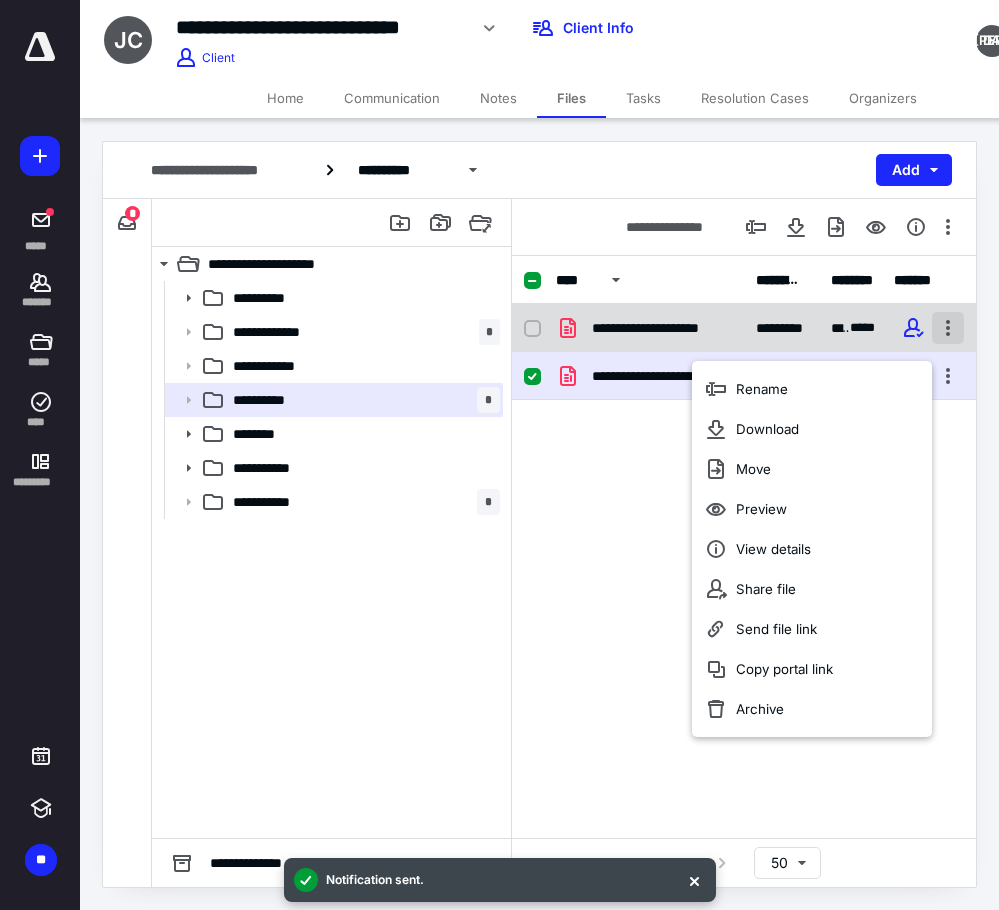 click at bounding box center [948, 328] 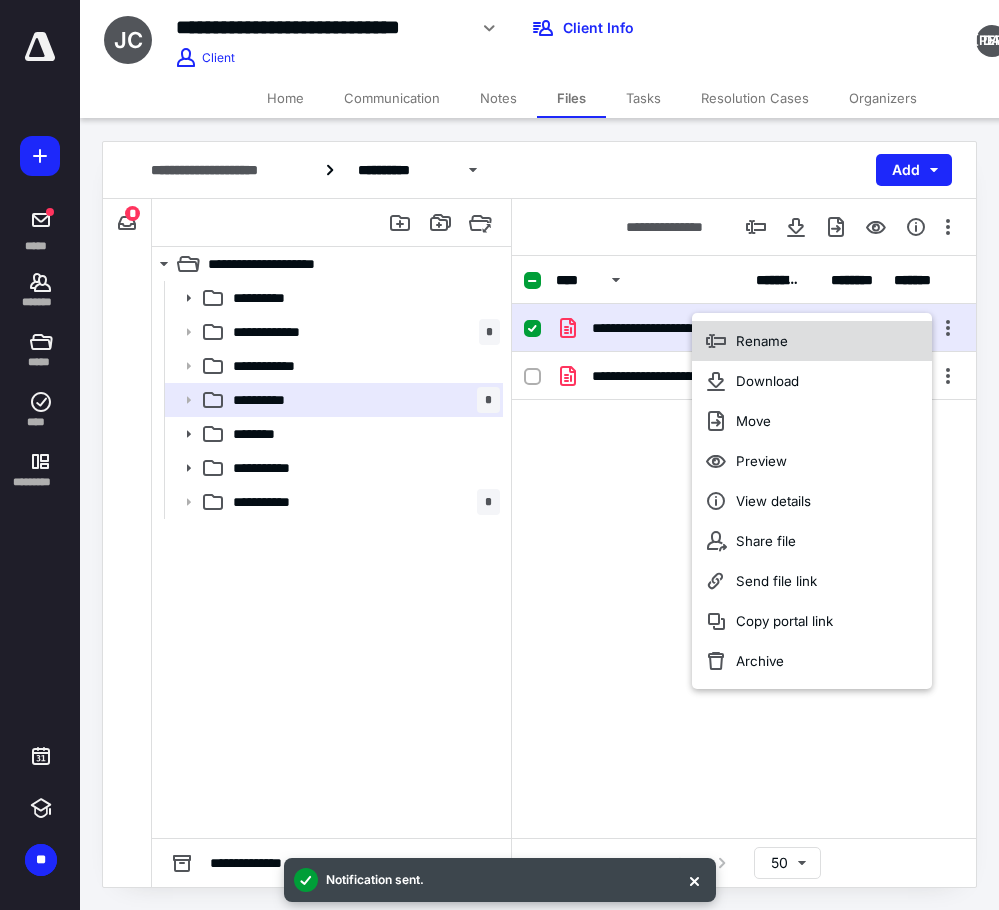 click on "Rename" at bounding box center [812, 341] 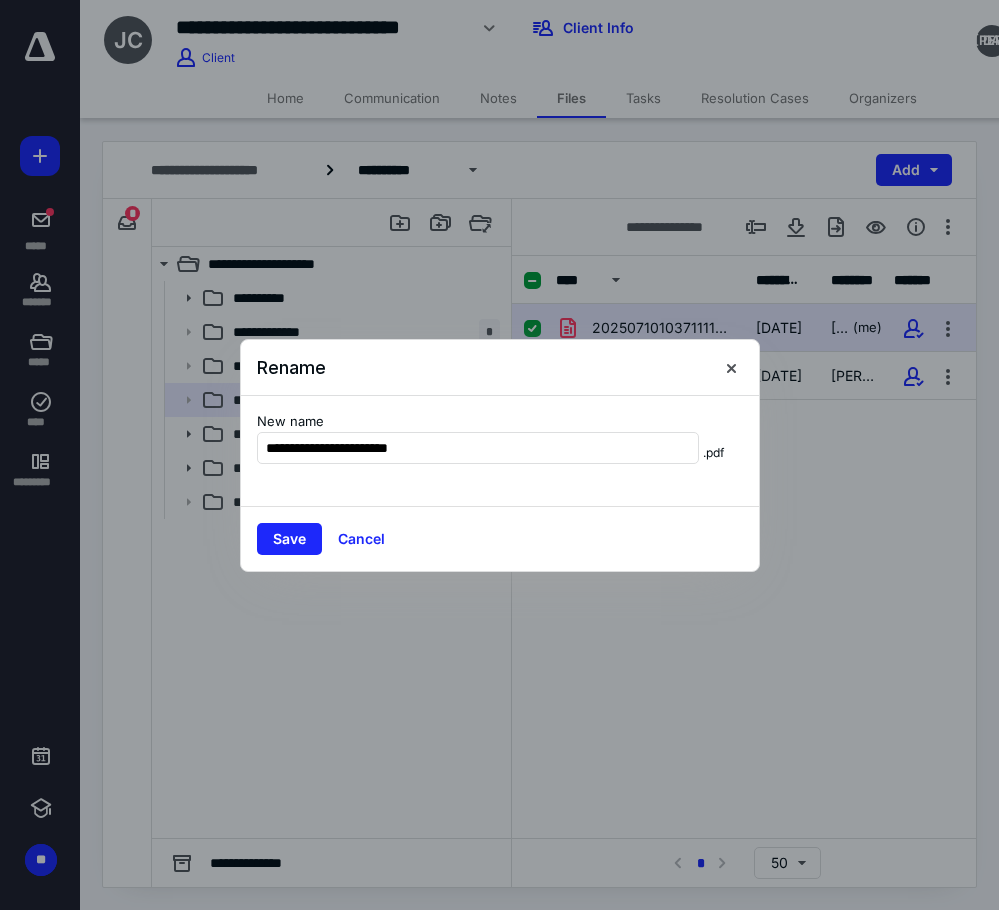 type on "**********" 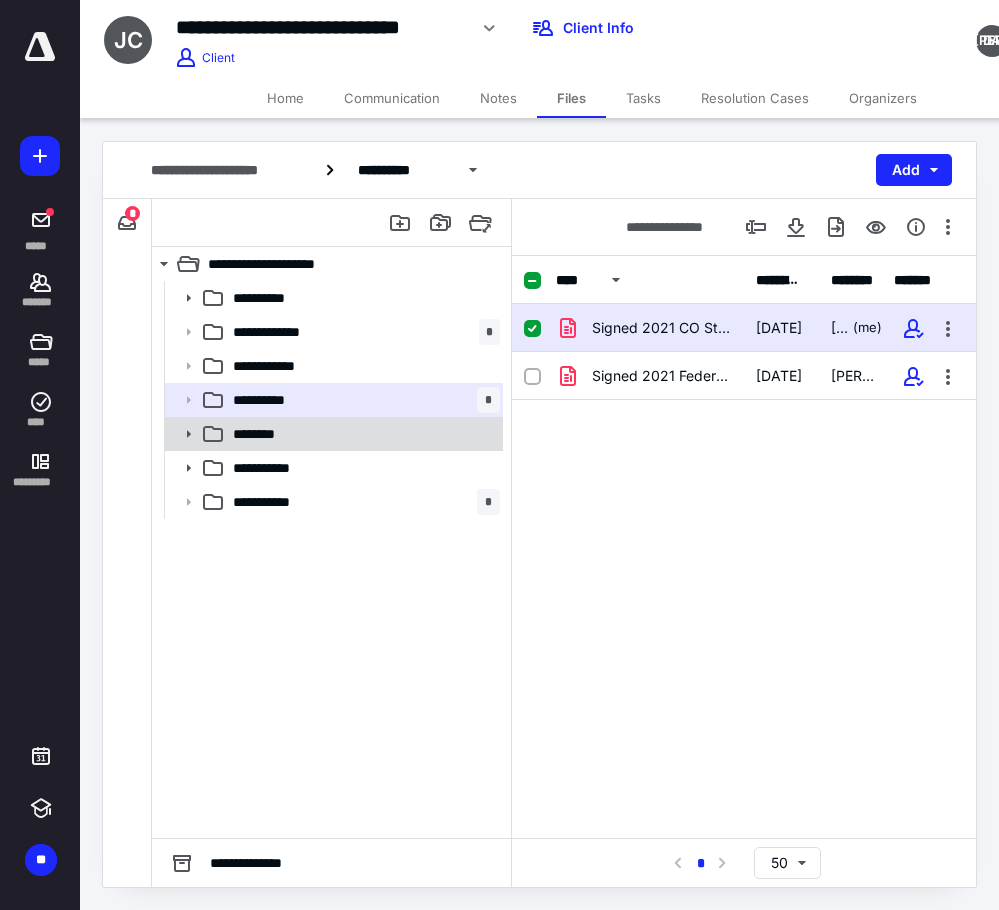 click on "********" at bounding box center [362, 434] 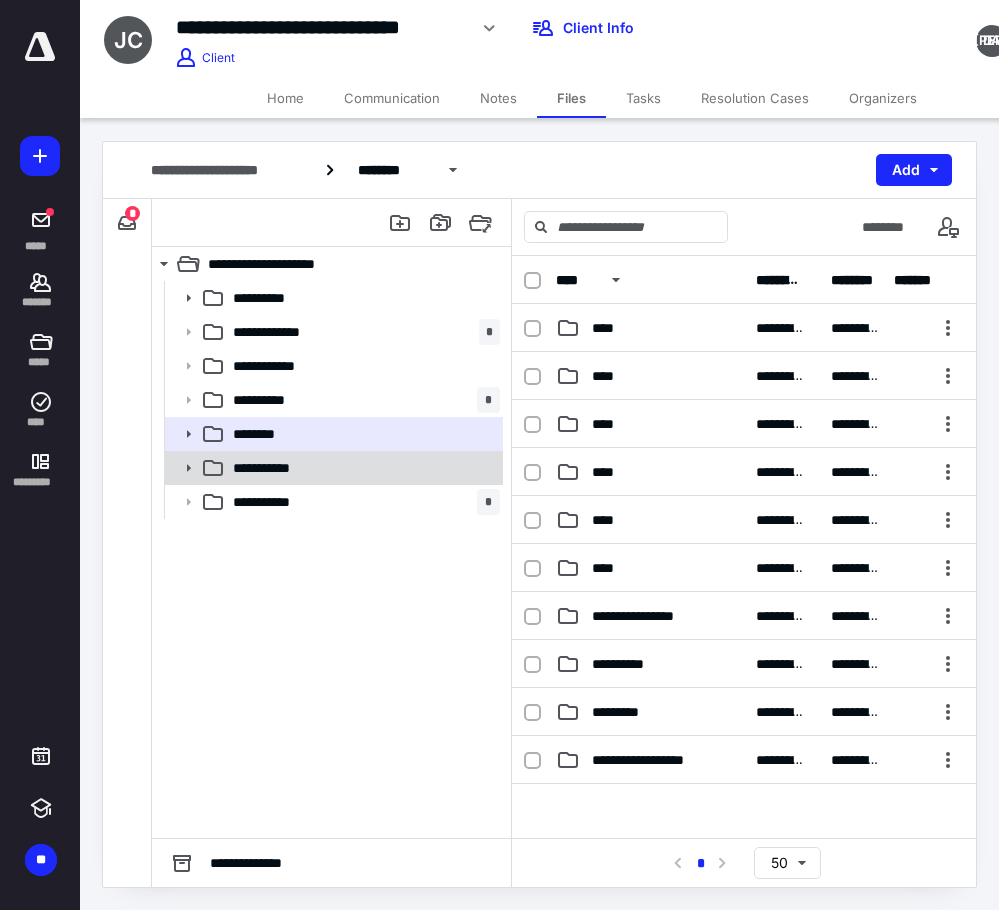 click on "**********" at bounding box center [281, 468] 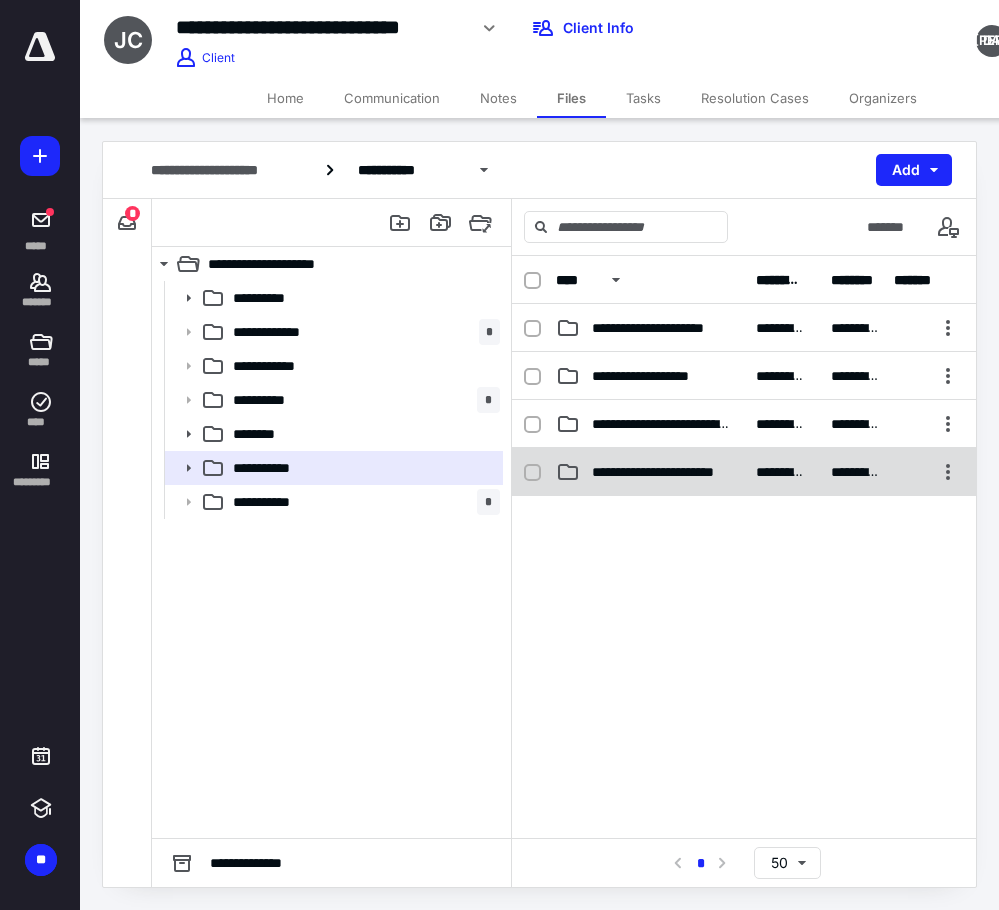 click on "**********" at bounding box center (662, 472) 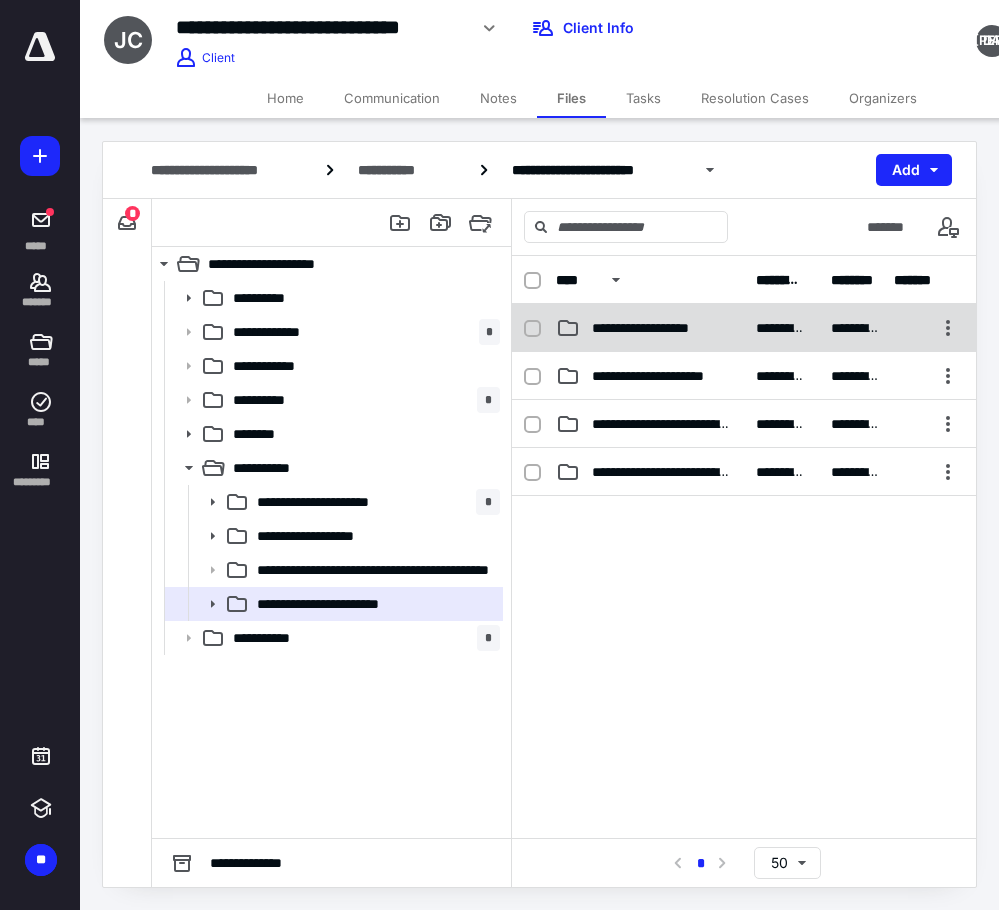 click on "**********" at bounding box center [650, 328] 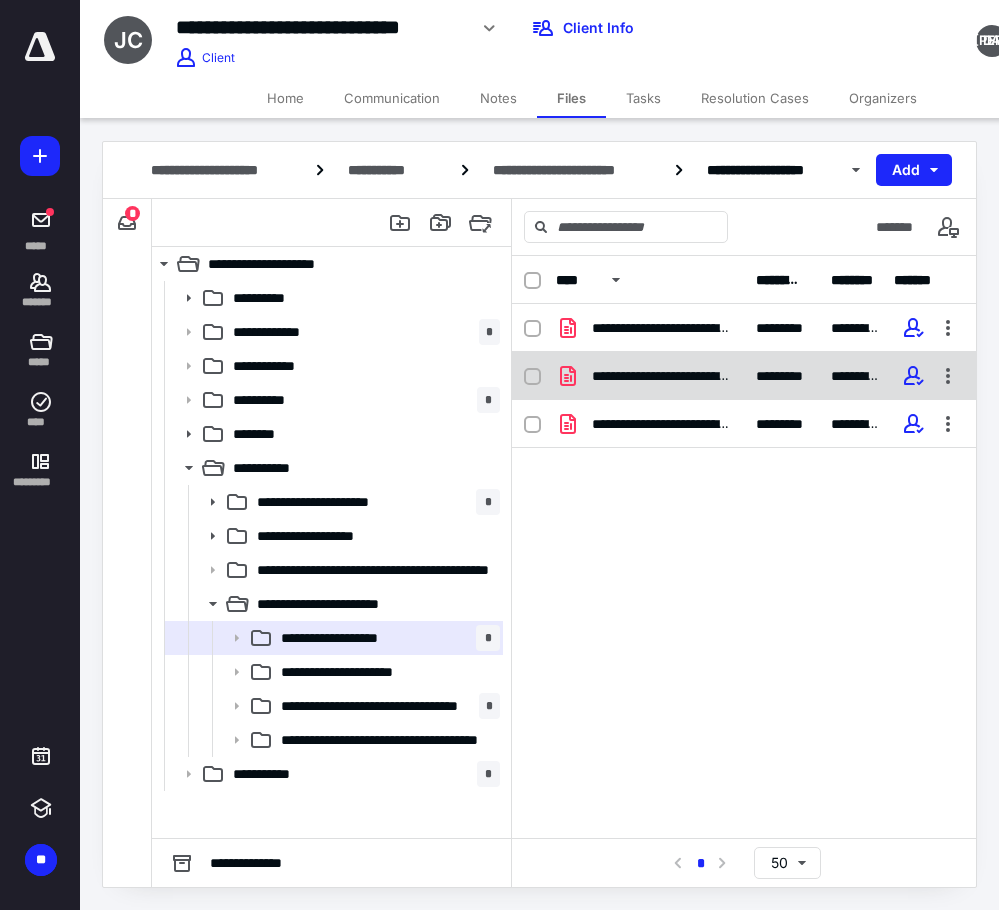 click on "**********" at bounding box center [662, 376] 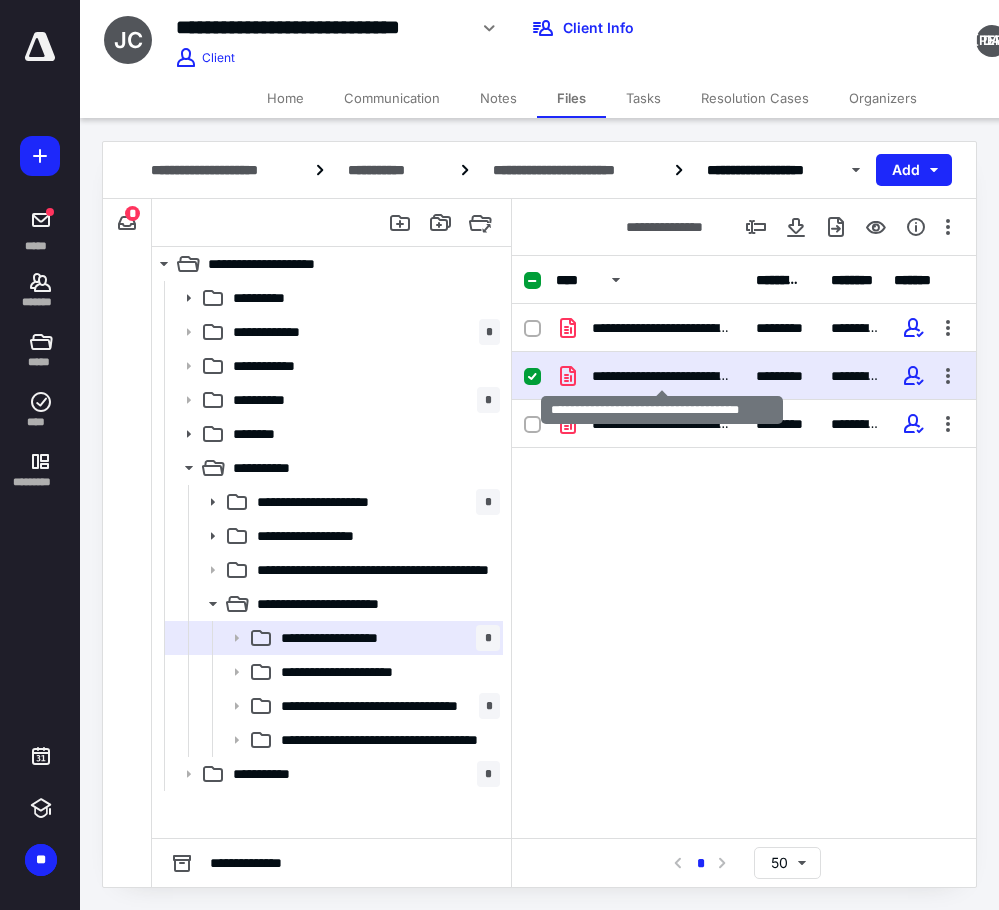 click on "**********" at bounding box center [662, 376] 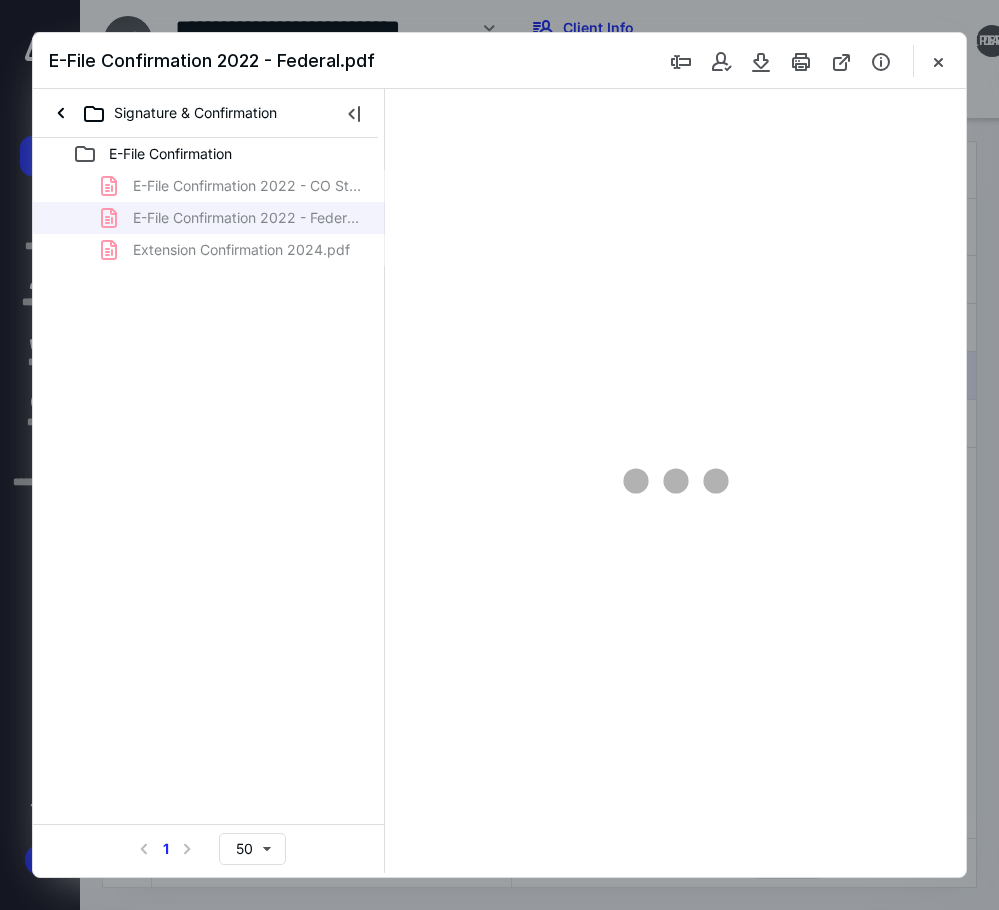 scroll, scrollTop: 0, scrollLeft: 0, axis: both 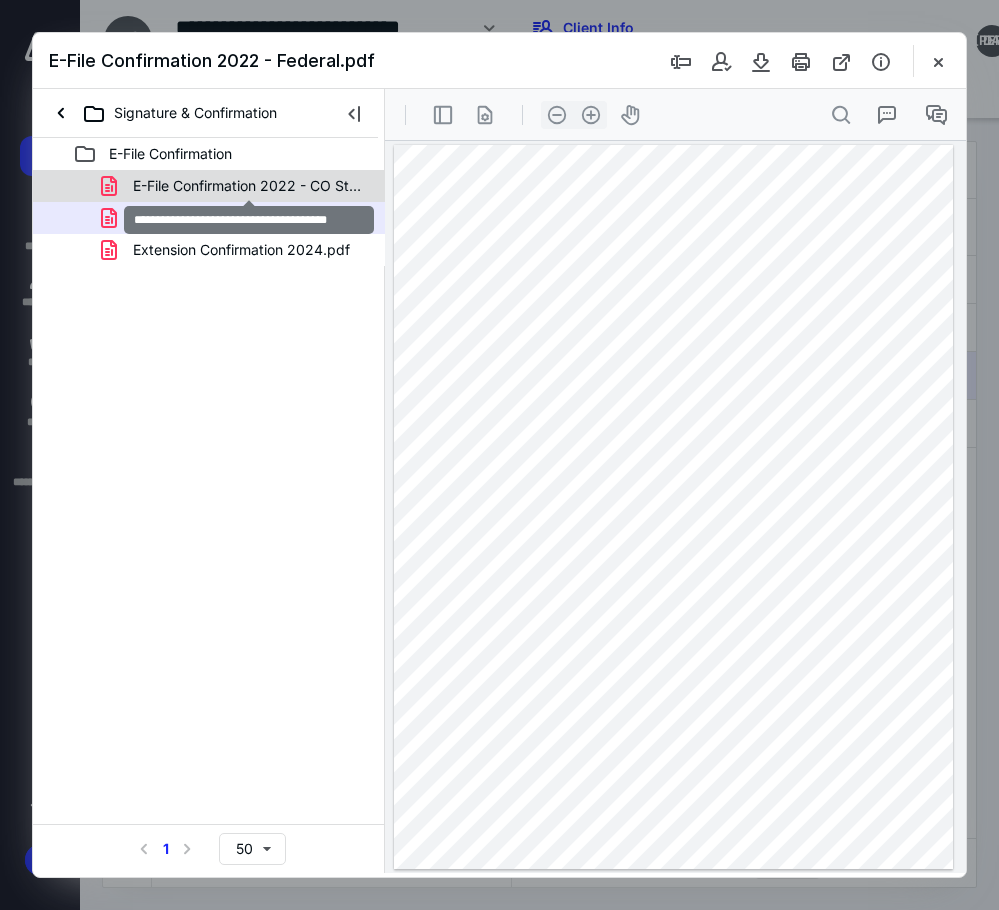 click on "E-File Confirmation 2022 - CO State.pdf" at bounding box center (249, 186) 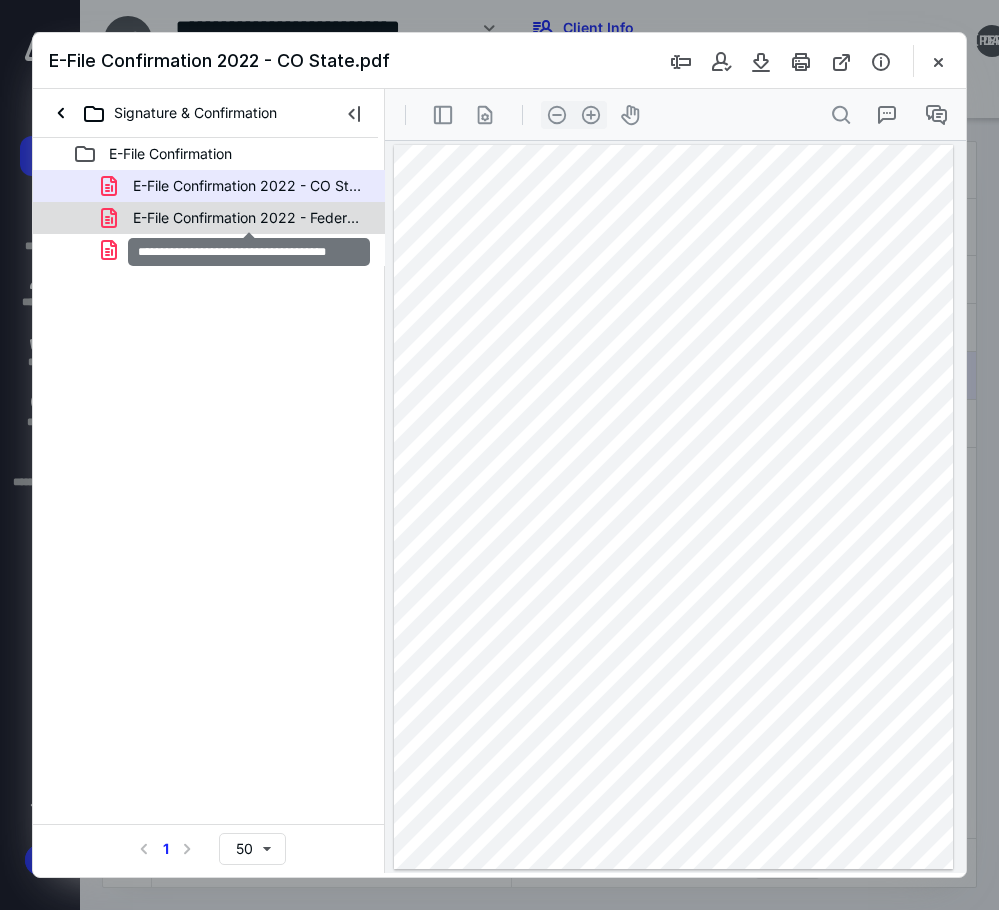 click on "E-File Confirmation 2022 - Federal.pdf" at bounding box center (249, 218) 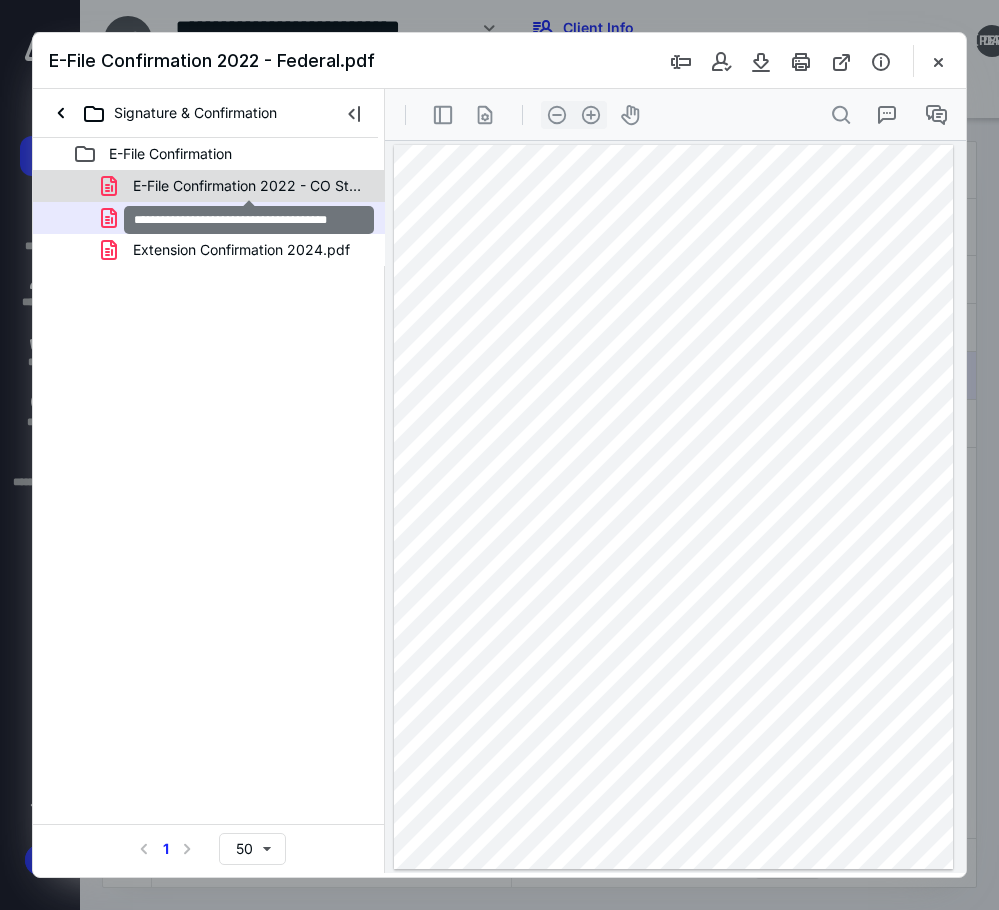 click on "E-File Confirmation 2022 - CO State.pdf" at bounding box center [249, 186] 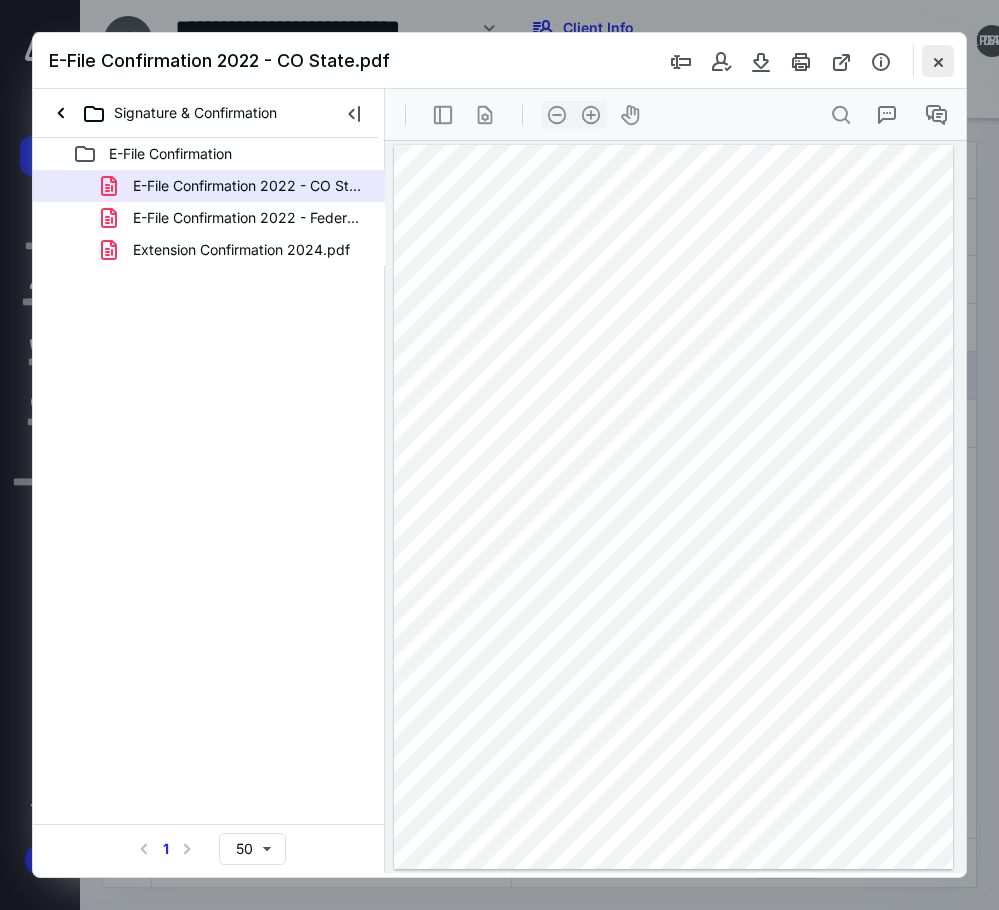 click at bounding box center (938, 61) 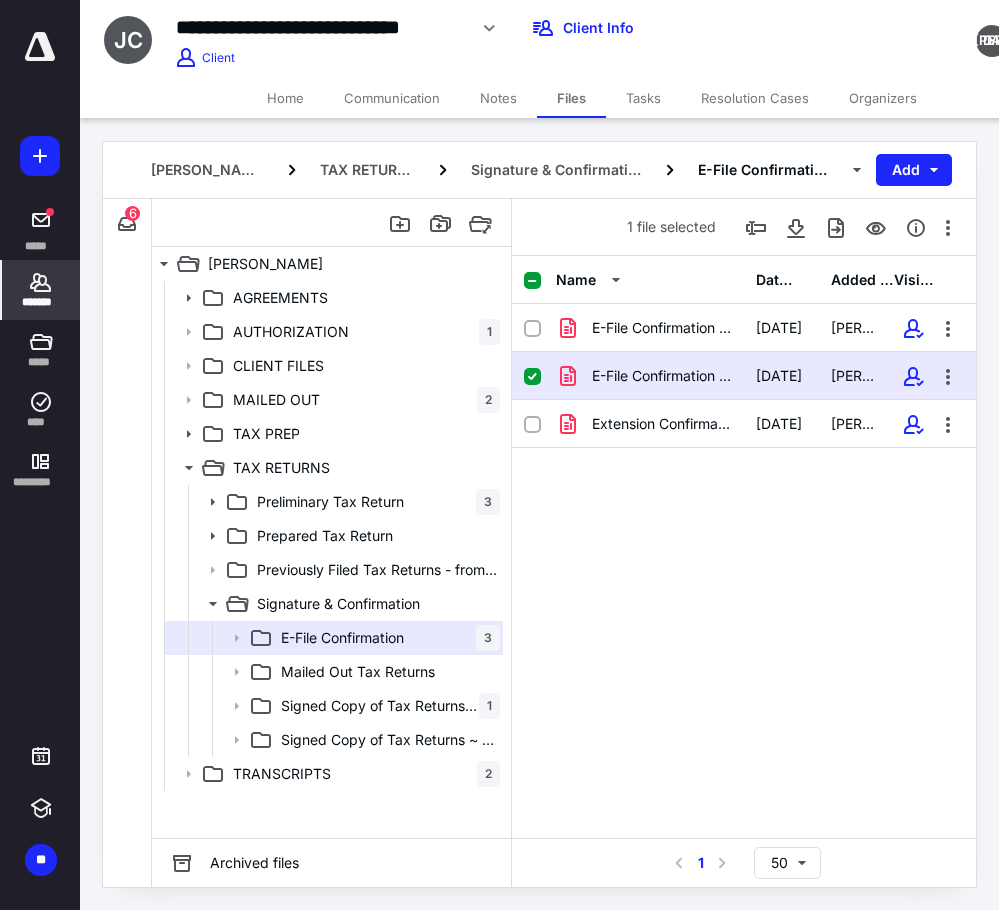 click 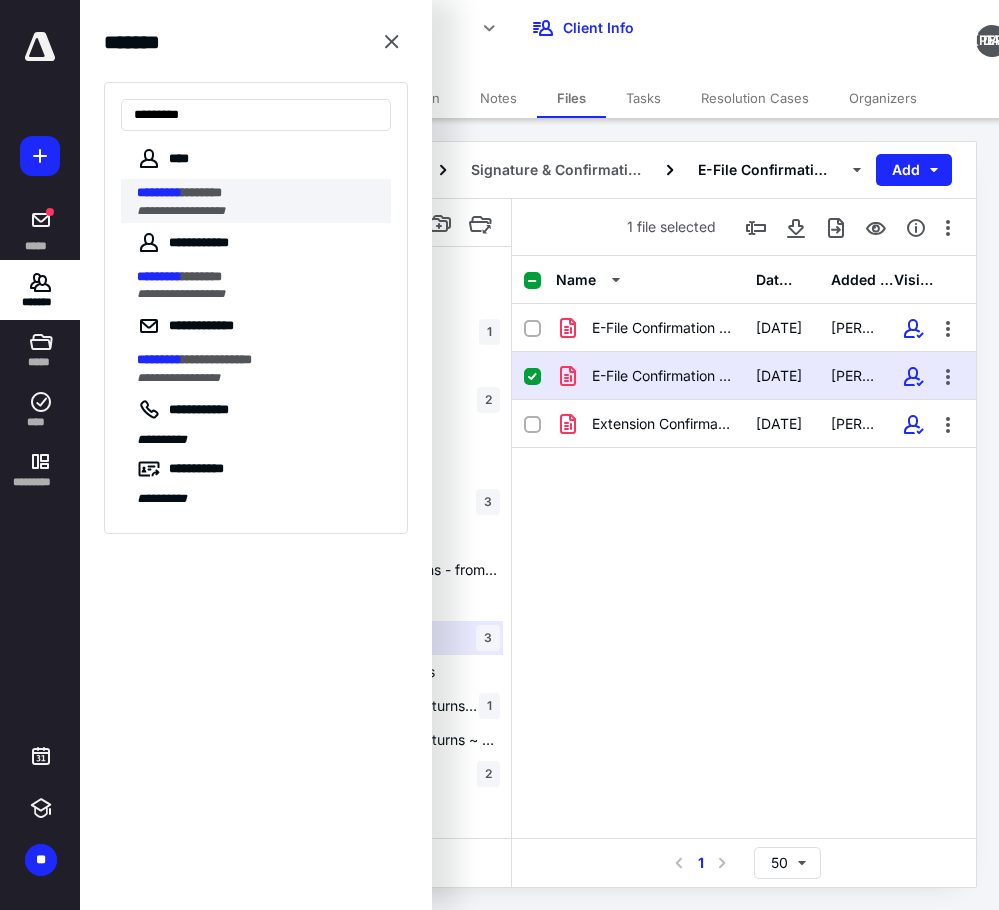 type on "*********" 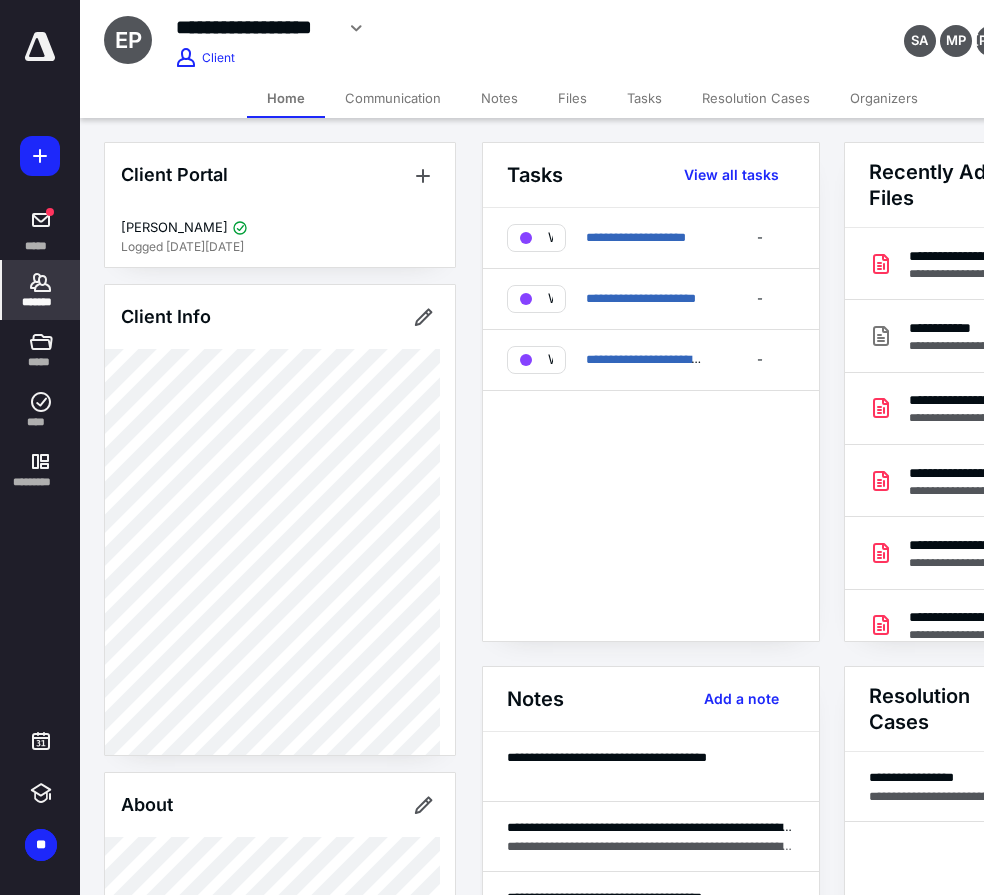 click on "Files" at bounding box center (572, 98) 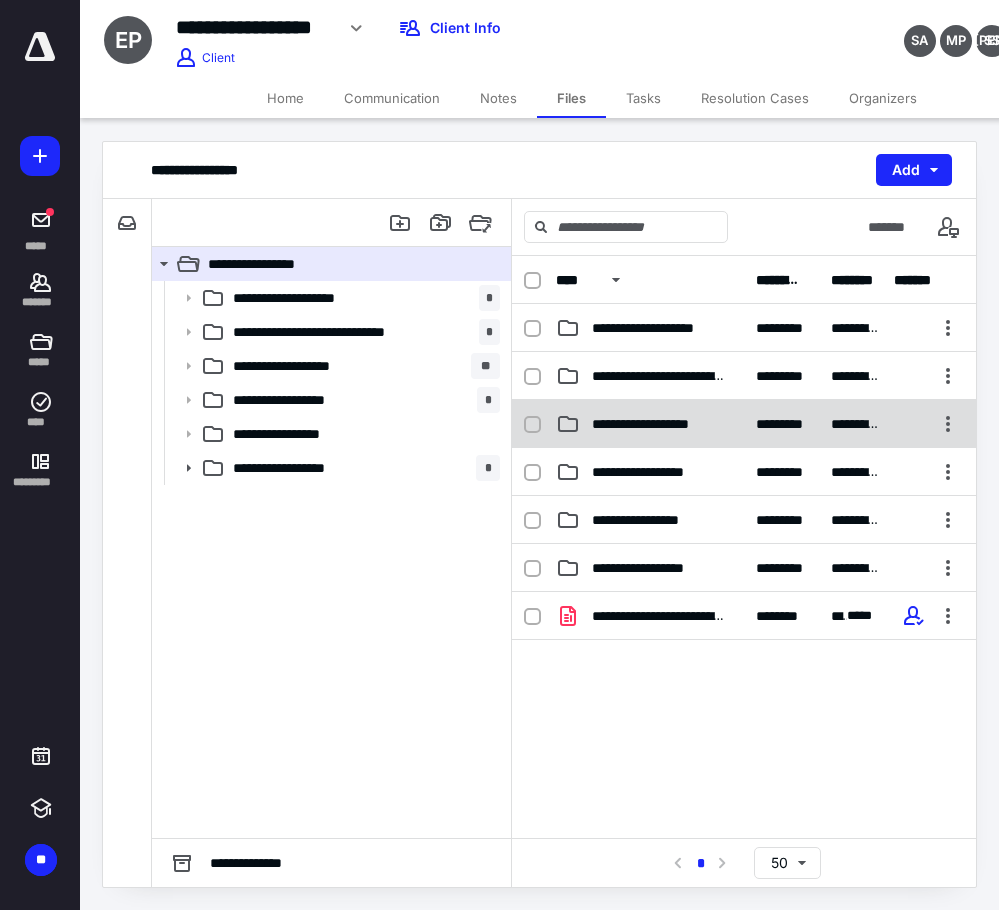 click on "**********" at bounding box center [658, 424] 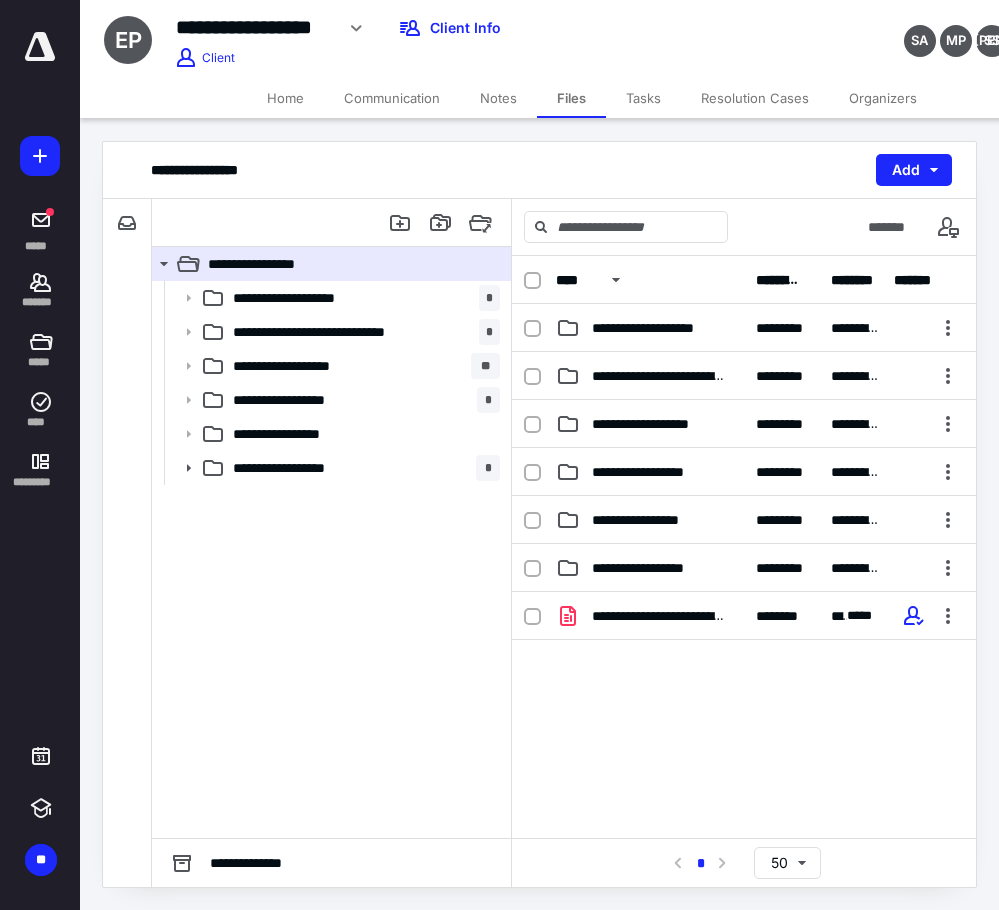 click on "**********" at bounding box center [658, 424] 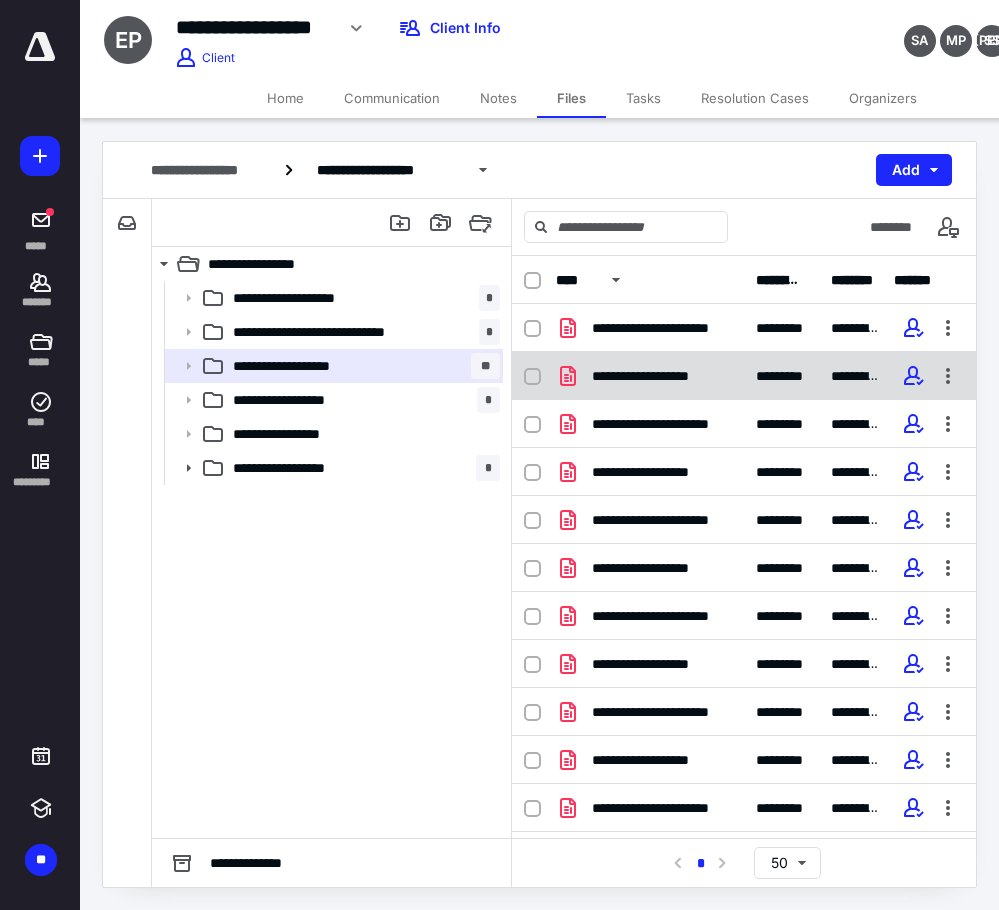 click on "**********" at bounding box center (744, 376) 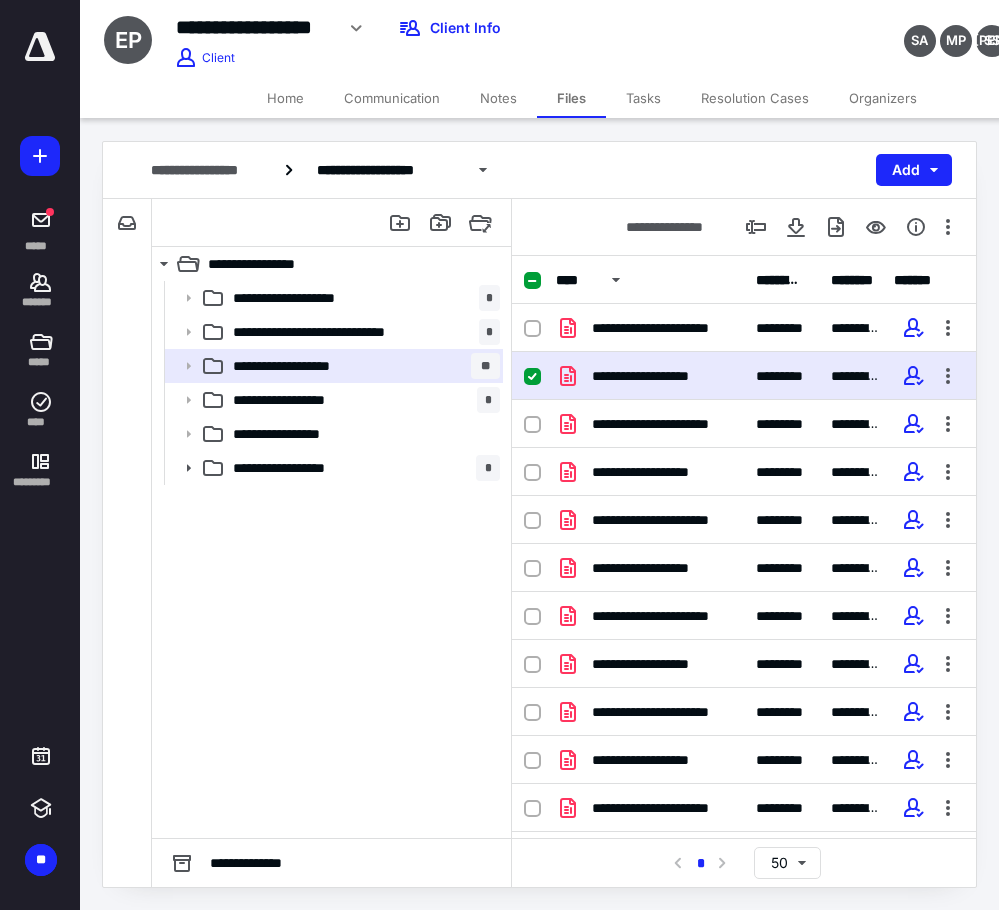 click on "**********" at bounding box center [744, 376] 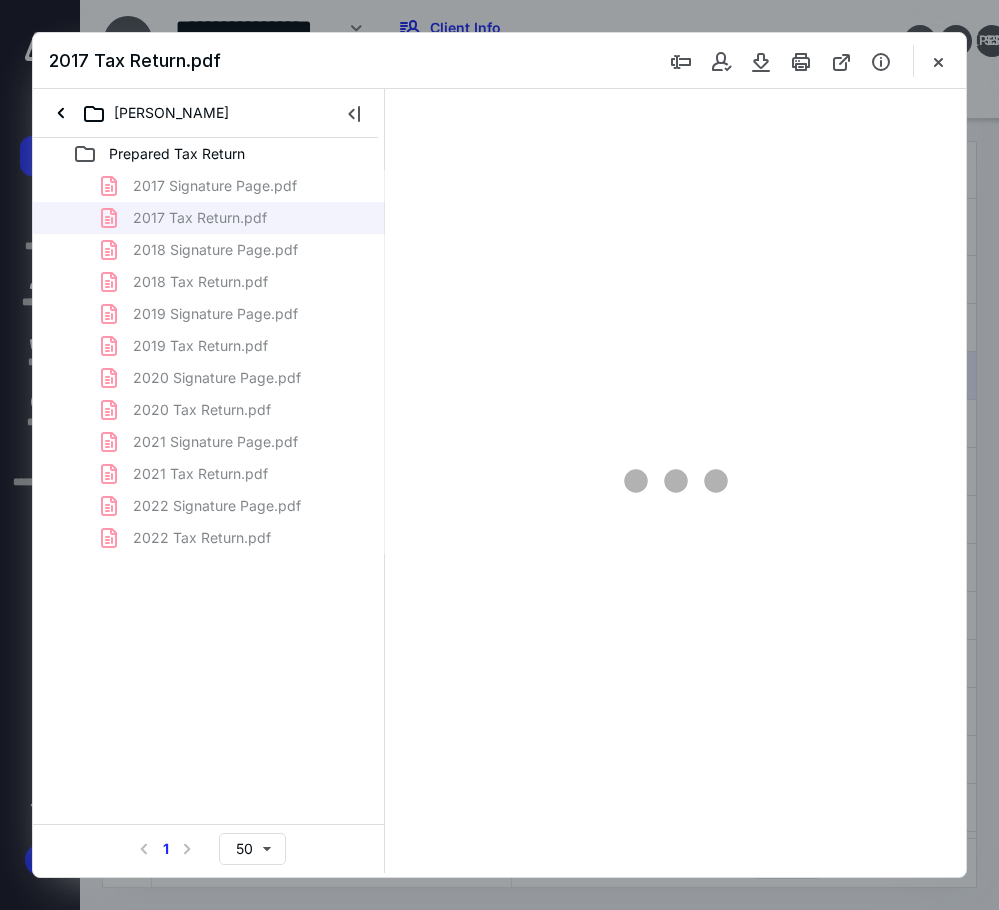 scroll, scrollTop: 0, scrollLeft: 0, axis: both 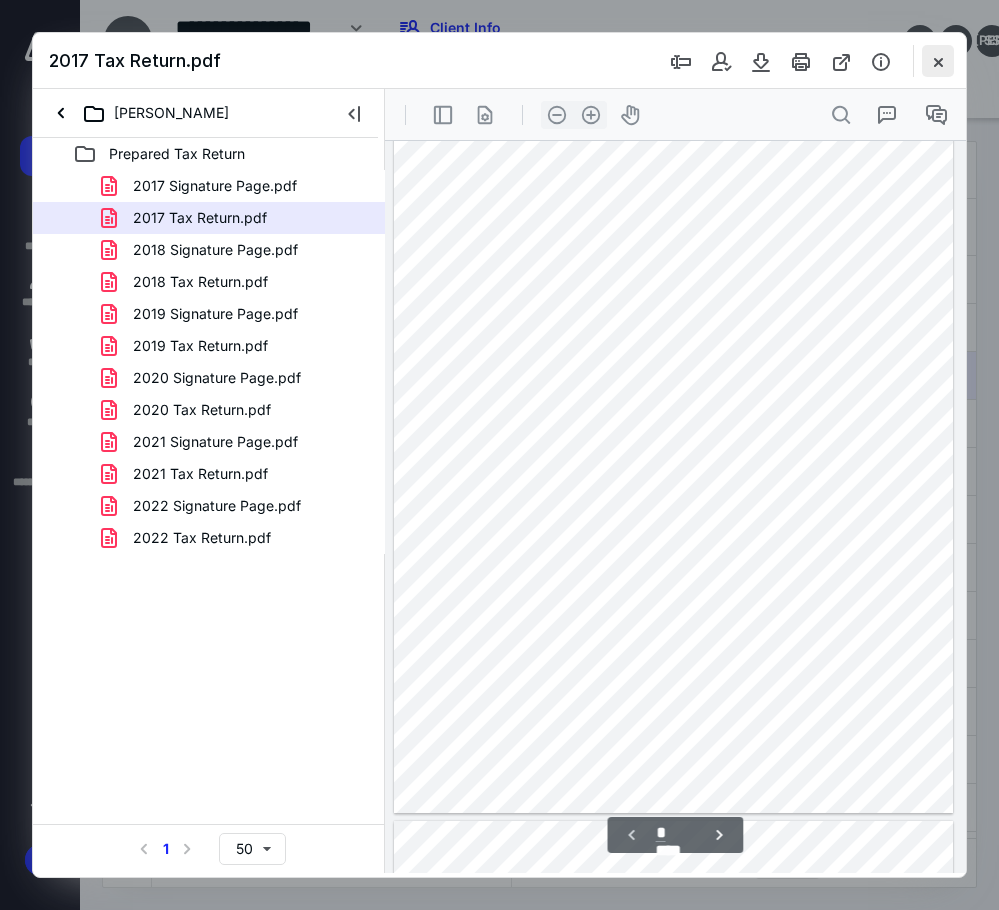 click at bounding box center (938, 61) 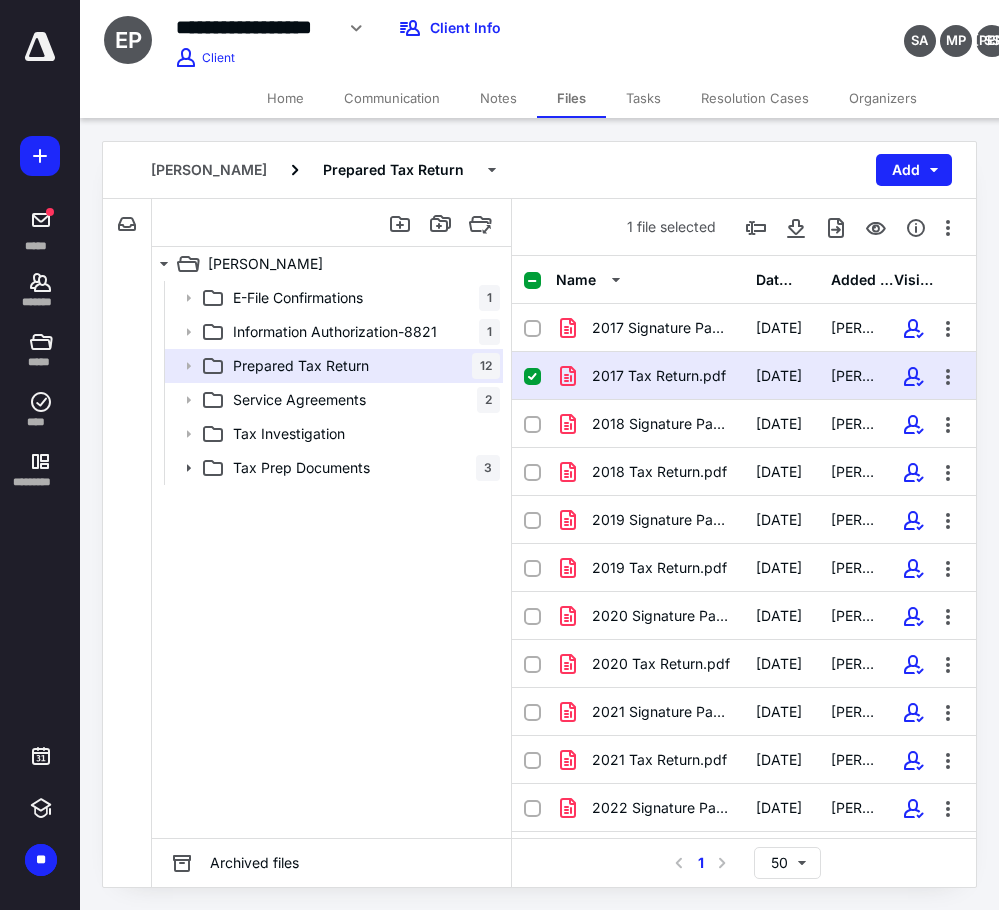 click on "Notes" at bounding box center (498, 98) 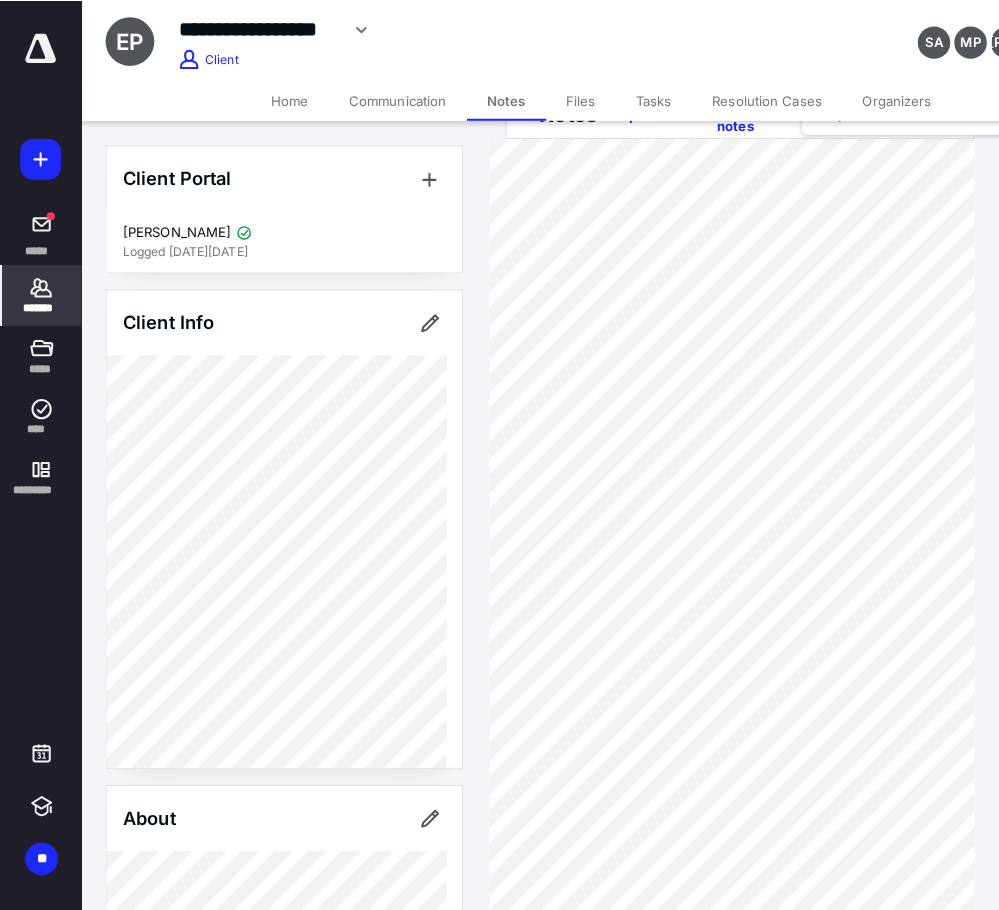 scroll, scrollTop: 0, scrollLeft: 0, axis: both 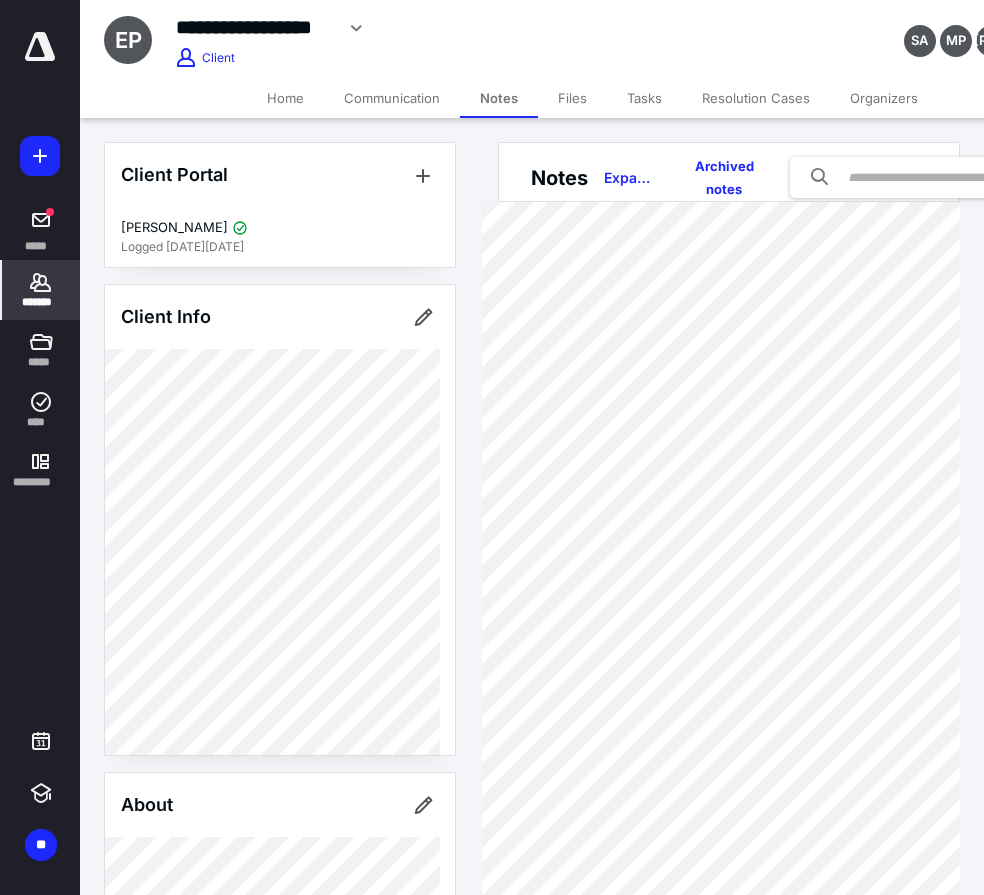 click on "Files" at bounding box center (572, 98) 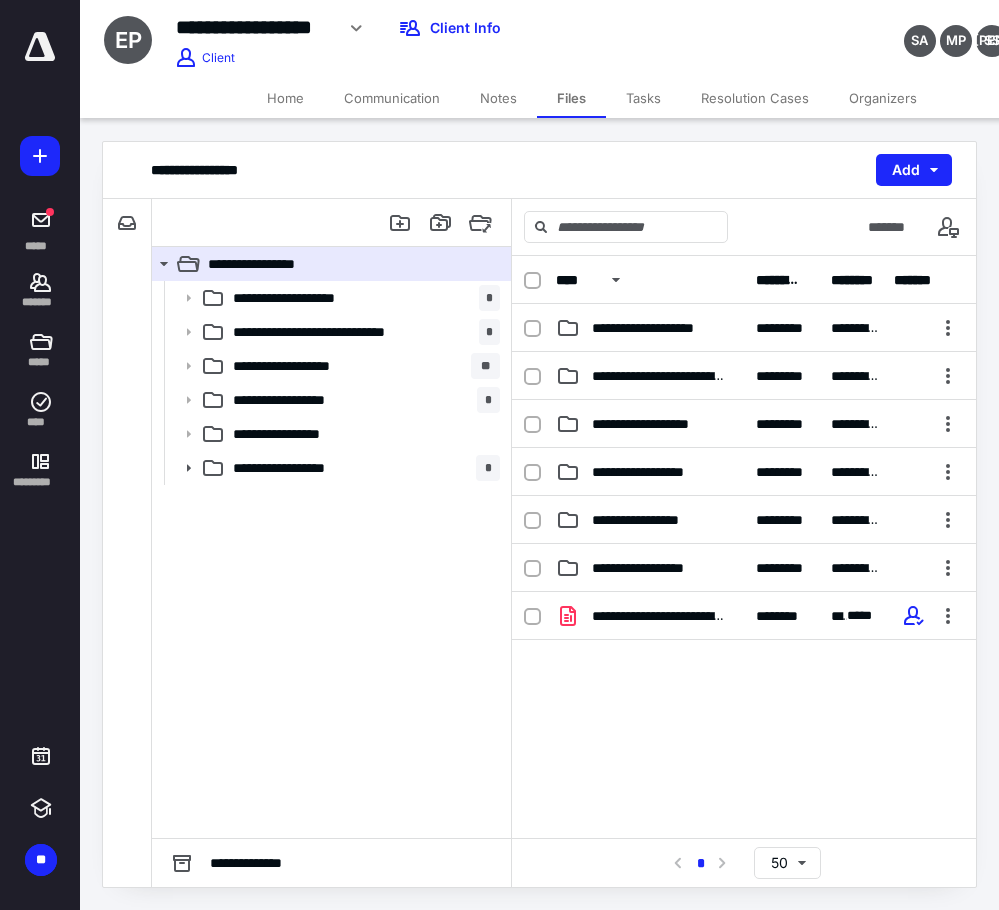 click on "Files" at bounding box center [571, 98] 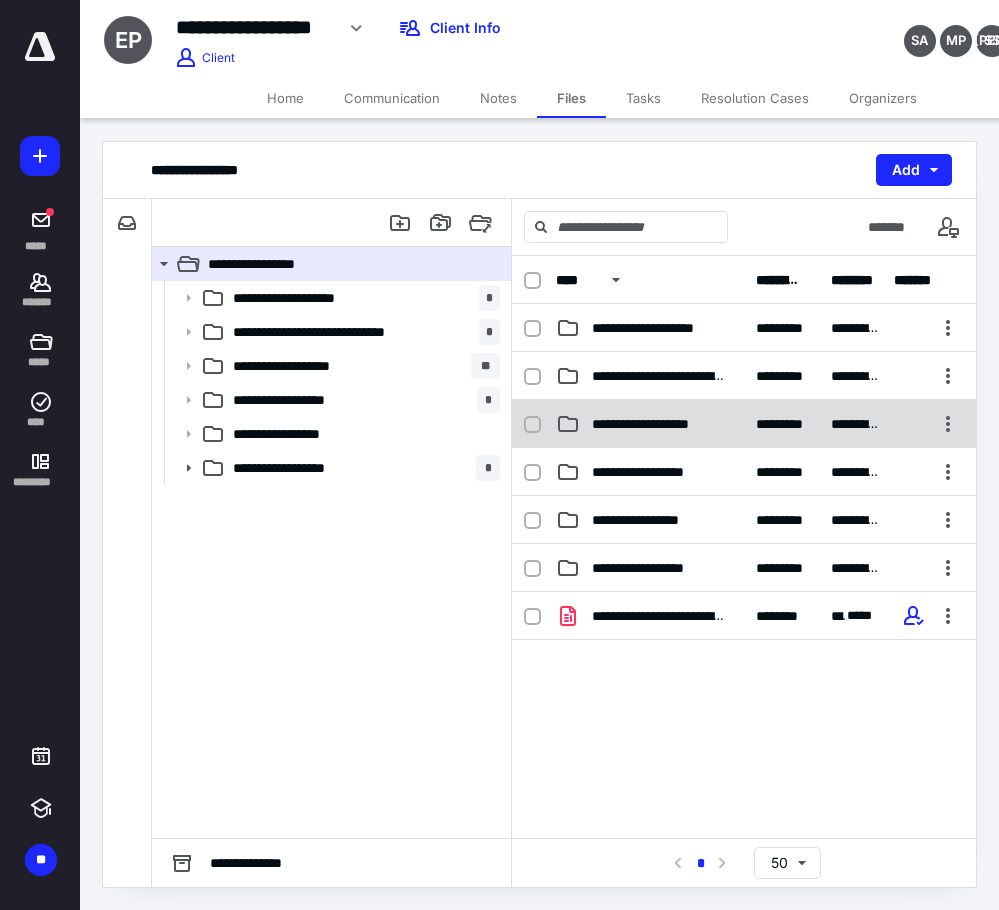 click on "**********" at bounding box center (658, 424) 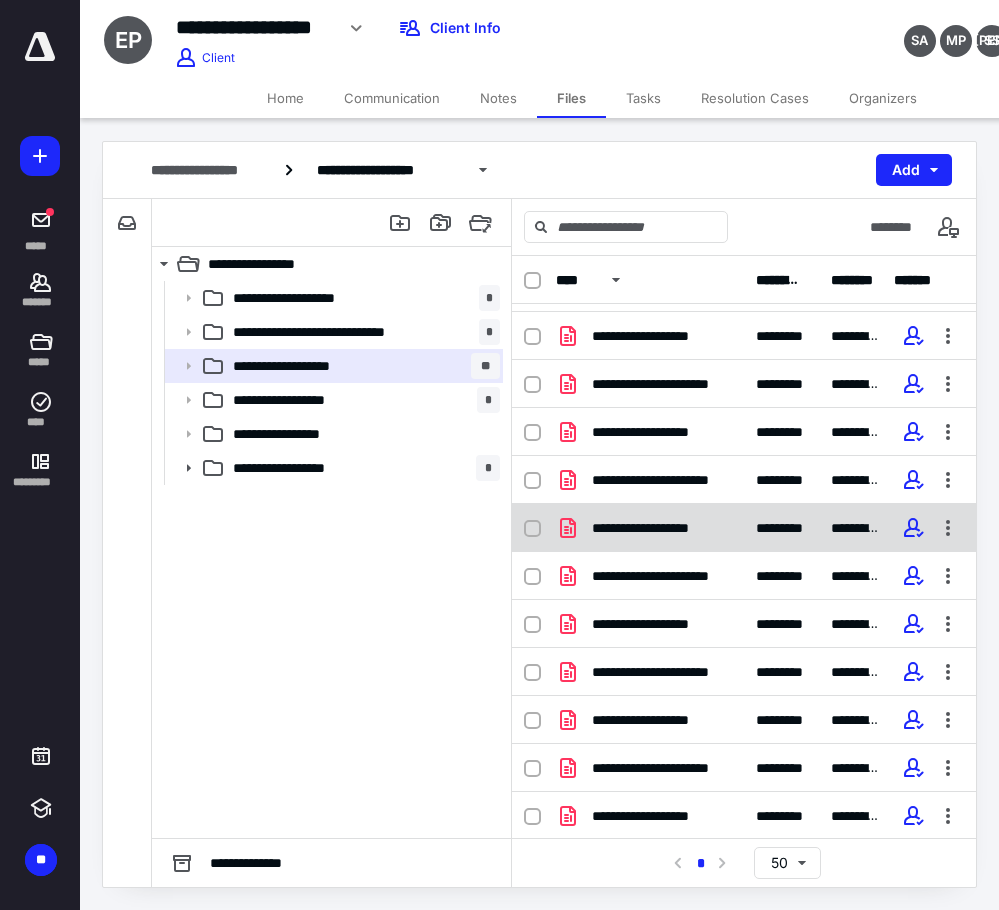 scroll, scrollTop: 42, scrollLeft: 0, axis: vertical 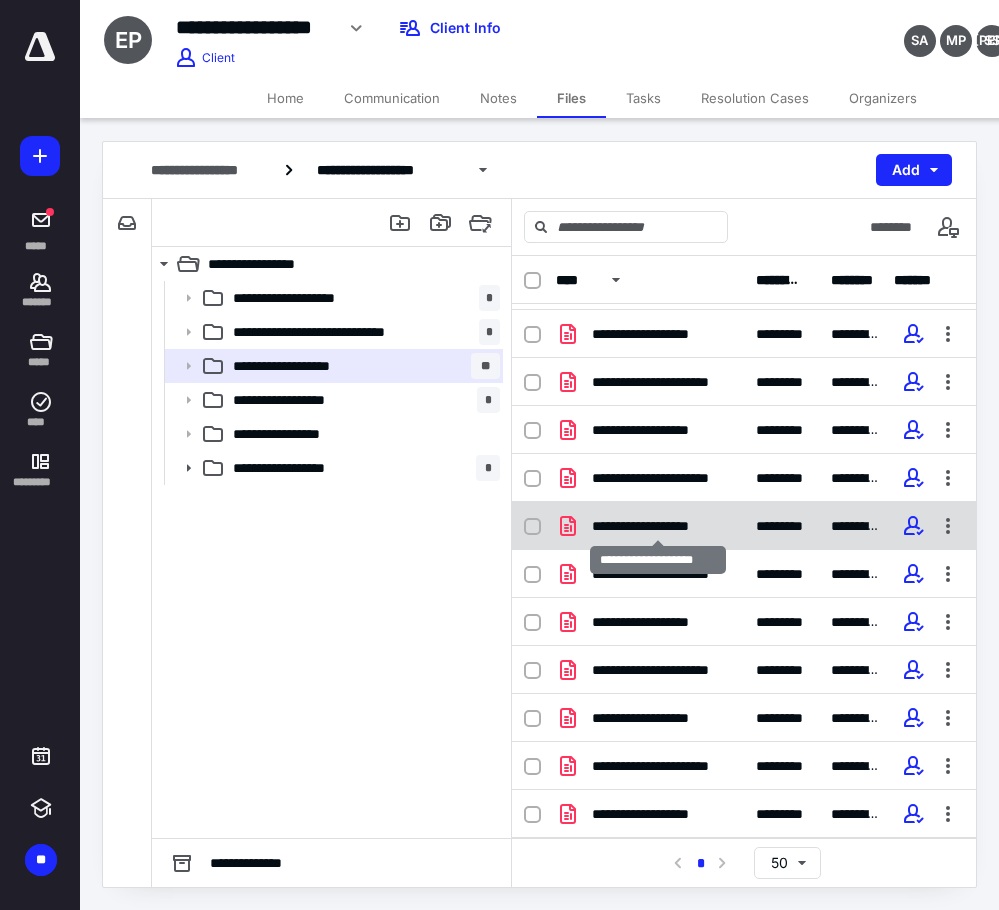 click on "**********" at bounding box center [658, 526] 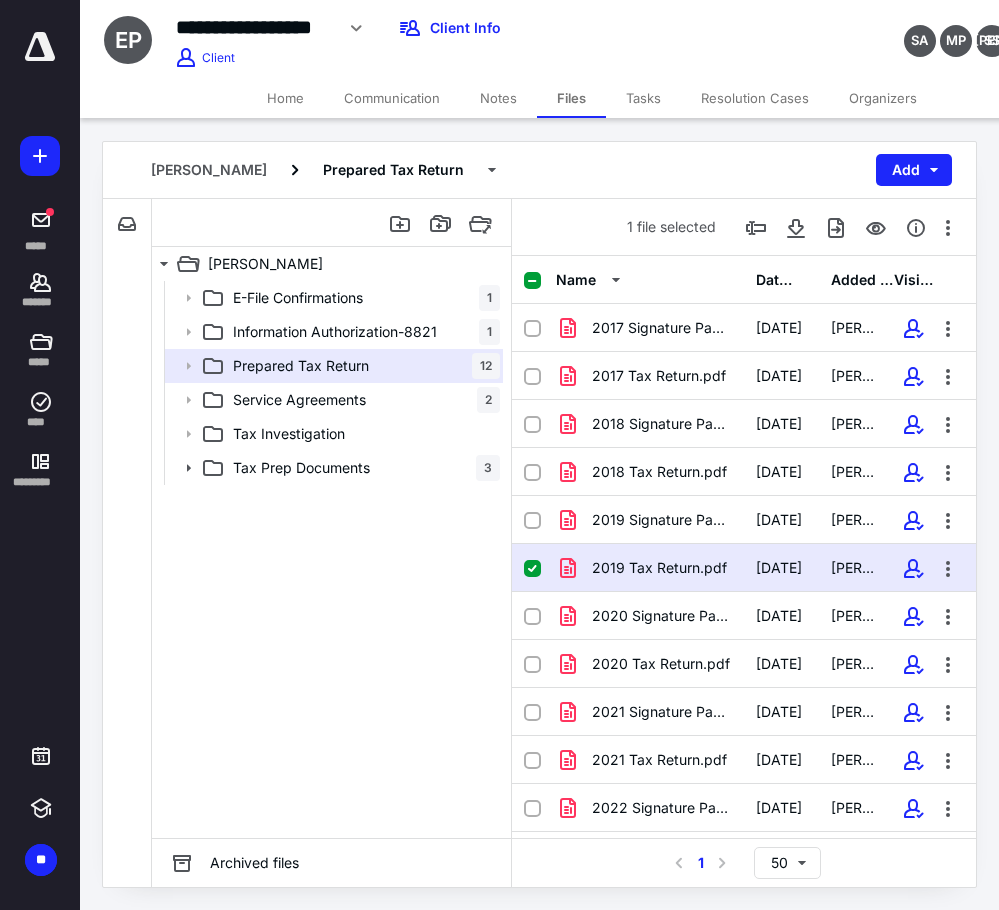 scroll, scrollTop: 42, scrollLeft: 0, axis: vertical 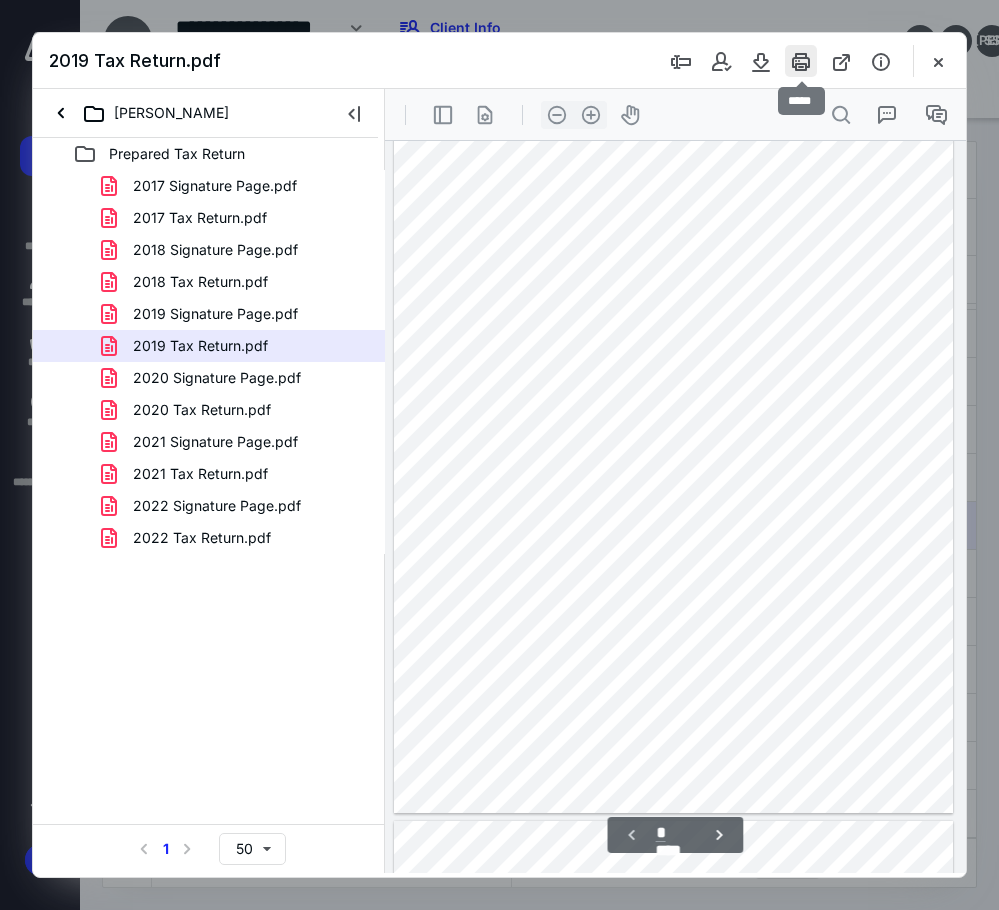 click at bounding box center [801, 61] 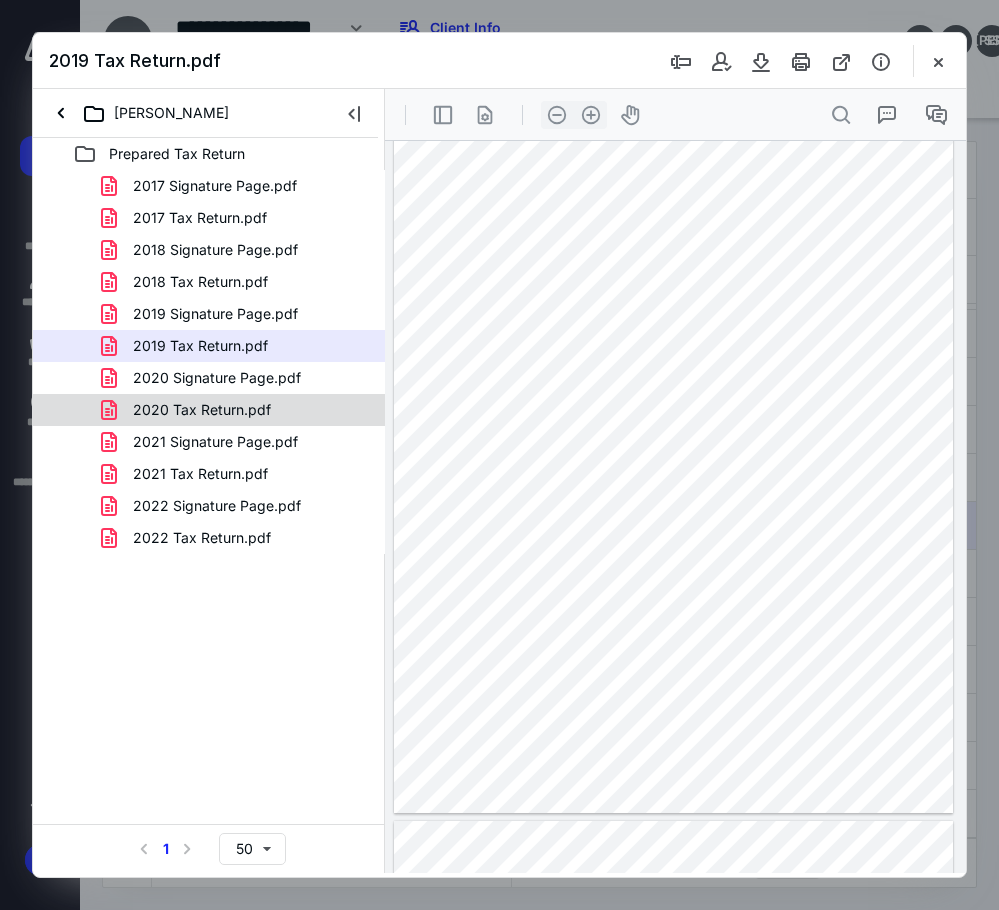 click on "2020 Tax Return.pdf" at bounding box center (202, 410) 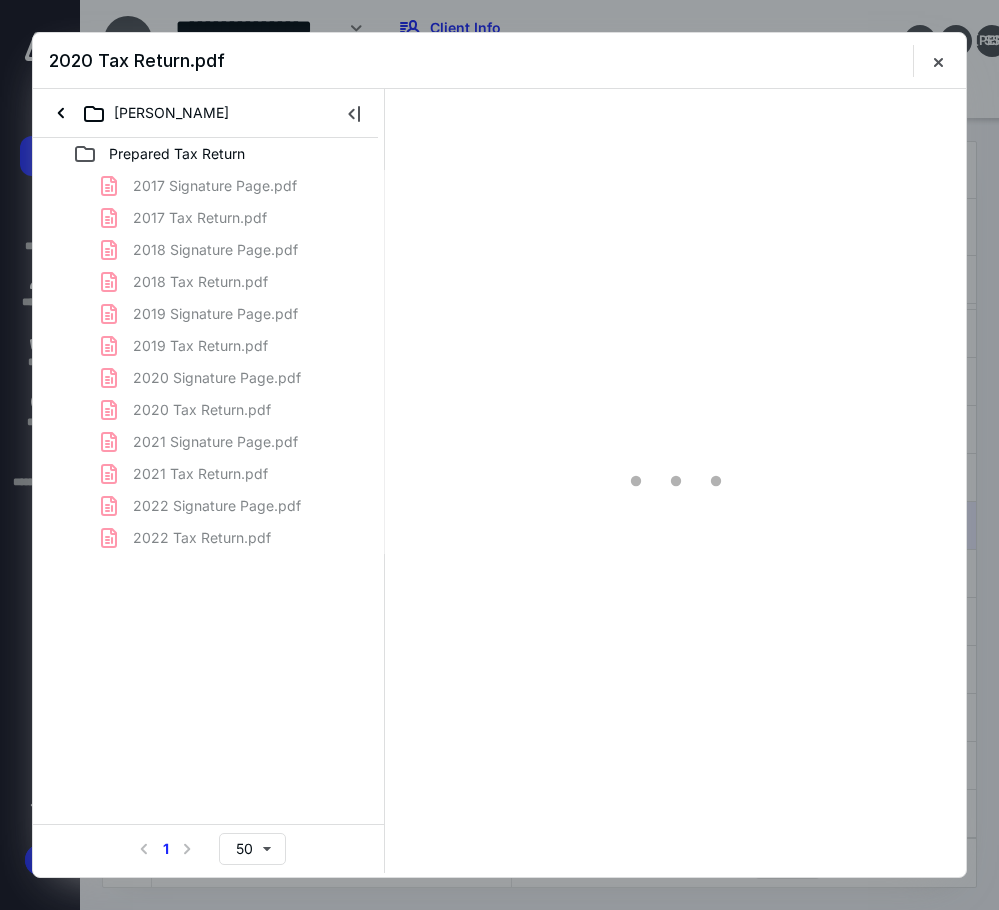 click on "2017 Signature Page.pdf 2017 Tax Return.pdf 2018 Signature Page.pdf 2018 Tax Return.pdf 2019 Signature Page.pdf 2019 Tax Return.pdf 2020 Signature Page.pdf 2020 Tax Return.pdf 2021 Signature Page.pdf 2021 Tax Return.pdf 2022 Signature Page.pdf 2022 Tax Return.pdf" at bounding box center (209, 362) 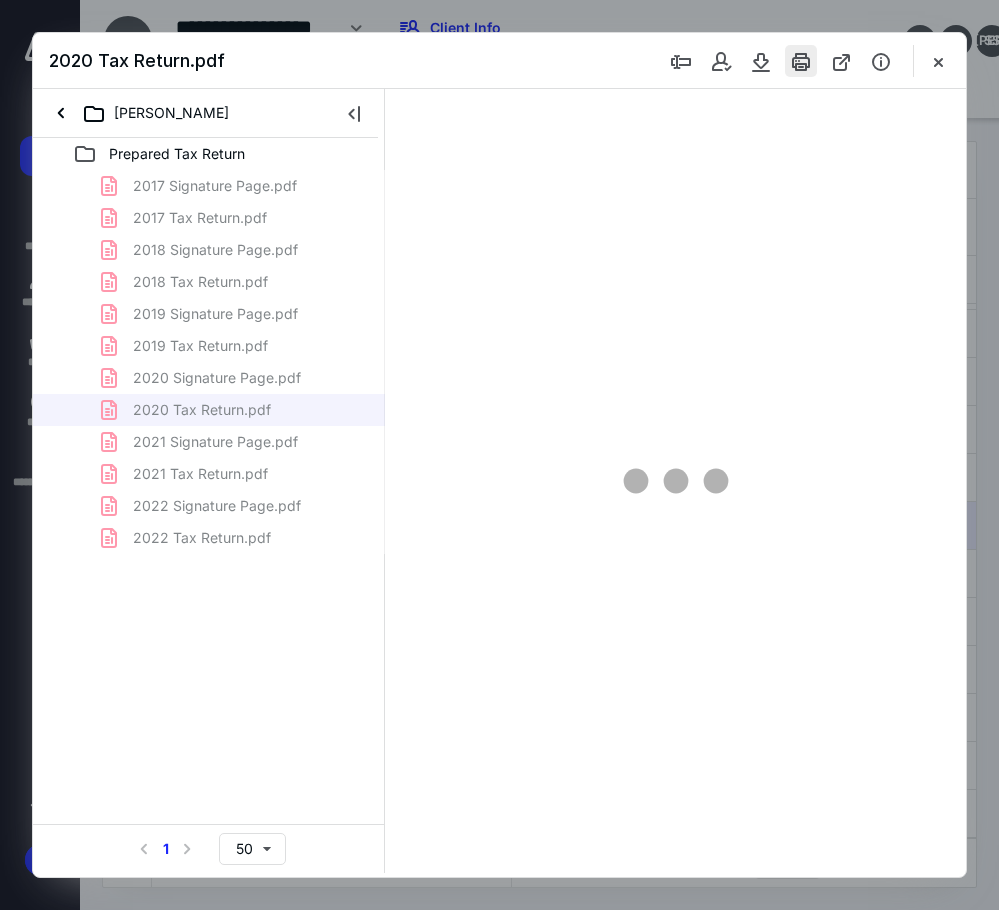 click at bounding box center (801, 61) 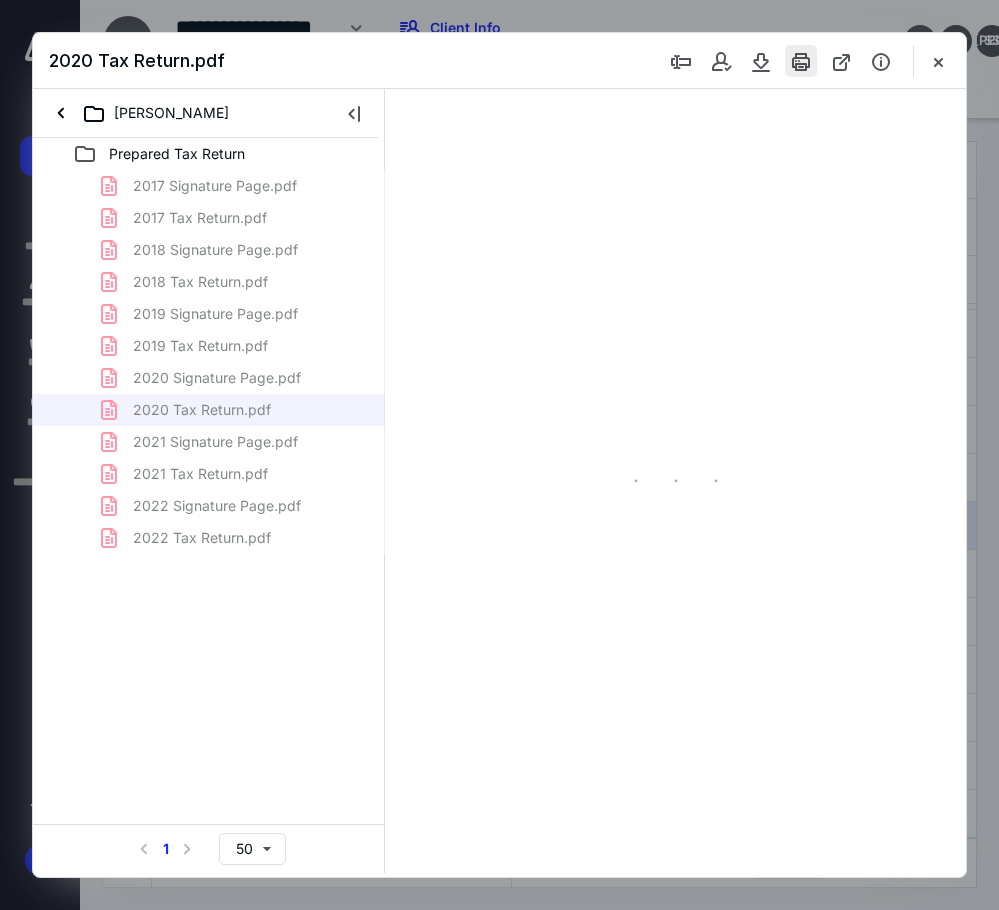 scroll, scrollTop: 56, scrollLeft: 0, axis: vertical 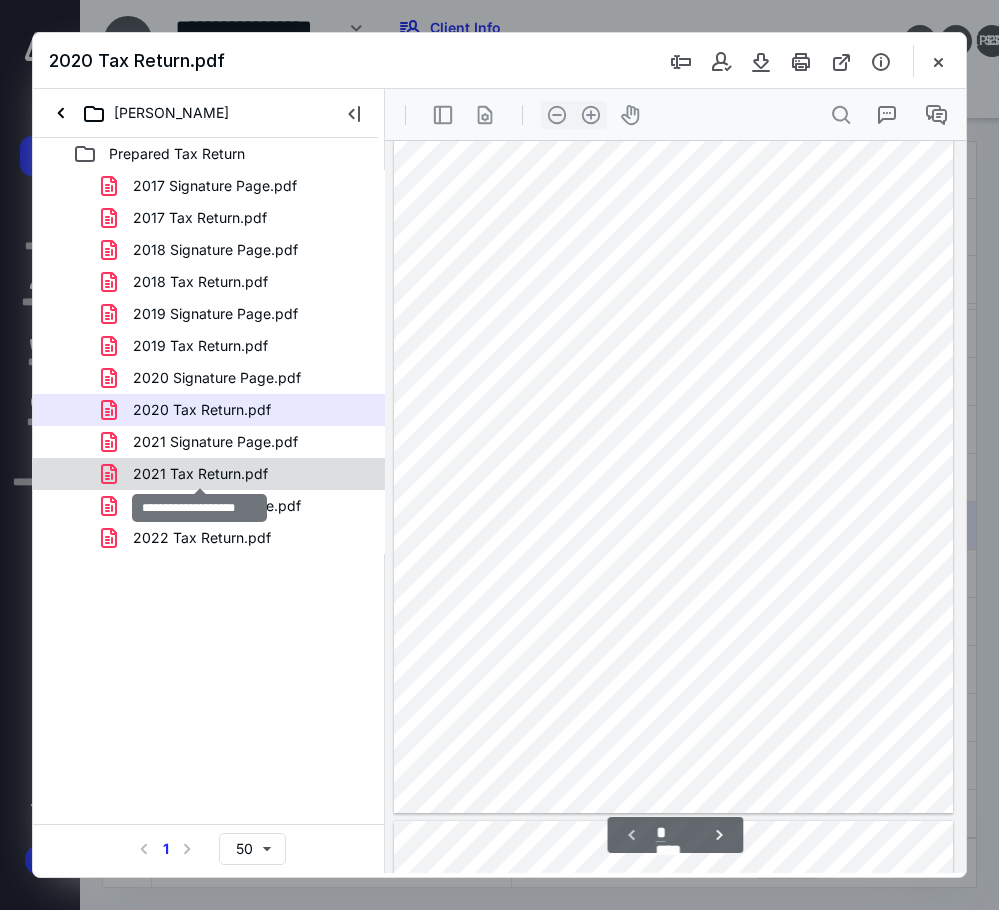 click on "2021 Tax Return.pdf" at bounding box center (200, 474) 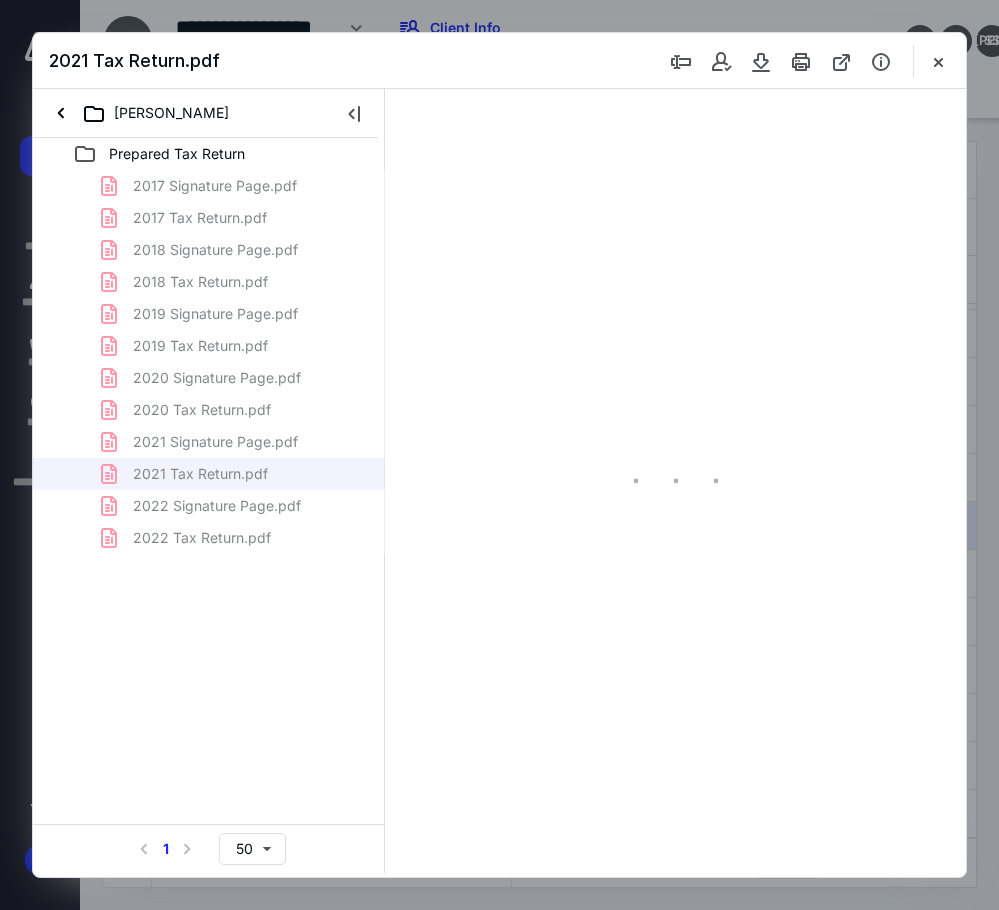 scroll, scrollTop: 56, scrollLeft: 0, axis: vertical 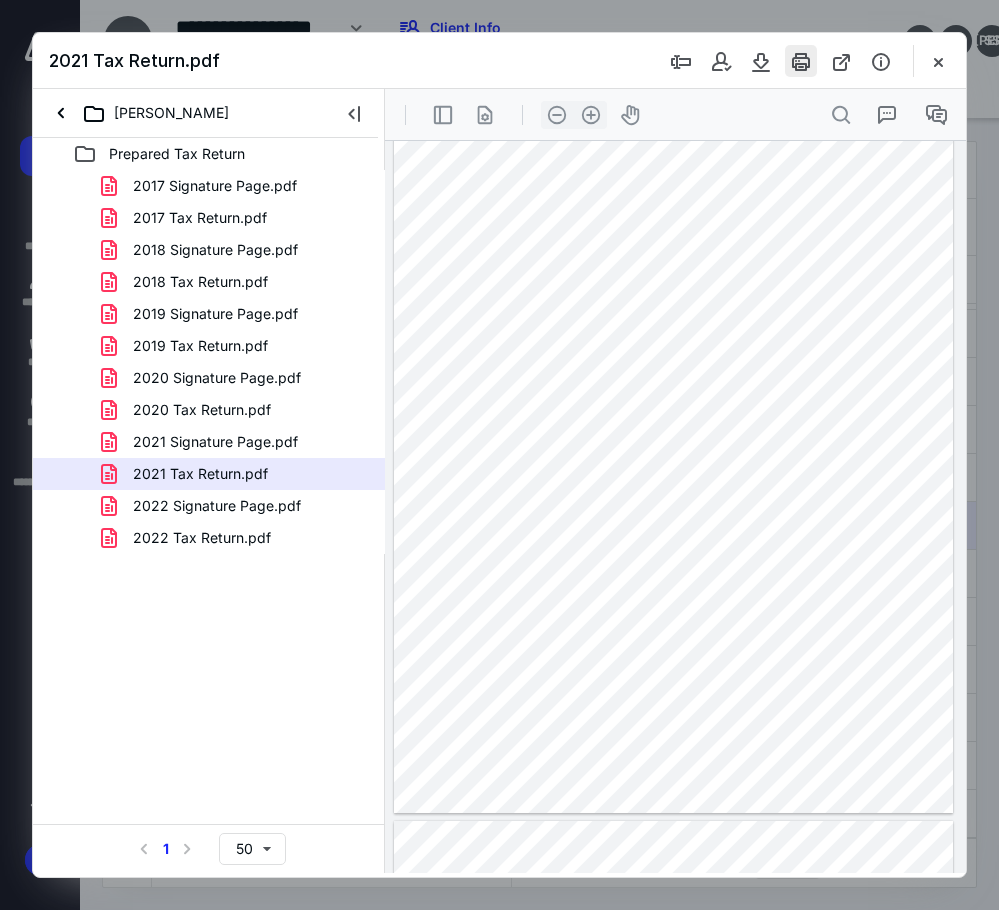 click at bounding box center [801, 61] 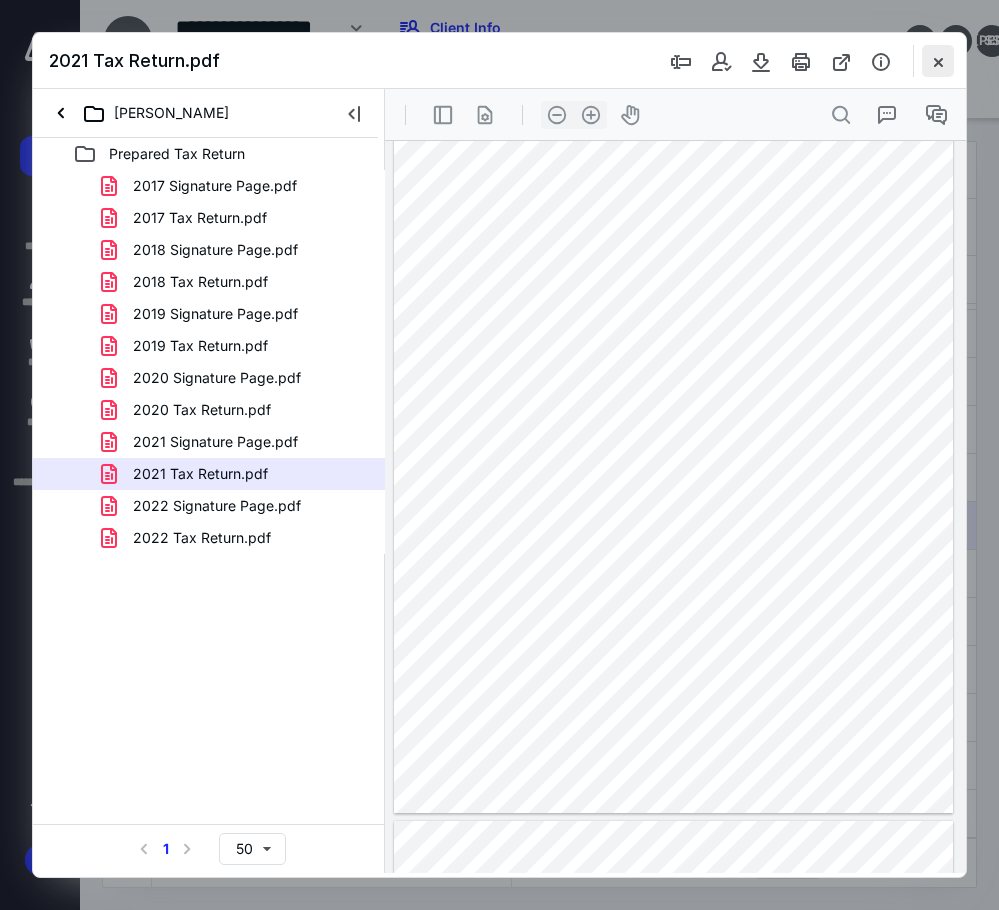 click at bounding box center [938, 61] 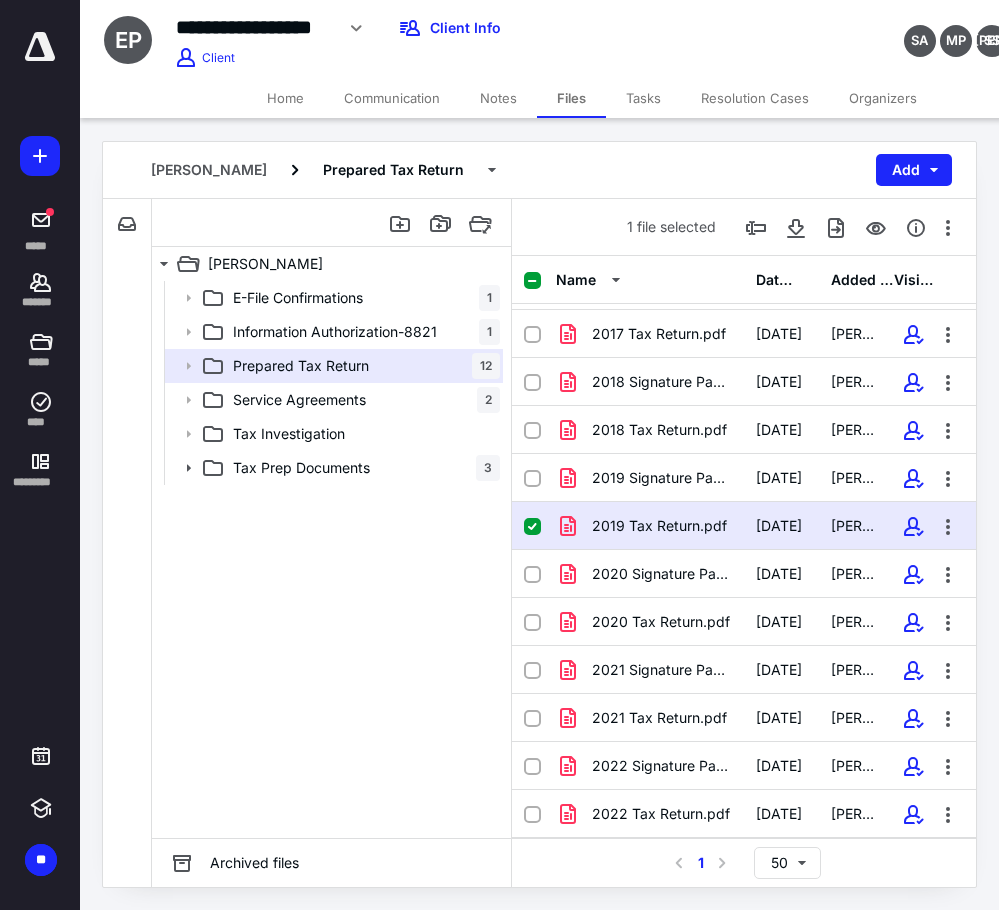 click on "Home" at bounding box center [285, 98] 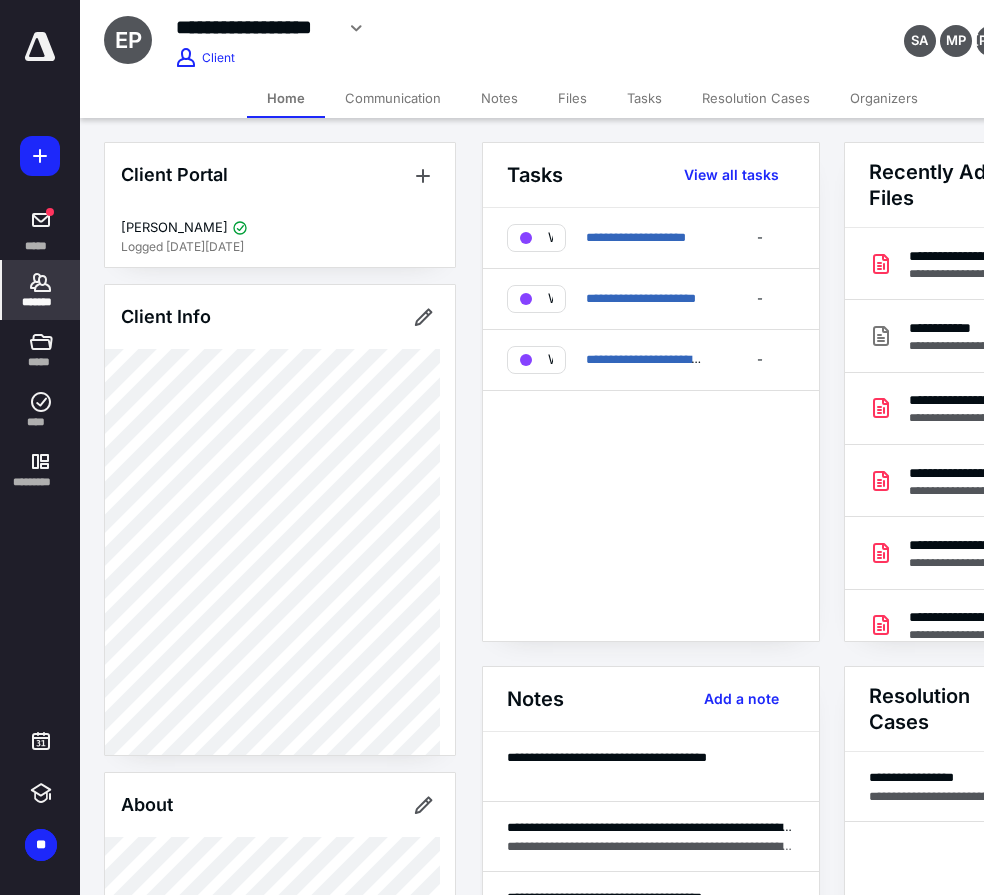 click on "Files" at bounding box center [572, 98] 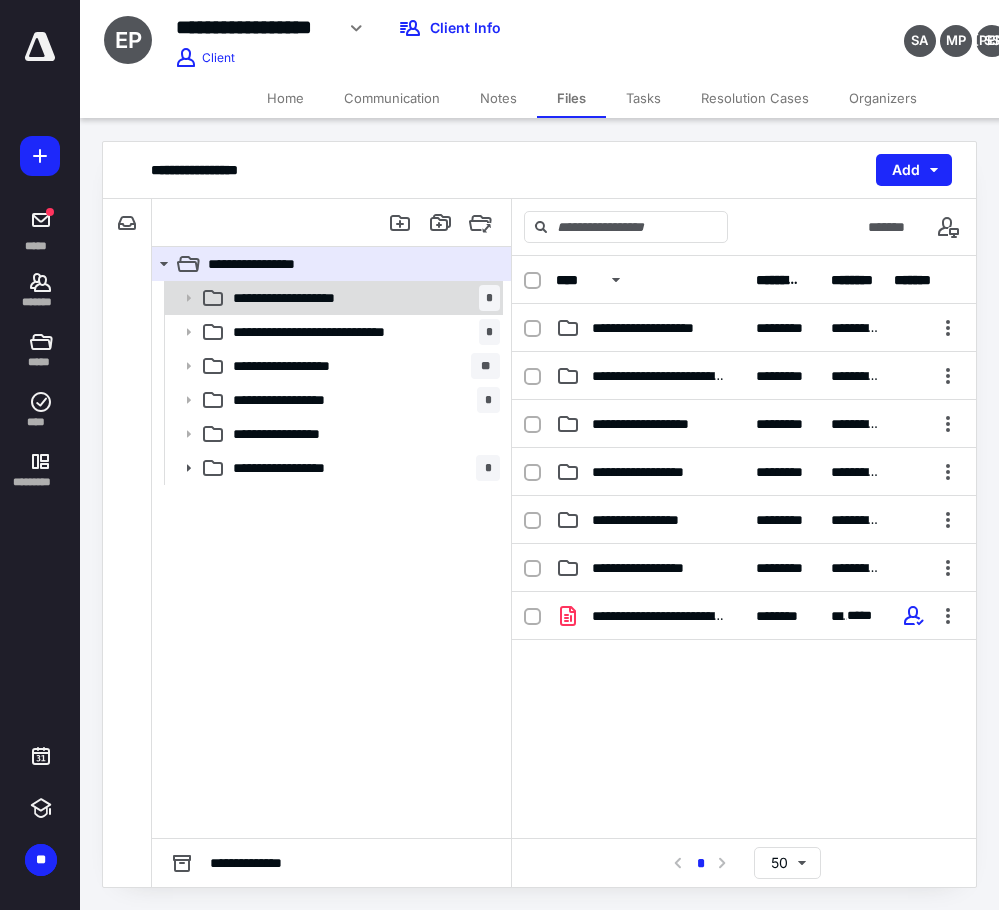 click on "**********" at bounding box center (300, 298) 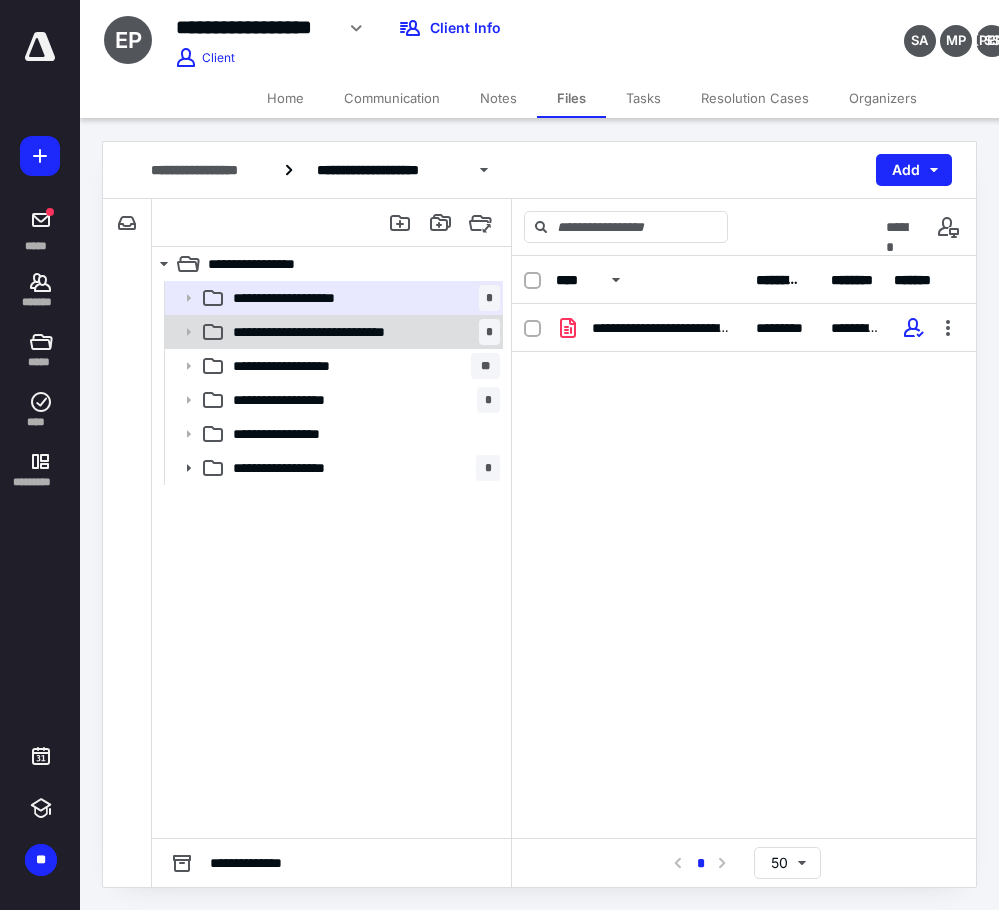 click on "**********" at bounding box center (332, 332) 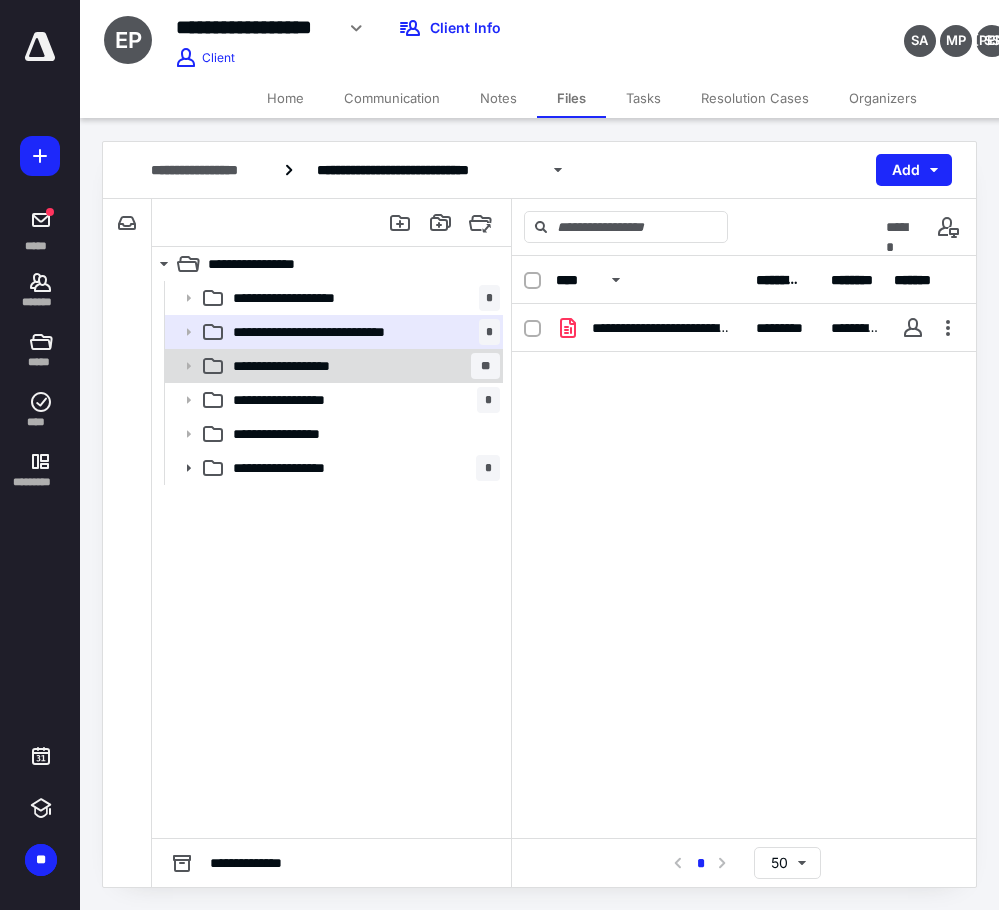 click on "**********" at bounding box center [362, 366] 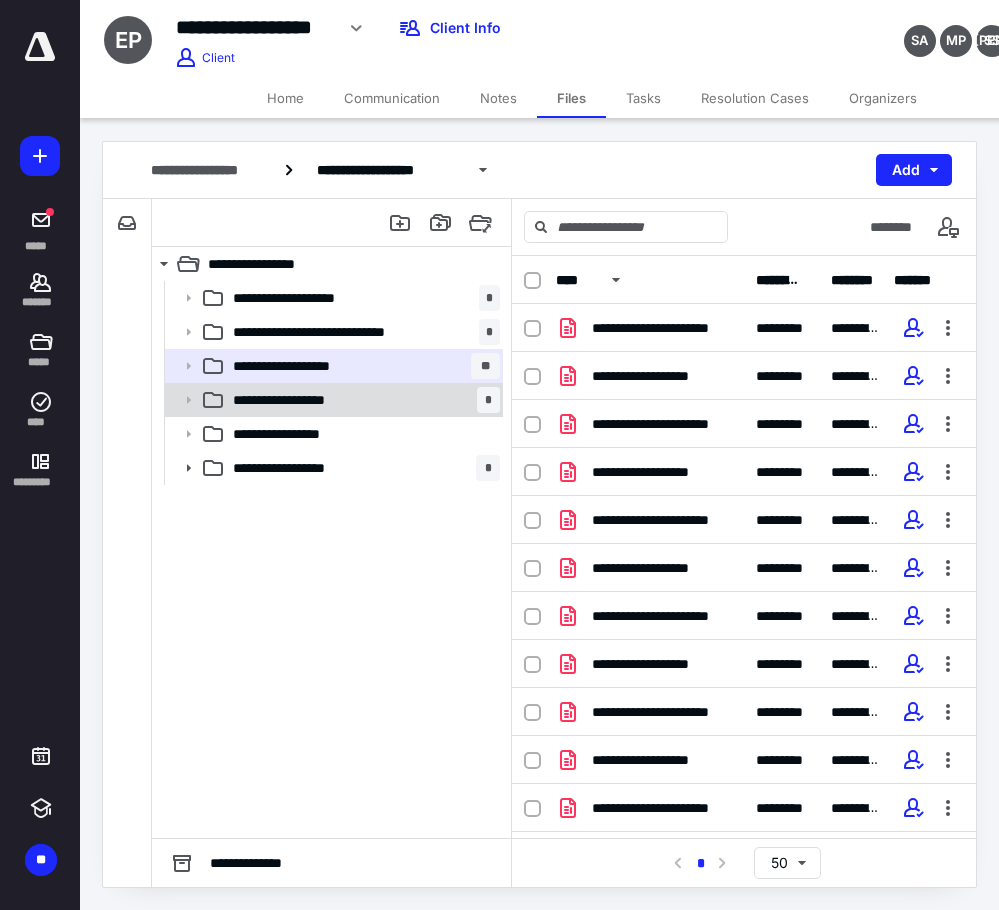 click on "**********" at bounding box center [362, 400] 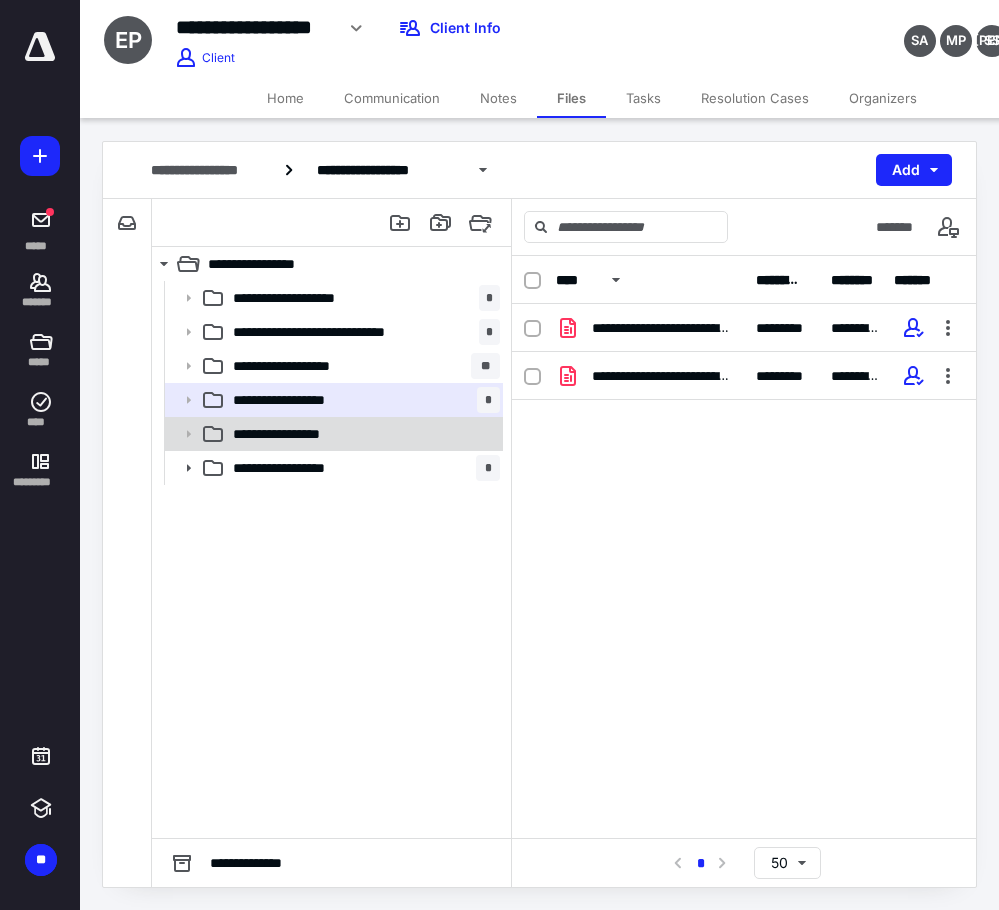 click on "**********" at bounding box center (362, 434) 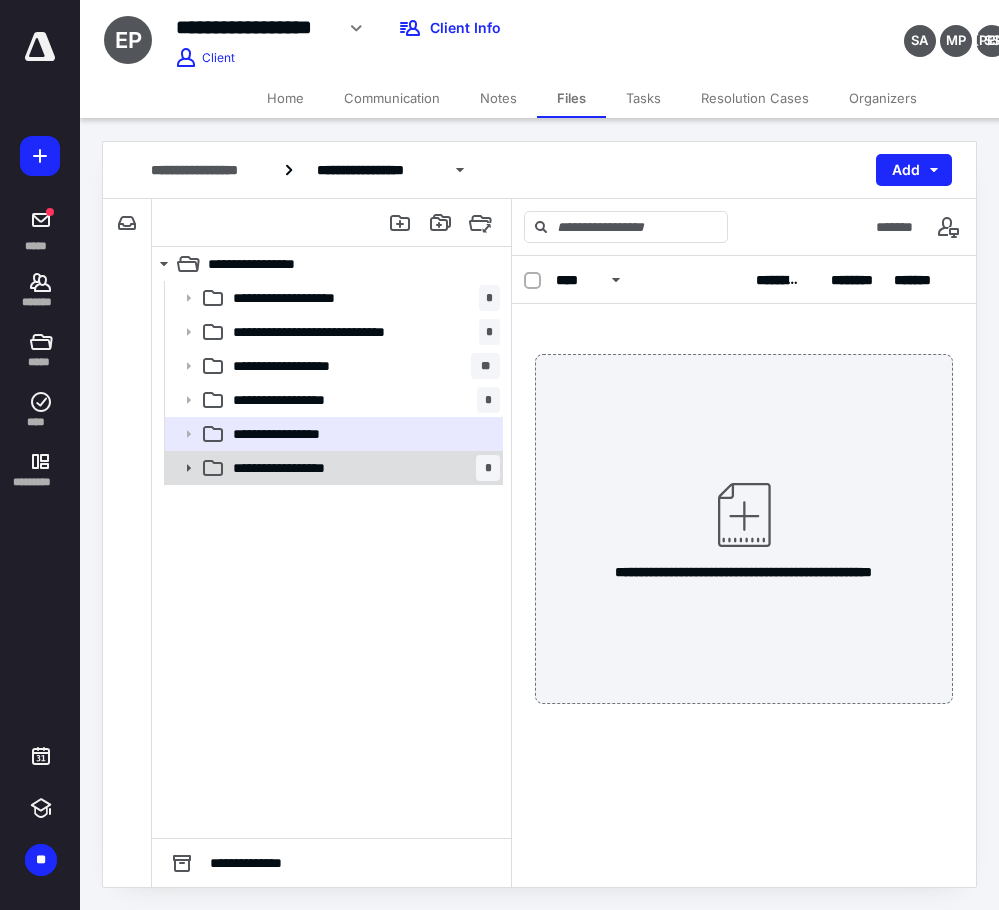click on "**********" at bounding box center [362, 468] 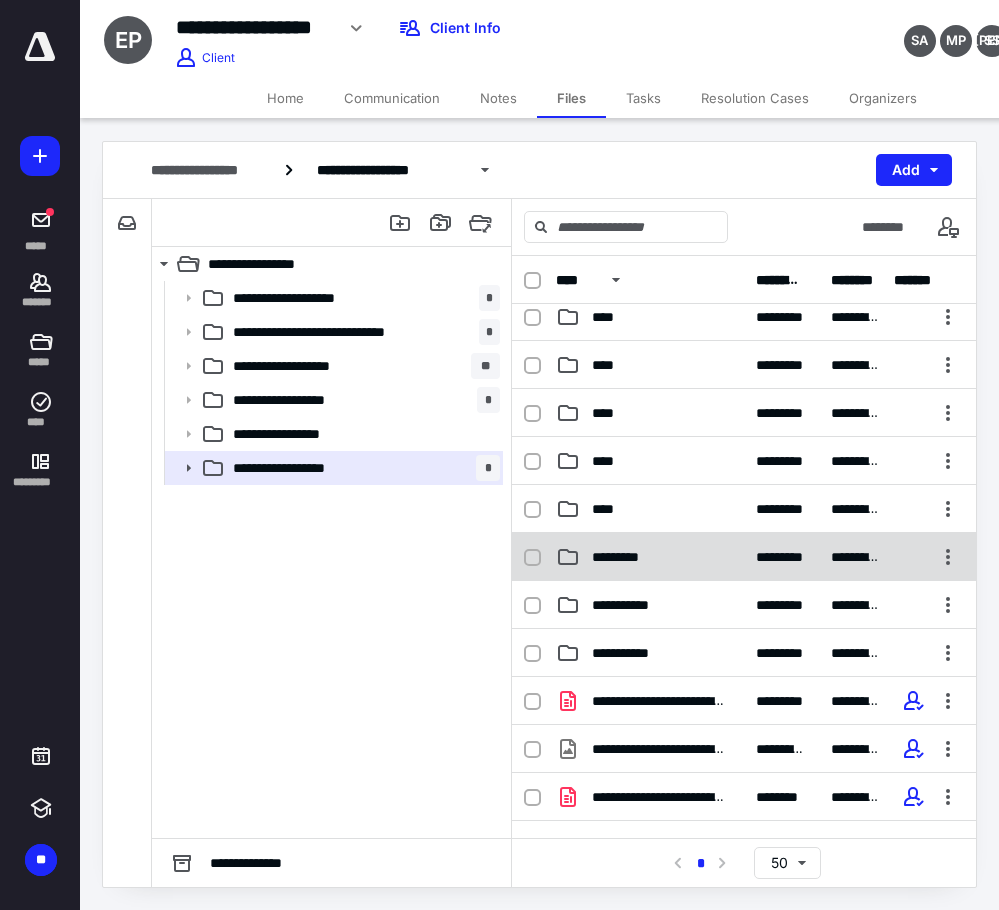 scroll, scrollTop: 198, scrollLeft: 0, axis: vertical 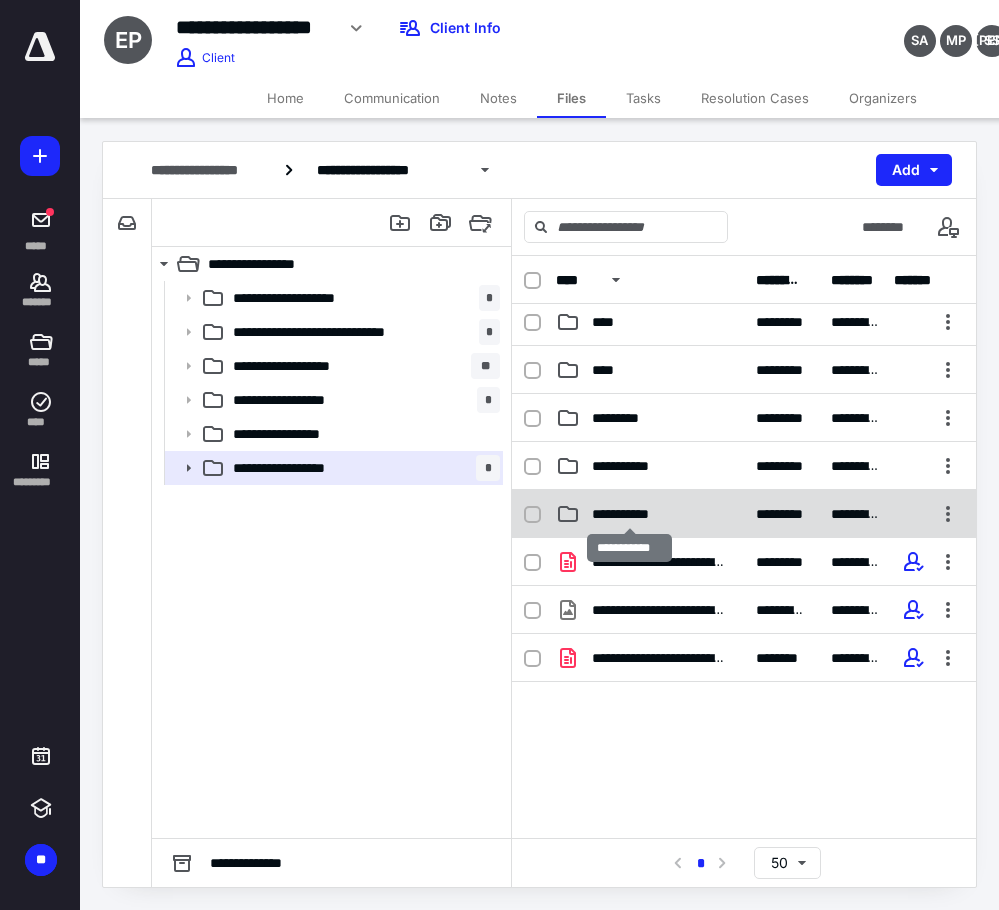 click on "**********" at bounding box center [629, 514] 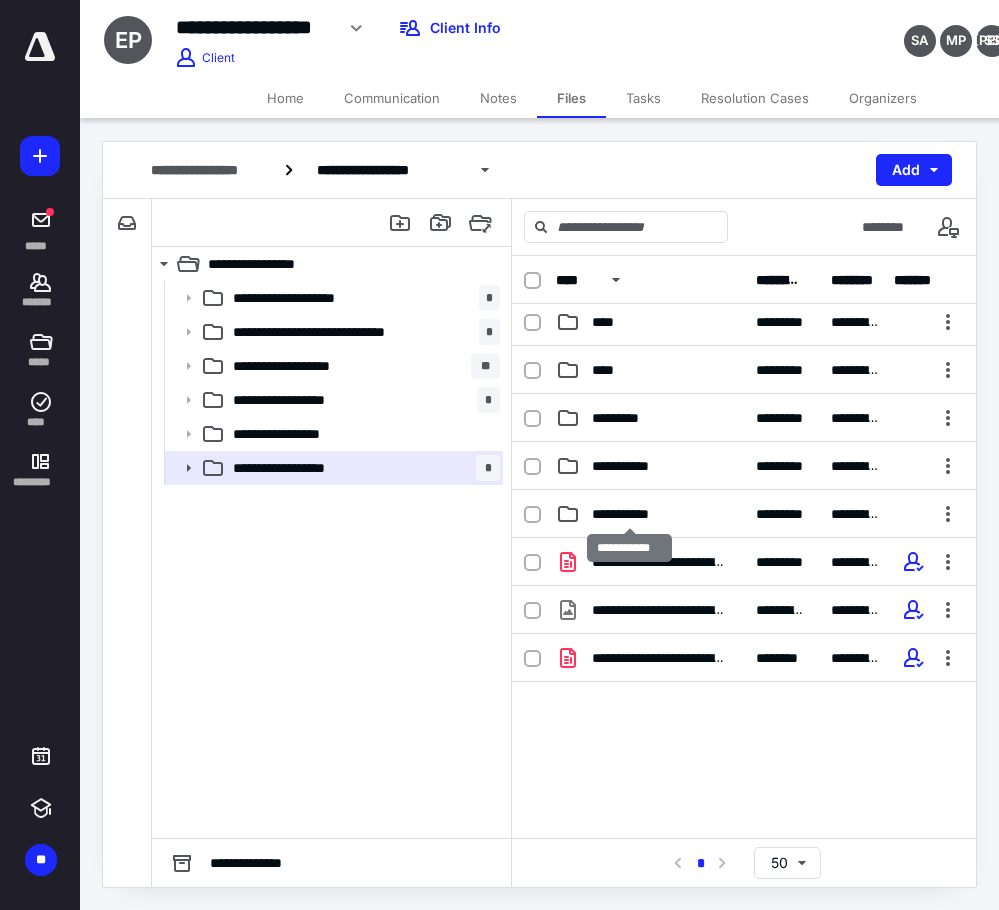 click on "**********" at bounding box center [629, 514] 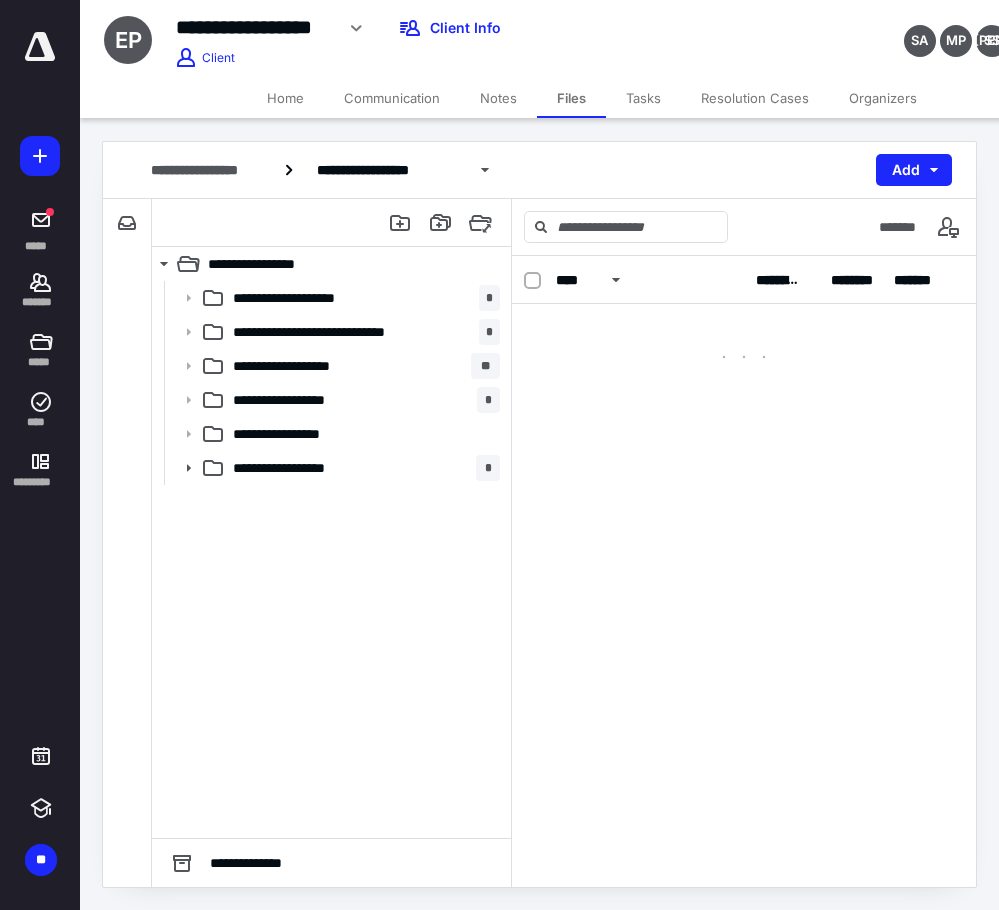 scroll, scrollTop: 0, scrollLeft: 0, axis: both 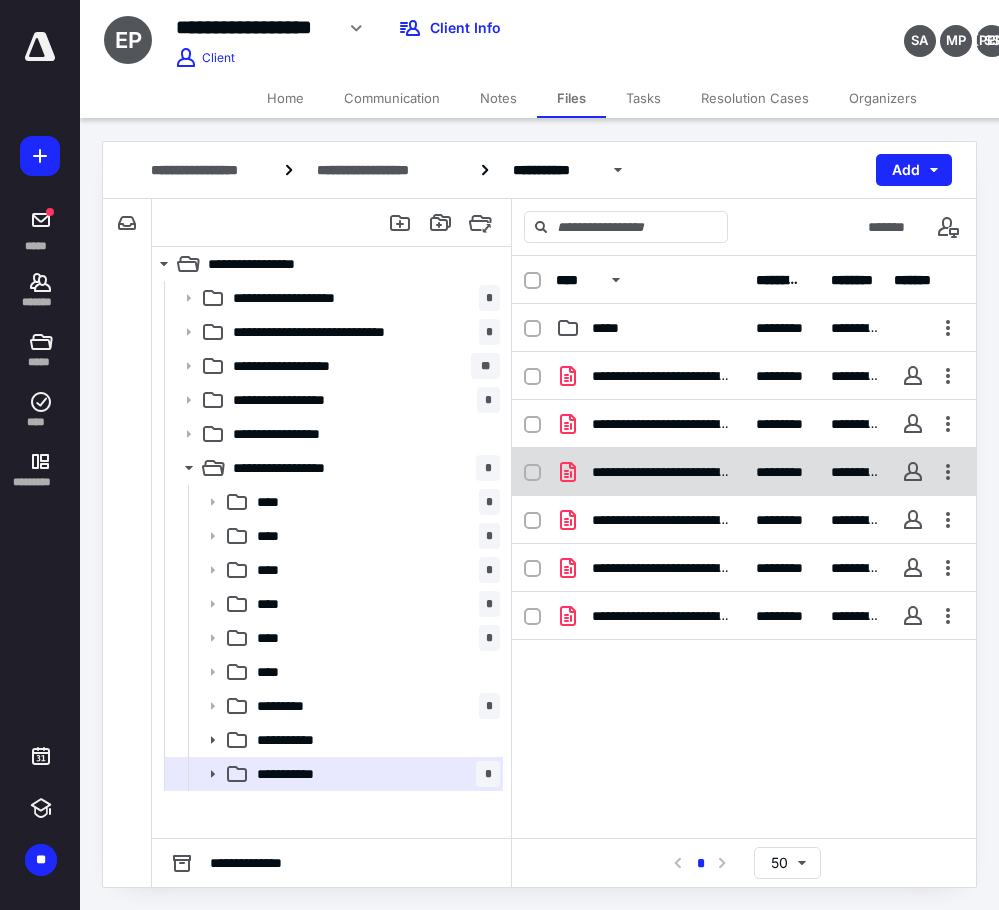 click on "**********" at bounding box center [650, 472] 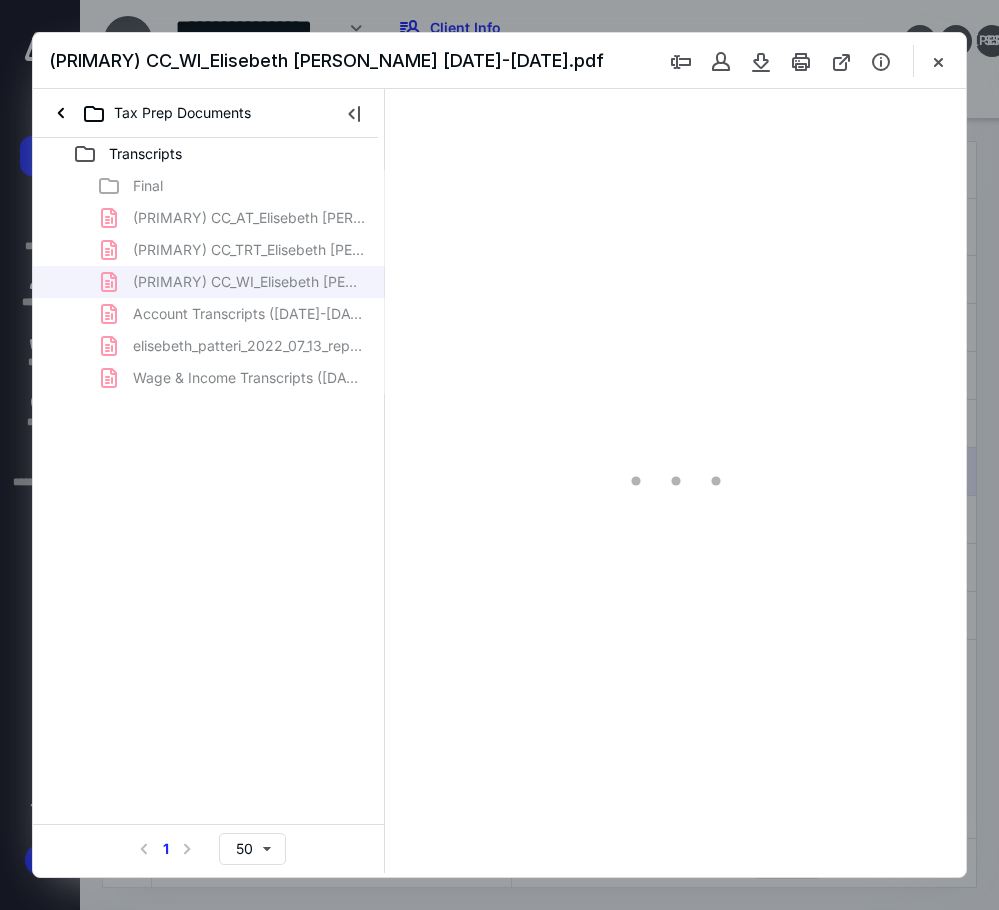 scroll, scrollTop: 0, scrollLeft: 0, axis: both 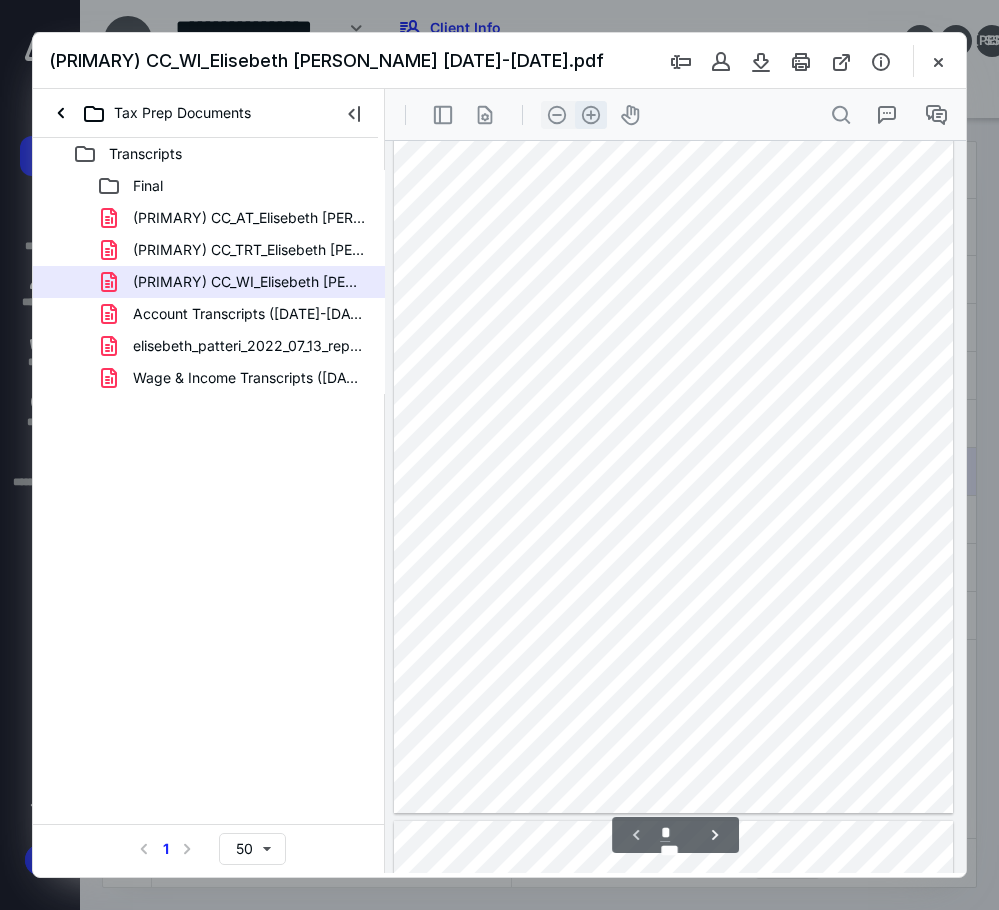 click on ".cls-1{fill:#abb0c4;} icon - header - zoom - in - line" at bounding box center (591, 115) 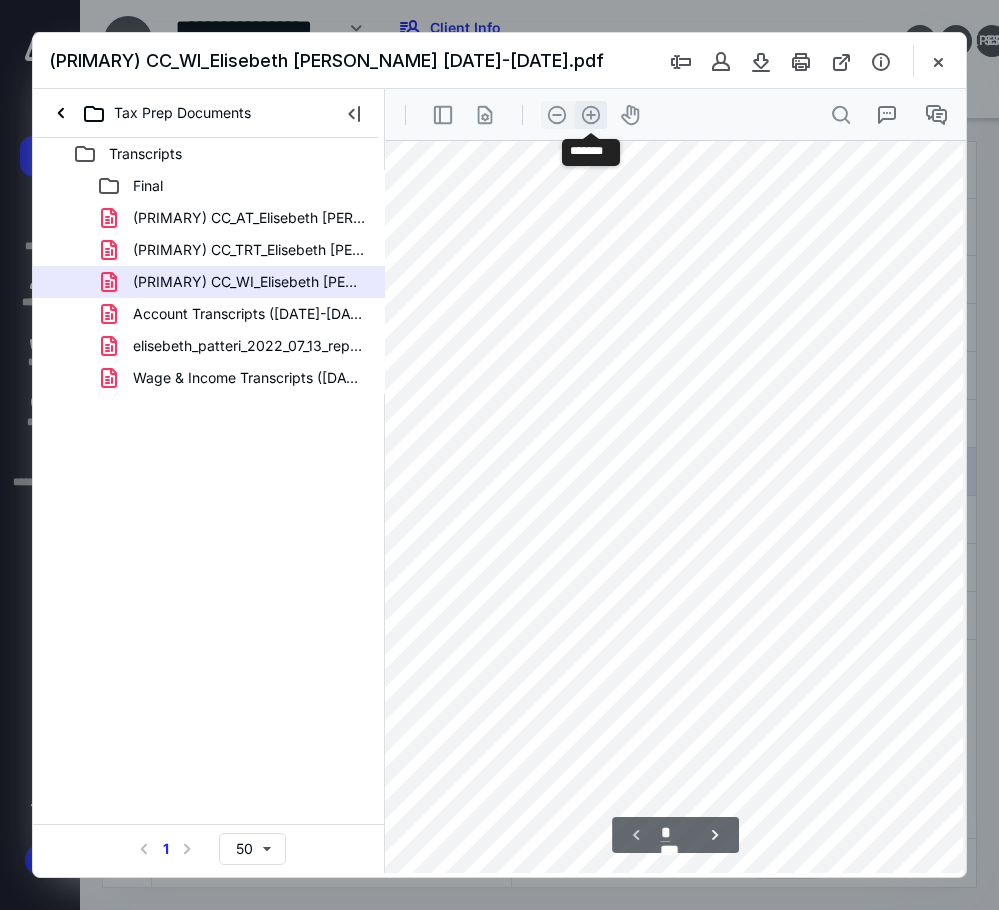 click on ".cls-1{fill:#abb0c4;} icon - header - zoom - in - line" at bounding box center [591, 115] 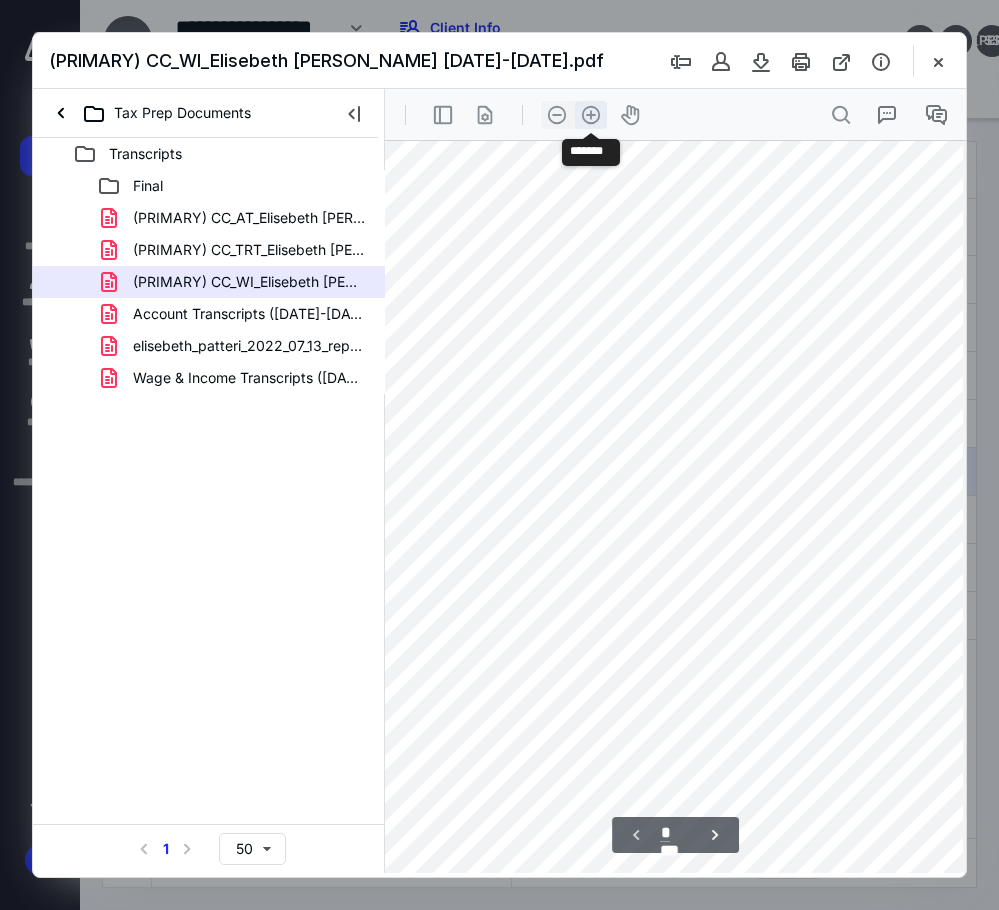 scroll, scrollTop: 272, scrollLeft: 156, axis: both 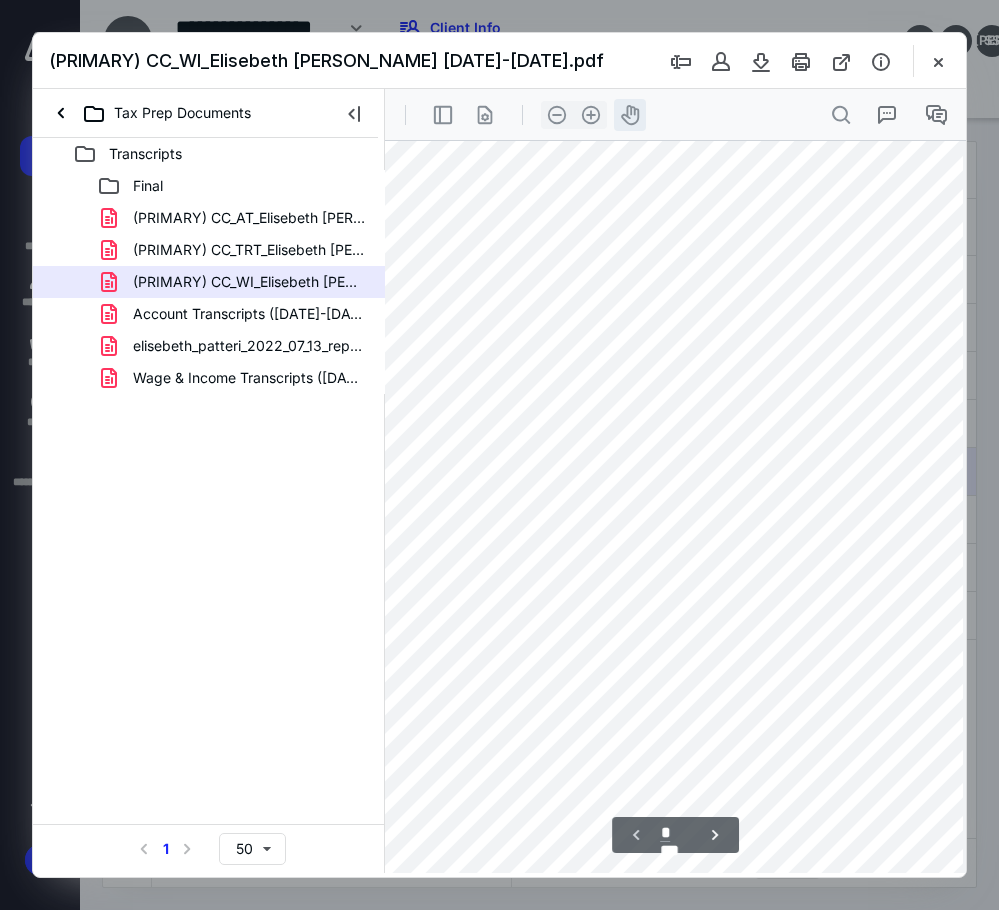 click on "icon-header-pan20" at bounding box center (630, 115) 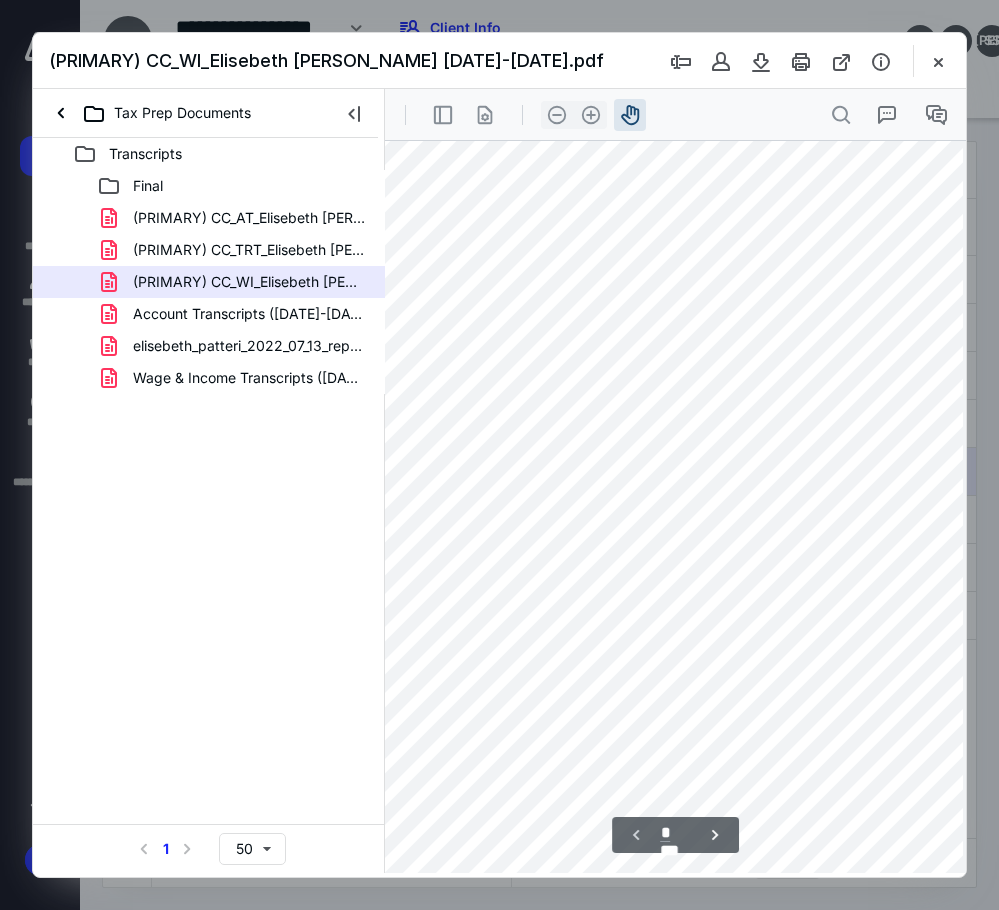 drag, startPoint x: 613, startPoint y: 475, endPoint x: 753, endPoint y: 427, distance: 148 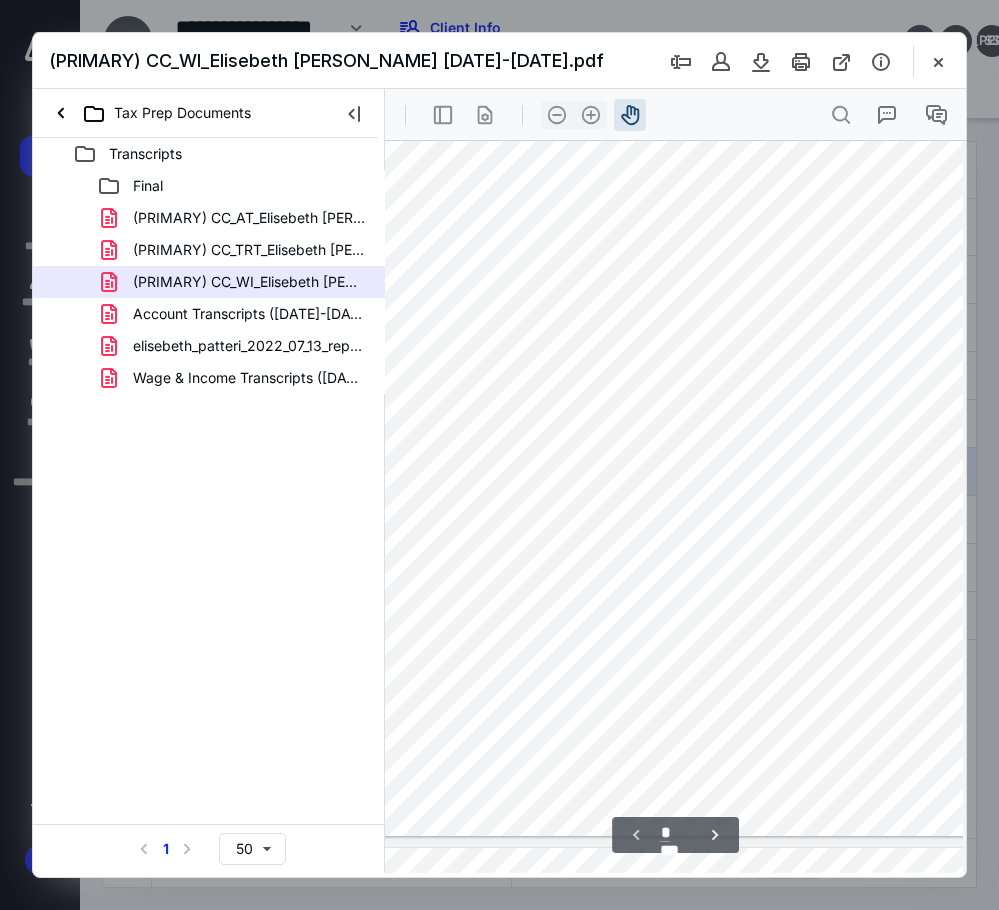 scroll, scrollTop: 433, scrollLeft: 24, axis: both 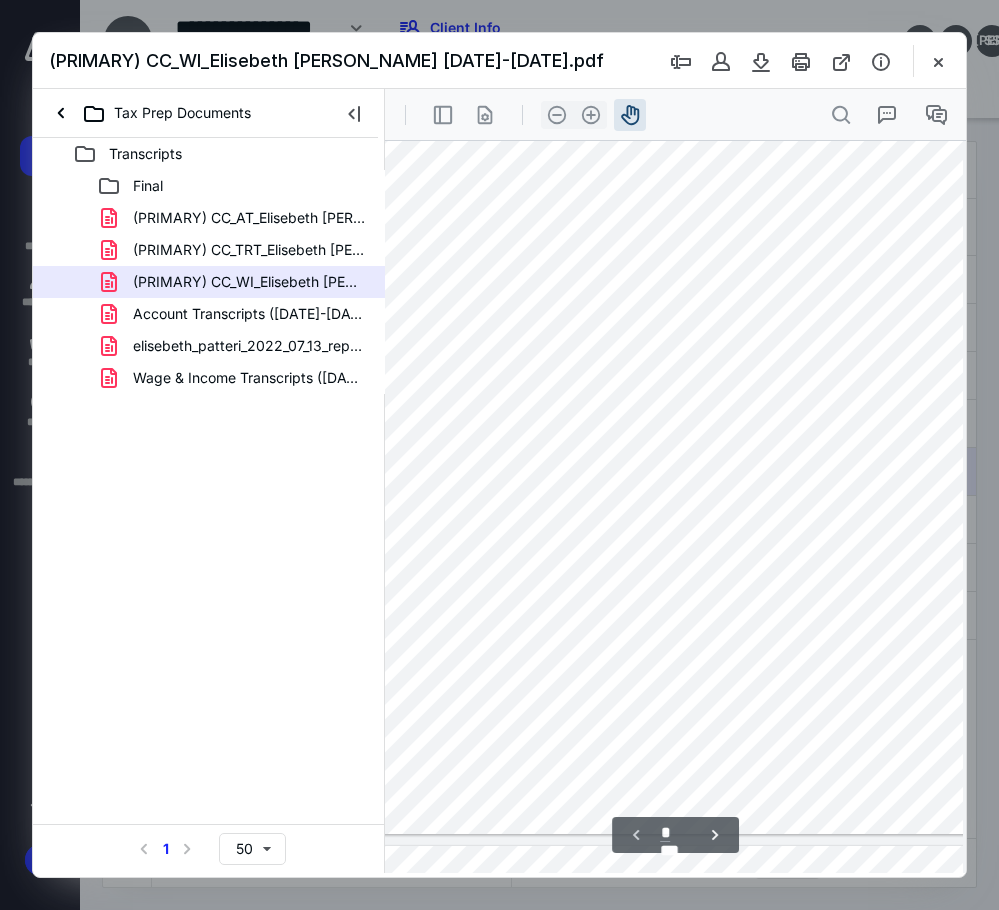 drag, startPoint x: 676, startPoint y: 581, endPoint x: 671, endPoint y: 471, distance: 110.11358 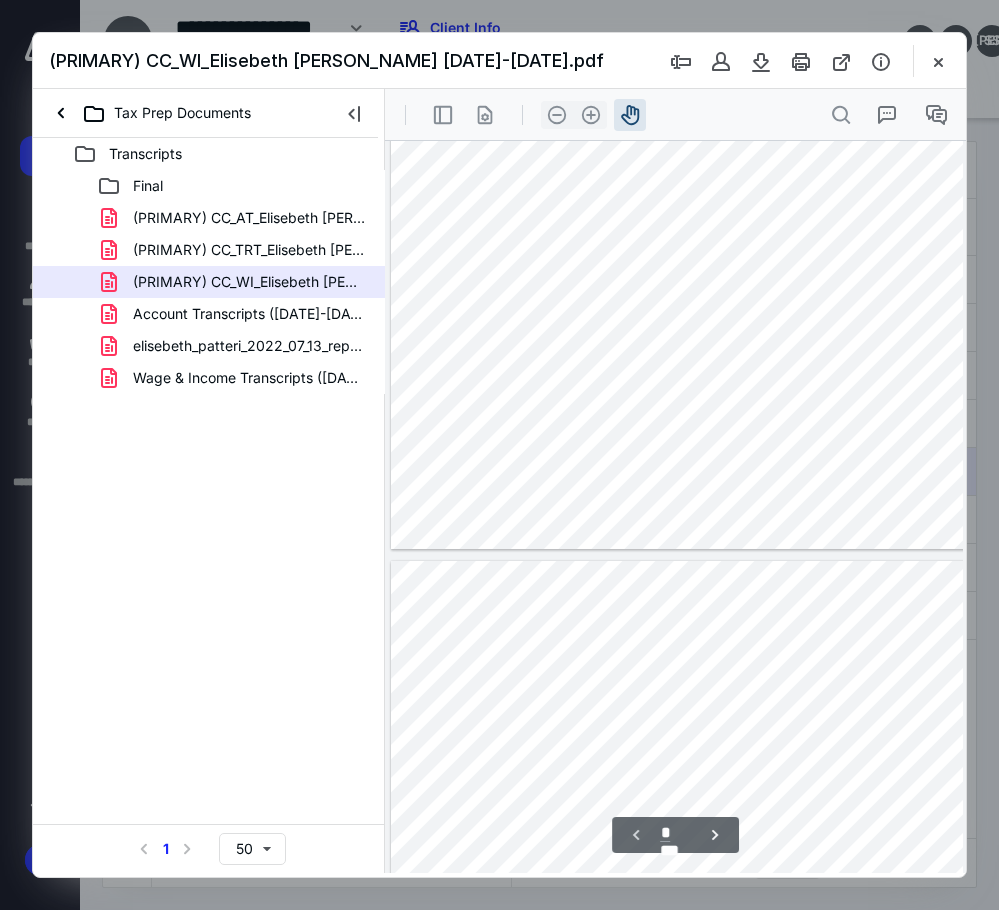 scroll, scrollTop: 761, scrollLeft: 0, axis: vertical 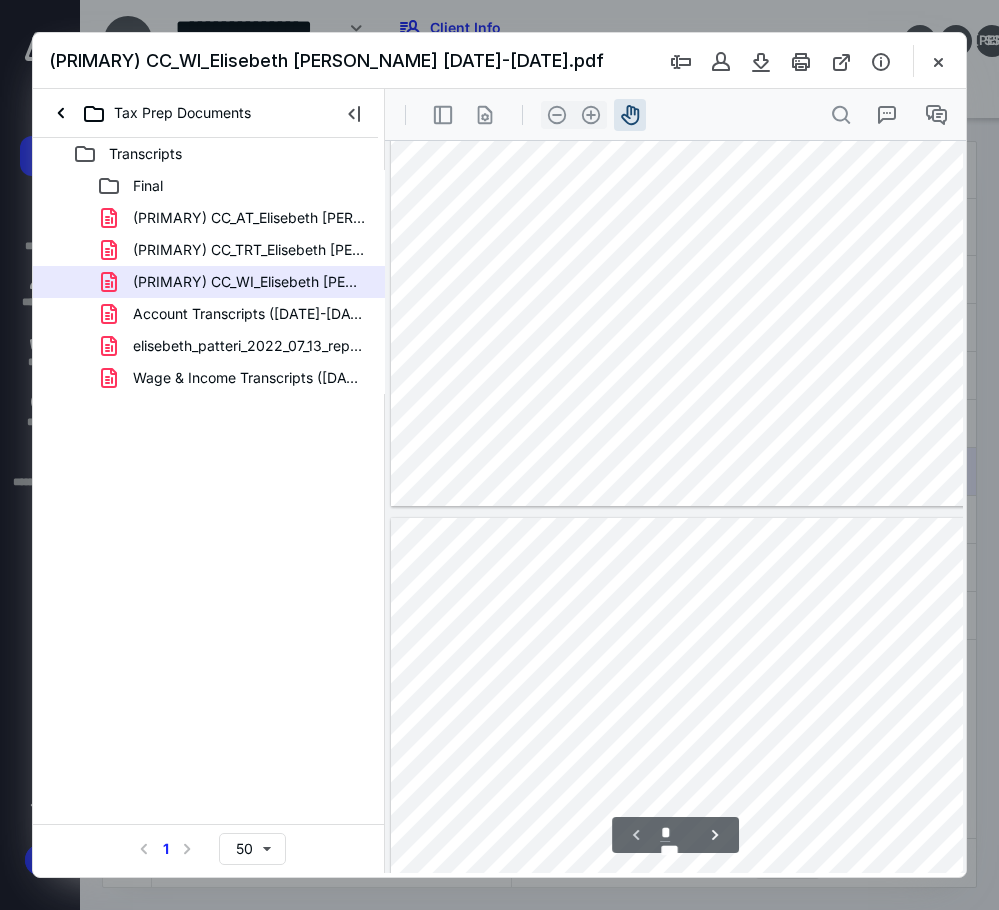 type on "*" 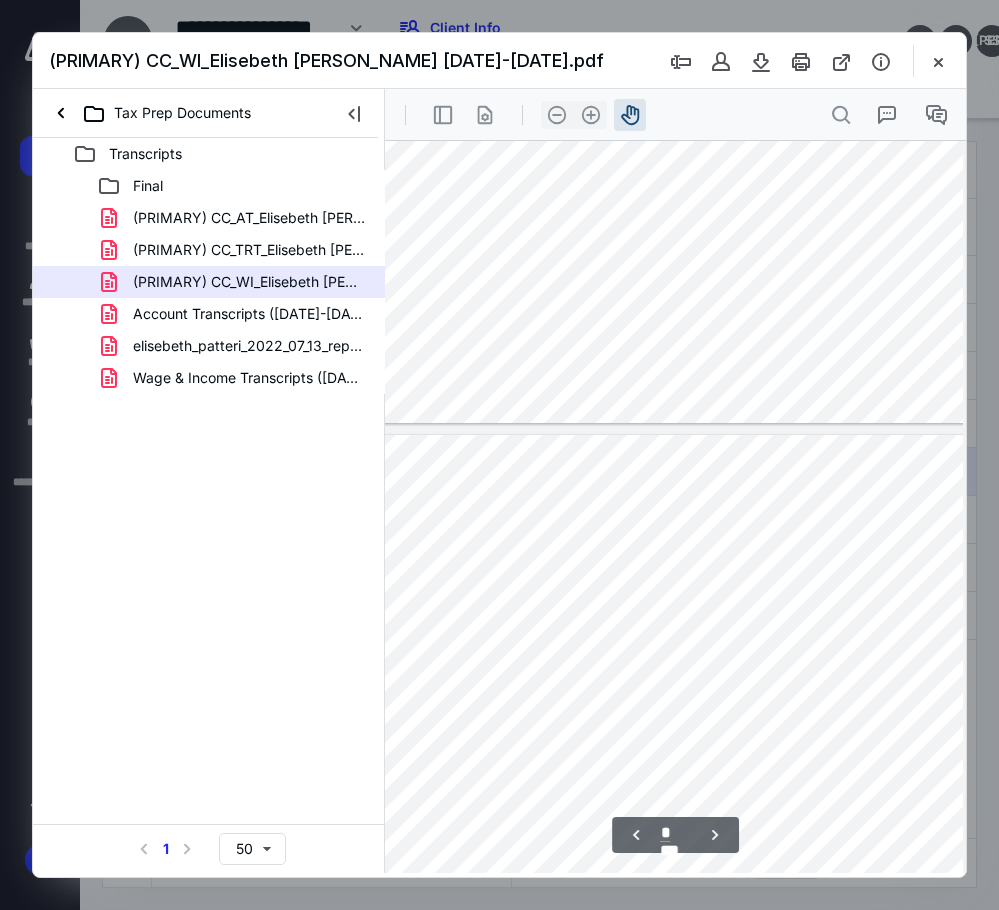 scroll, scrollTop: 860, scrollLeft: 17, axis: both 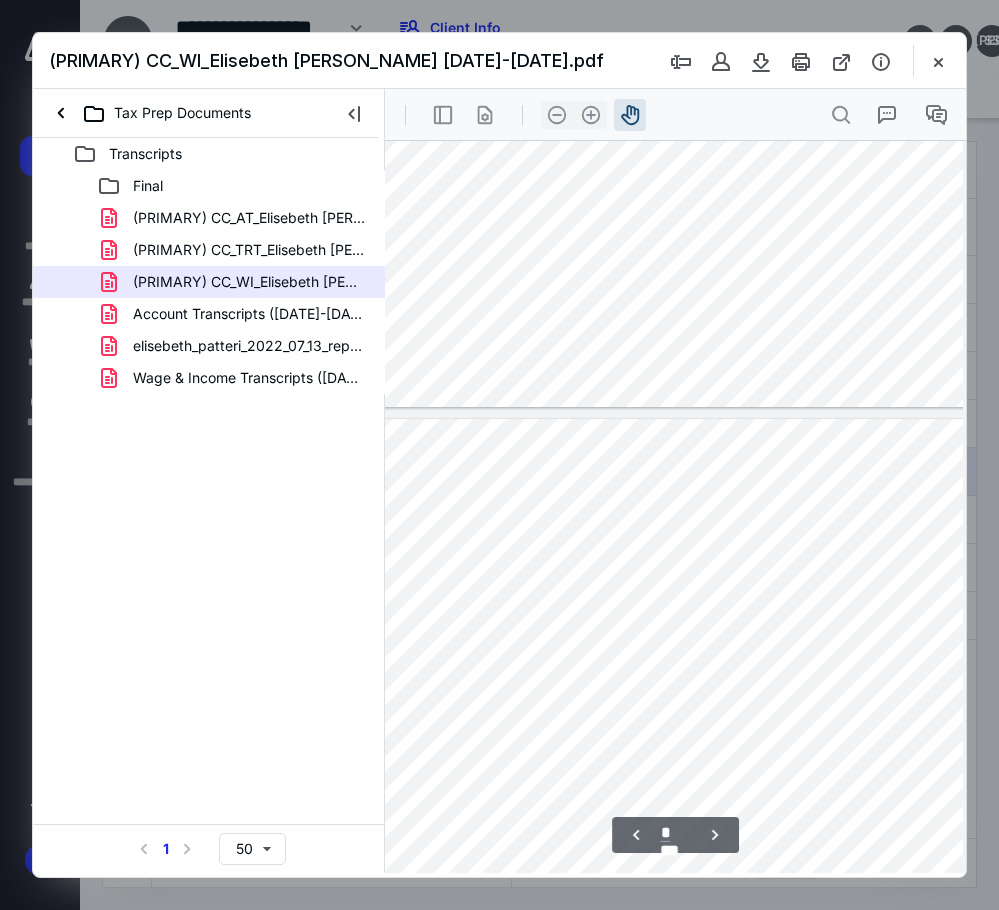 drag, startPoint x: 695, startPoint y: 663, endPoint x: 703, endPoint y: 245, distance: 418.07654 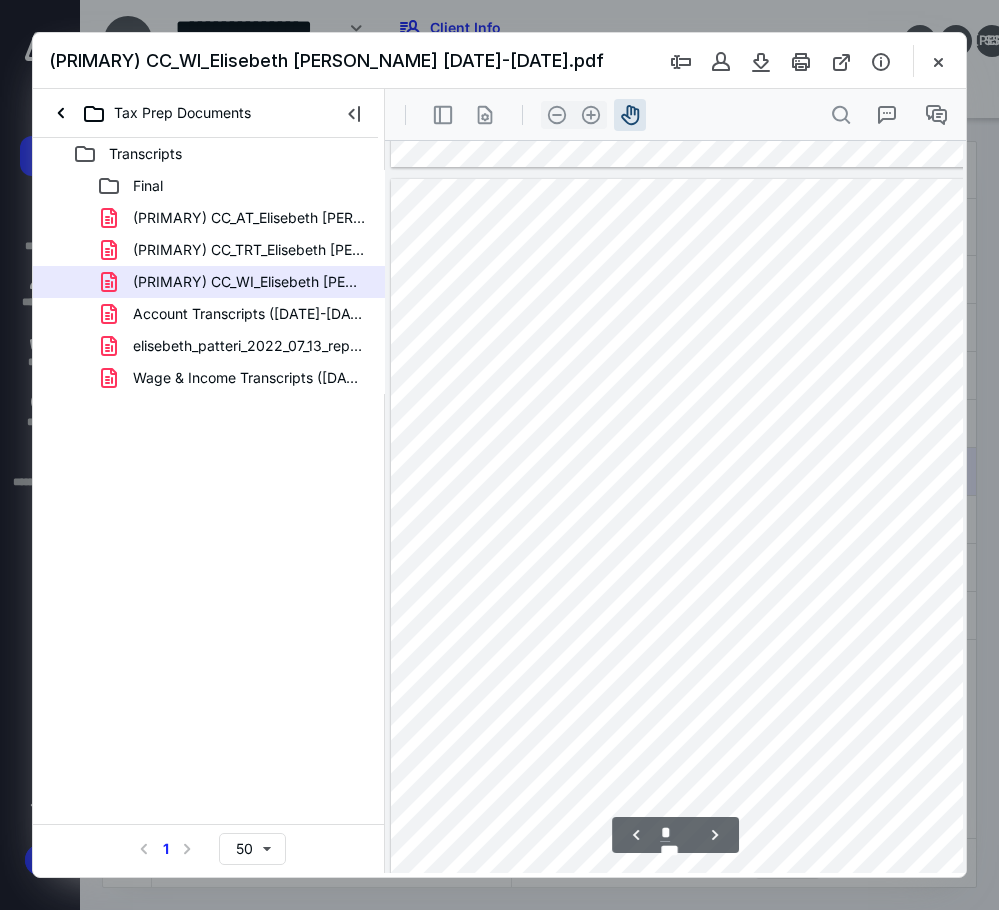 scroll, scrollTop: 1116, scrollLeft: 0, axis: vertical 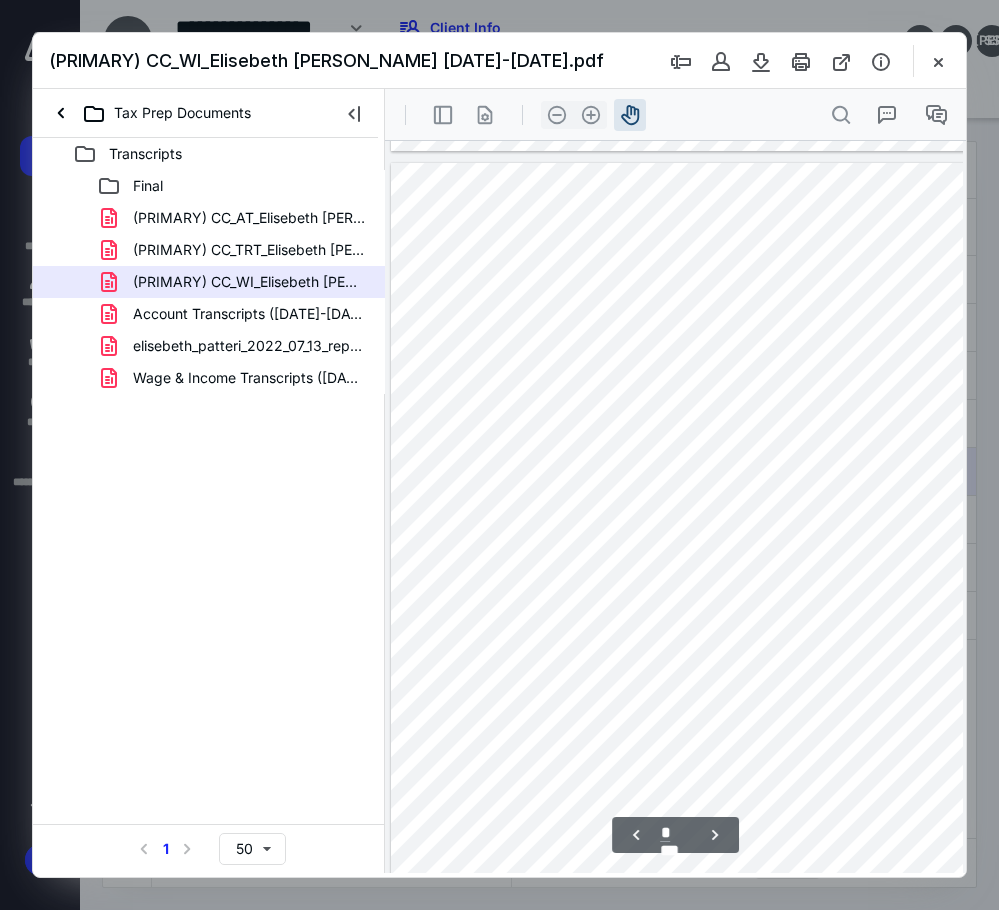 drag, startPoint x: 698, startPoint y: 397, endPoint x: 773, endPoint y: 125, distance: 282.15067 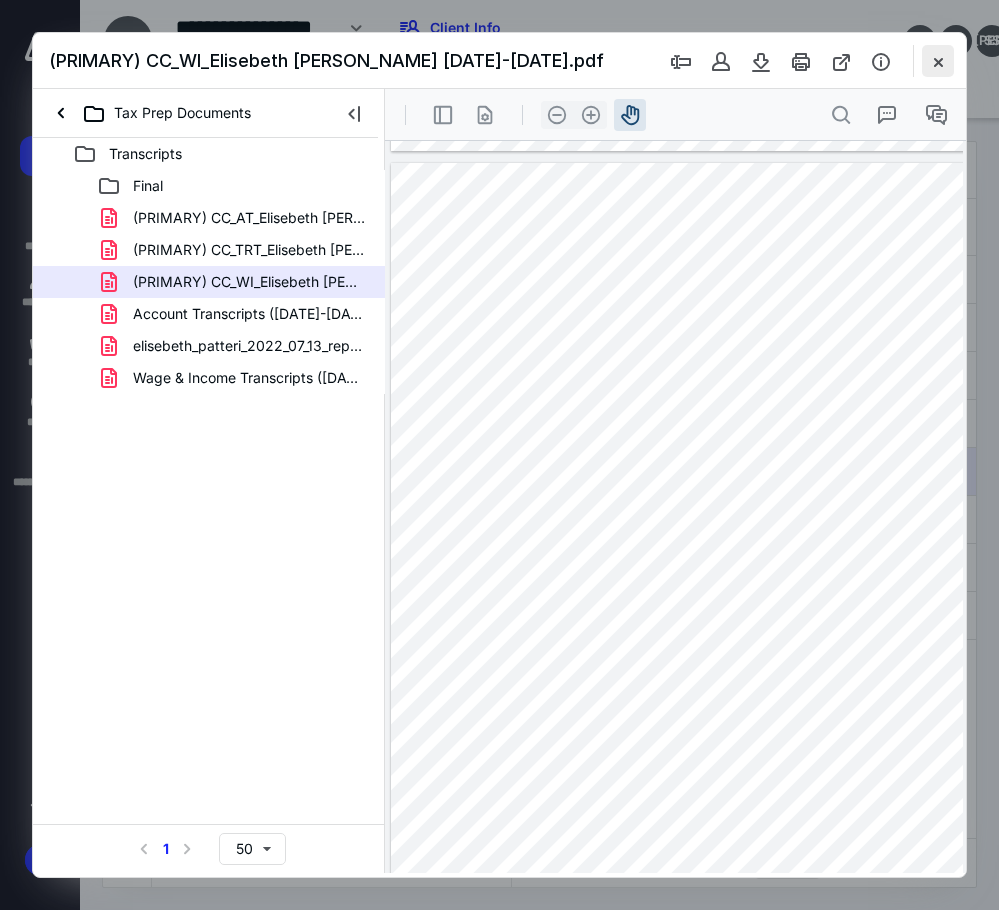 click at bounding box center (938, 61) 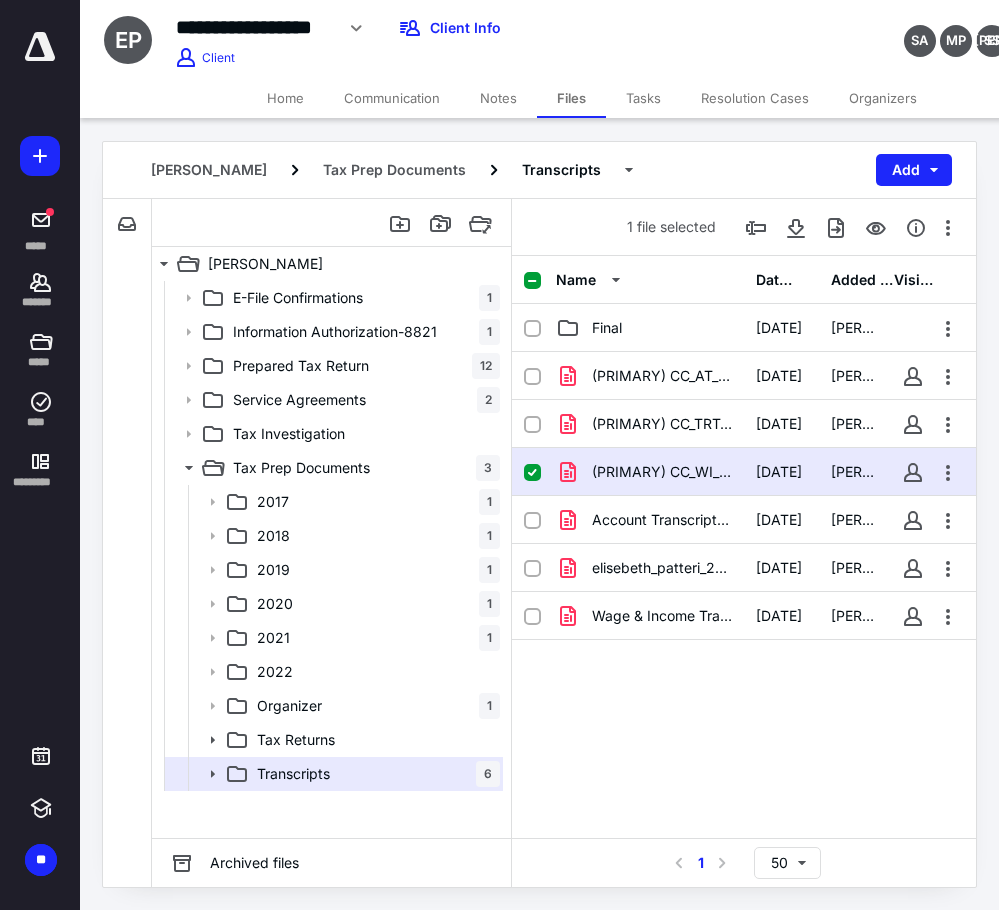 click on "Notes" at bounding box center [498, 98] 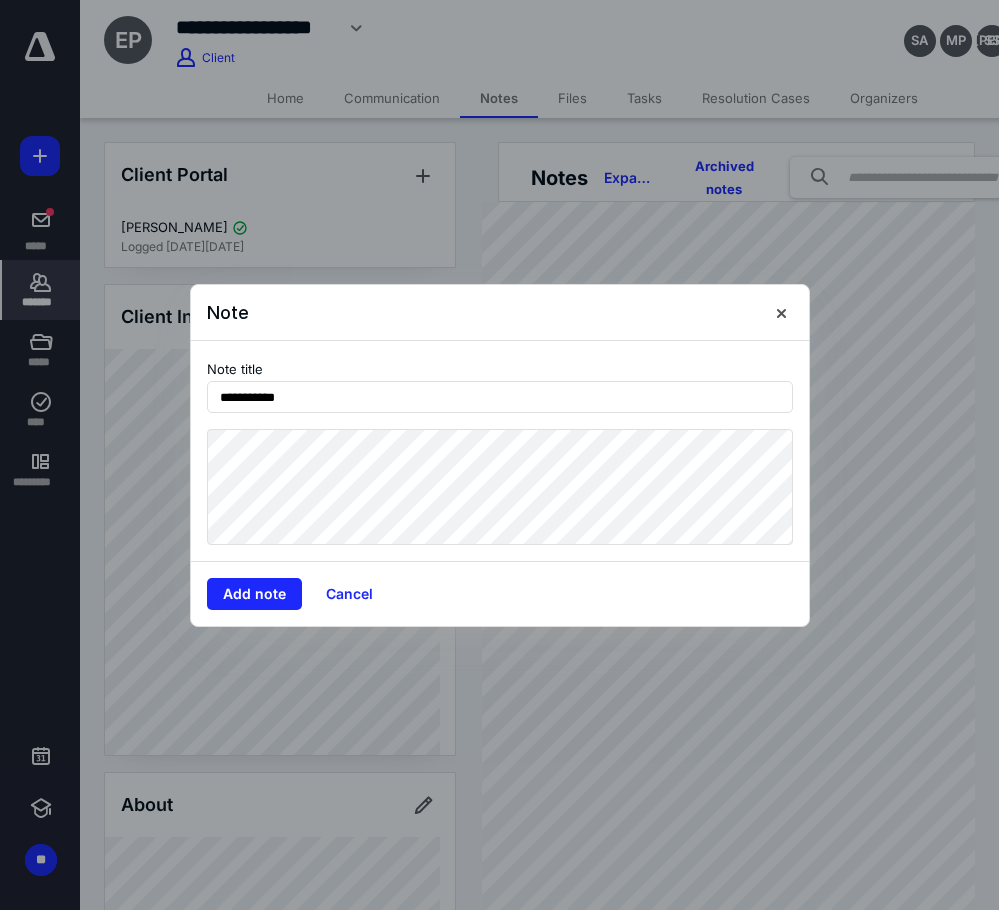 type on "**********" 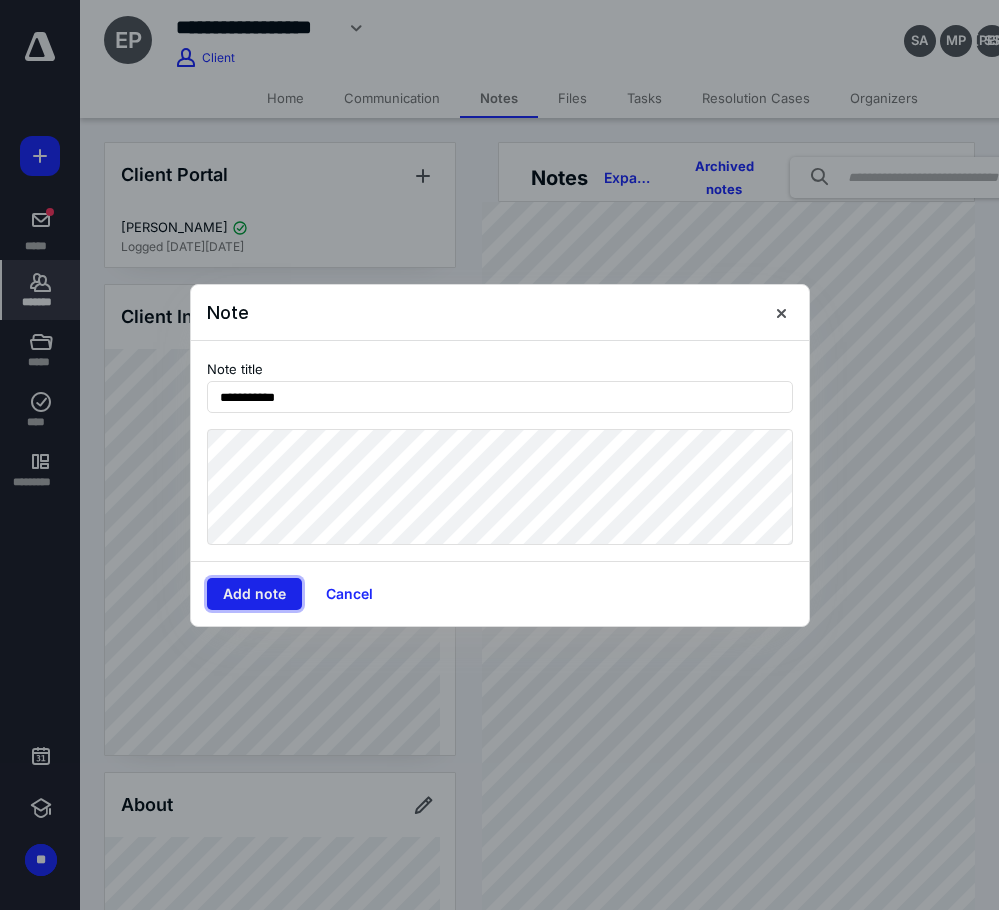 click on "Add note" at bounding box center (254, 594) 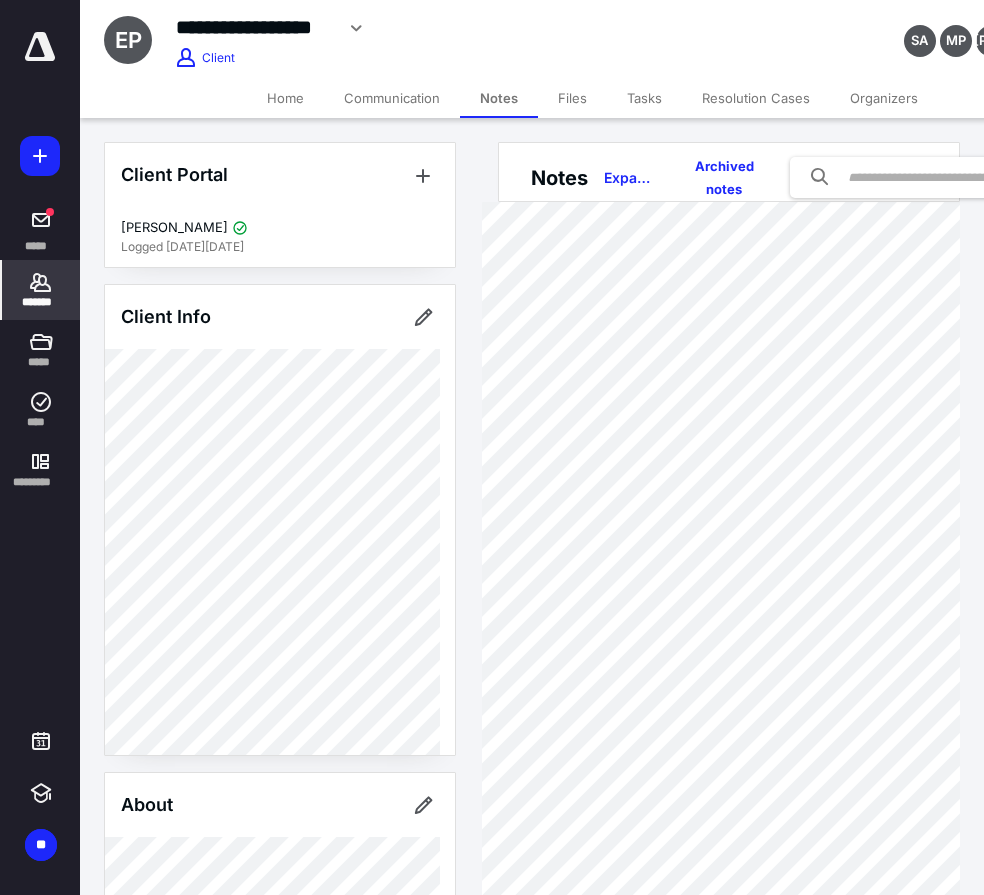 click on "Files" at bounding box center [572, 98] 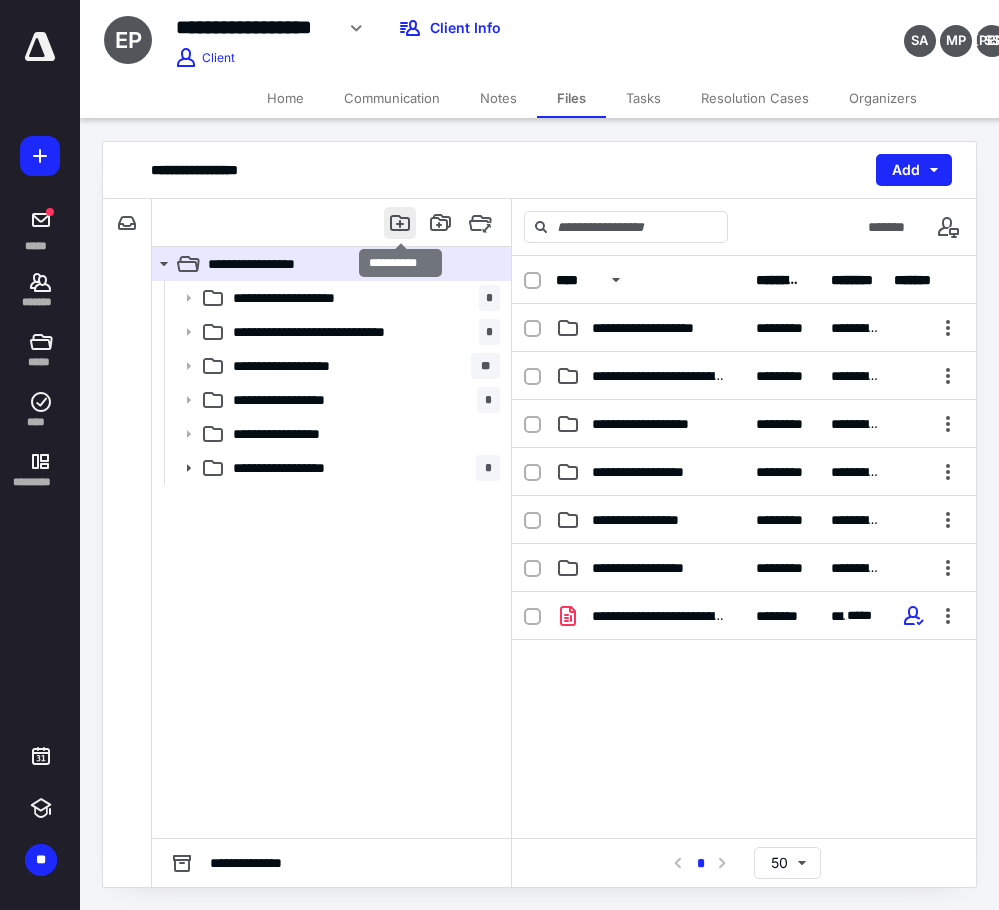 click at bounding box center (400, 223) 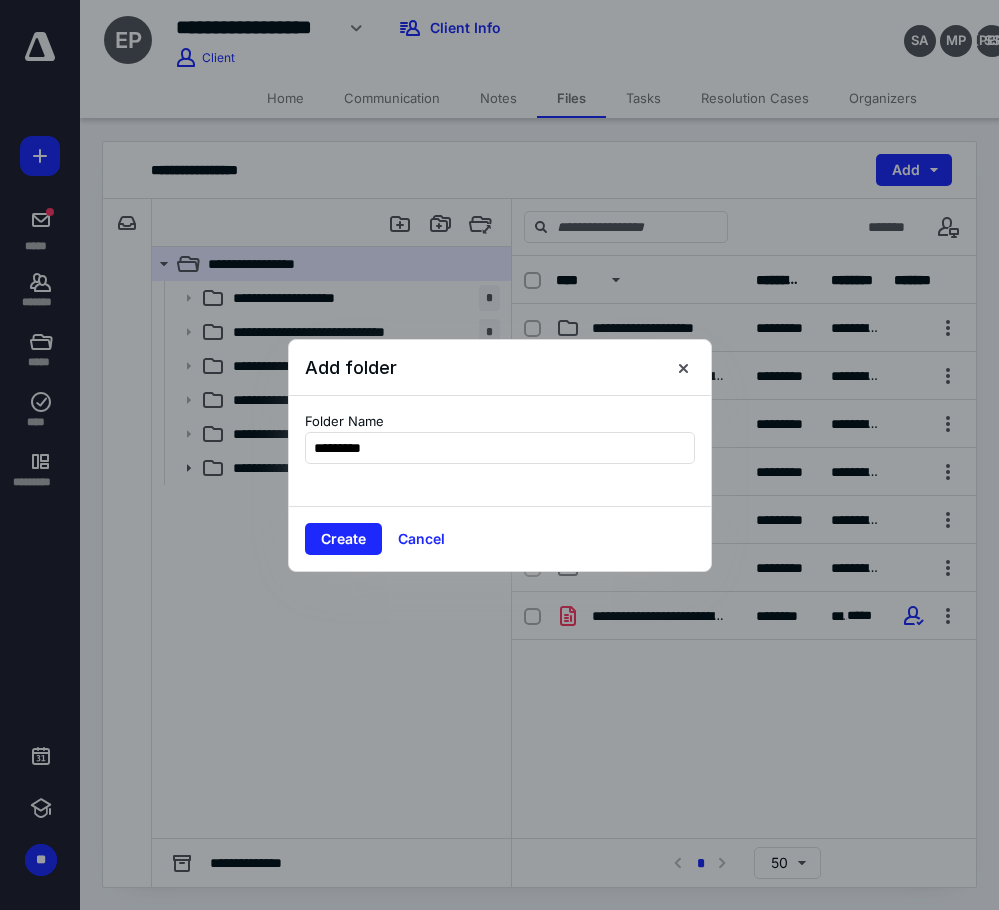 type on "**********" 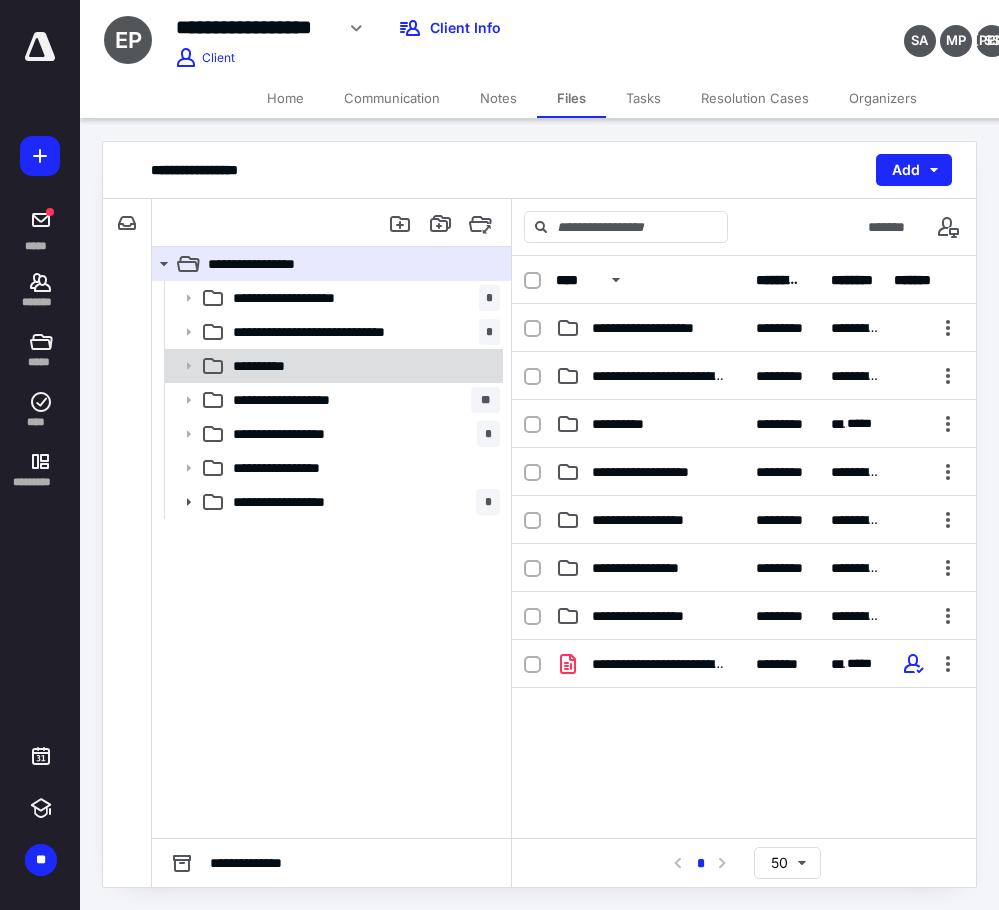 click on "**********" at bounding box center [276, 366] 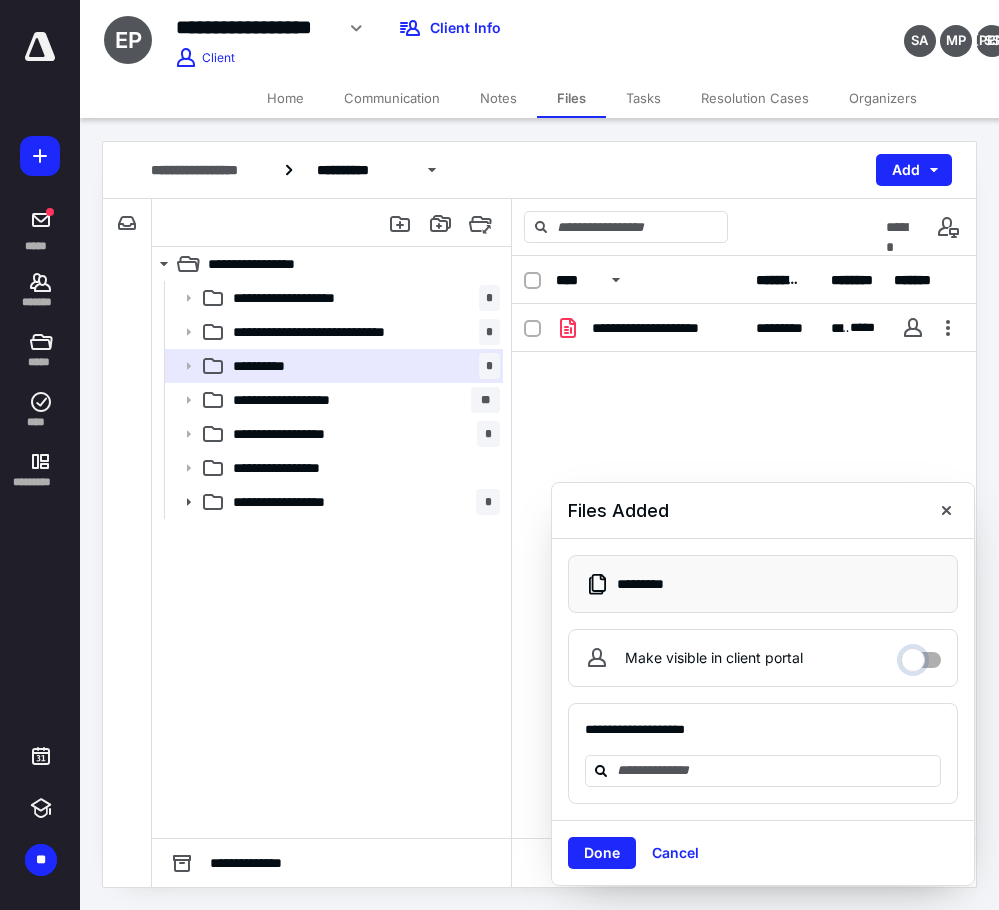 click on "Make visible in client portal" at bounding box center (921, 655) 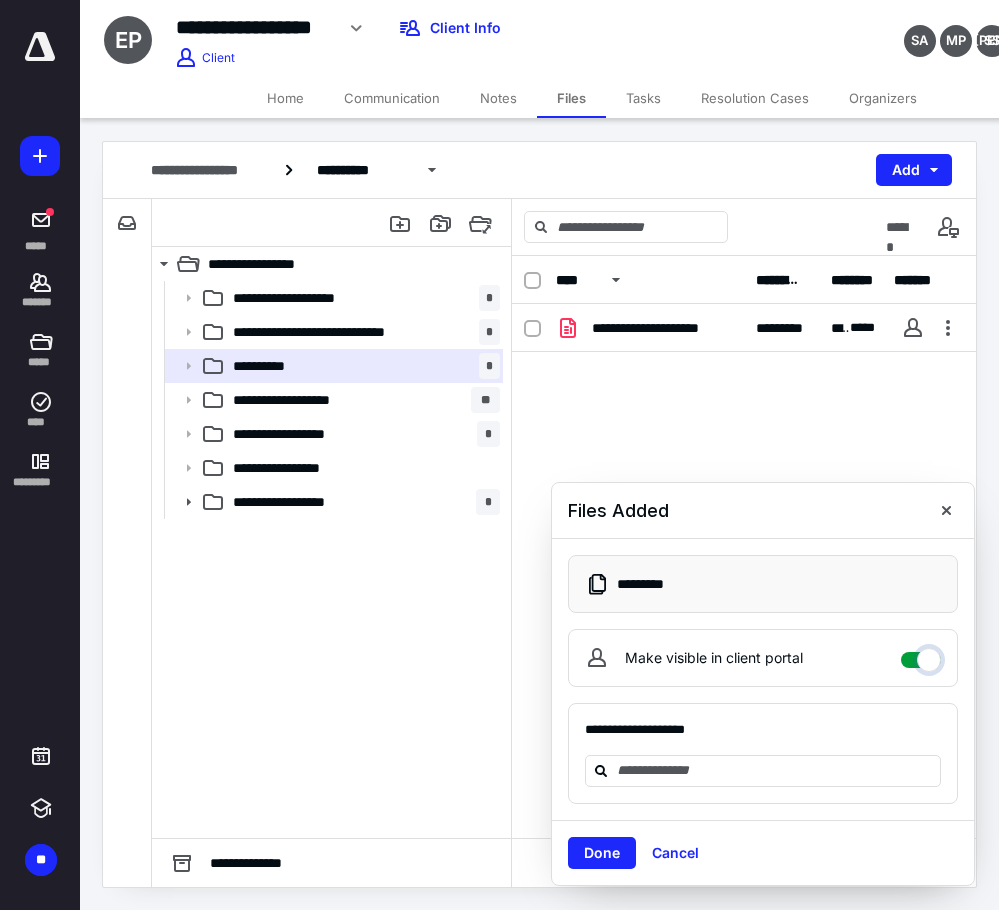 checkbox on "****" 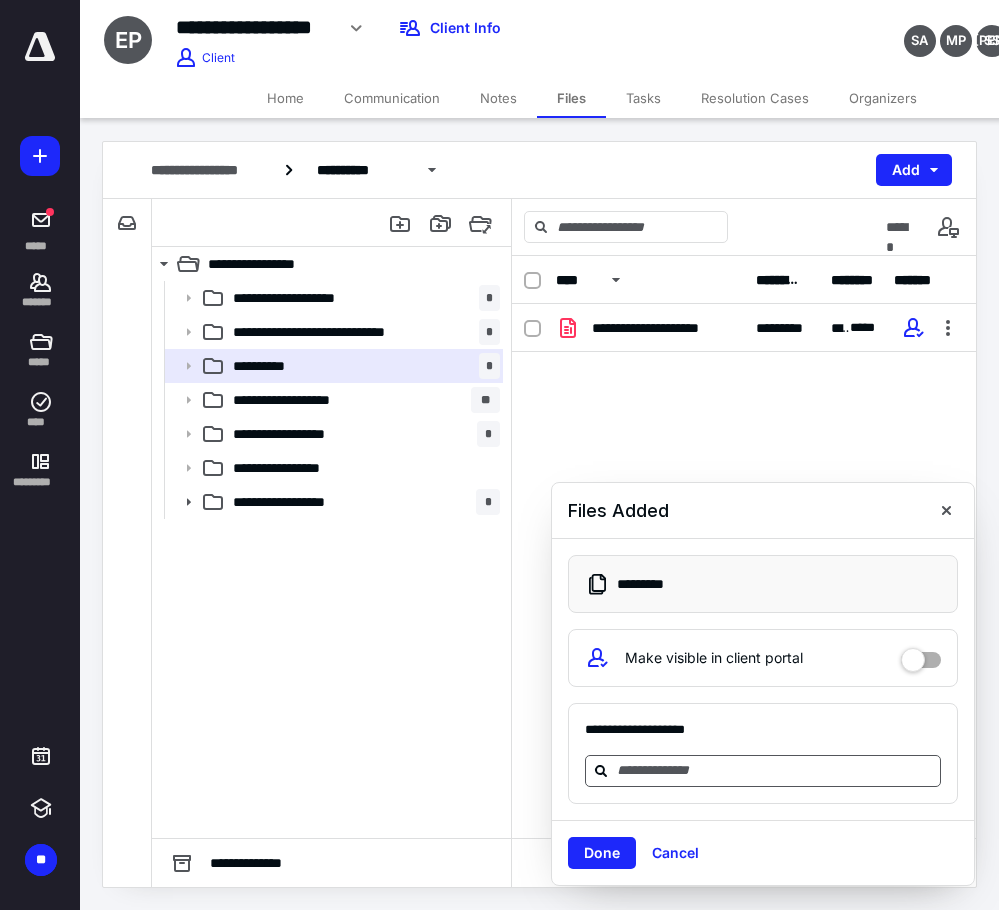 click at bounding box center (775, 770) 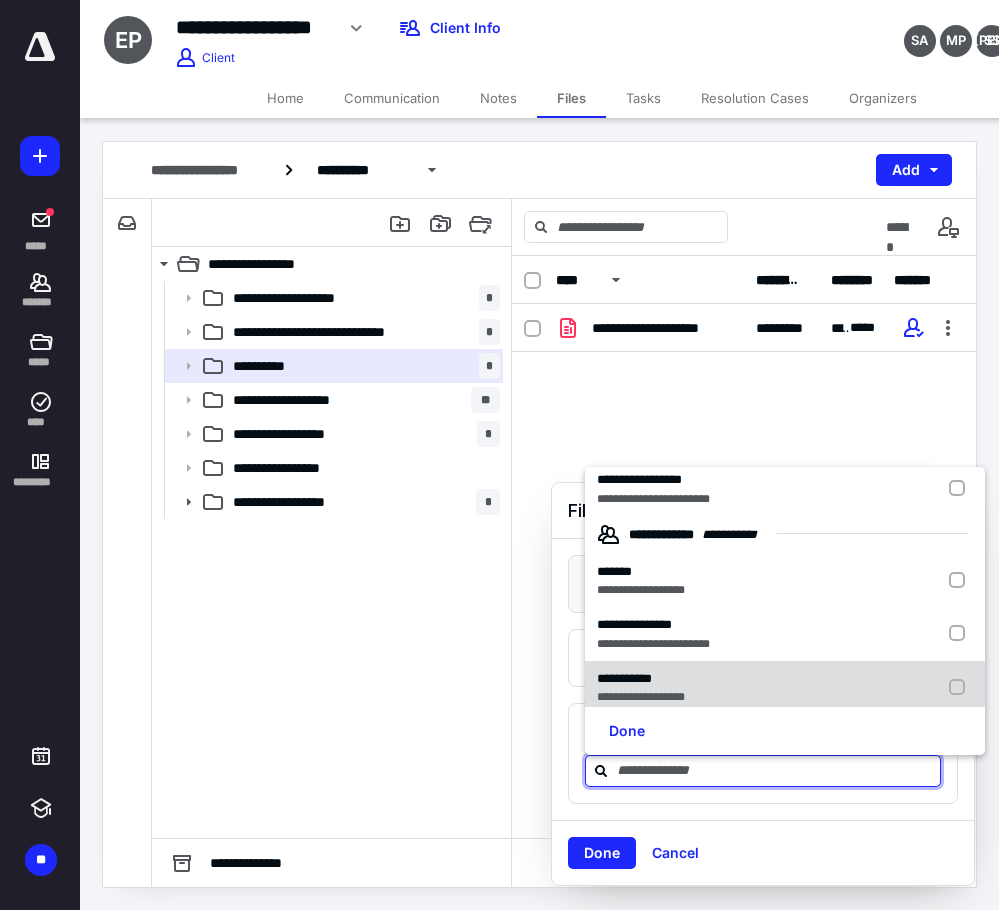 scroll, scrollTop: 121, scrollLeft: 0, axis: vertical 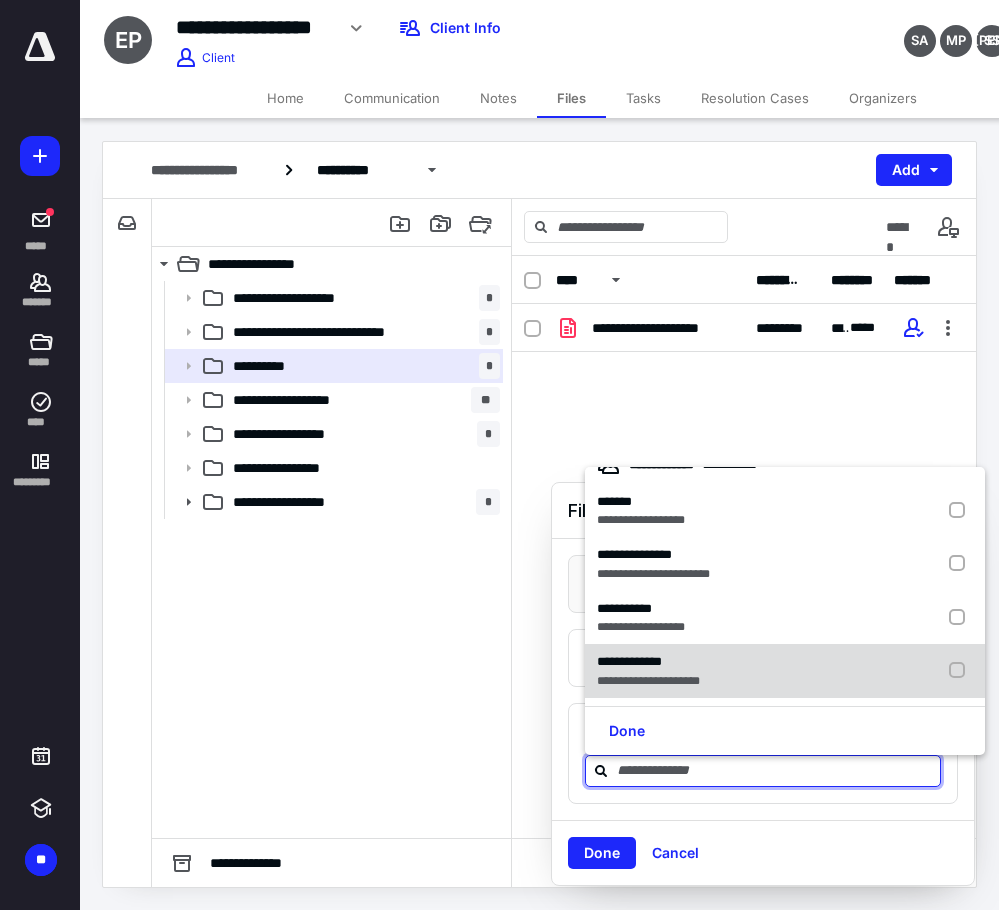 click on "**********" at bounding box center [785, 671] 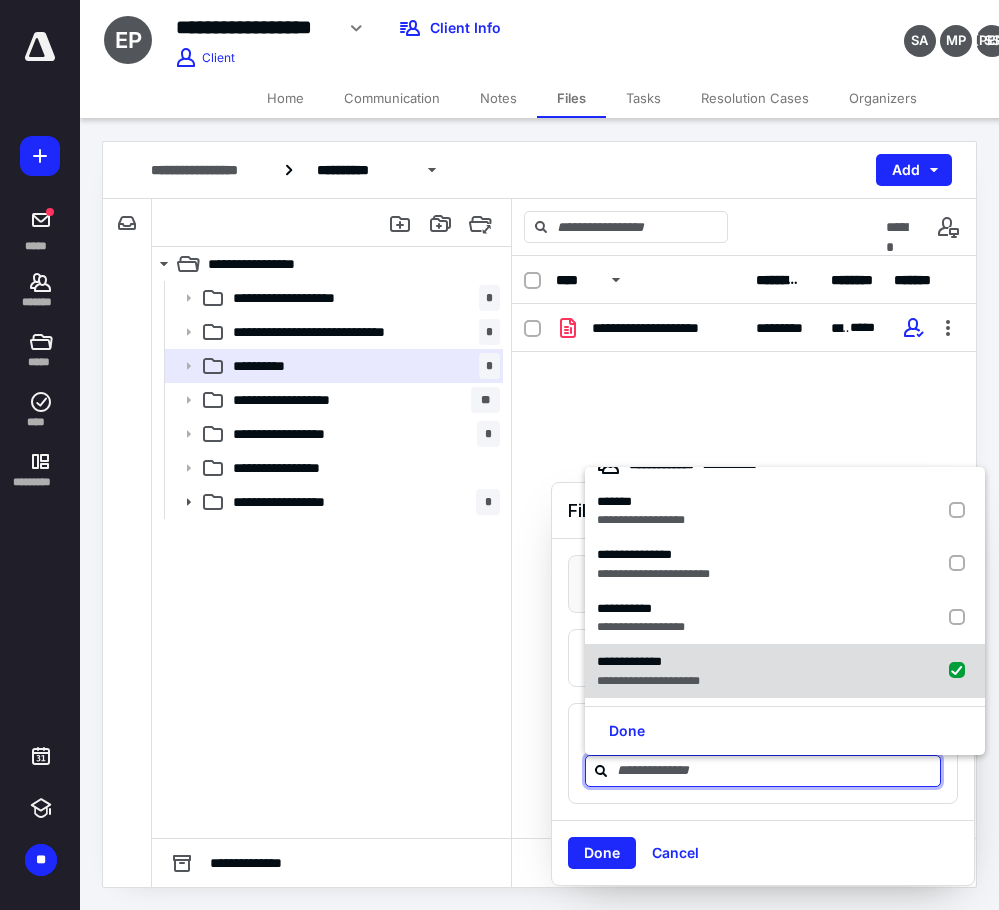 checkbox on "true" 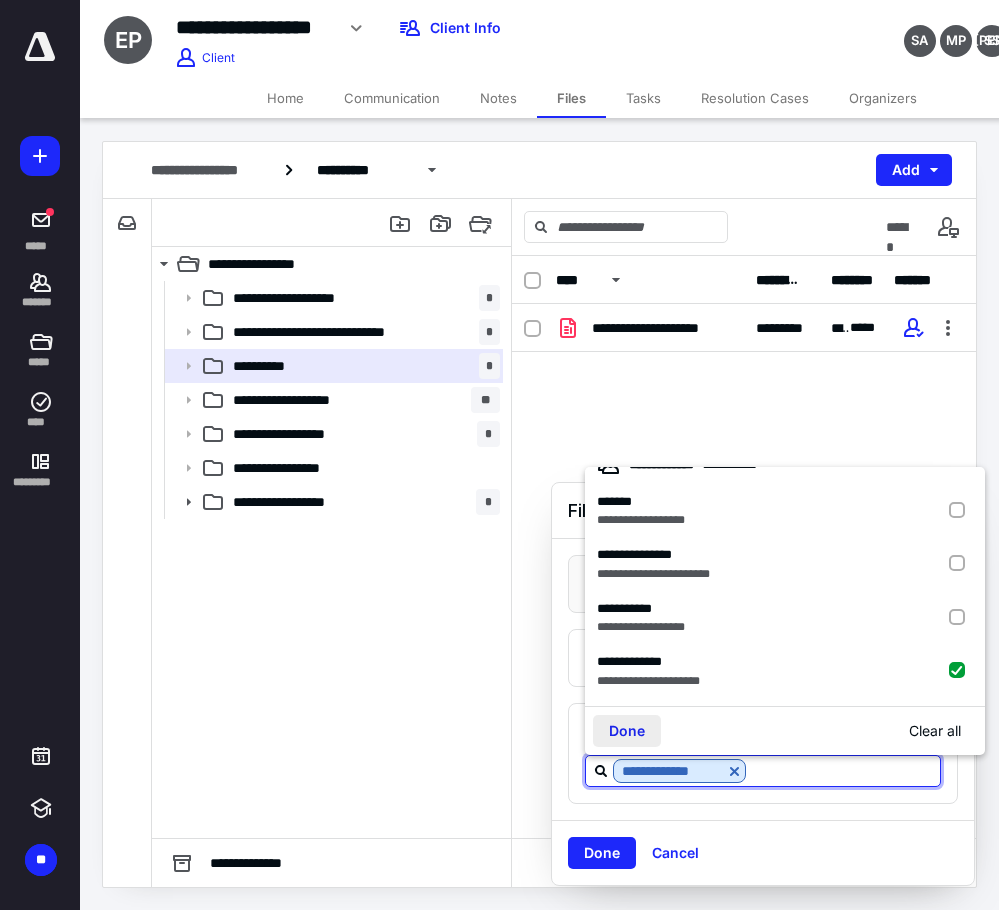 click on "Done" at bounding box center (627, 731) 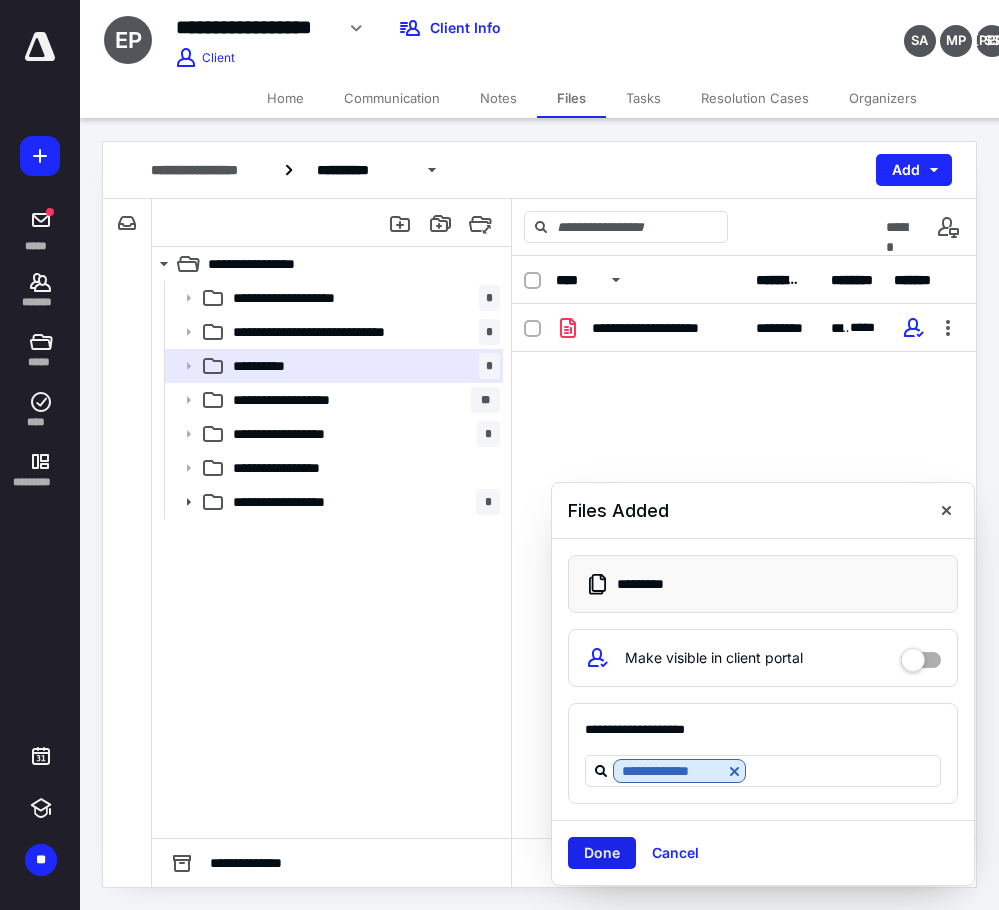 click on "Done" at bounding box center (602, 853) 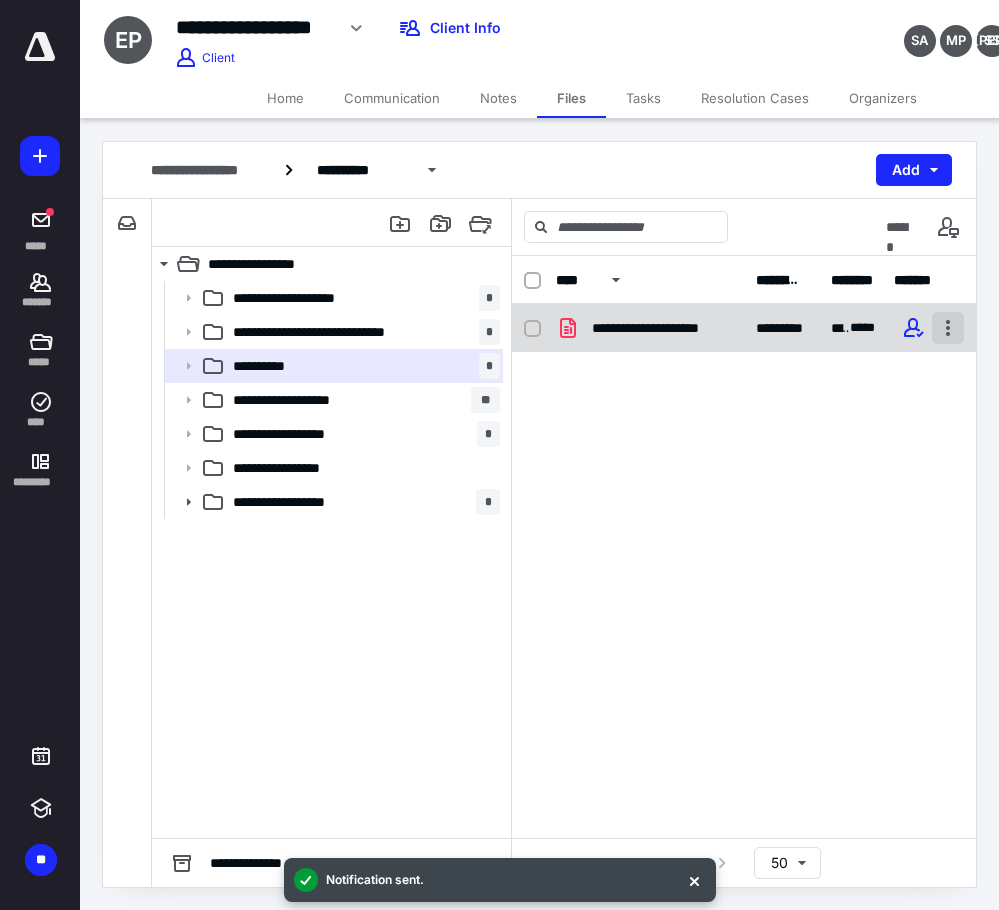 click at bounding box center [948, 328] 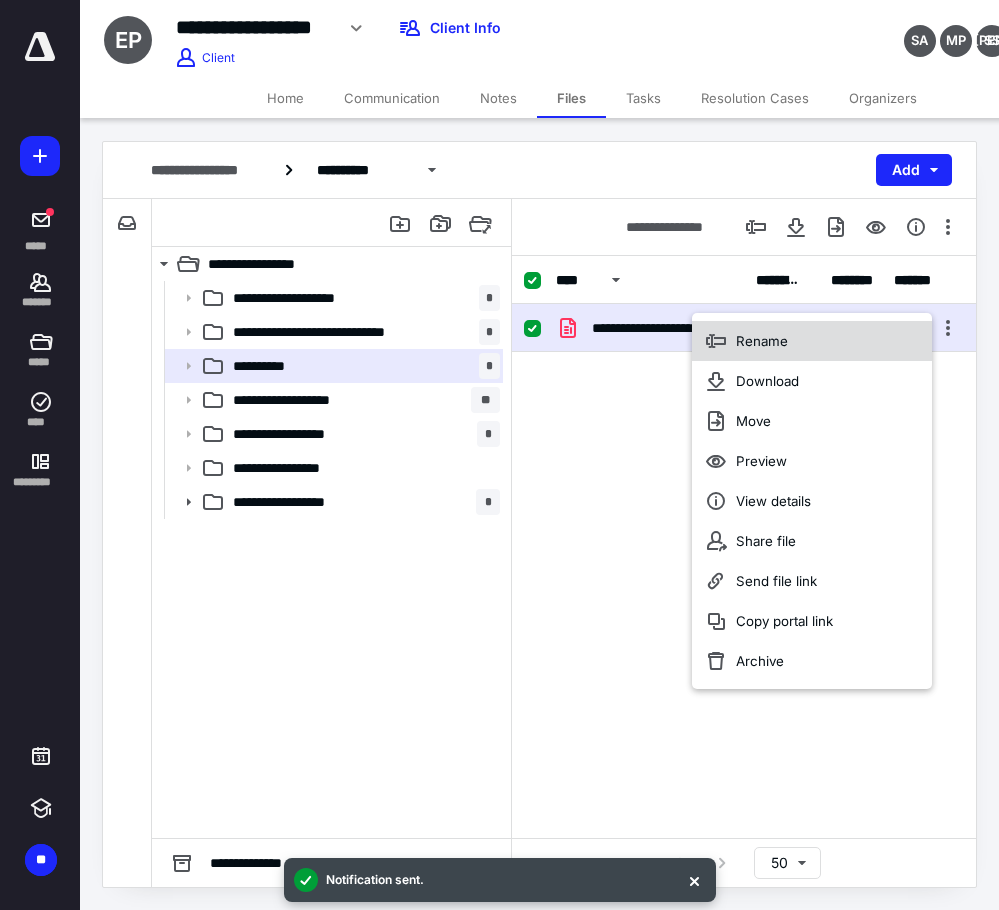 click on "Rename" at bounding box center (812, 341) 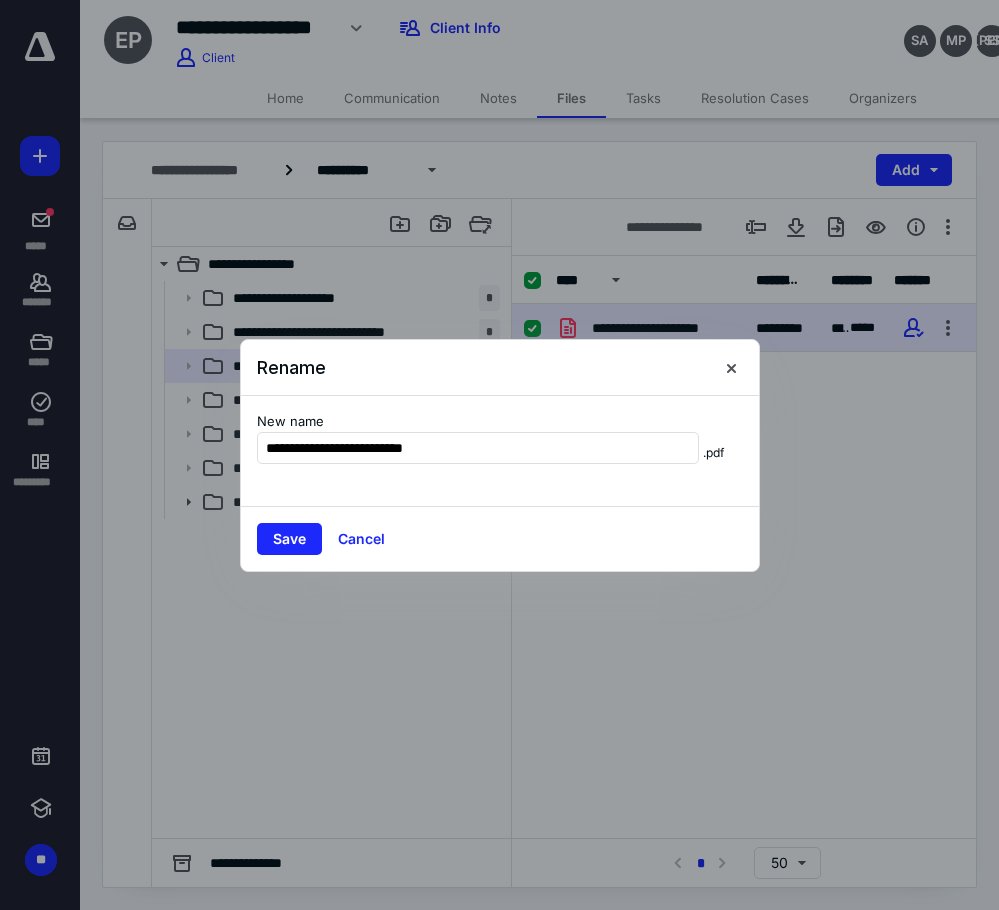 type on "**********" 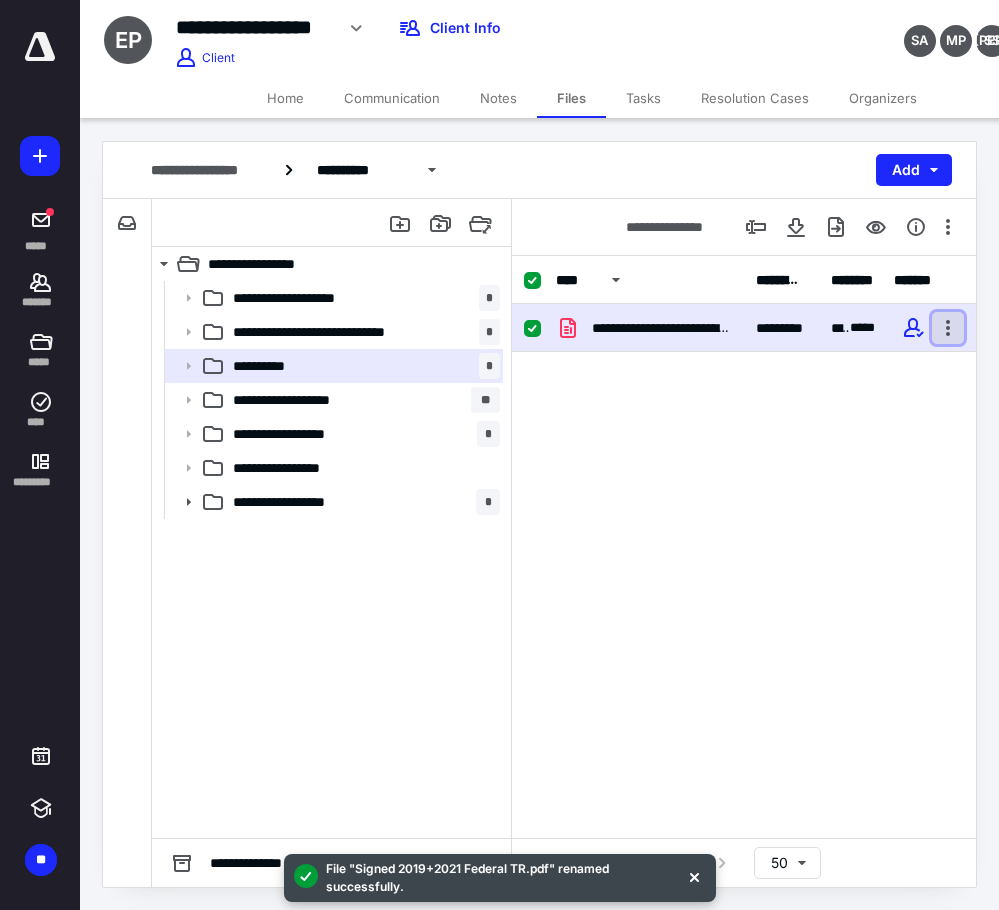 click at bounding box center (948, 328) 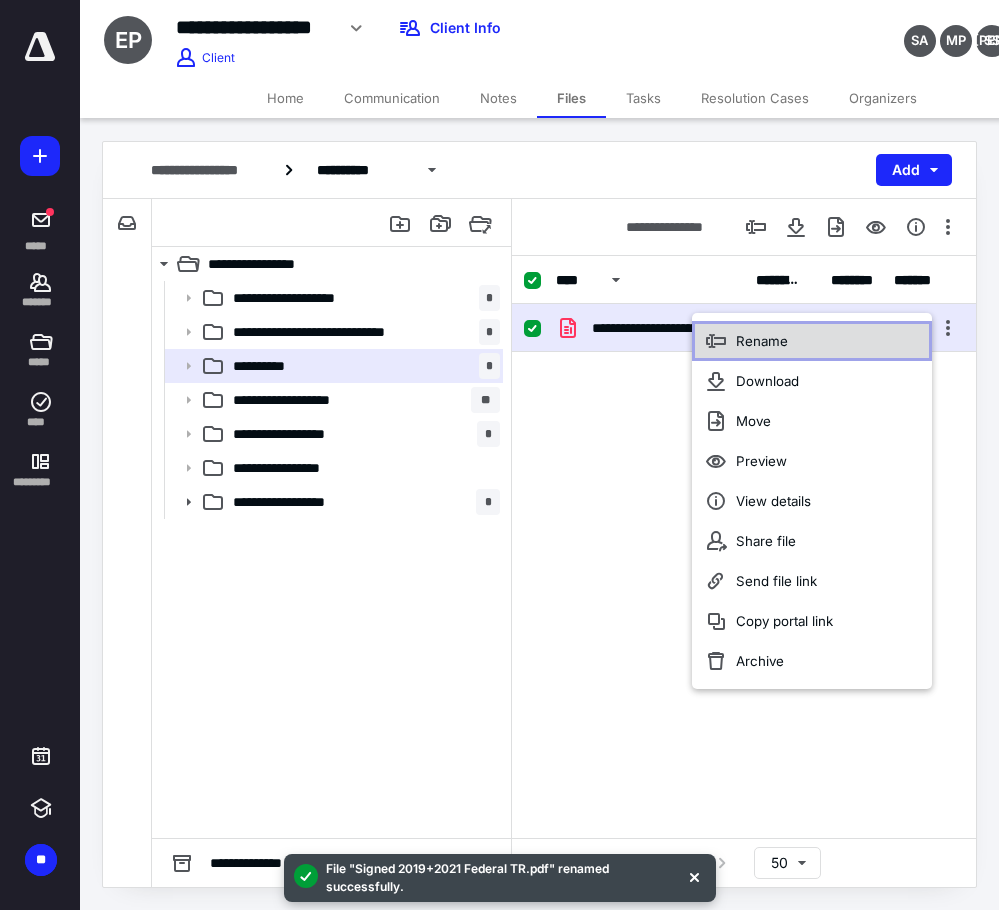click on "Rename" at bounding box center [812, 341] 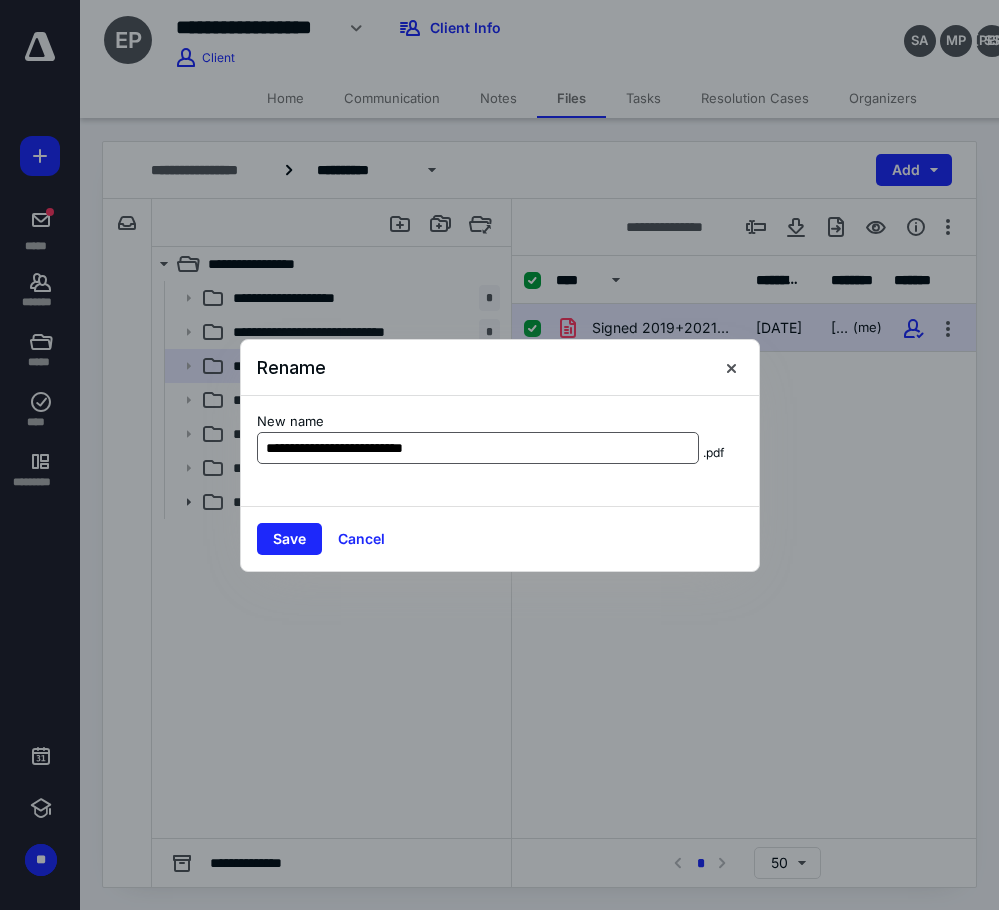 click on "**********" at bounding box center [478, 448] 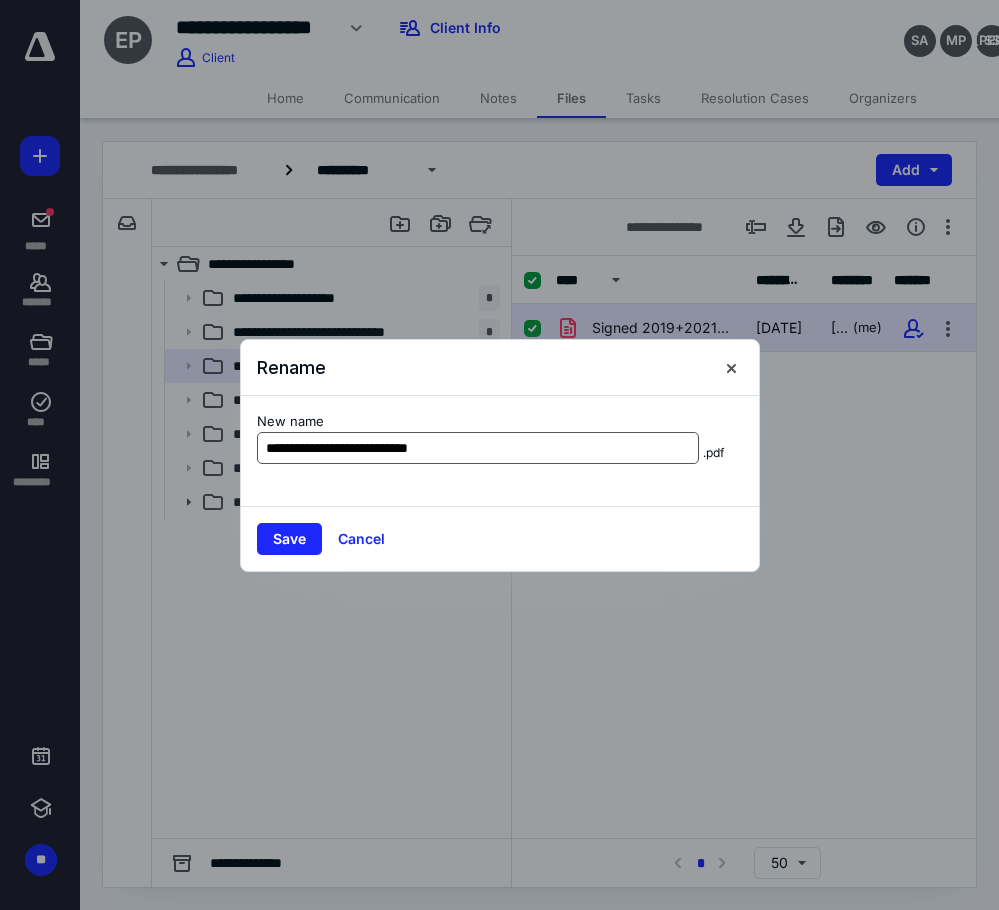 click on "**********" at bounding box center (478, 448) 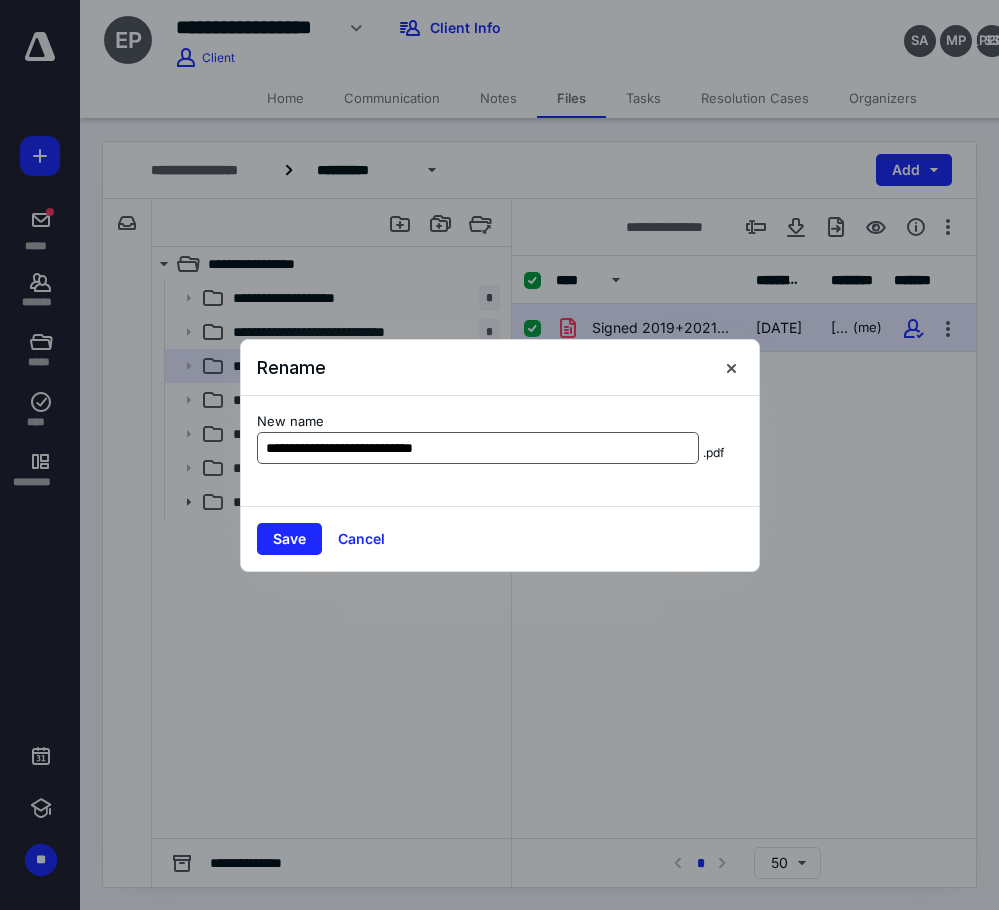 type on "**********" 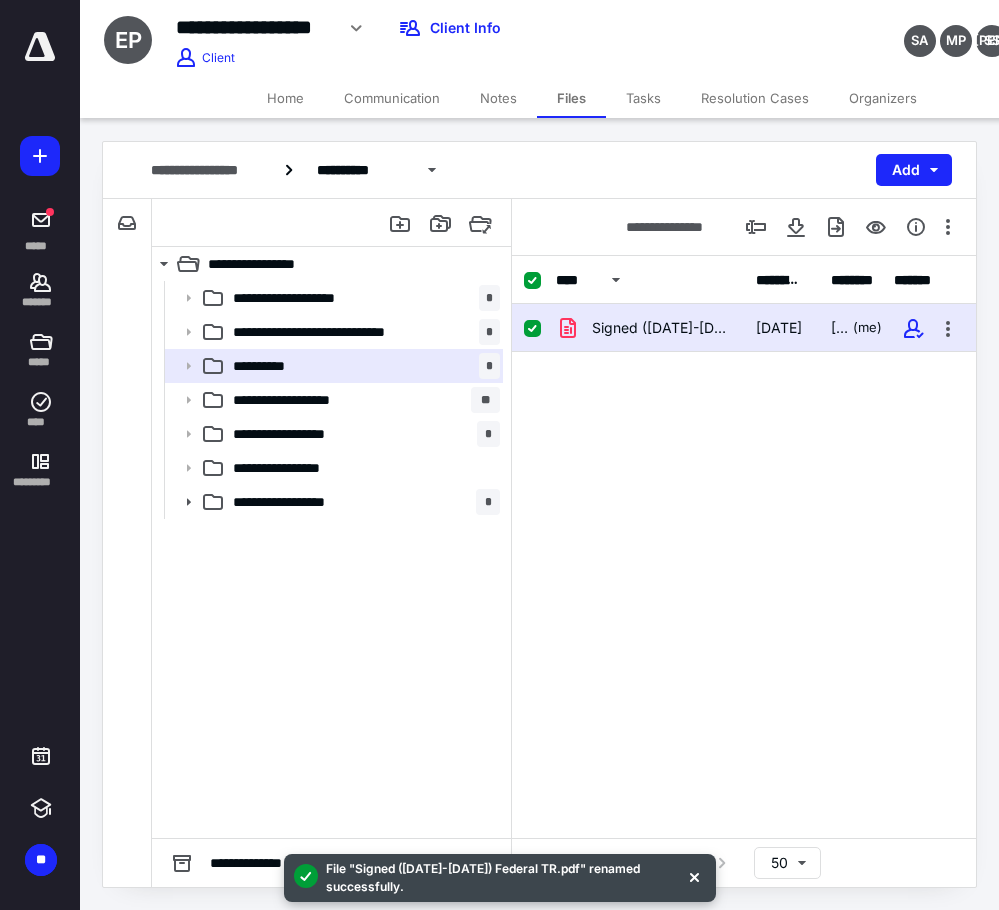 click on "Notes" at bounding box center [498, 98] 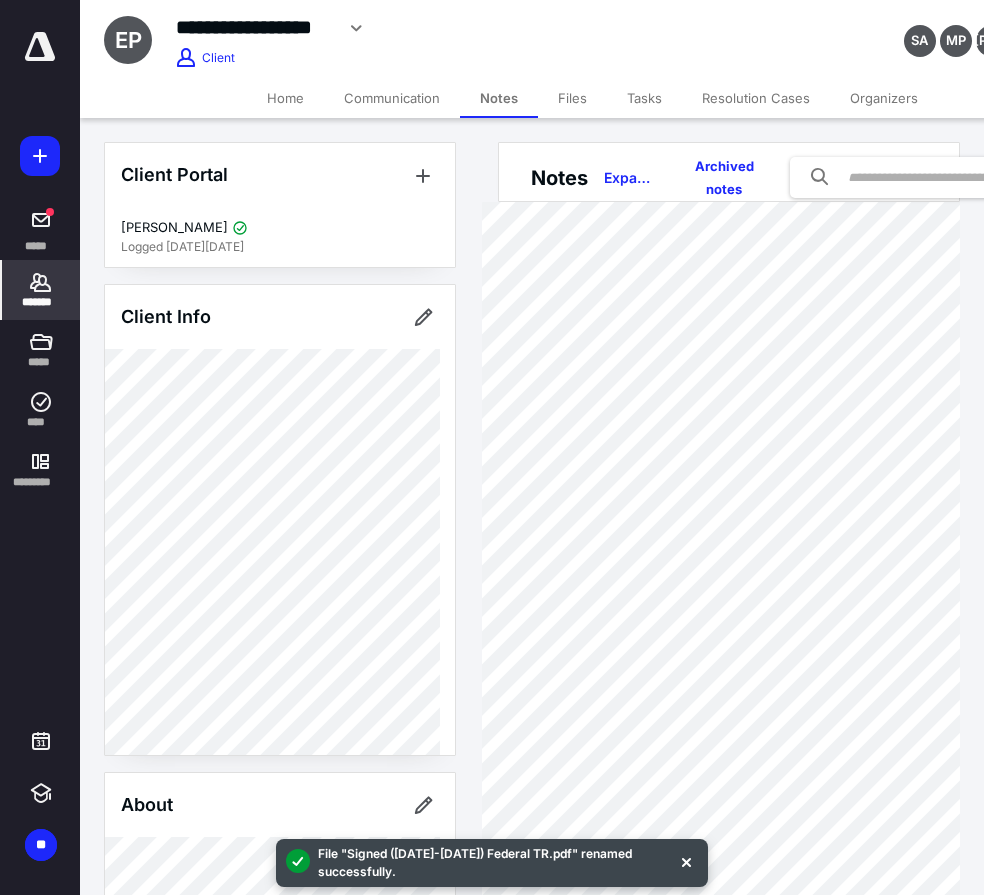 click on "Files" at bounding box center (572, 98) 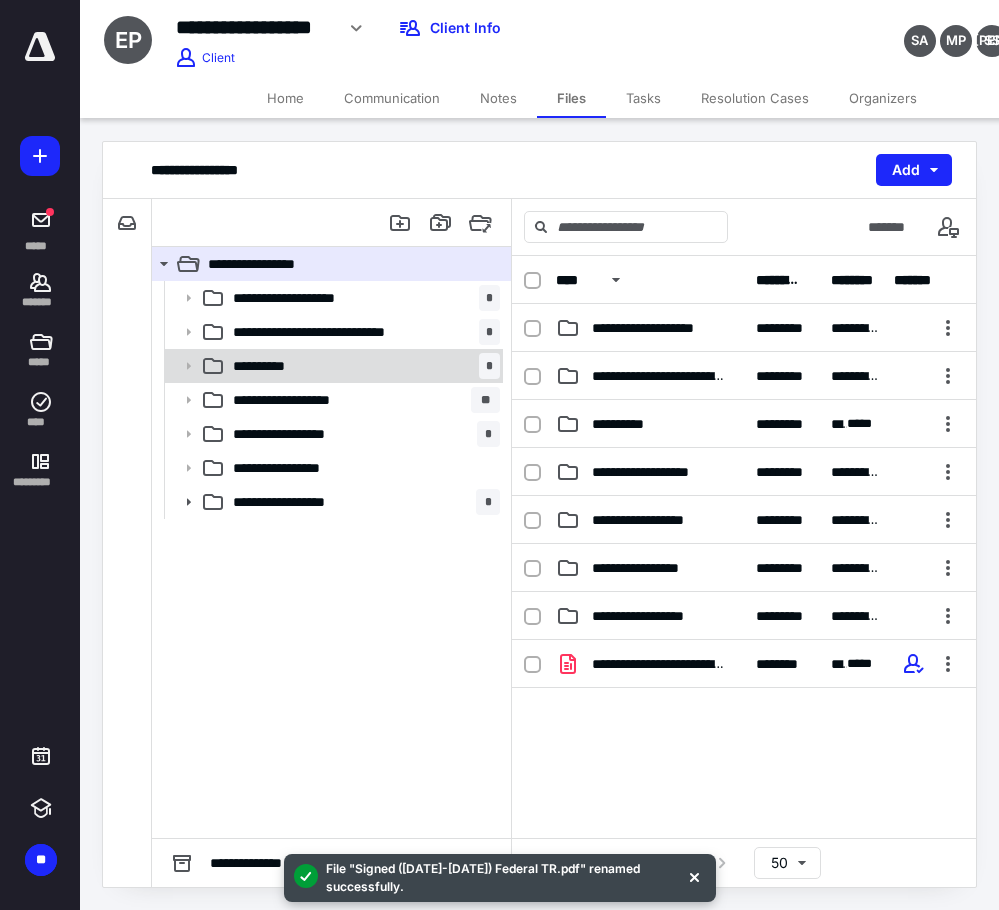 click on "**********" at bounding box center [362, 366] 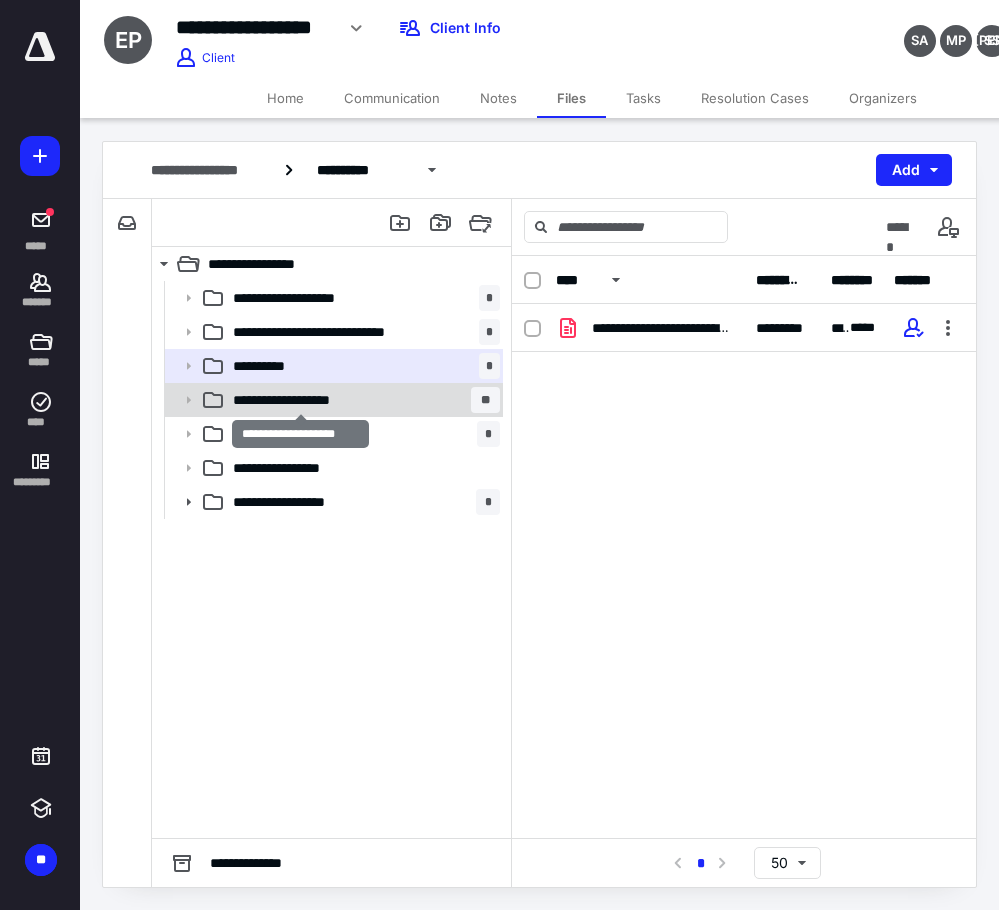click on "**********" at bounding box center [300, 400] 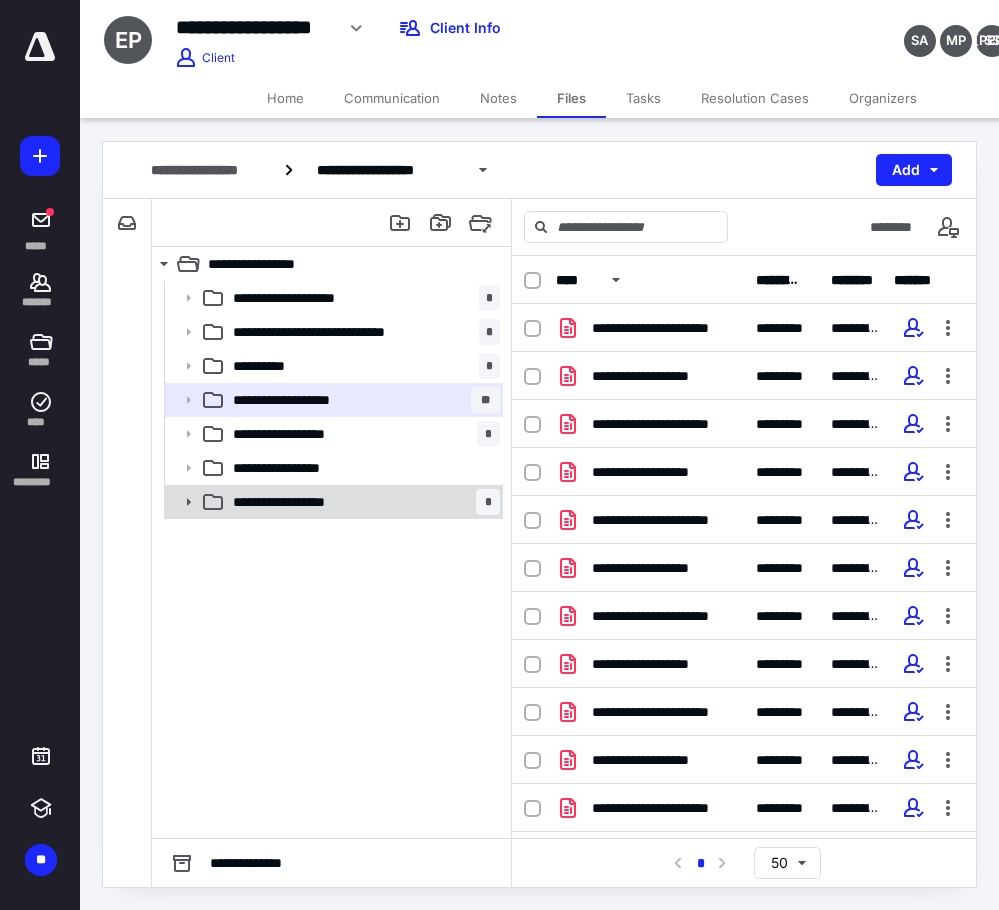 click on "**********" at bounding box center (362, 502) 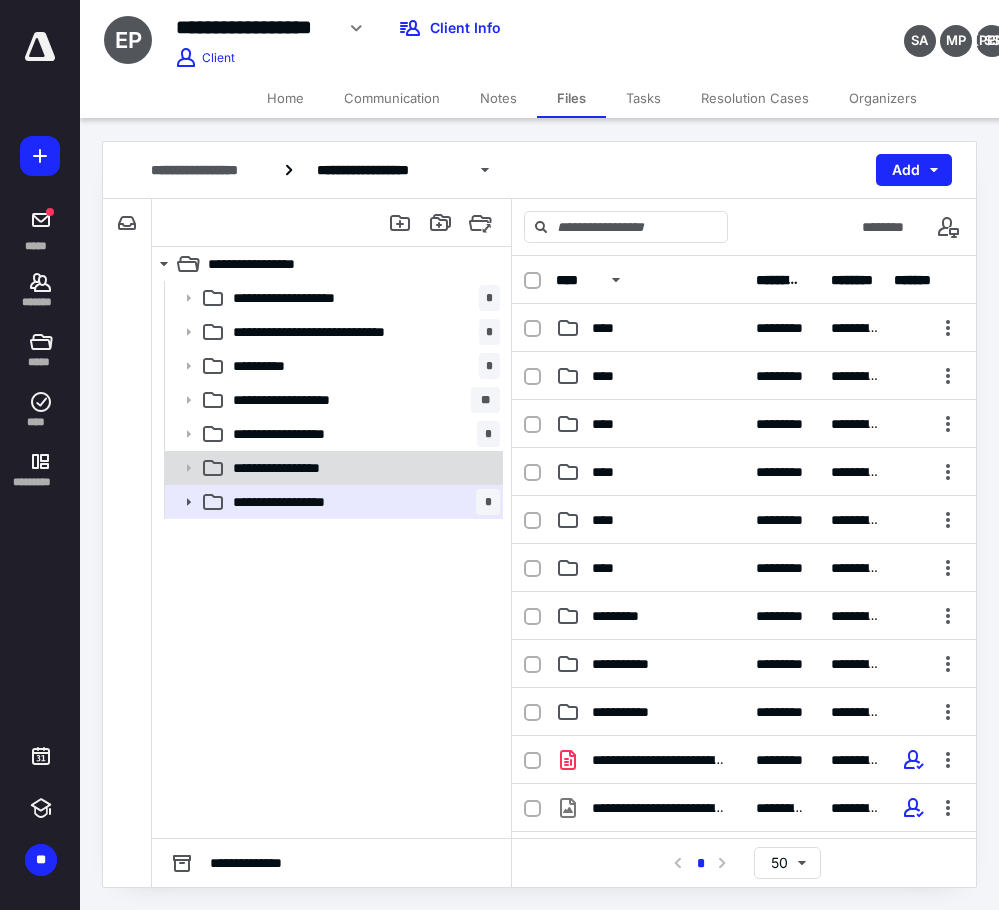 click on "**********" at bounding box center (362, 468) 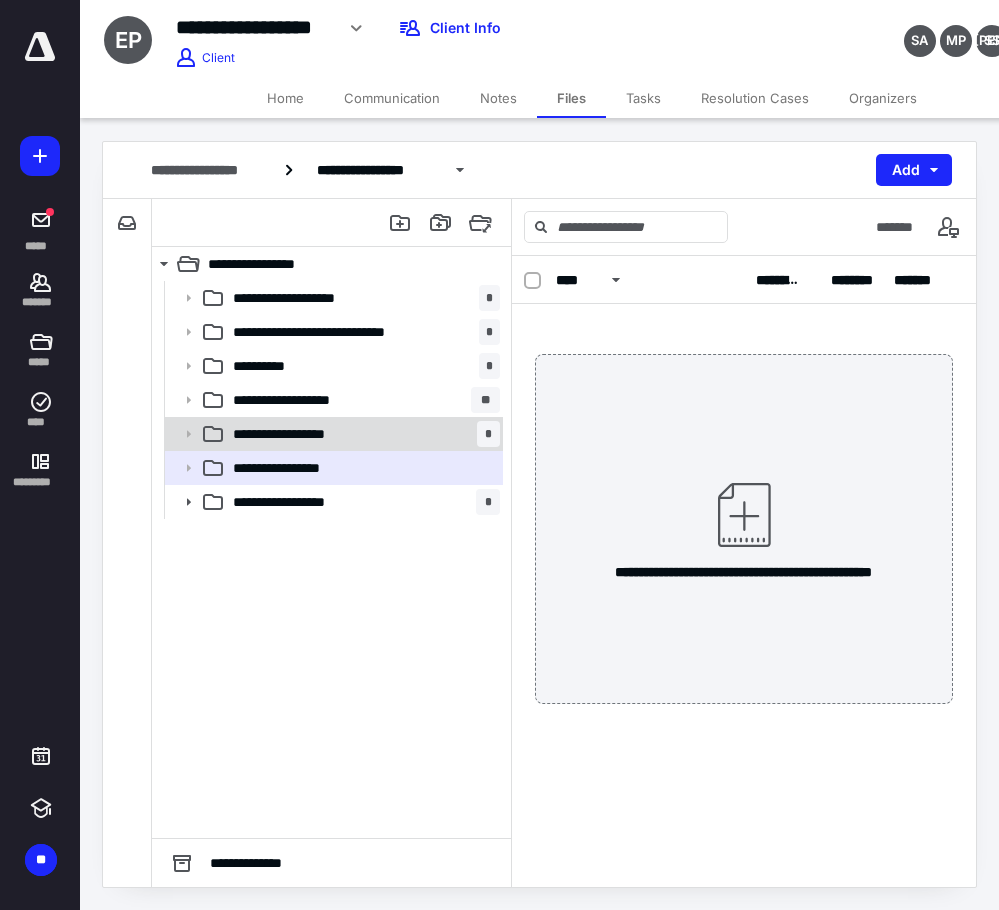 click on "**********" at bounding box center (362, 434) 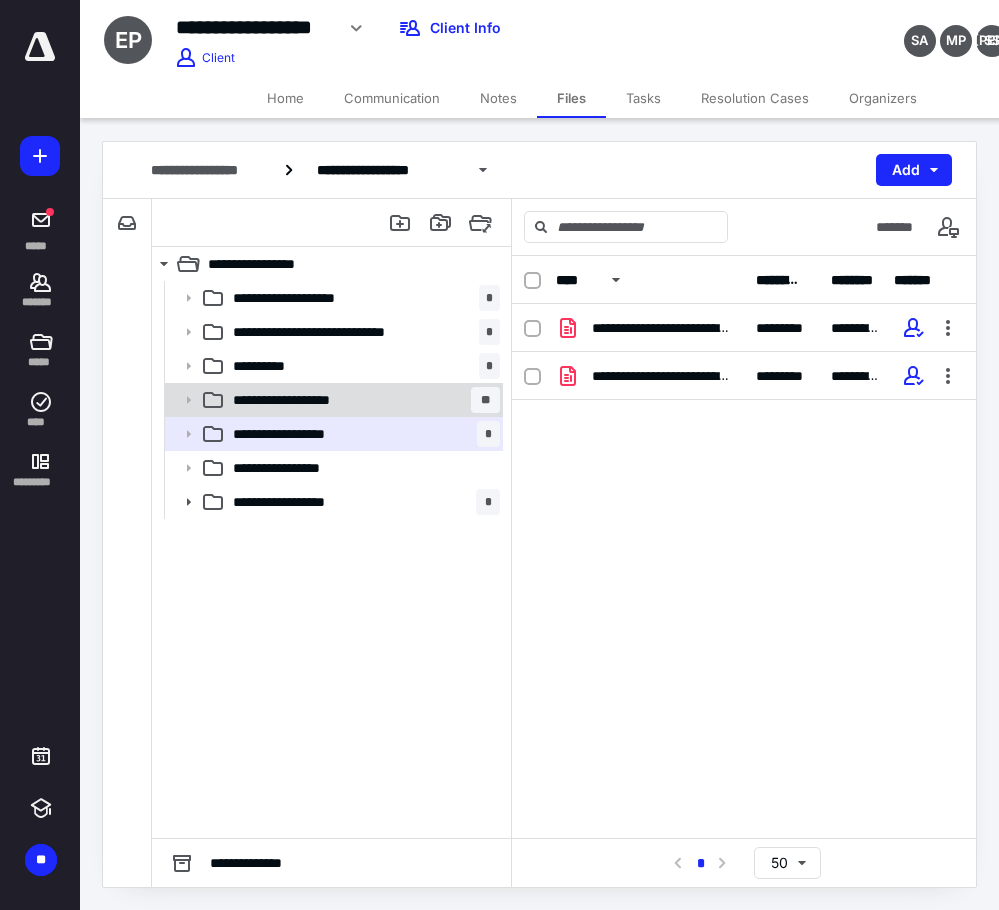 click on "**********" at bounding box center (362, 400) 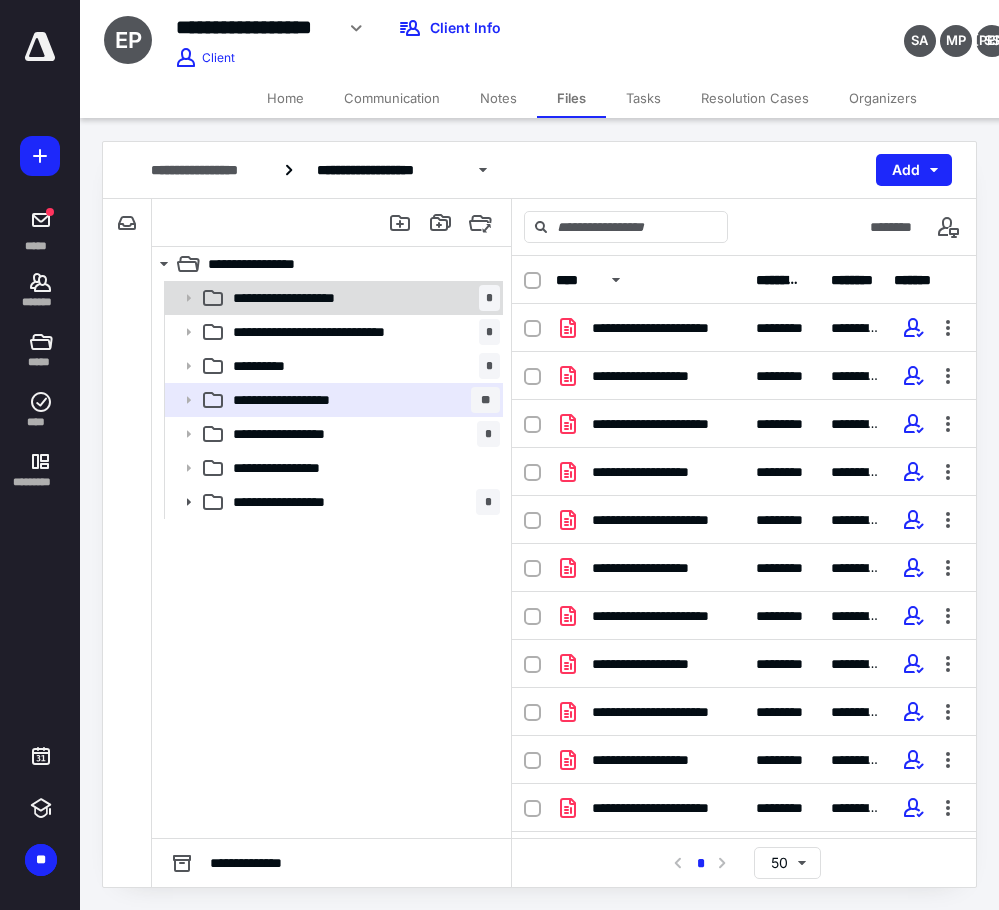 click on "**********" at bounding box center [362, 298] 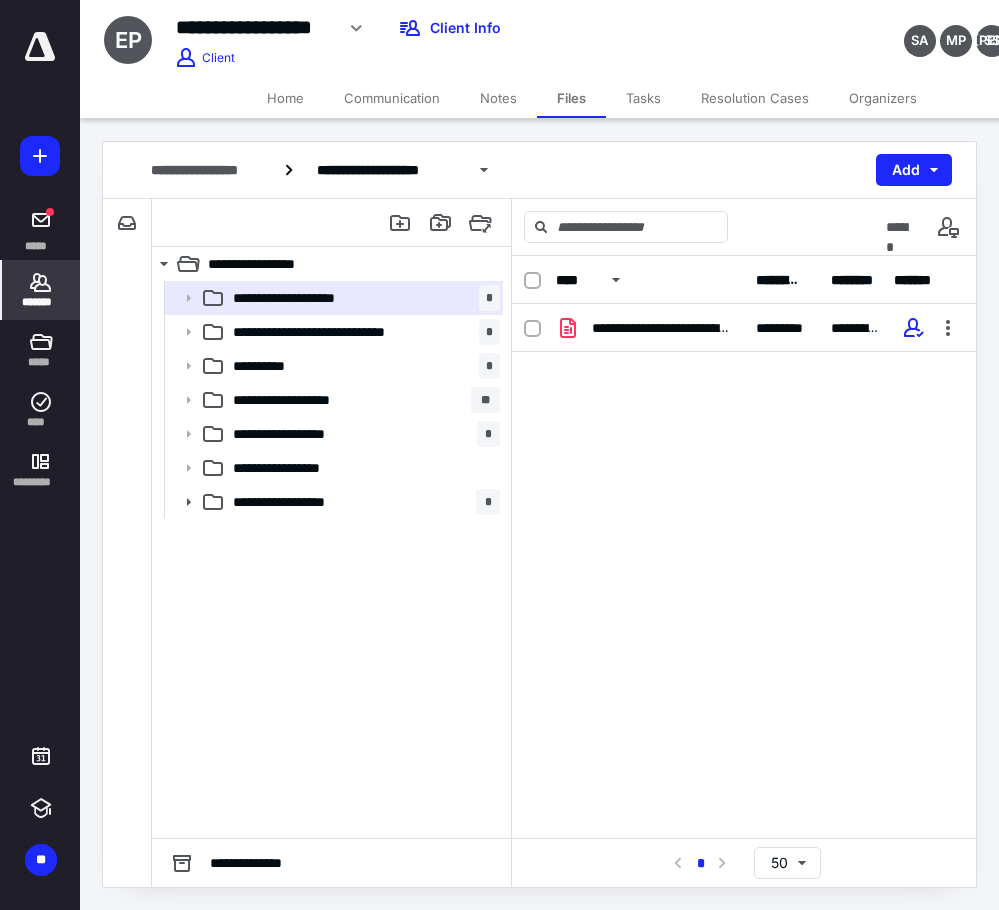 click 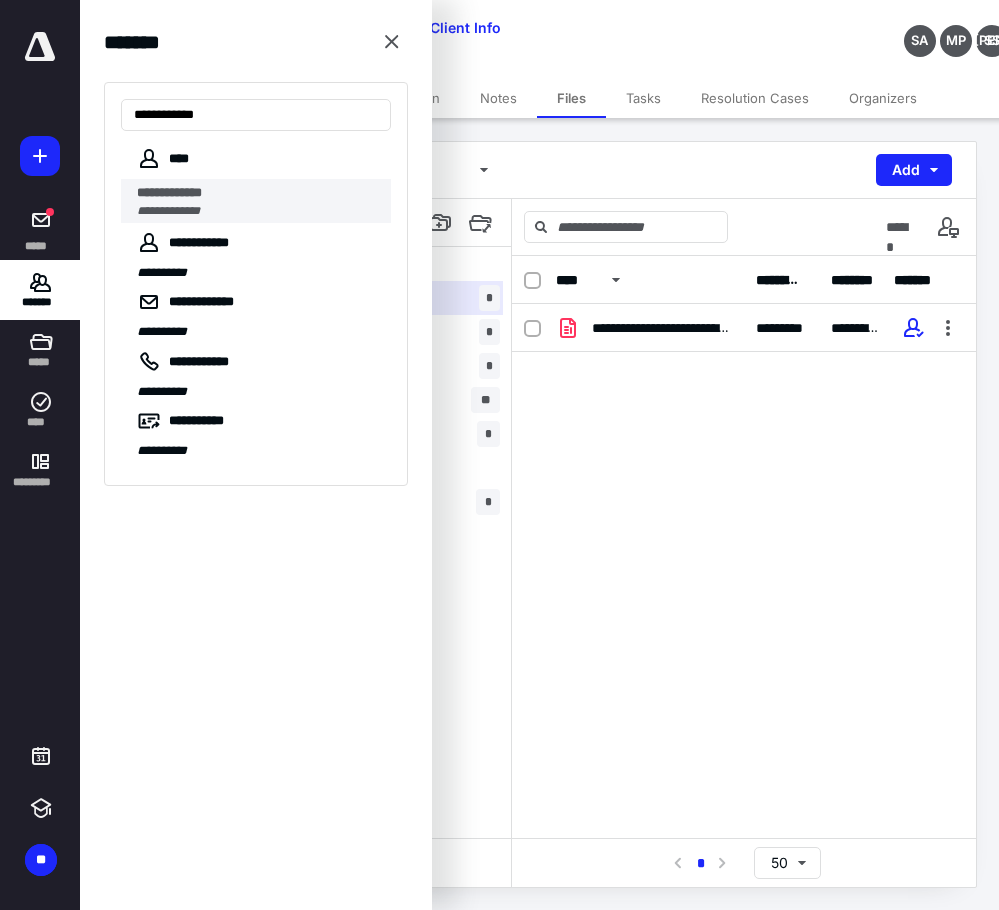 type on "**********" 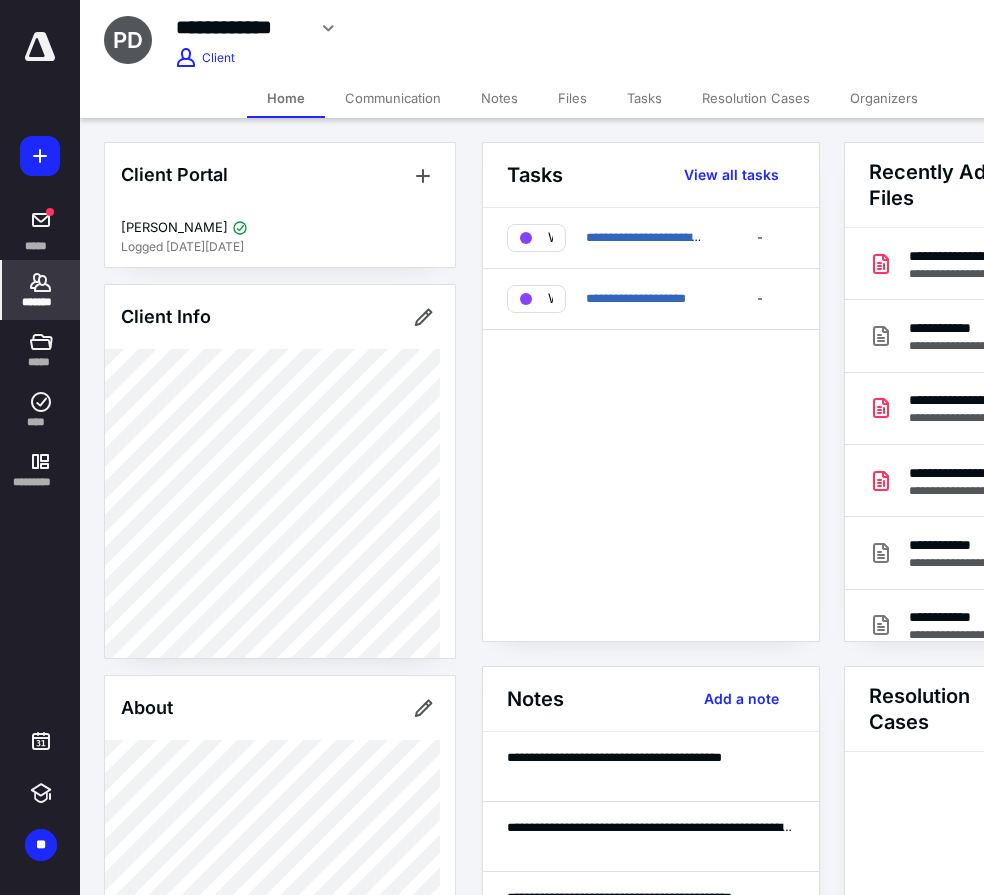 click on "Notes" at bounding box center (499, 98) 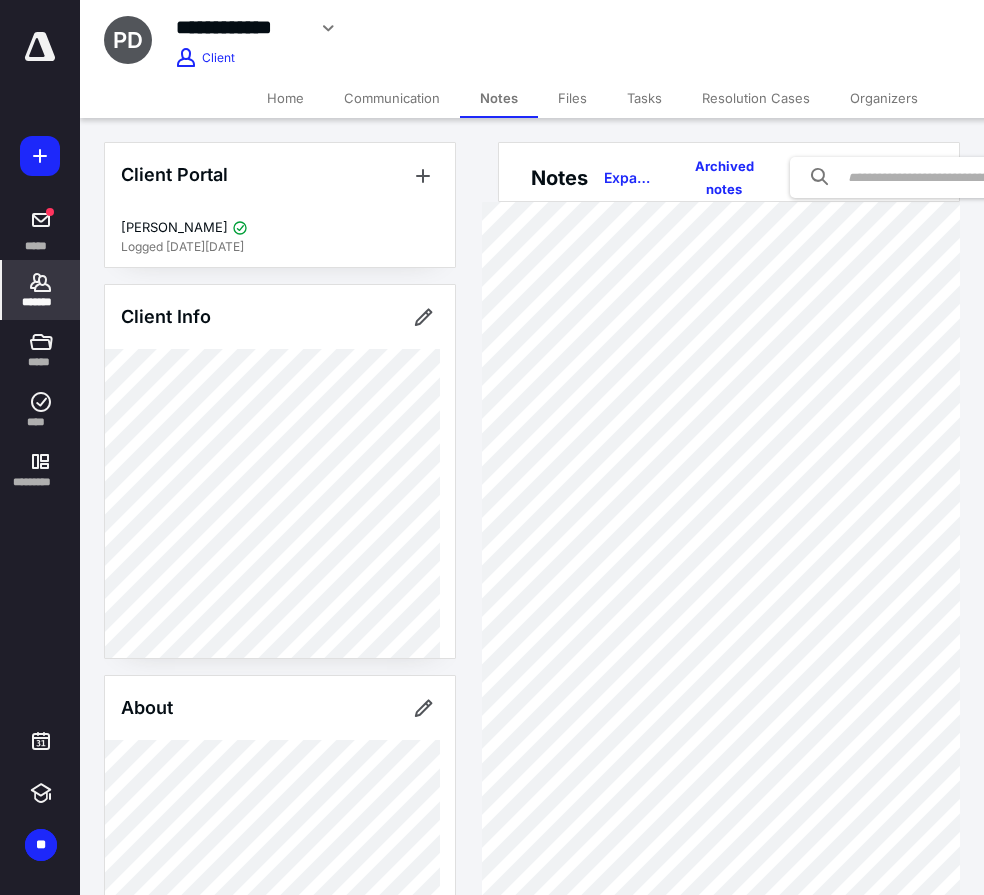 click on "Files" at bounding box center [572, 98] 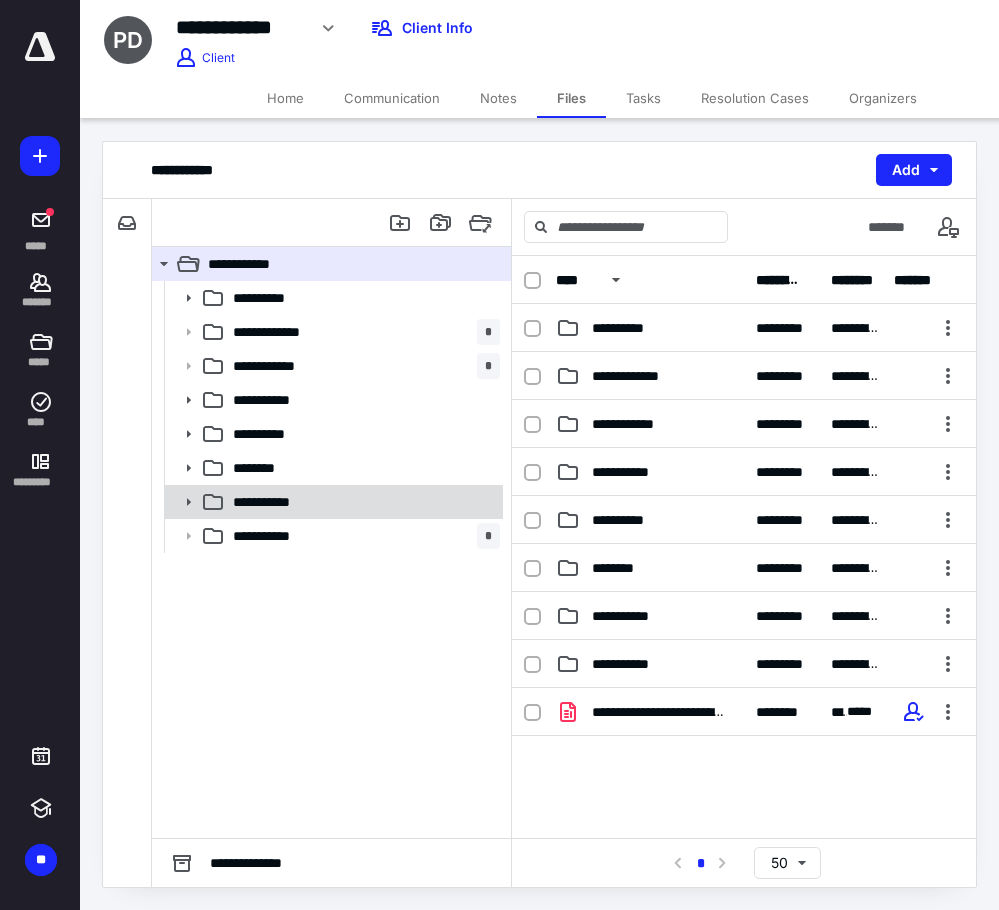 click on "**********" at bounding box center [362, 502] 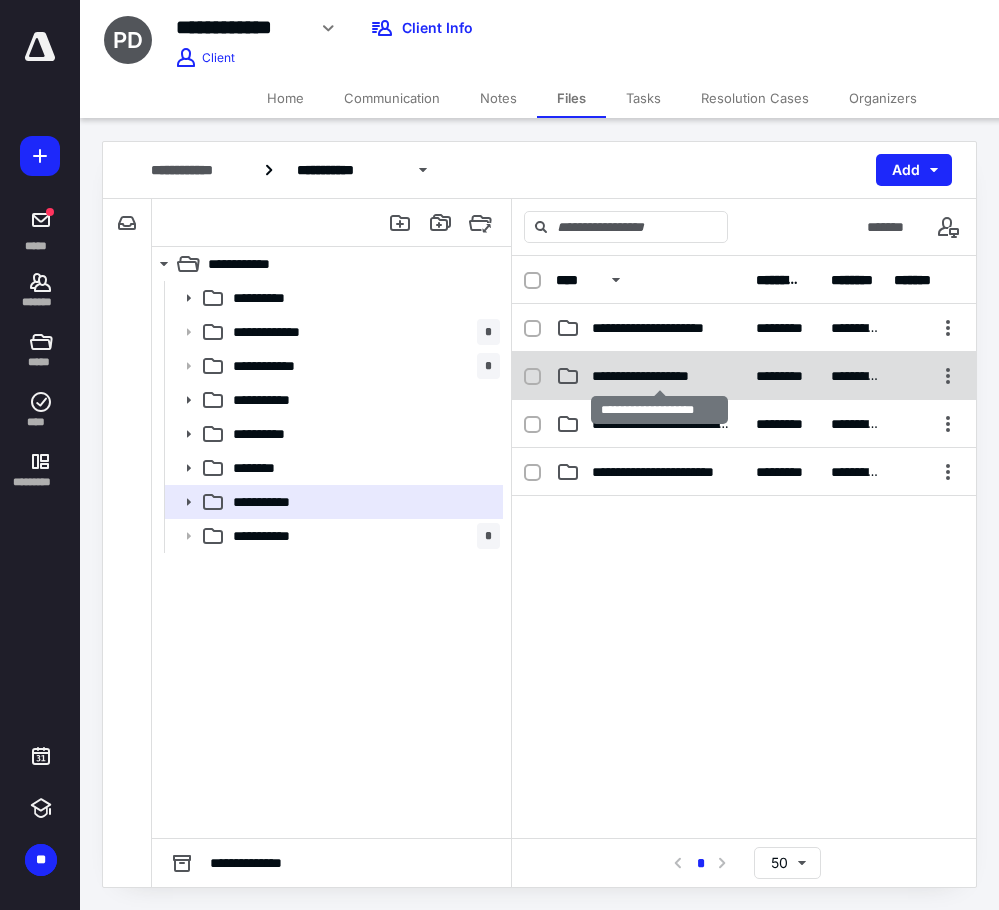 click on "**********" at bounding box center (659, 376) 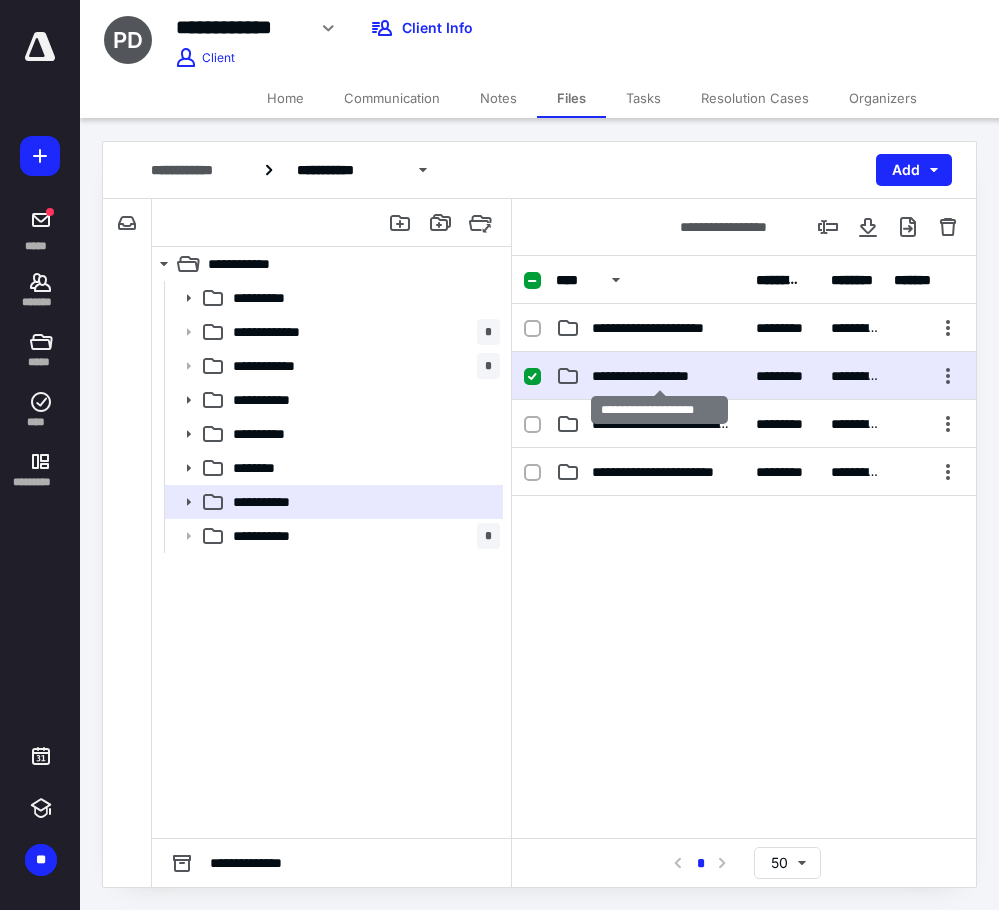 click on "**********" at bounding box center (659, 376) 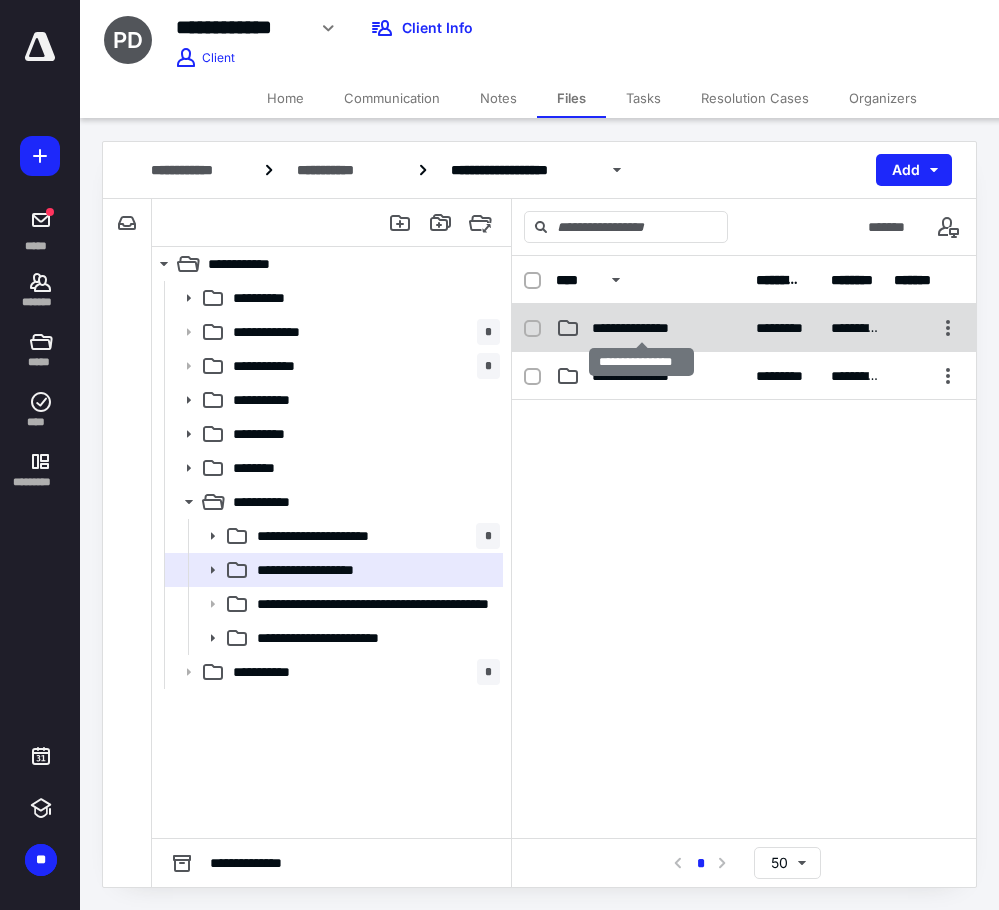 click on "**********" at bounding box center [641, 328] 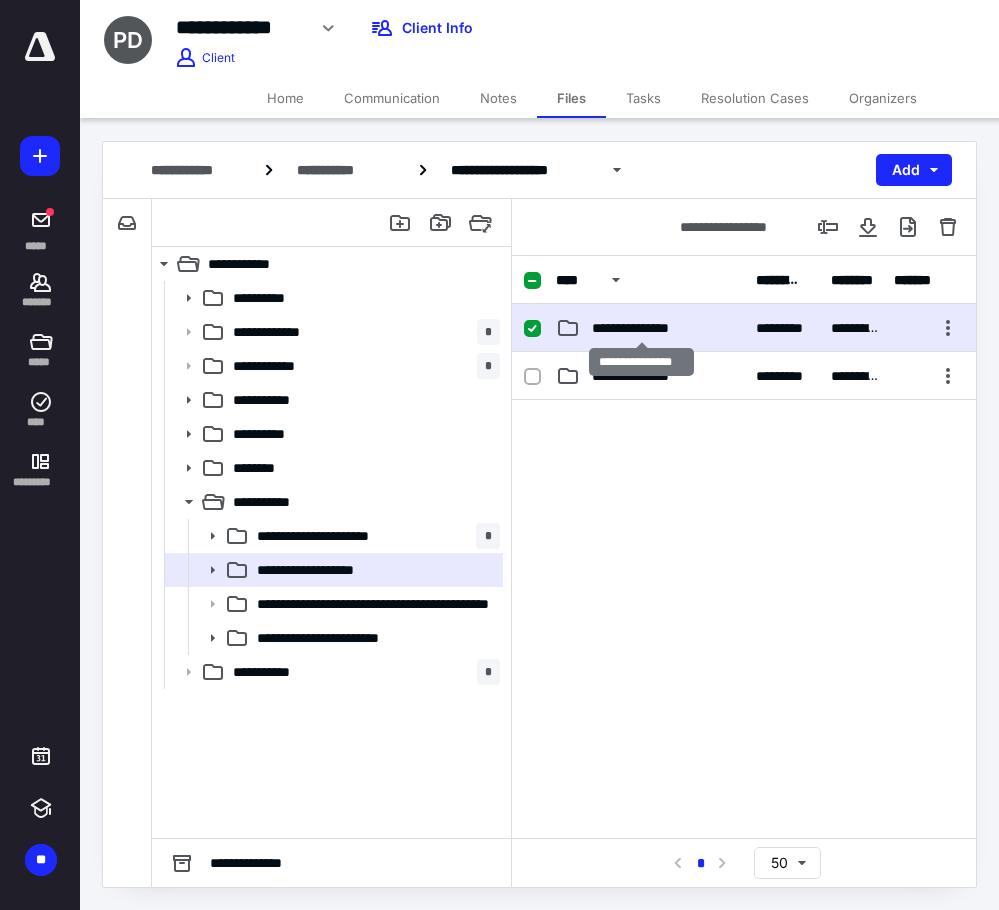 click on "**********" at bounding box center [641, 328] 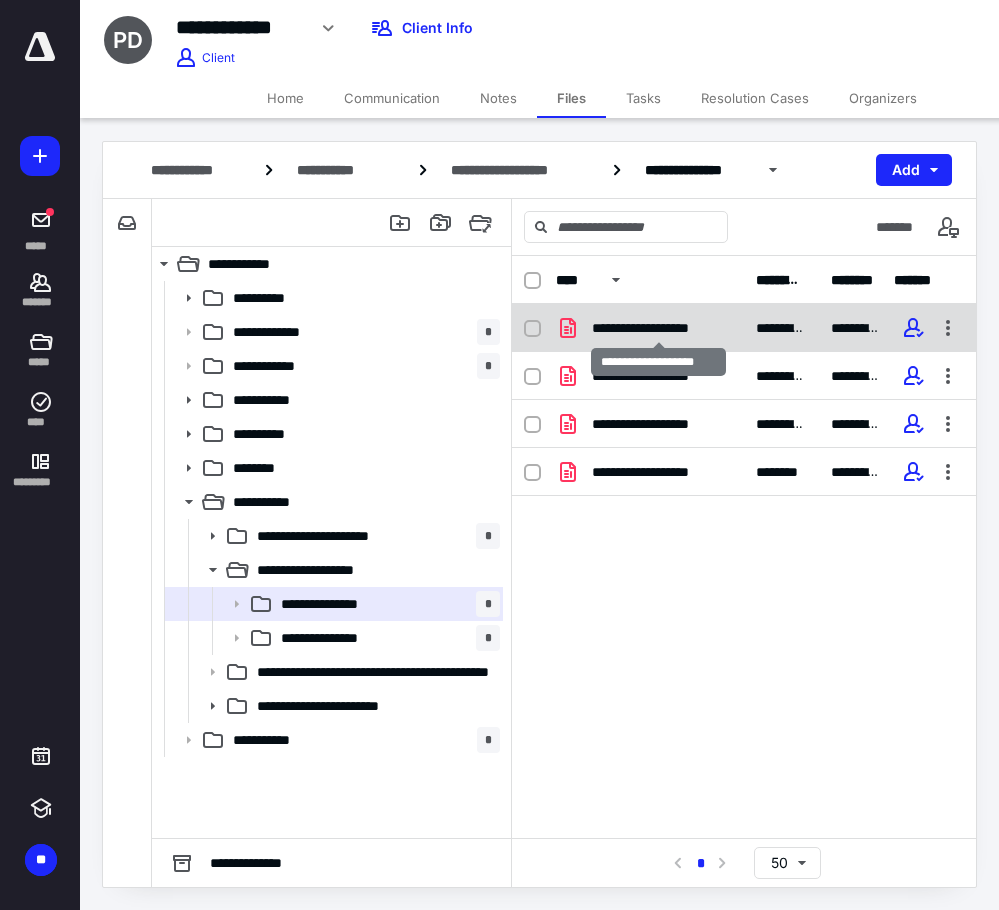 click on "**********" at bounding box center (658, 328) 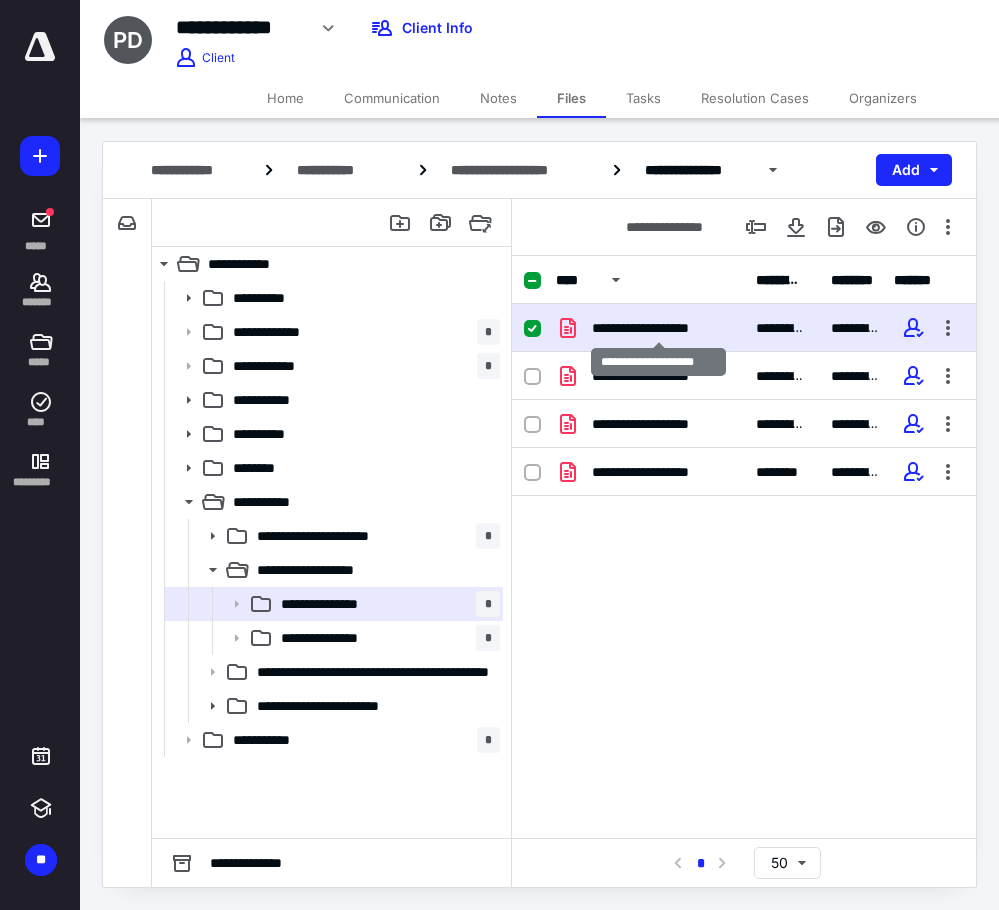 click on "**********" at bounding box center (658, 328) 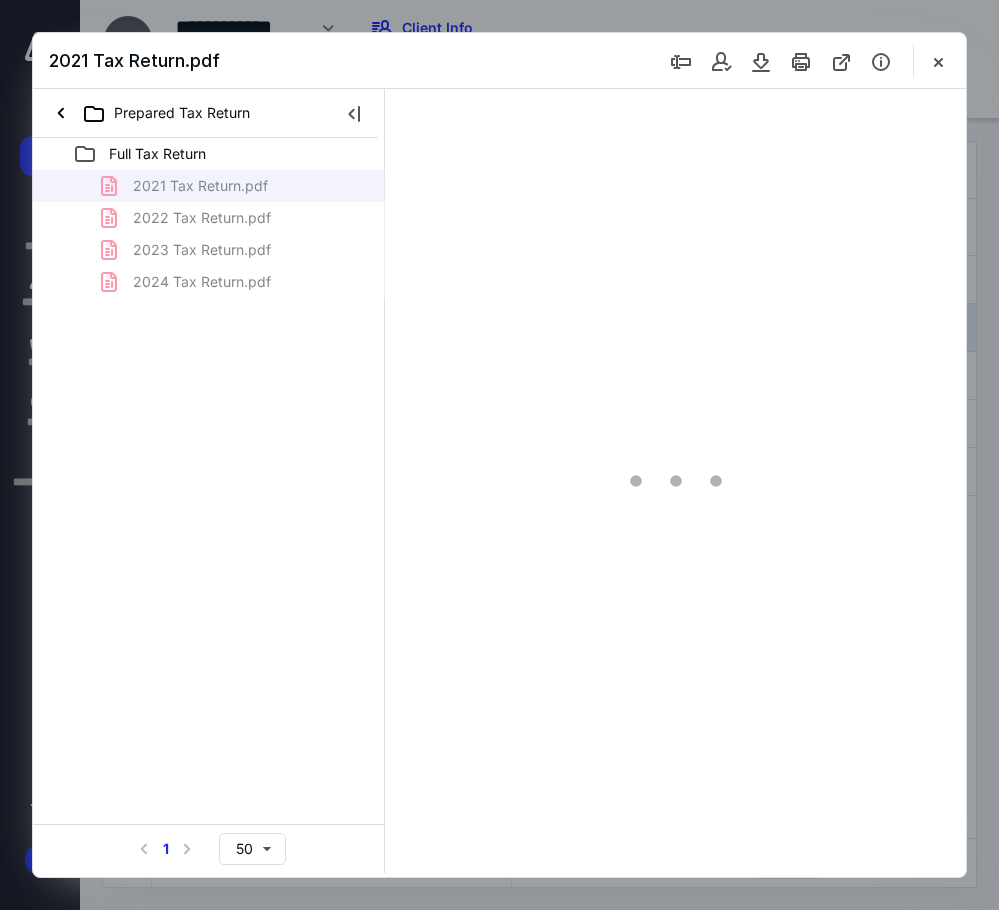 scroll, scrollTop: 0, scrollLeft: 0, axis: both 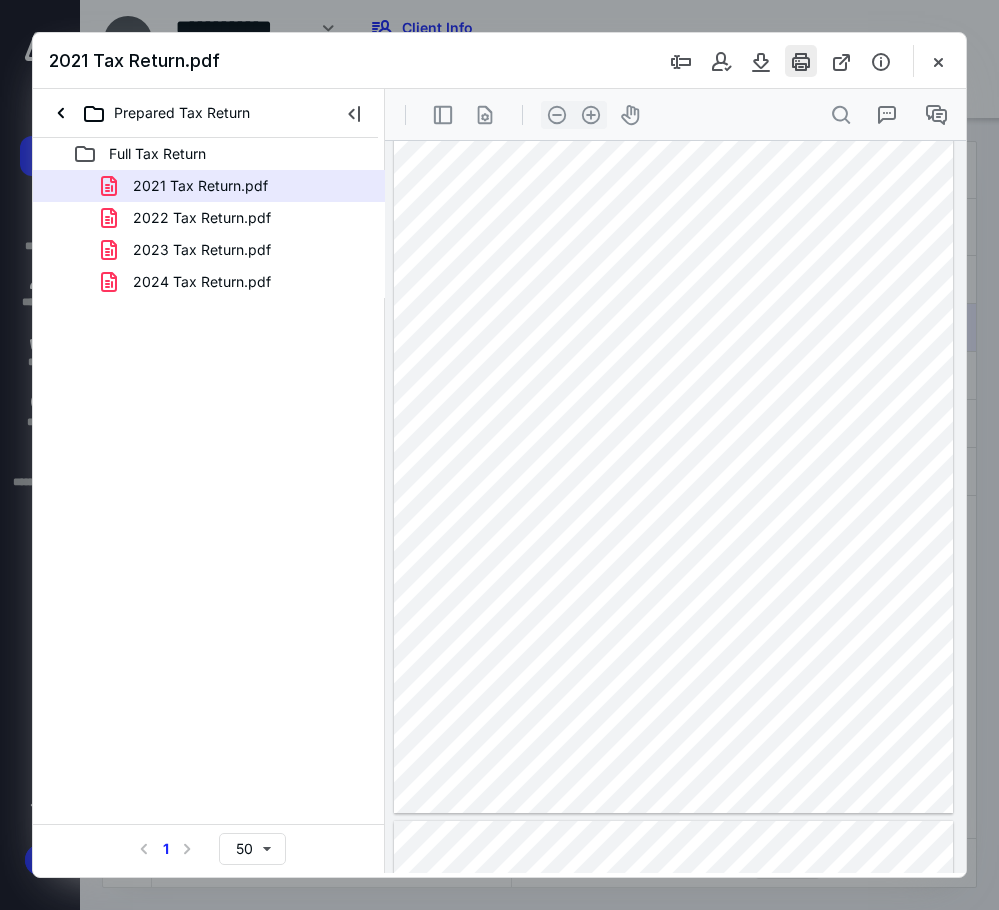 click at bounding box center (801, 61) 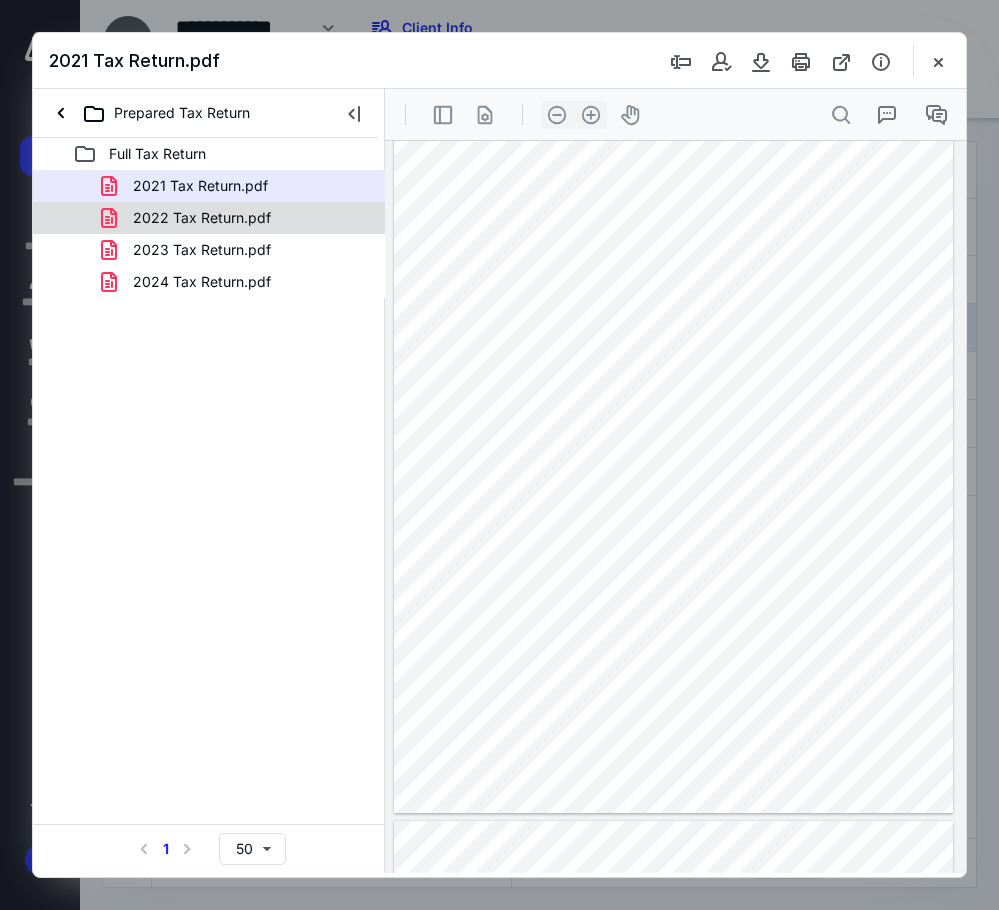 click on "2022 Tax Return.pdf" at bounding box center [237, 218] 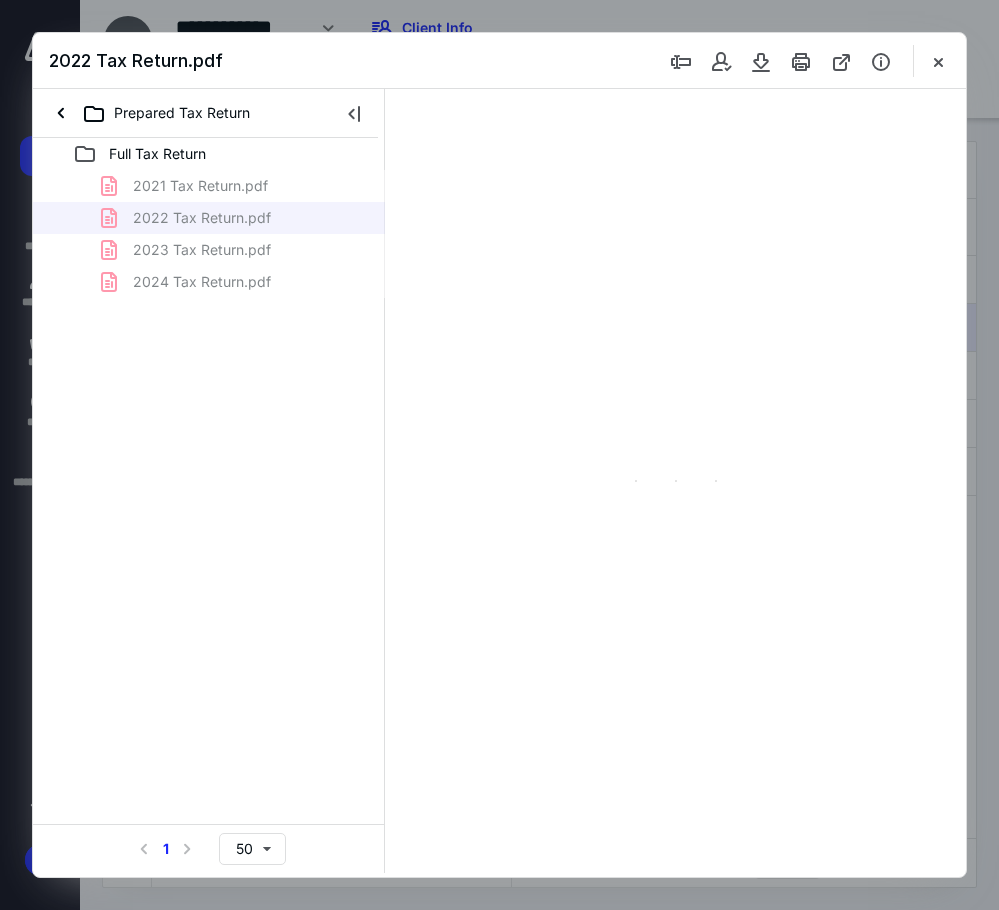 click on "2021 Tax Return.pdf 2022 Tax Return.pdf 2023 Tax Return.pdf 2024 Tax Return.pdf" at bounding box center (209, 234) 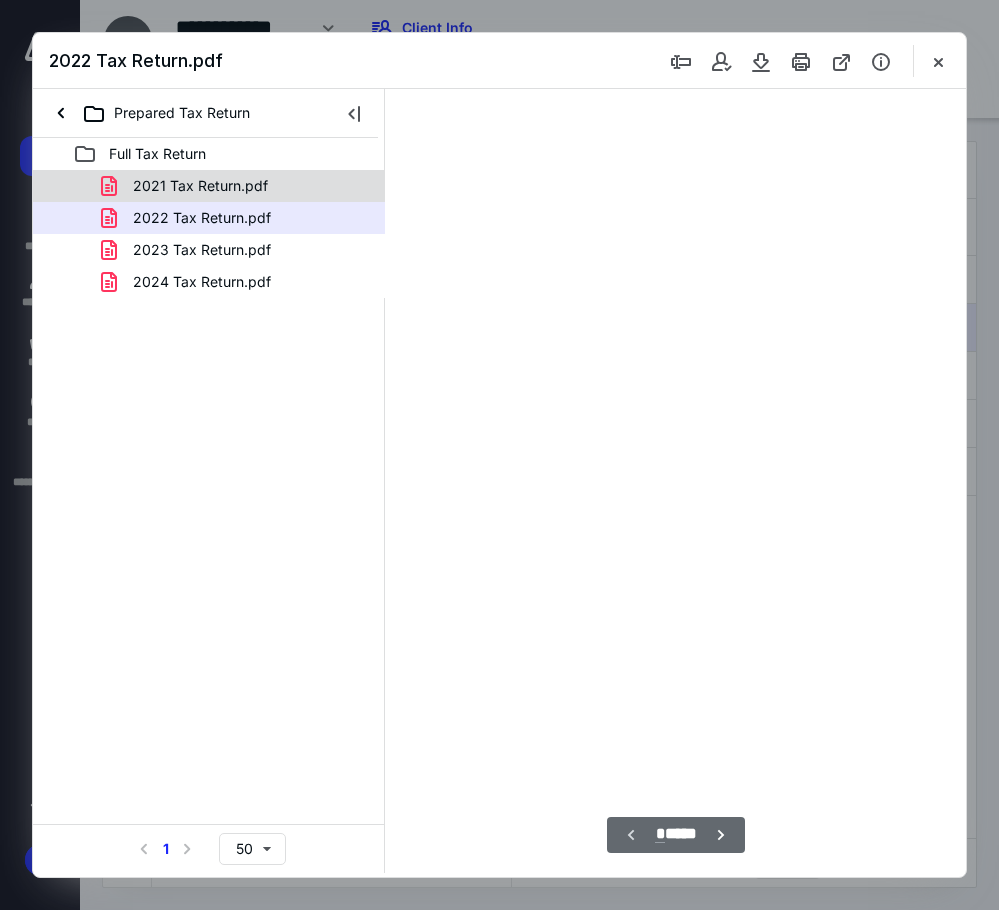 scroll, scrollTop: 56, scrollLeft: 0, axis: vertical 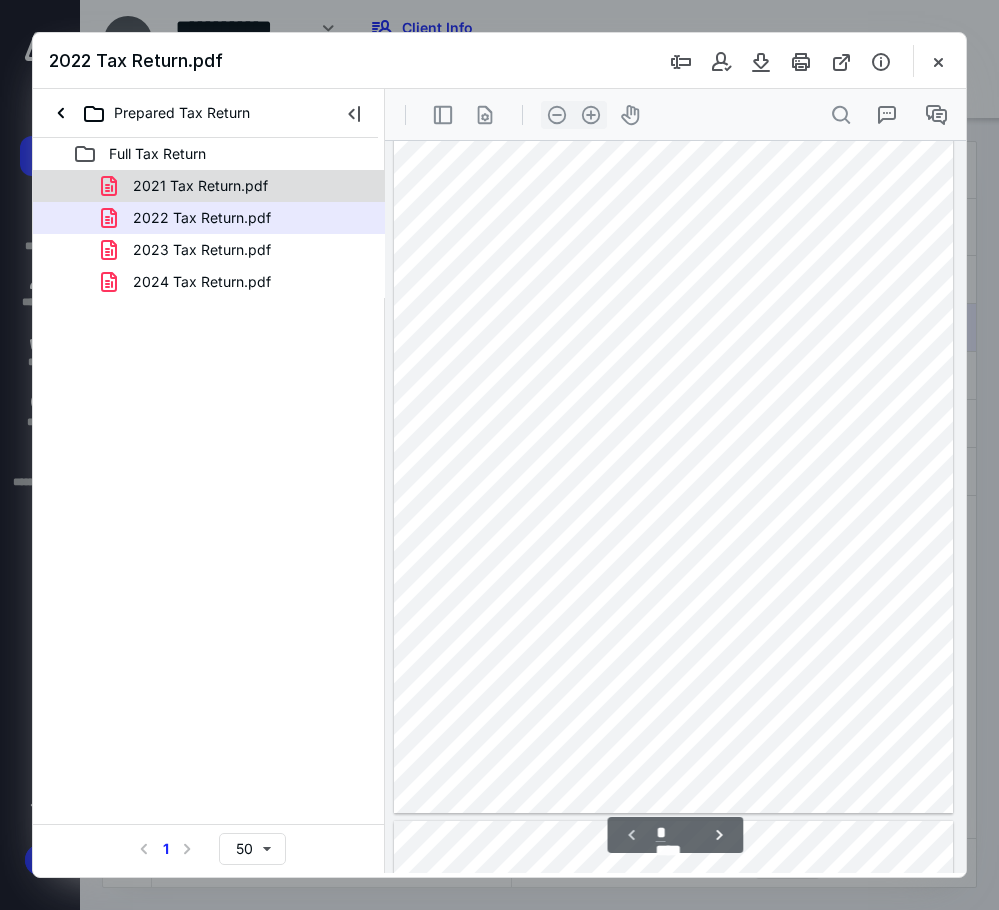 click on "2021 Tax Return.pdf" at bounding box center [200, 186] 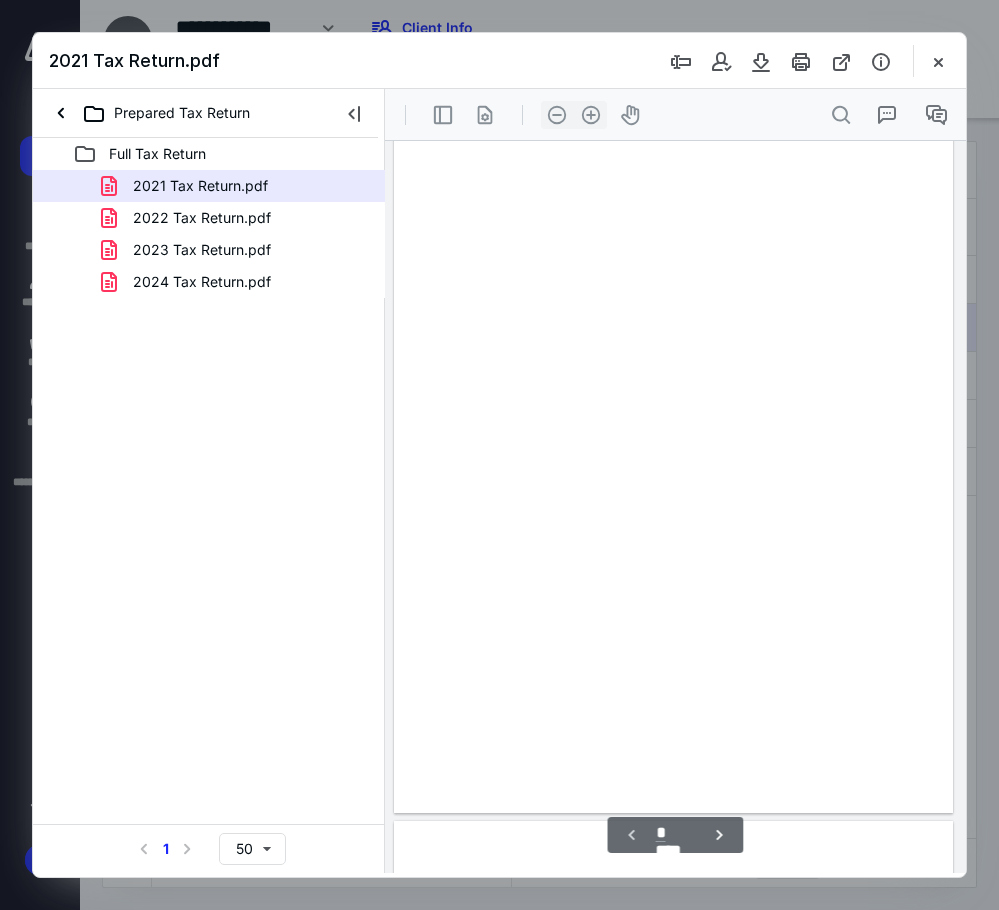 scroll, scrollTop: 0, scrollLeft: 0, axis: both 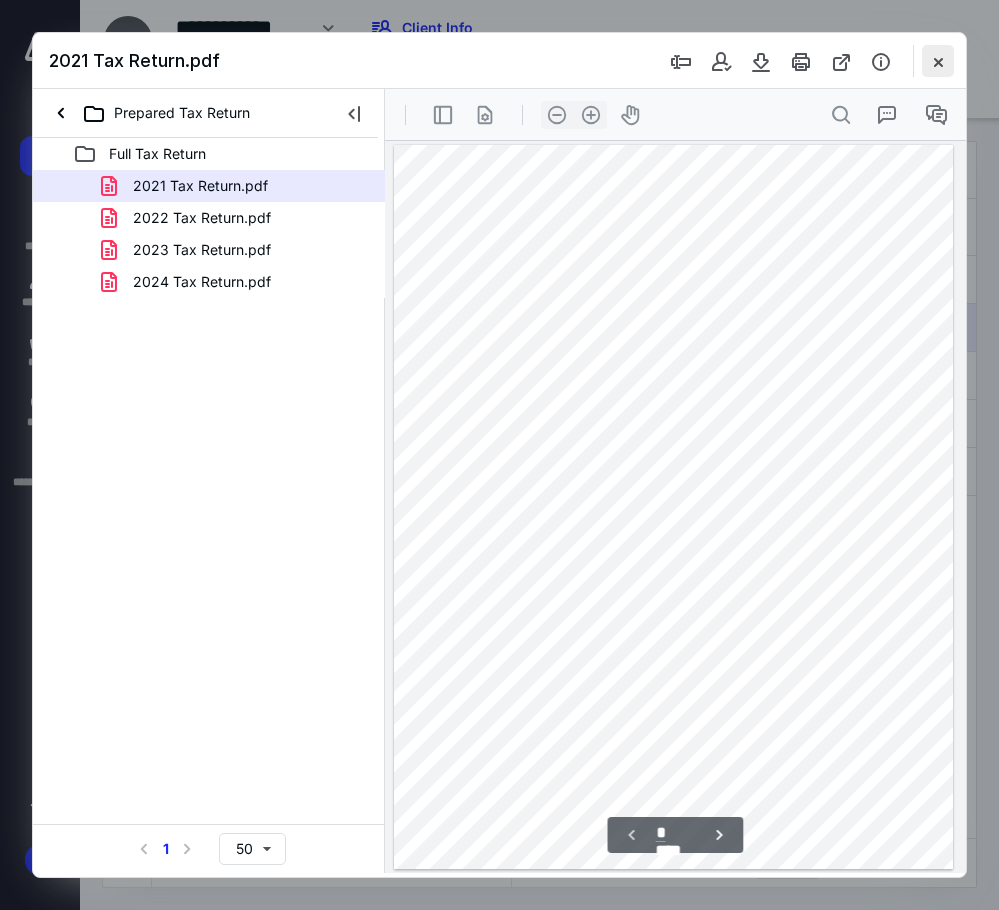 click at bounding box center [938, 61] 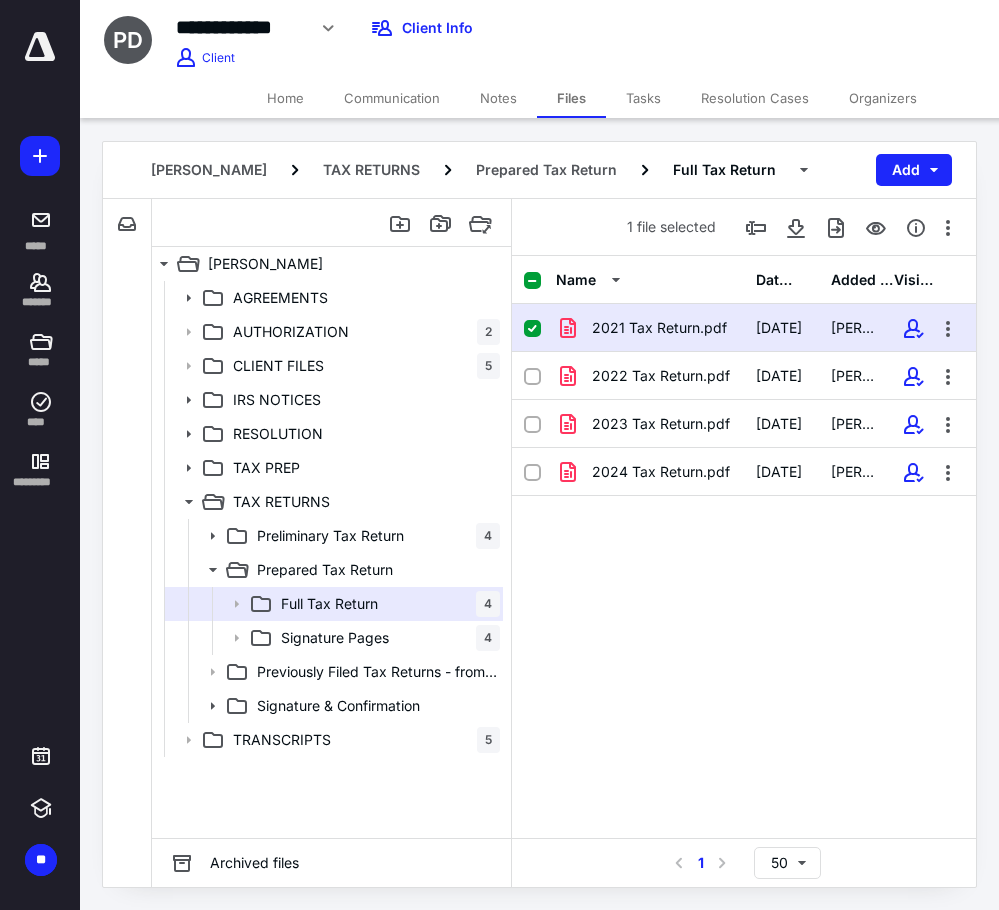 click on "Notes" at bounding box center (498, 98) 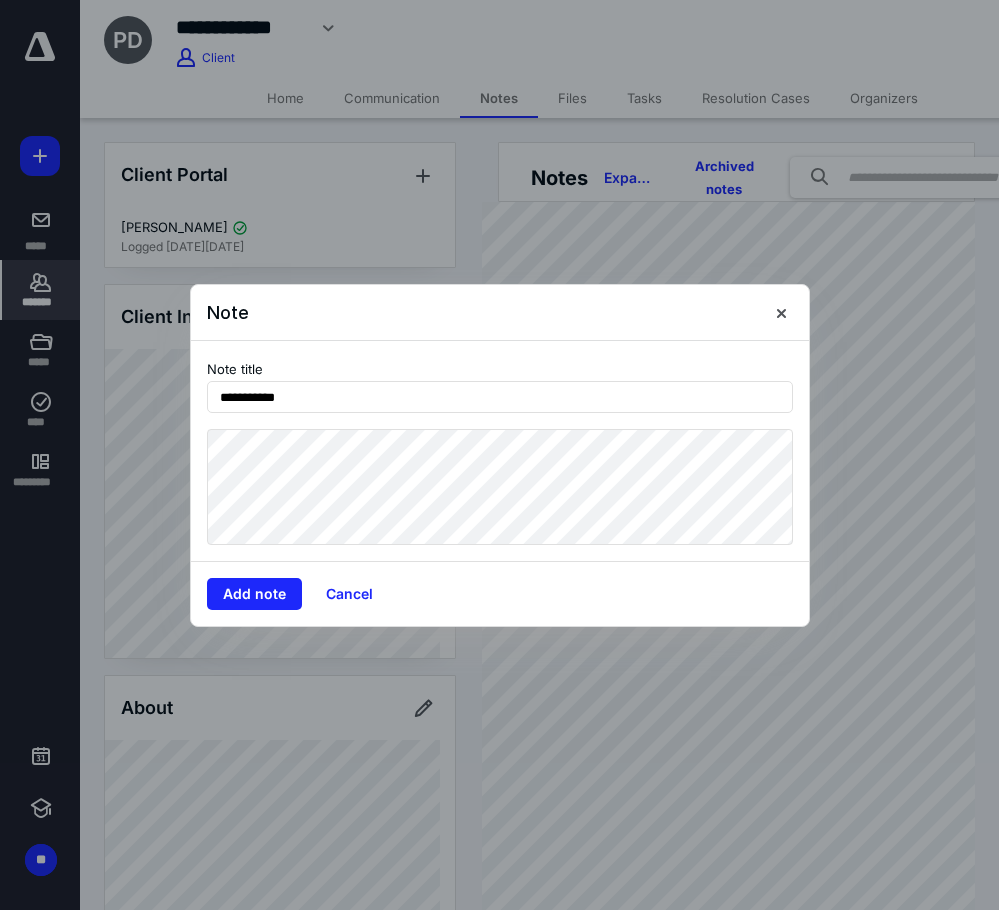 type on "**********" 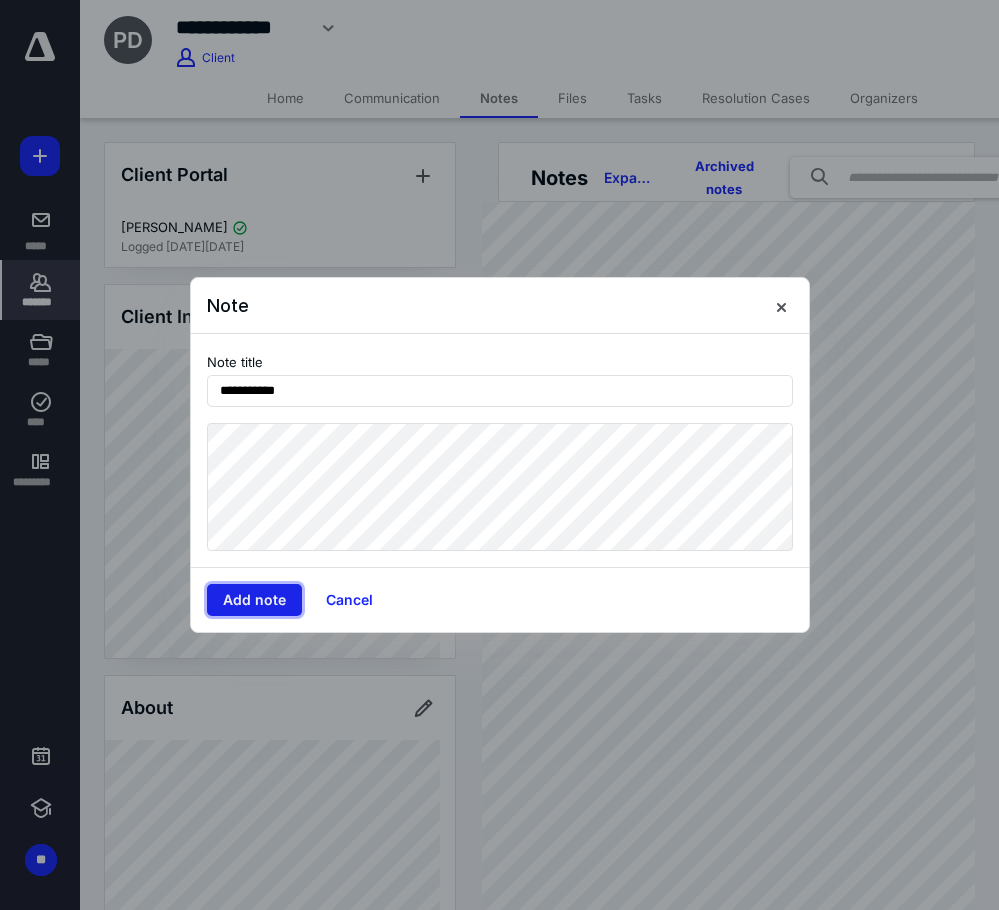 click on "Add note" at bounding box center (254, 600) 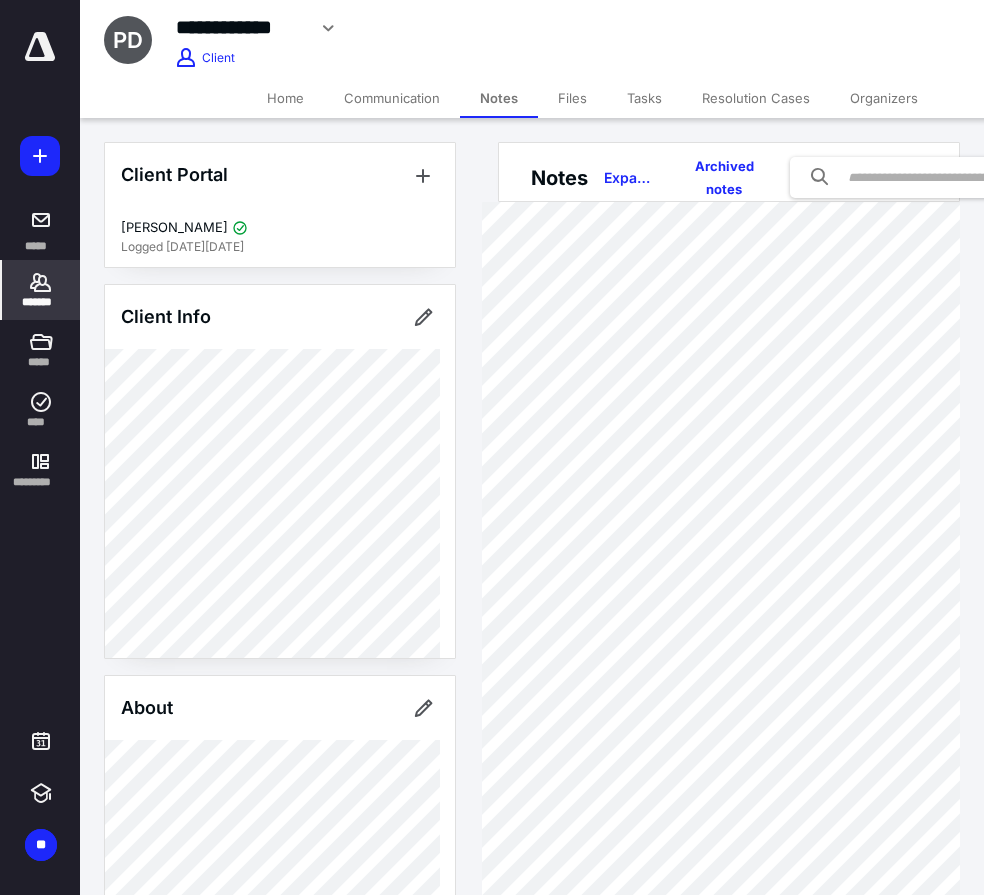 click on "Files" at bounding box center (572, 98) 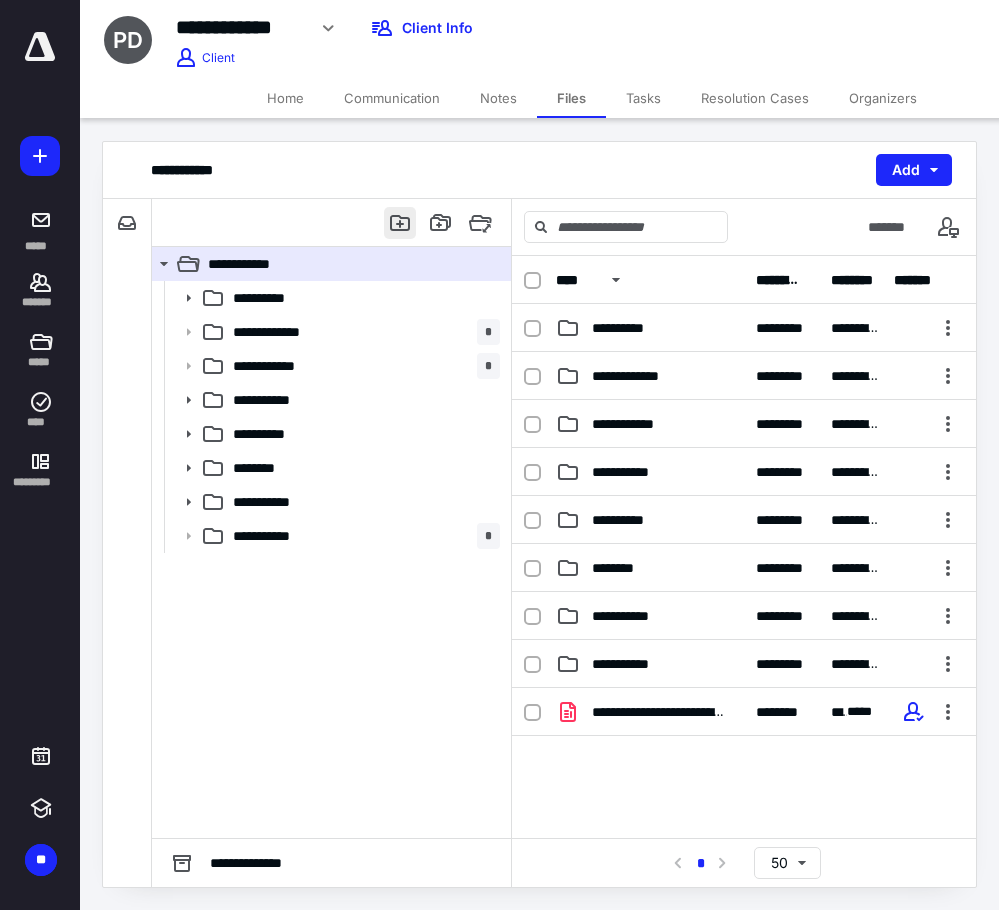 click at bounding box center [400, 223] 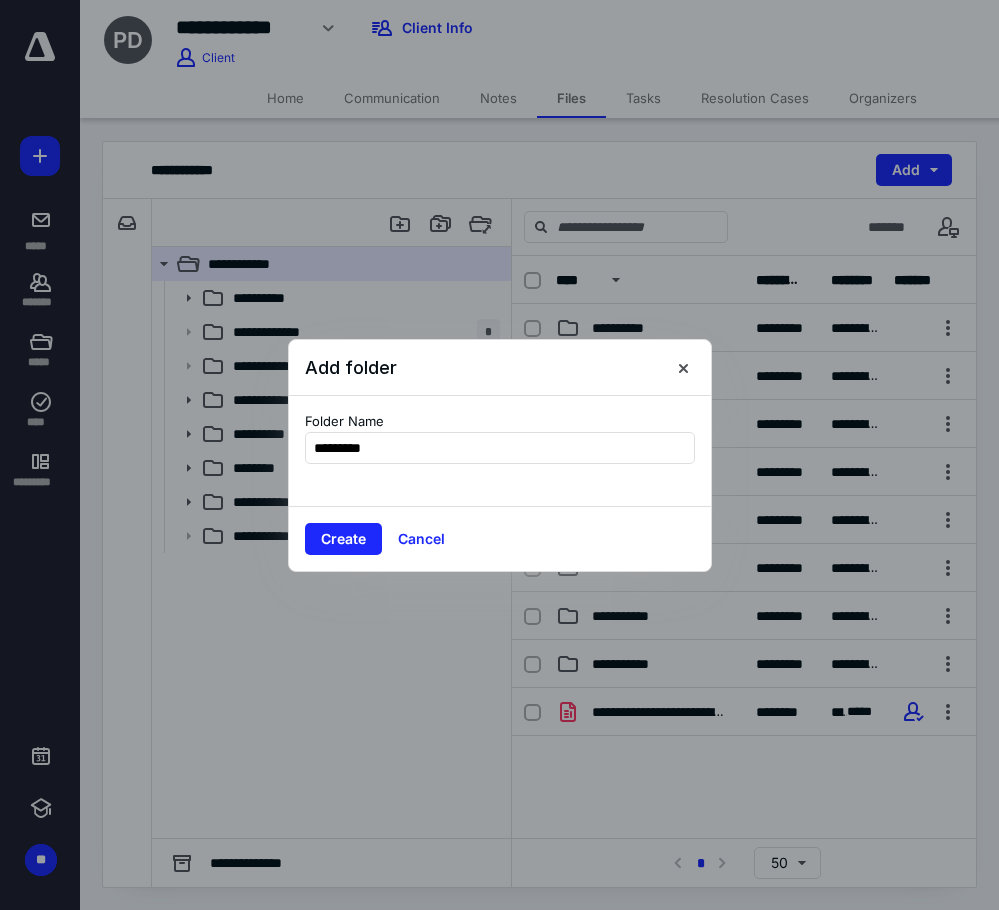 type on "**********" 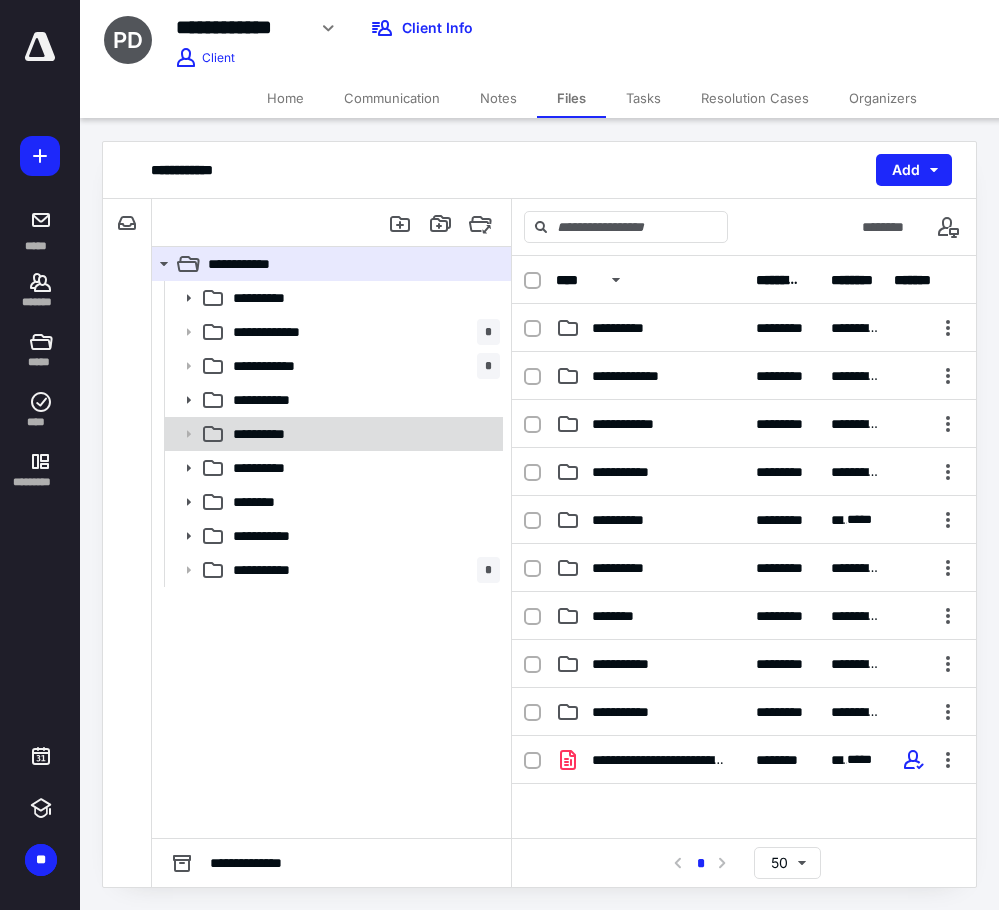 click on "**********" at bounding box center (276, 434) 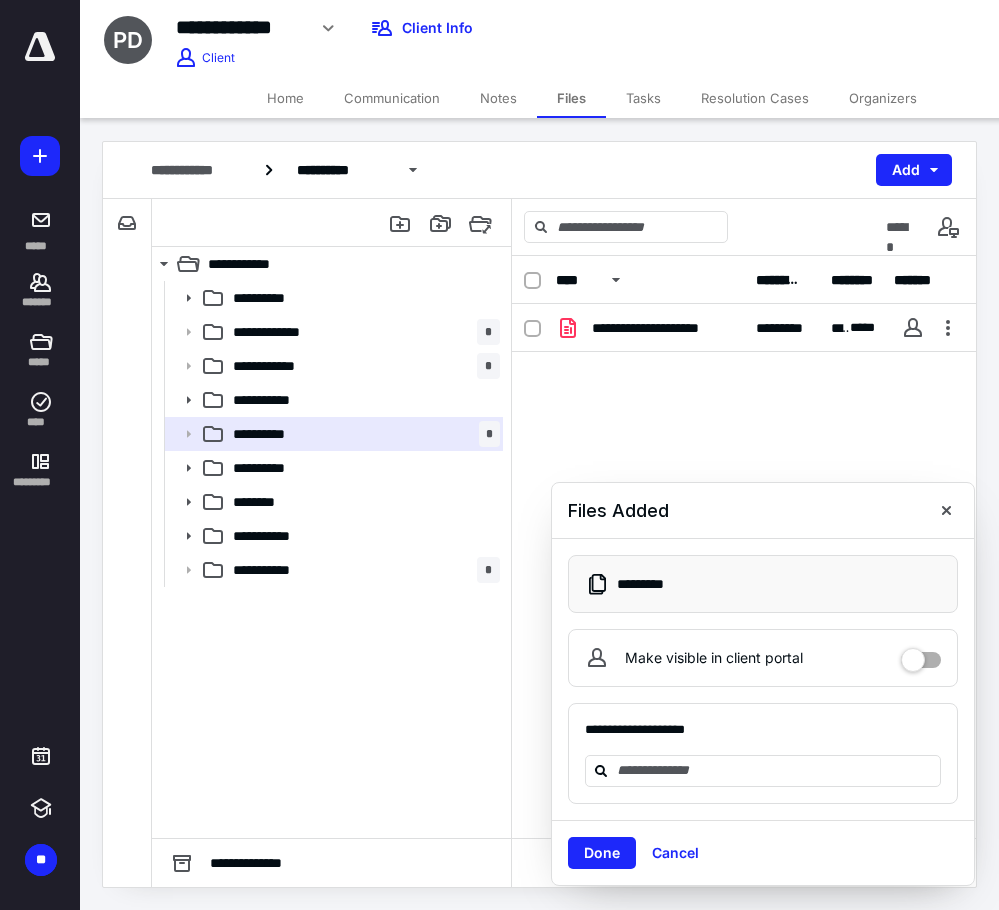 click at bounding box center (921, 653) 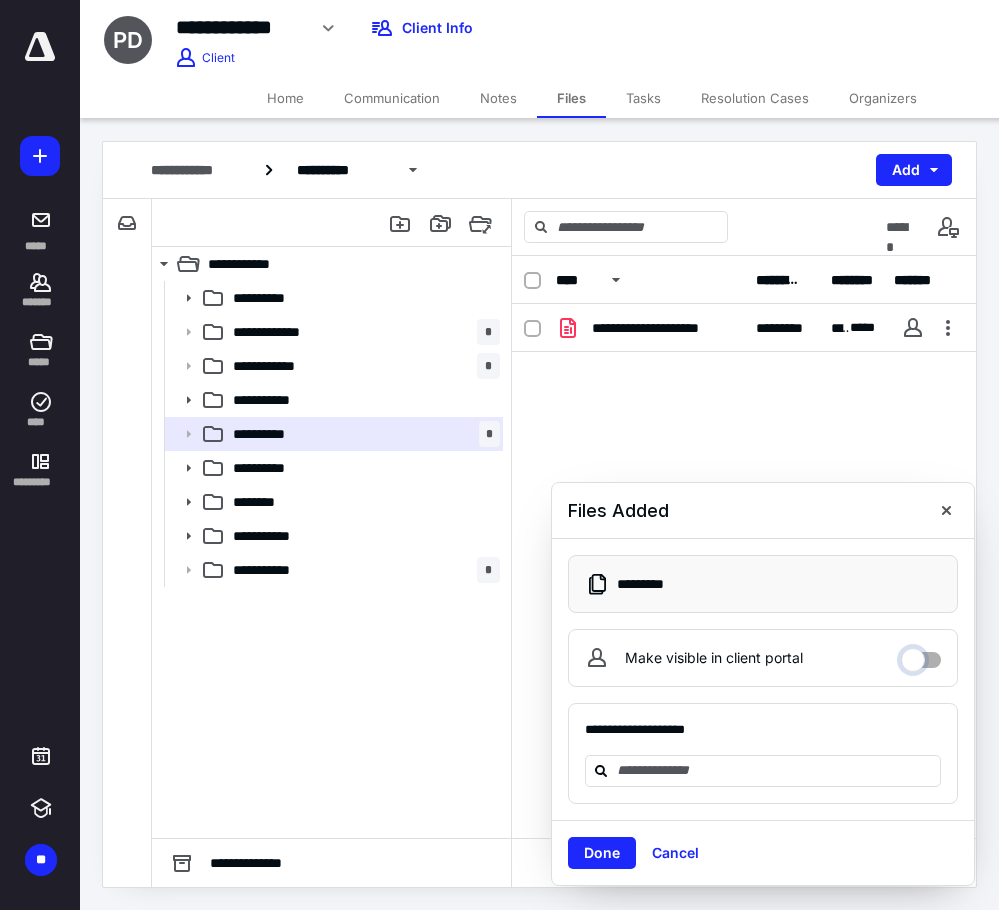 click on "Make visible in client portal" at bounding box center [921, 655] 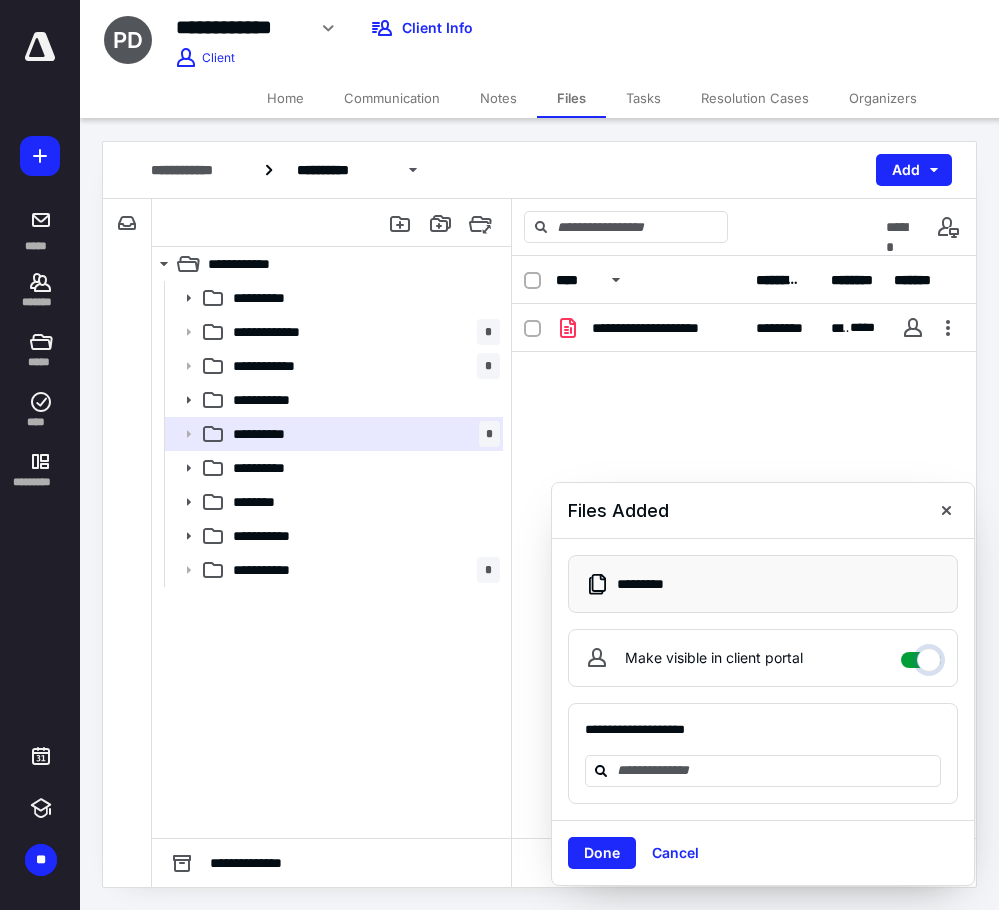 checkbox on "****" 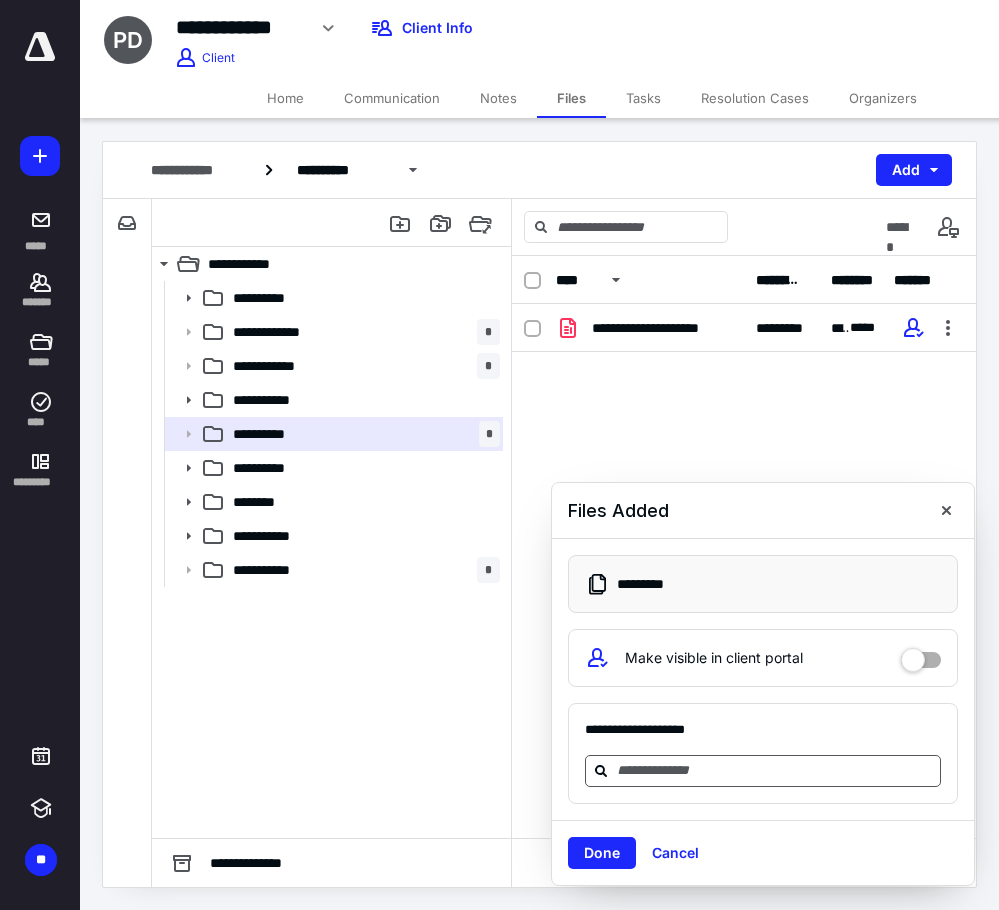 click at bounding box center (775, 770) 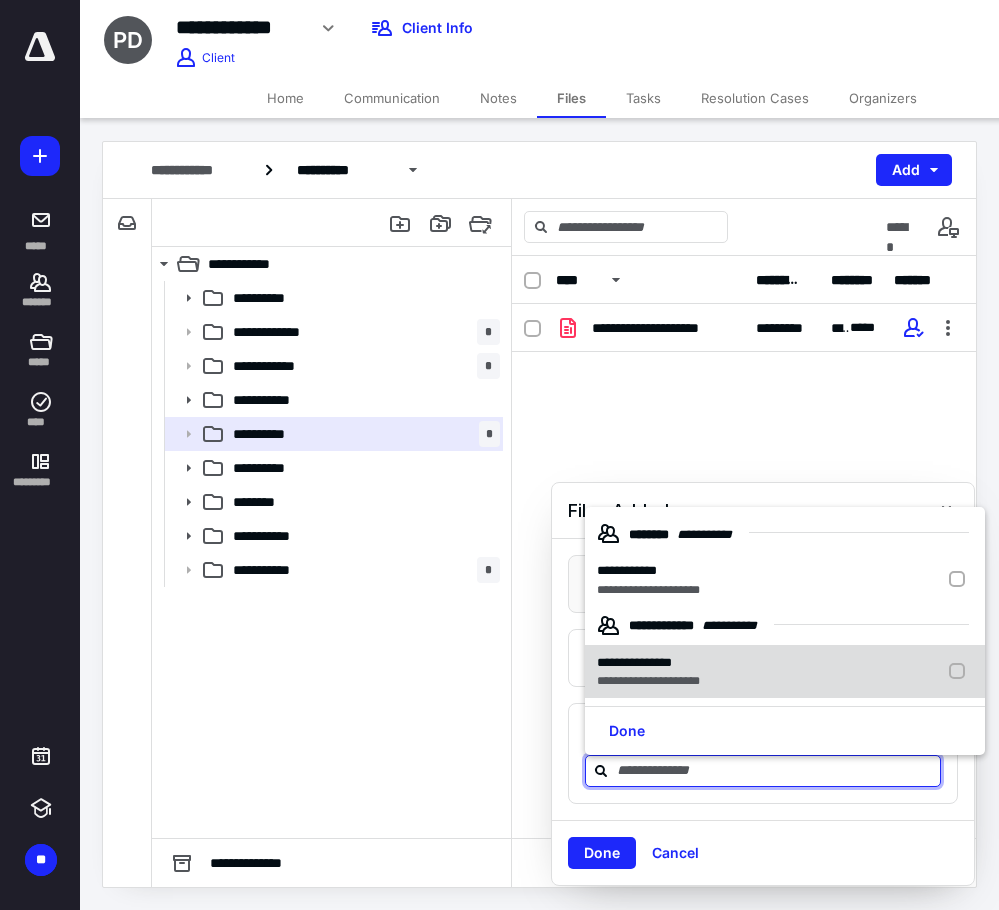 click on "**********" at bounding box center [648, 663] 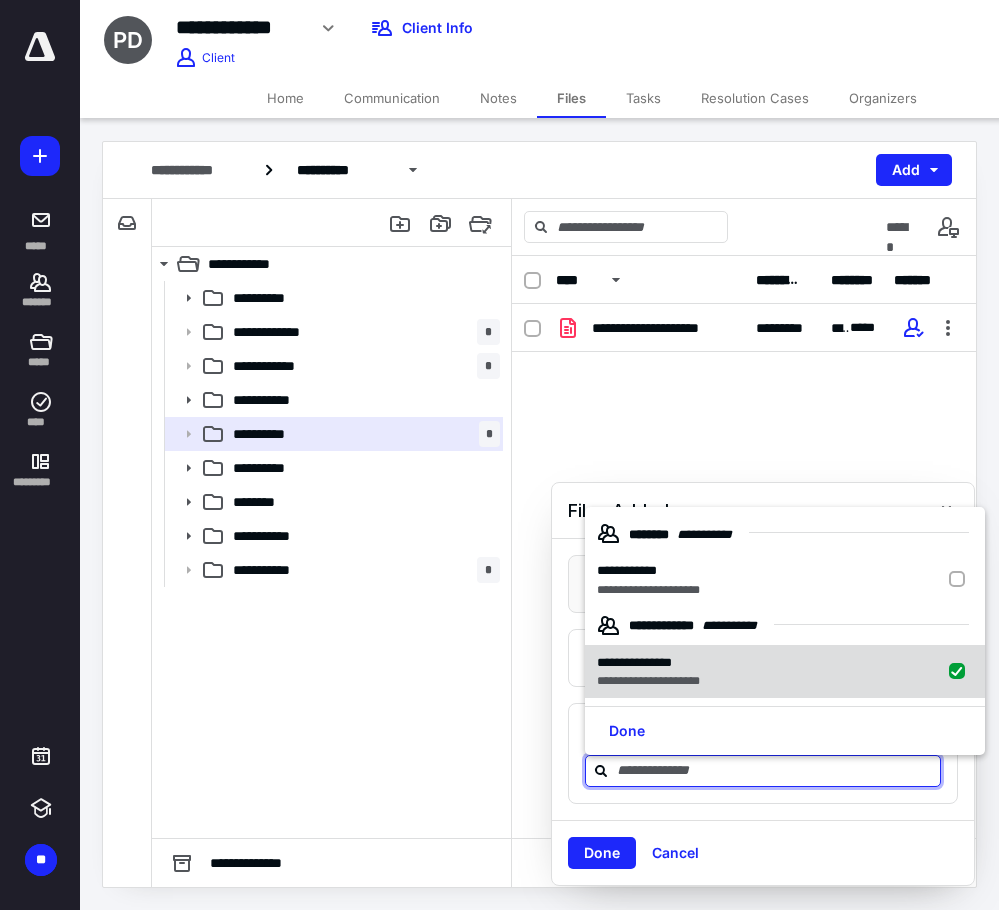 checkbox on "true" 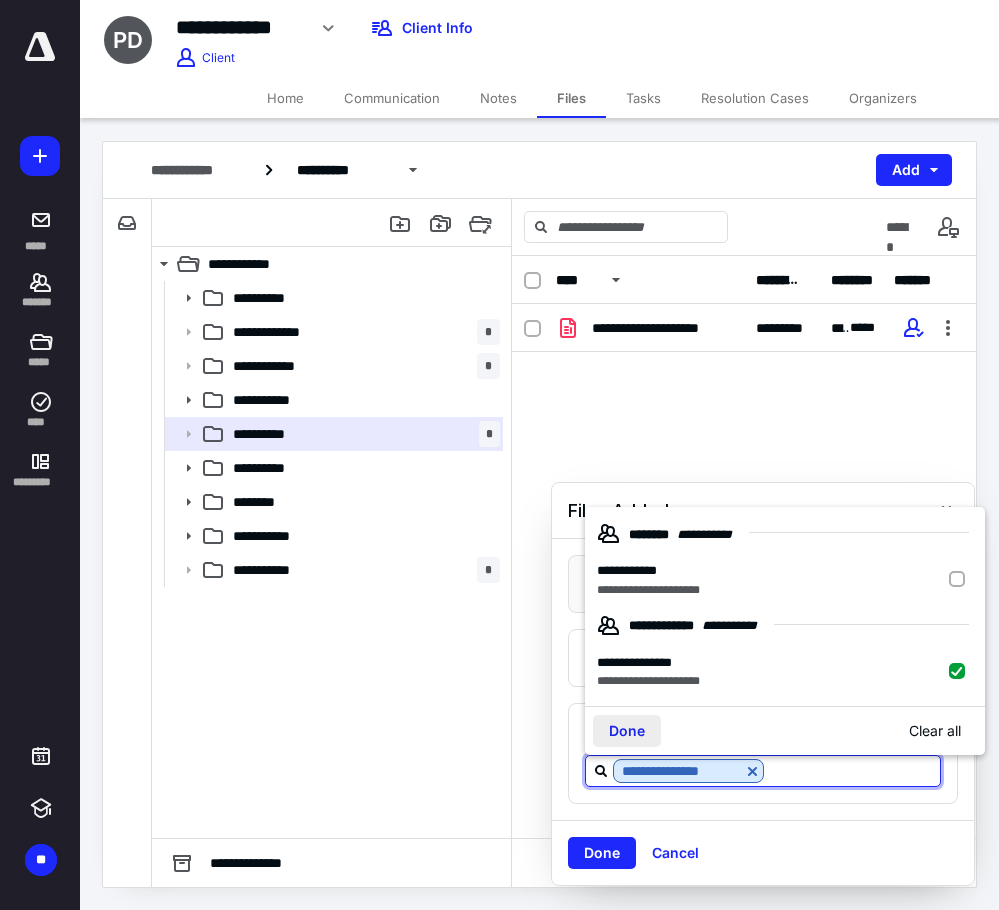 click on "Done" at bounding box center (627, 731) 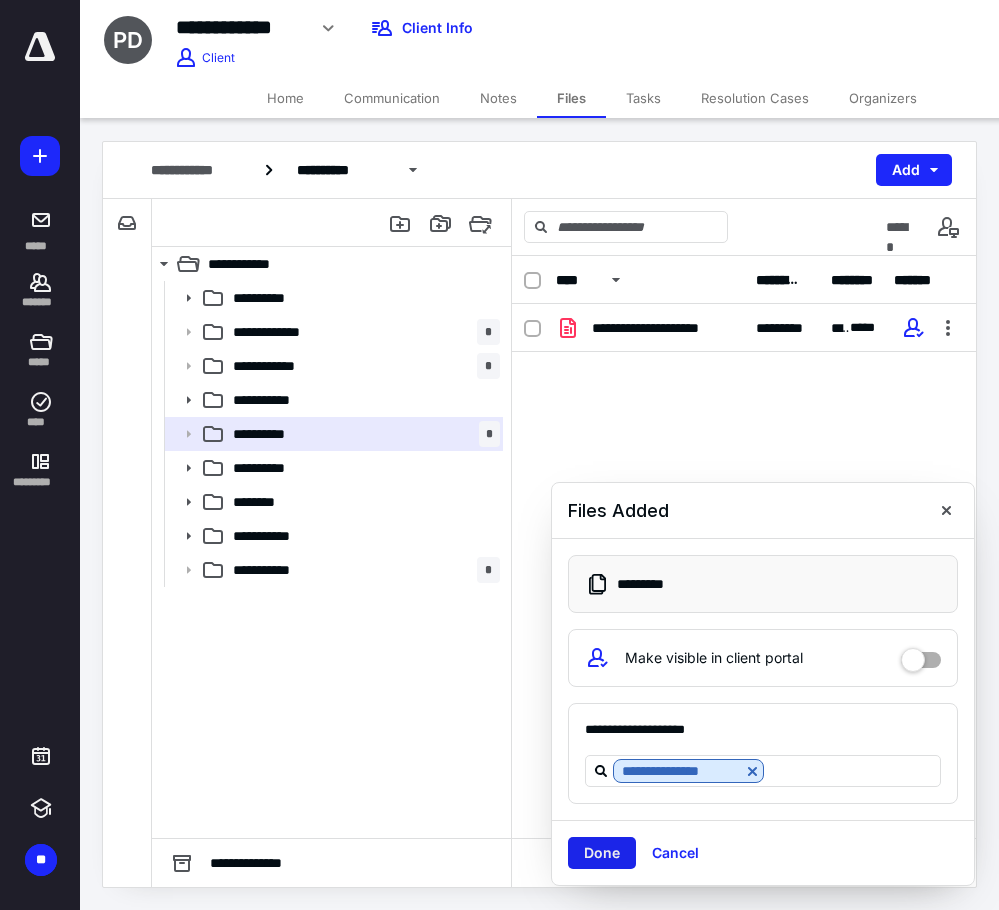 click on "Done" at bounding box center (602, 853) 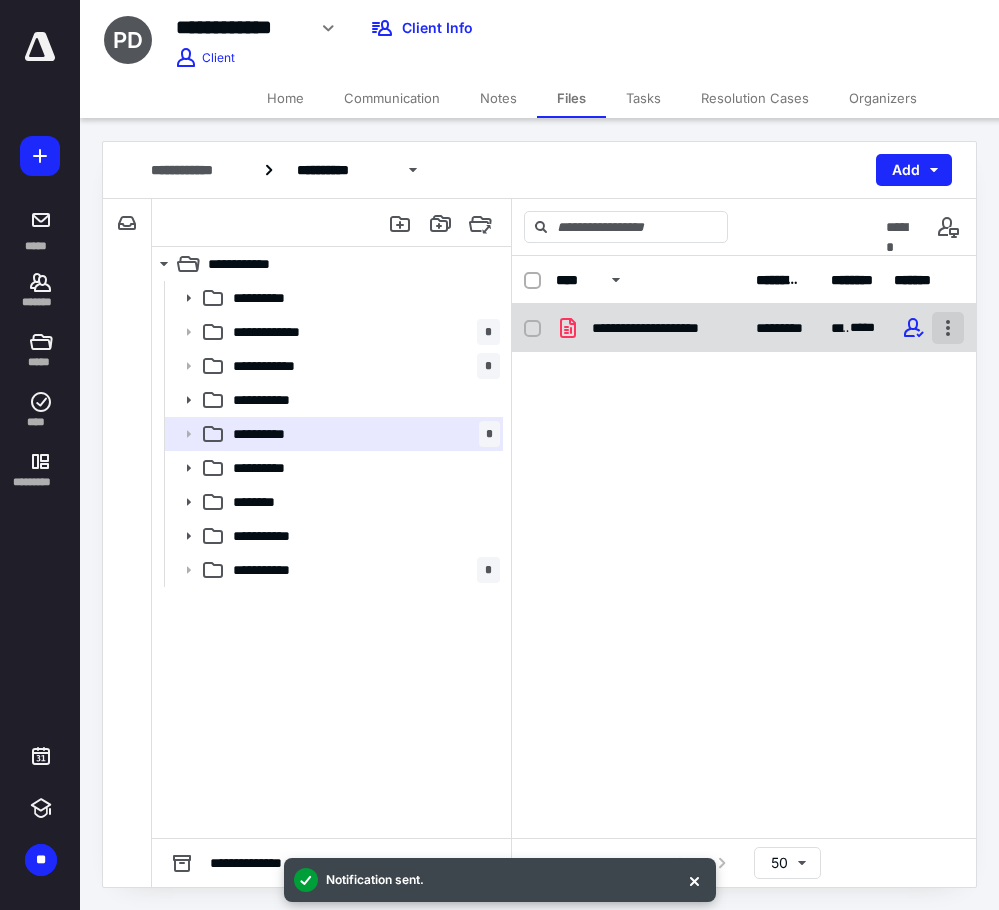 click at bounding box center [948, 328] 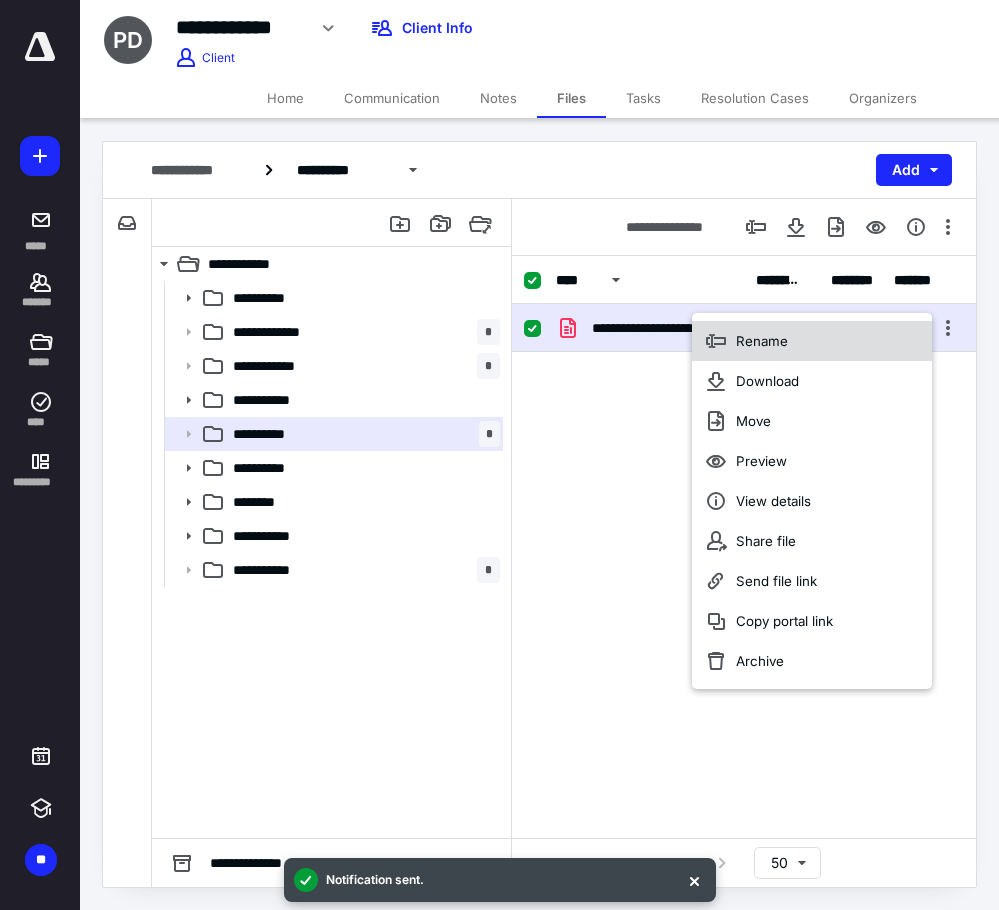 click on "Rename" at bounding box center (812, 341) 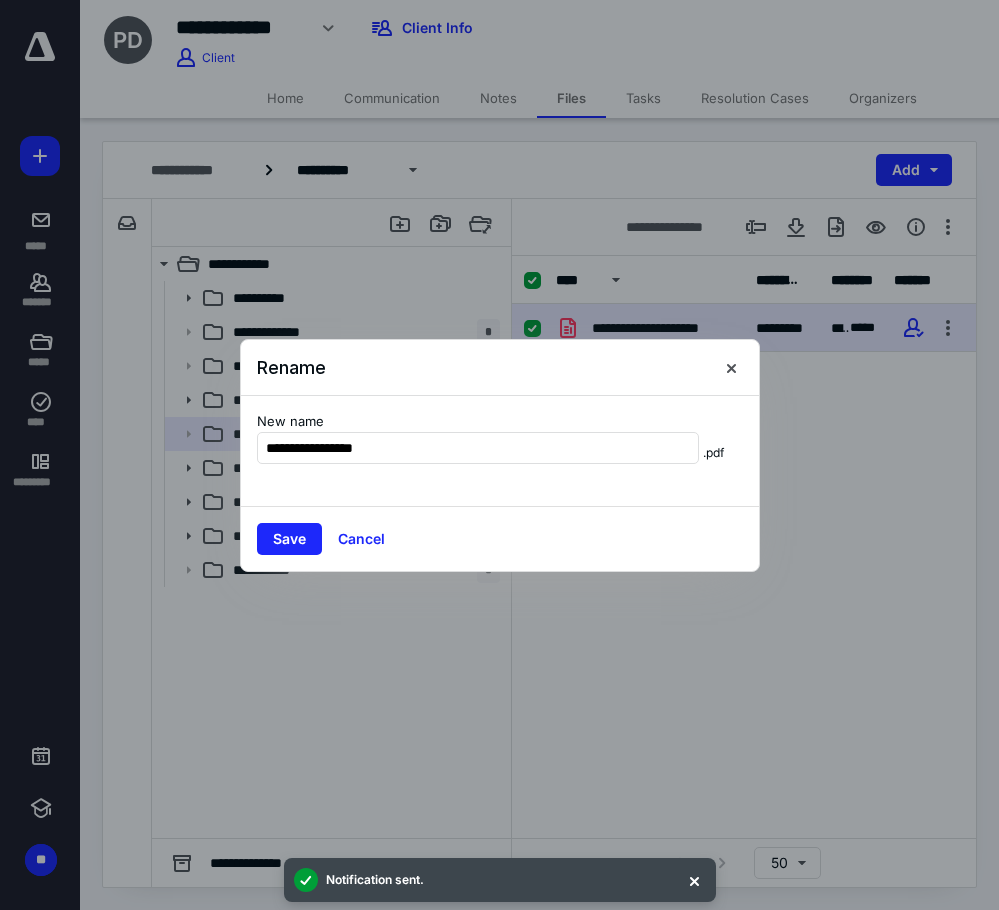 type on "*" 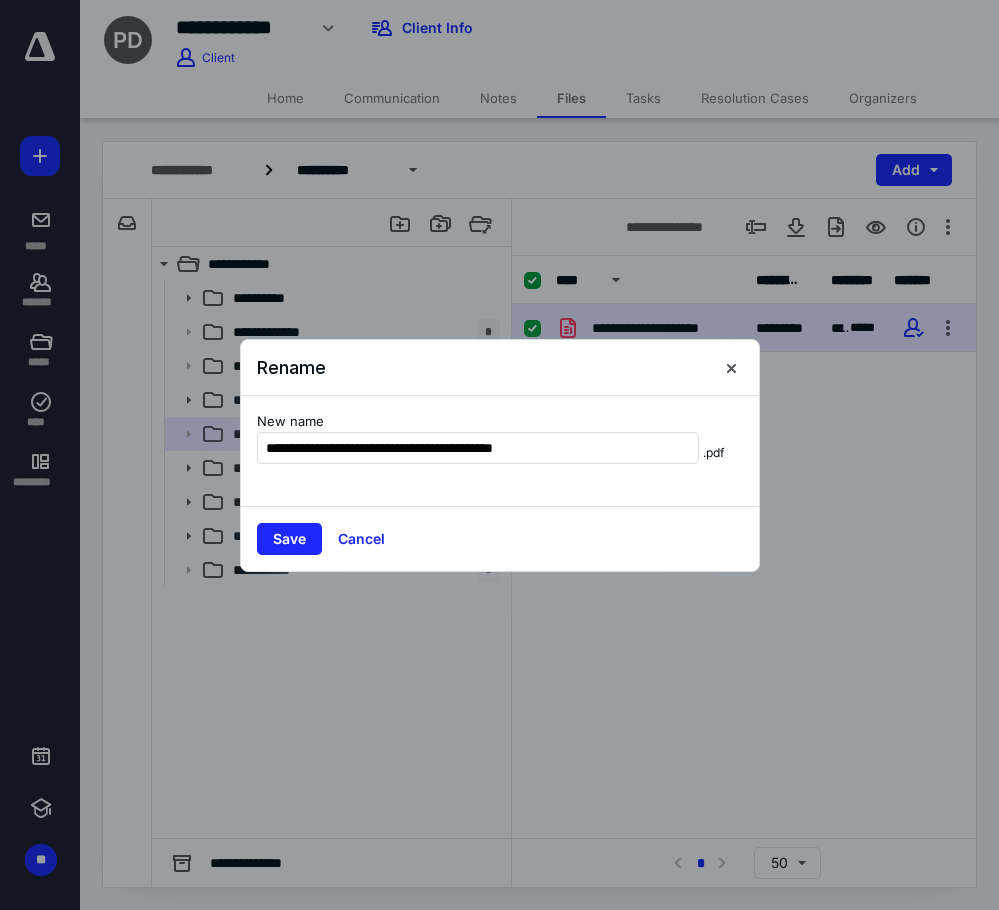 type on "**********" 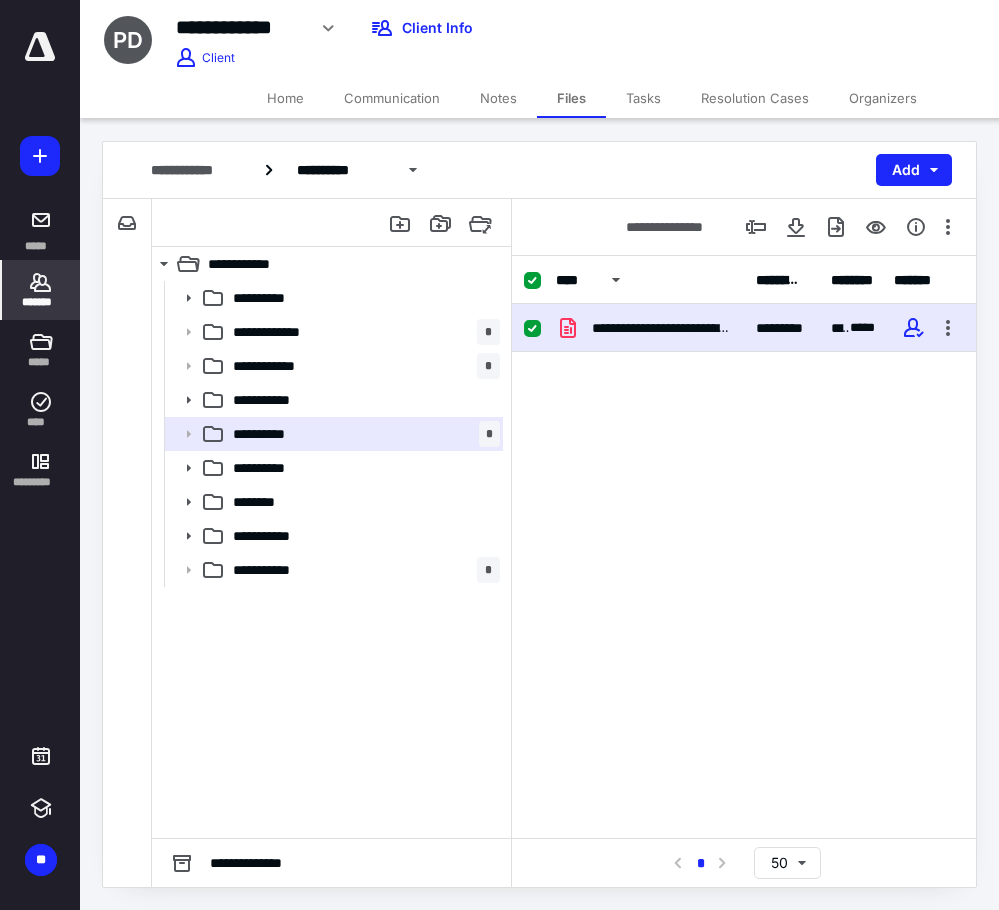 click on "*******" at bounding box center (41, 302) 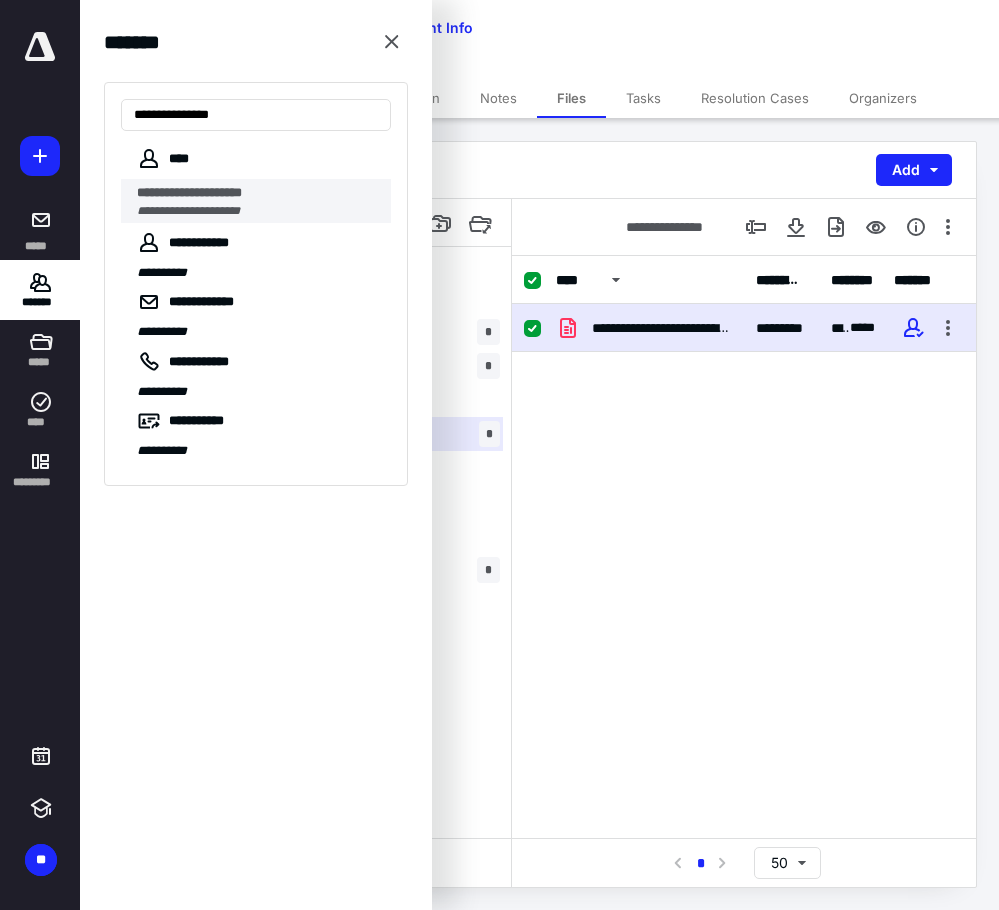 type on "**********" 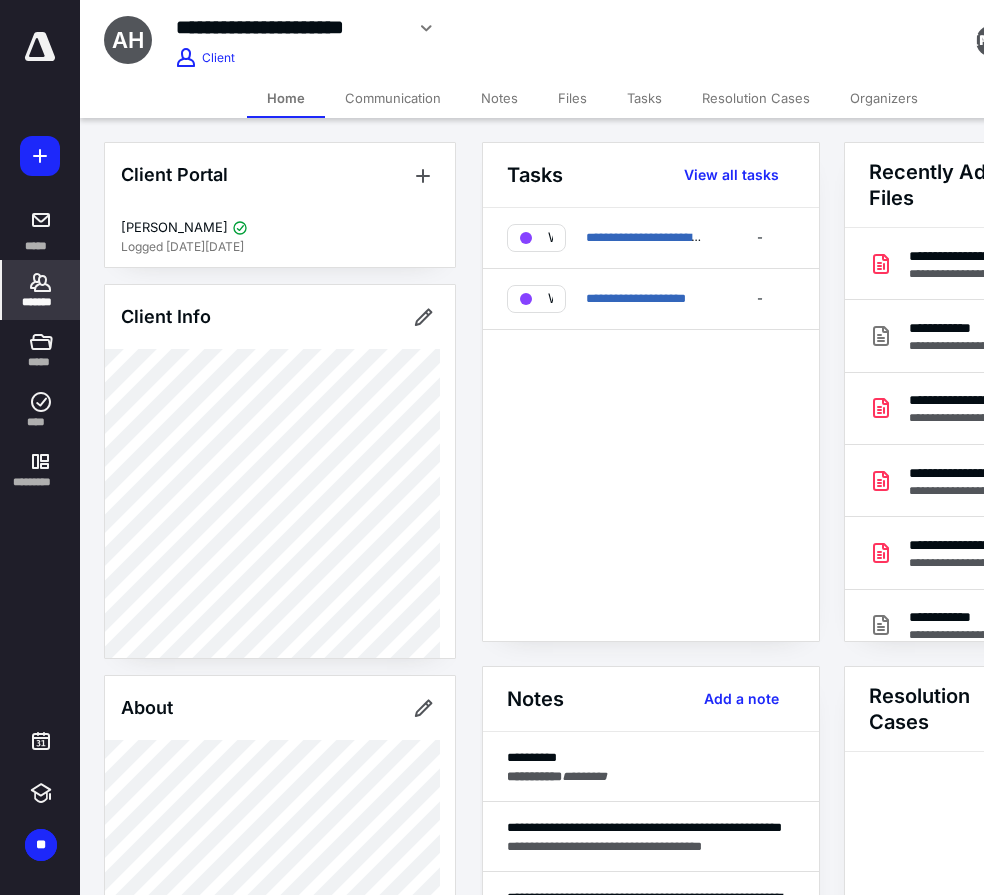 click on "Notes" at bounding box center [499, 98] 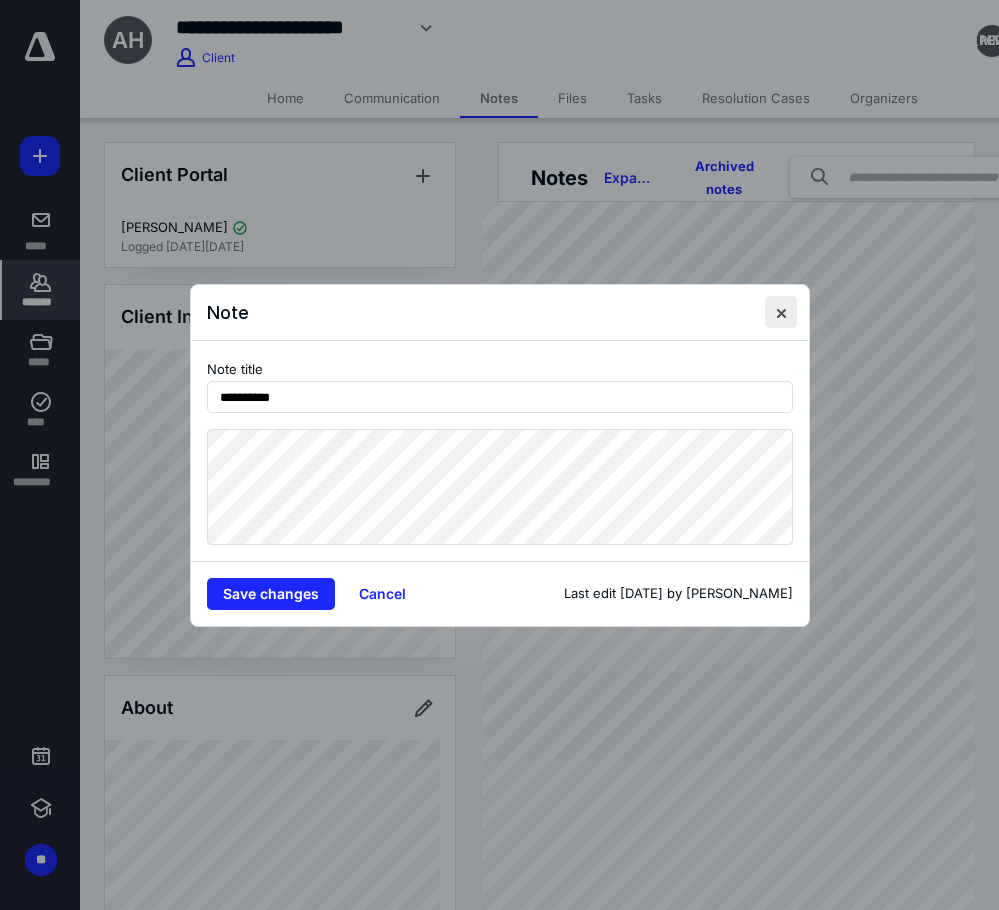 click at bounding box center [781, 312] 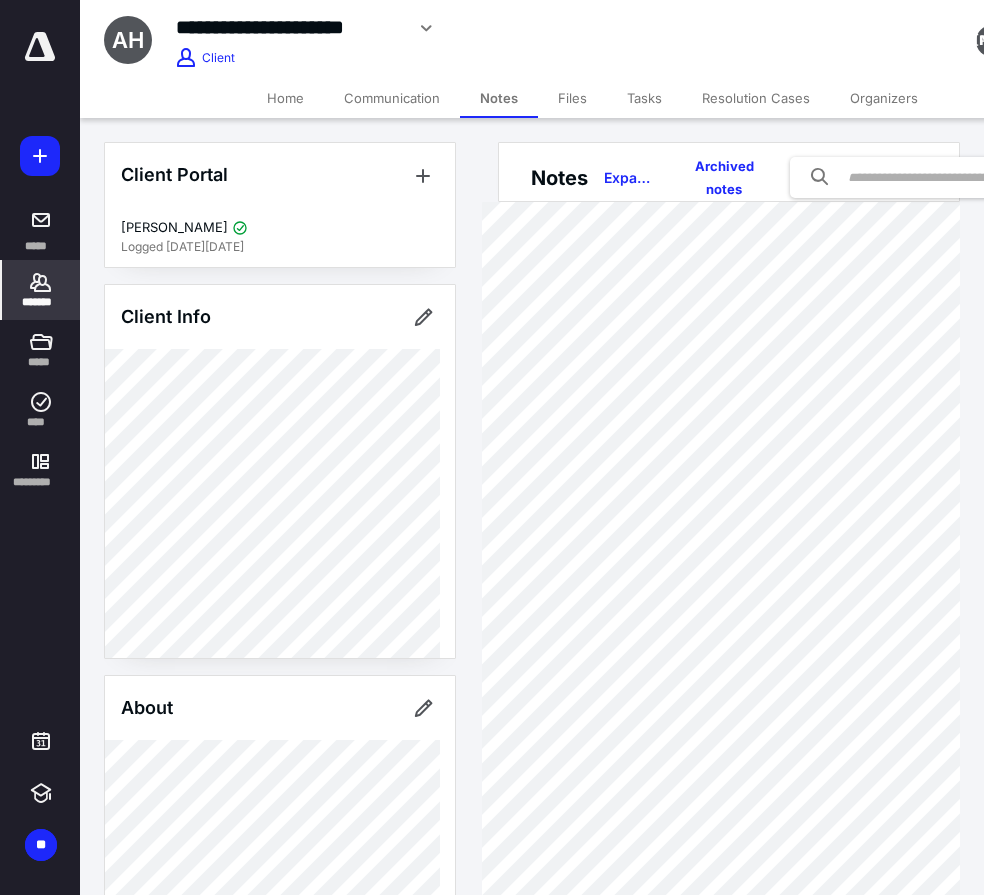 click on "Files" at bounding box center [572, 98] 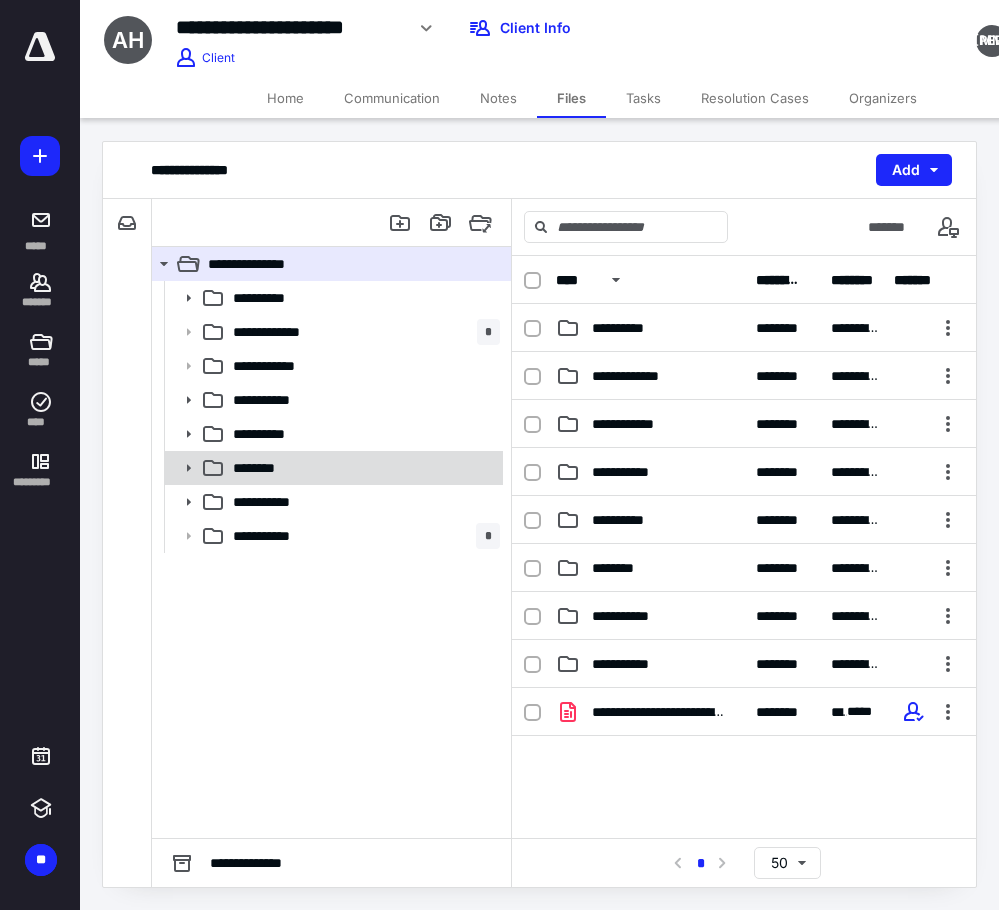 click on "********" at bounding box center [362, 468] 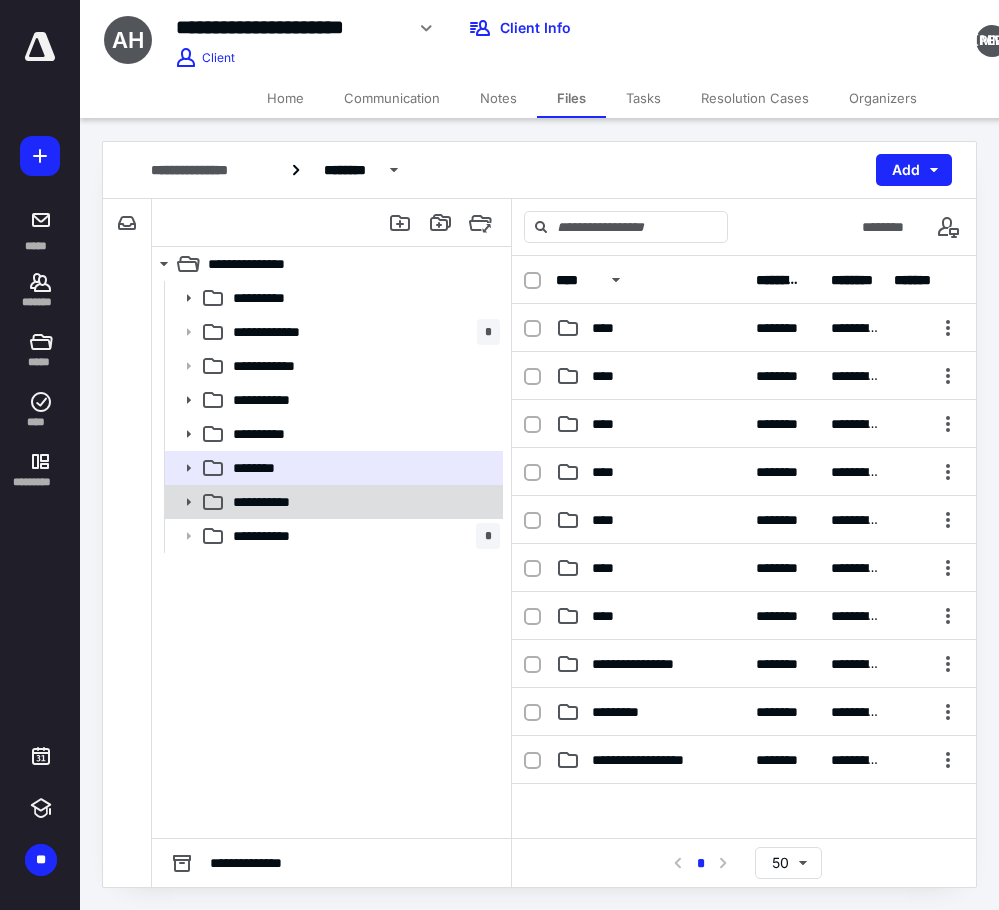 click on "**********" at bounding box center (362, 502) 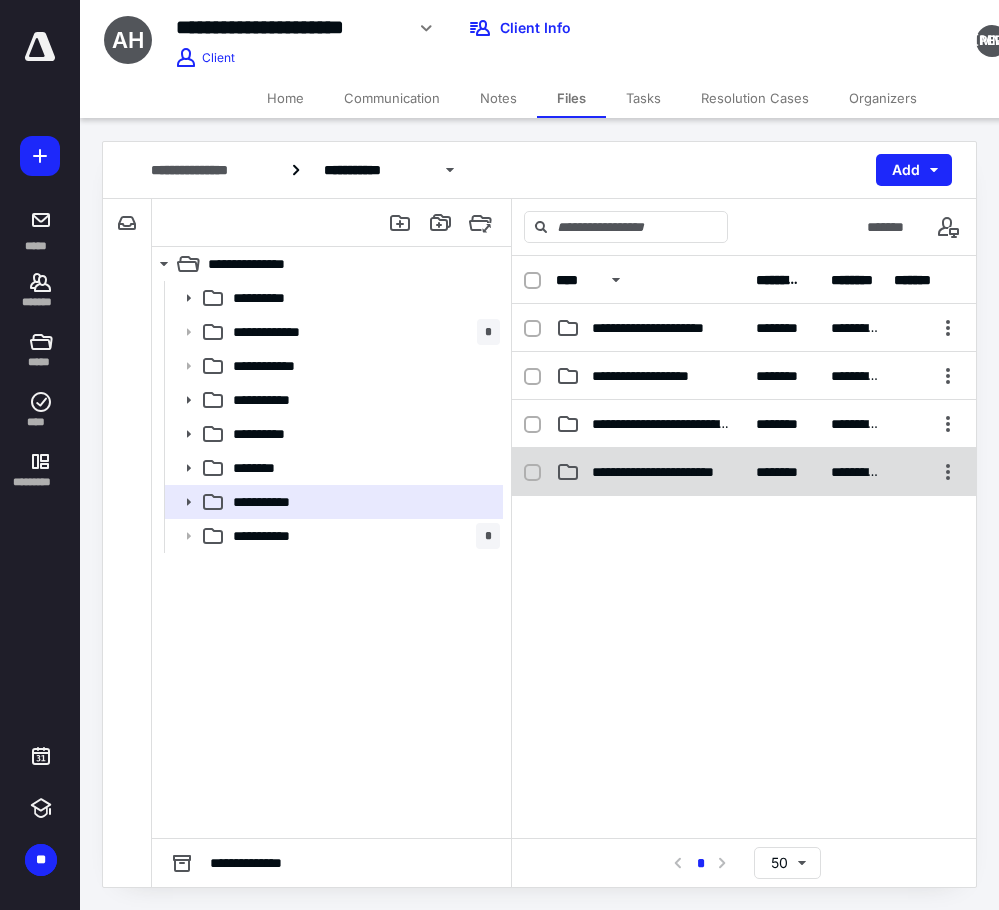 click on "**********" at bounding box center (662, 472) 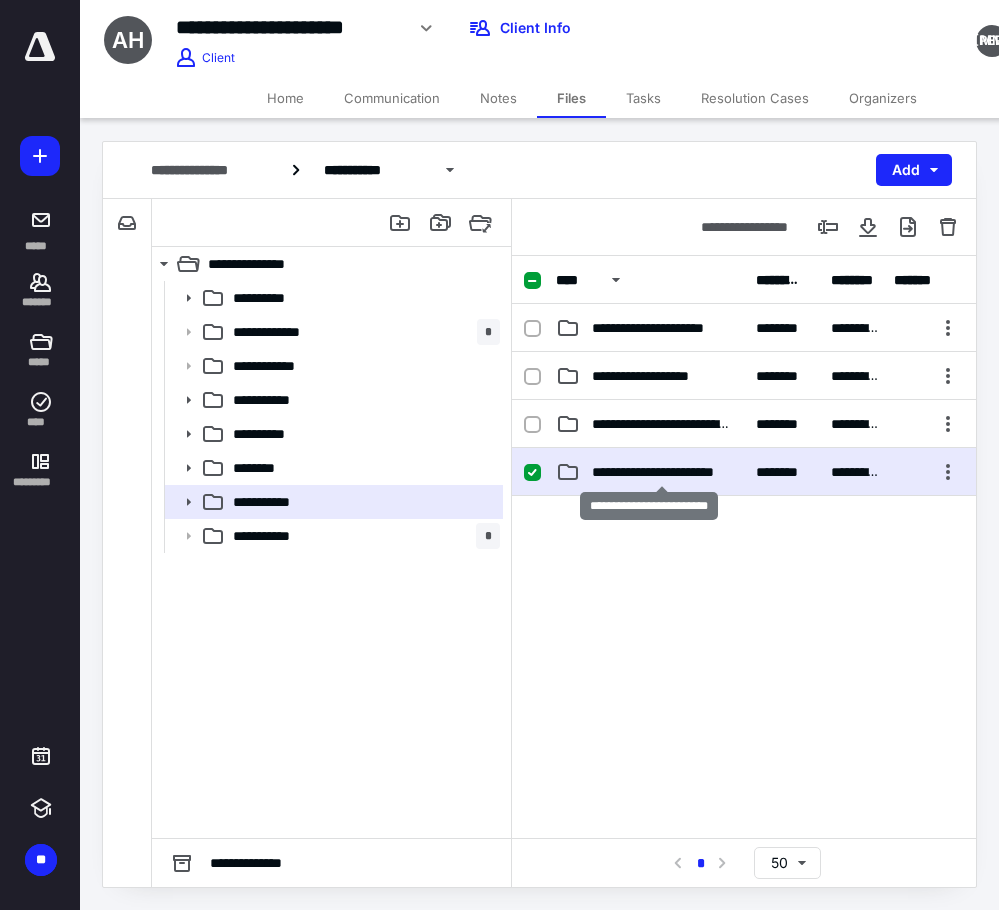 checkbox on "true" 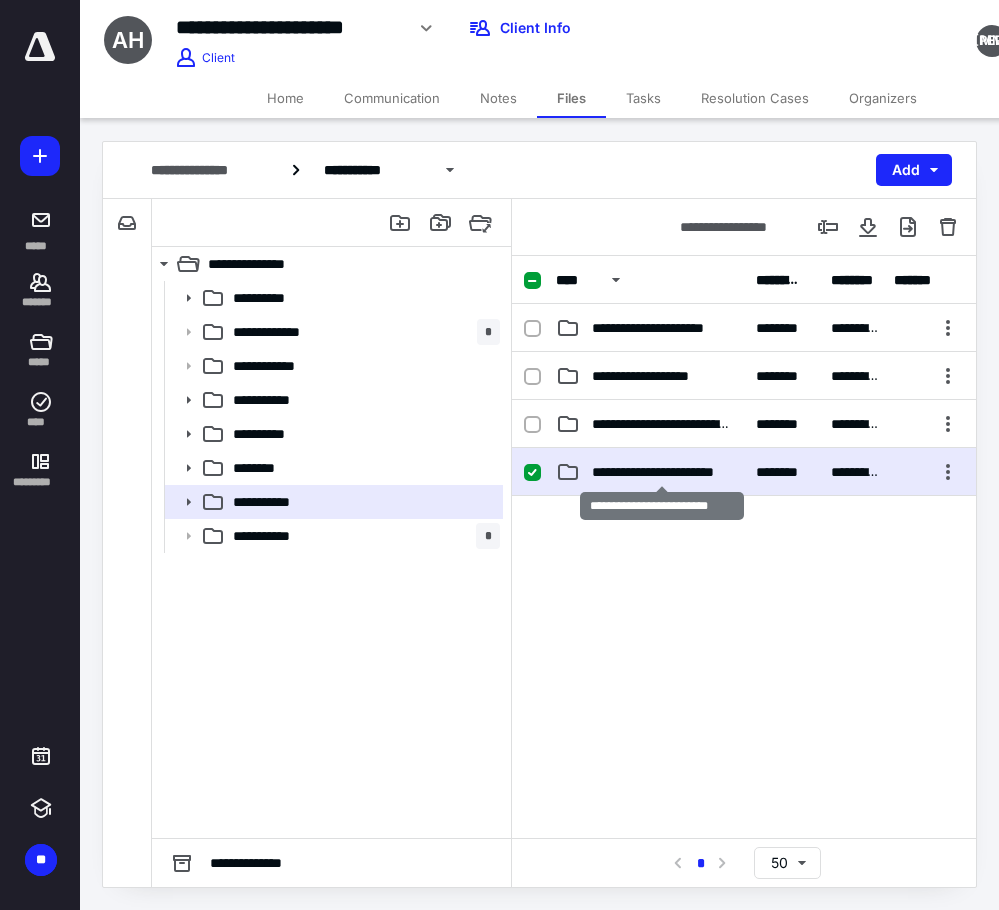 click on "**********" at bounding box center (662, 472) 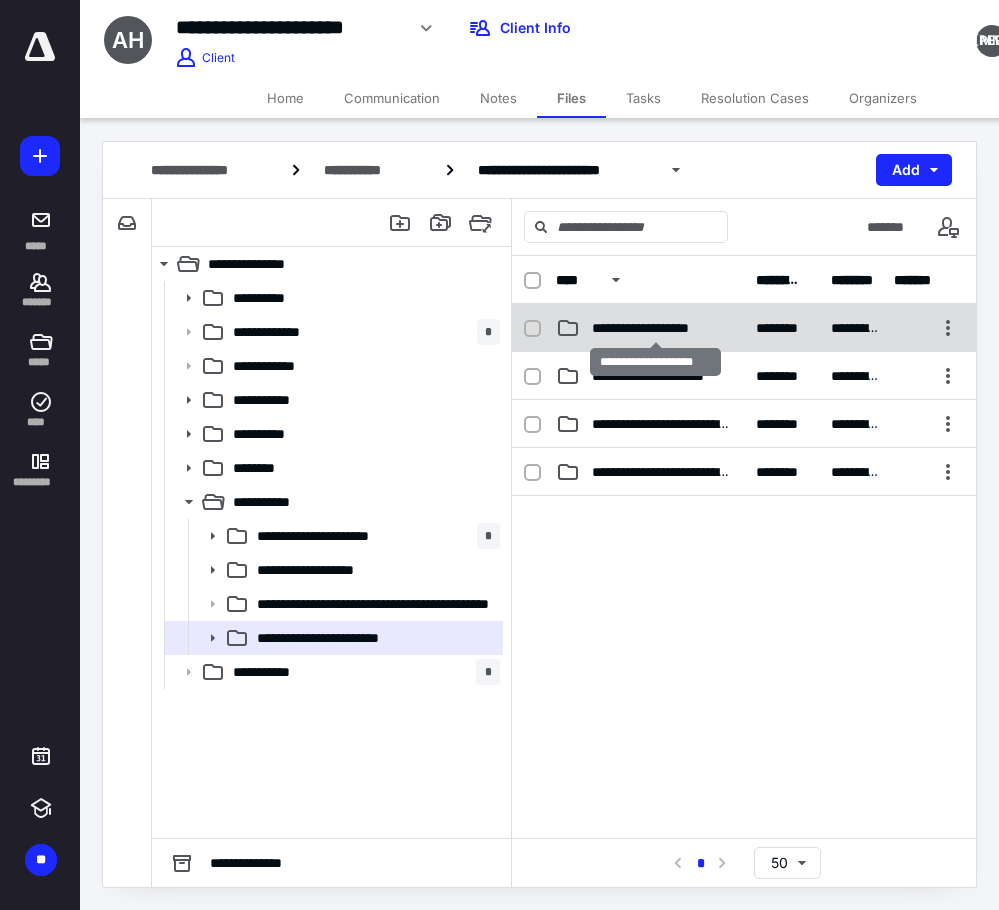 click on "**********" at bounding box center [656, 328] 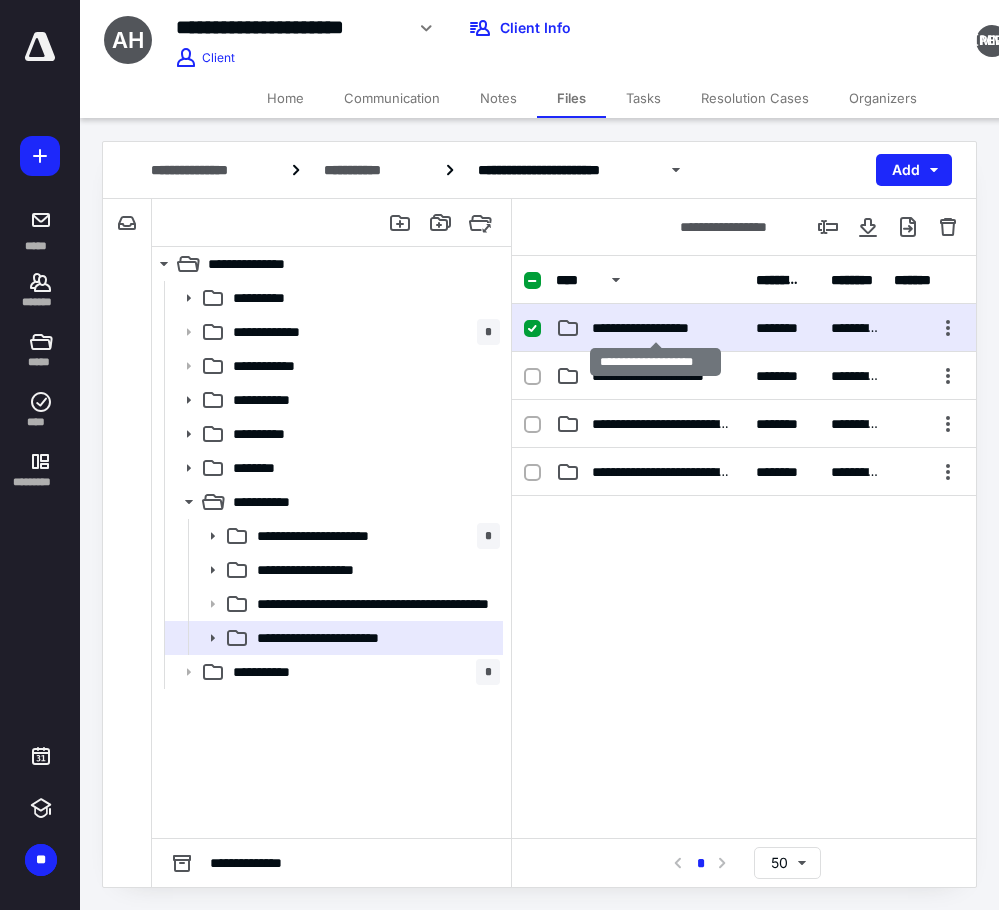 click on "**********" at bounding box center [656, 328] 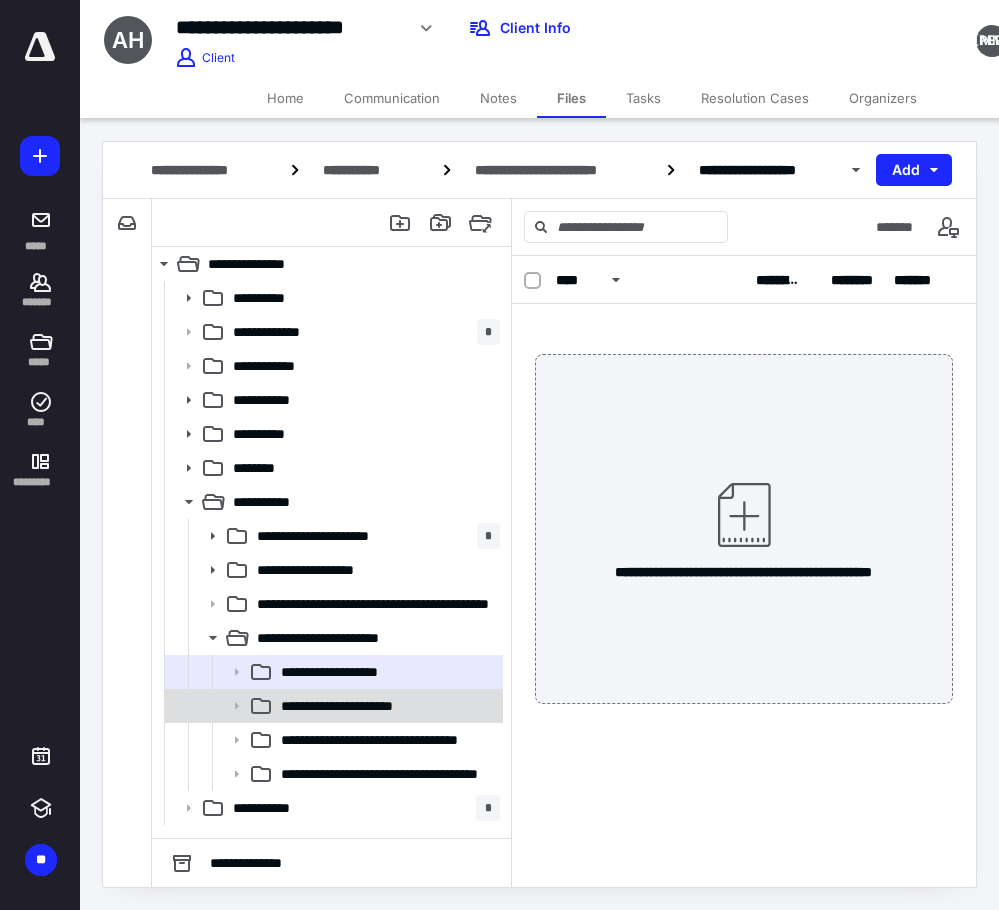 click on "**********" at bounding box center [358, 706] 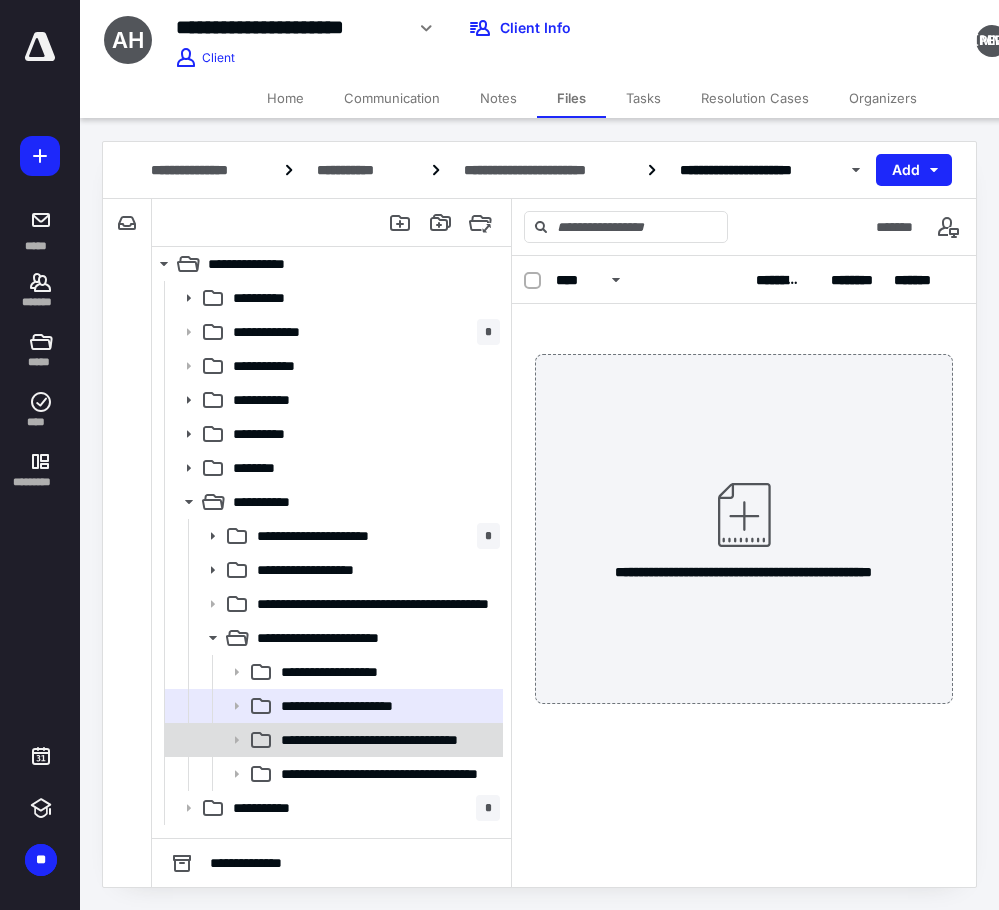 click on "**********" at bounding box center (390, 740) 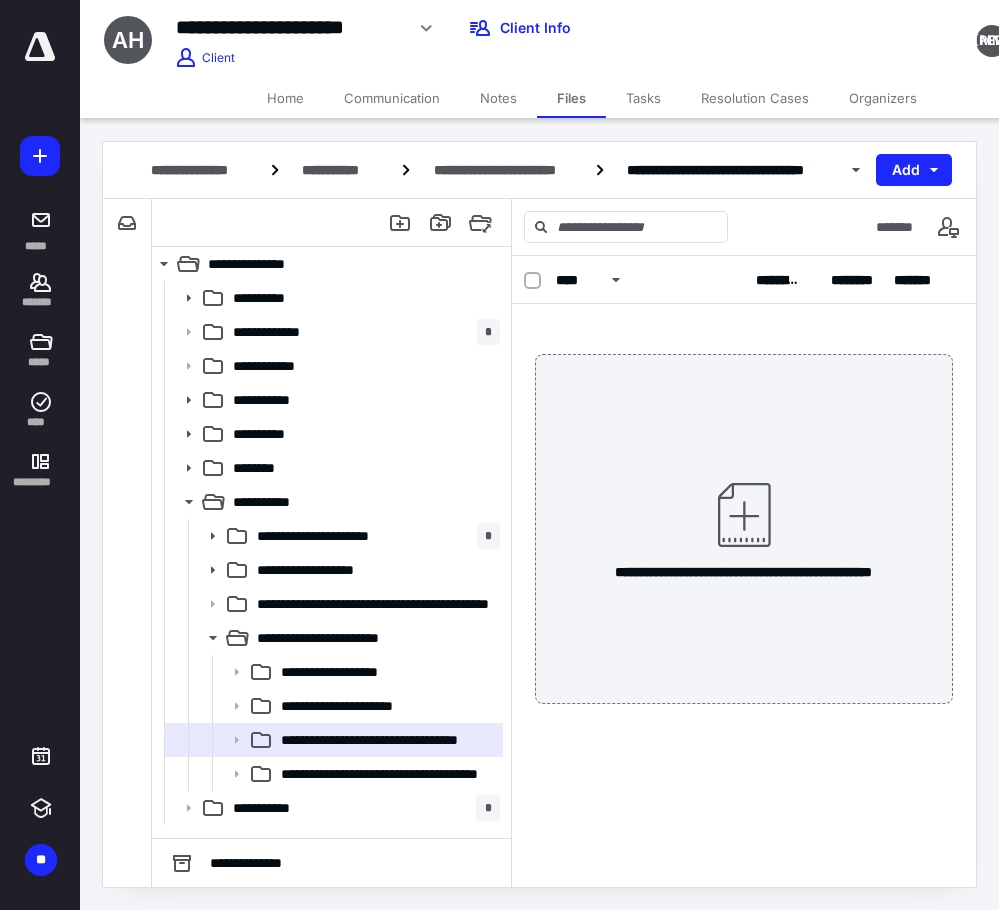 click on "**********" at bounding box center (332, 774) 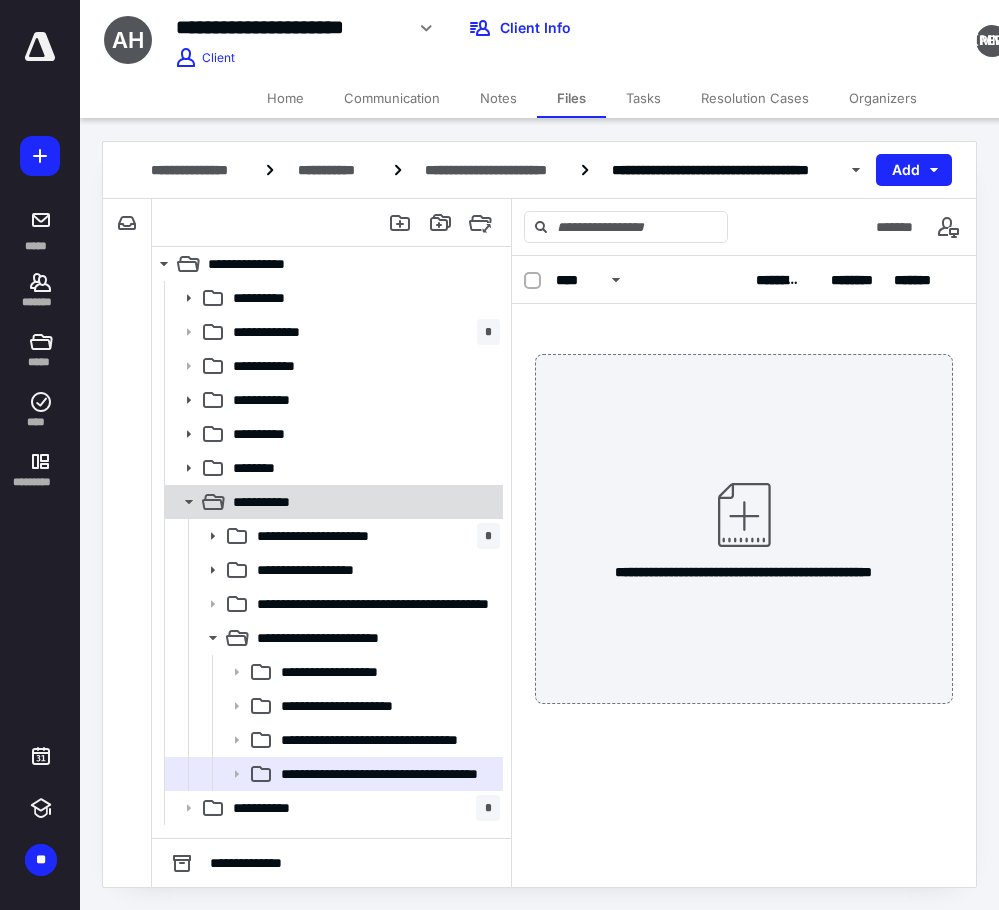 click 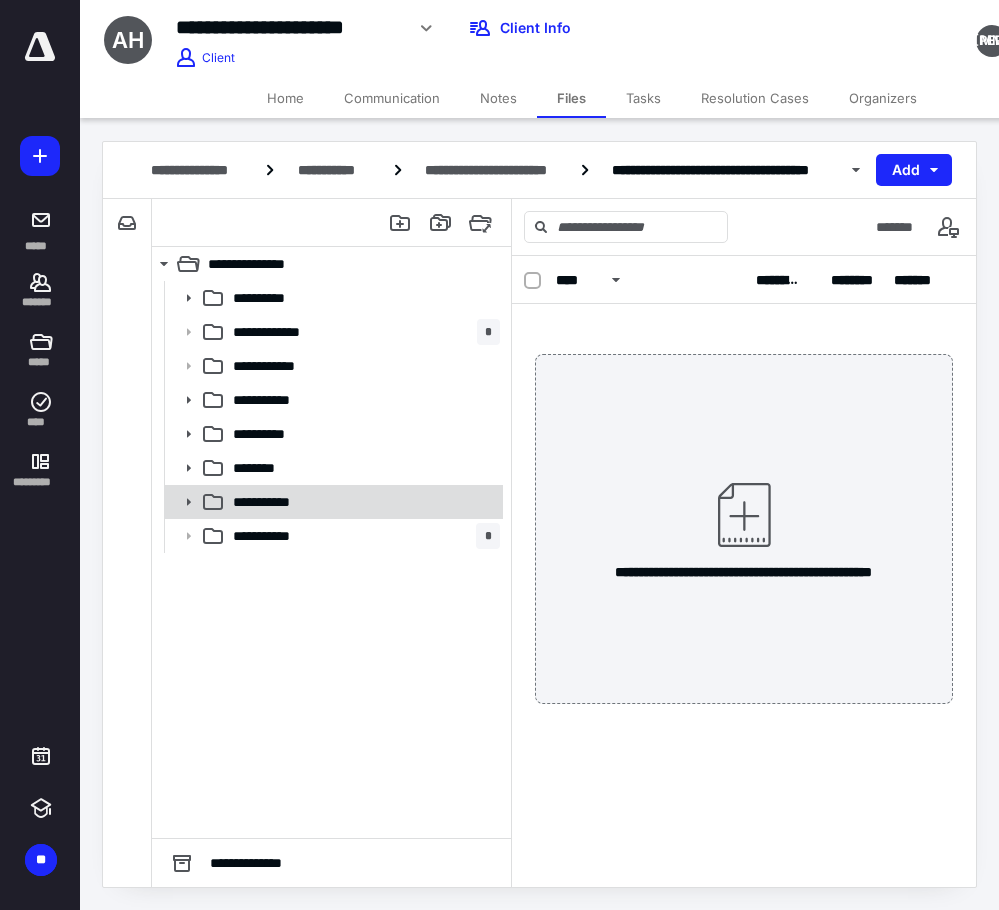 click on "**********" at bounding box center [362, 502] 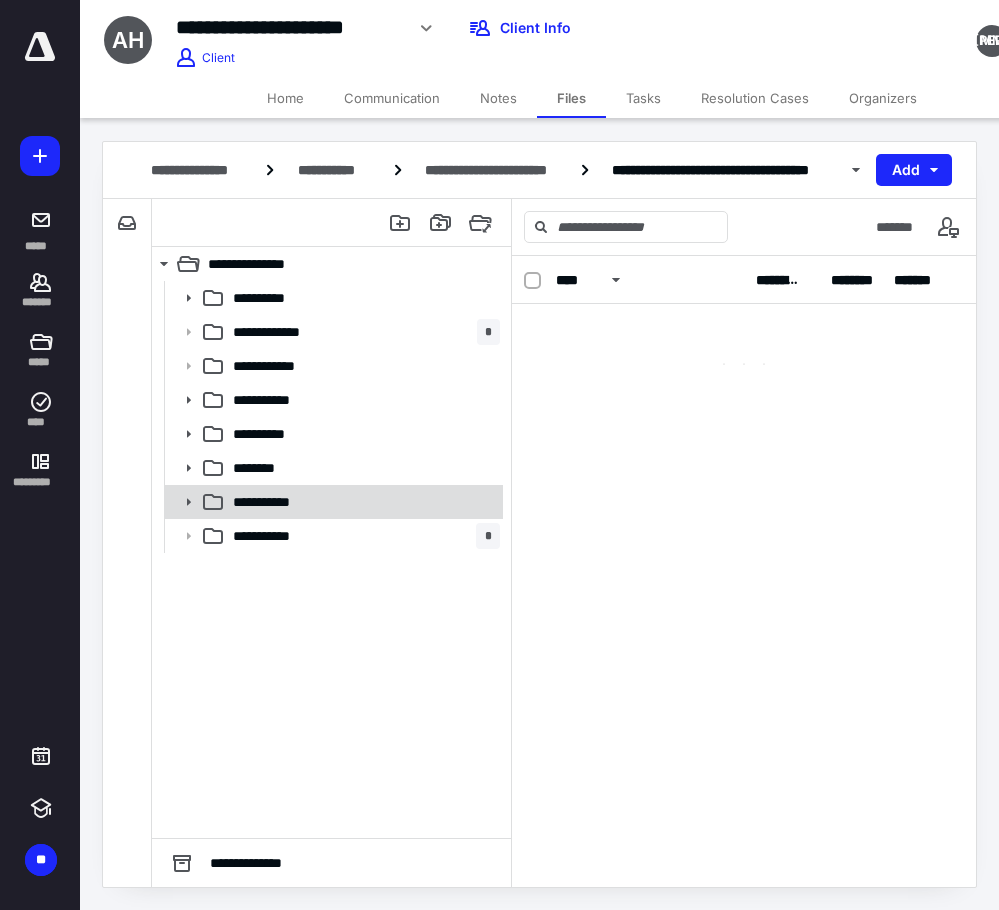 click on "**********" at bounding box center [362, 502] 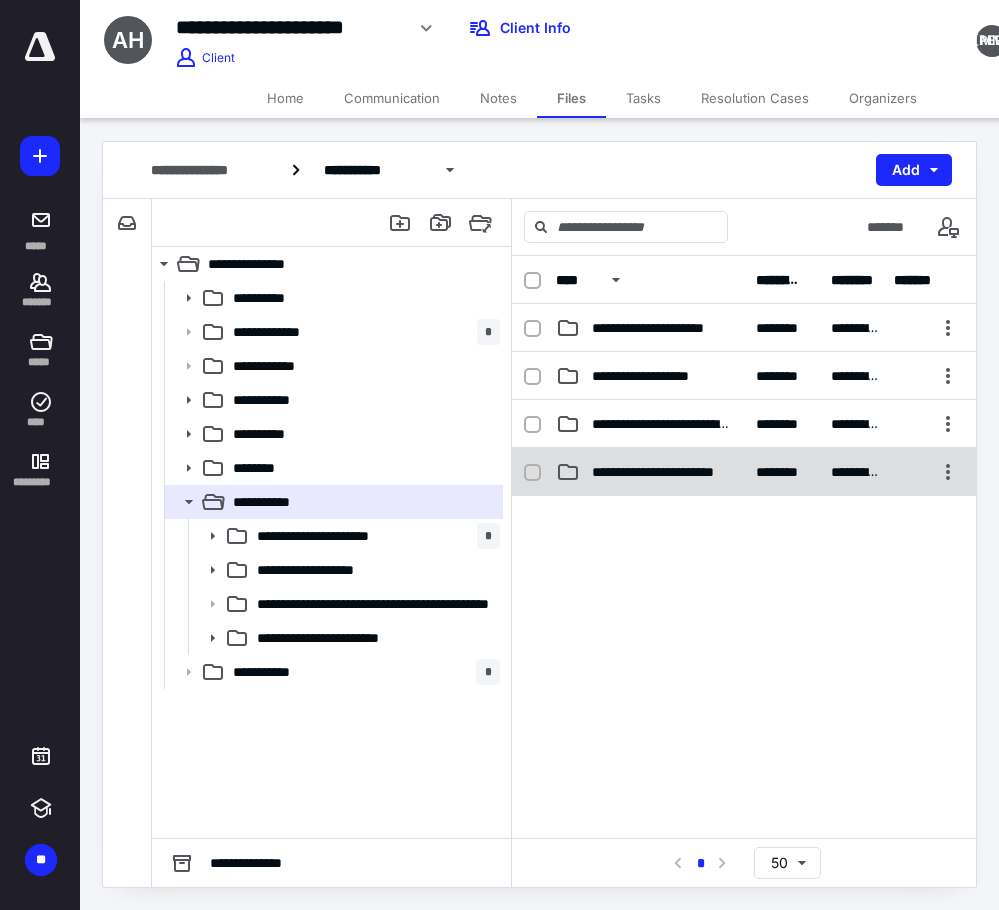 click on "**********" at bounding box center [744, 472] 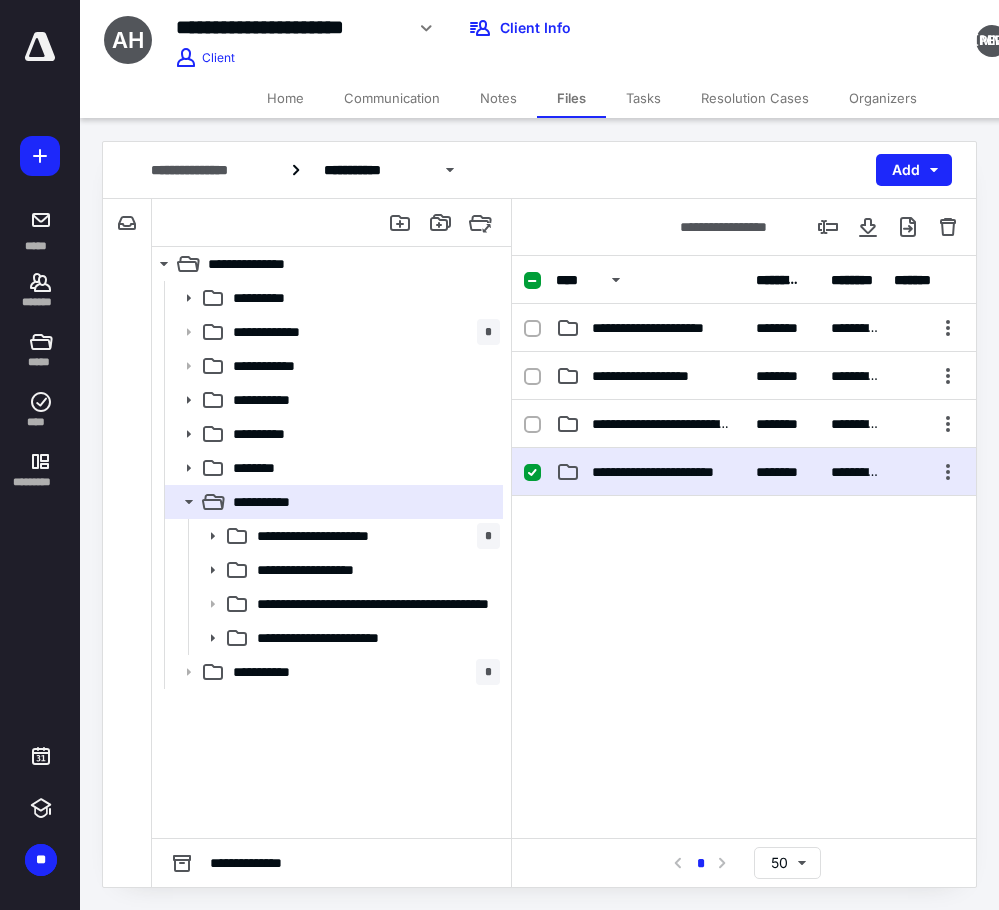 click on "**********" at bounding box center (744, 472) 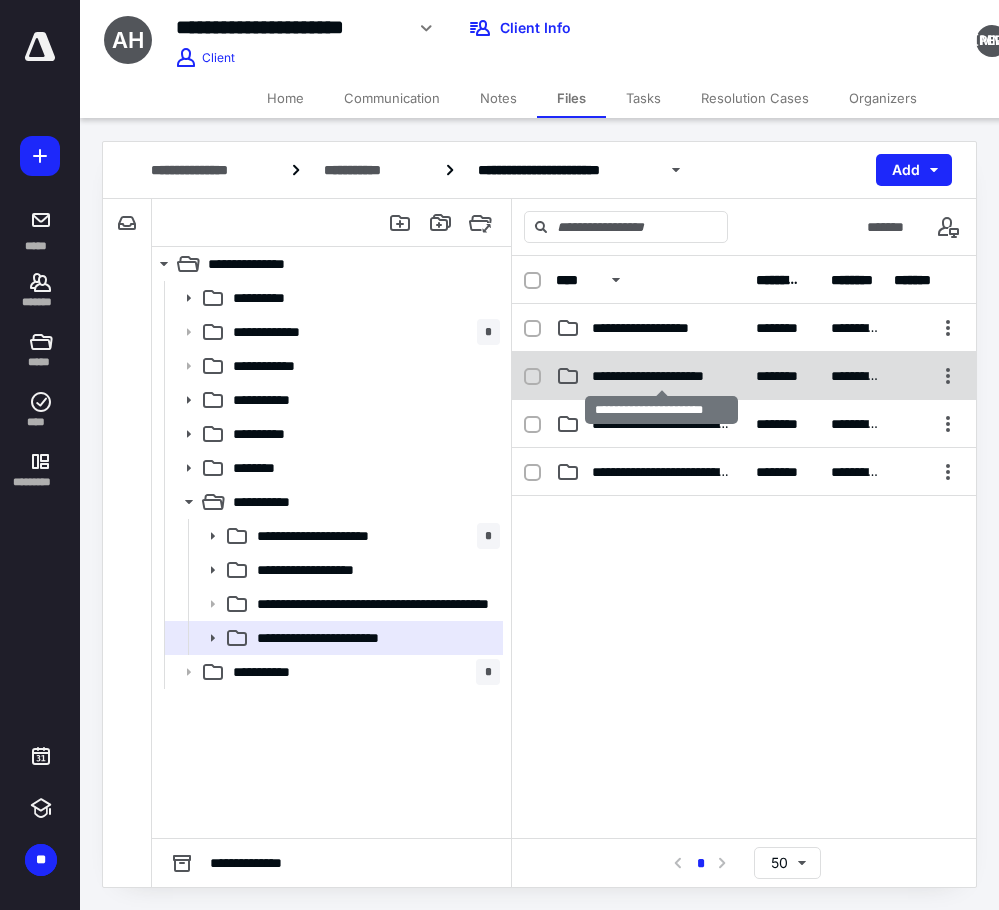 click on "**********" at bounding box center [662, 376] 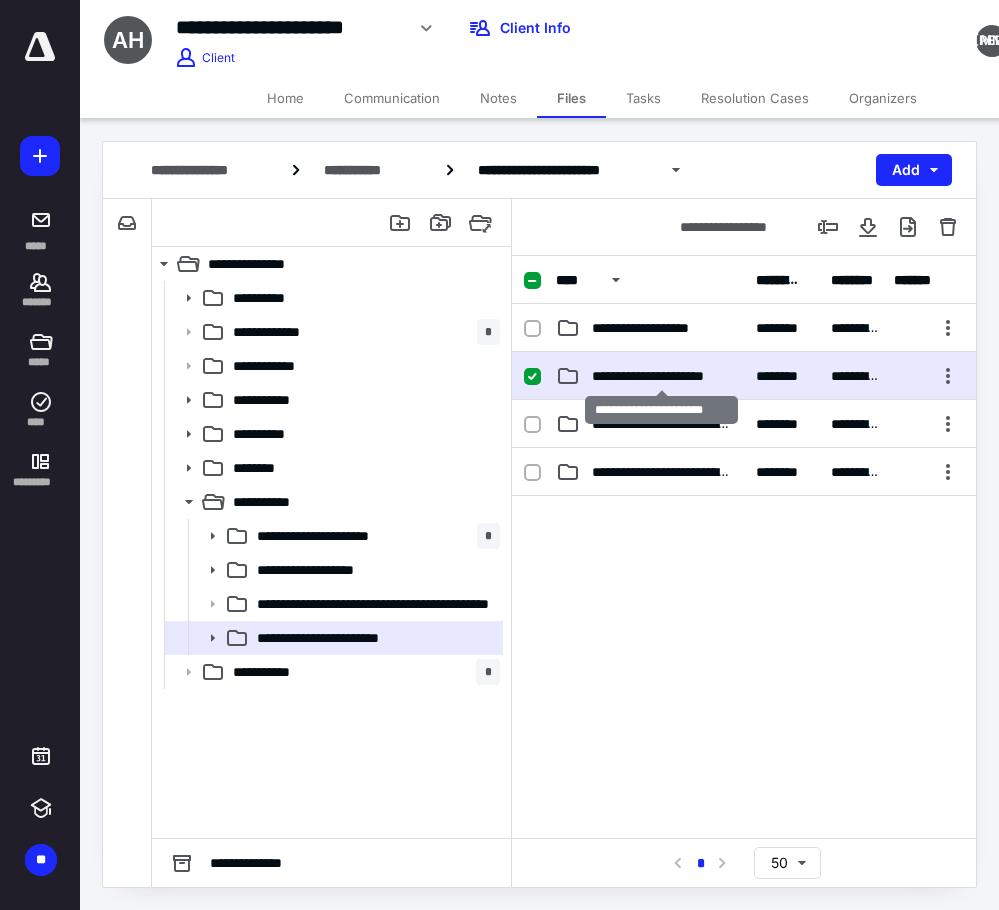 click on "**********" at bounding box center (662, 376) 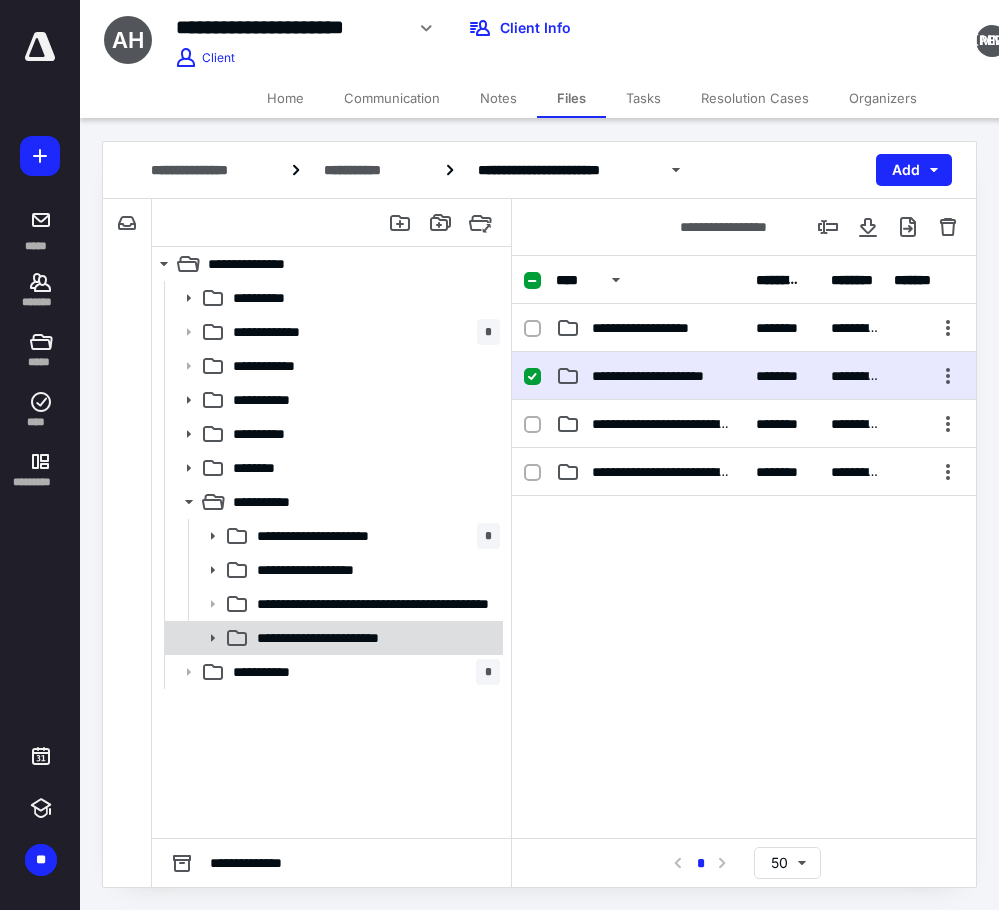click 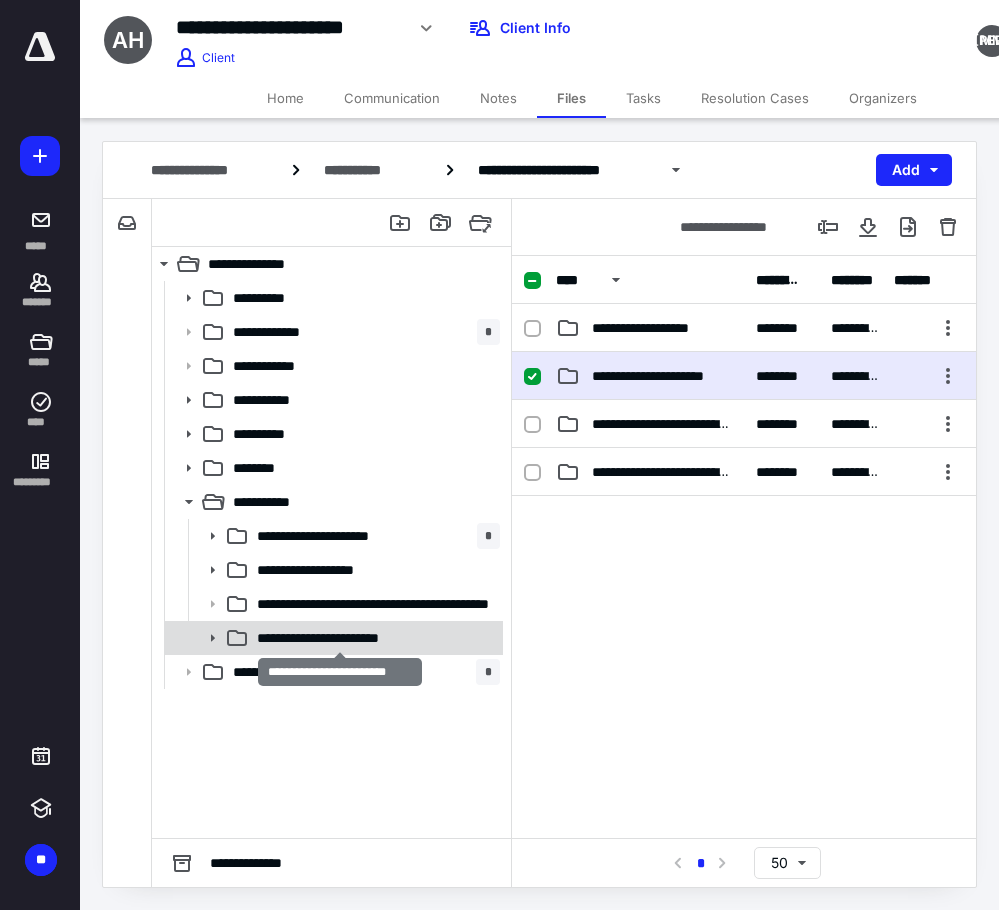 click on "**********" at bounding box center (340, 638) 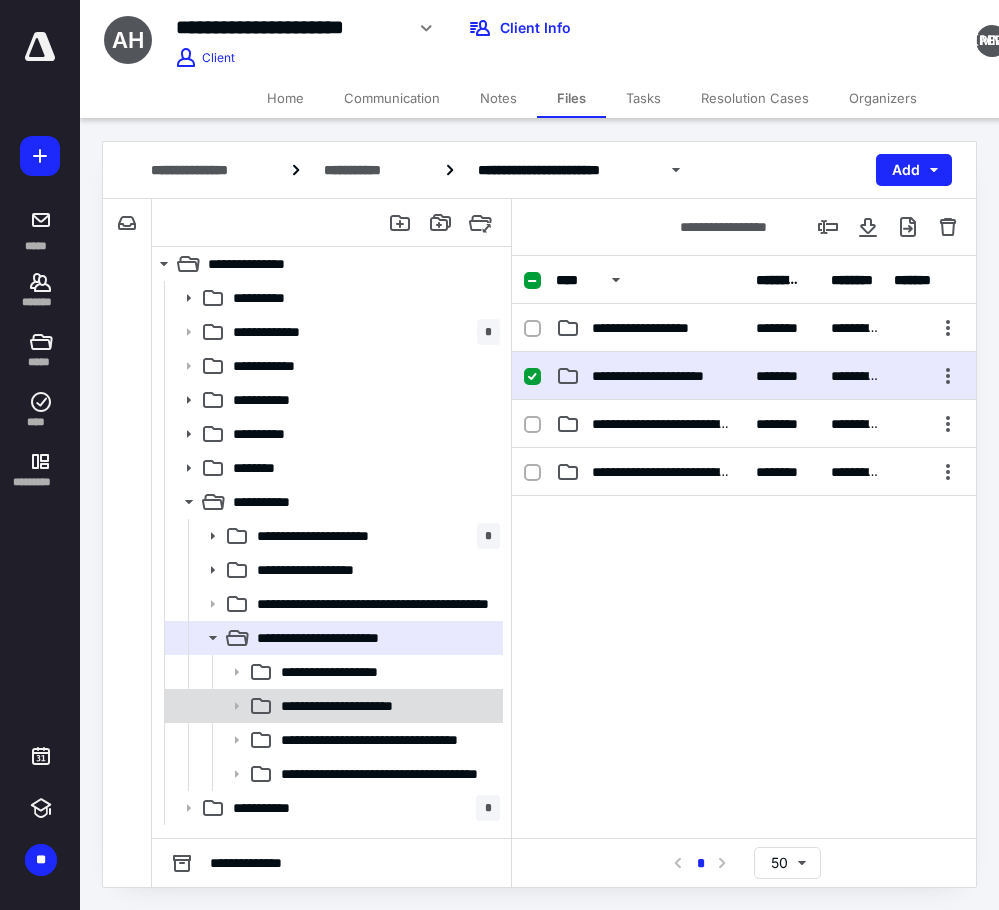 click on "**********" at bounding box center (358, 706) 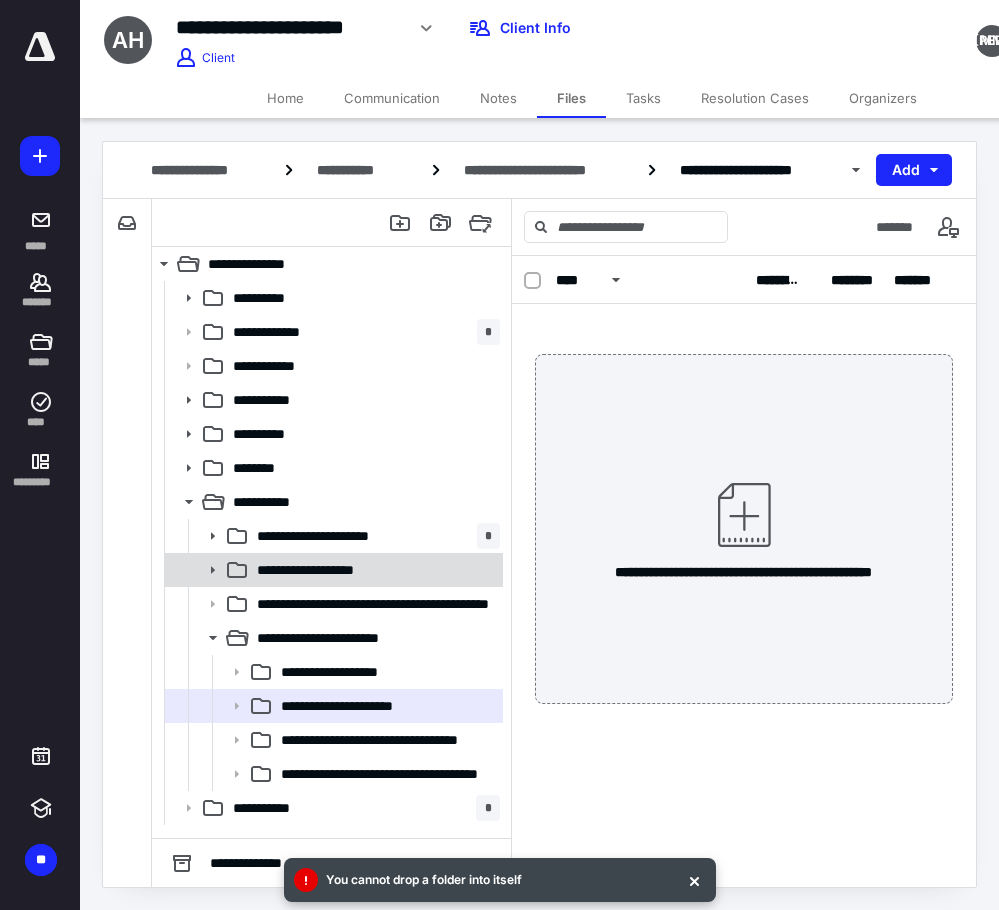 click on "**********" at bounding box center [324, 570] 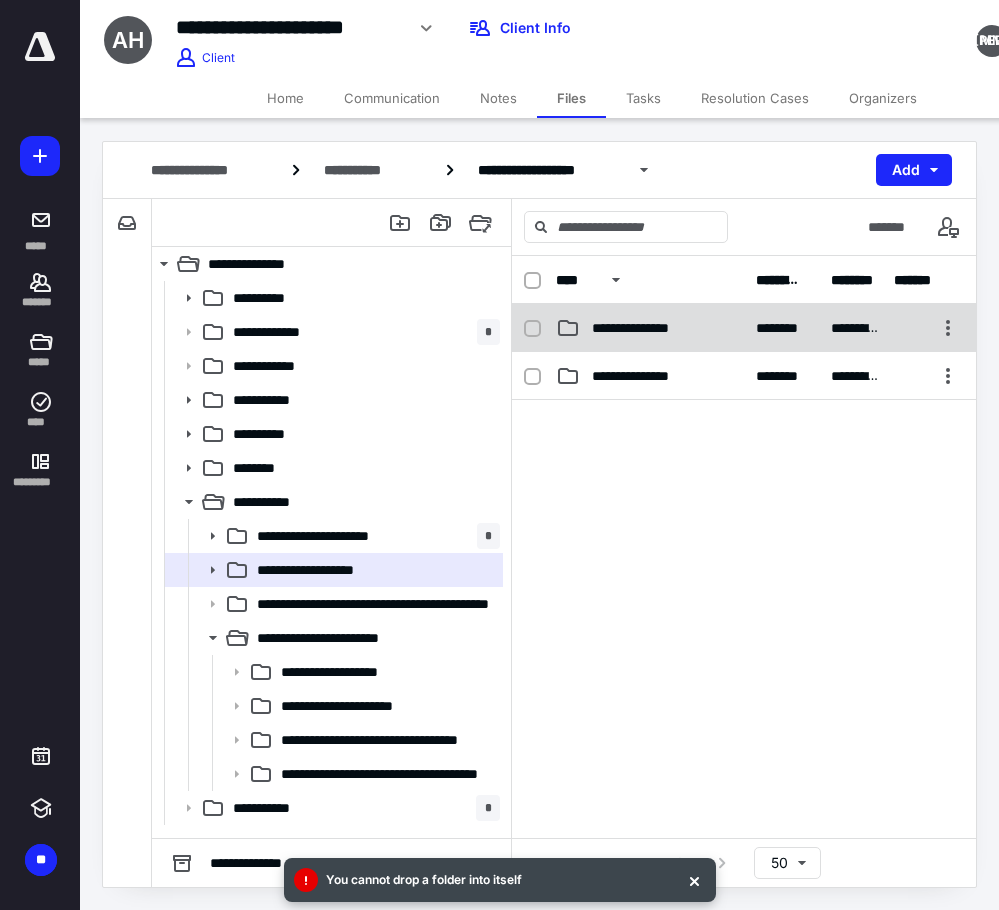 click on "**********" at bounding box center (650, 328) 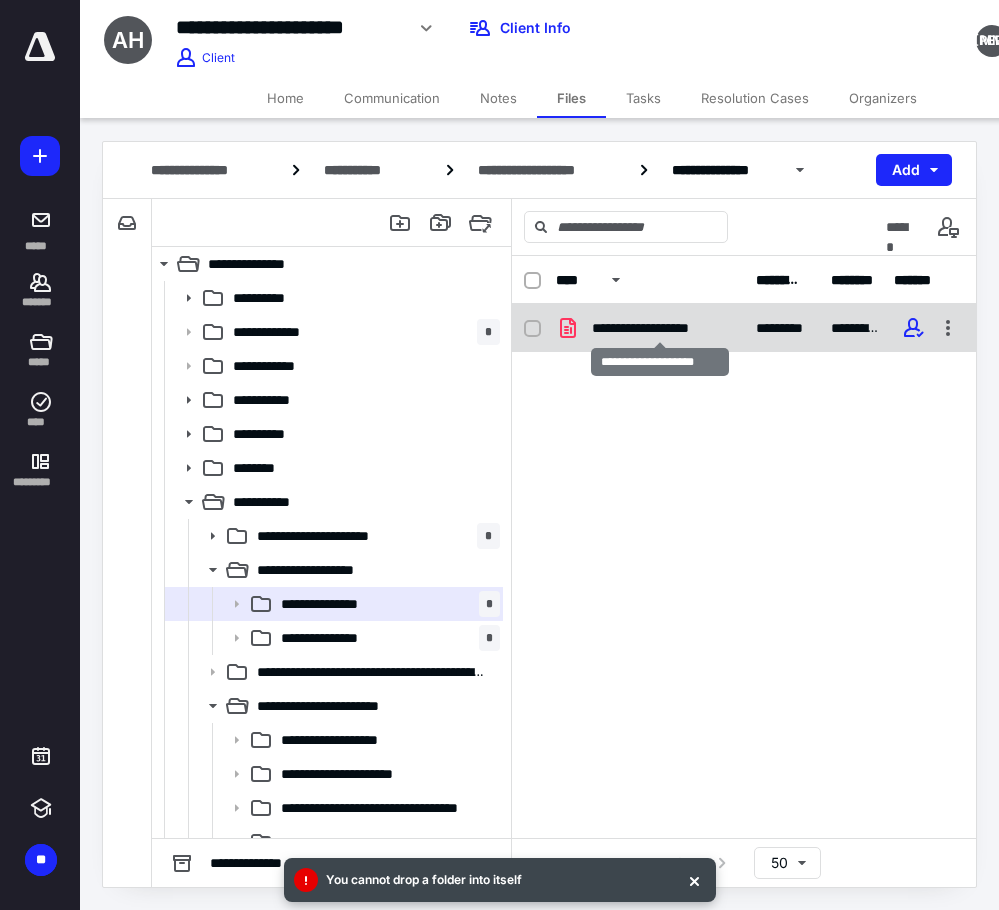 click on "**********" at bounding box center (660, 328) 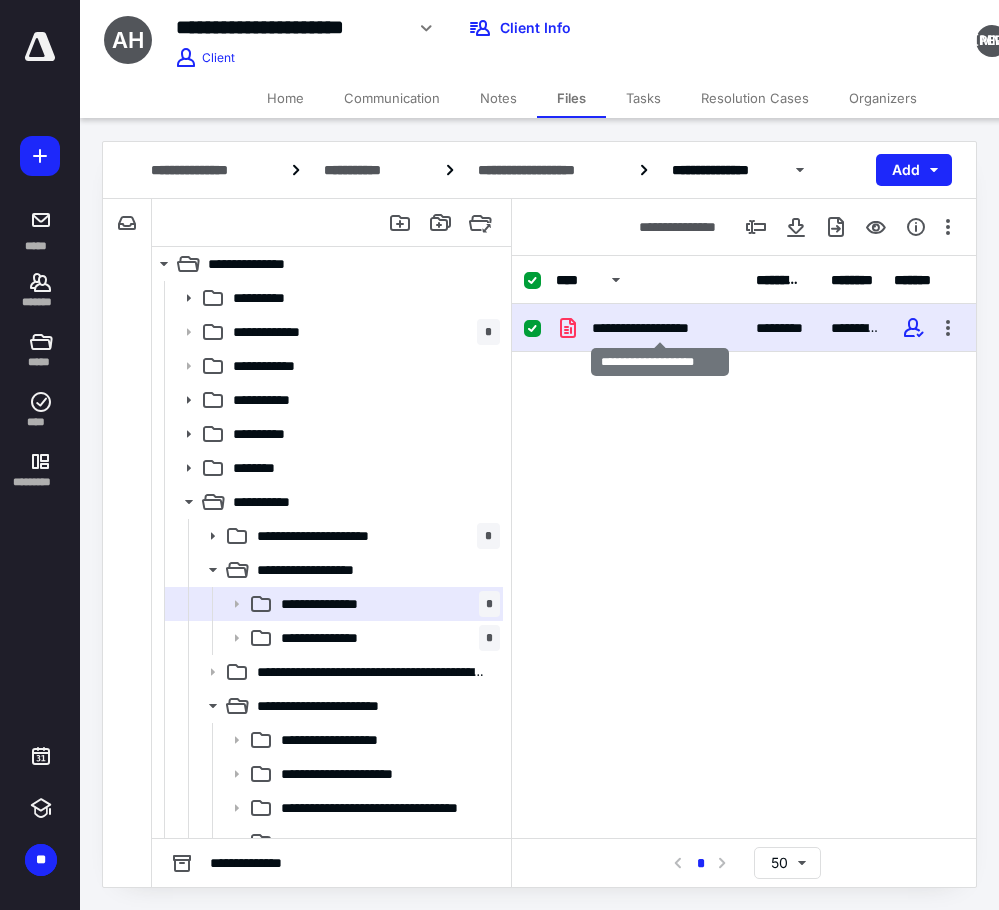 click on "**********" at bounding box center (660, 328) 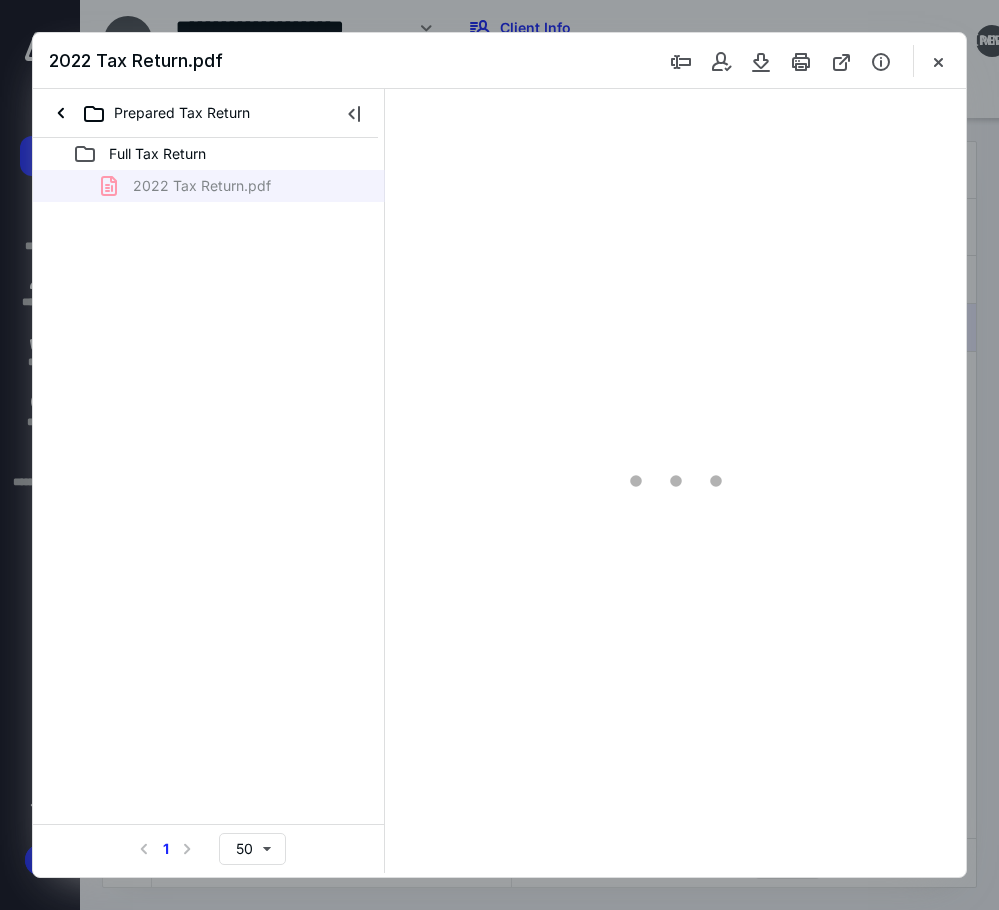 scroll, scrollTop: 0, scrollLeft: 0, axis: both 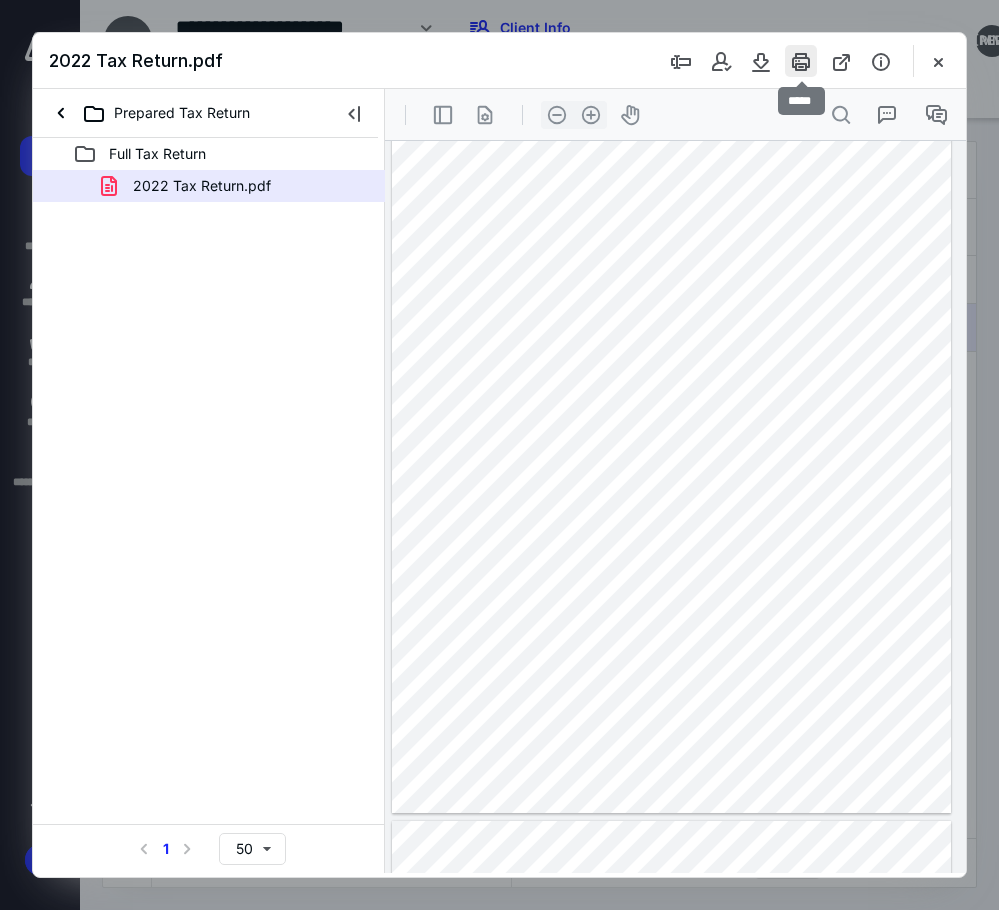 click at bounding box center [801, 61] 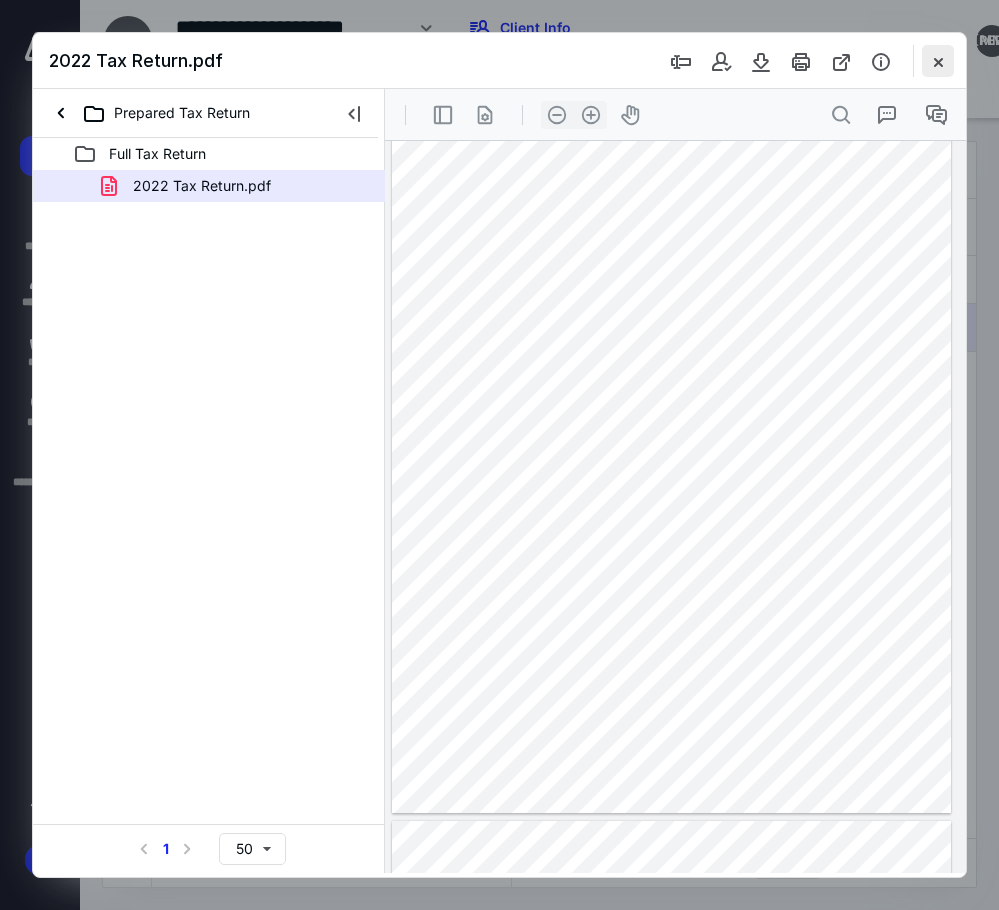 click at bounding box center (938, 61) 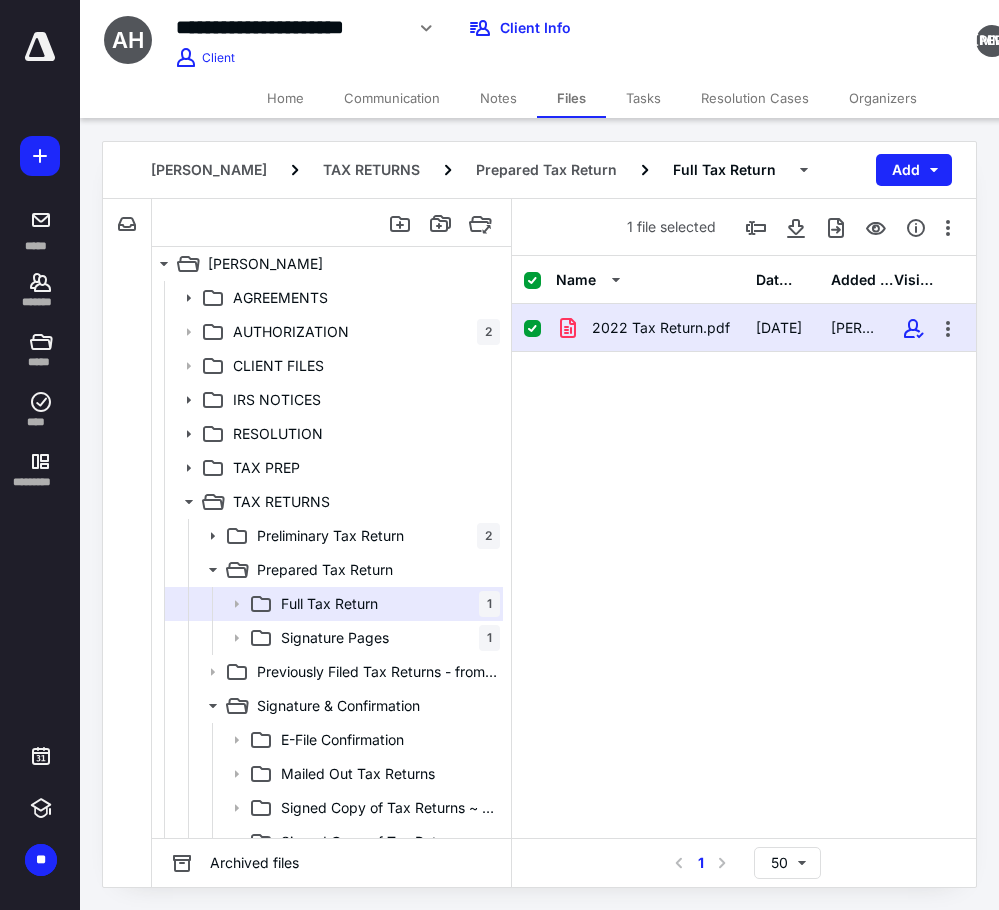 click on "Notes" at bounding box center [498, 98] 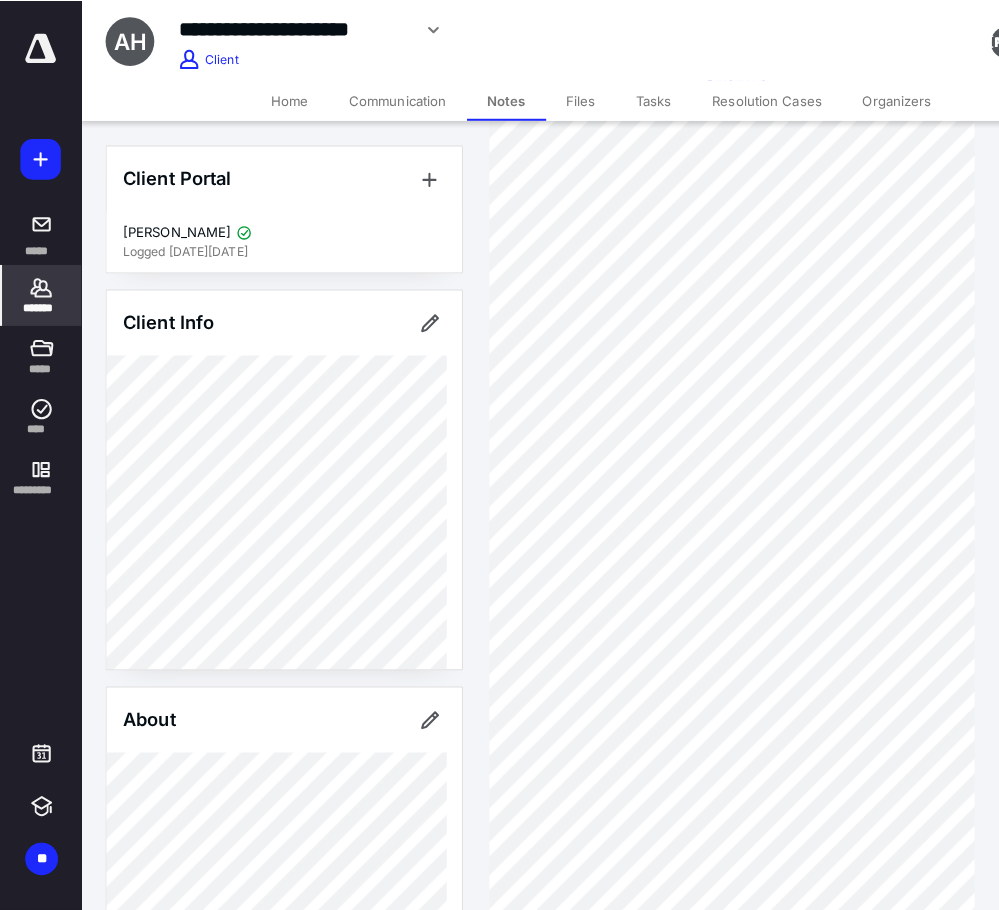 scroll, scrollTop: 0, scrollLeft: 0, axis: both 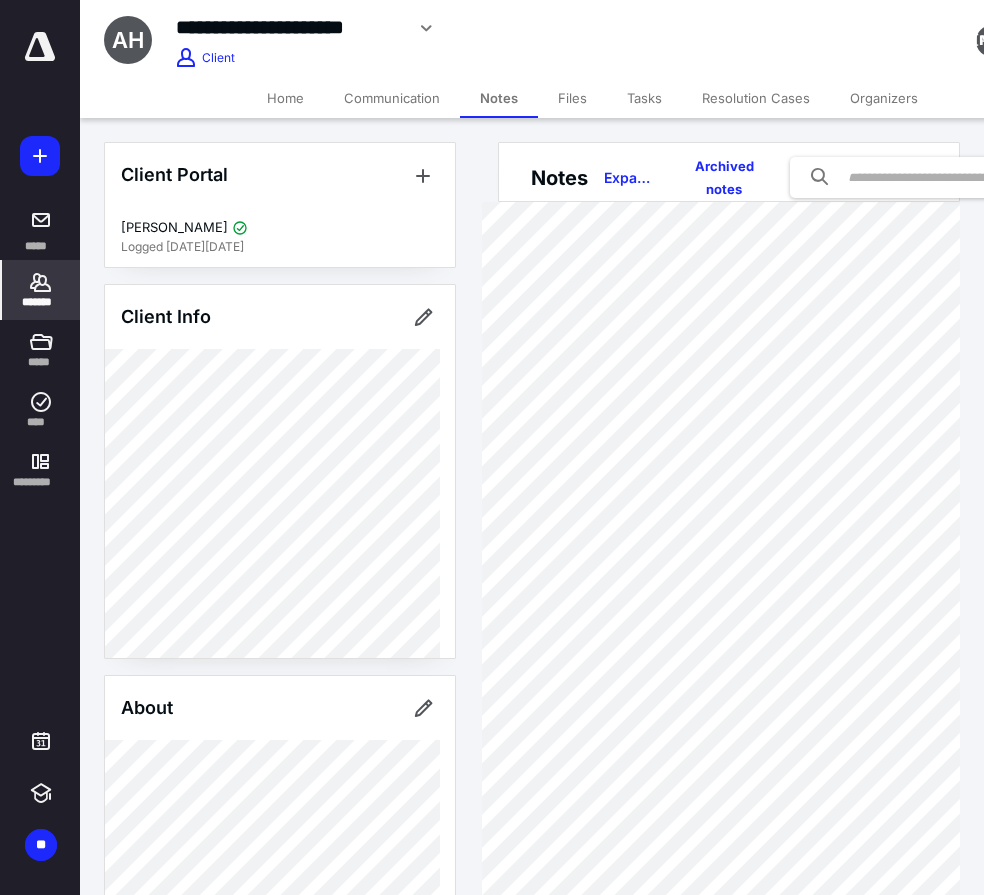 click on "Files" at bounding box center (572, 98) 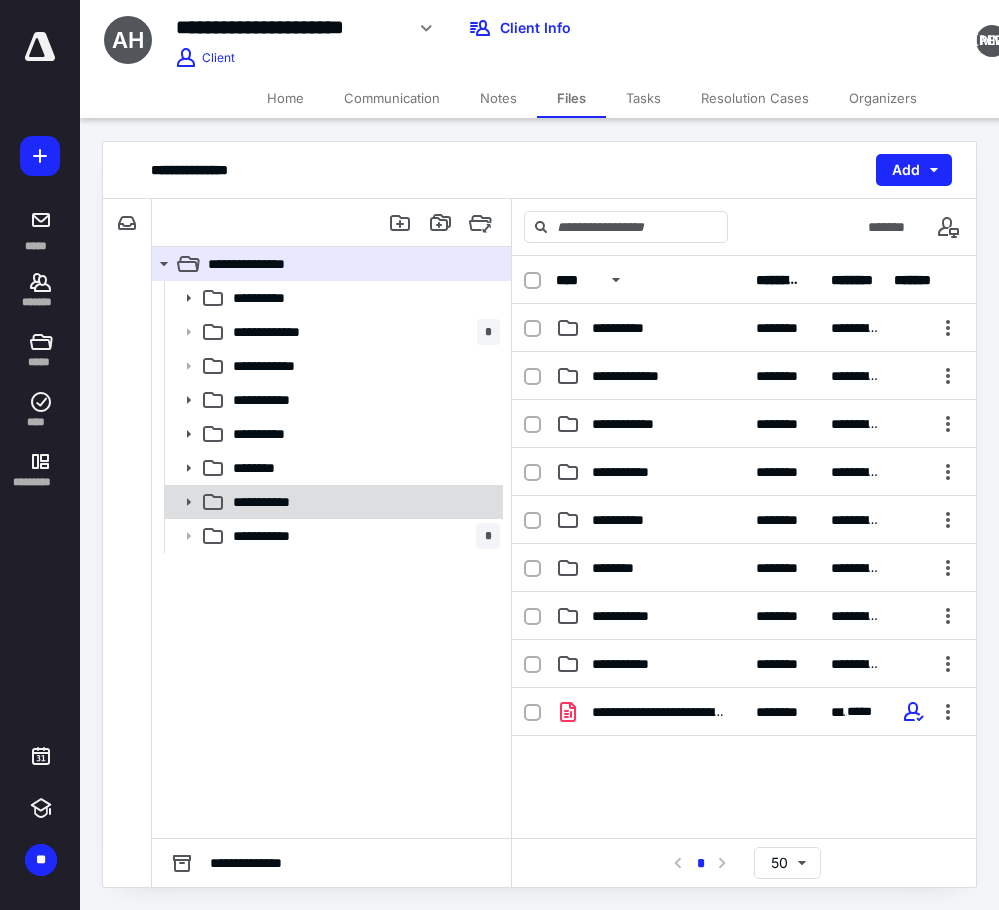 click on "**********" at bounding box center (362, 502) 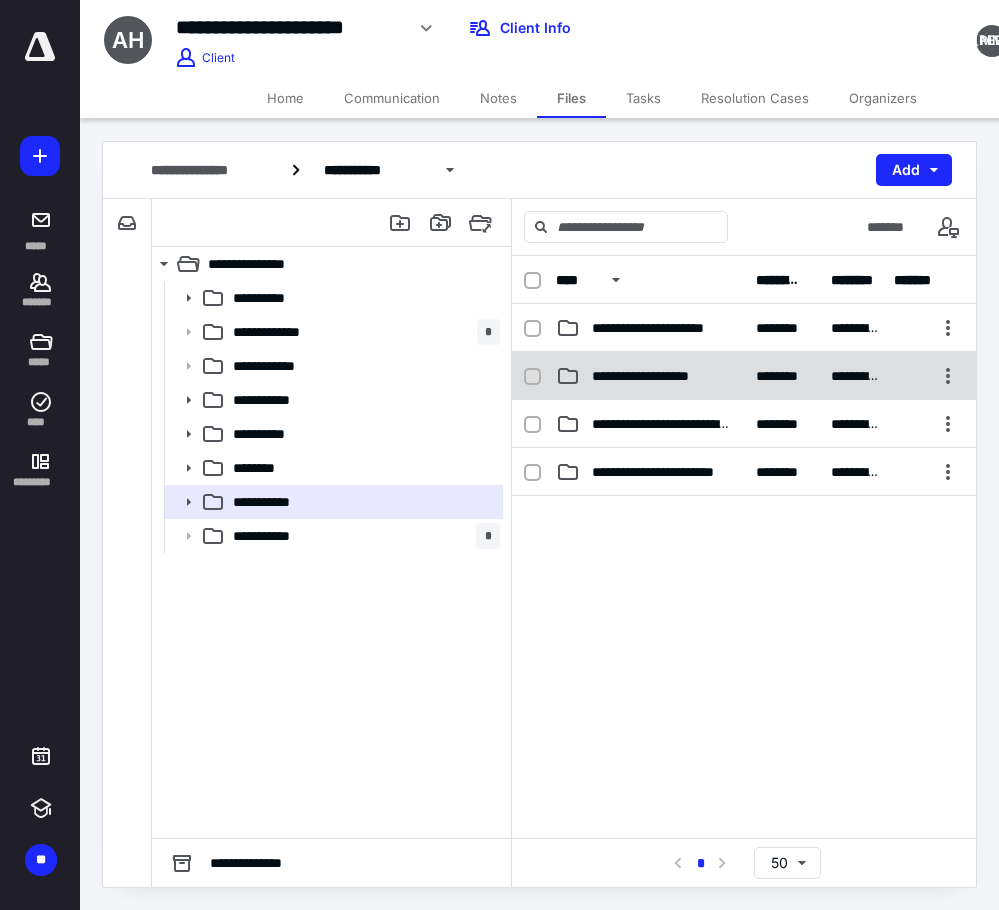 click on "**********" at bounding box center (659, 376) 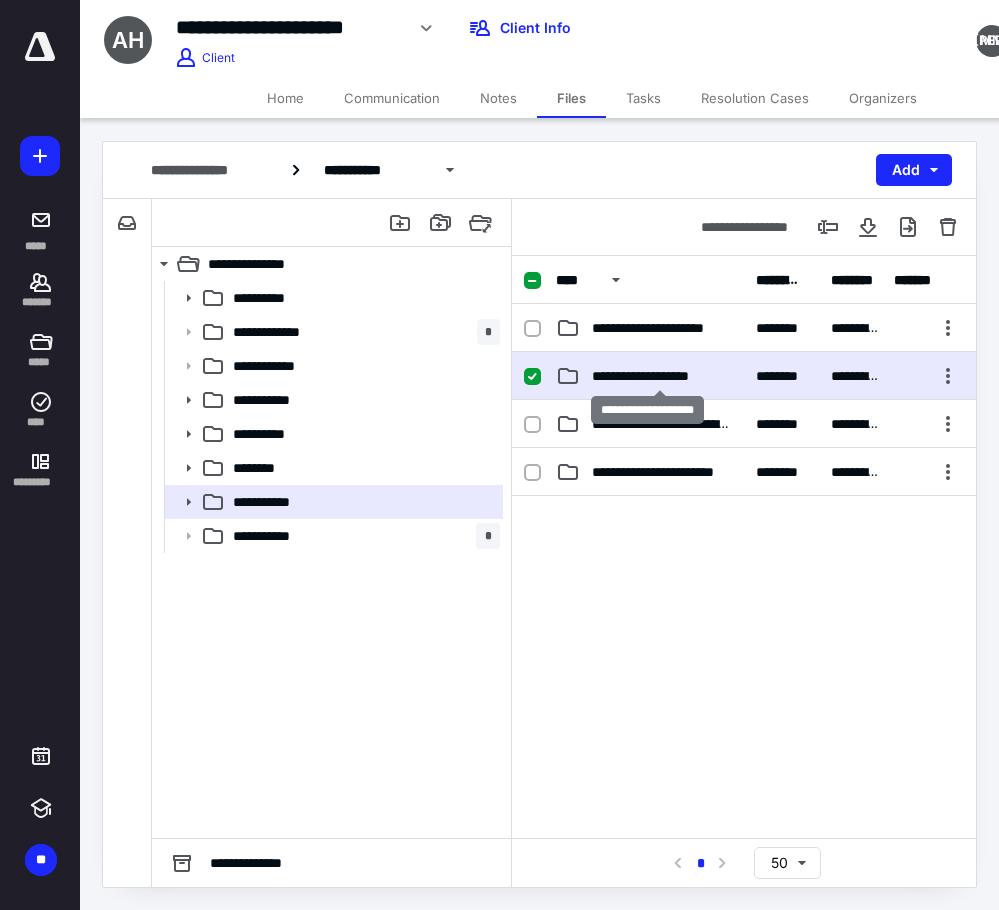 click on "**********" at bounding box center (659, 376) 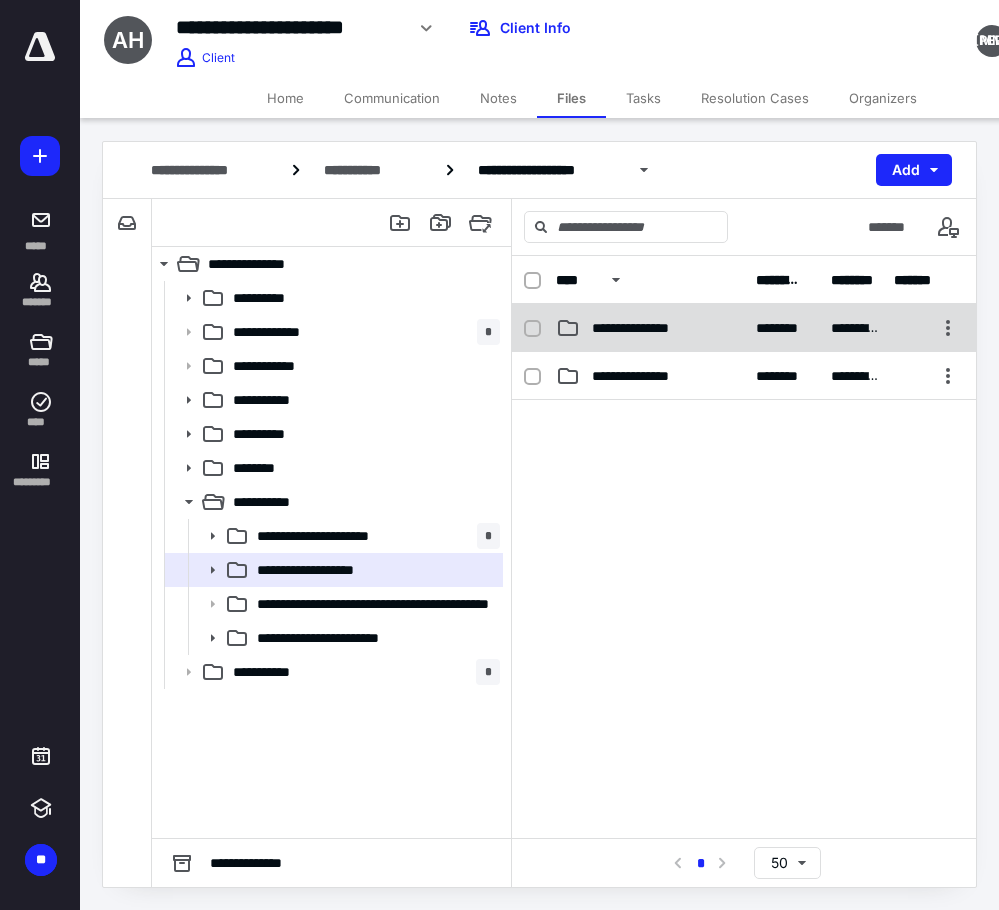click on "**********" at bounding box center (744, 328) 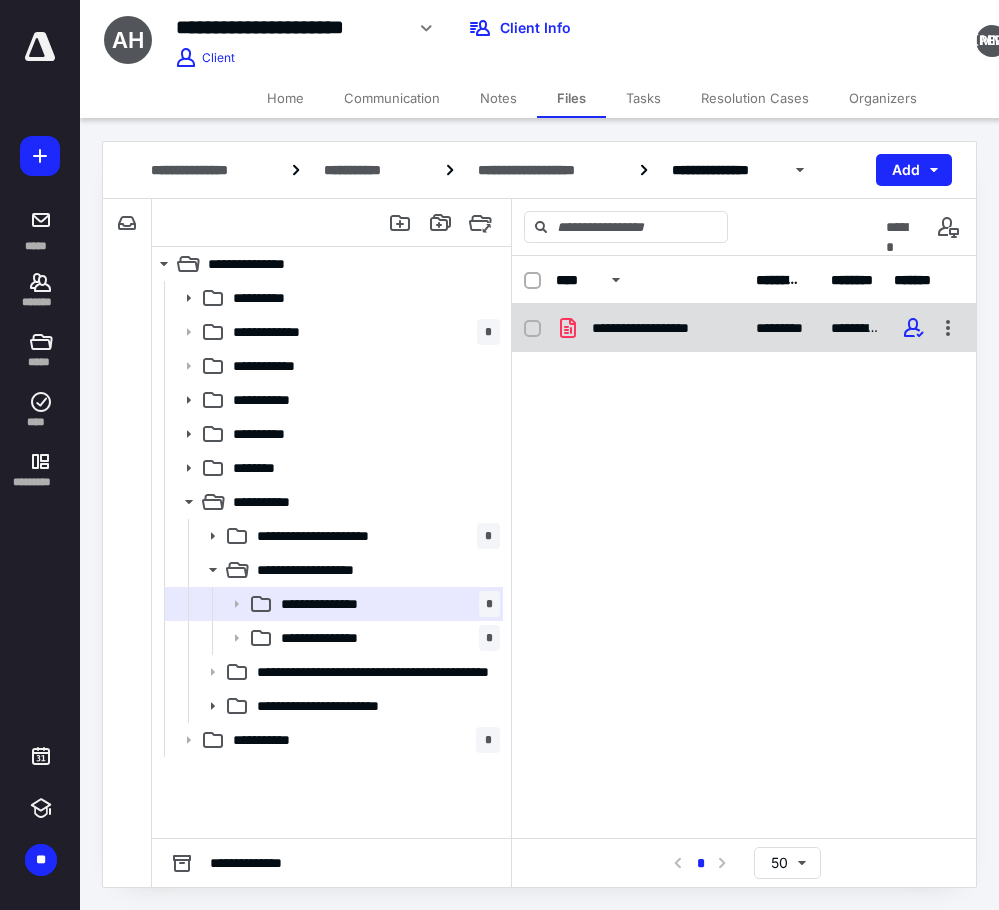 click on "**********" at bounding box center (660, 328) 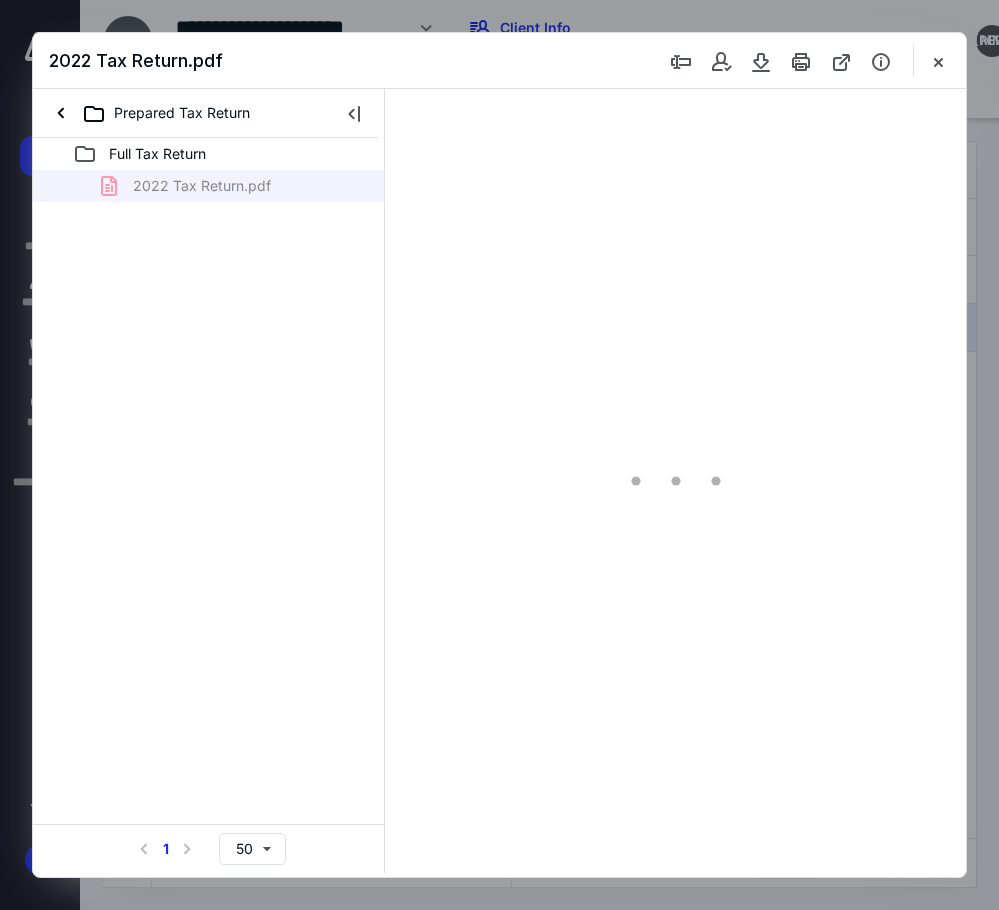 scroll, scrollTop: 0, scrollLeft: 0, axis: both 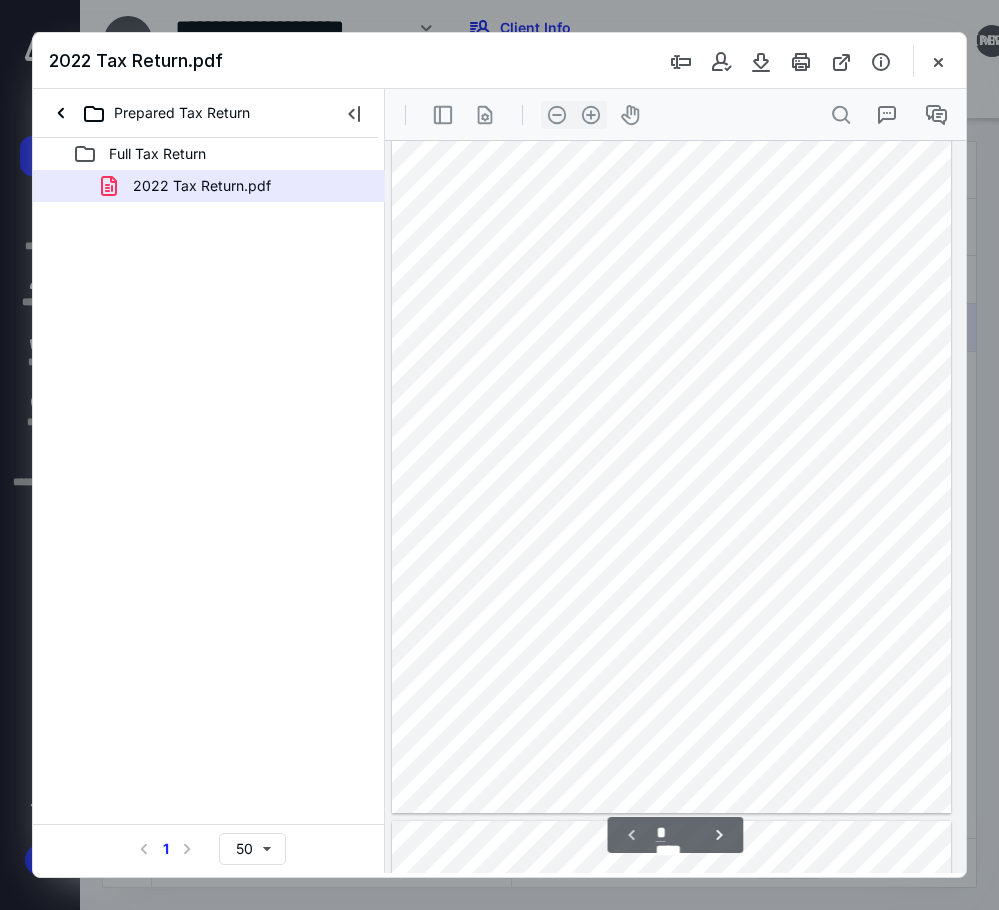 drag, startPoint x: 935, startPoint y: 69, endPoint x: 909, endPoint y: 81, distance: 28.635643 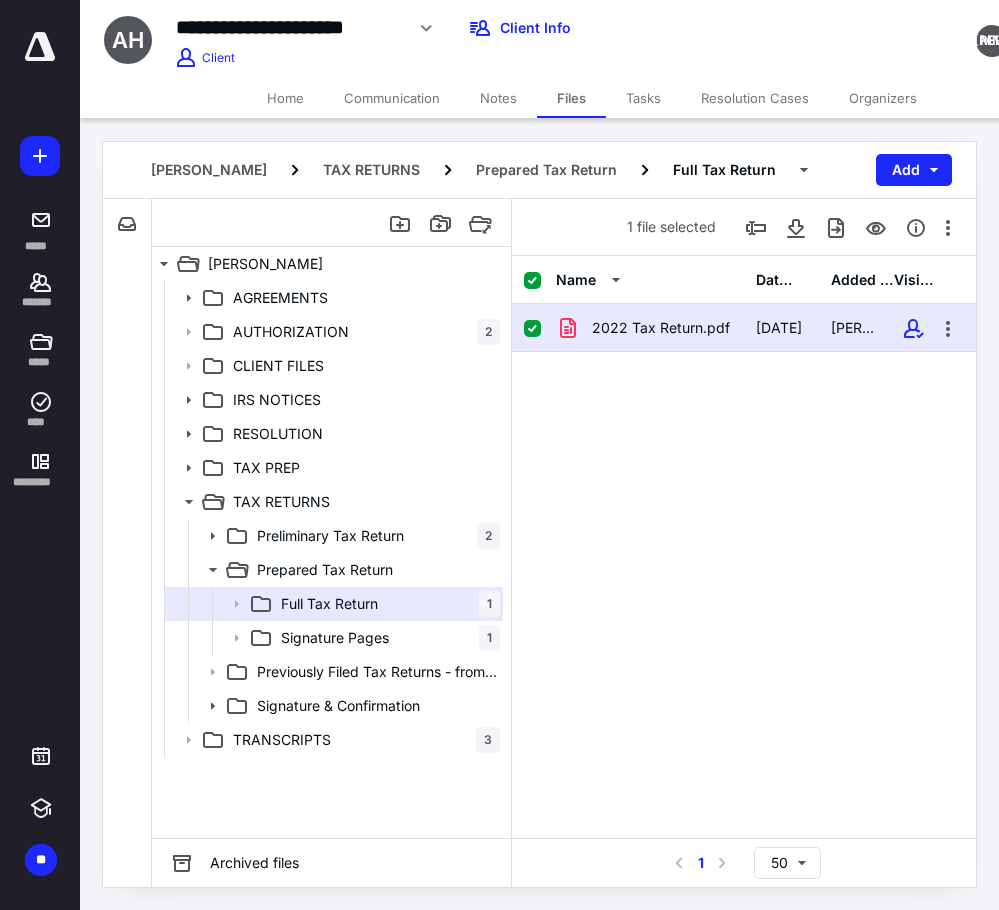 click on "Notes" at bounding box center [498, 98] 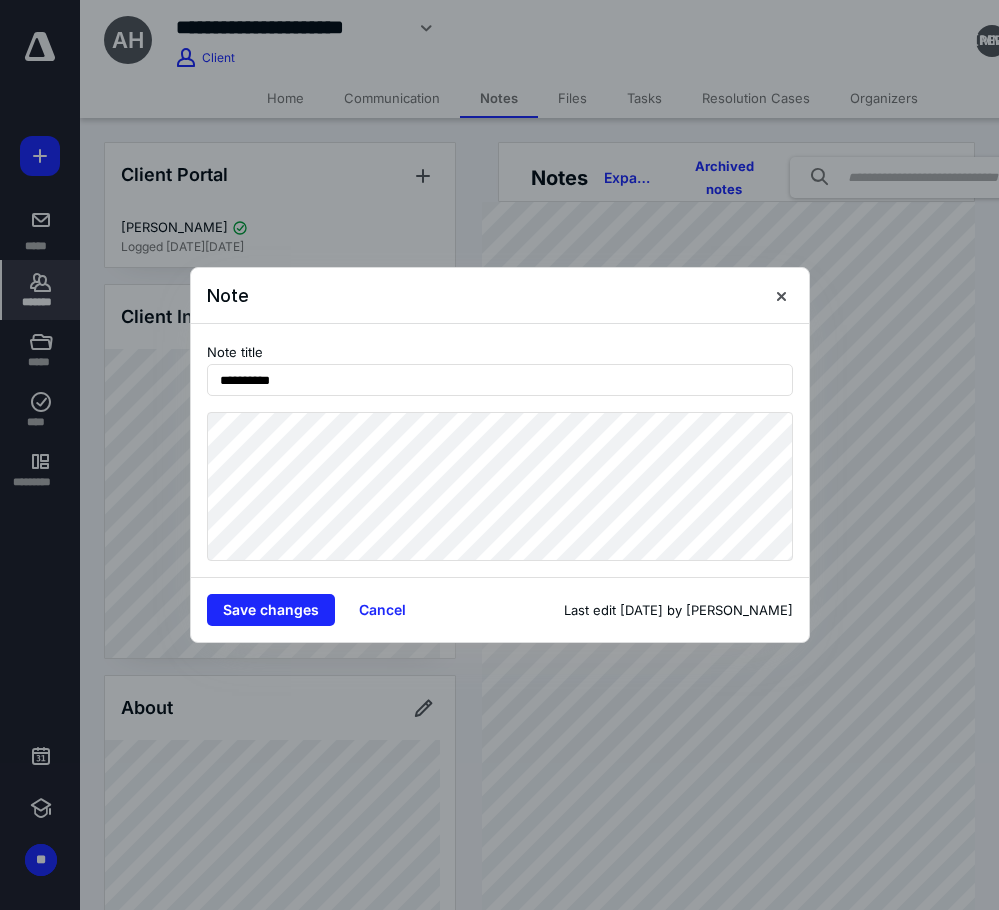 click on "**********" at bounding box center (500, 451) 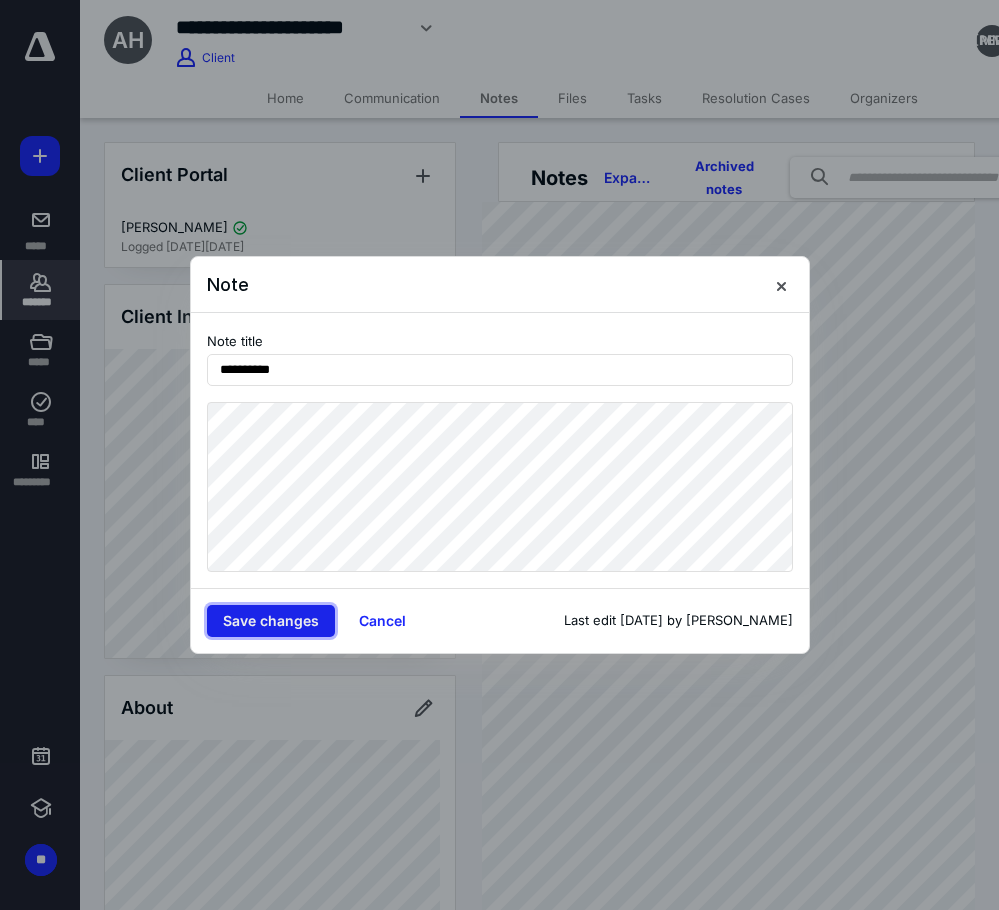 click on "Save changes" at bounding box center (271, 621) 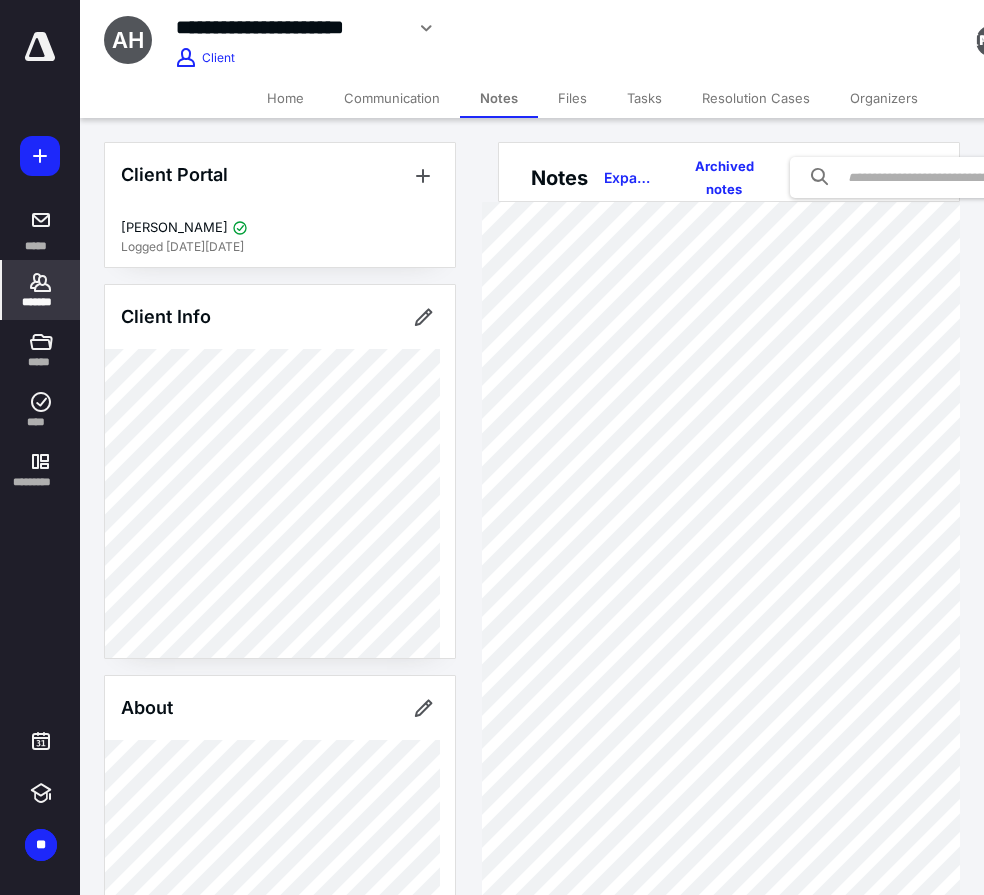 click on "Files" at bounding box center [572, 98] 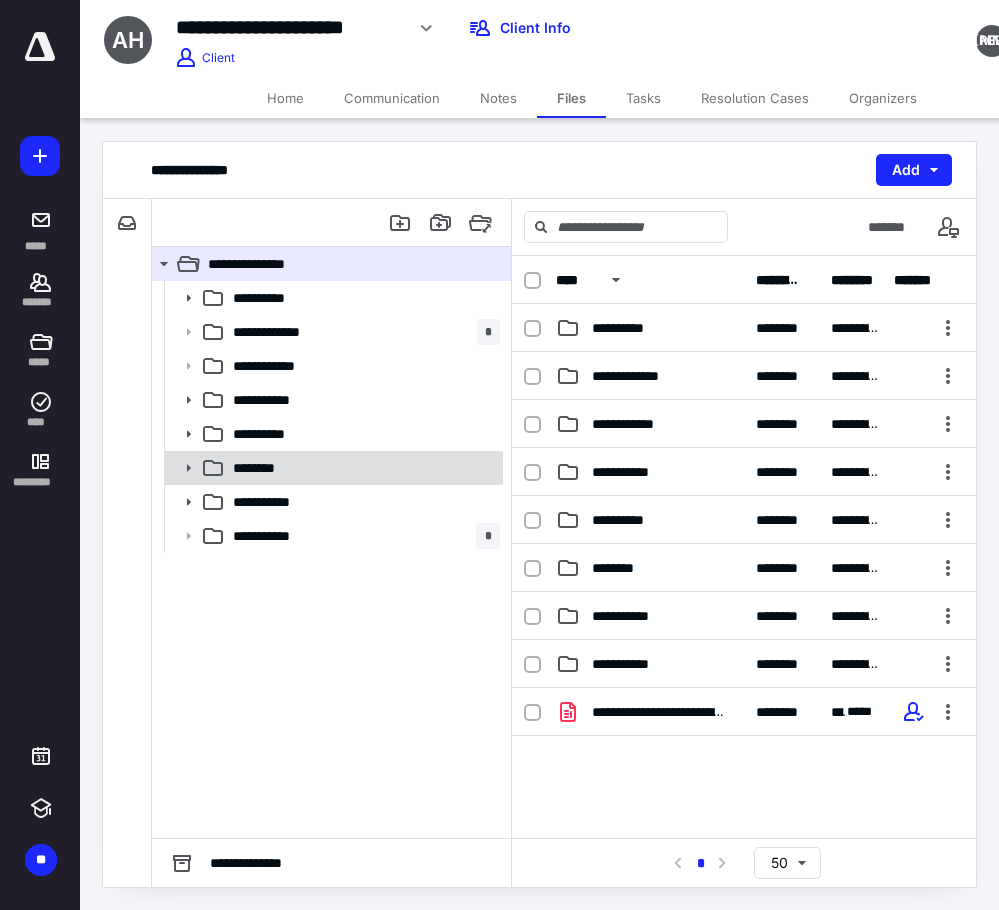 click on "********" at bounding box center (332, 468) 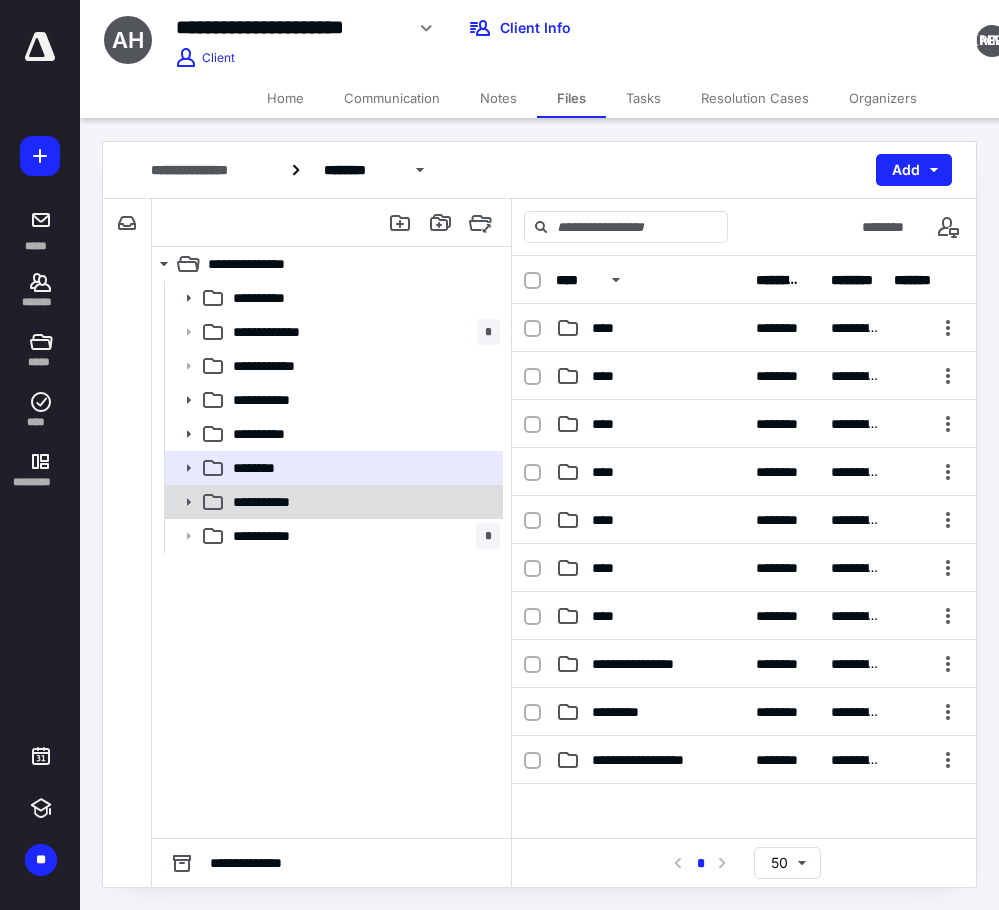 click on "**********" at bounding box center (362, 502) 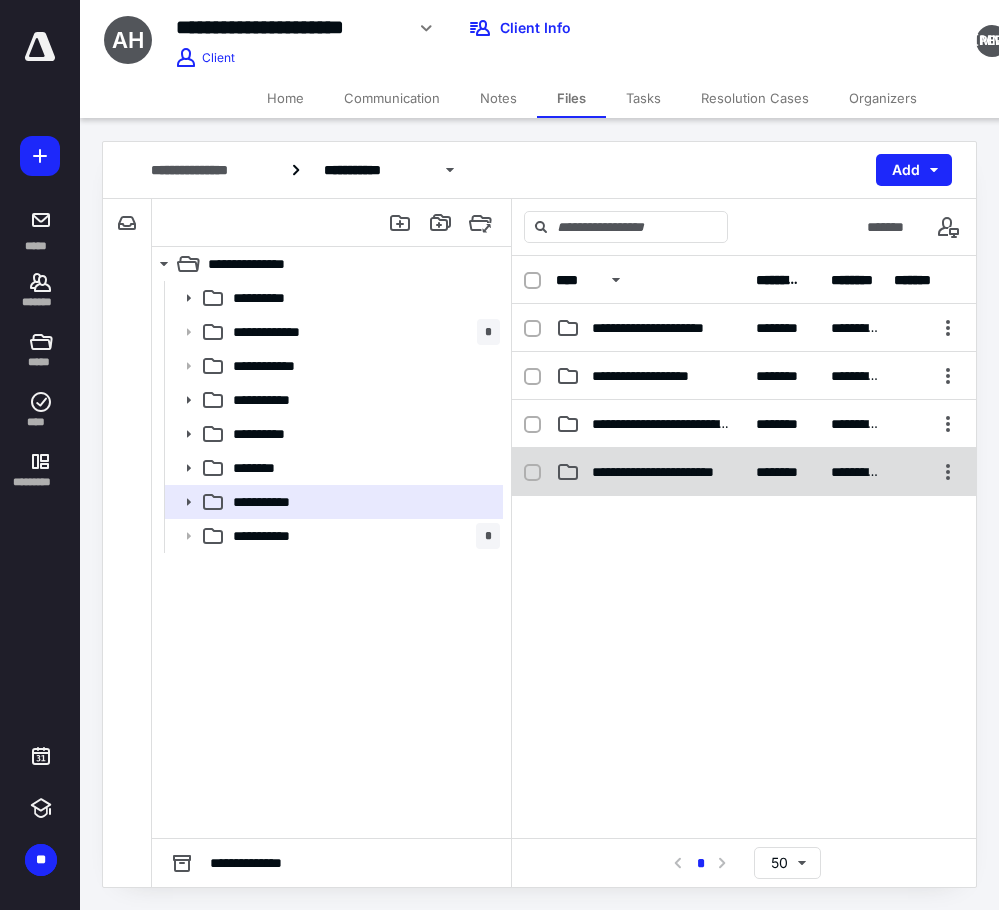 click on "**********" at bounding box center [662, 472] 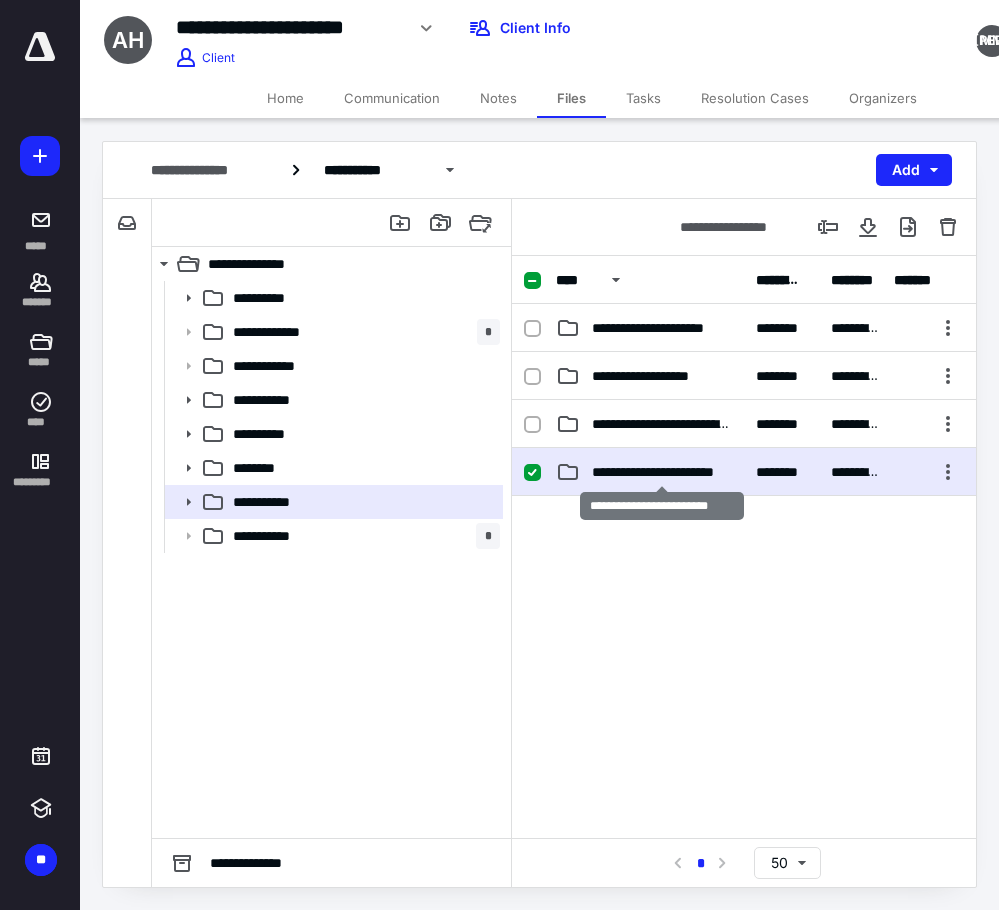 click on "**********" at bounding box center (662, 472) 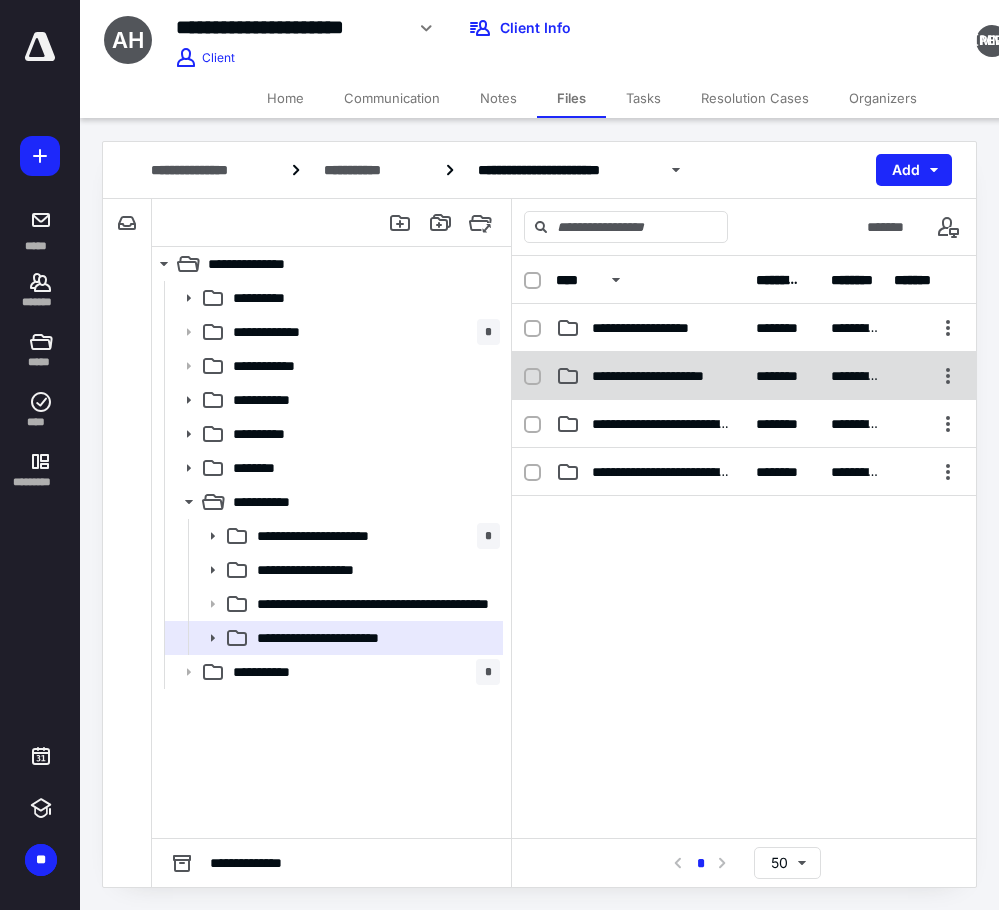 click on "**********" at bounding box center (662, 376) 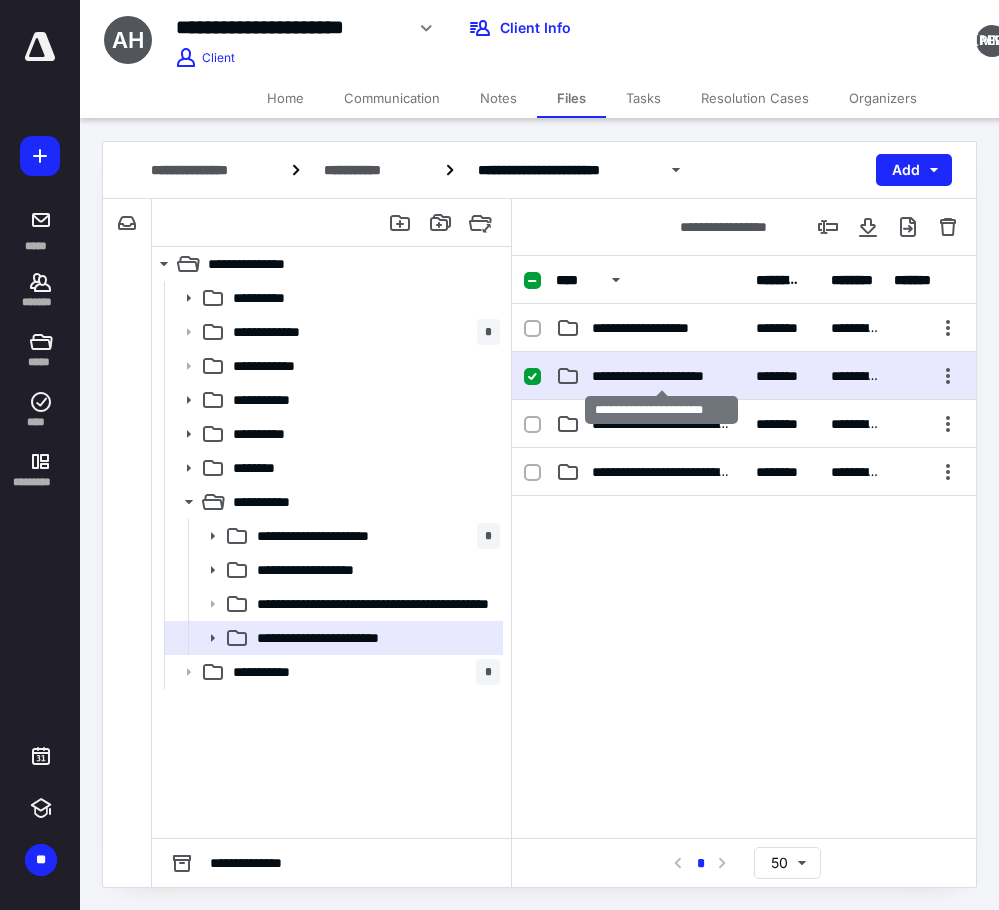 click on "**********" at bounding box center (662, 376) 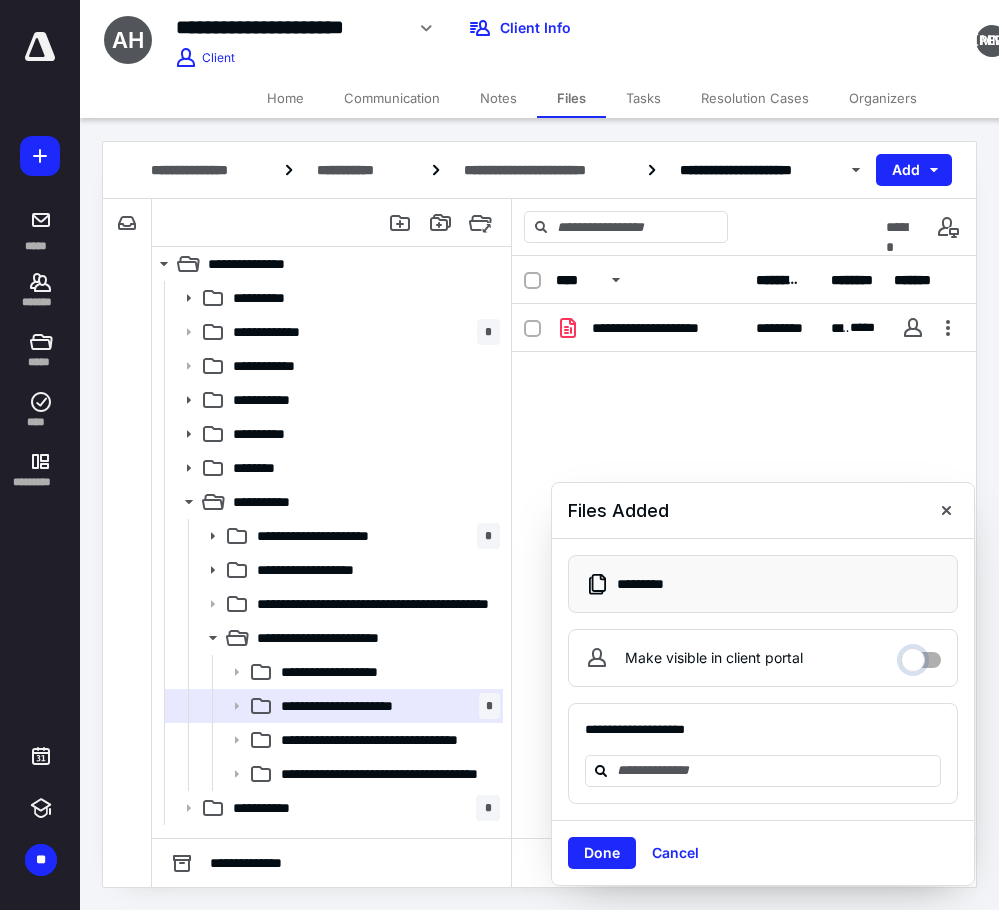 click on "Make visible in client portal" at bounding box center [921, 655] 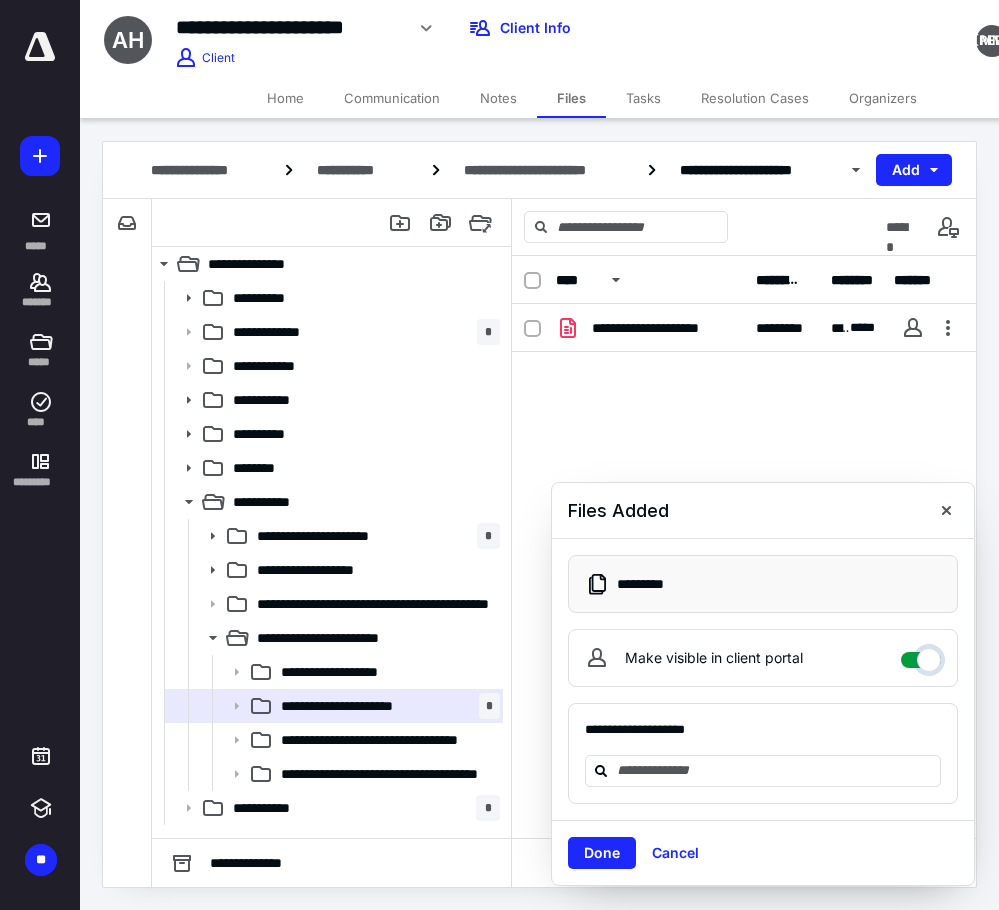 checkbox on "****" 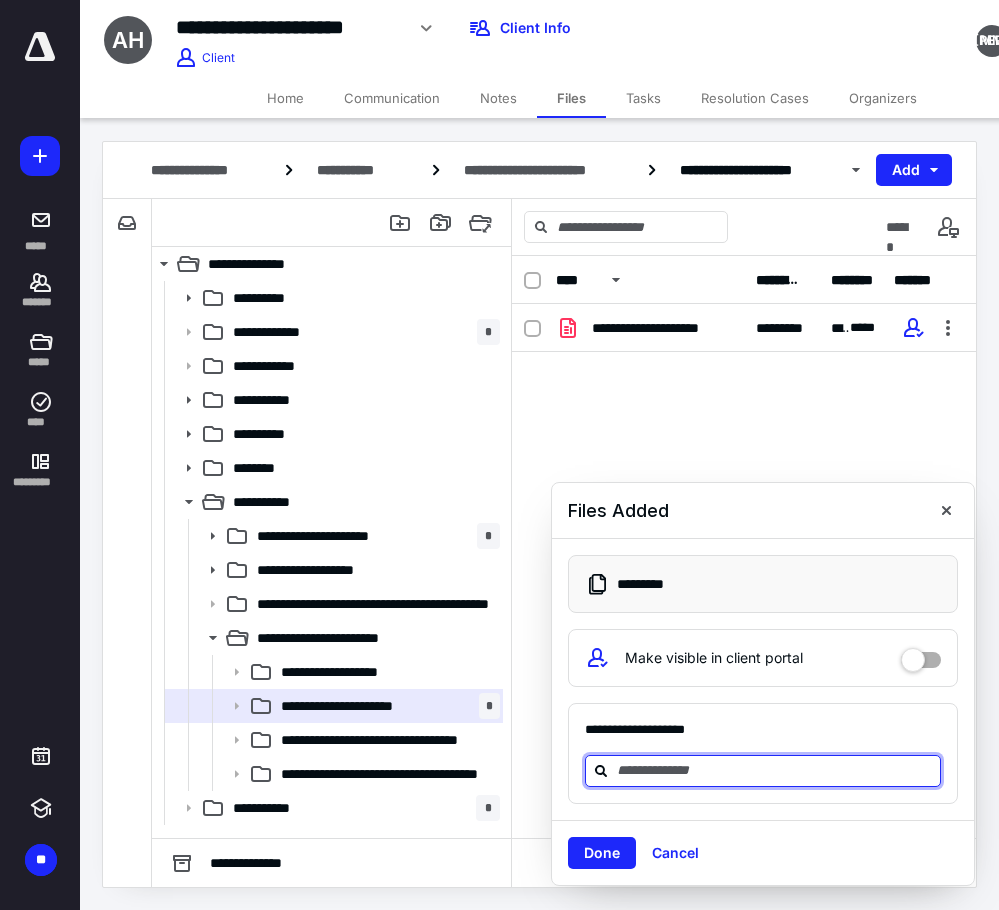 click at bounding box center (775, 770) 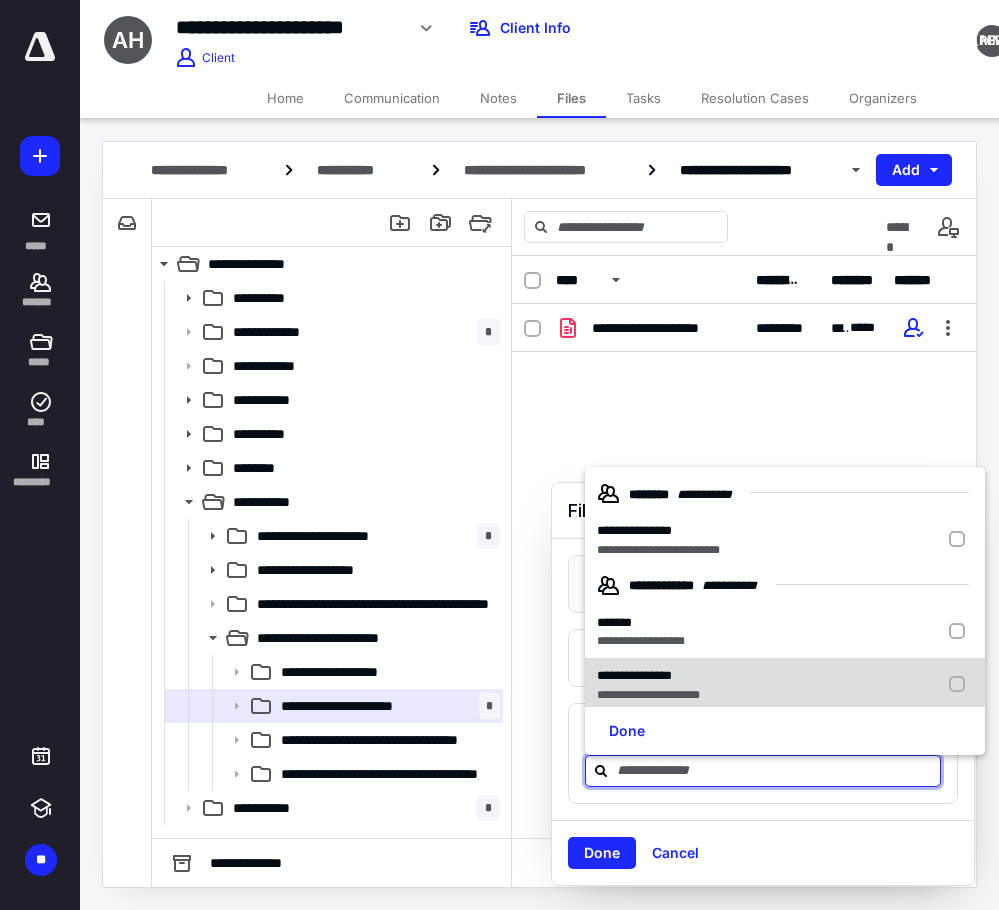 click on "**********" at bounding box center (648, 695) 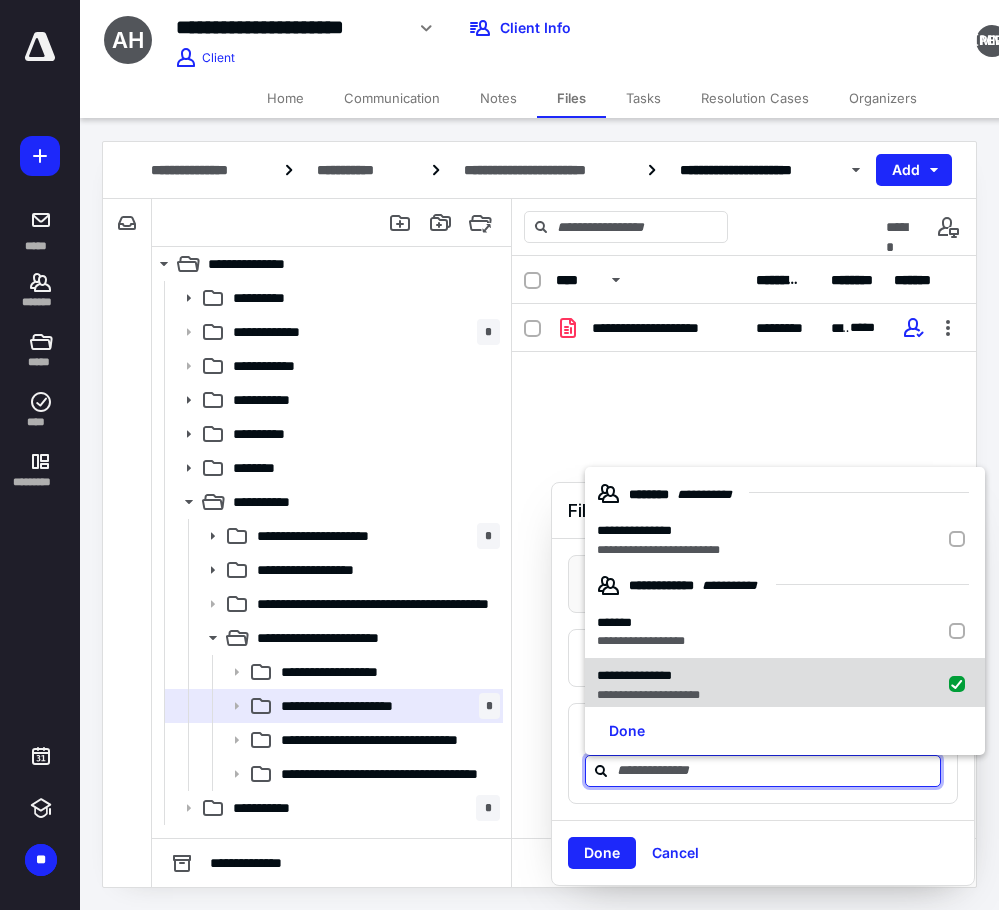 checkbox on "true" 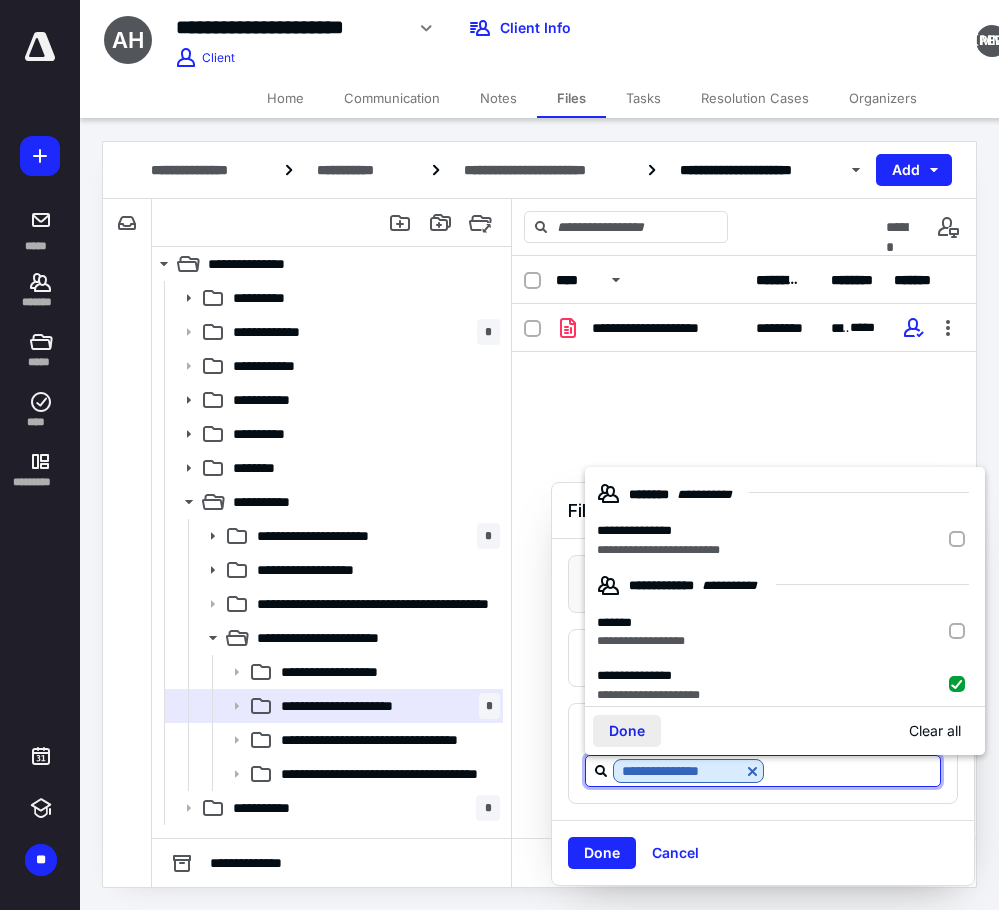 click on "Done" at bounding box center (627, 731) 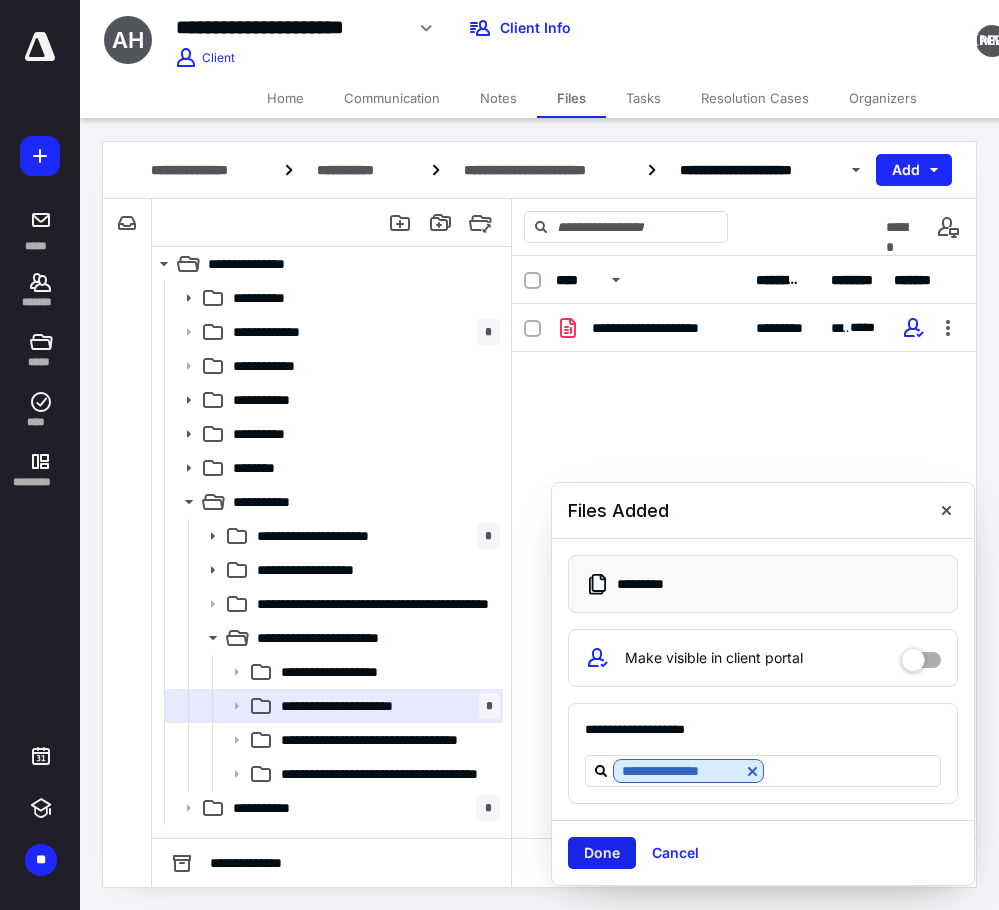 click on "Done" at bounding box center (602, 853) 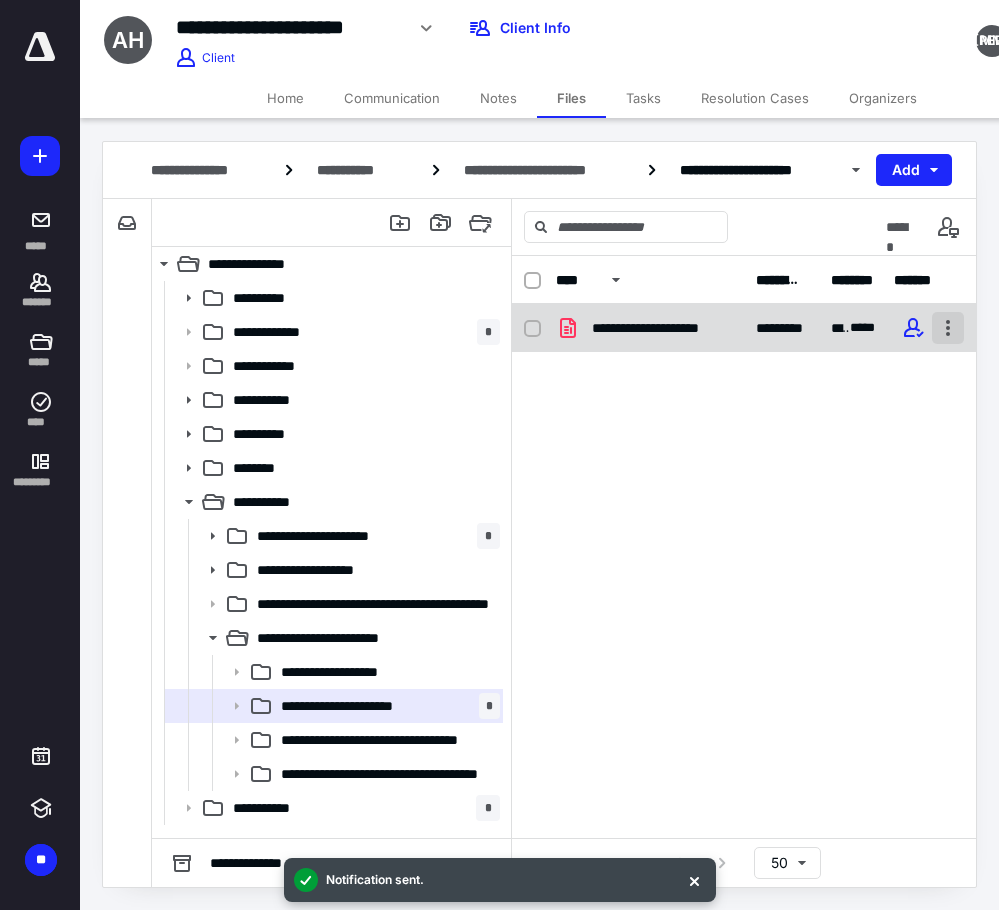 click at bounding box center [948, 328] 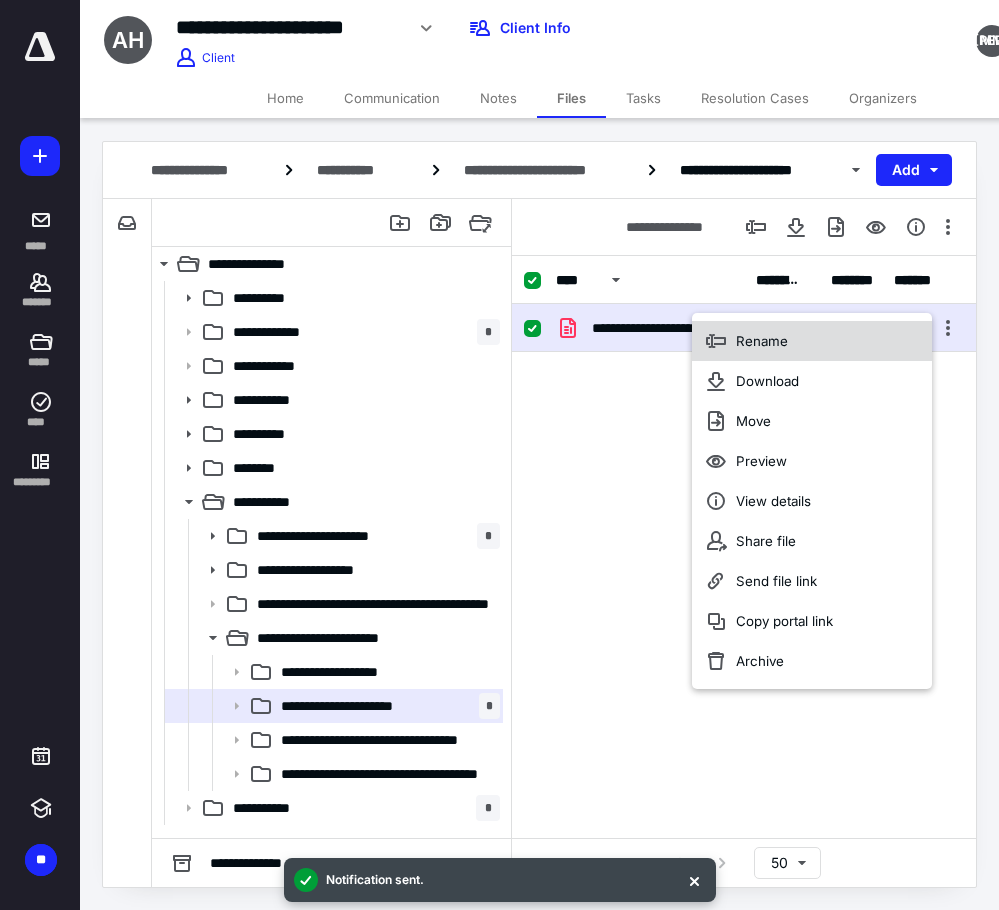 click on "Rename" at bounding box center [812, 341] 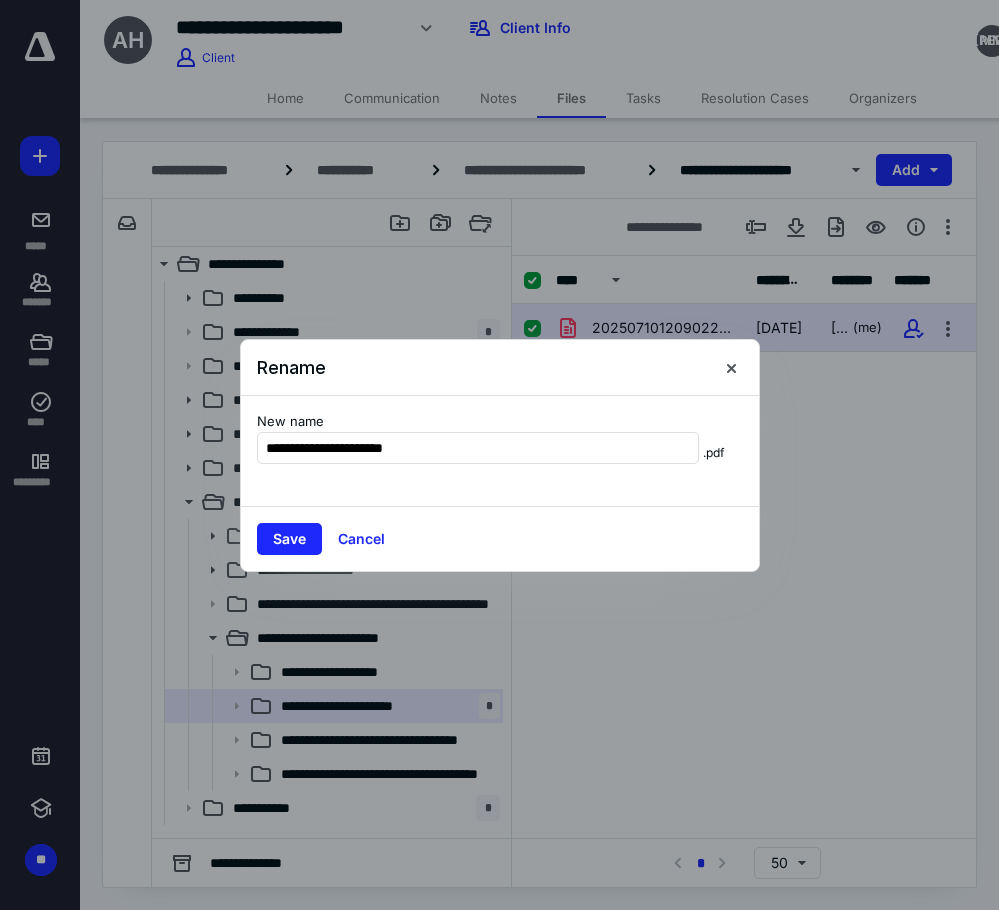 type on "**********" 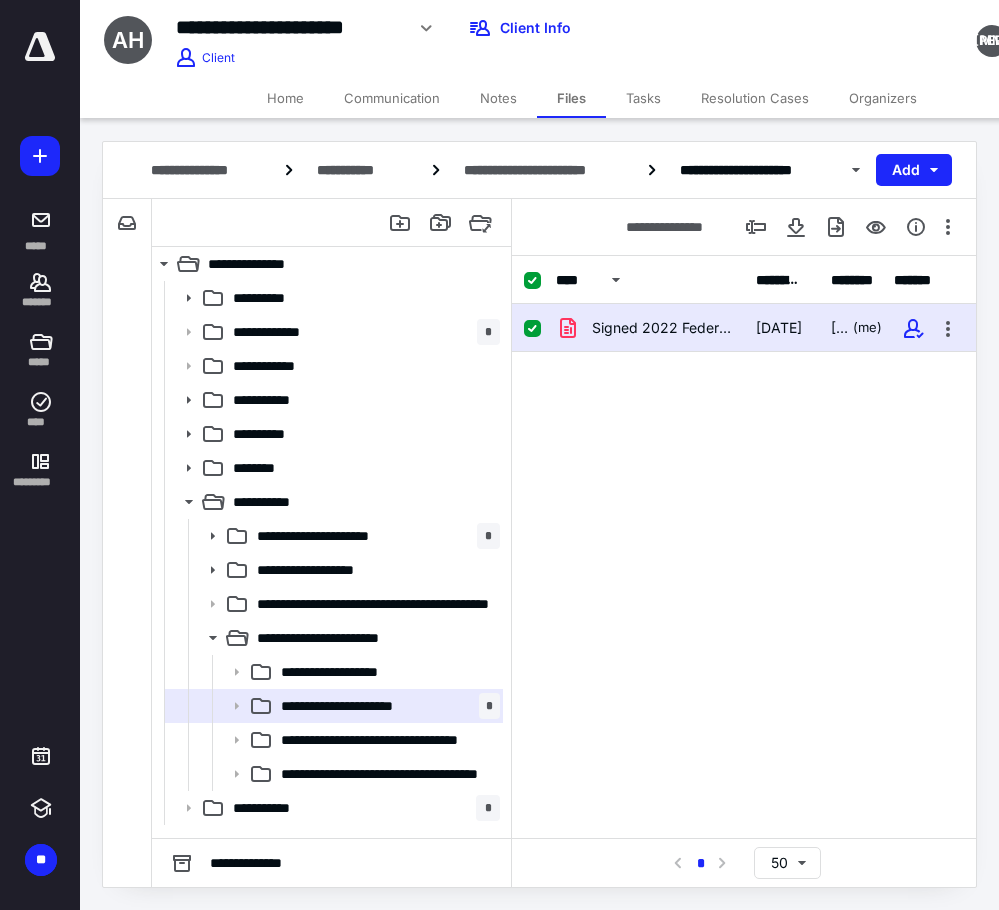 click on "Signed 2022 Federal TR .pdf [DATE] [PERSON_NAME]  (me)" at bounding box center [744, 454] 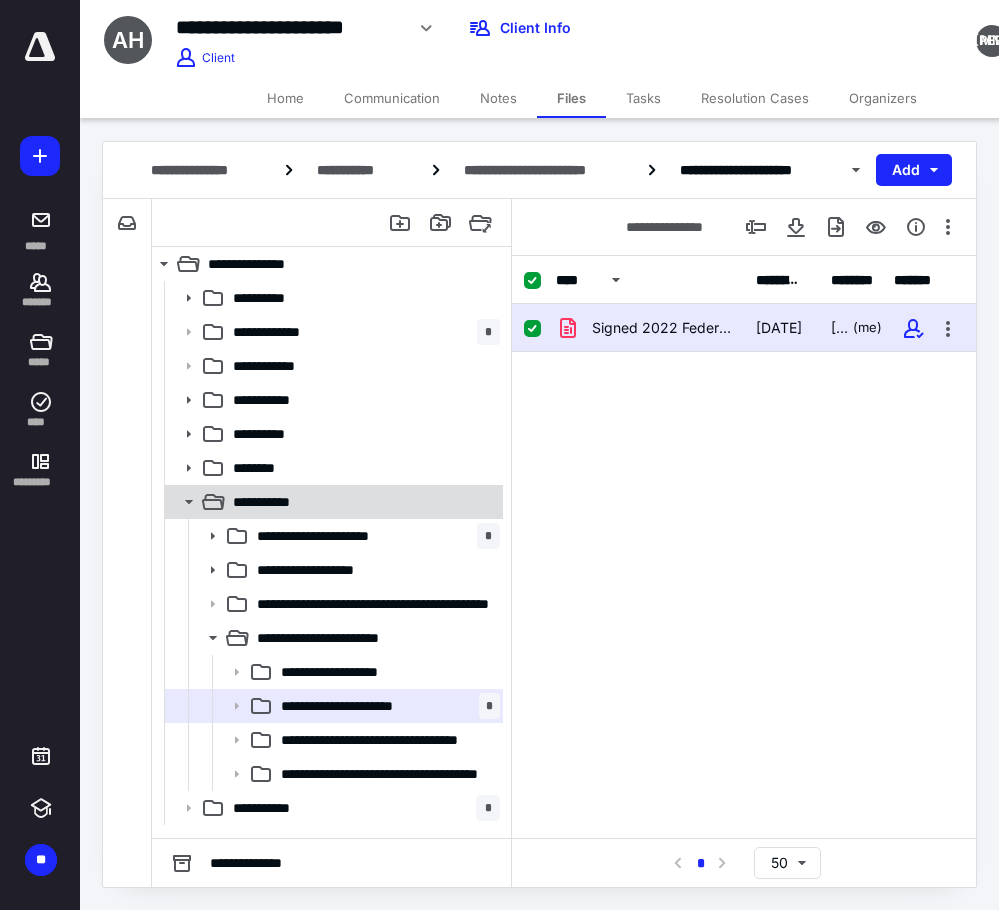 click 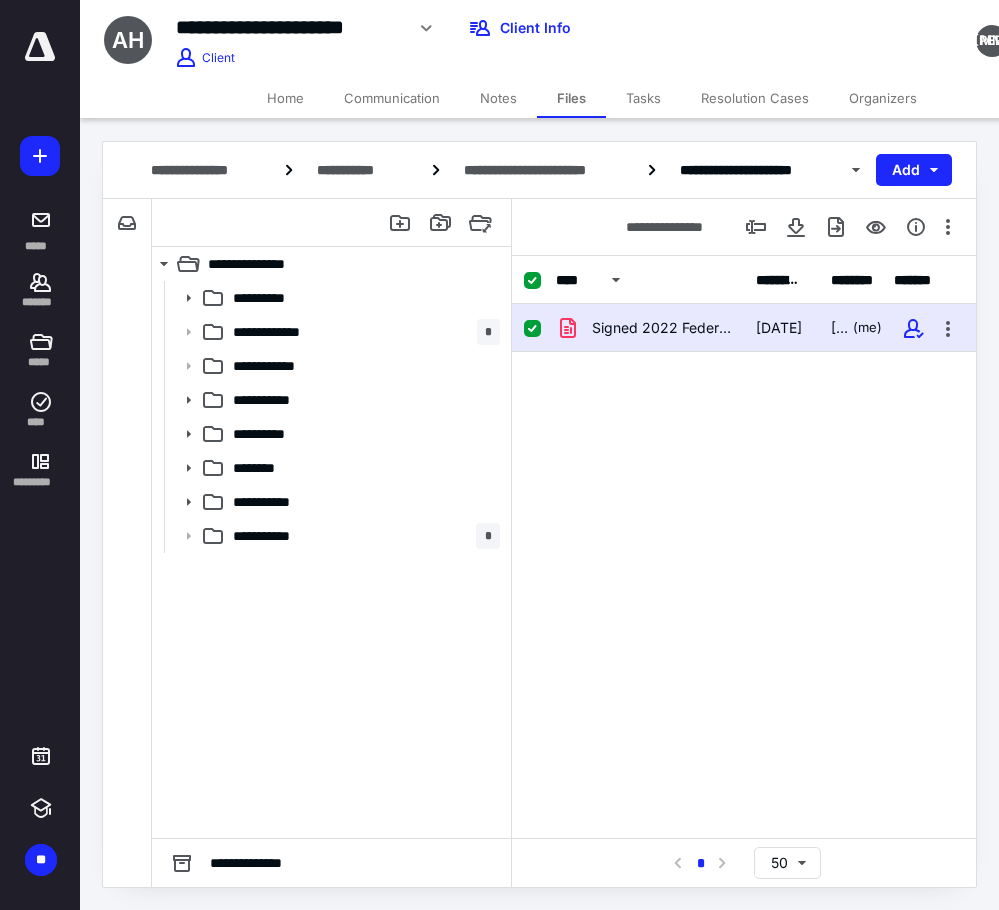 click on "Notes" at bounding box center [498, 98] 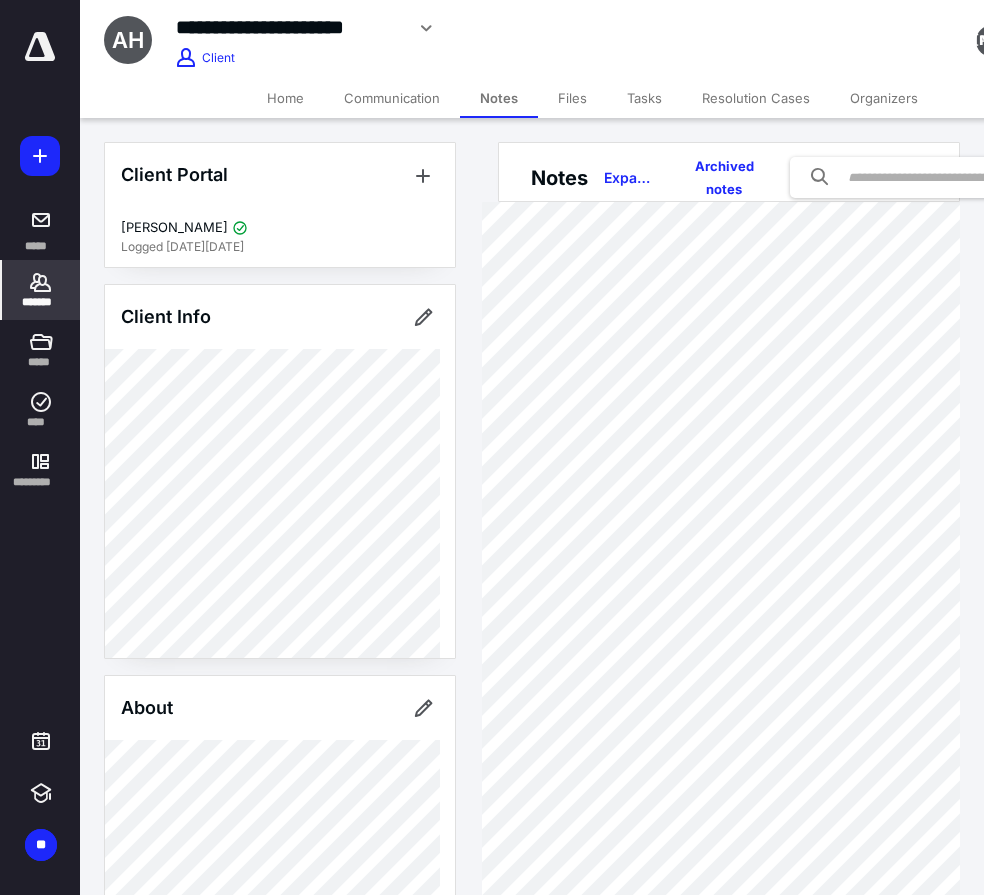 click on "*******" at bounding box center (41, 290) 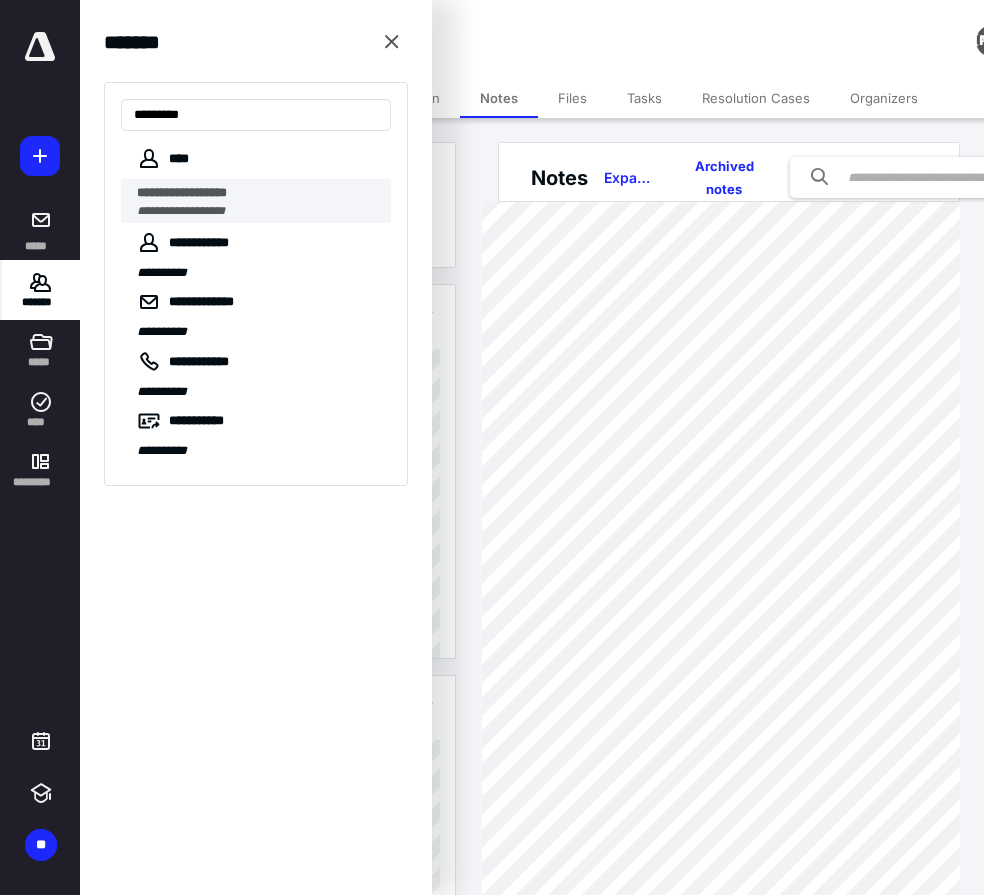 type on "*********" 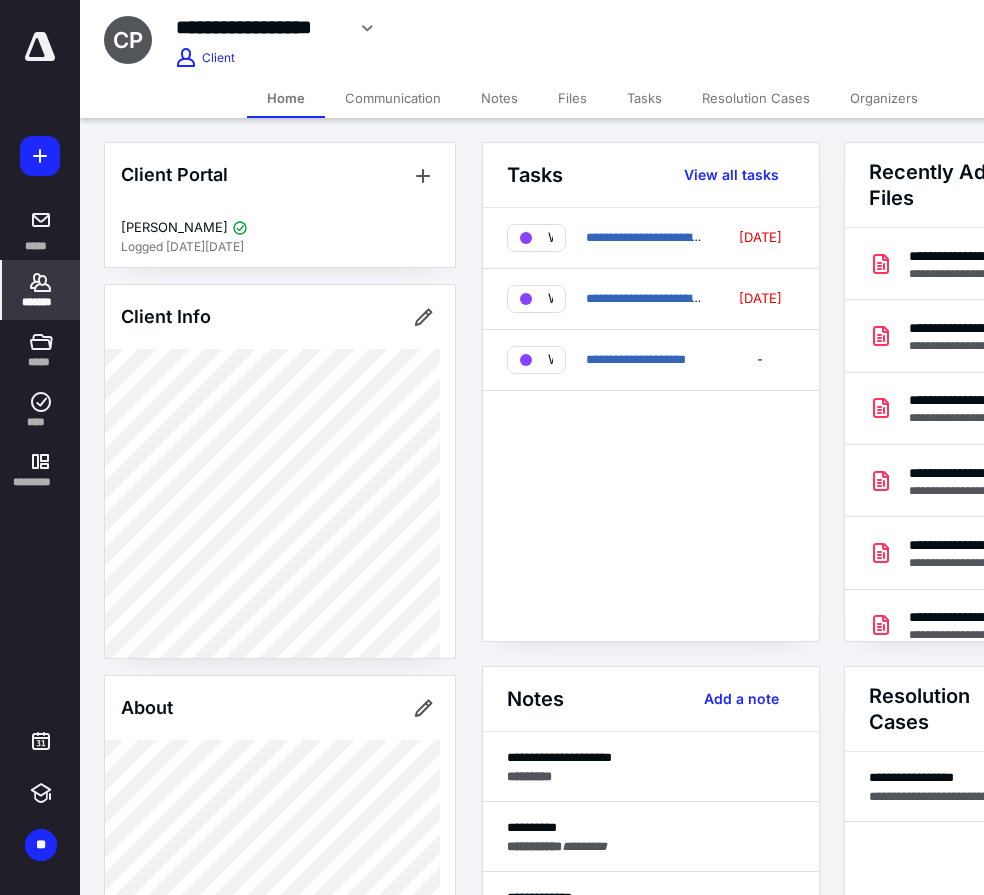 click on "Files" at bounding box center (572, 98) 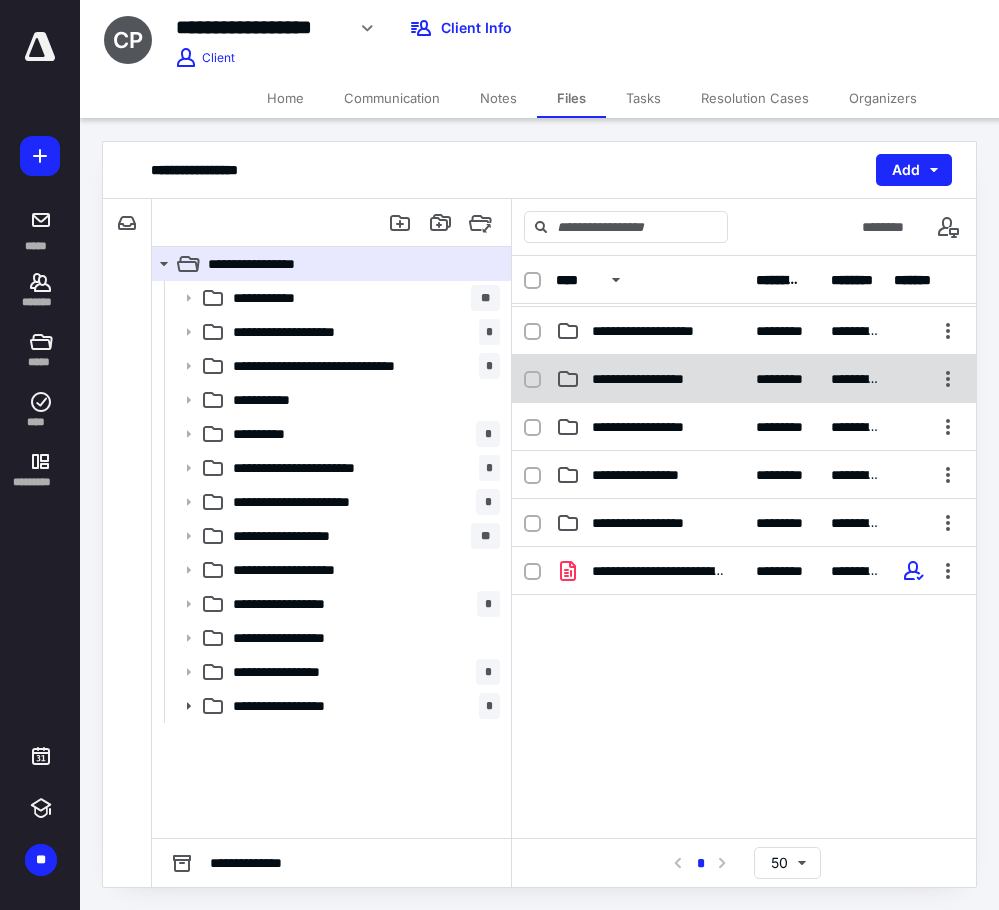 scroll, scrollTop: 390, scrollLeft: 0, axis: vertical 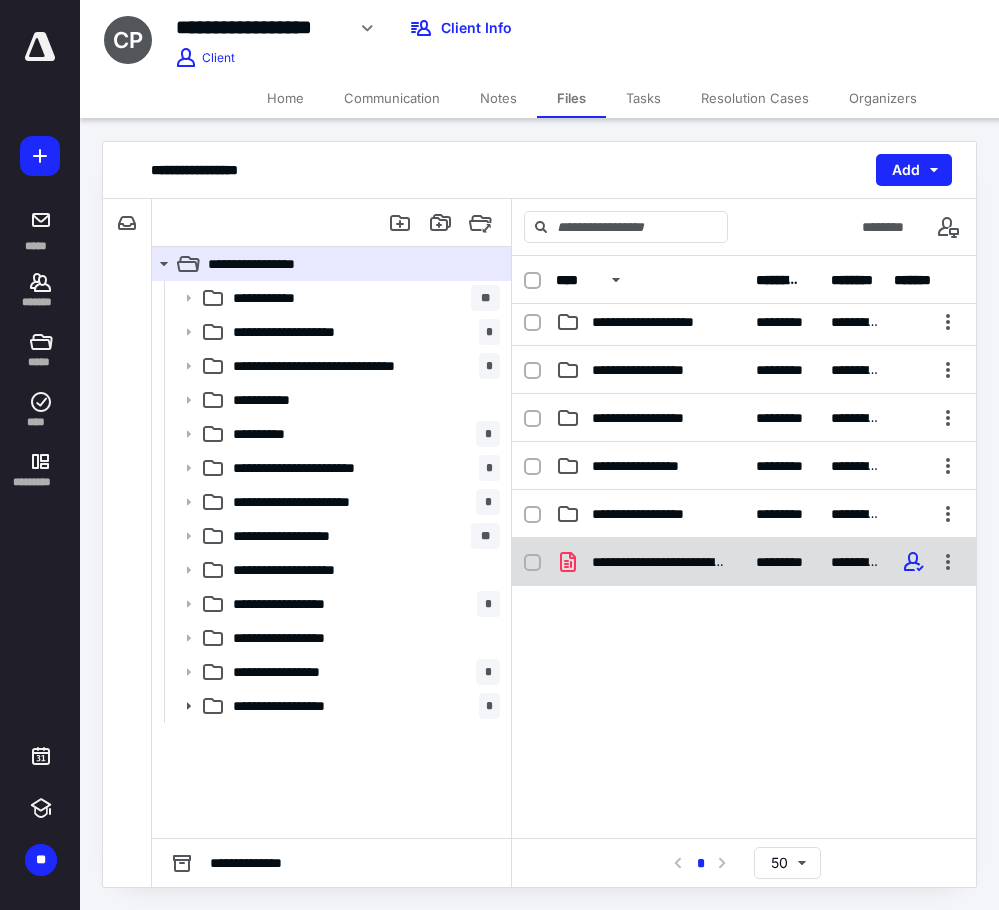 click on "**********" at bounding box center (658, 562) 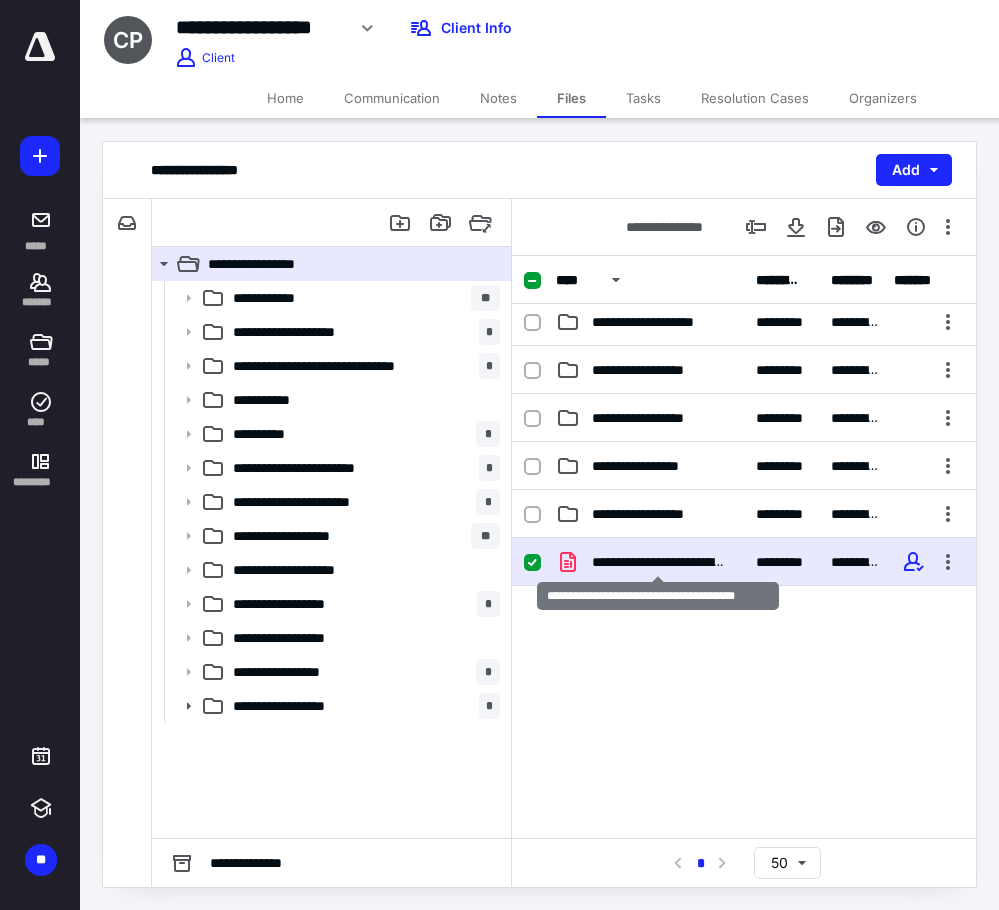 click on "**********" at bounding box center [658, 562] 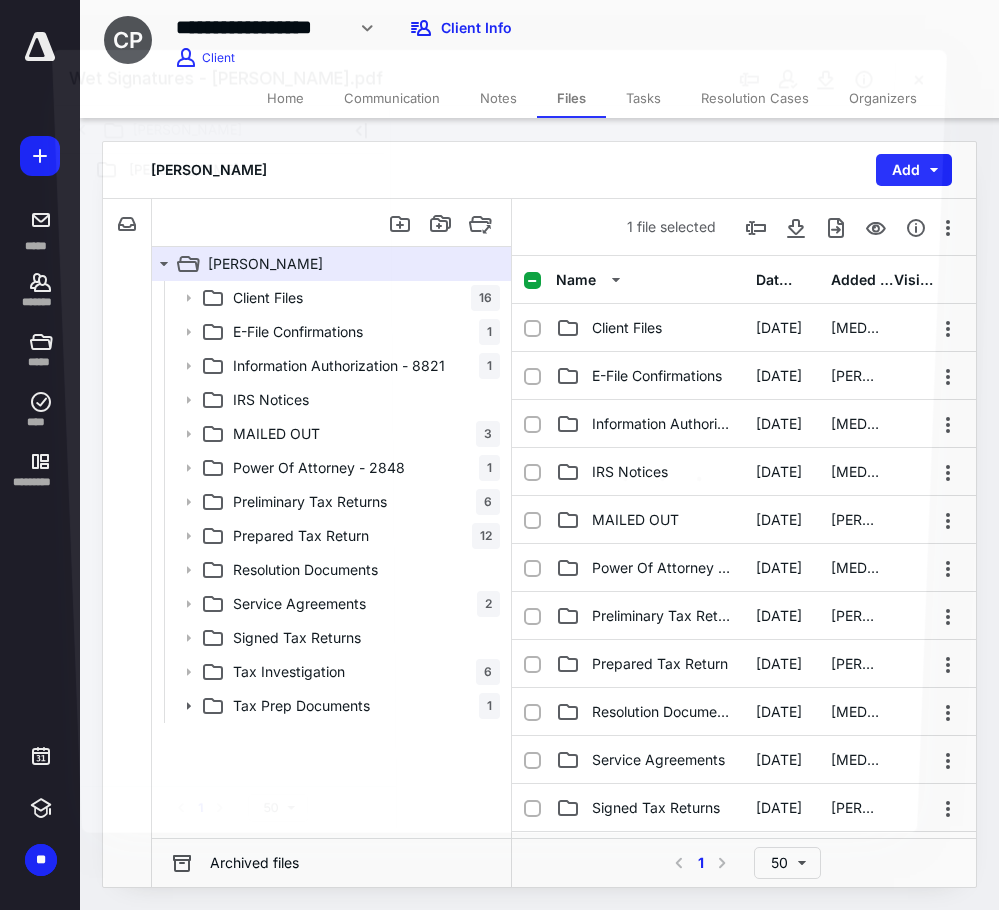 scroll, scrollTop: 390, scrollLeft: 0, axis: vertical 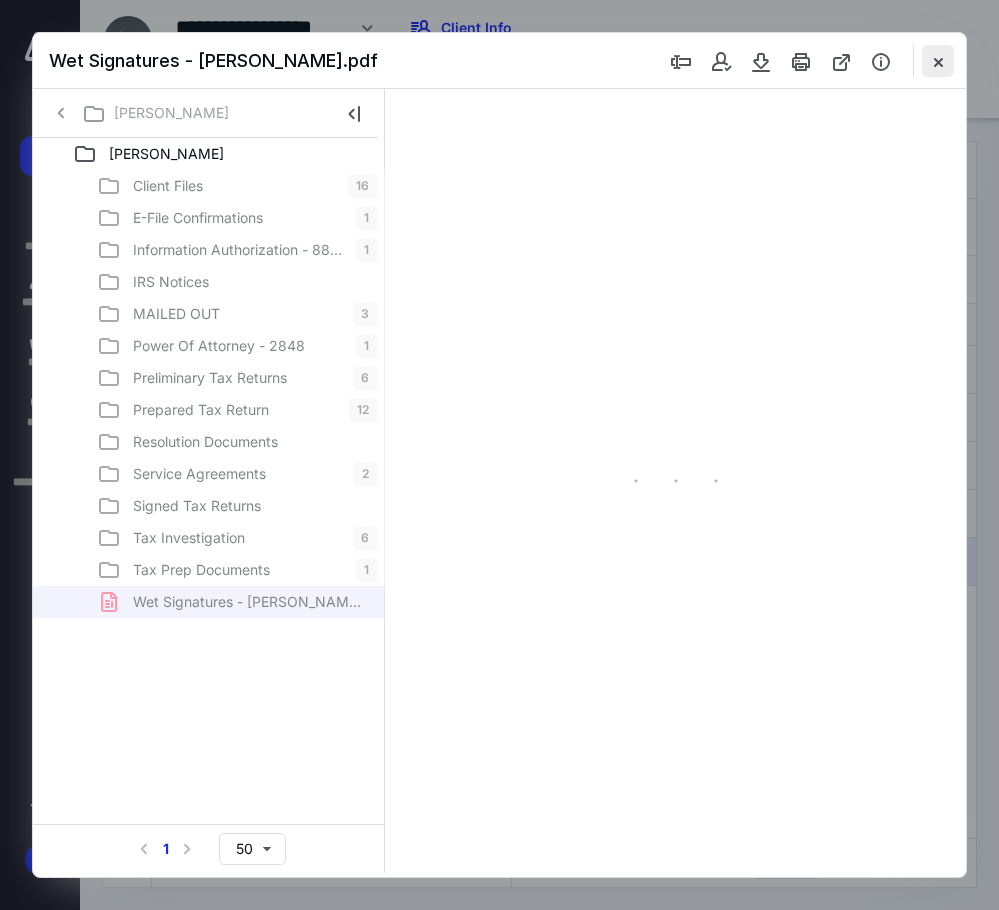 click at bounding box center (938, 61) 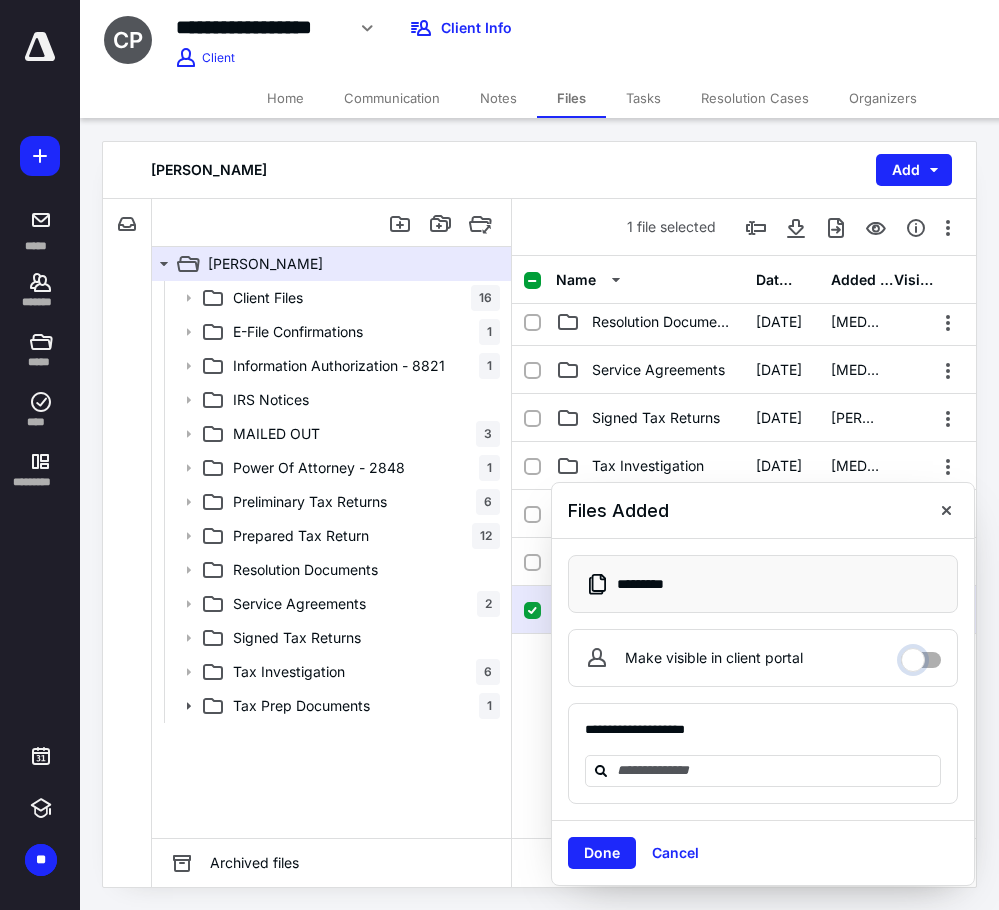 click on "Make visible in client portal" at bounding box center [921, 655] 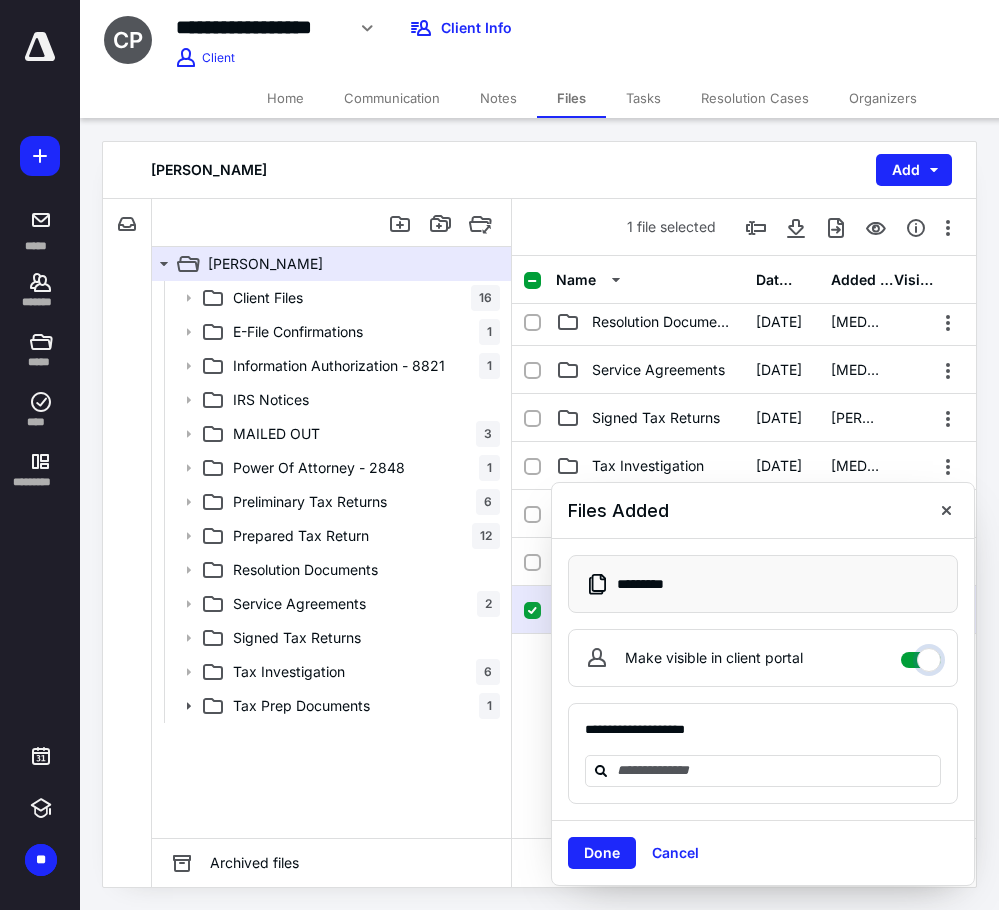 checkbox on "****" 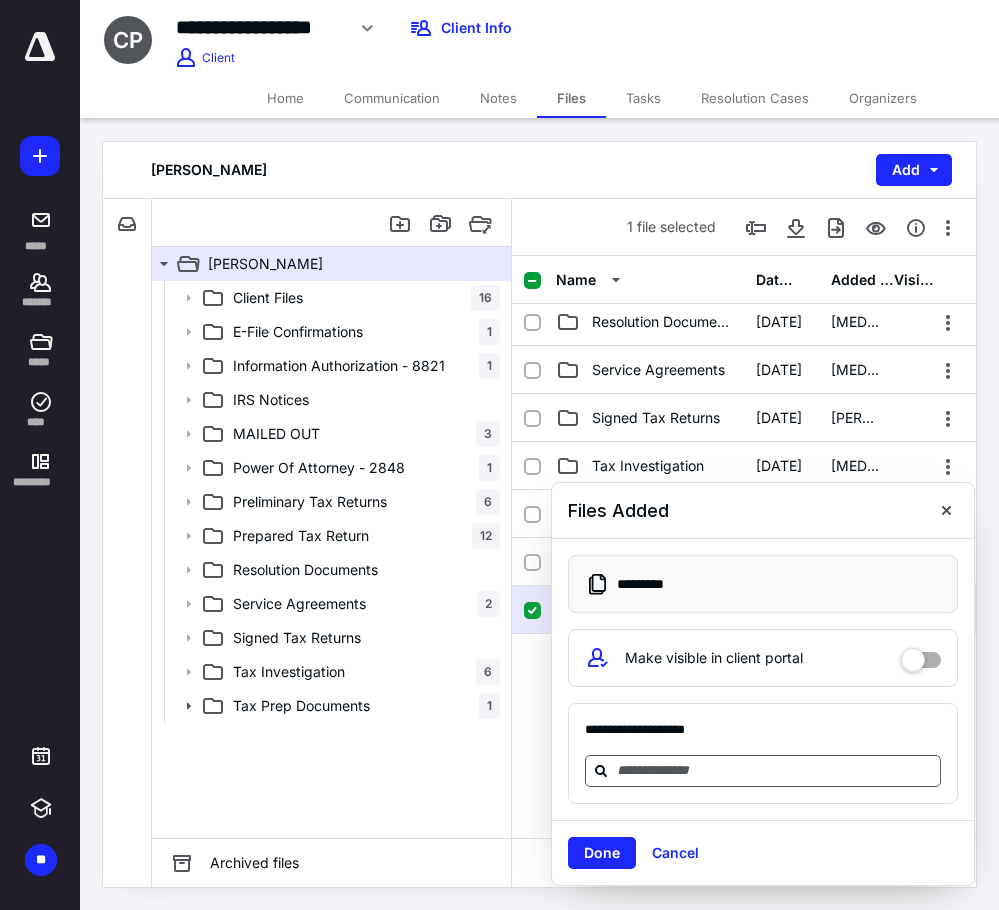 click at bounding box center (775, 770) 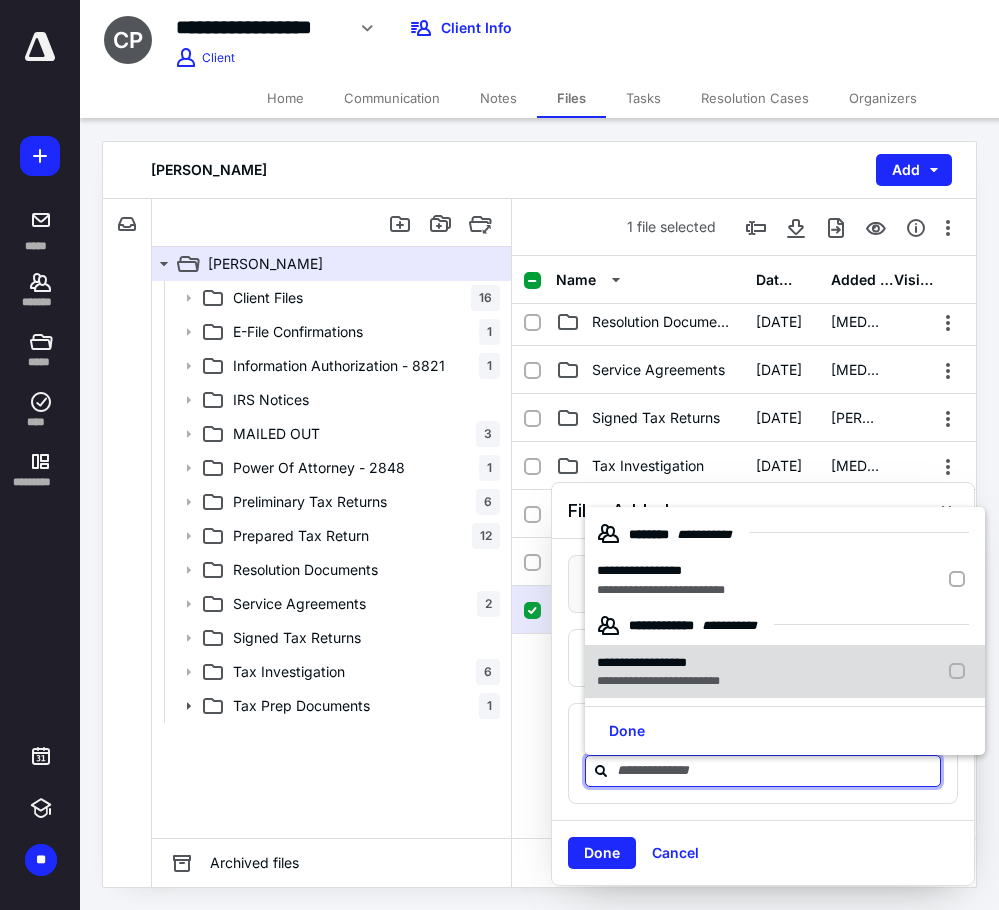click on "**********" at bounding box center [658, 663] 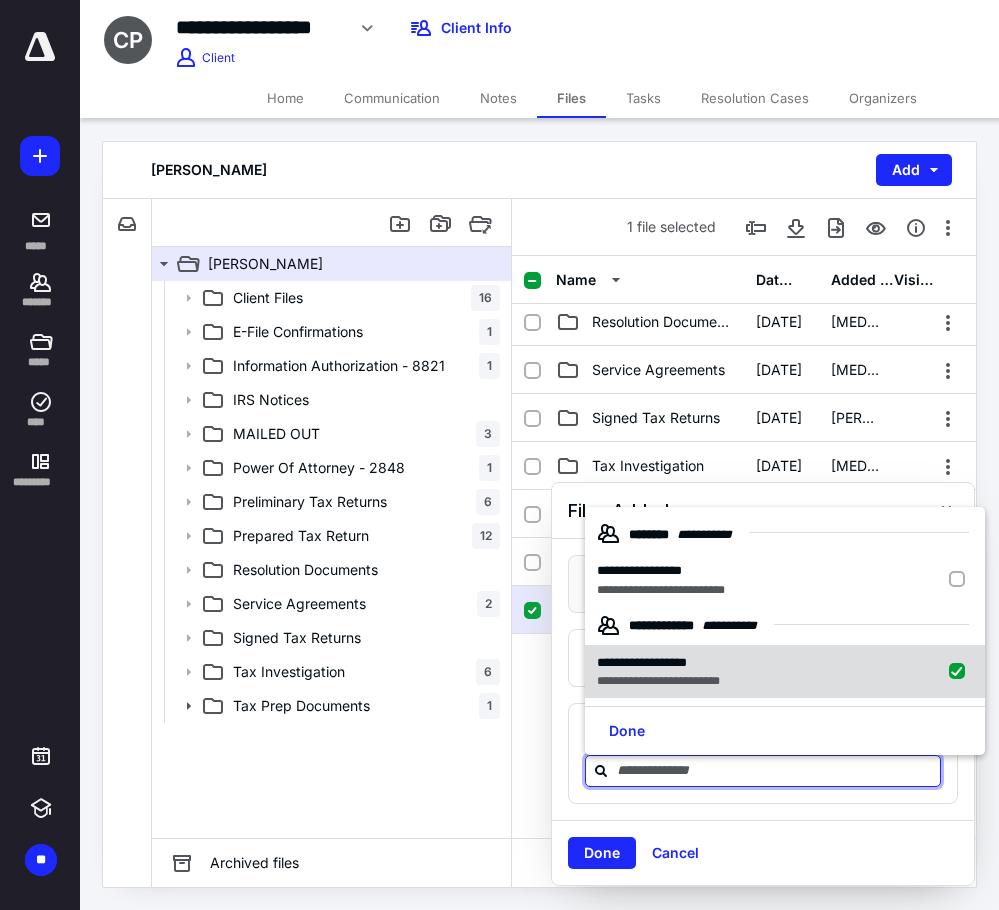 checkbox on "true" 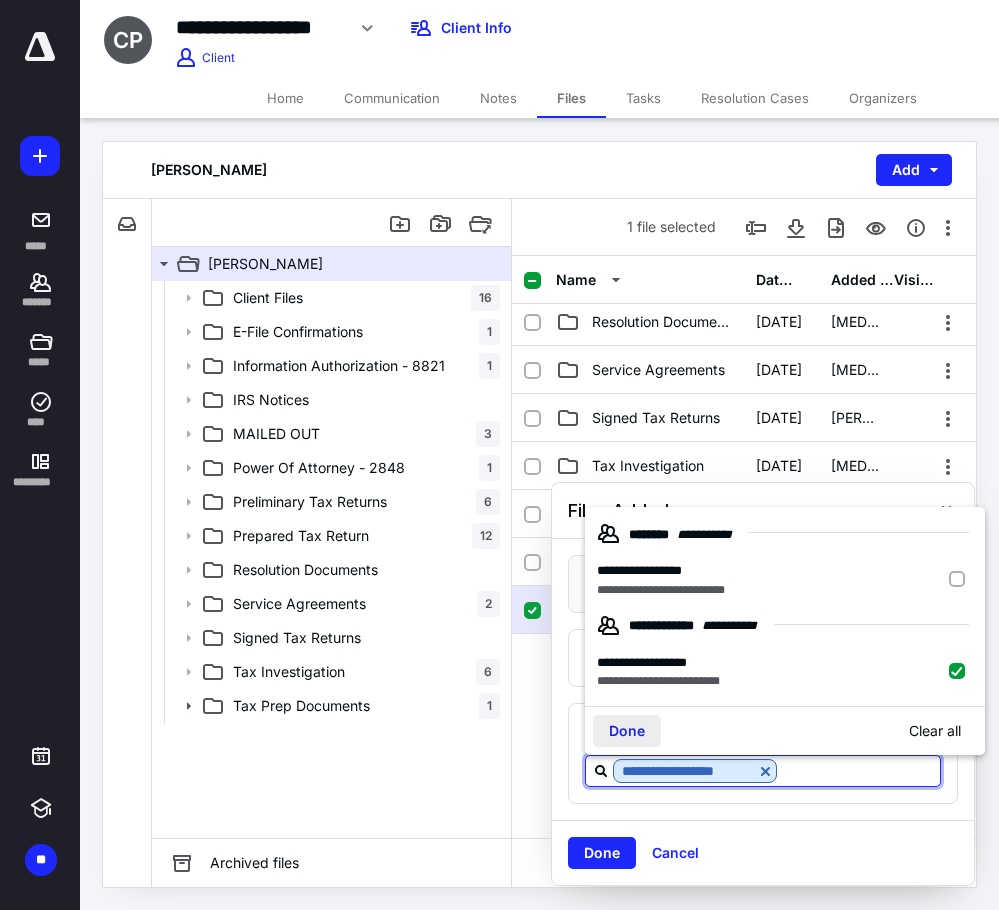 click on "Done" at bounding box center [627, 731] 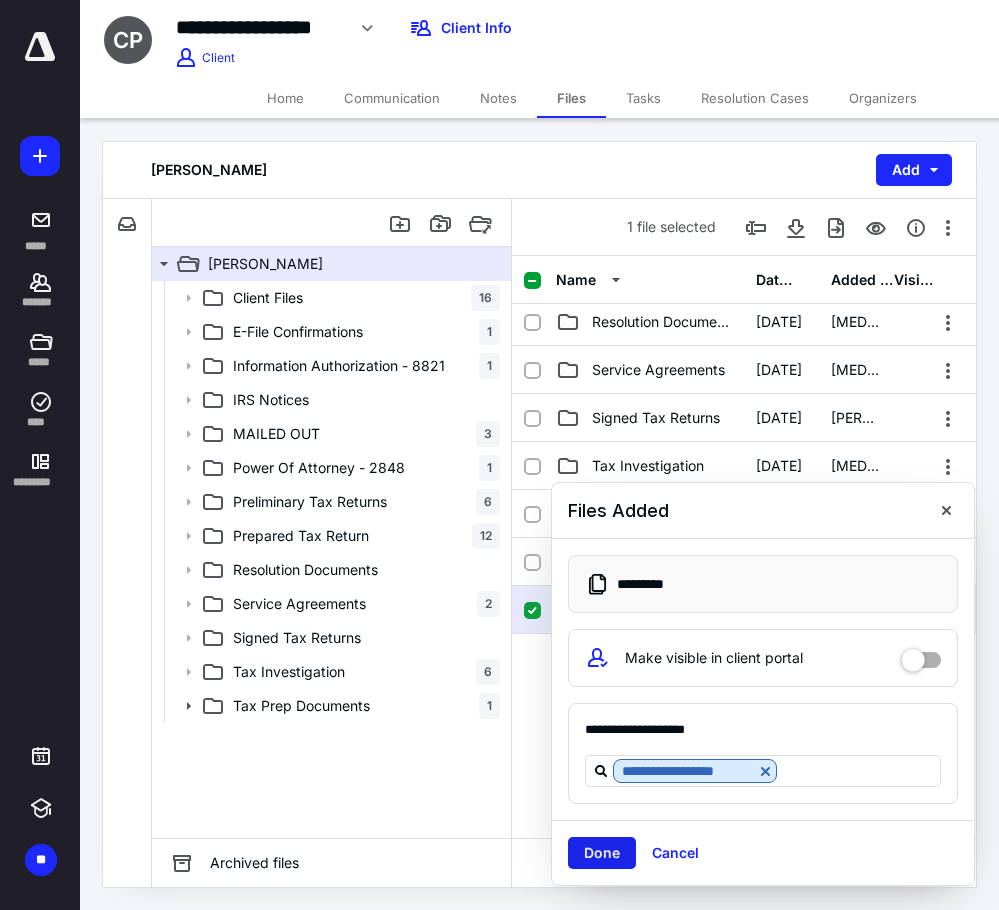click on "Done" at bounding box center (602, 853) 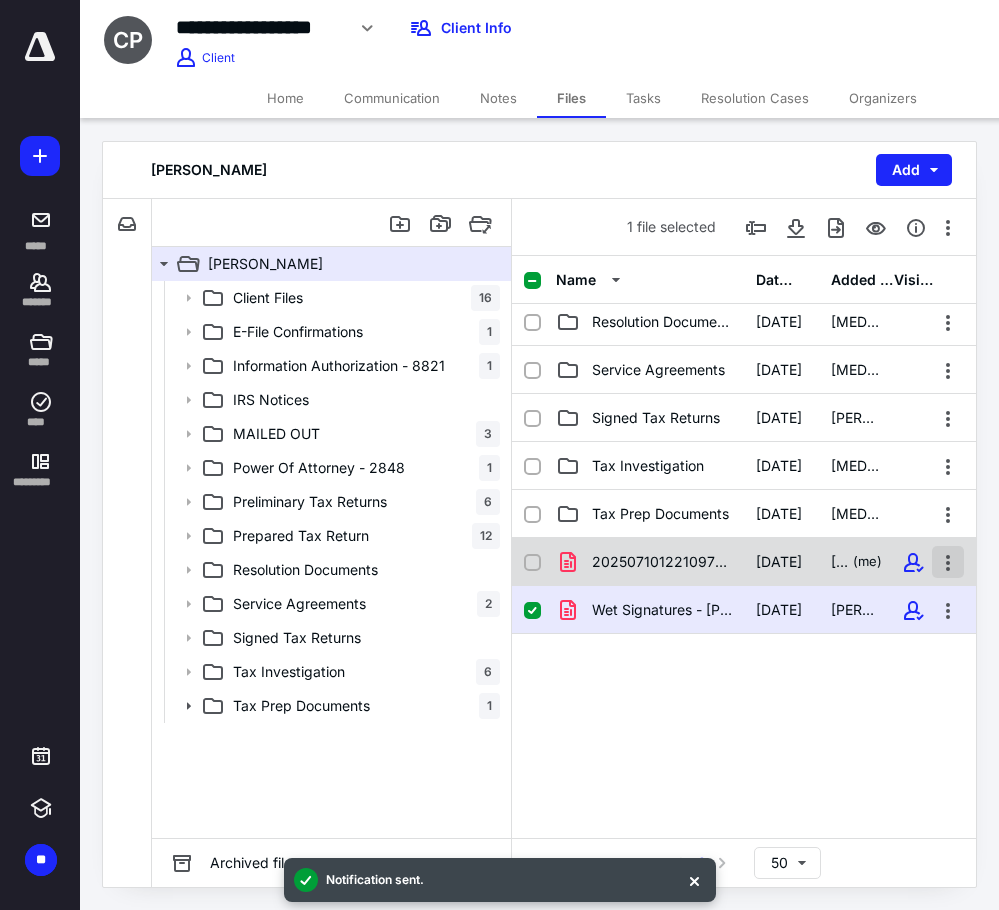 click at bounding box center [948, 562] 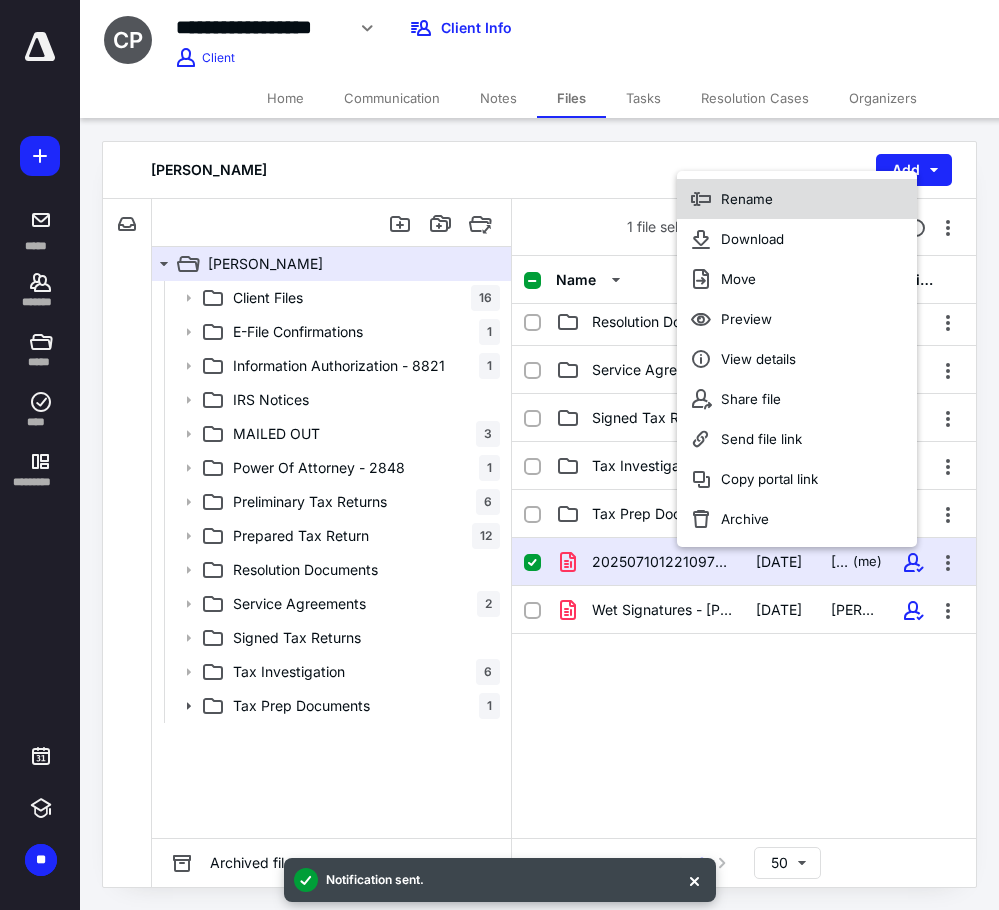 click on "Rename" at bounding box center (797, 199) 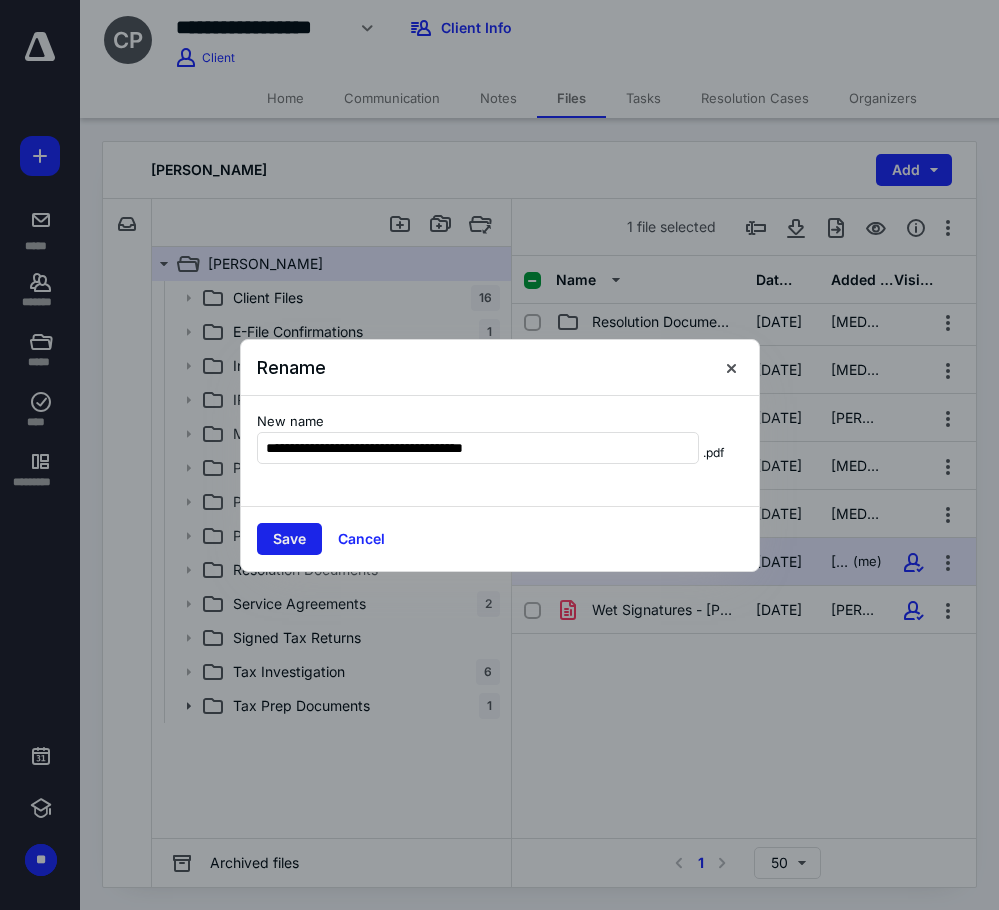 type on "**********" 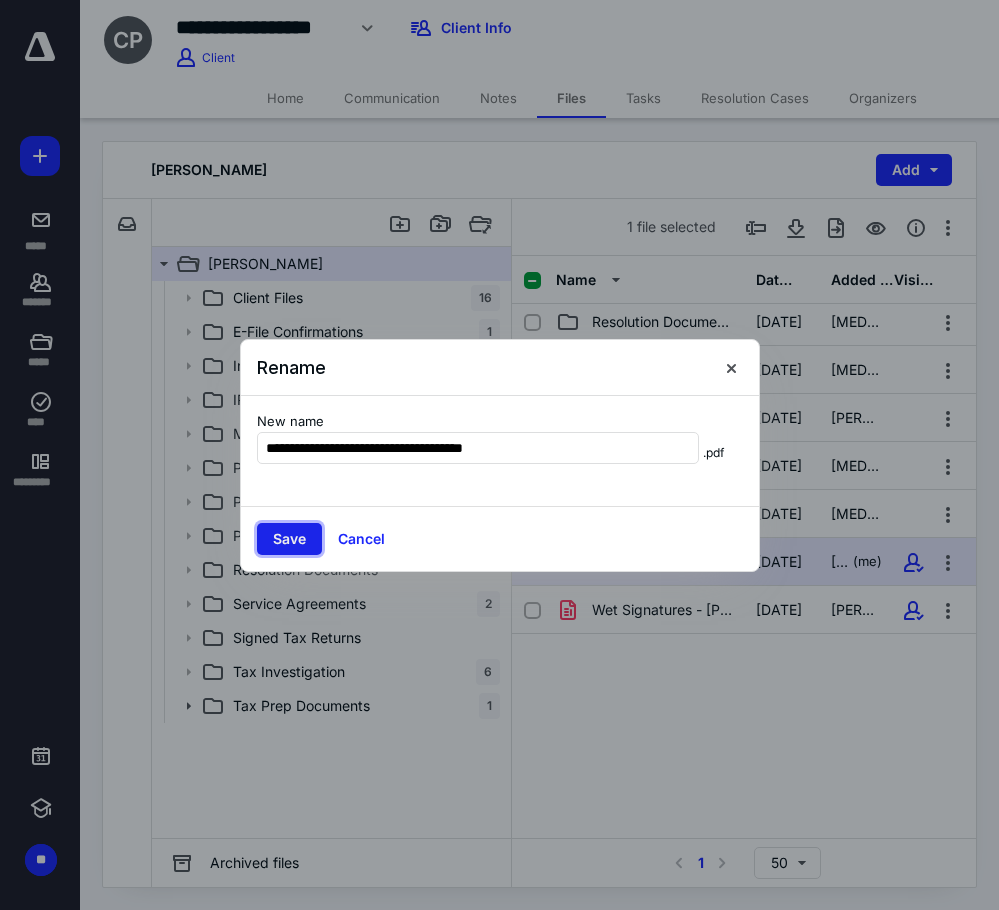 click on "Save" at bounding box center (289, 539) 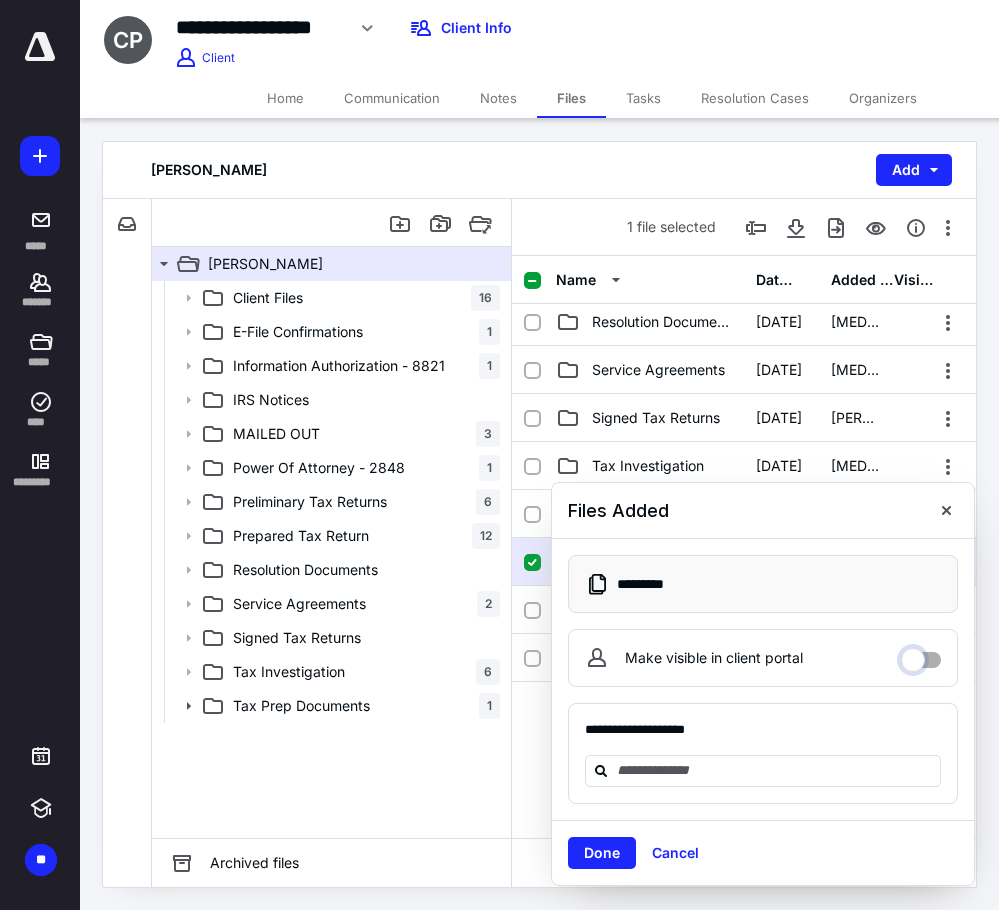 click on "Make visible in client portal" at bounding box center [921, 655] 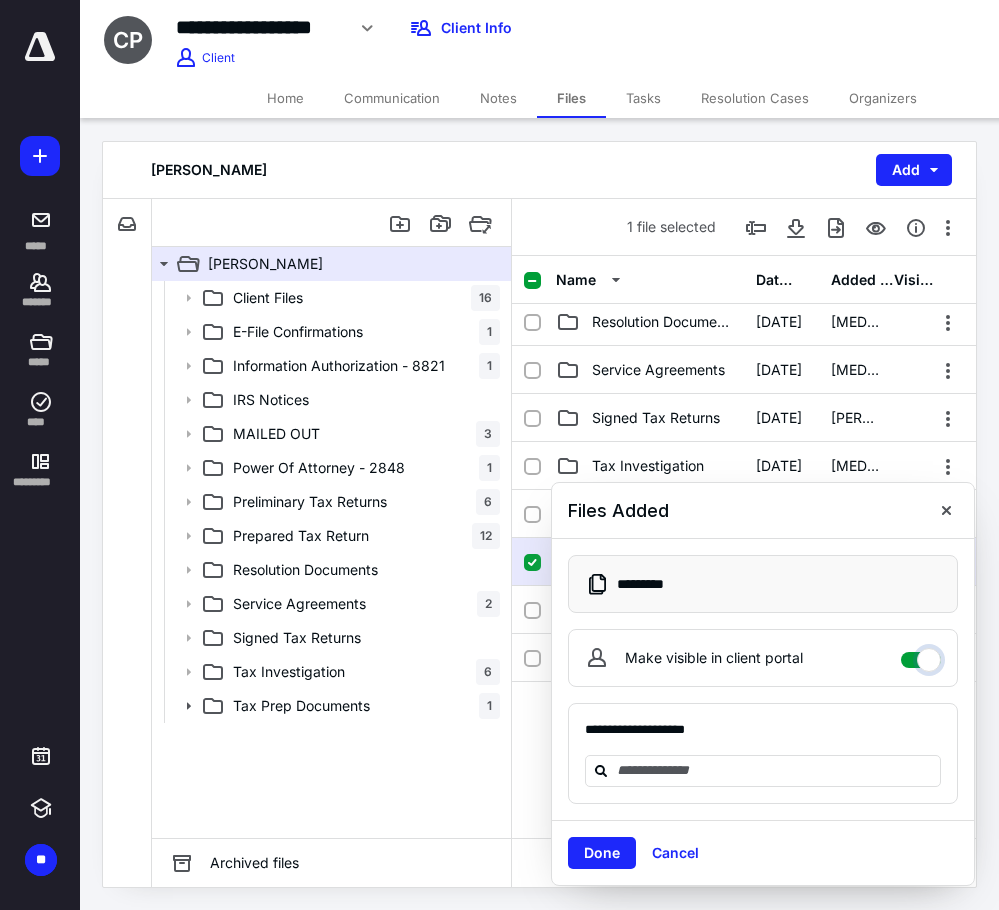 checkbox on "****" 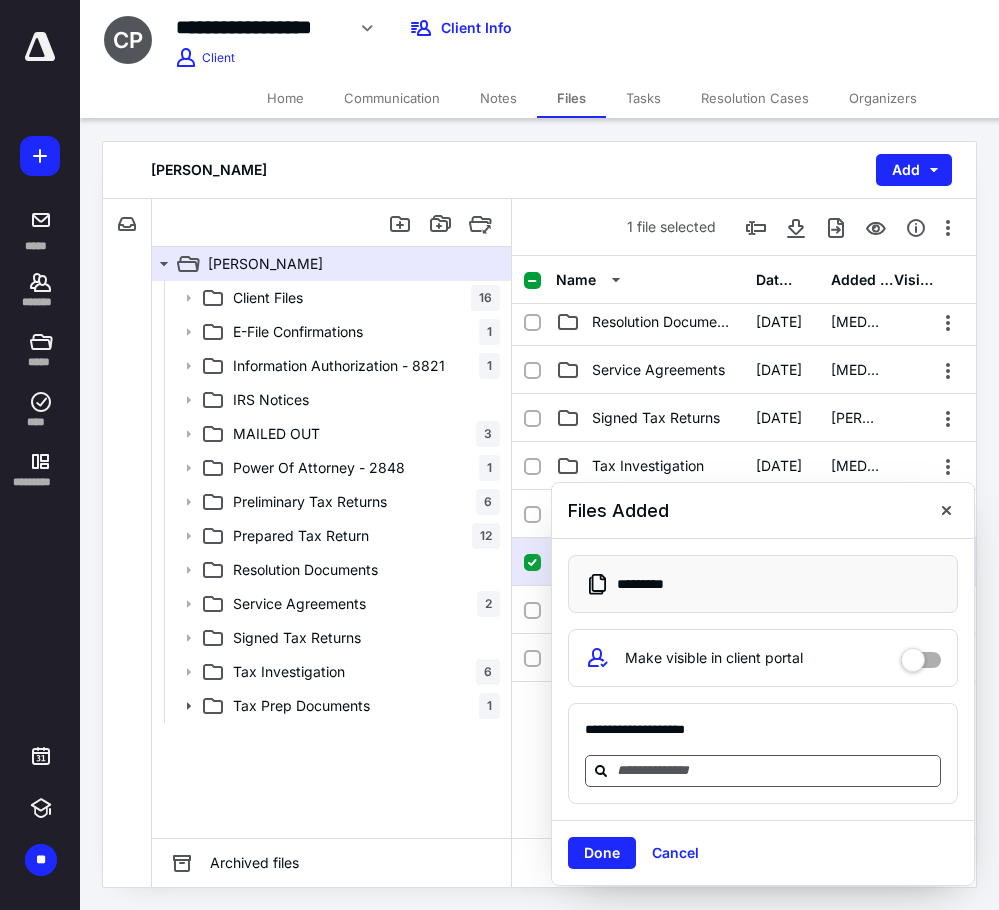 click at bounding box center (775, 770) 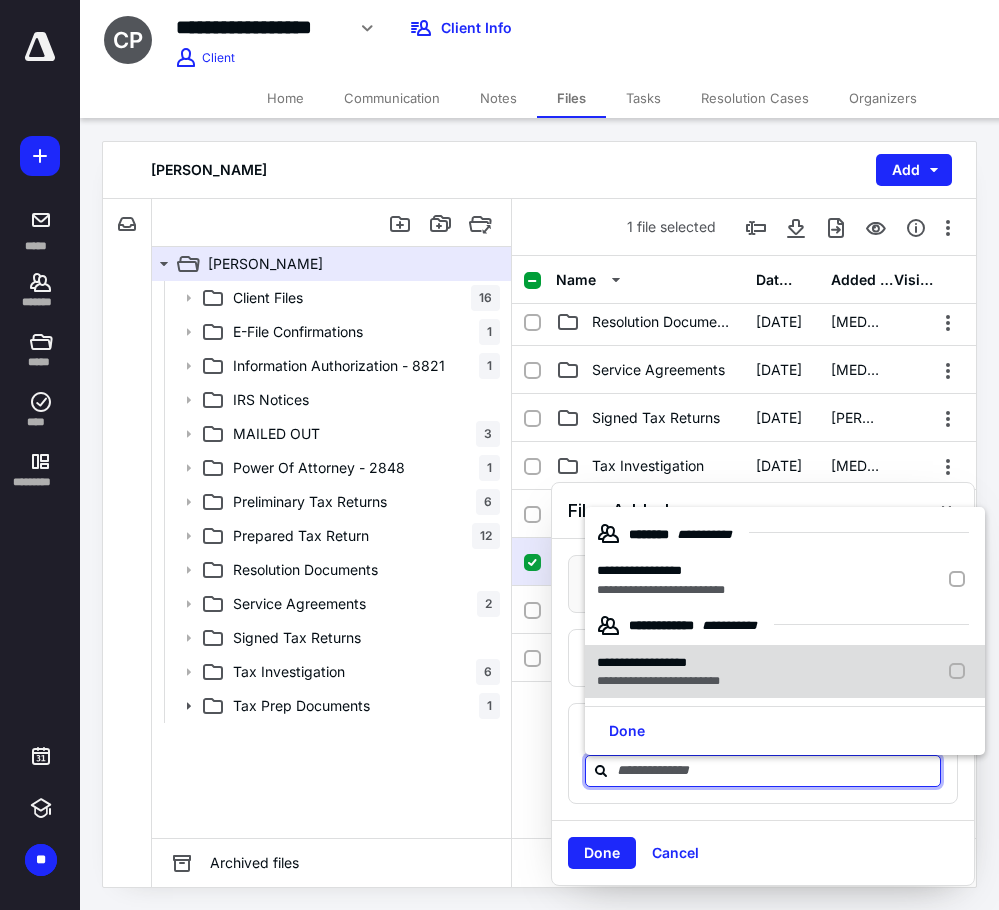 click on "**********" at bounding box center [658, 681] 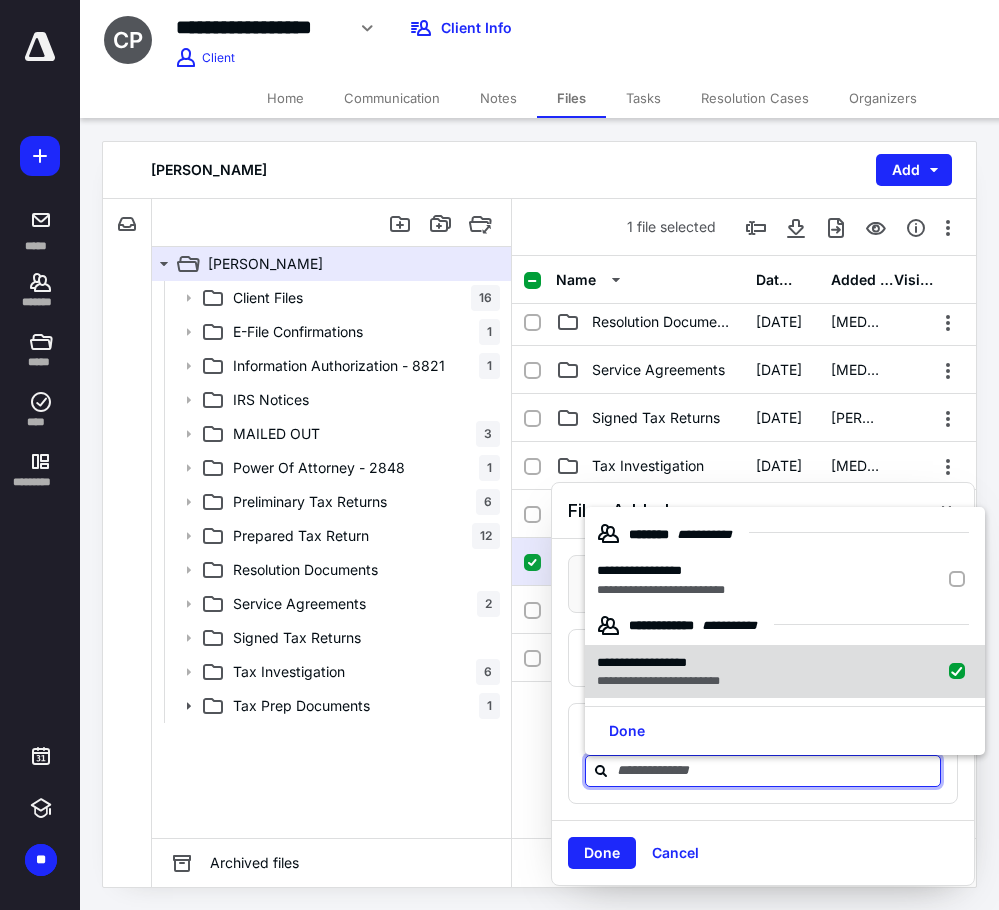 checkbox on "true" 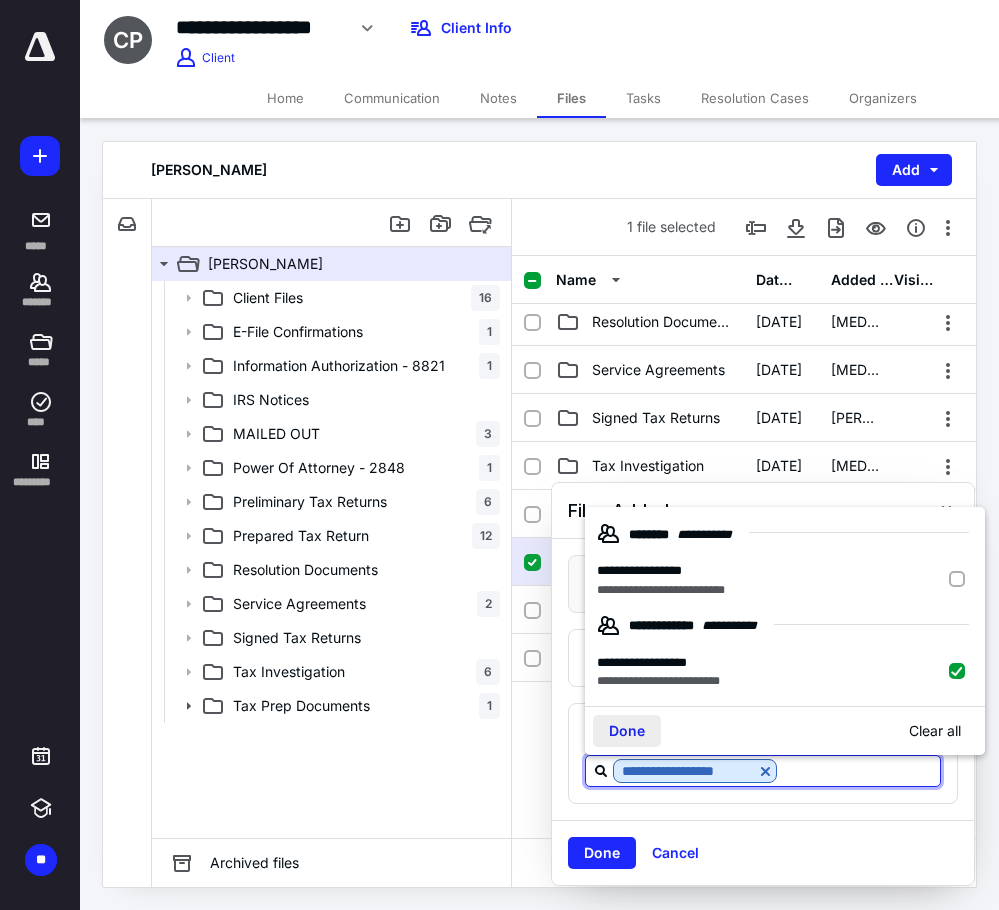 click on "Done Clear all" at bounding box center [785, 730] 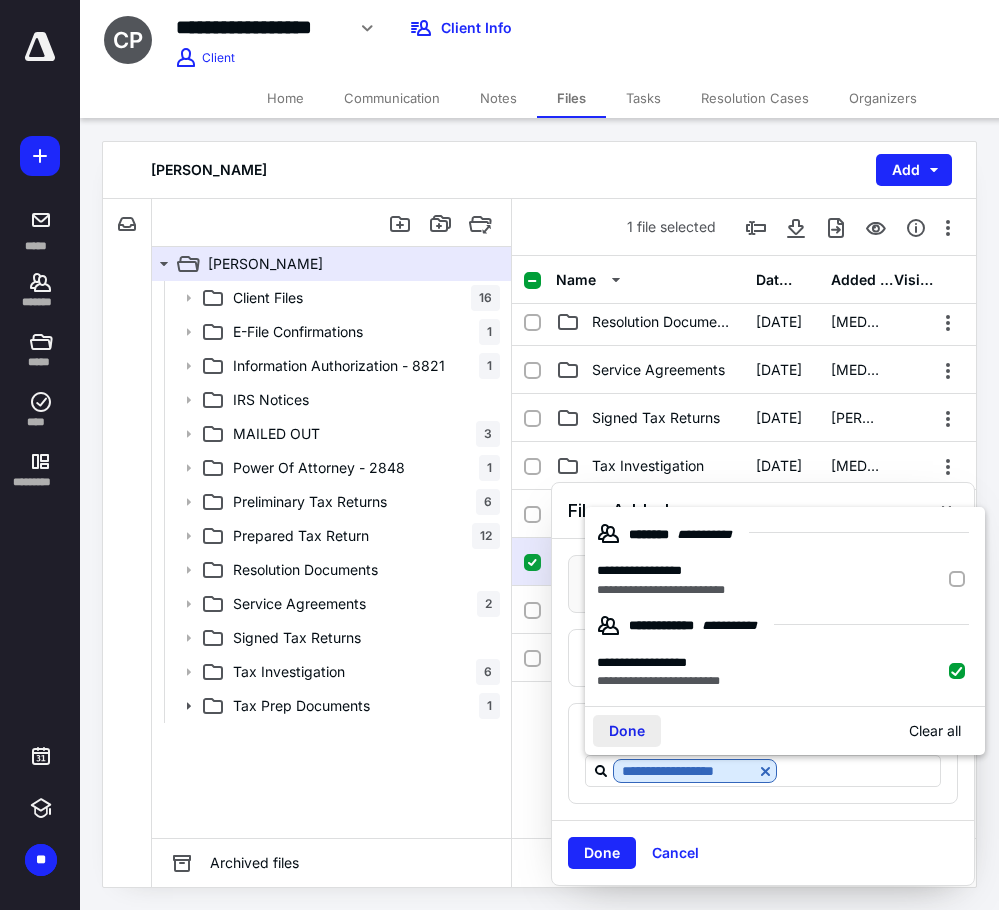click on "Done" at bounding box center [627, 731] 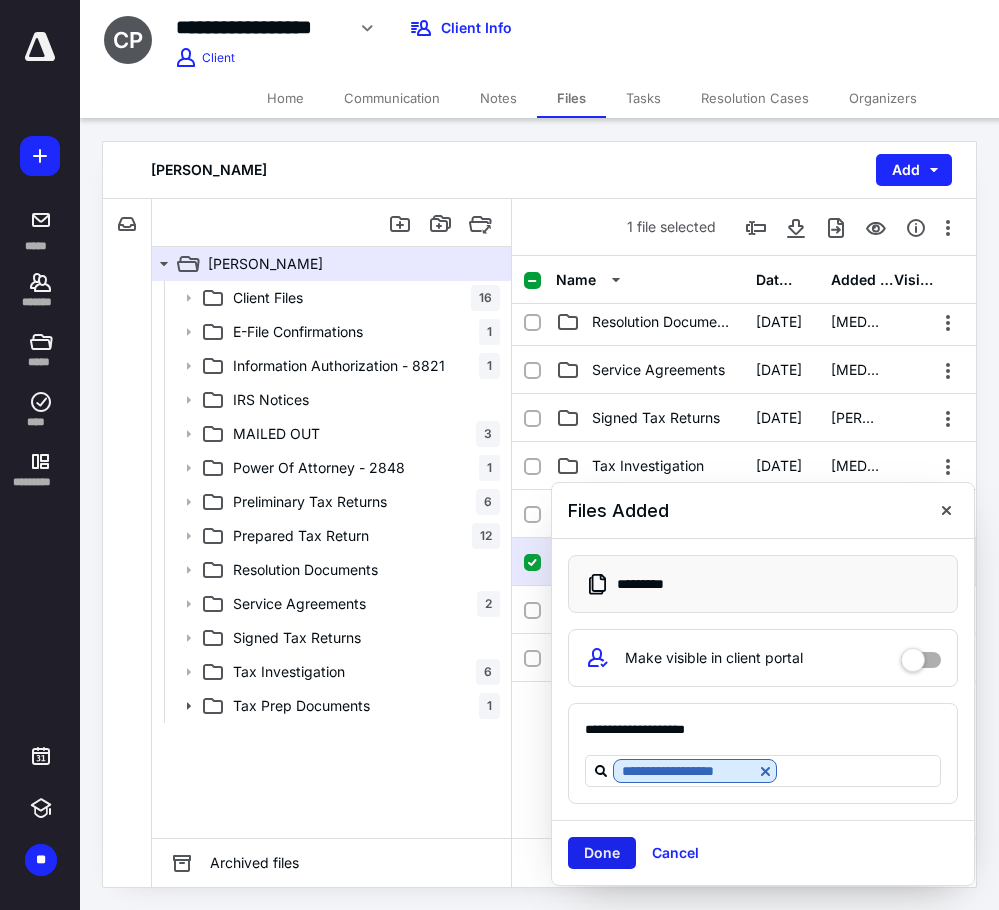 click on "Done" at bounding box center (602, 853) 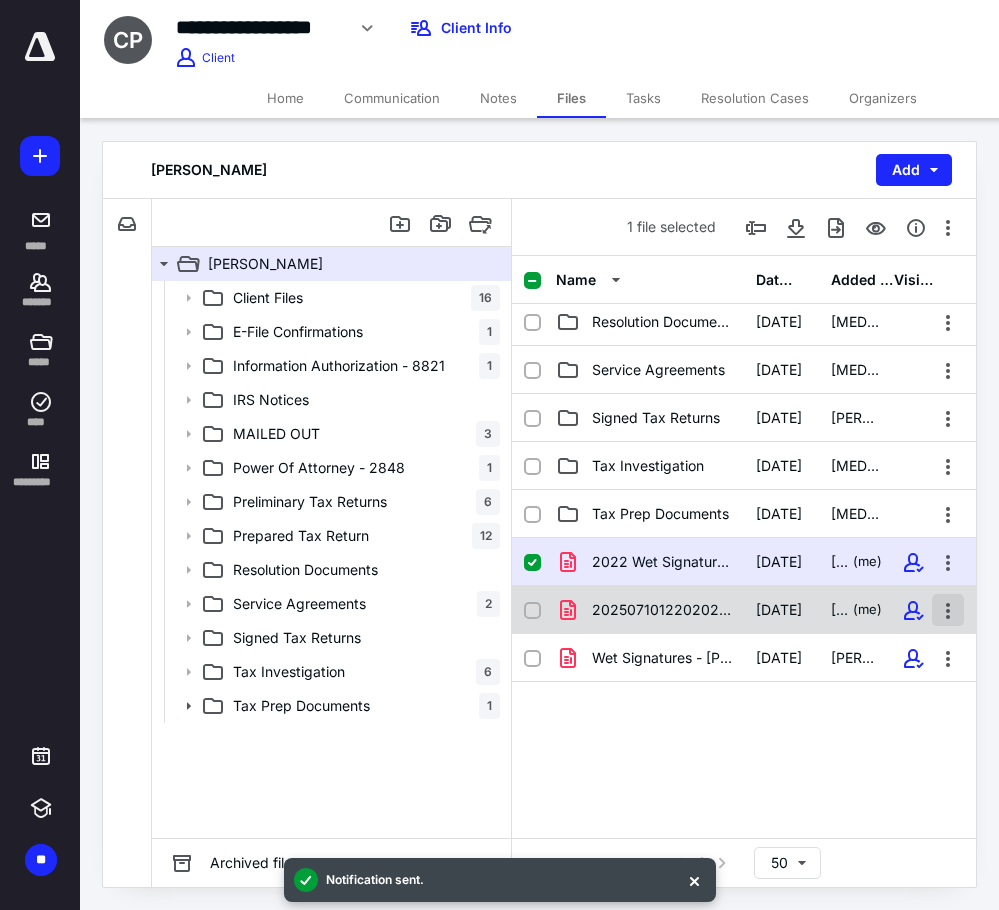 click at bounding box center (948, 610) 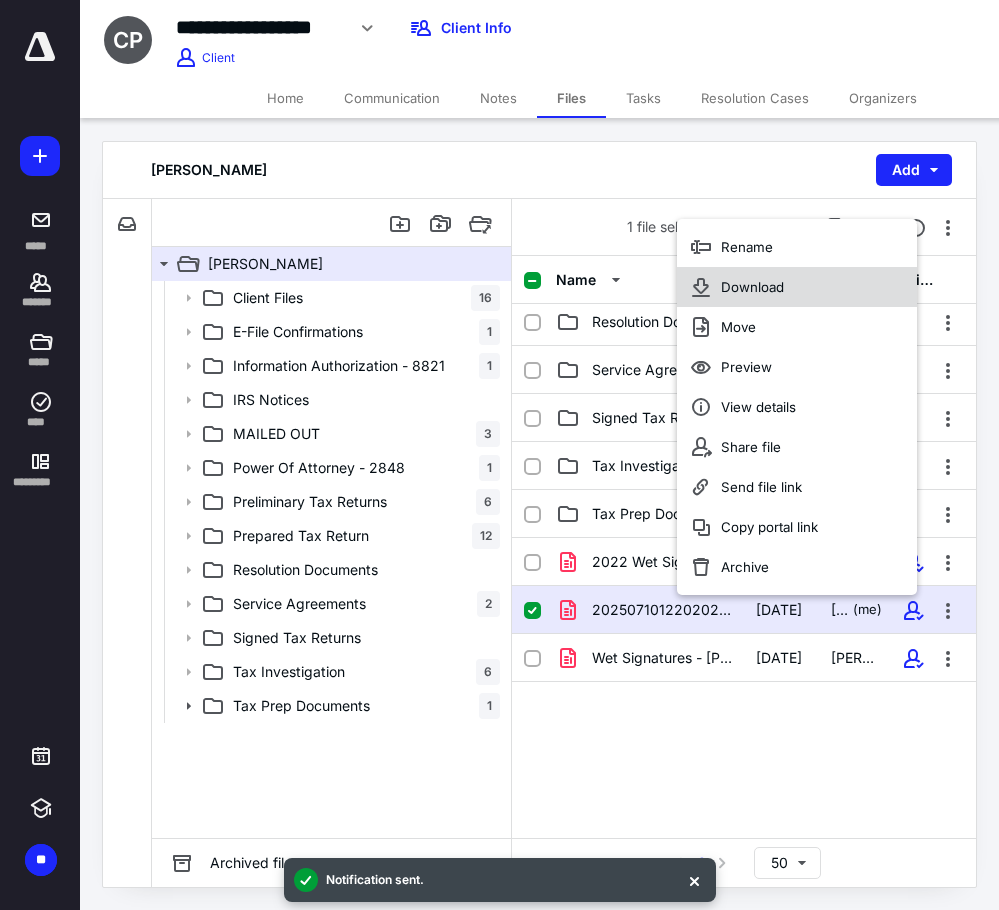 click on "Download" at bounding box center [797, 287] 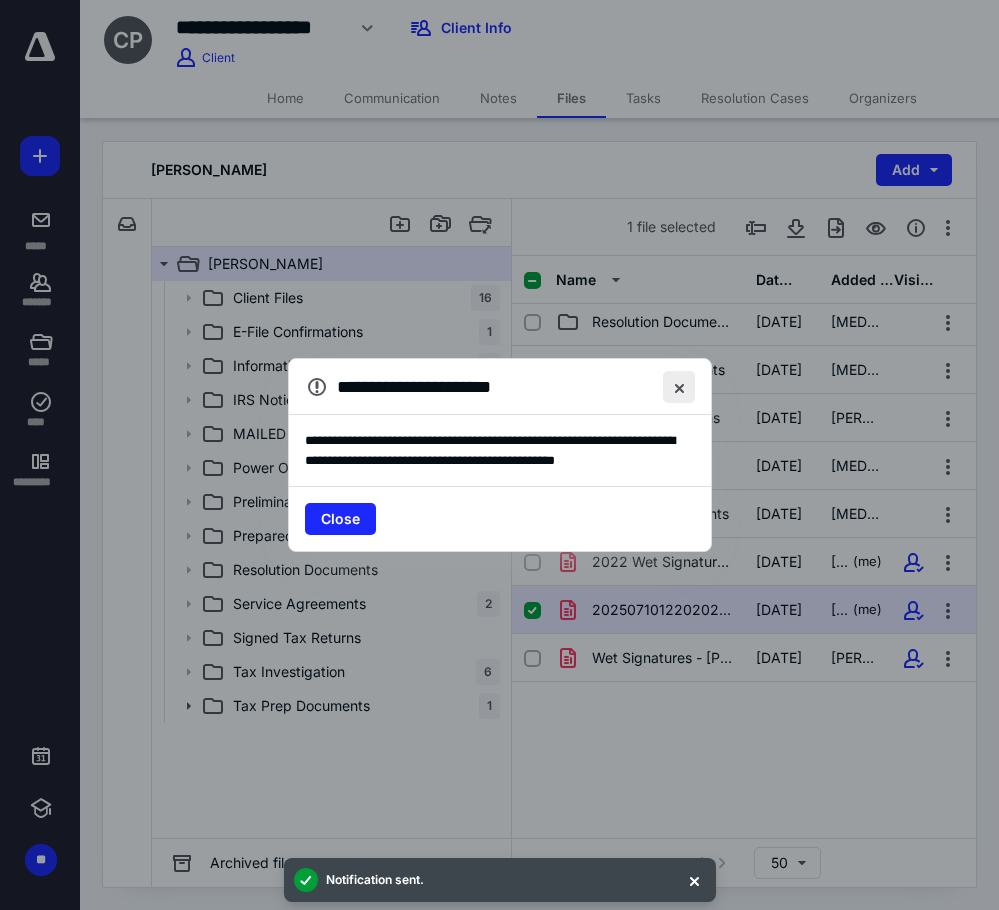 click at bounding box center [679, 387] 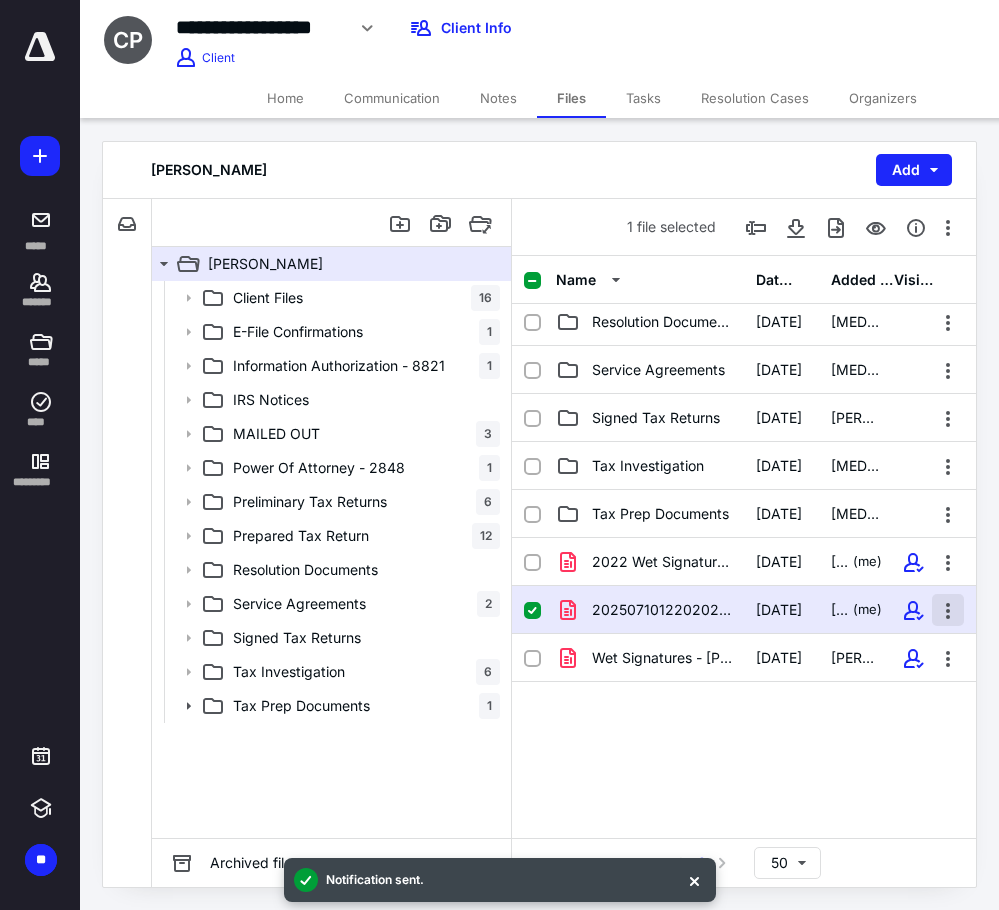 click at bounding box center [948, 610] 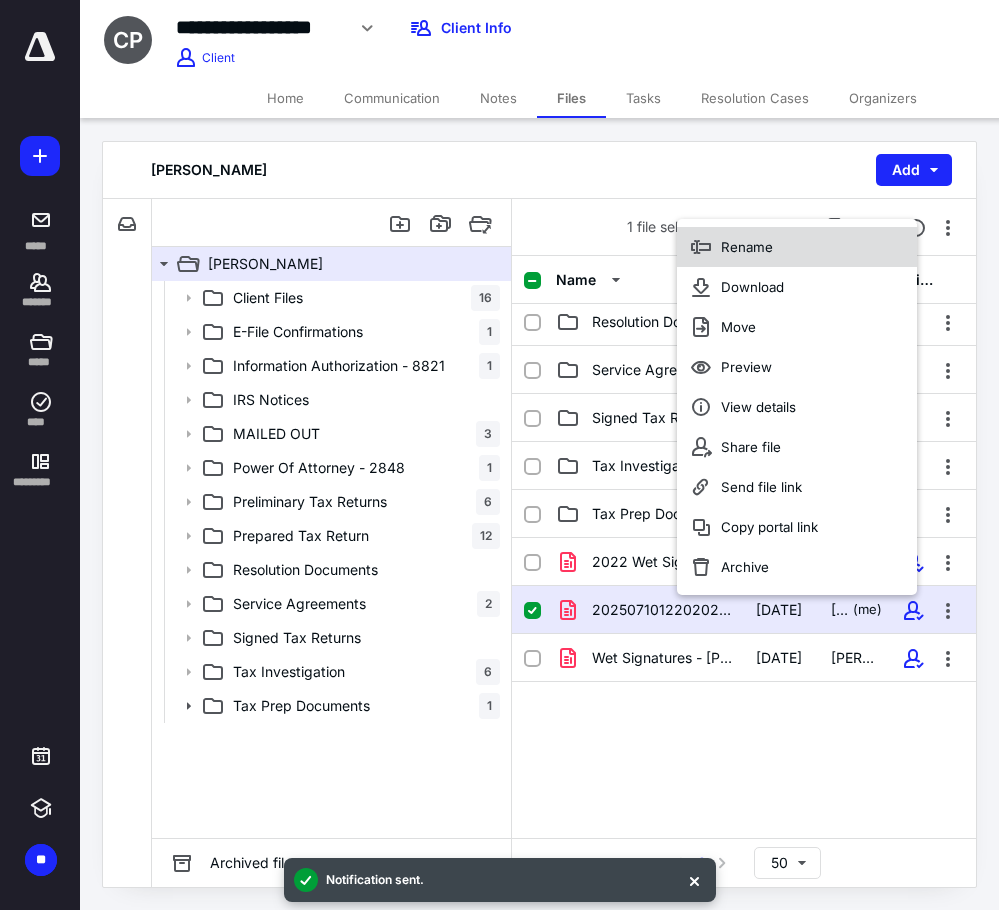 click on "Rename" at bounding box center (797, 247) 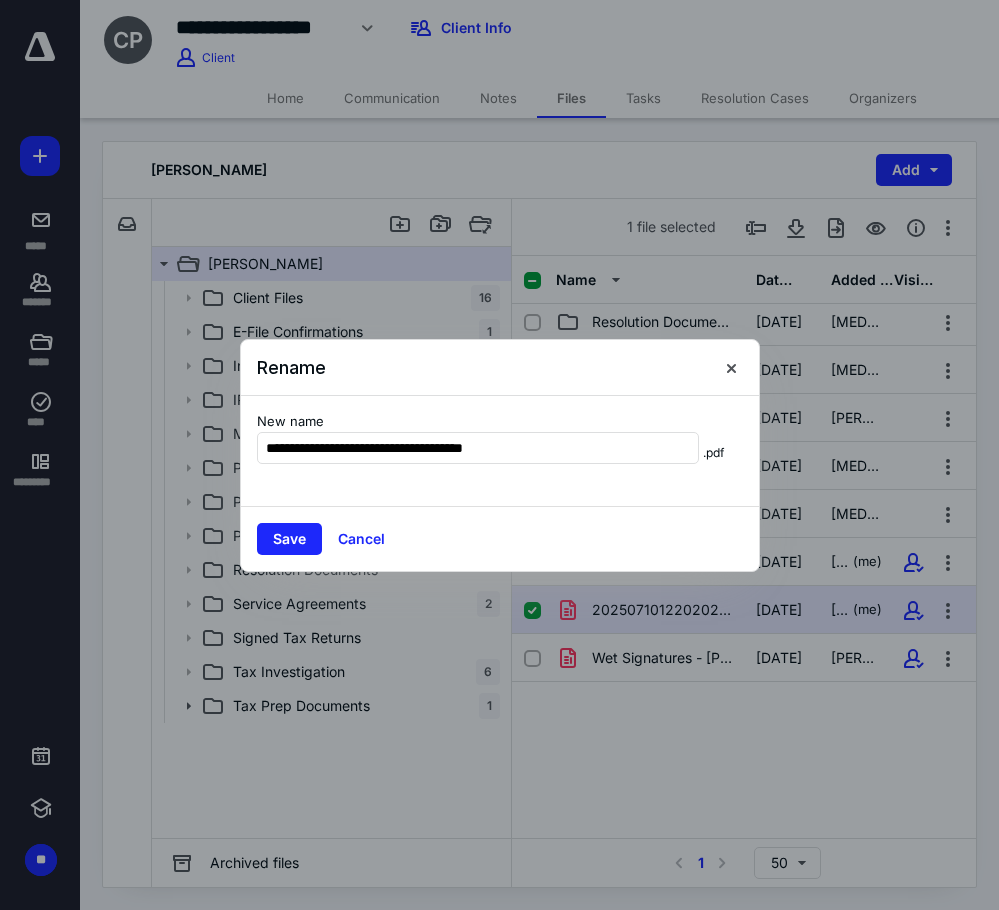 type on "**********" 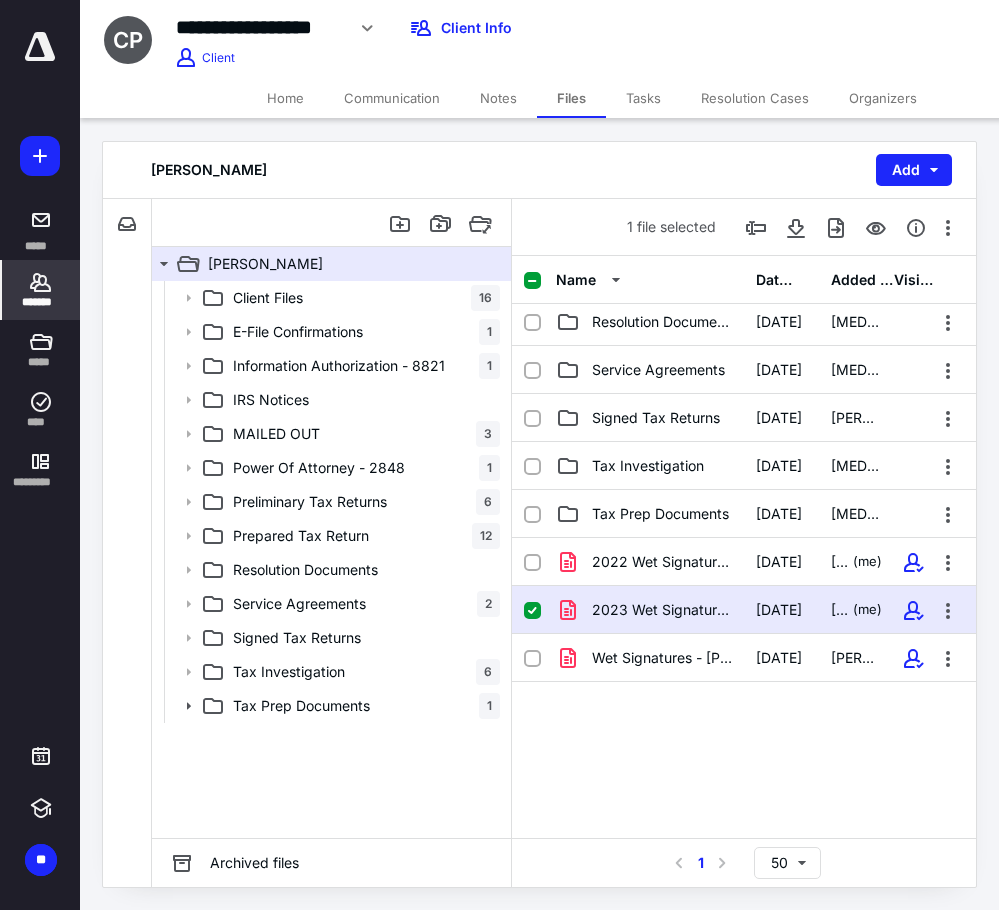 click 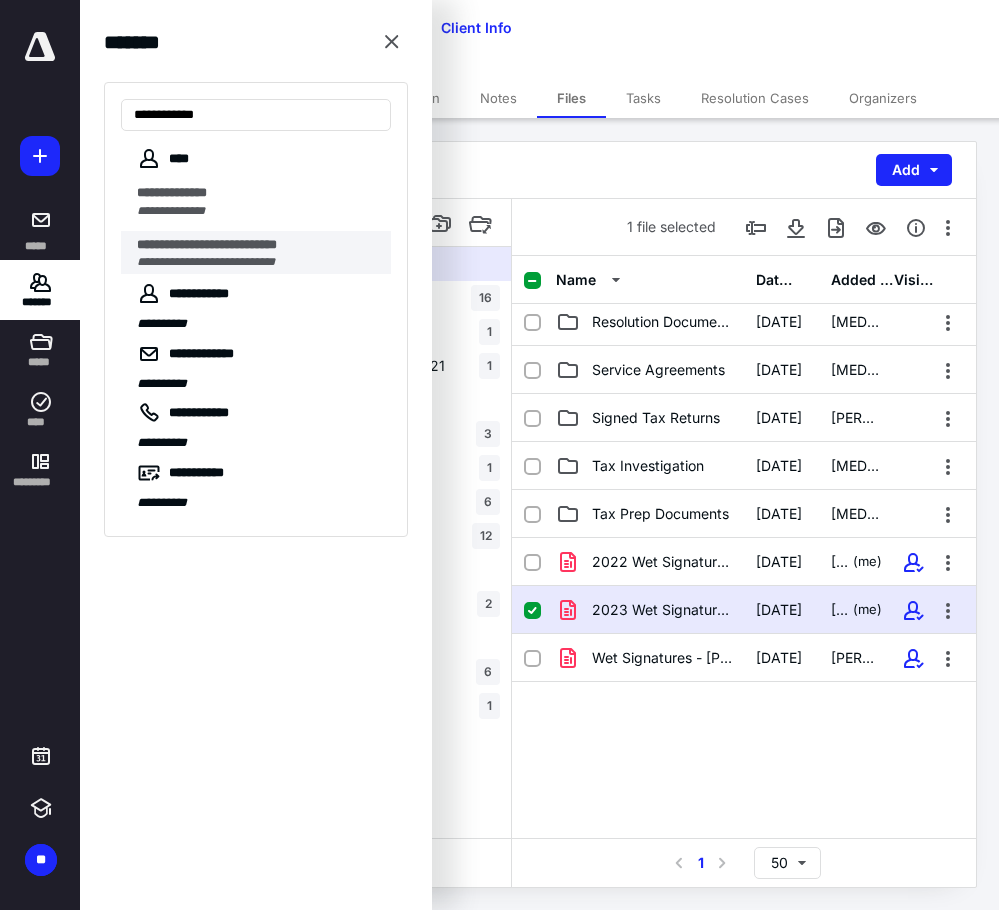 type on "**********" 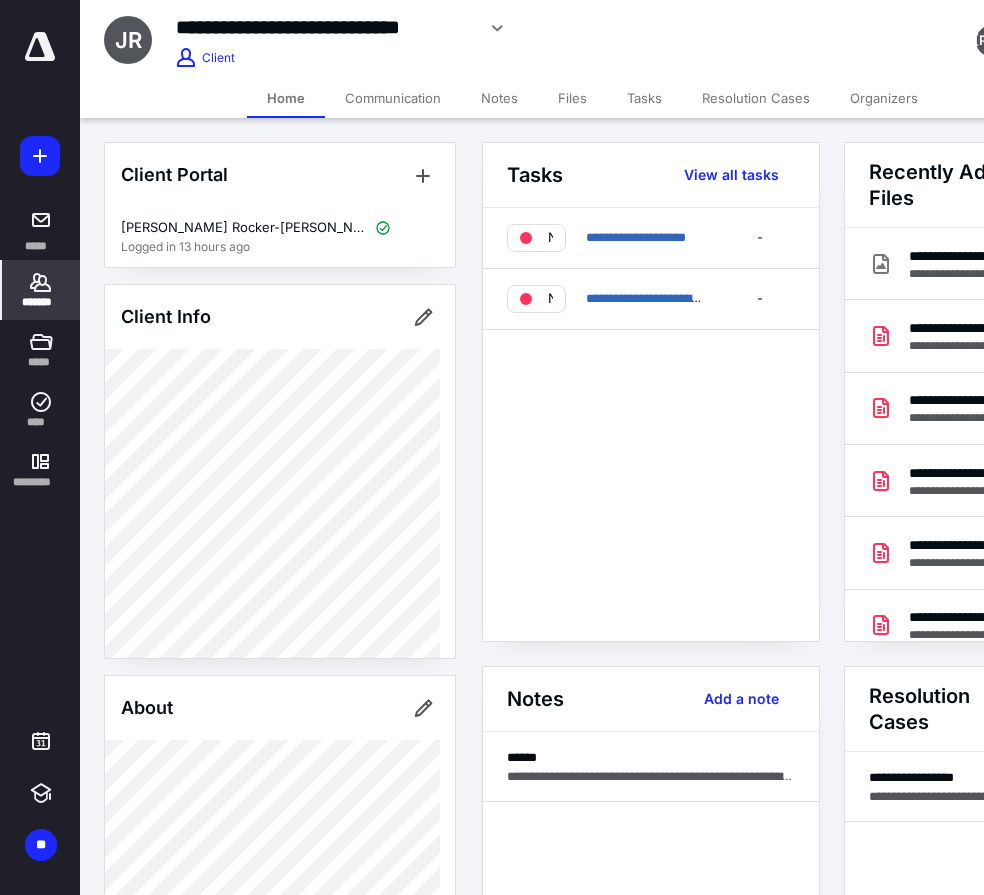 click on "Files" at bounding box center [572, 98] 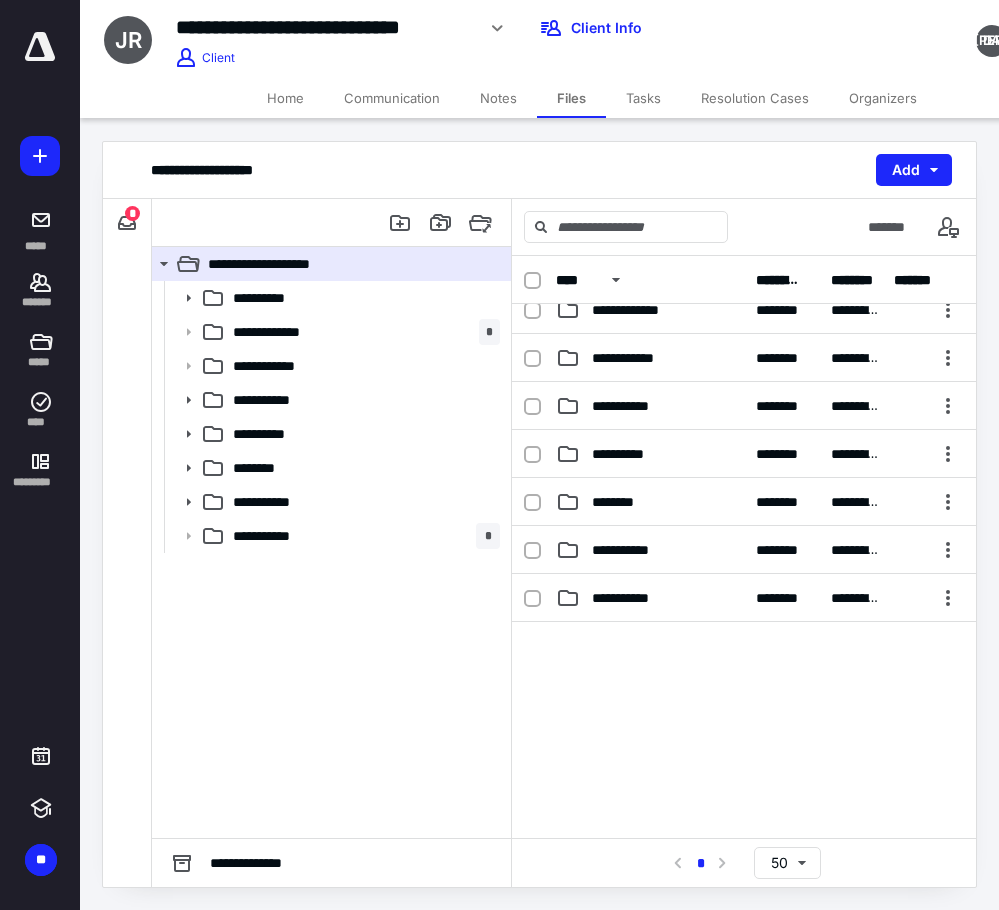scroll, scrollTop: 150, scrollLeft: 0, axis: vertical 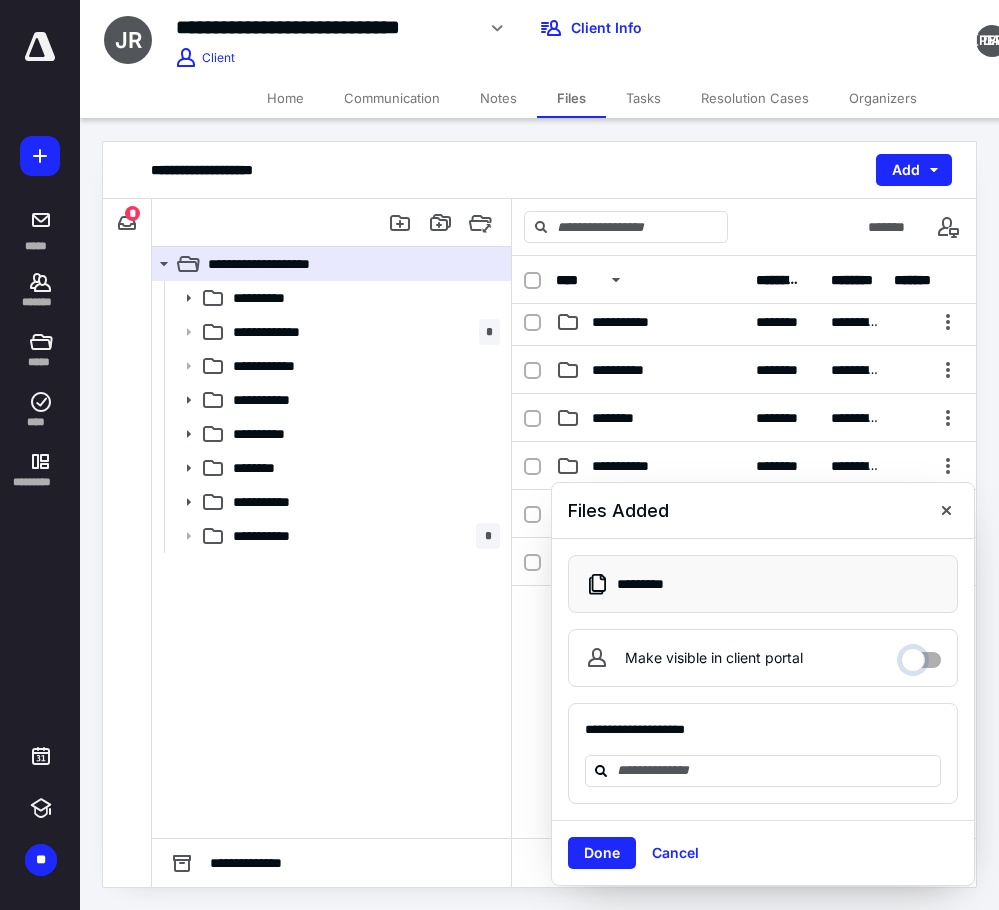 click on "Make visible in client portal" at bounding box center [921, 655] 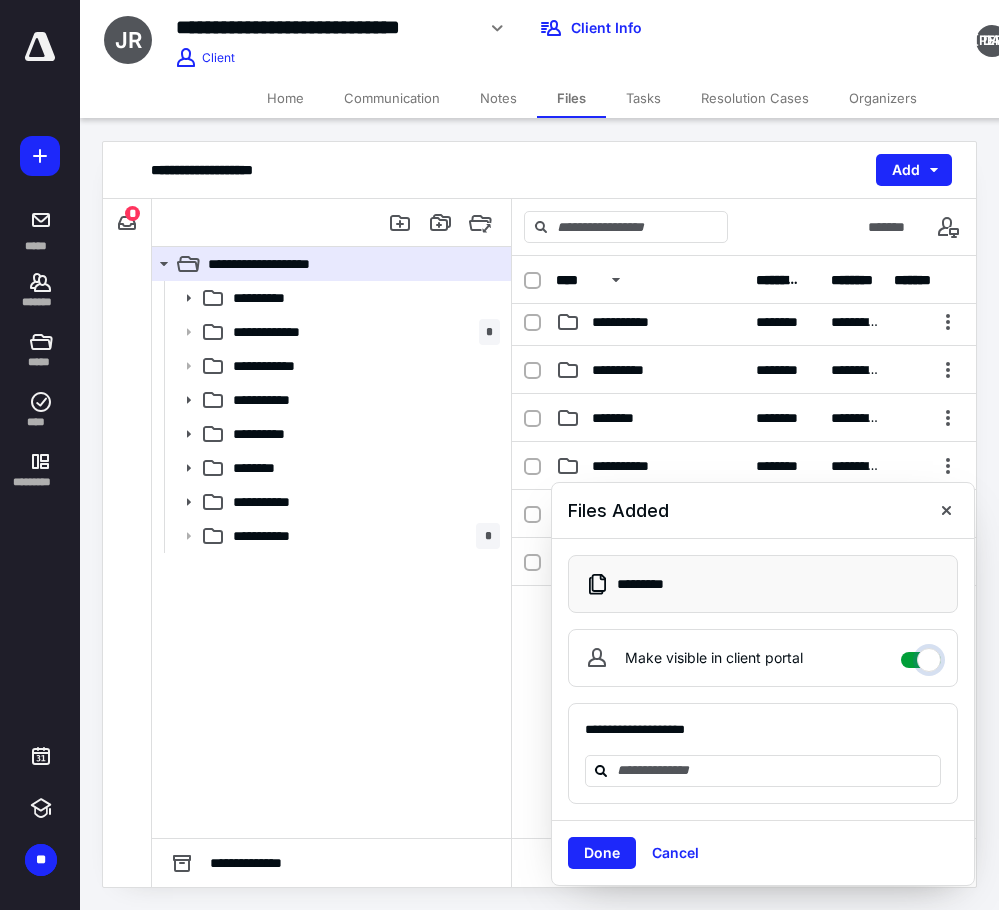 checkbox on "****" 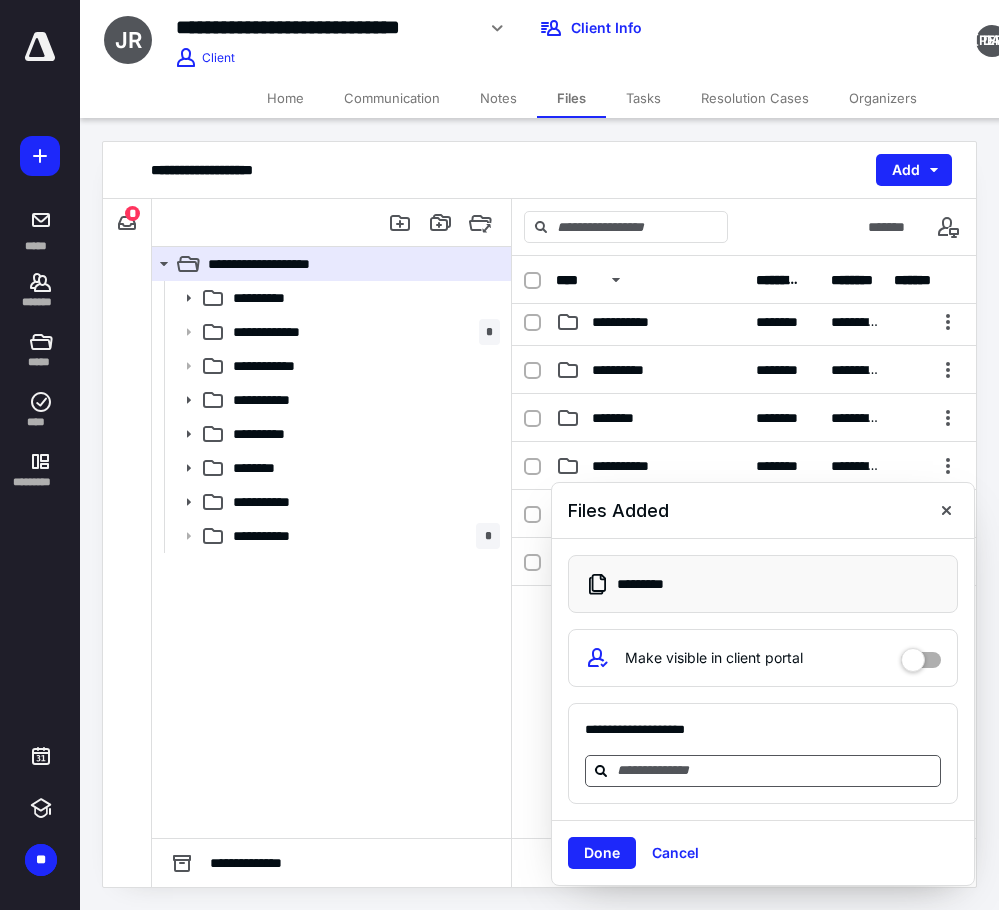 click at bounding box center (775, 770) 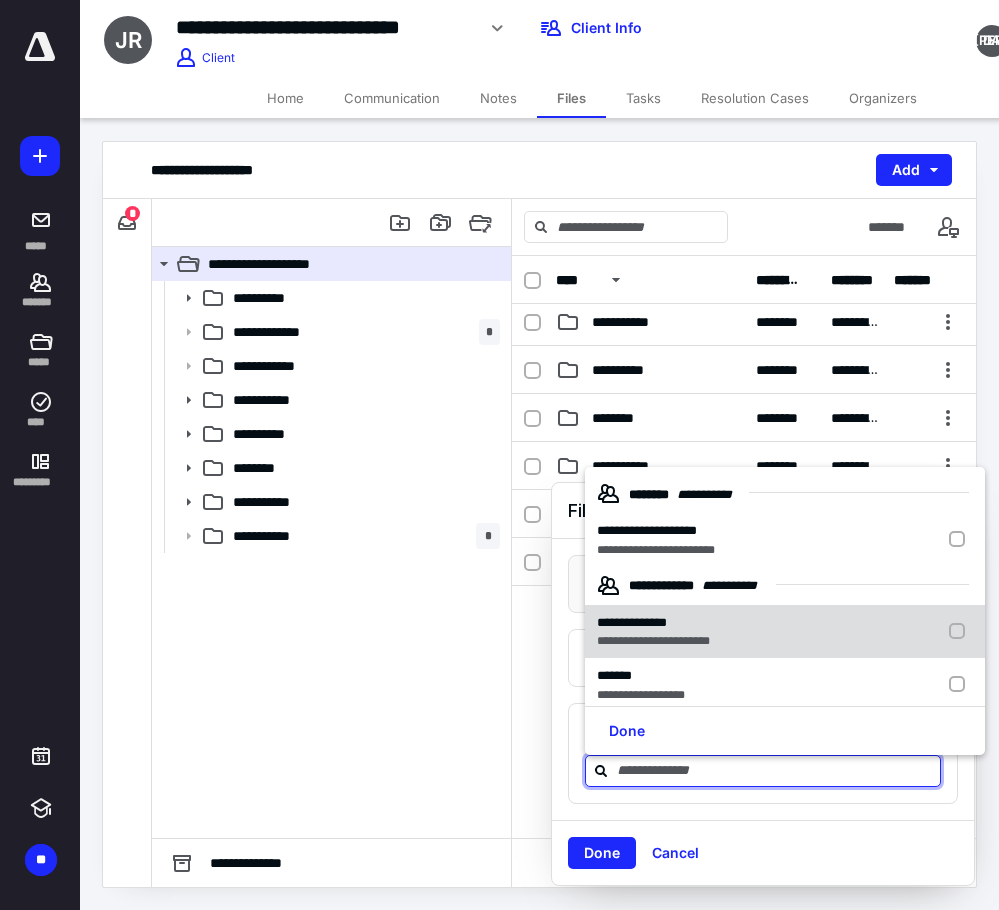 click on "**********" at bounding box center (653, 623) 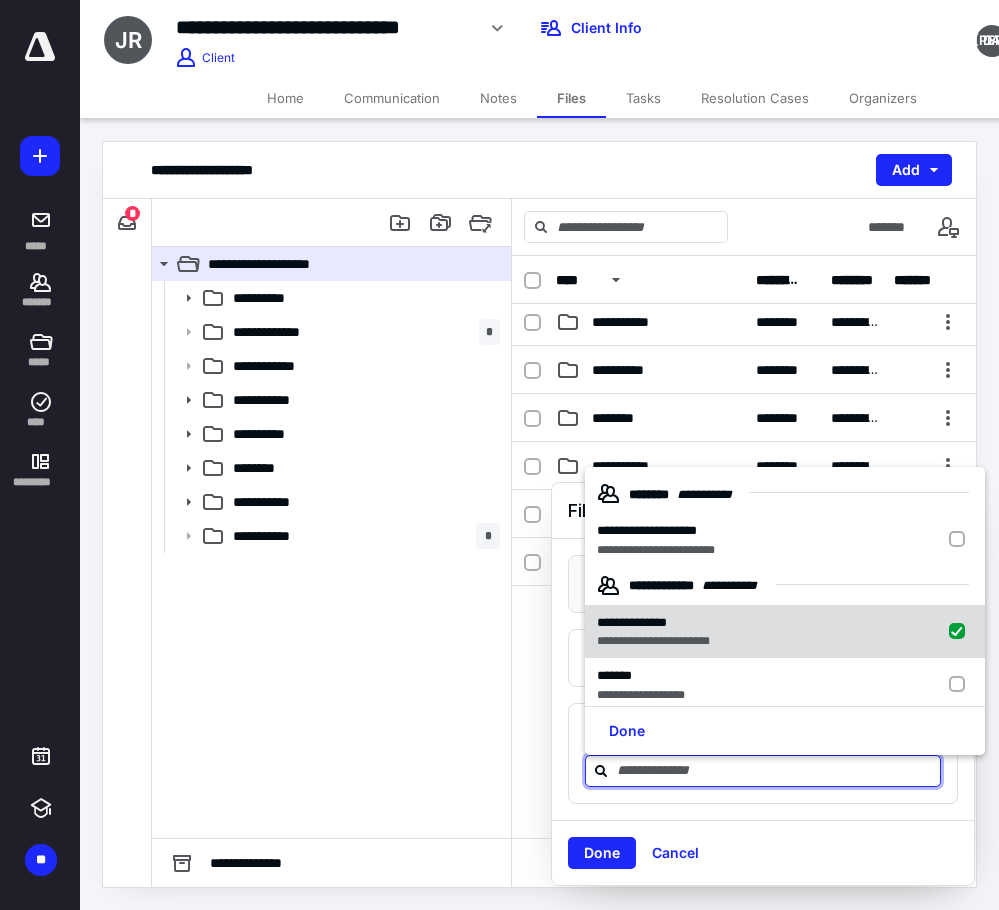 checkbox on "true" 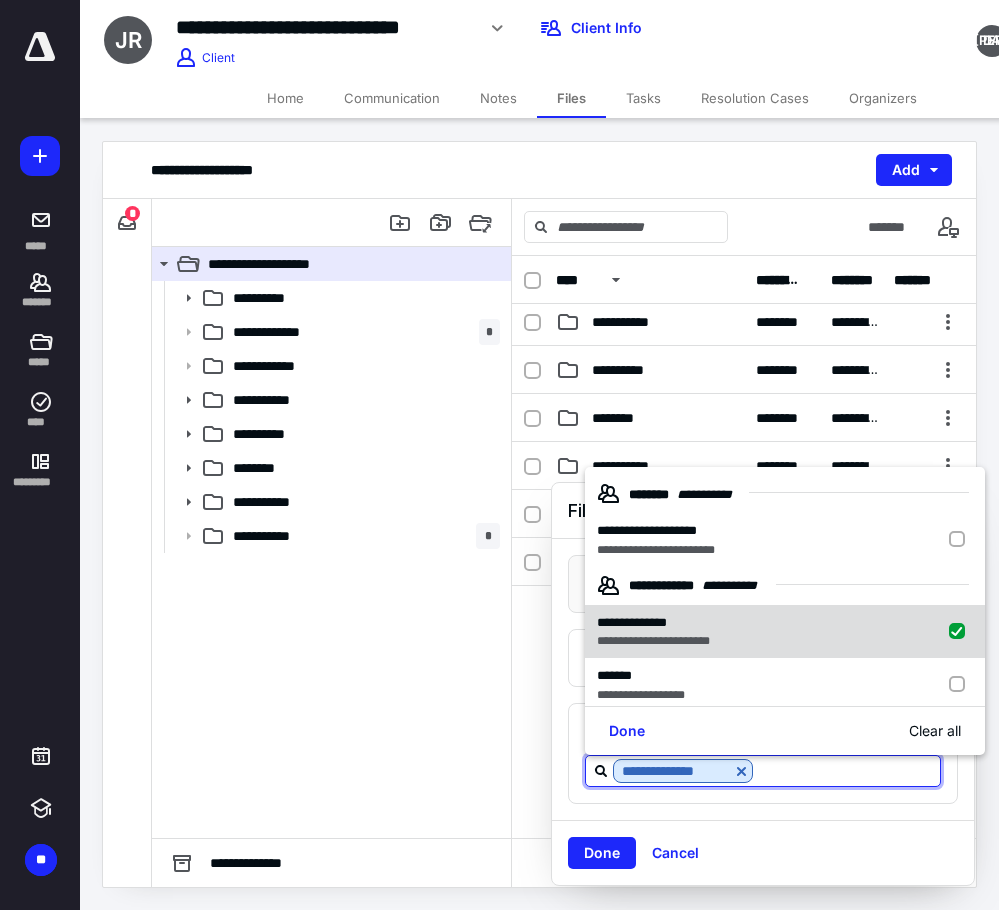 scroll, scrollTop: 14, scrollLeft: 0, axis: vertical 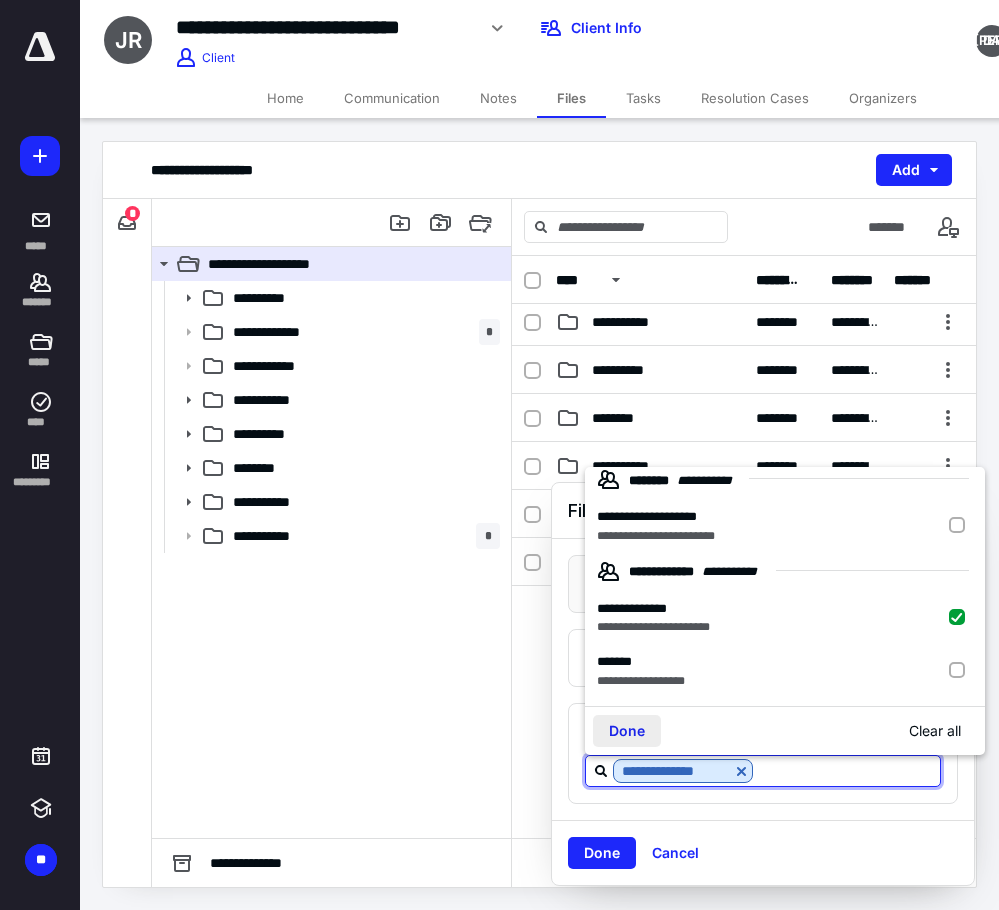 click on "Done" at bounding box center [627, 731] 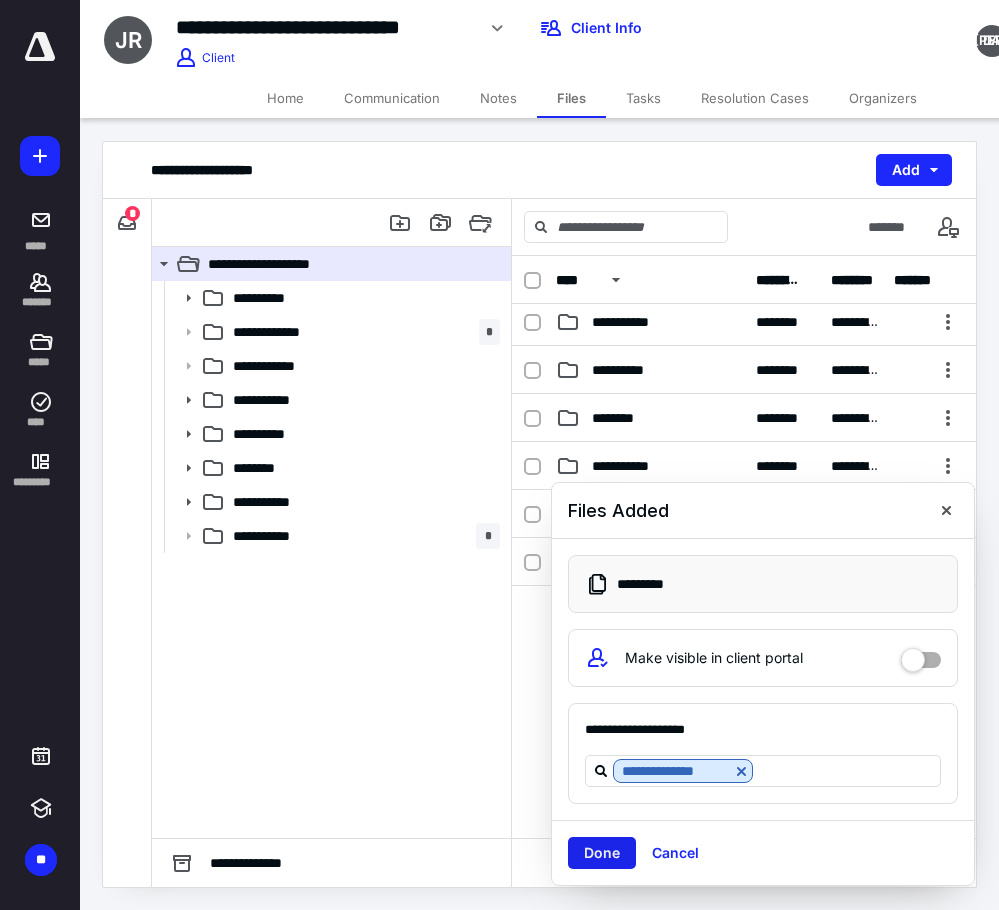 click on "Done" at bounding box center [602, 853] 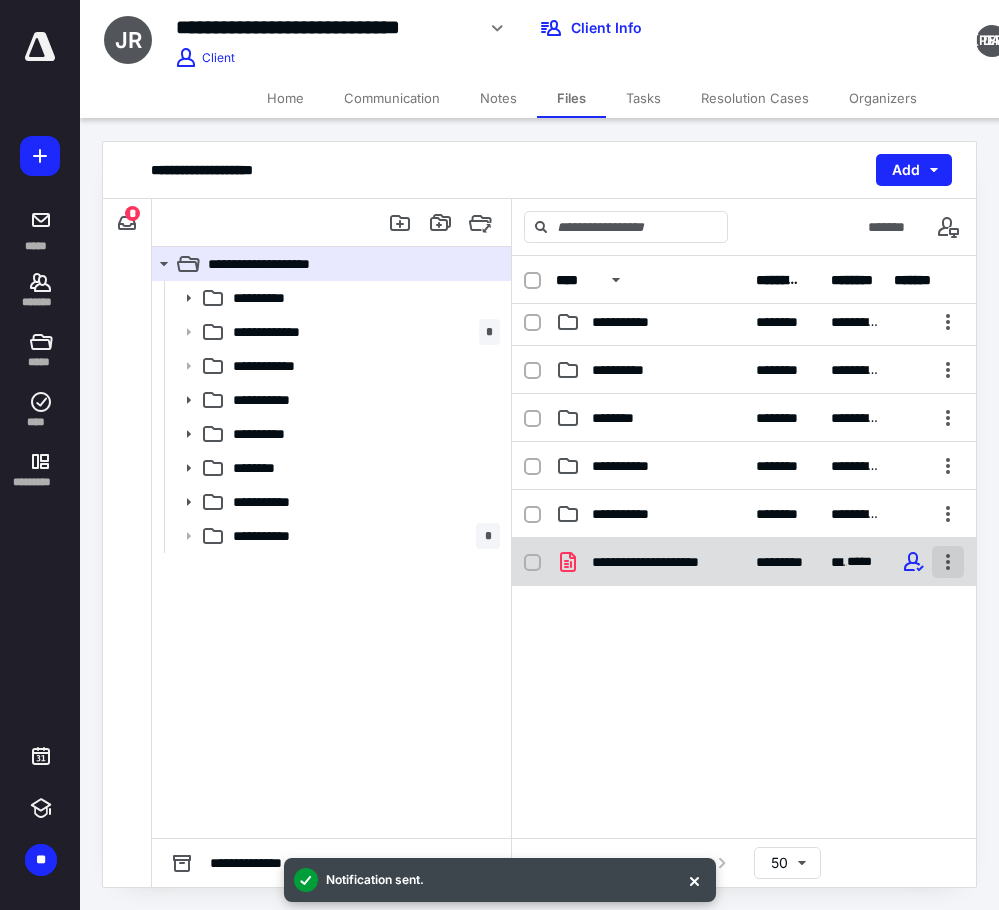 click at bounding box center [948, 562] 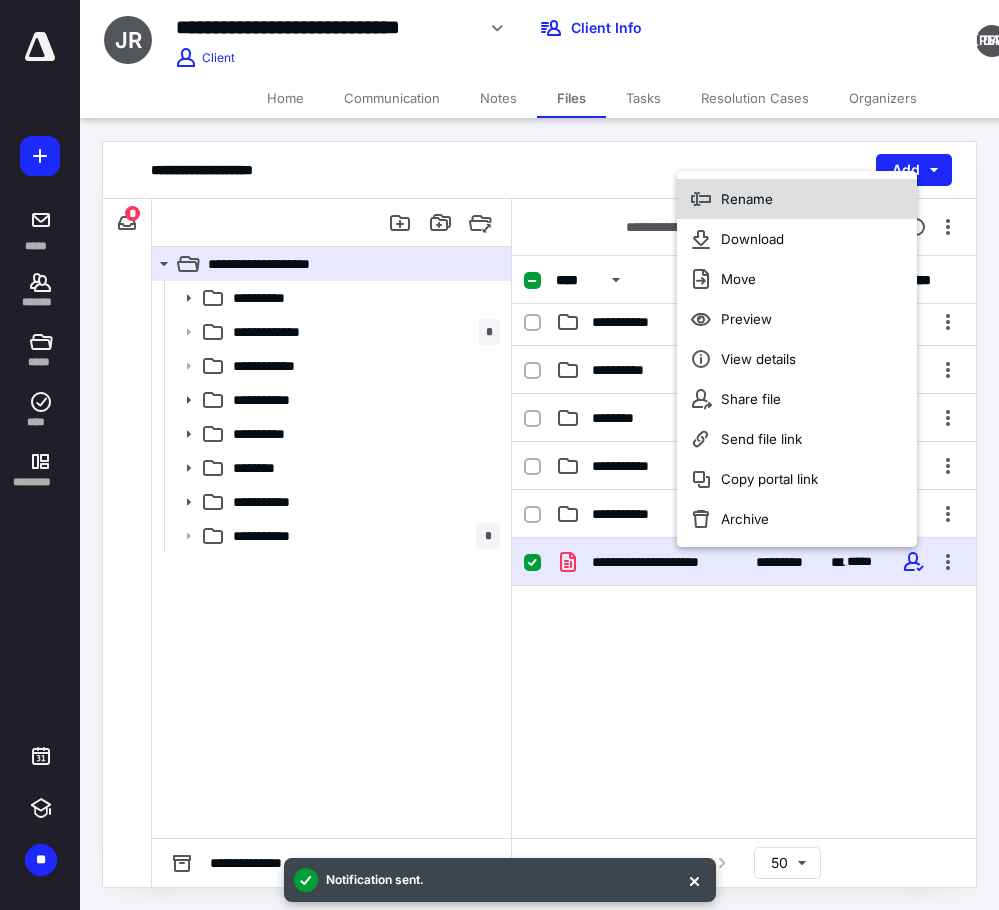 click on "Rename" at bounding box center [797, 199] 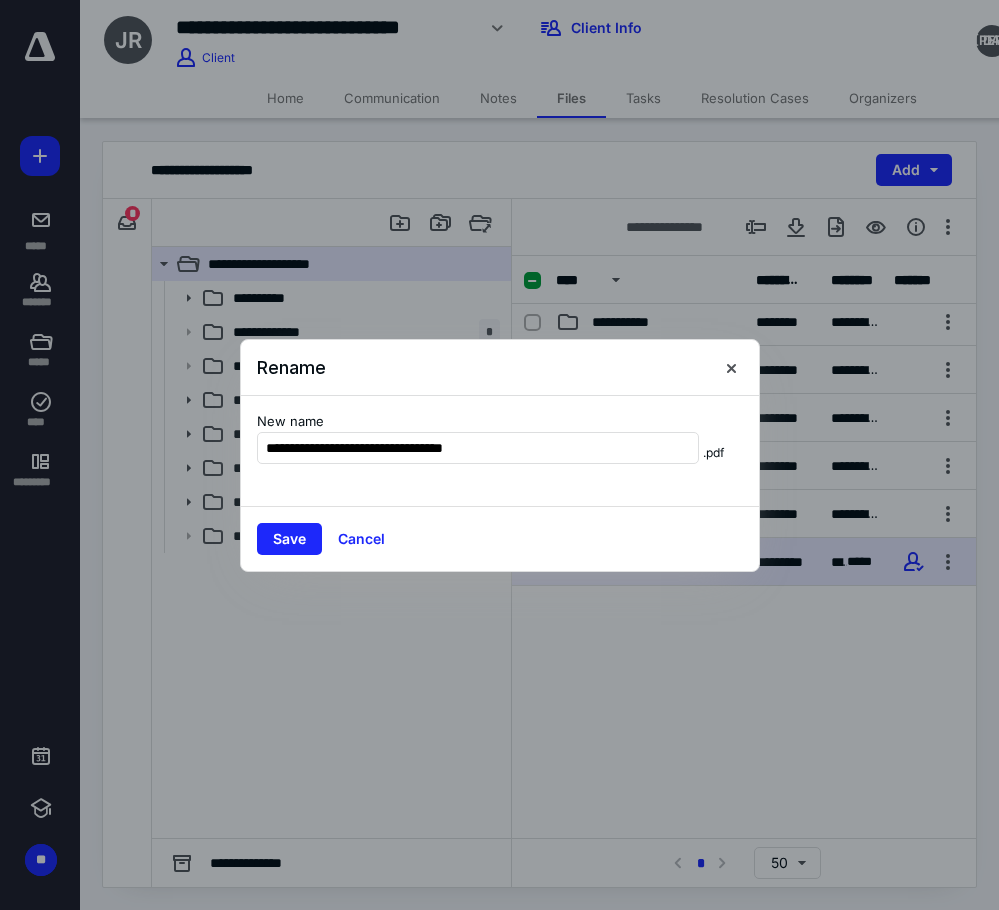 type on "**********" 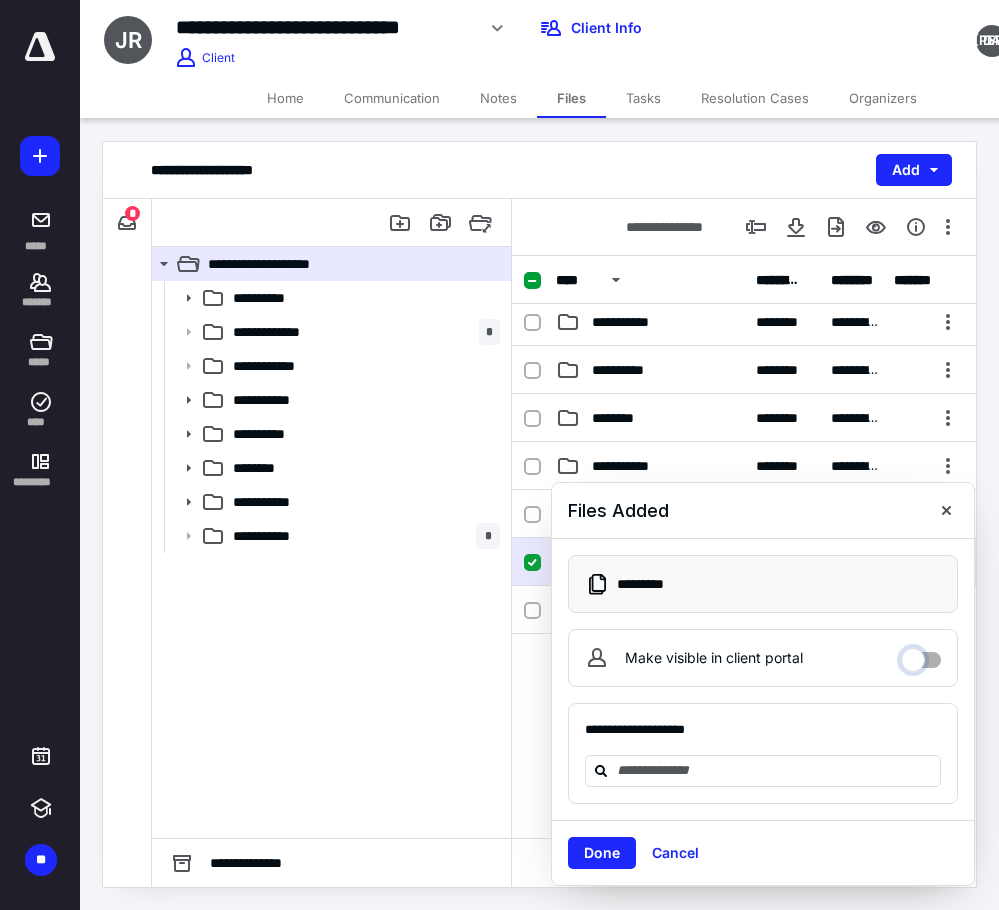 click on "Make visible in client portal" at bounding box center (921, 655) 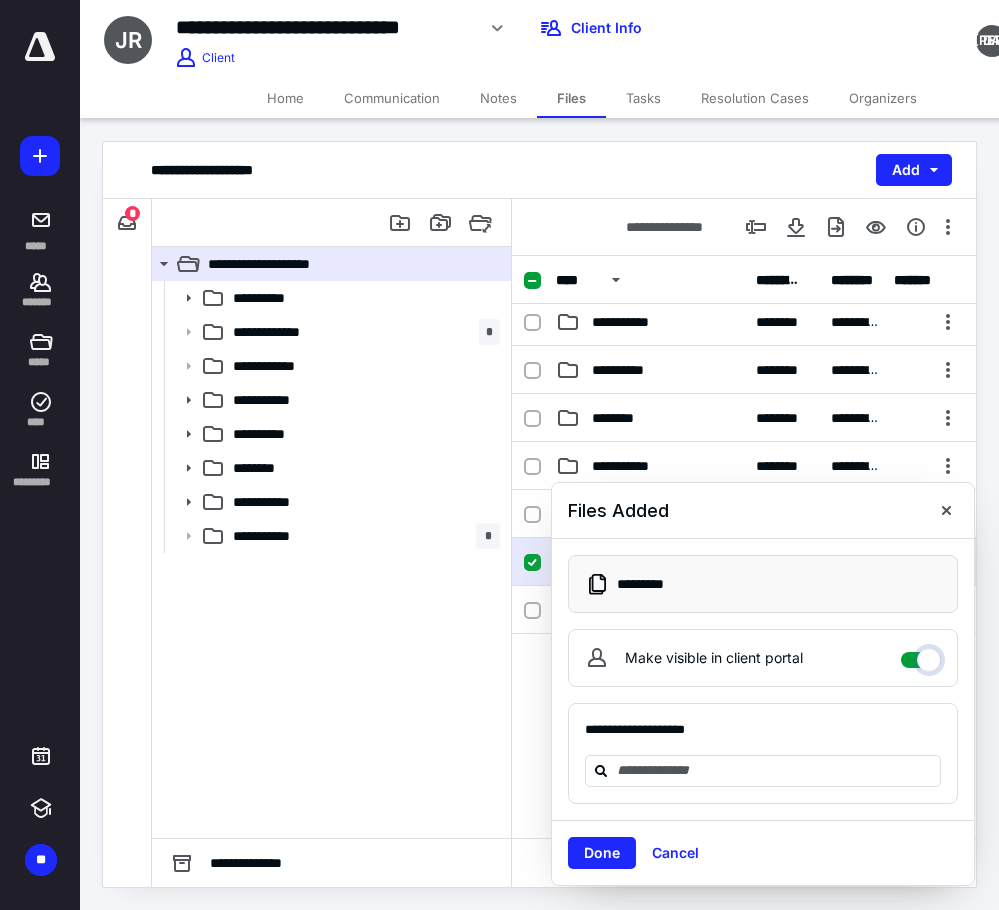 checkbox on "****" 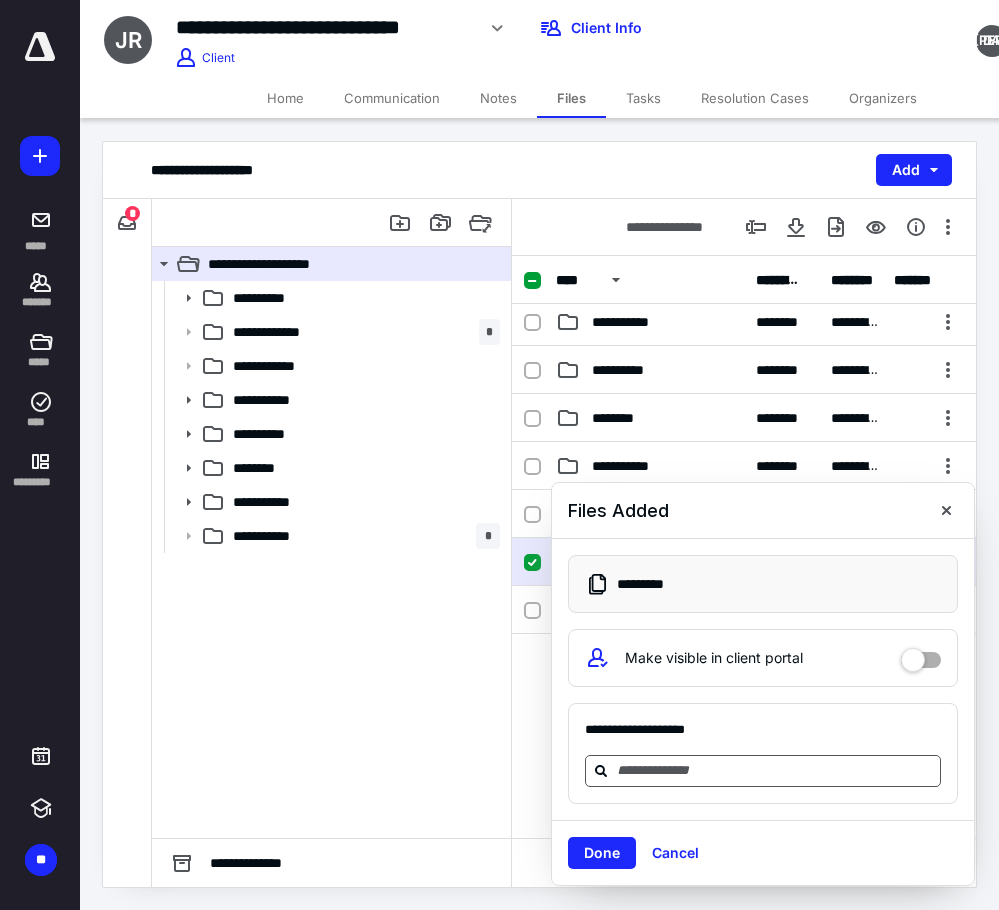 click at bounding box center [775, 770] 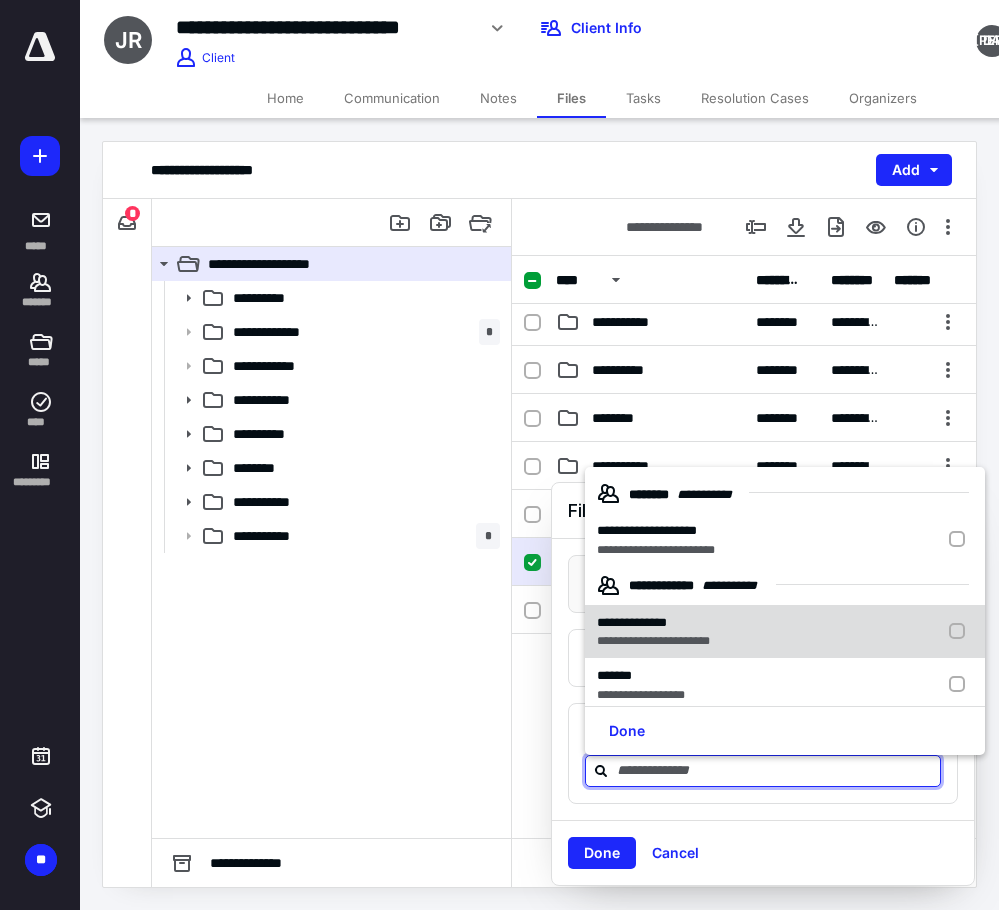 click on "**********" at bounding box center [653, 623] 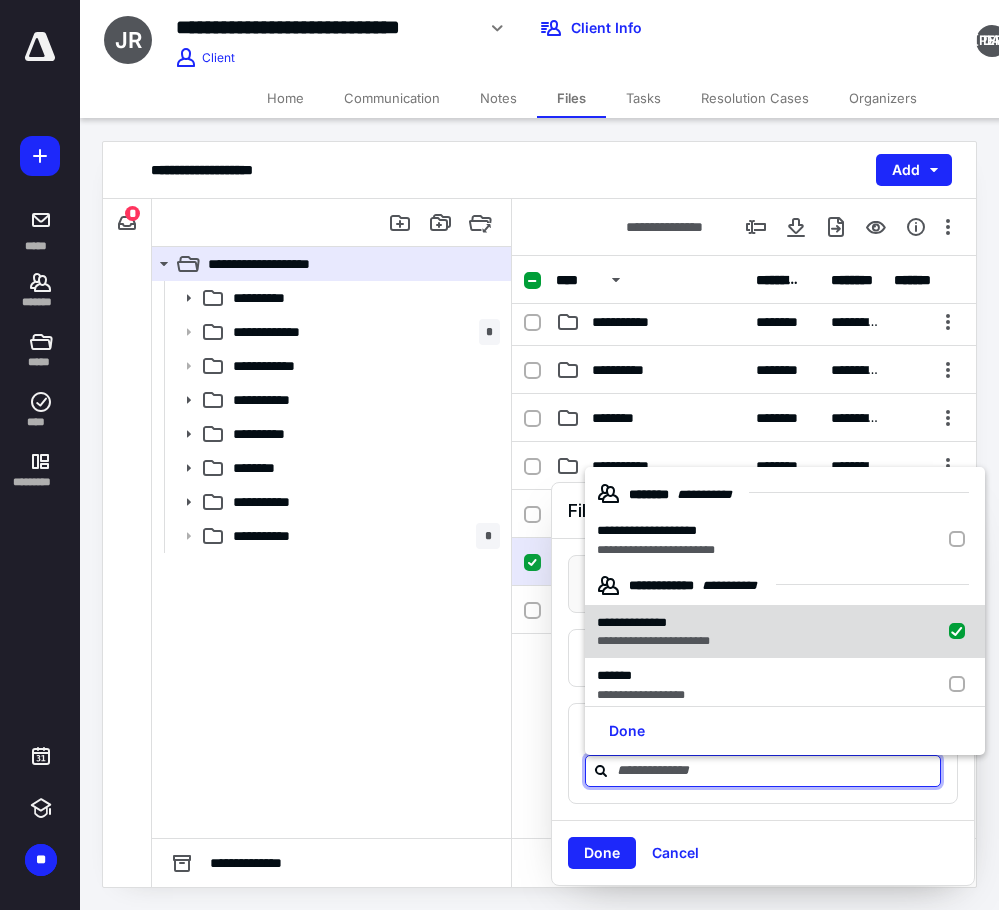 checkbox on "true" 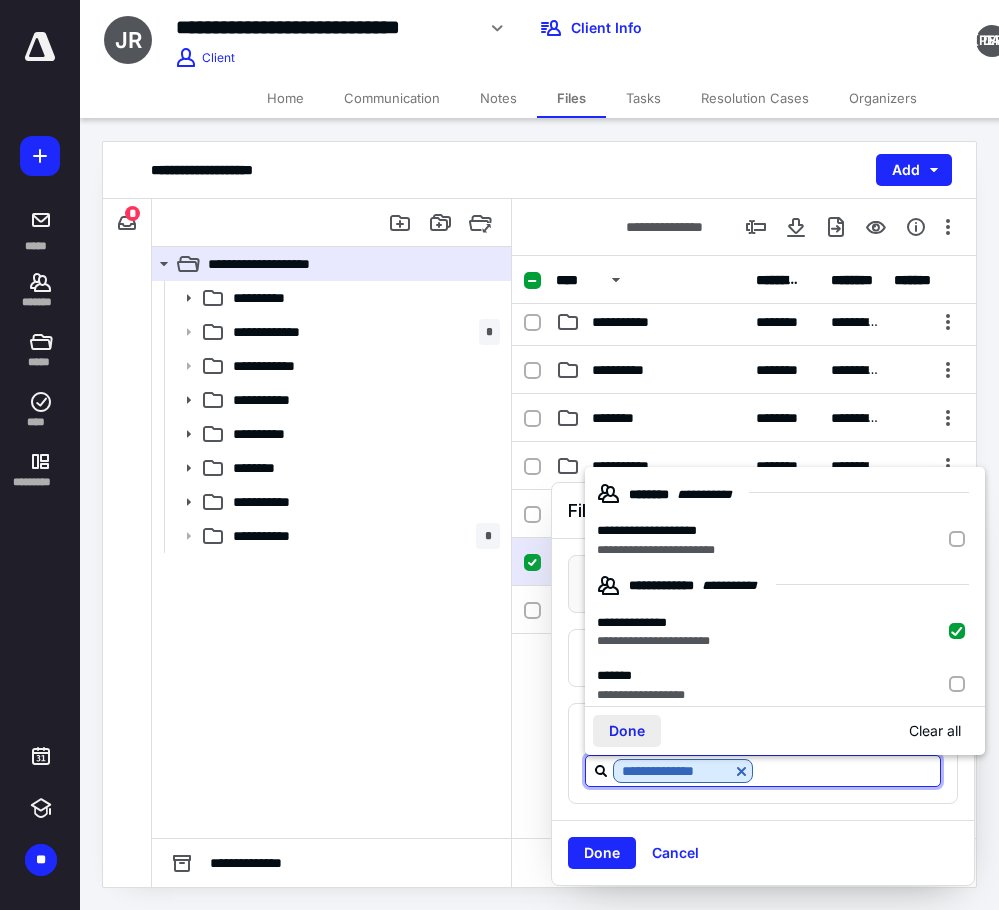 click on "Done" at bounding box center [627, 731] 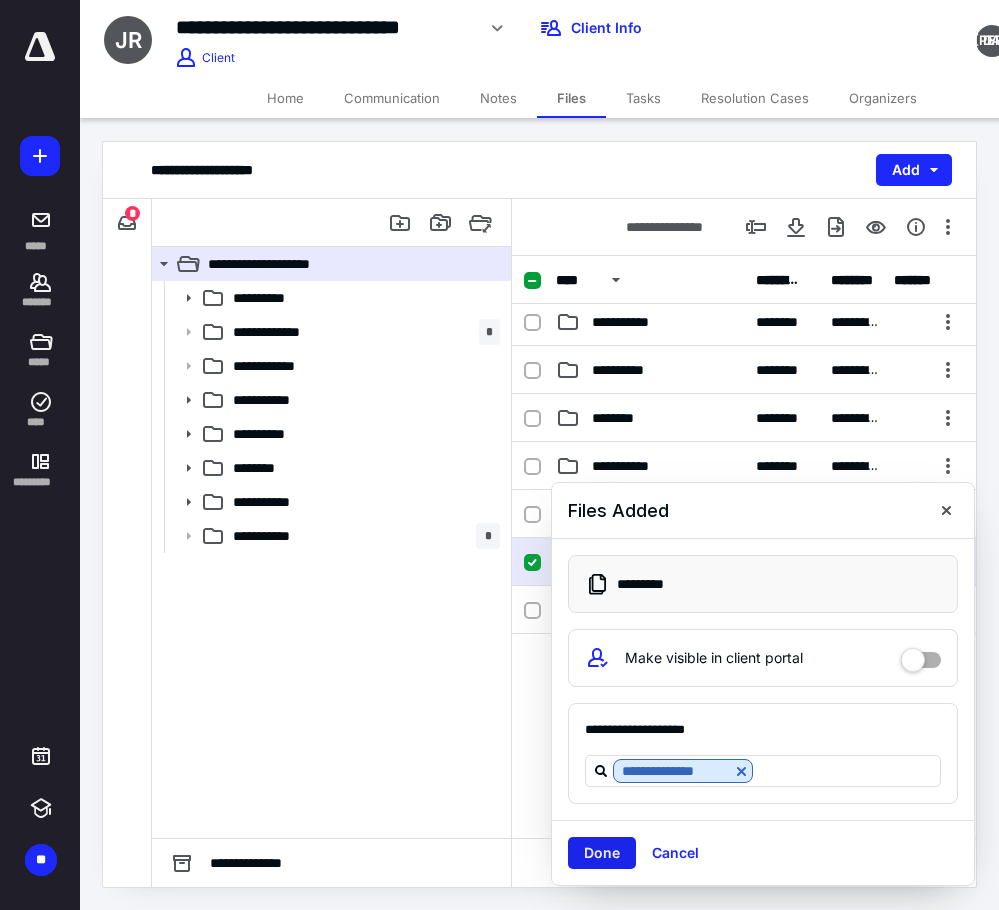 click on "Done" at bounding box center (602, 853) 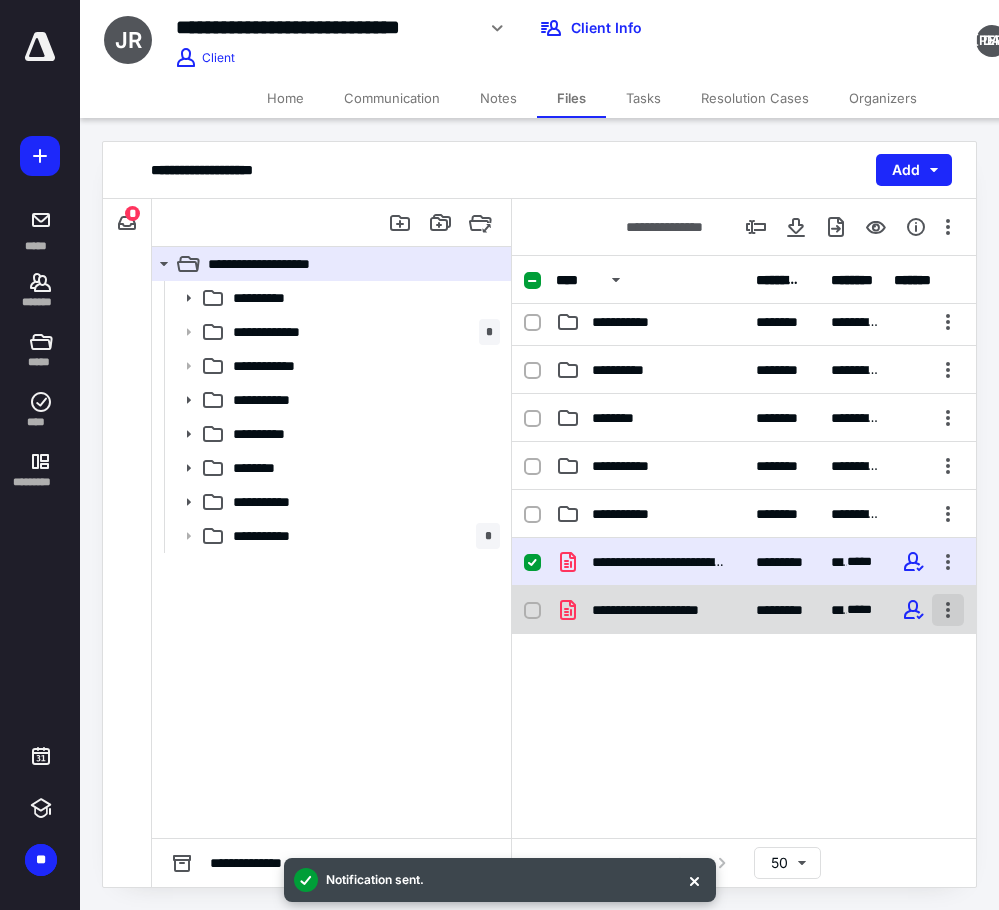 click at bounding box center (948, 610) 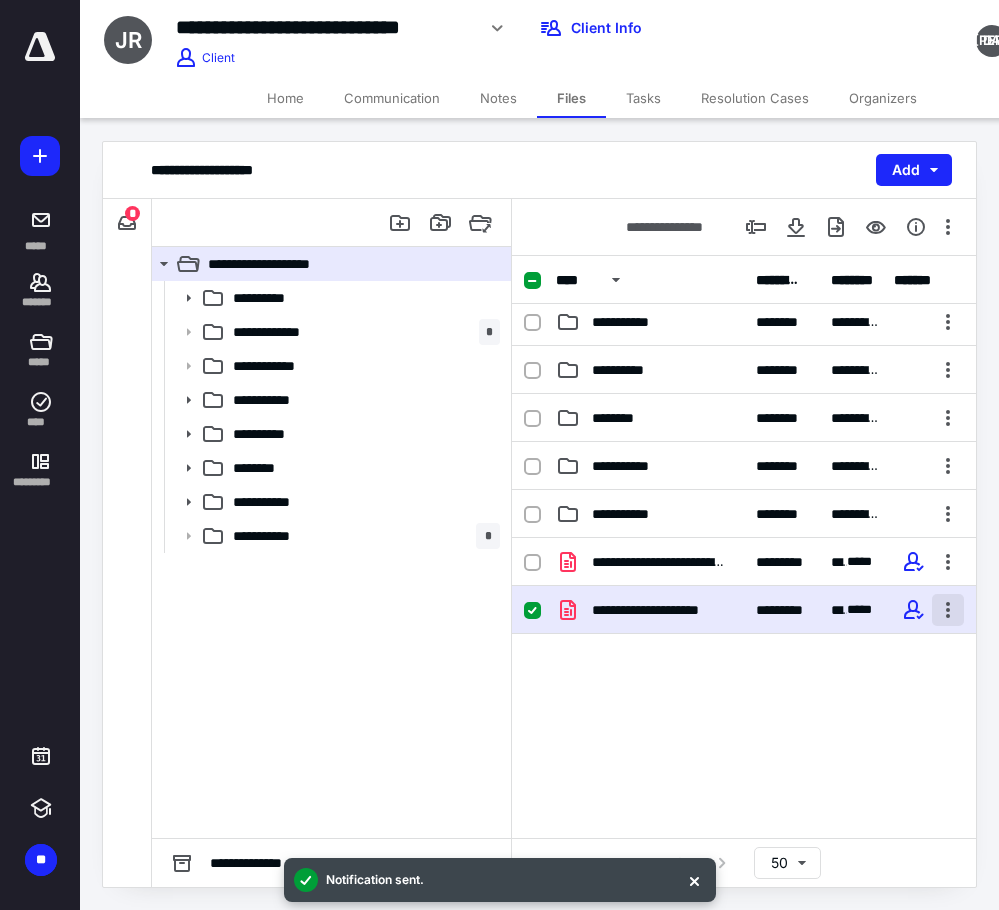 checkbox on "false" 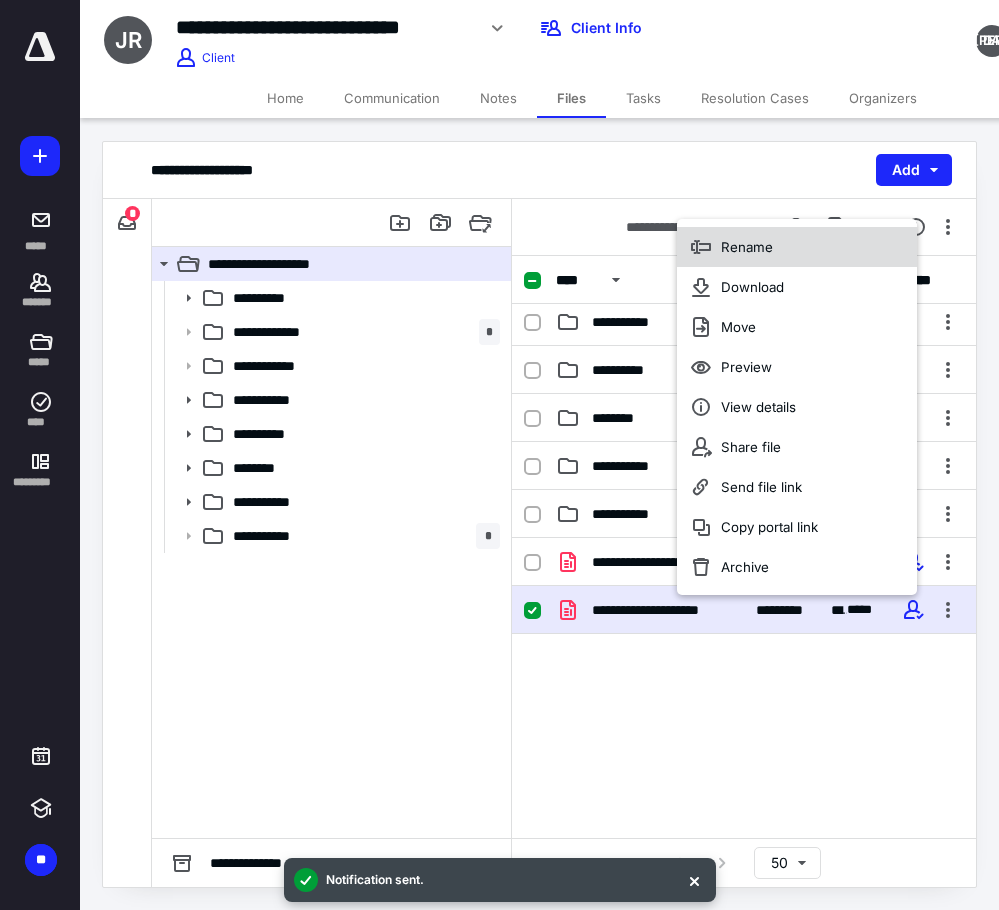 click on "Rename" at bounding box center (797, 247) 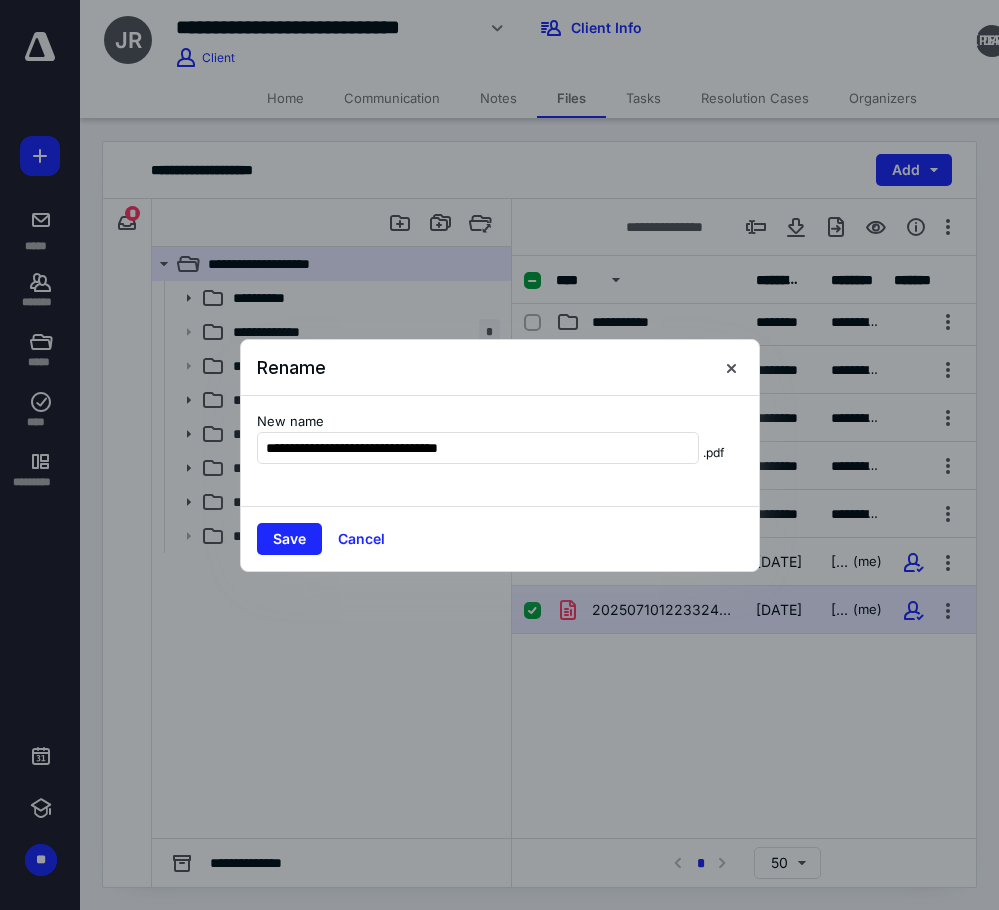 type on "**********" 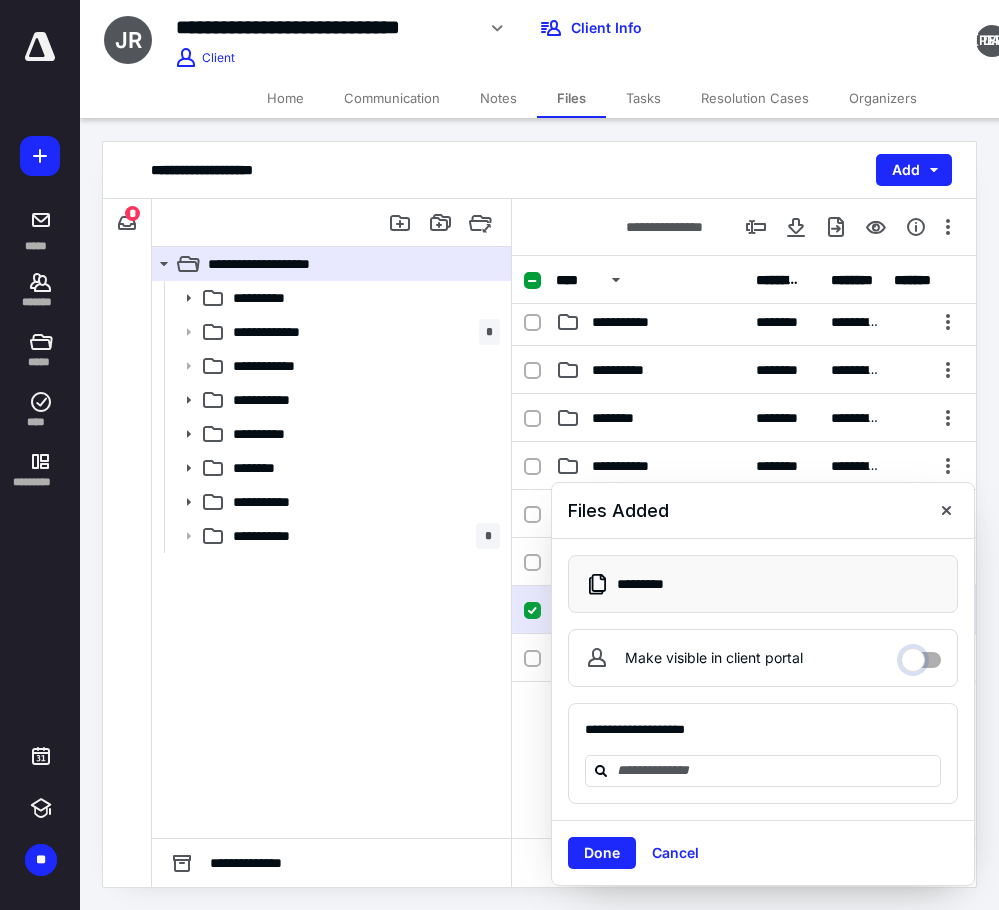 click on "Make visible in client portal" at bounding box center [921, 655] 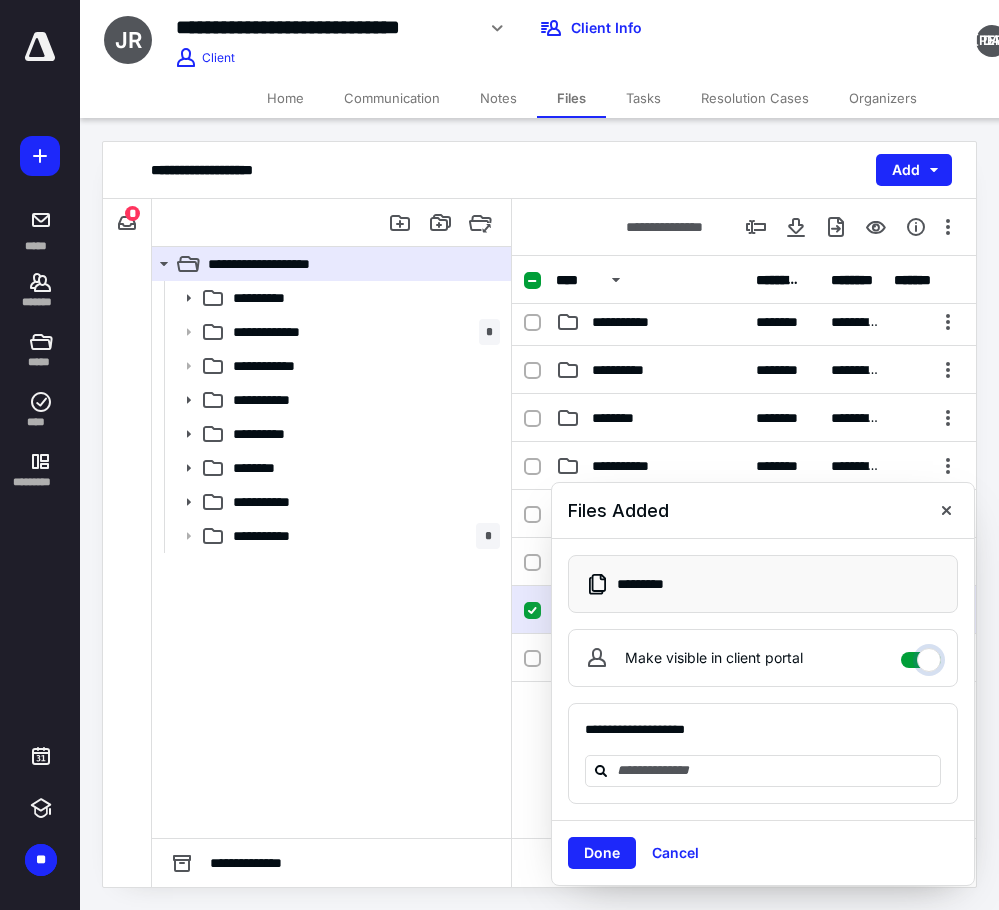 checkbox on "****" 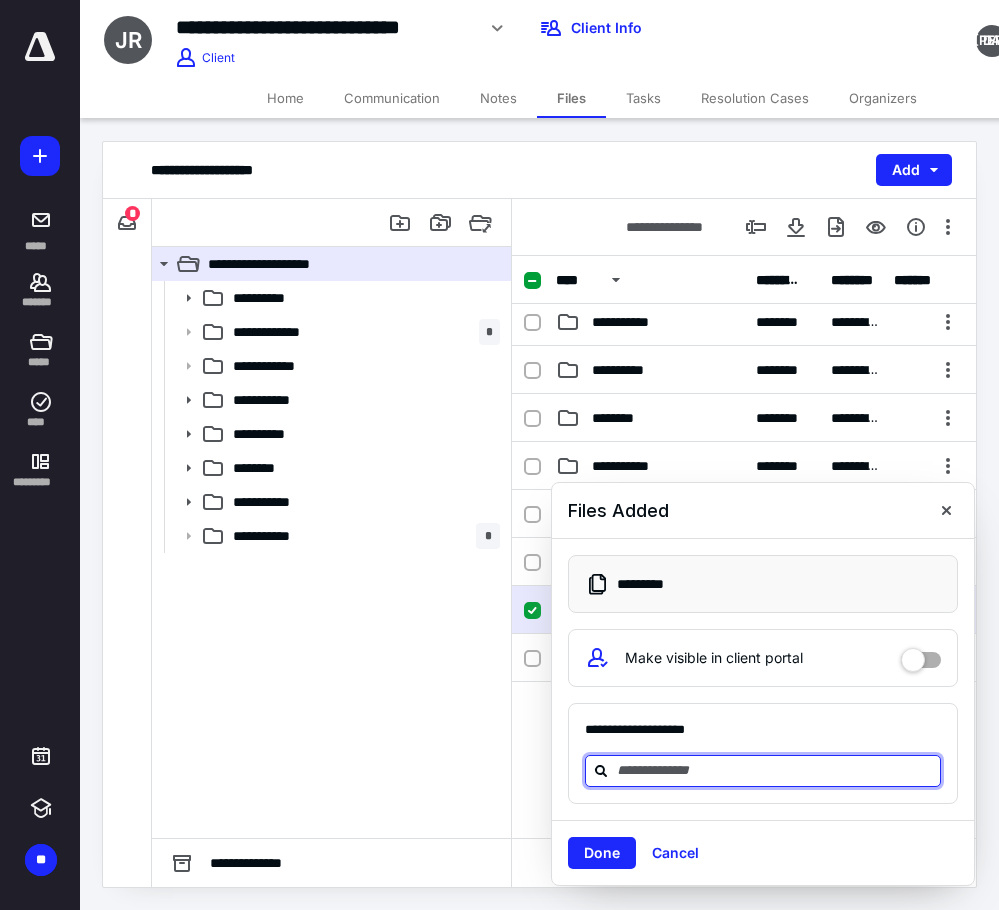 click at bounding box center (775, 770) 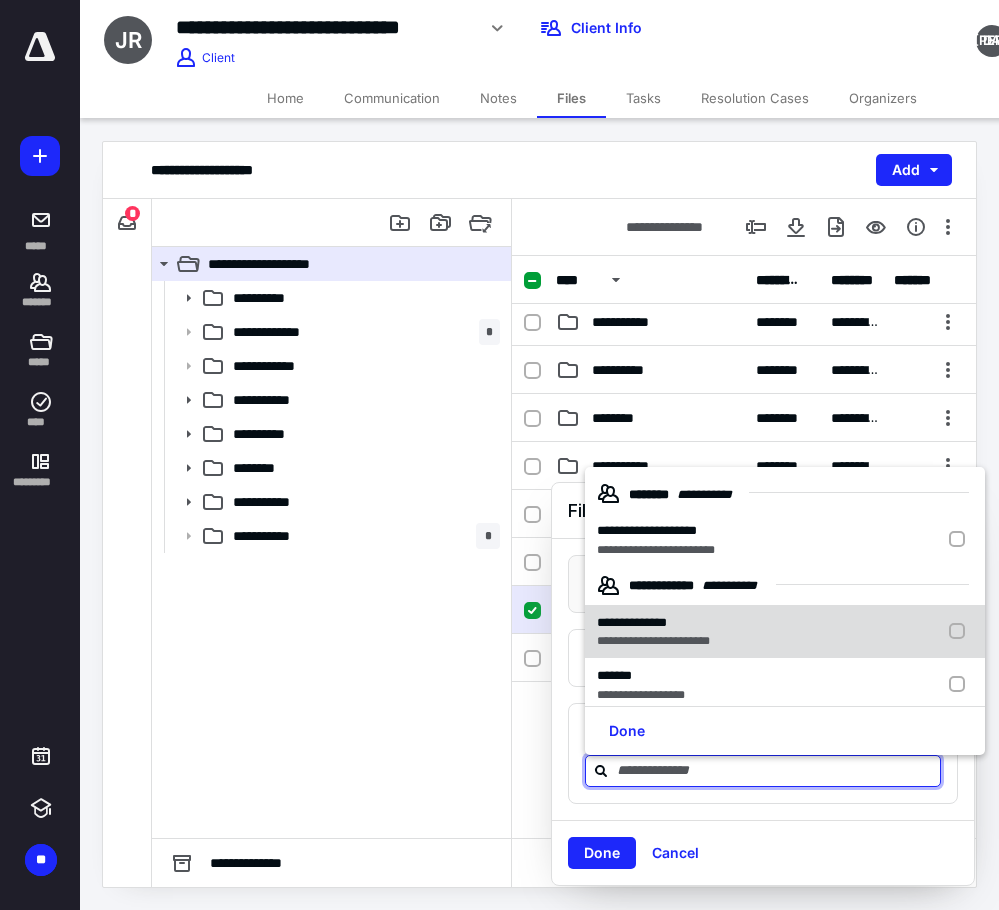 click on "**********" at bounding box center (632, 622) 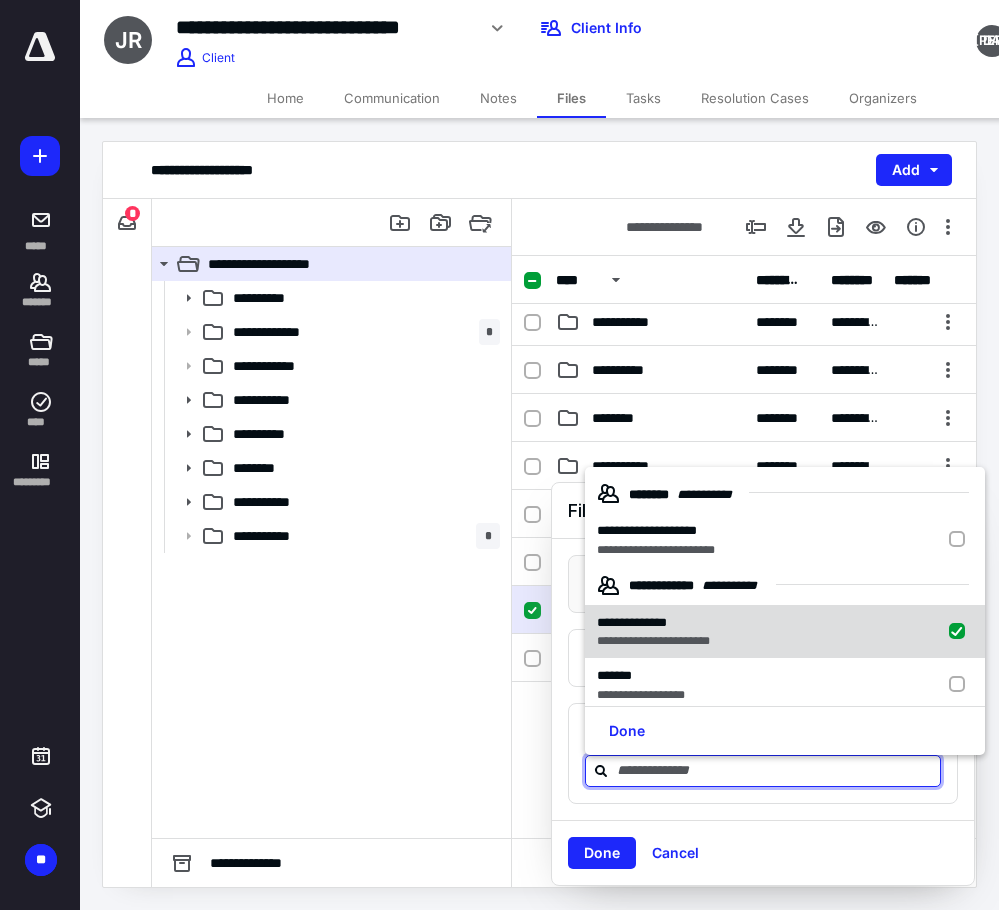 checkbox on "true" 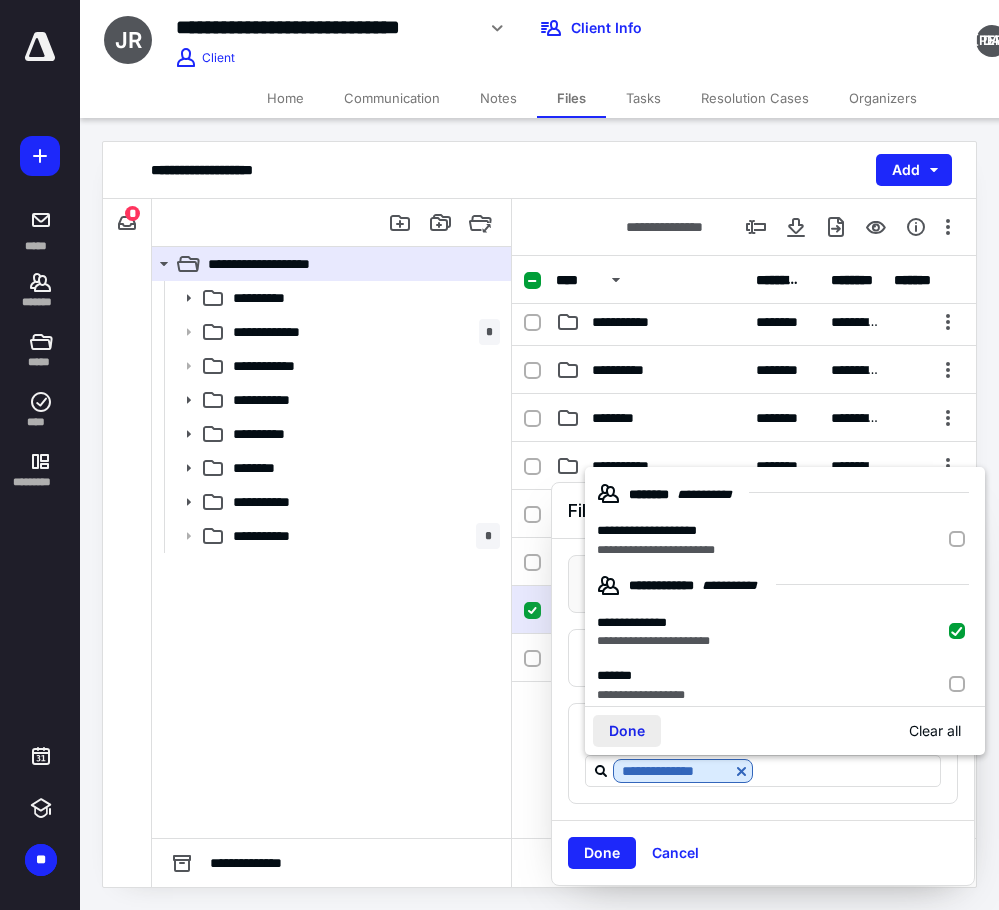 click on "Done" at bounding box center [627, 731] 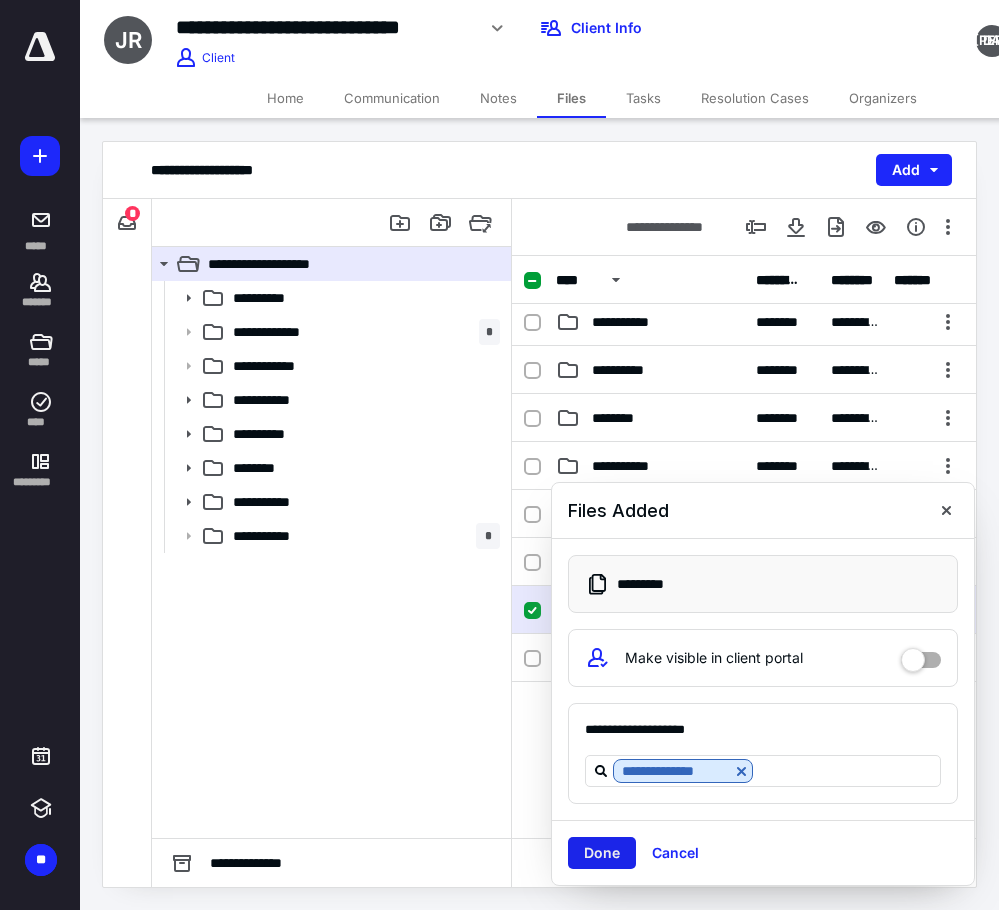 click on "Done" at bounding box center [602, 853] 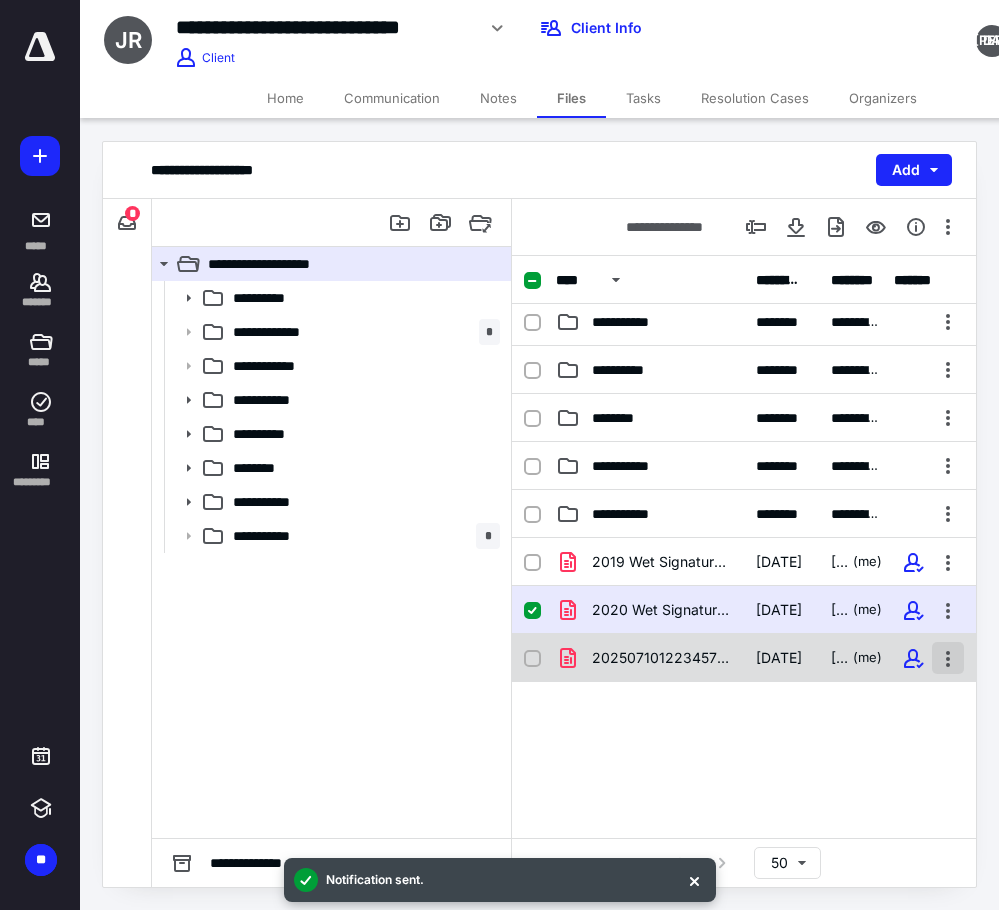 click at bounding box center [948, 658] 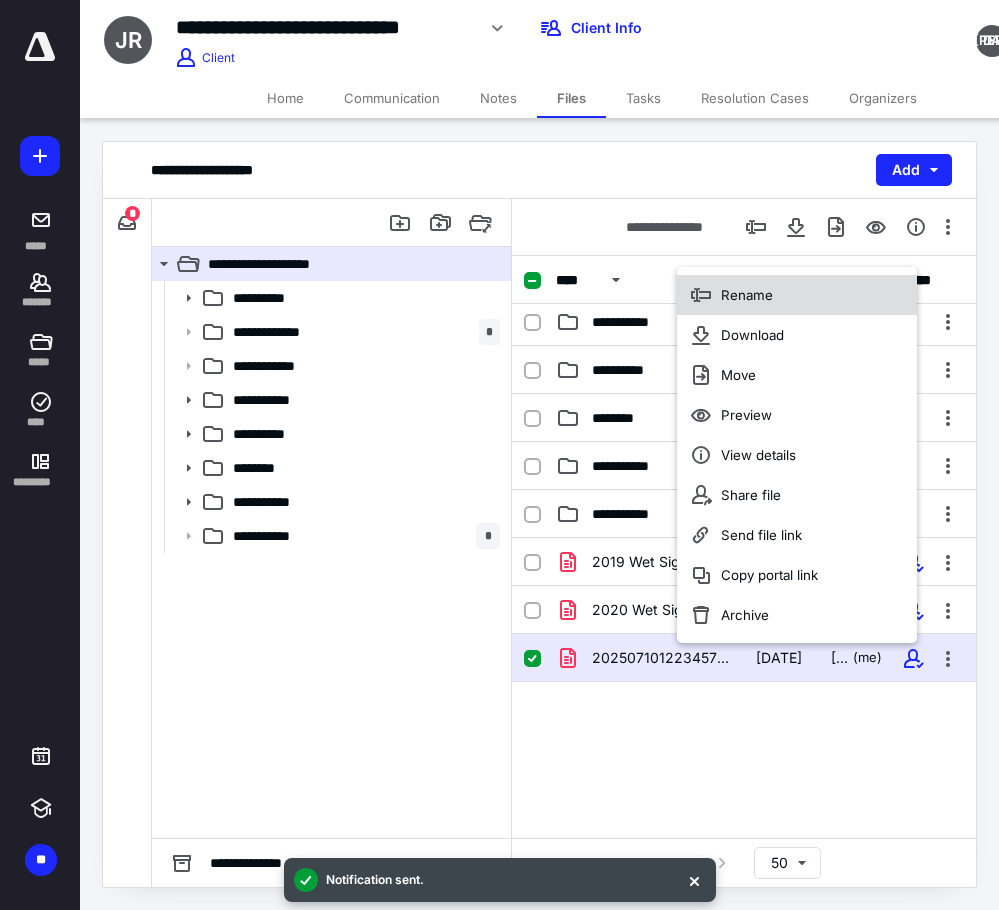 click on "Rename" at bounding box center [747, 295] 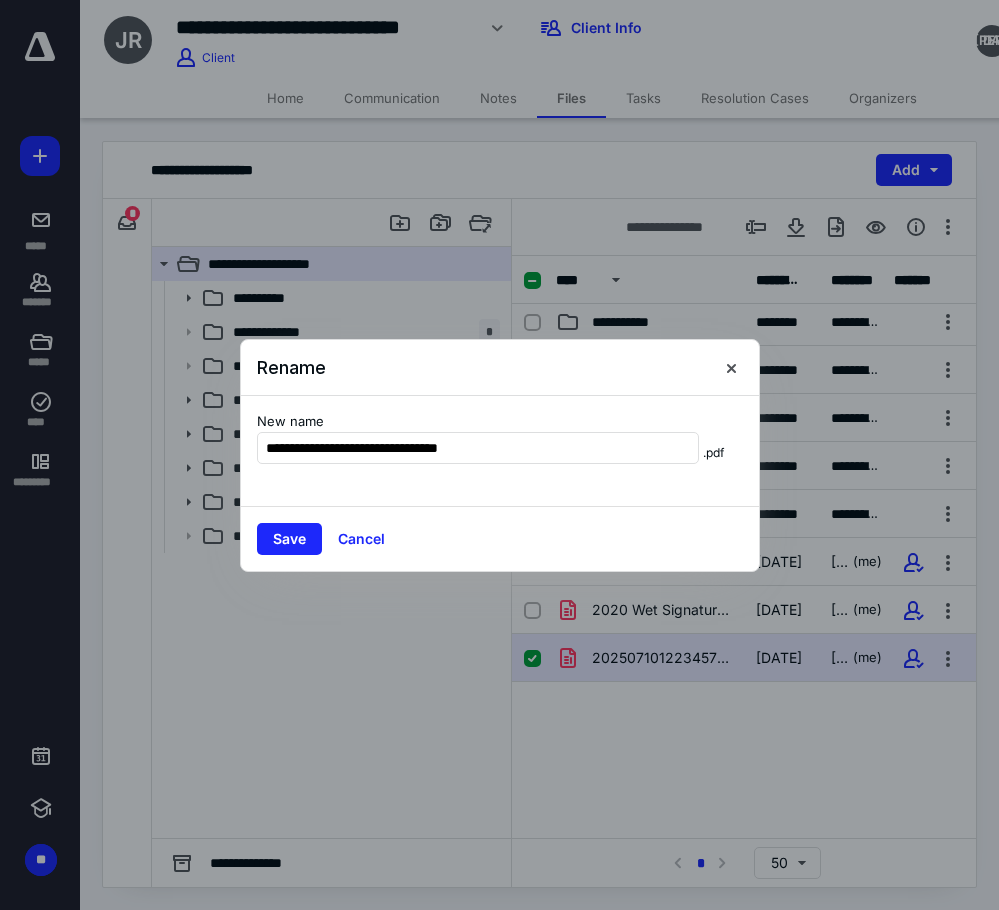 type on "**********" 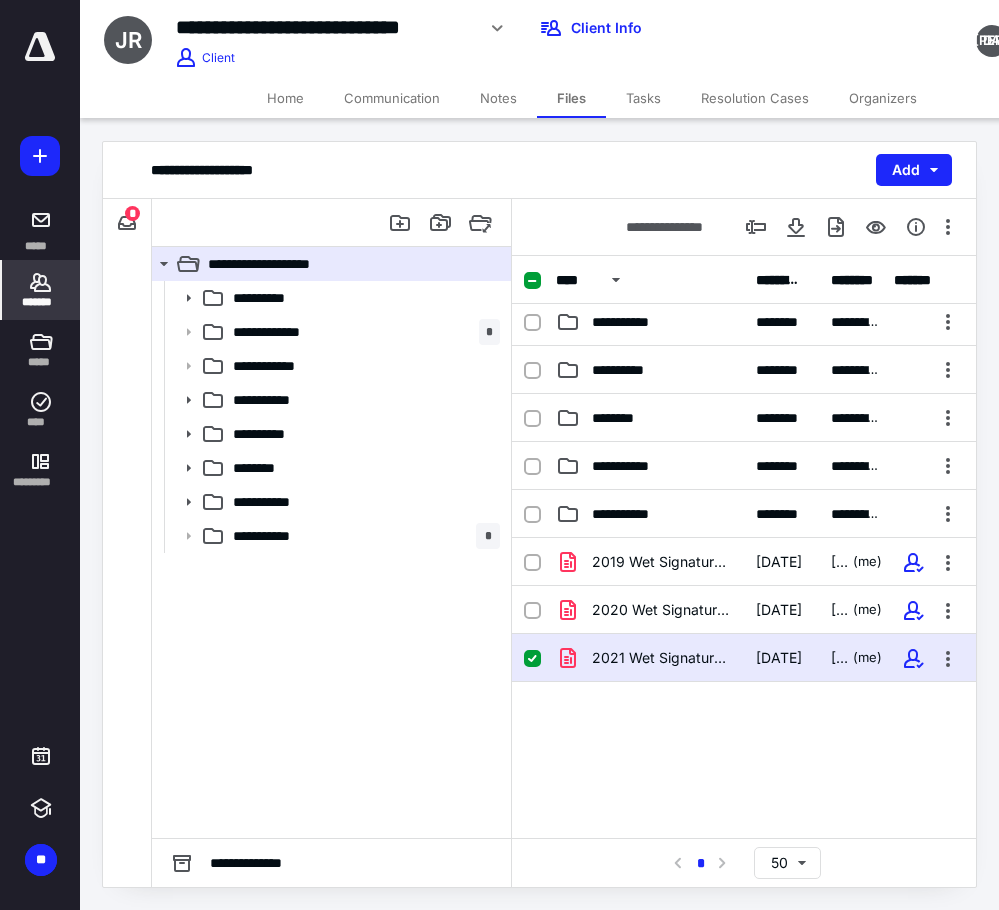 click on "*******" at bounding box center (41, 290) 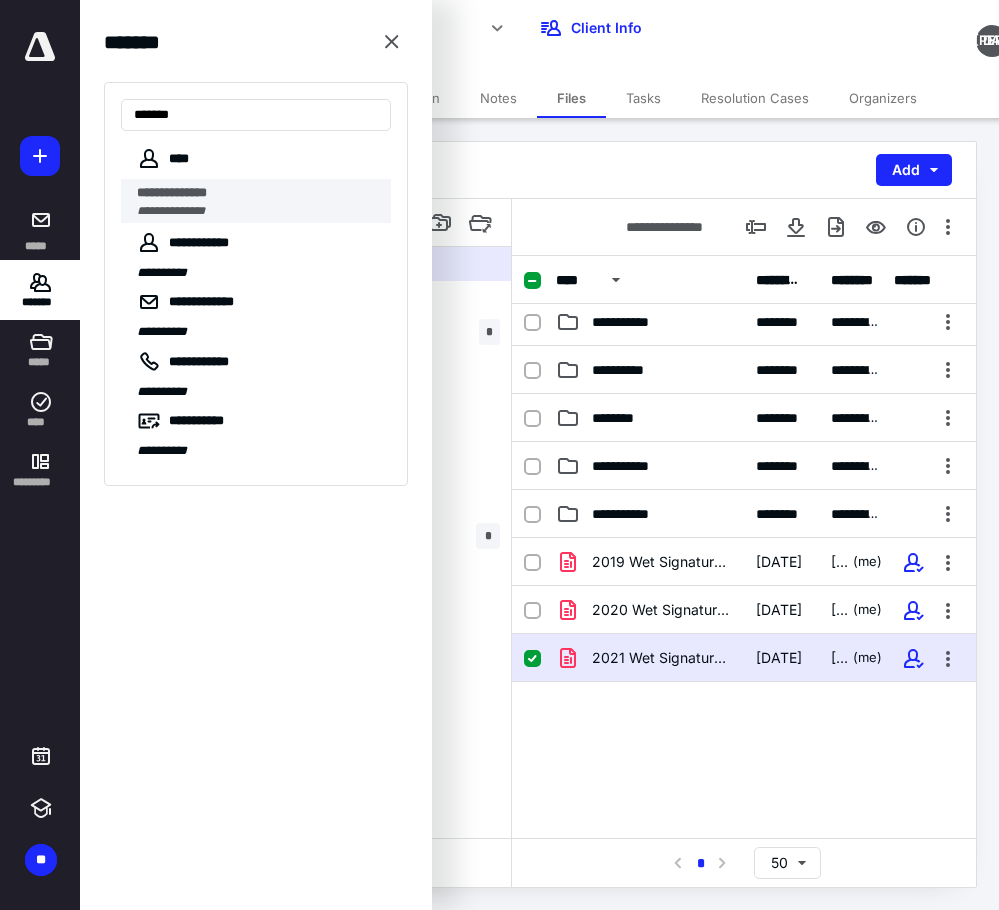 type on "*******" 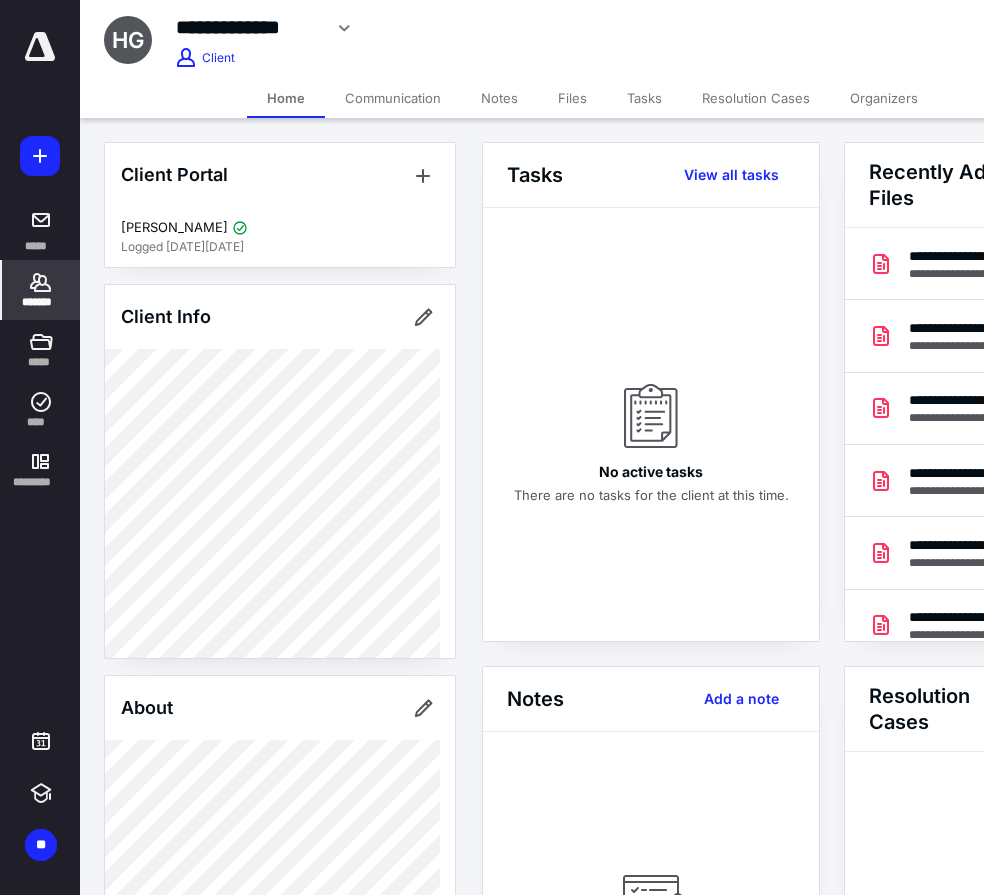 click on "Files" at bounding box center [572, 98] 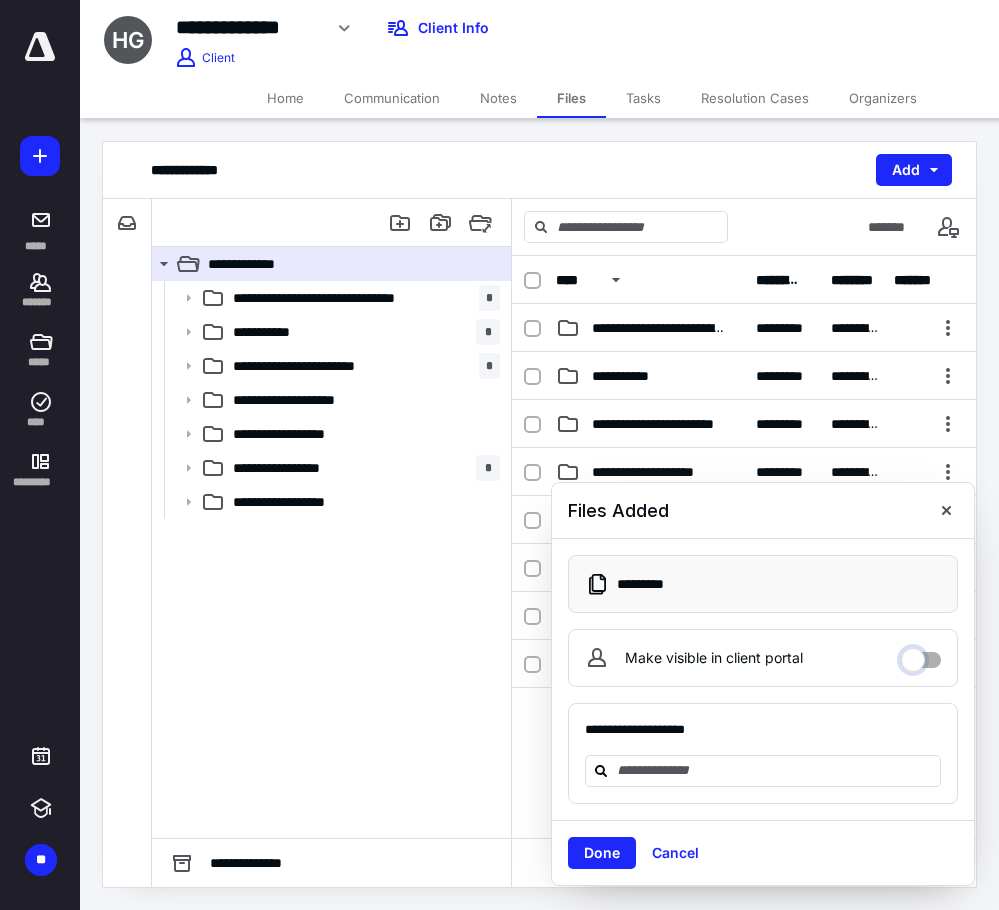 click on "Make visible in client portal" at bounding box center [921, 655] 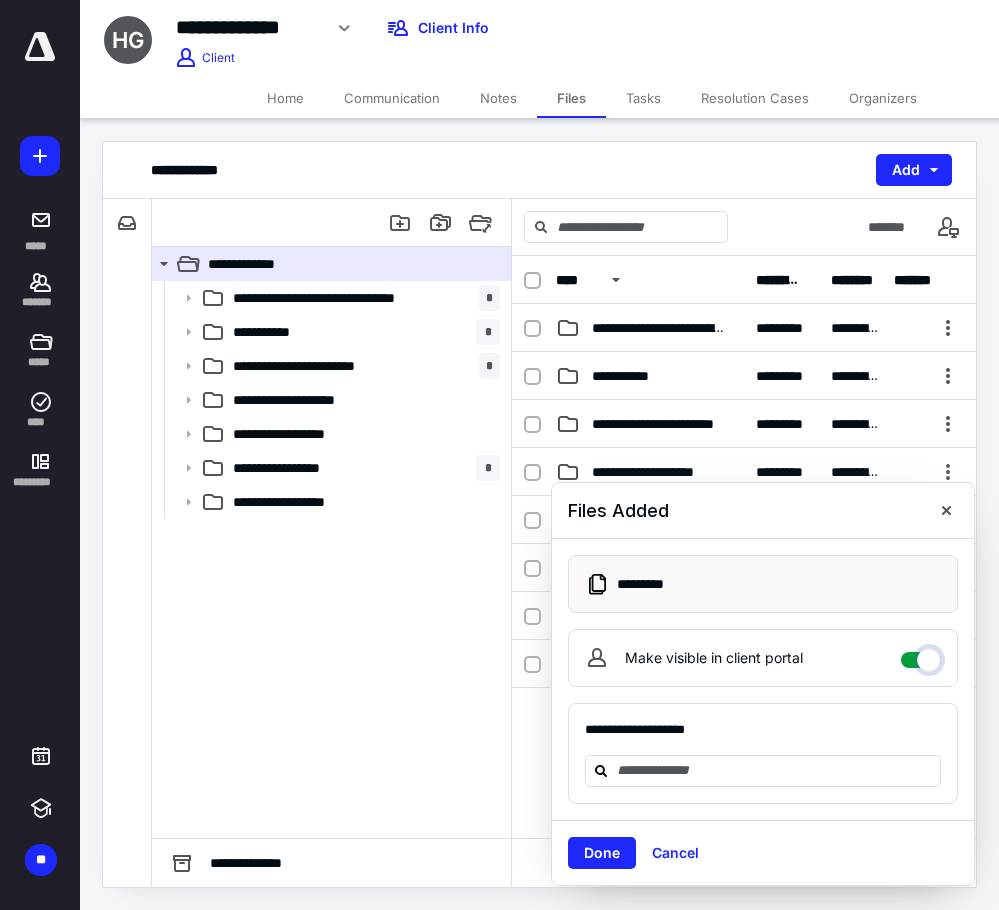 checkbox on "****" 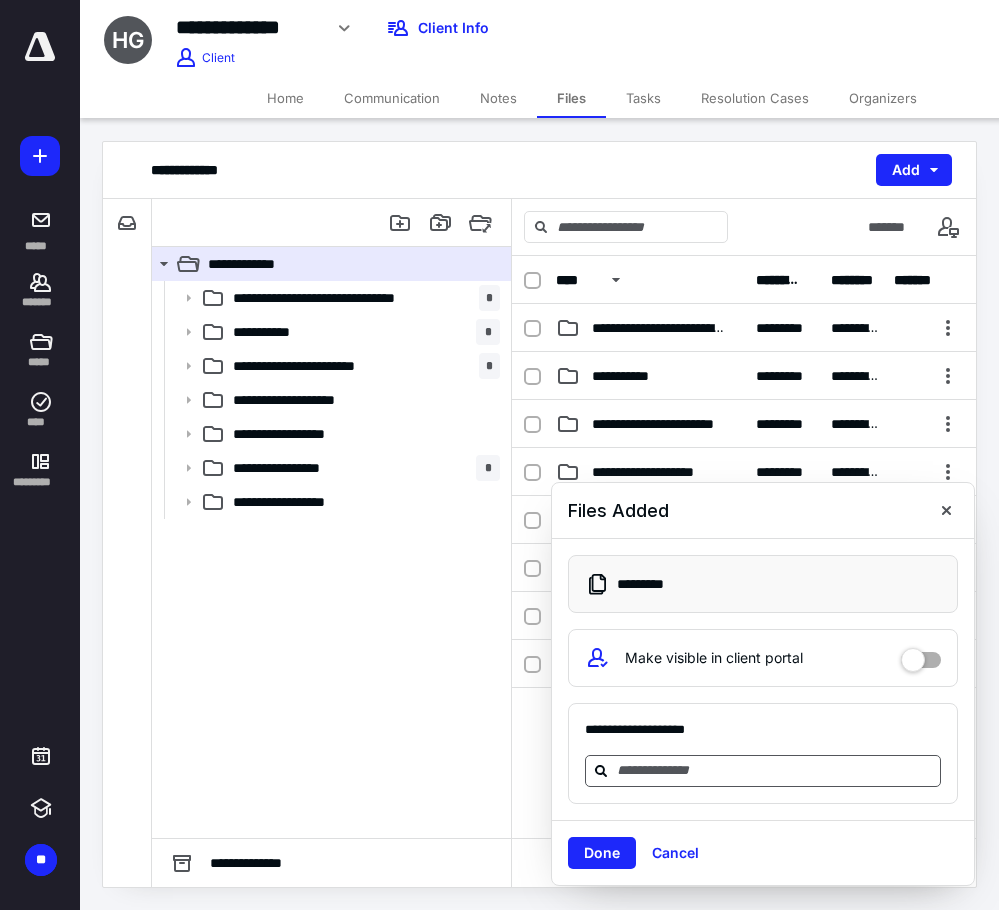 click at bounding box center (763, 771) 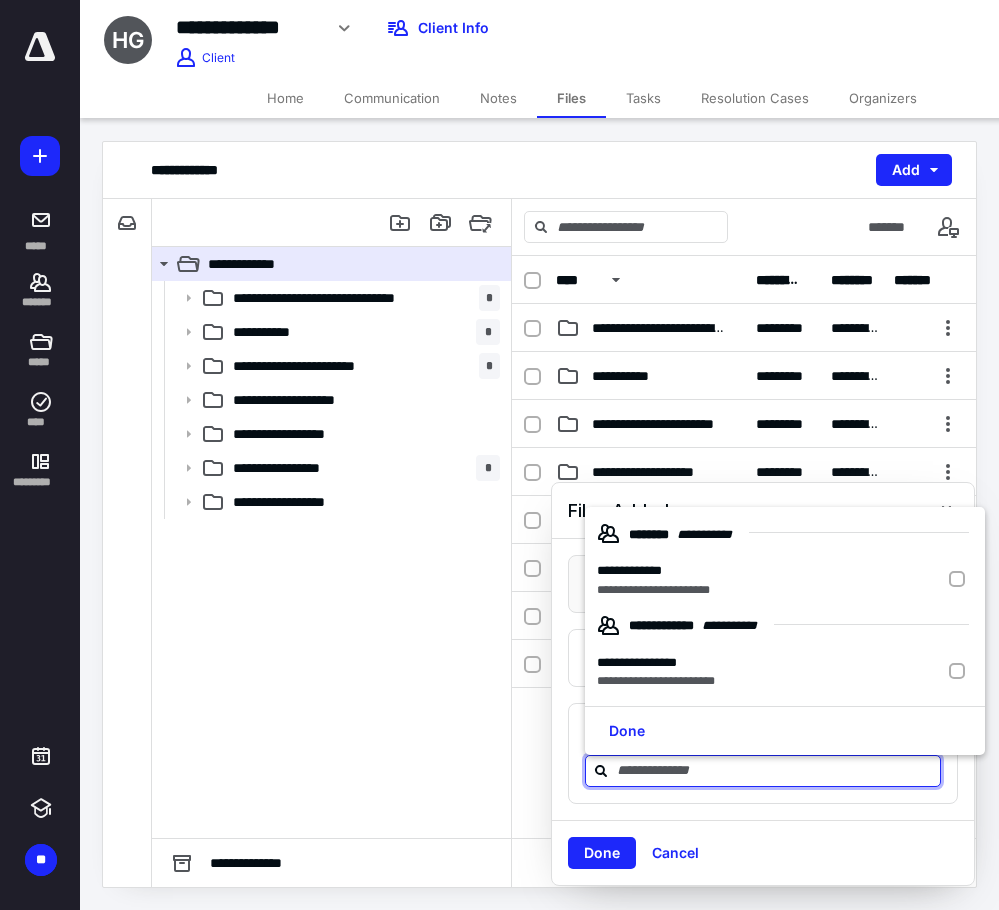 scroll, scrollTop: 102, scrollLeft: 0, axis: vertical 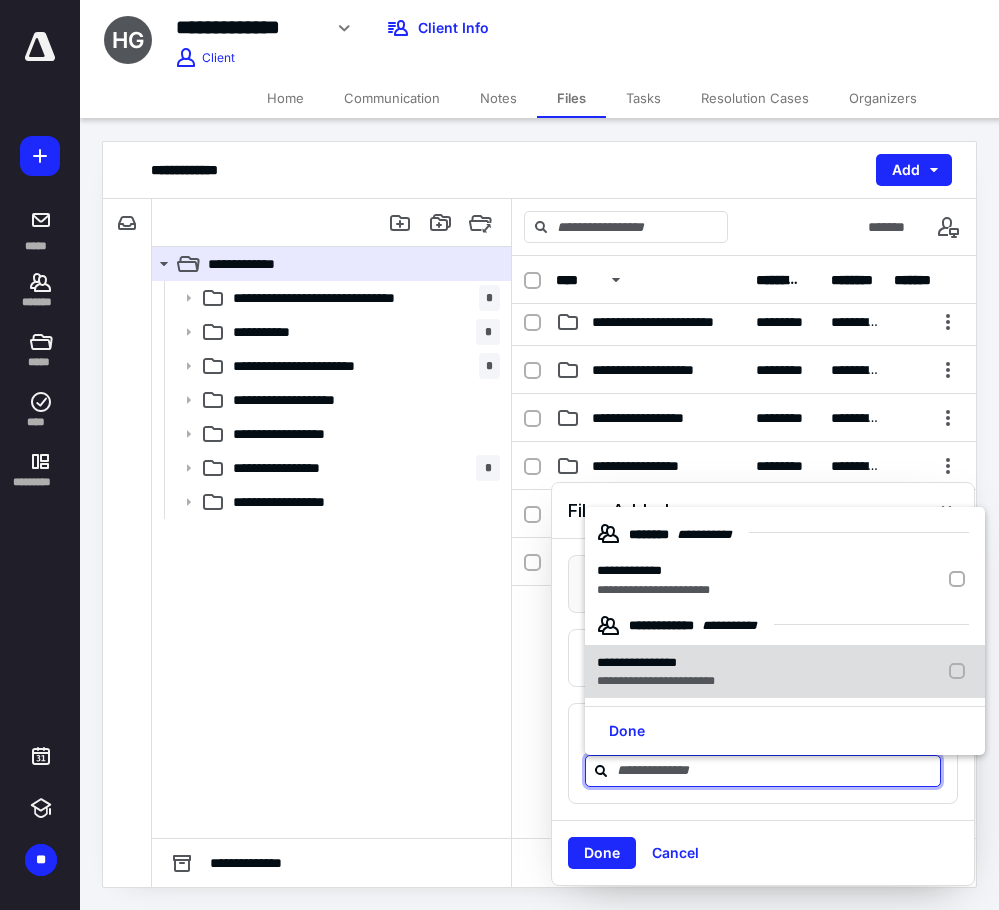 click on "**********" at bounding box center (637, 662) 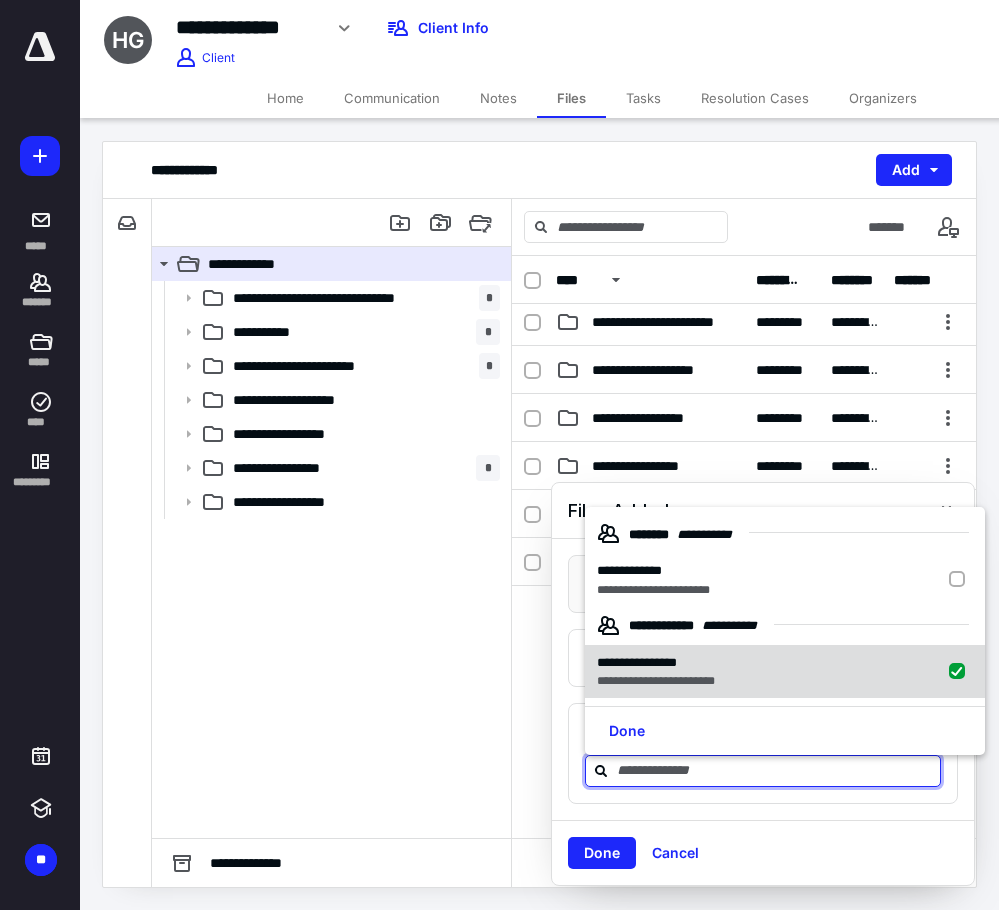 checkbox on "true" 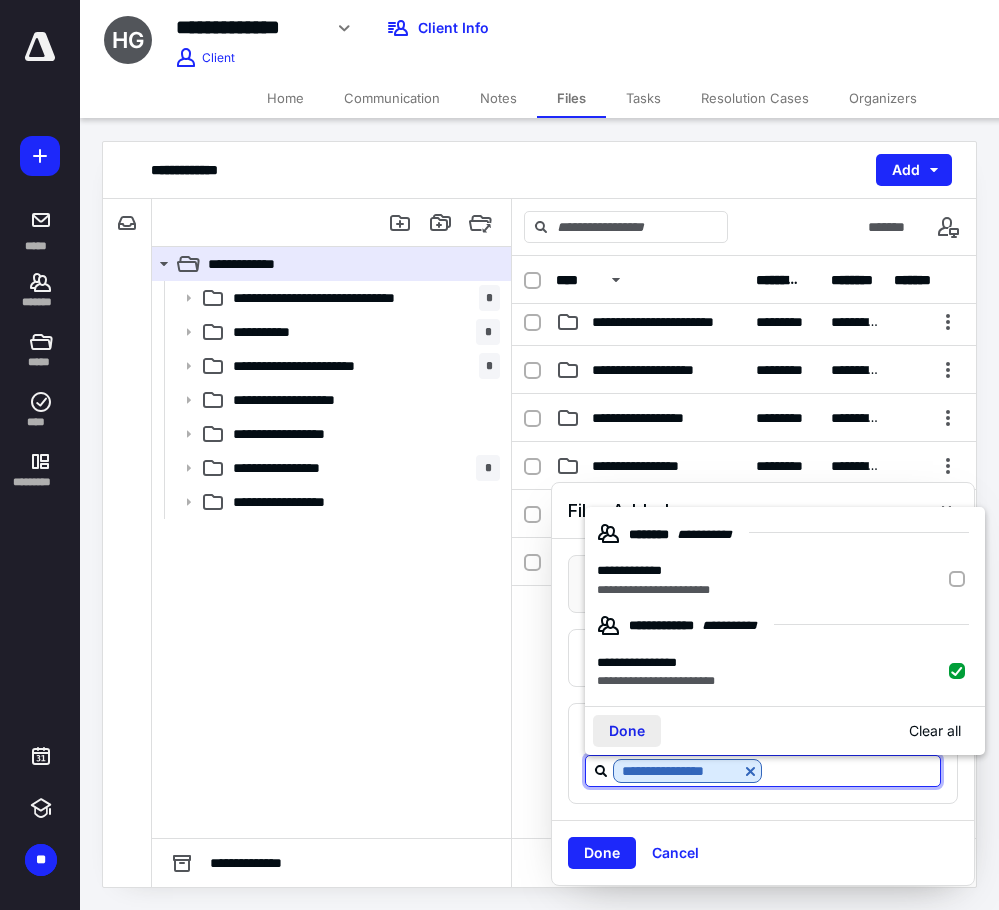 click on "Done" at bounding box center (627, 731) 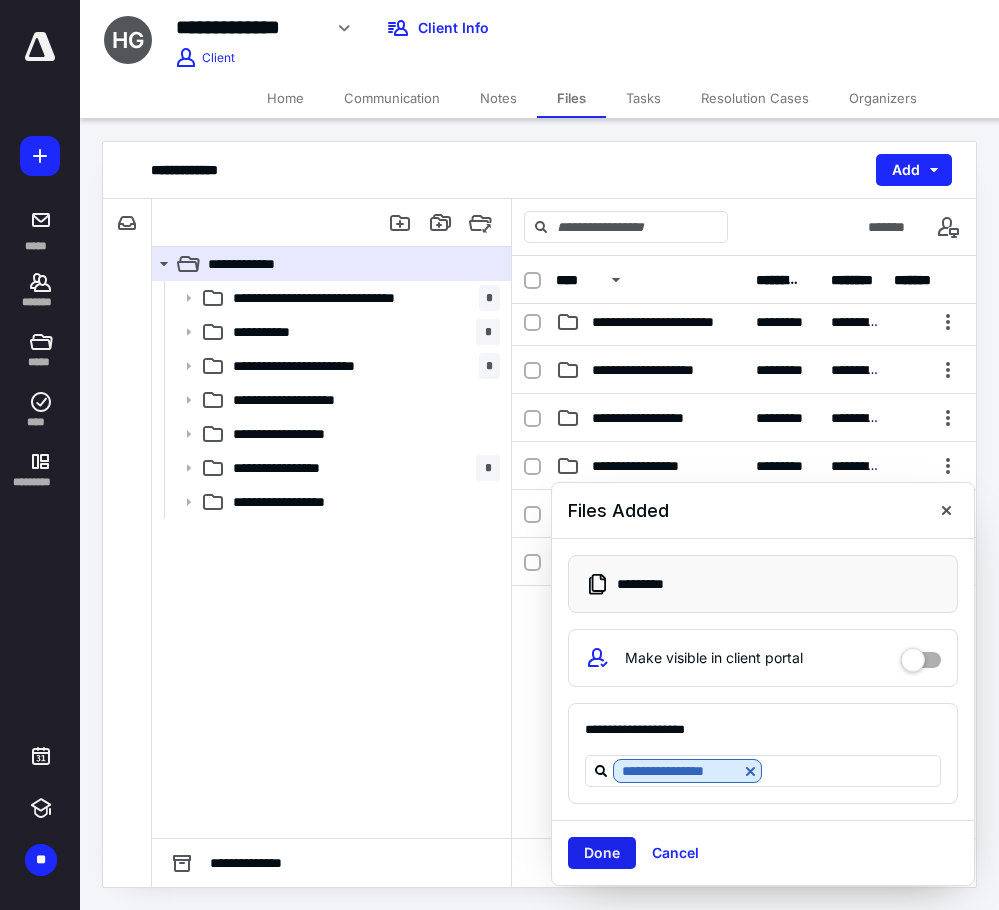 click on "Done" at bounding box center [602, 853] 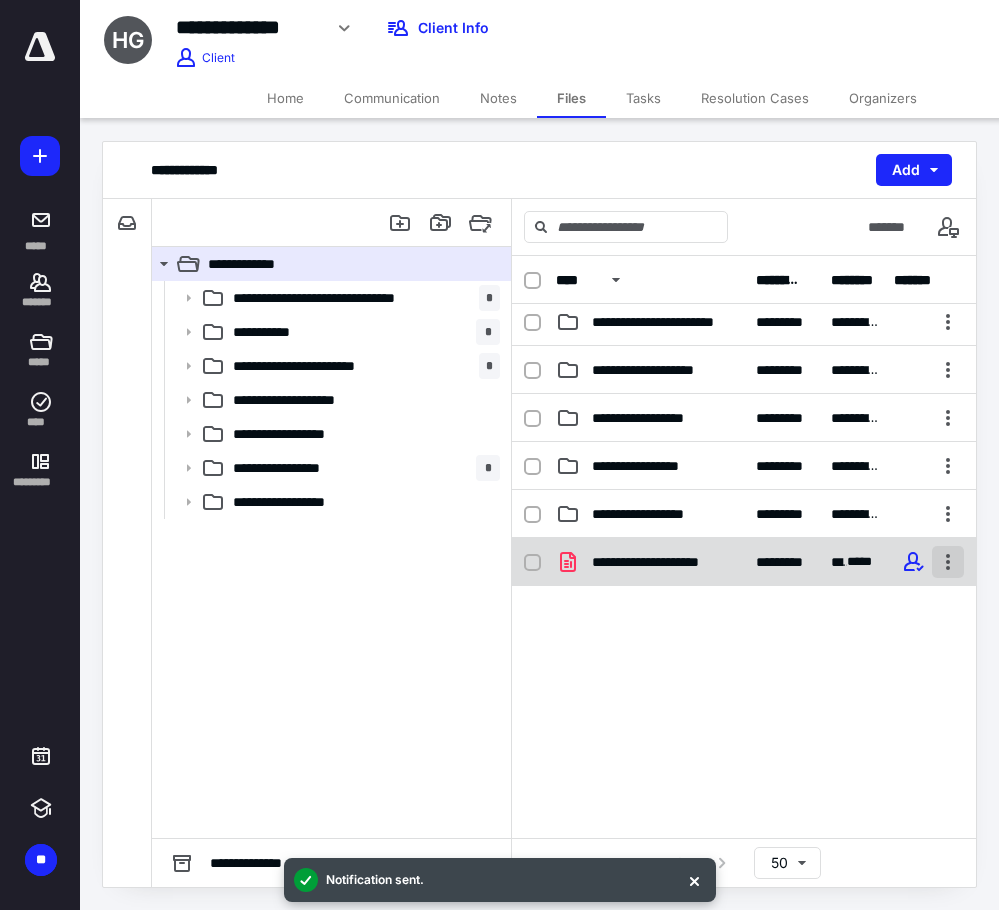 click at bounding box center [948, 562] 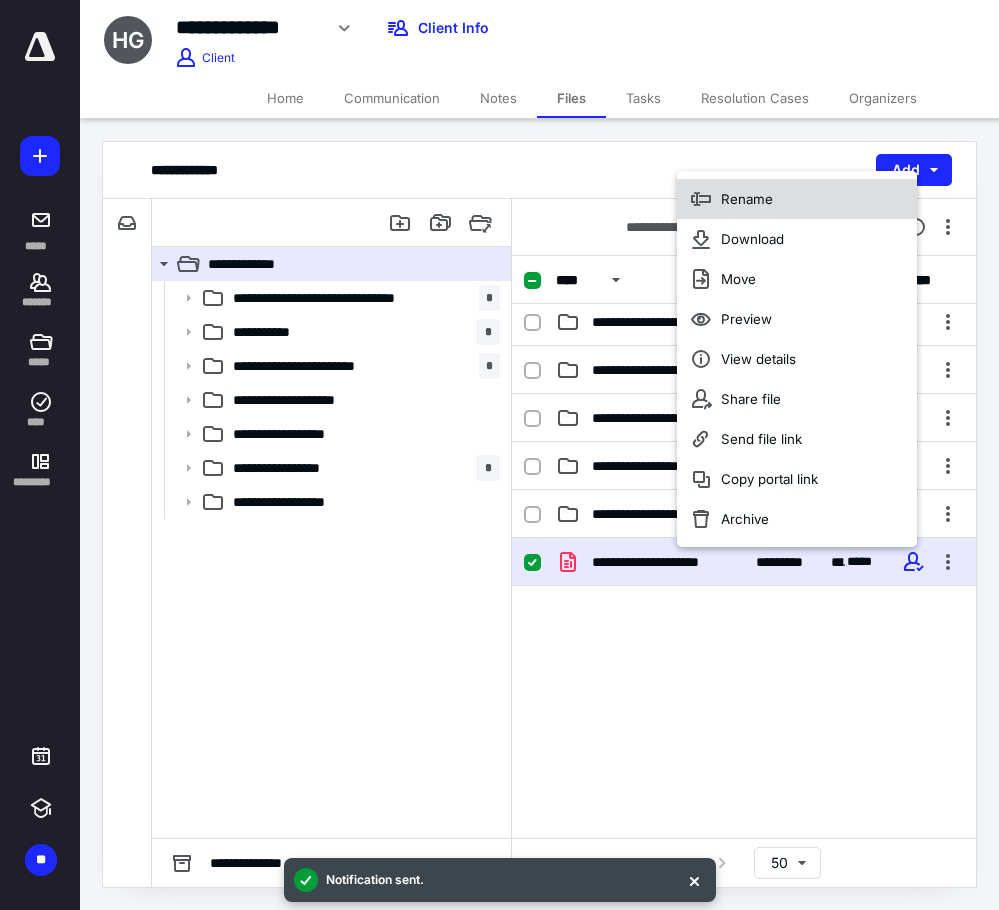 click on "Rename" at bounding box center [797, 199] 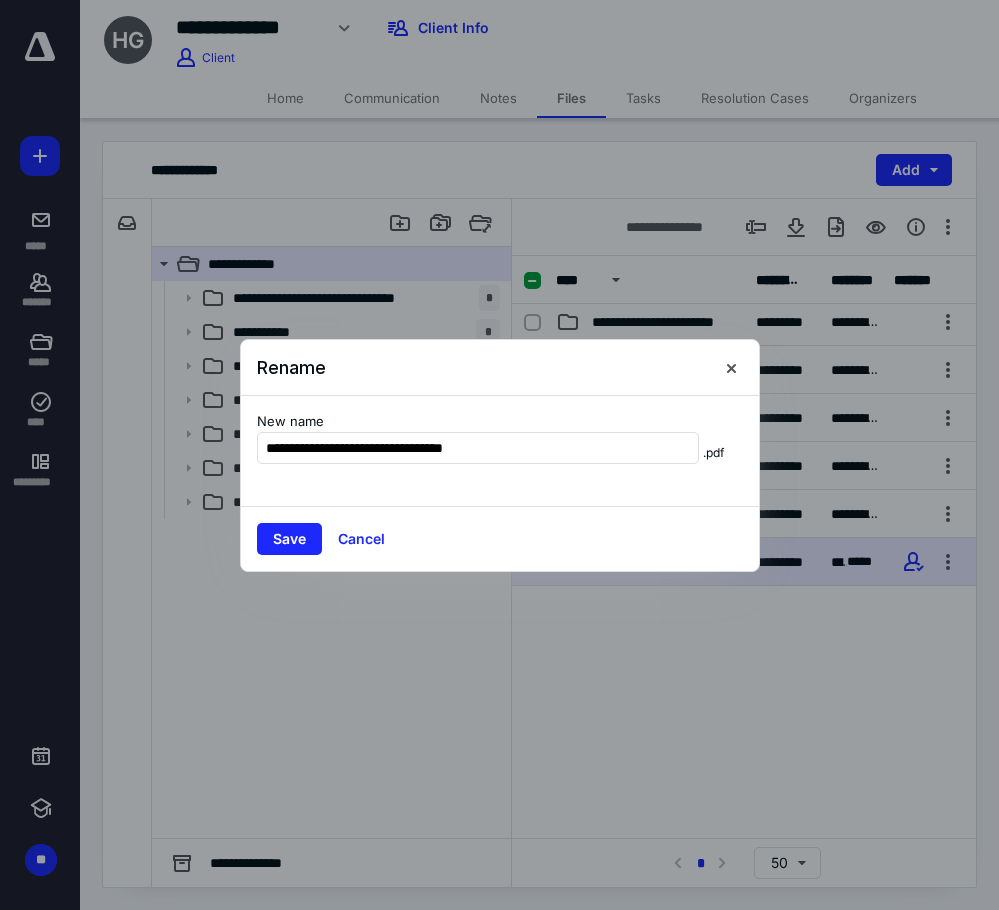 type on "**********" 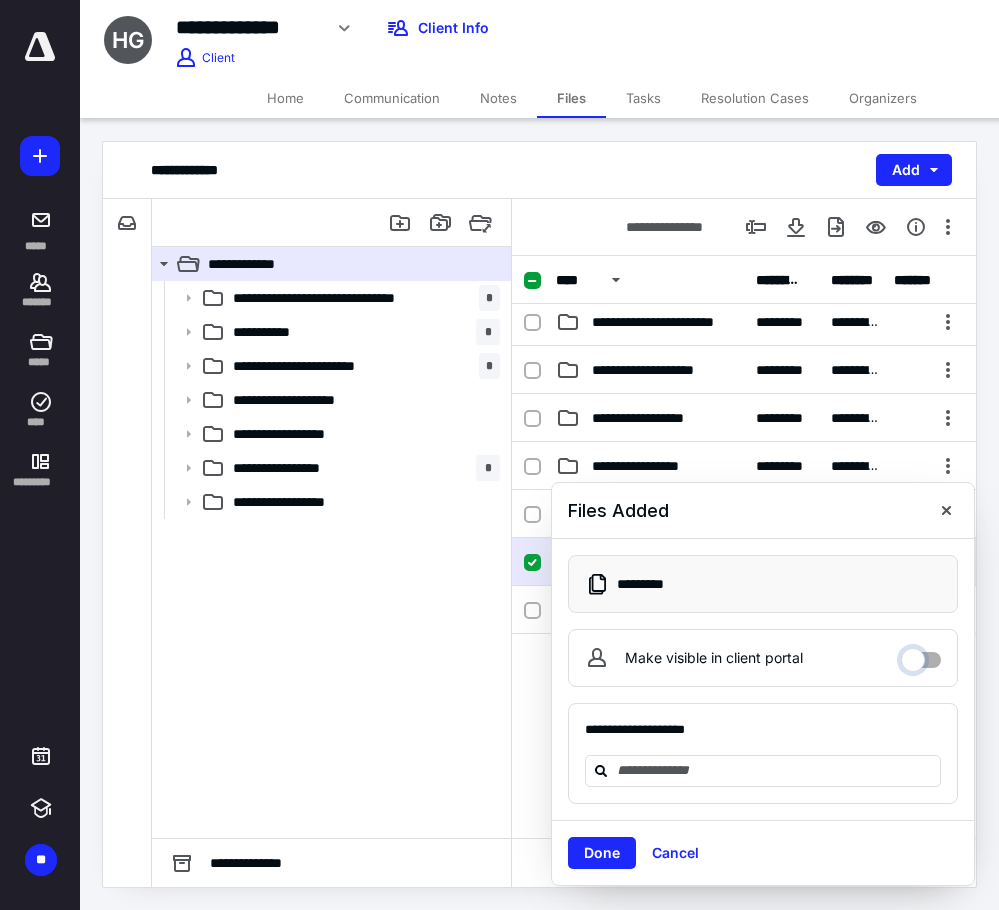 click on "Make visible in client portal" at bounding box center [921, 655] 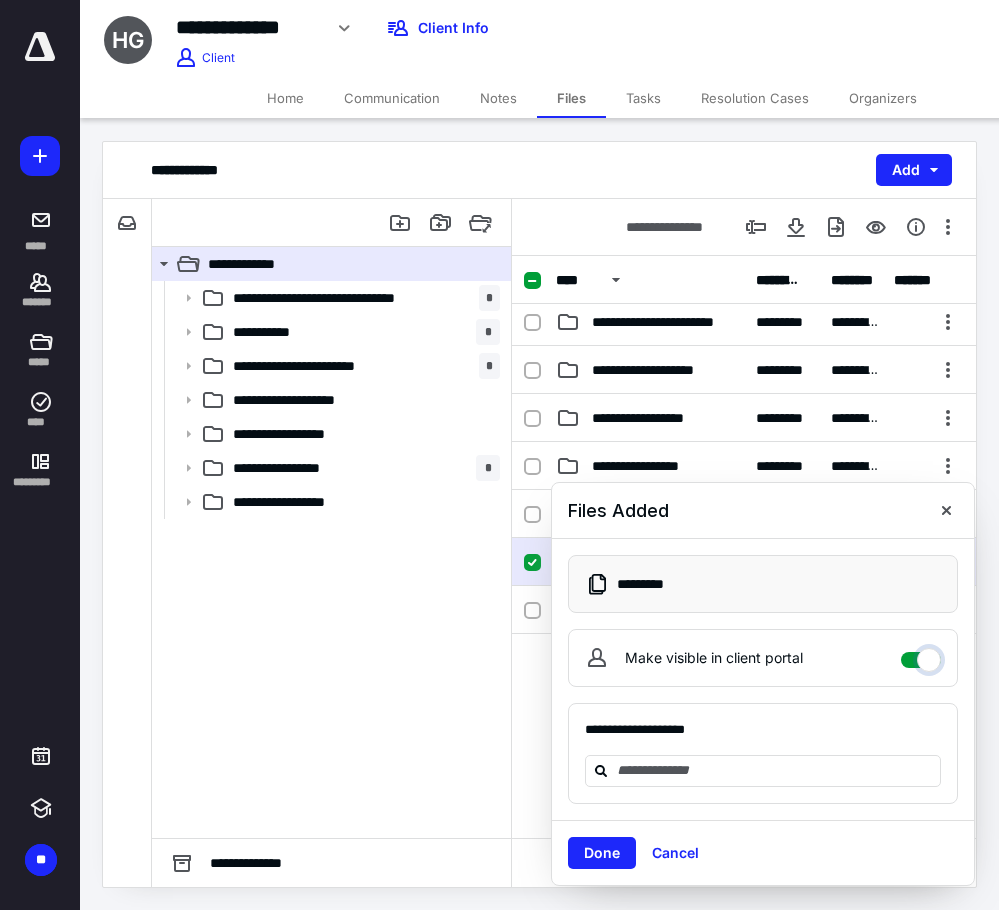 checkbox on "****" 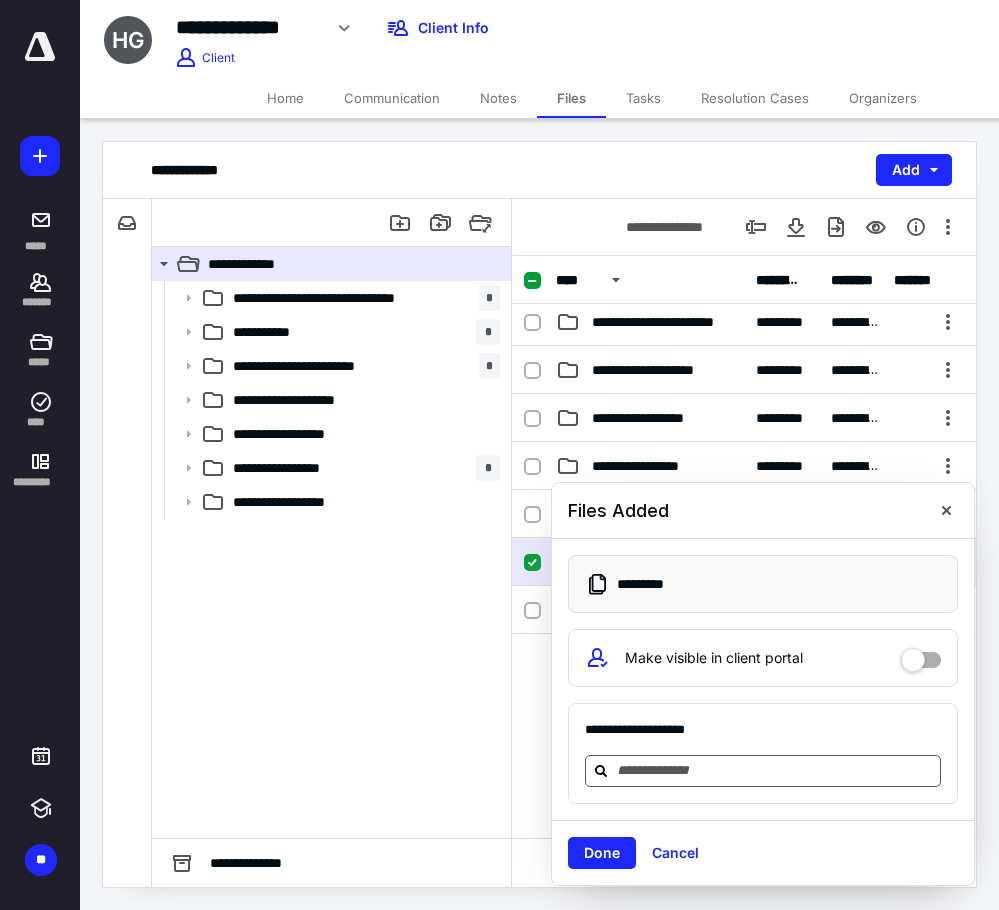 click at bounding box center [775, 770] 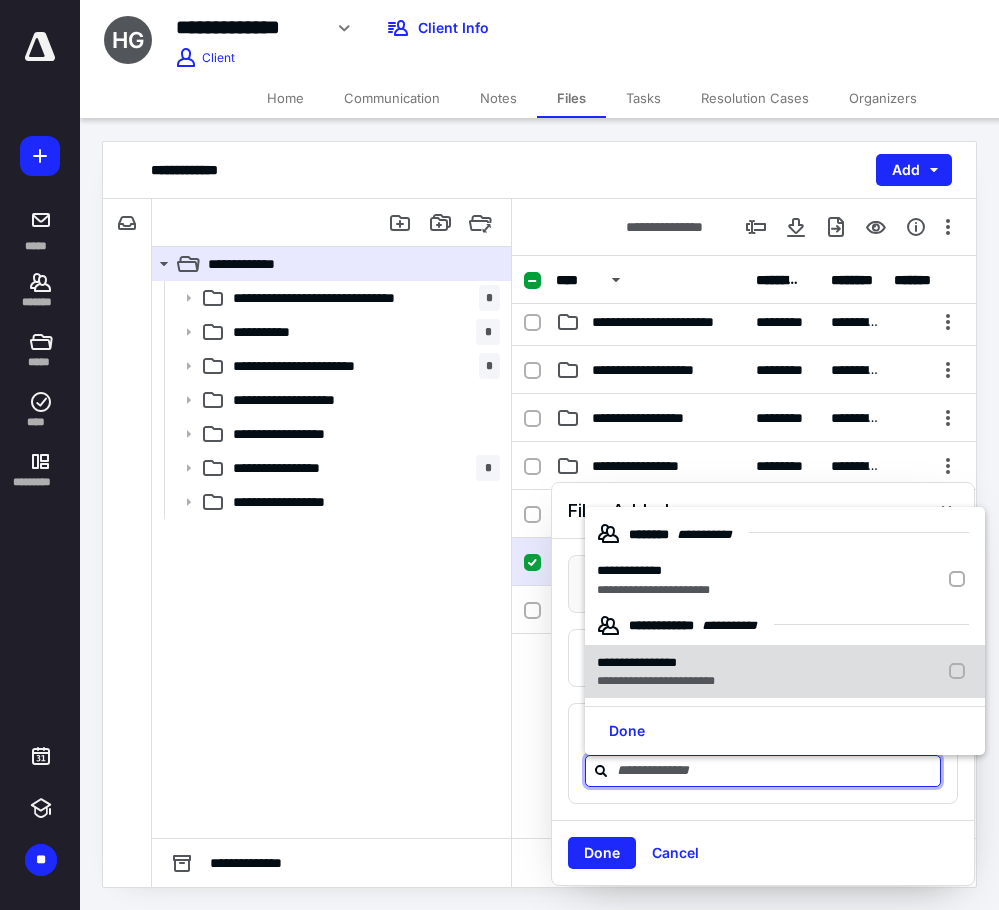 click on "**********" at bounding box center [656, 681] 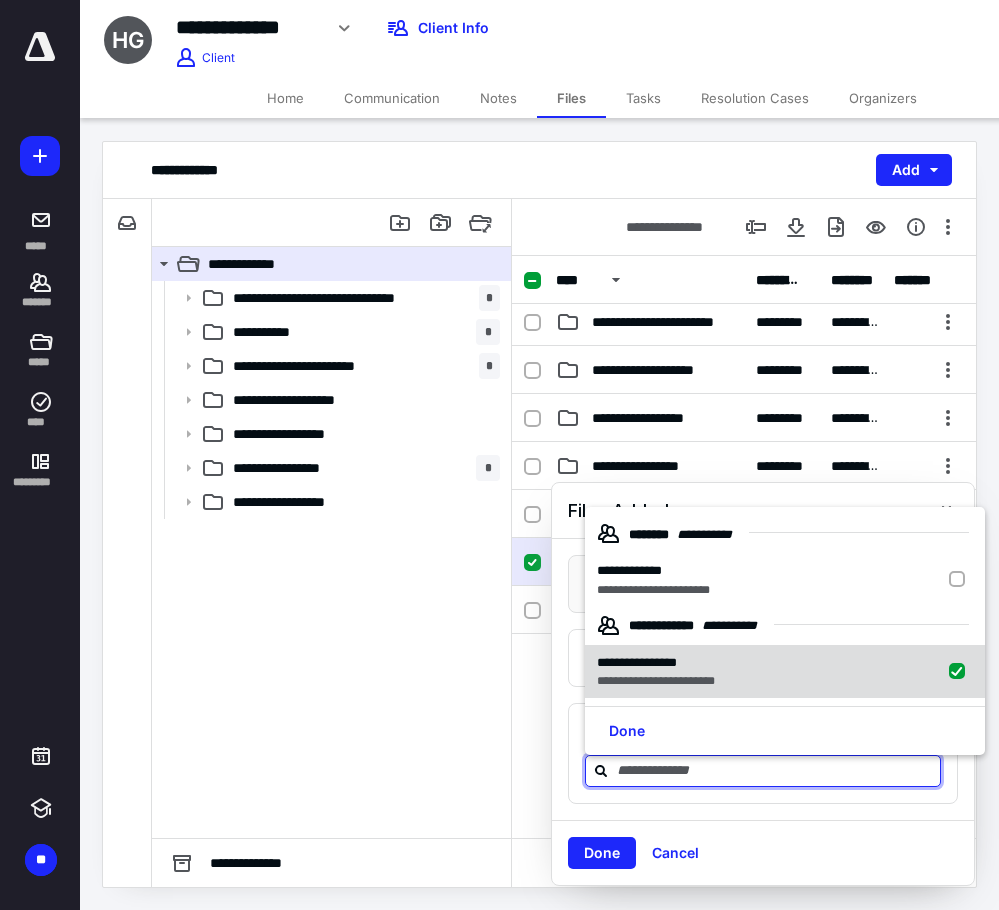 checkbox on "true" 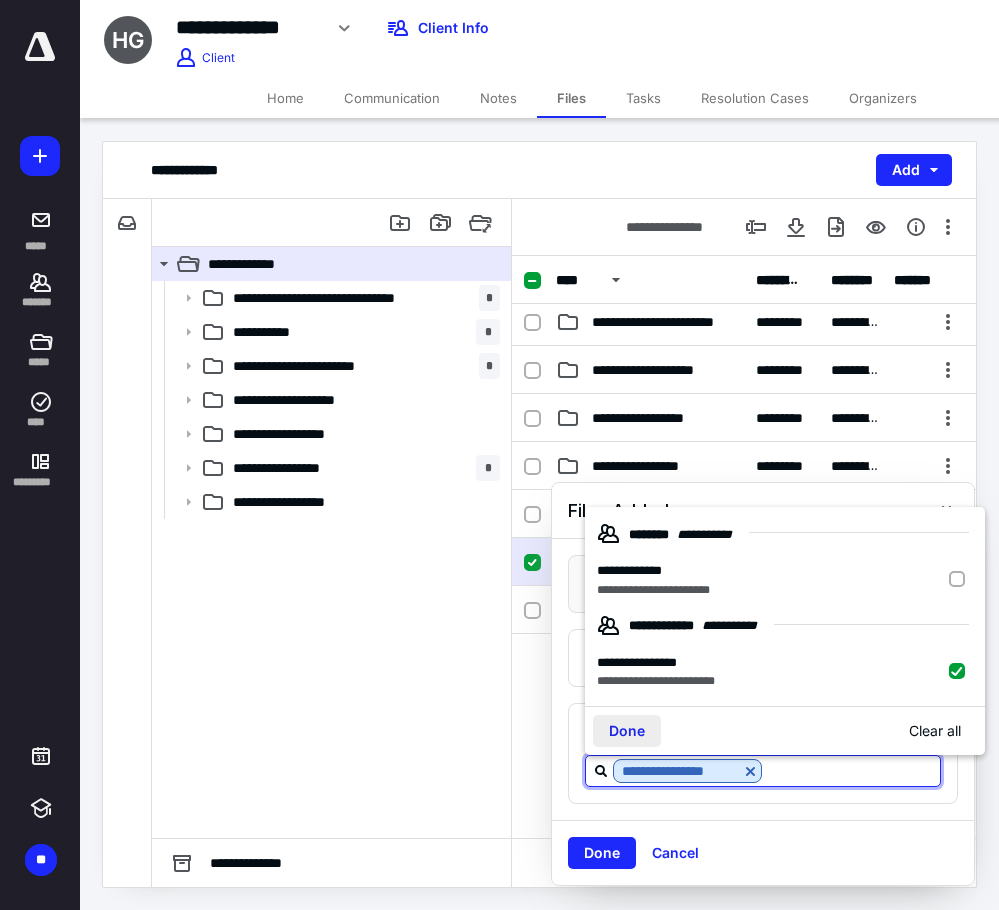 click on "Done" at bounding box center (627, 731) 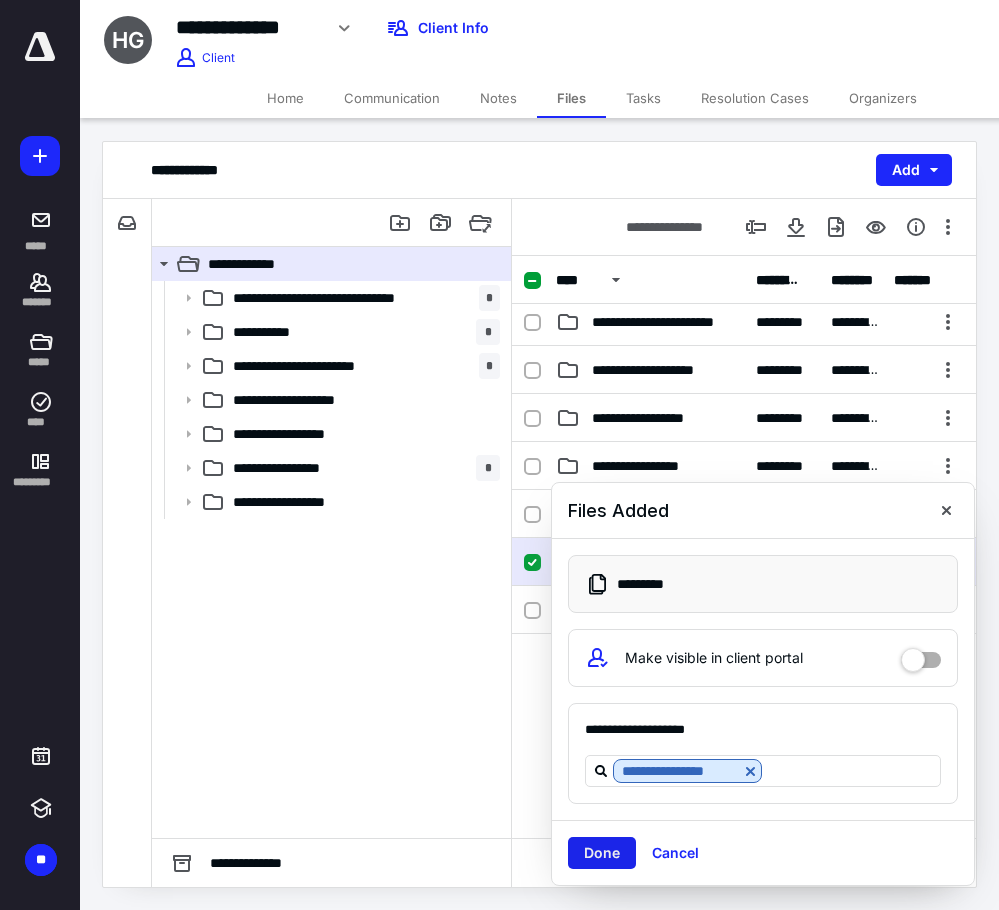 click on "Done" at bounding box center (602, 853) 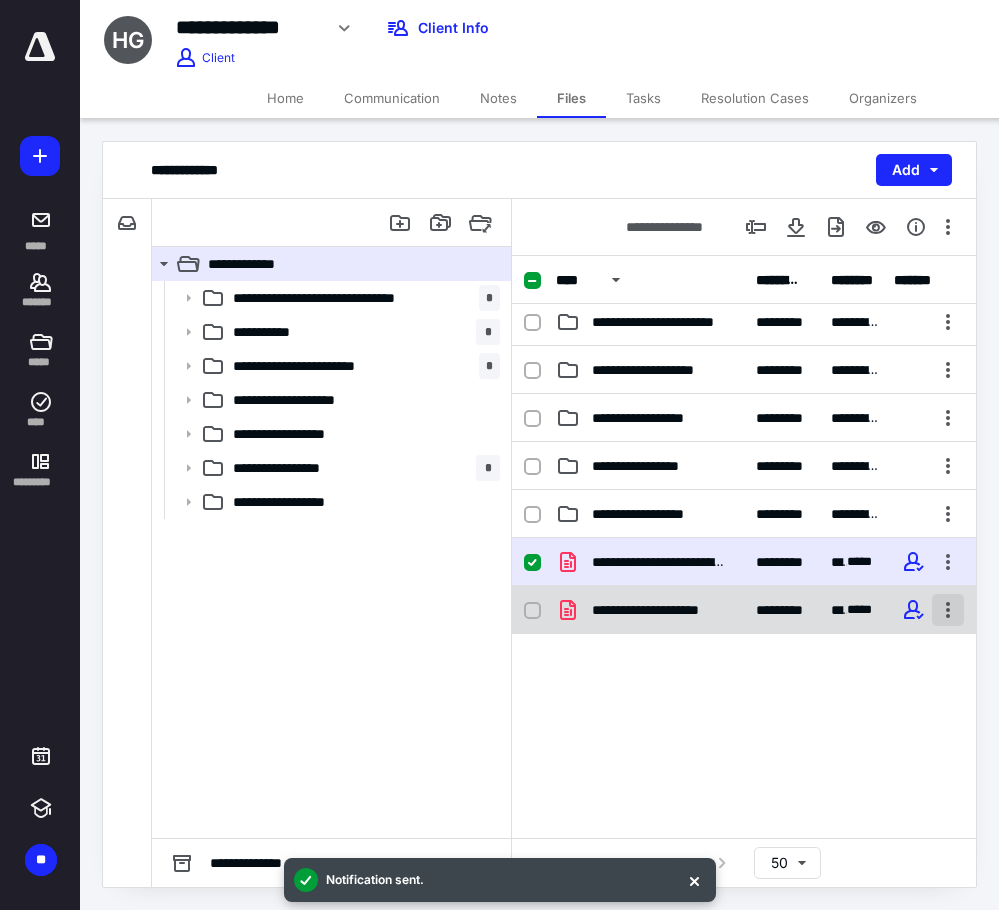 click at bounding box center [948, 610] 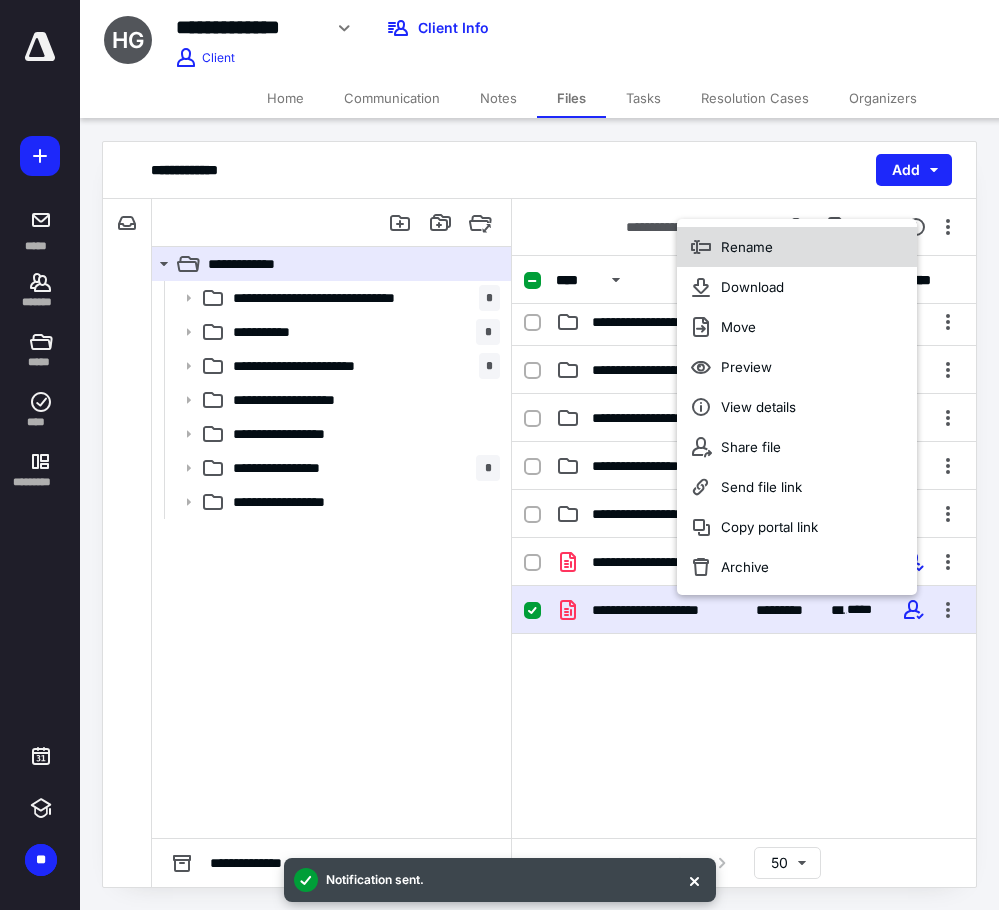 click on "Rename" at bounding box center [797, 247] 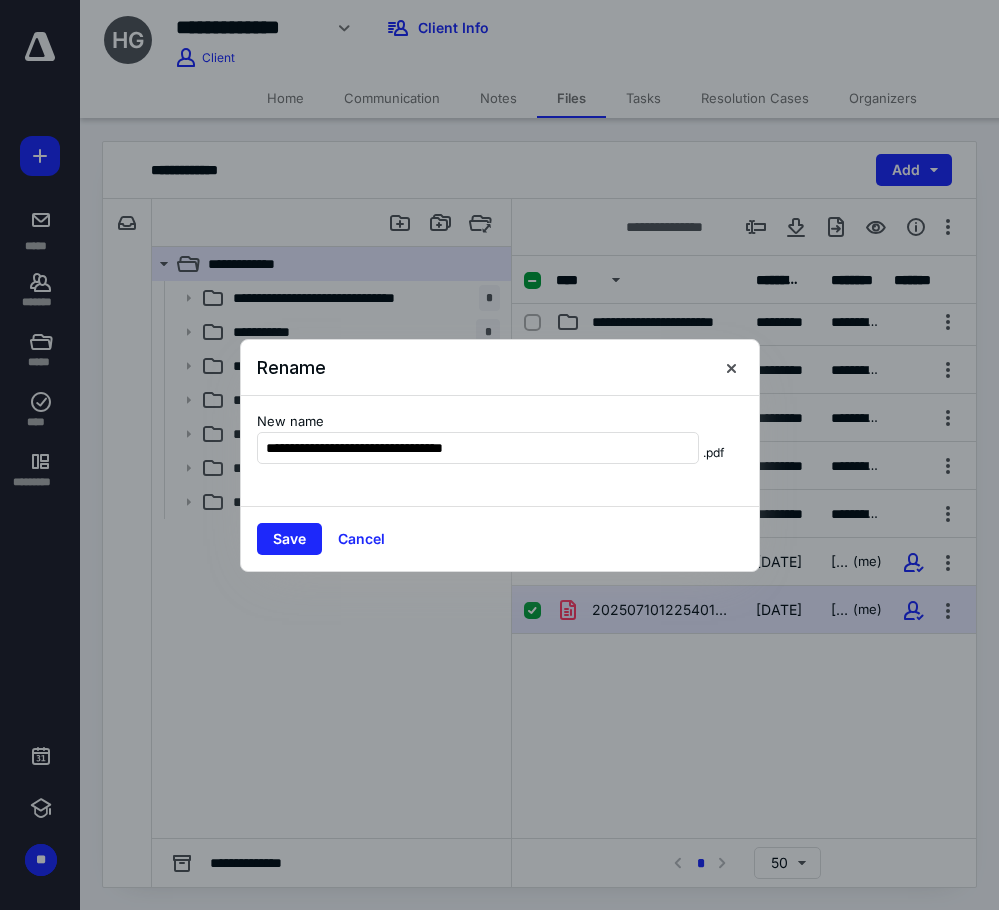 type on "**********" 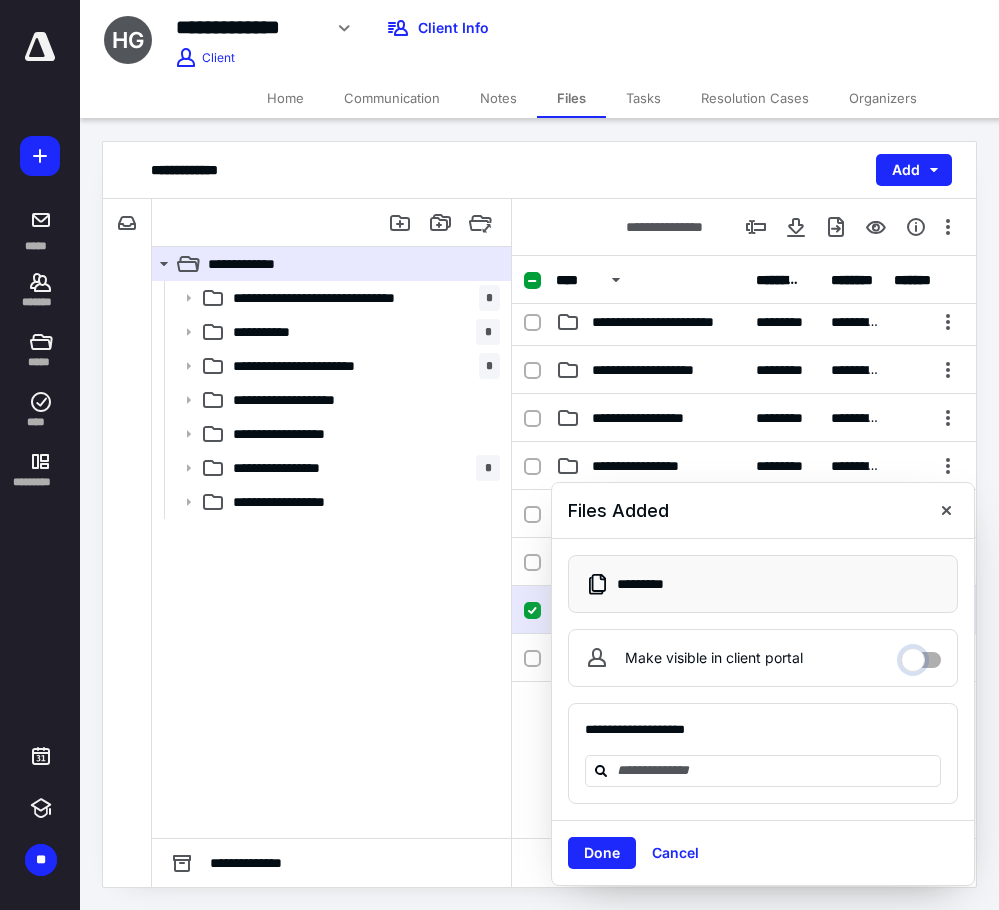 click on "Make visible in client portal" at bounding box center (921, 655) 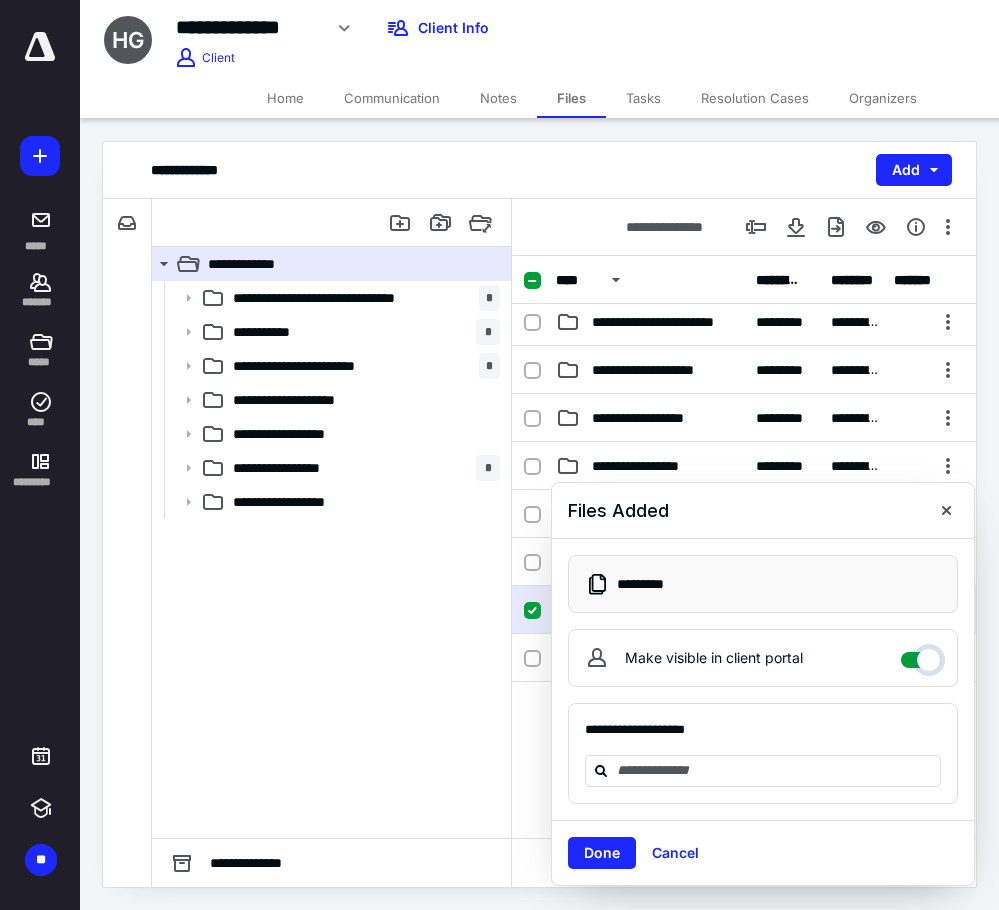 checkbox on "****" 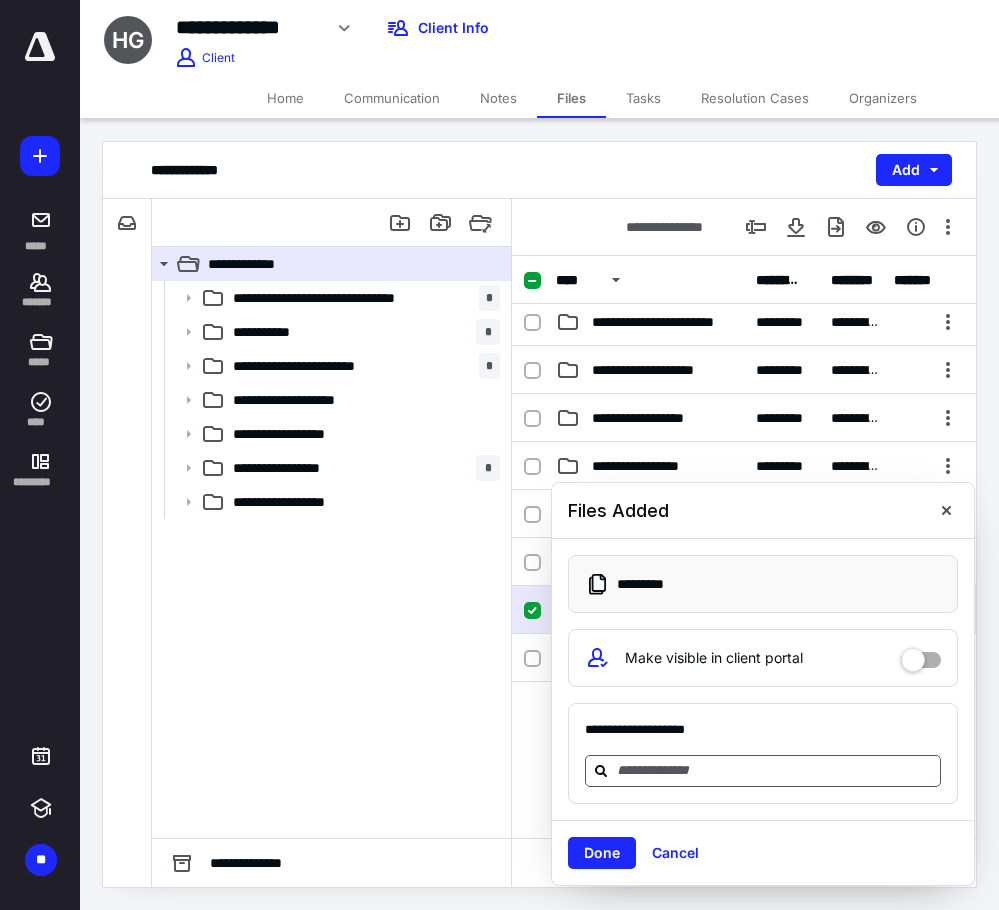 click at bounding box center [775, 770] 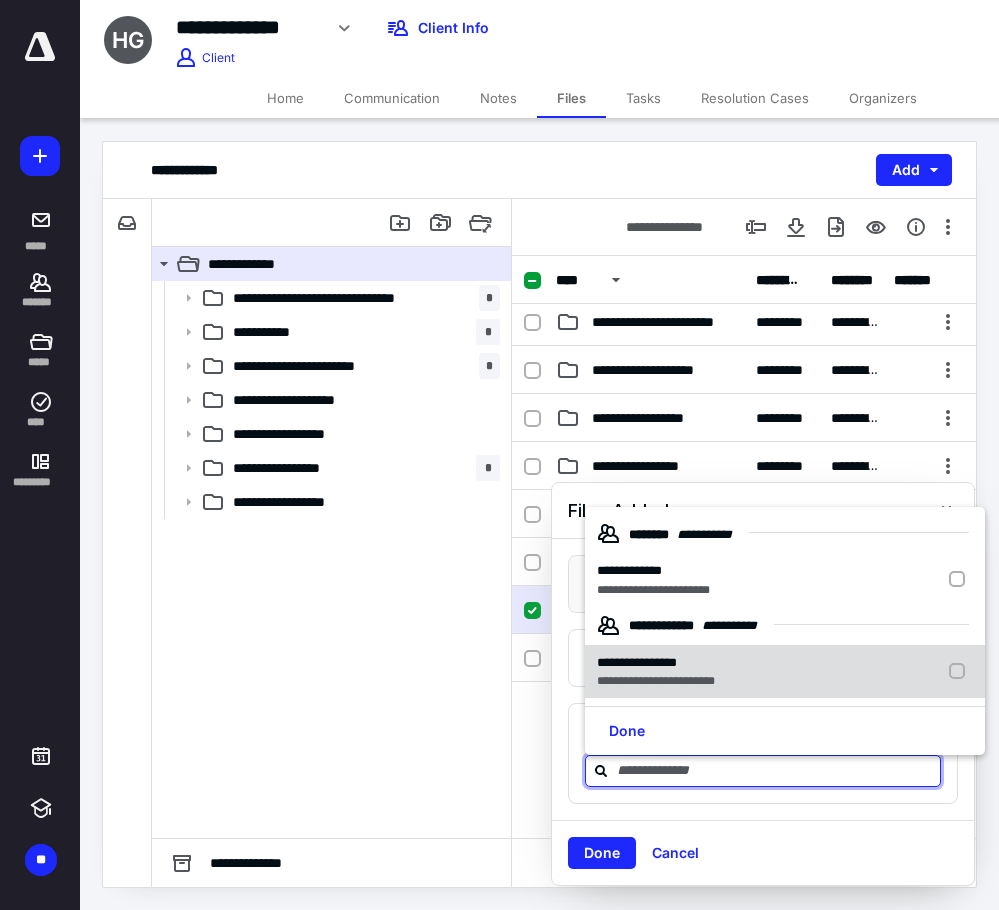 click on "**********" at bounding box center (656, 663) 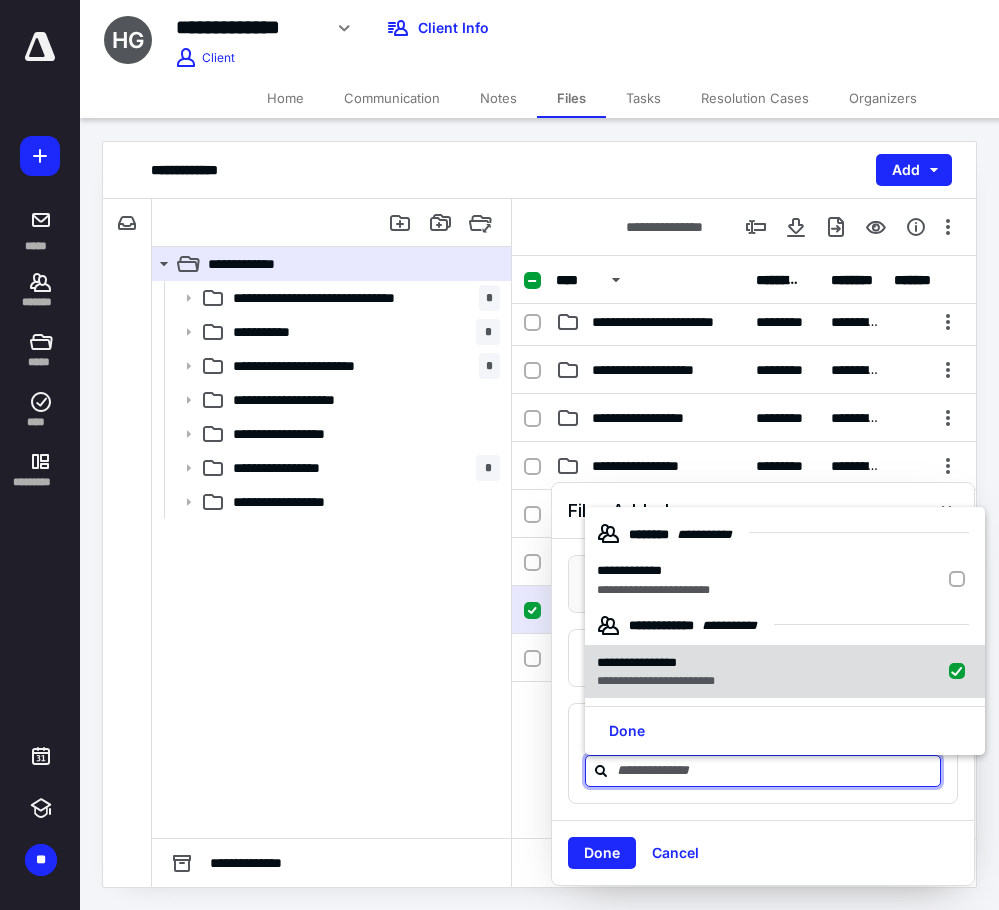 checkbox on "true" 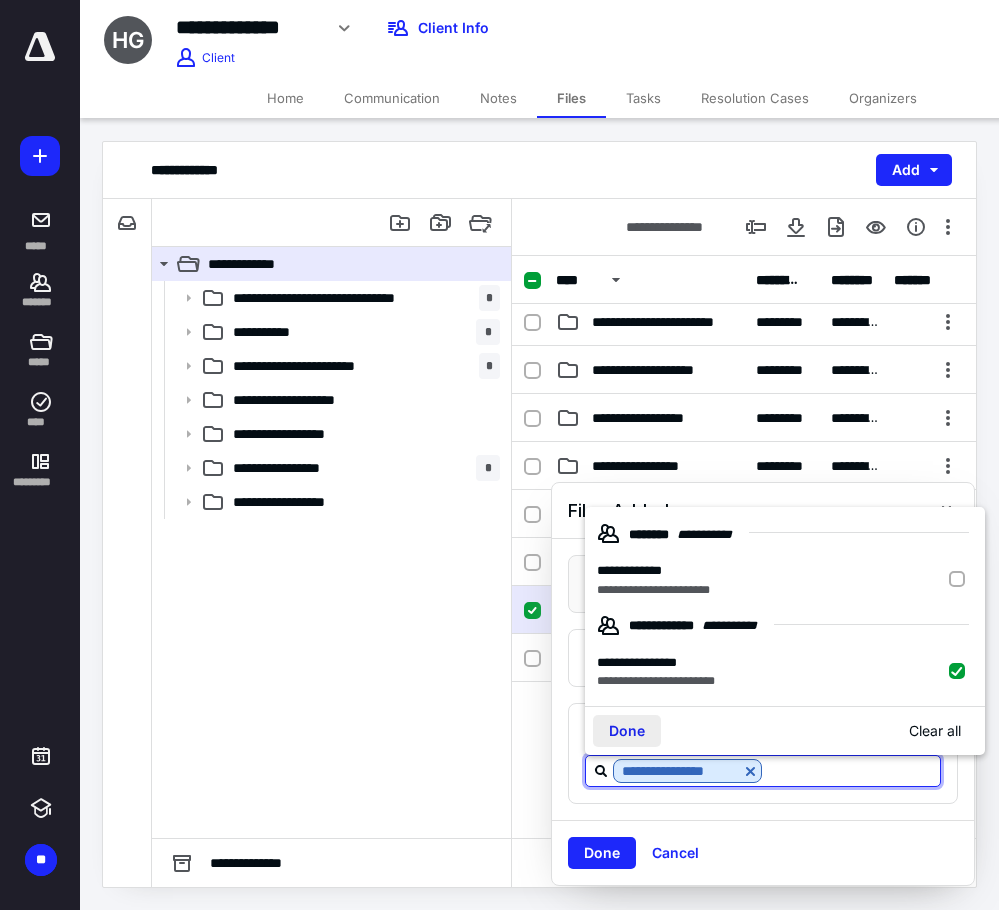 click on "Done" at bounding box center [627, 731] 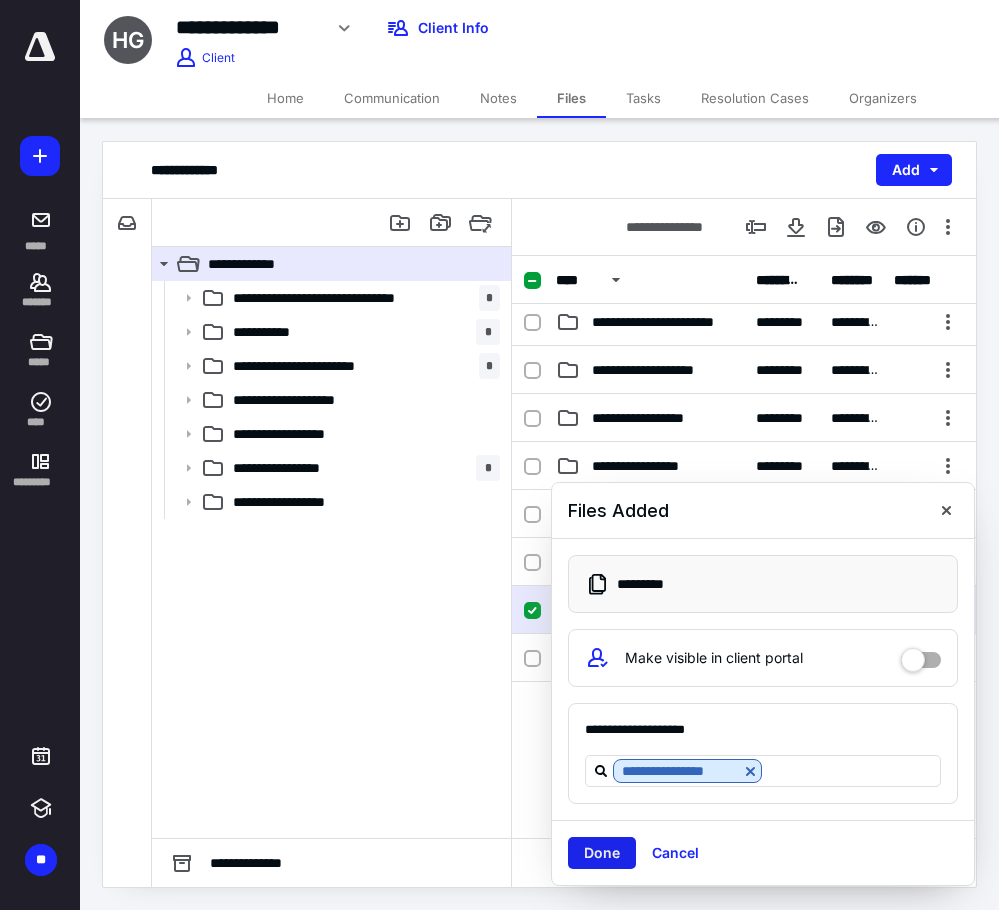 click on "Done" at bounding box center [602, 853] 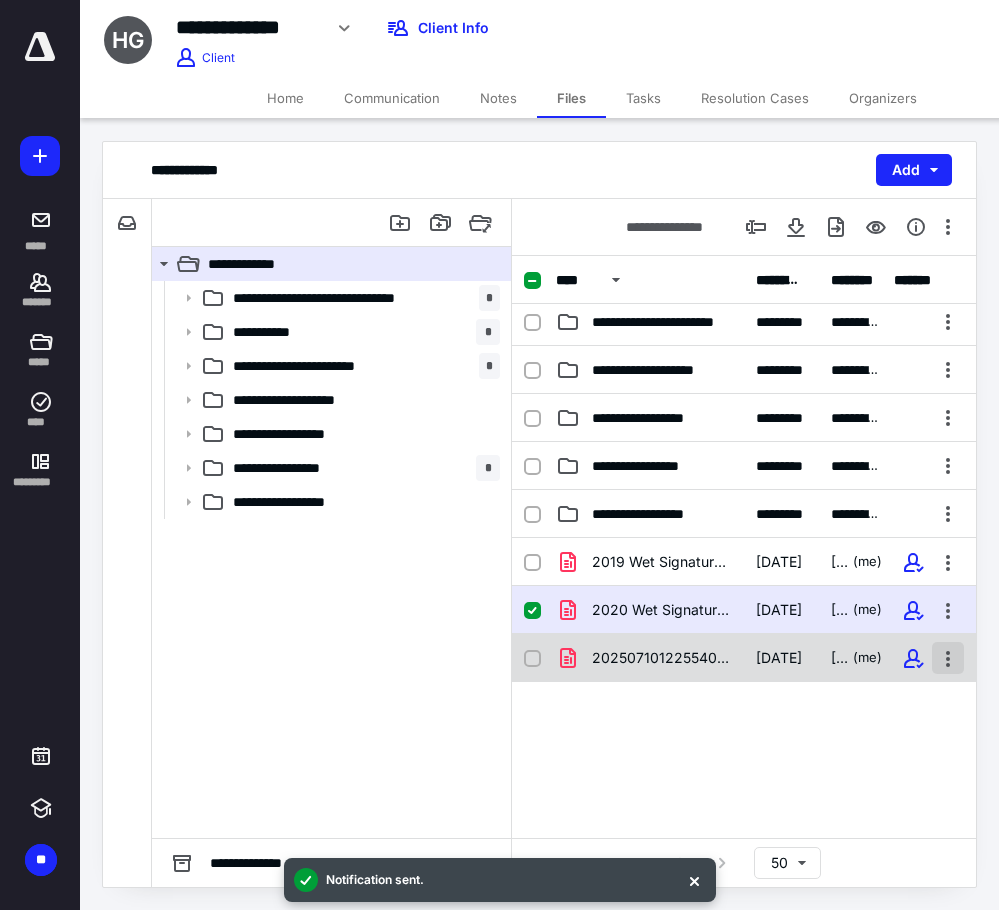 click at bounding box center (948, 658) 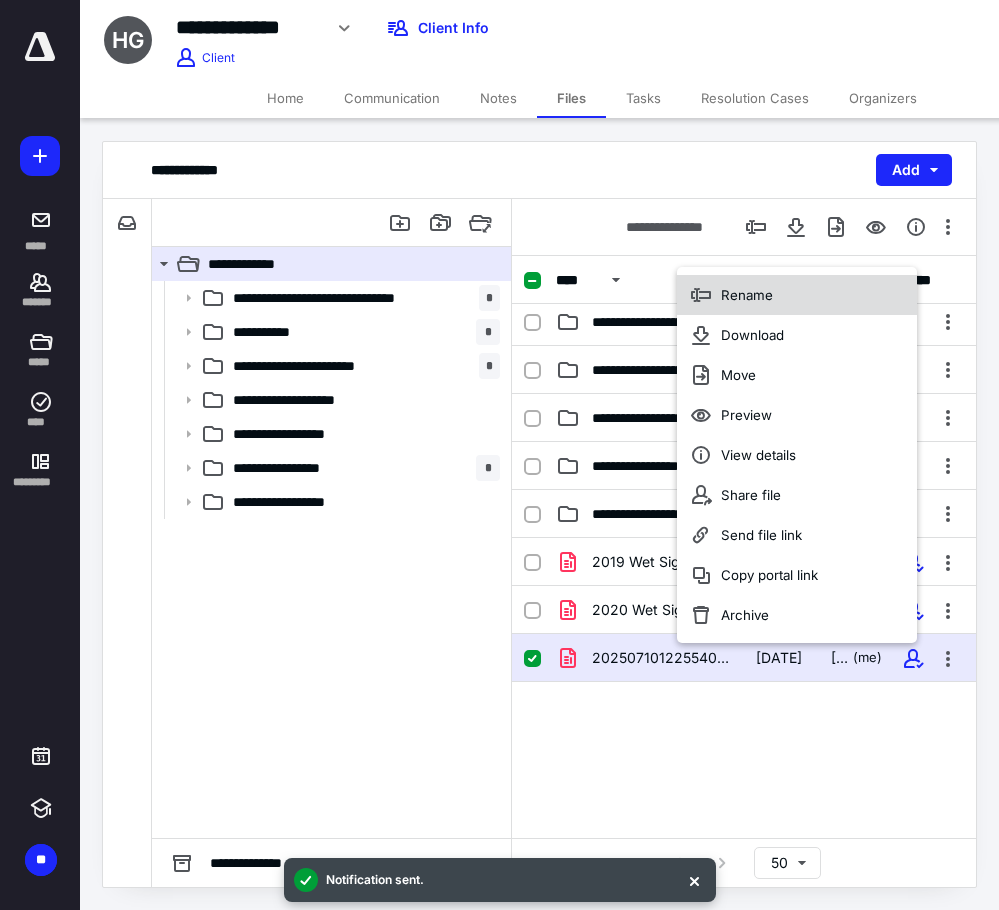 click on "Rename" at bounding box center [797, 295] 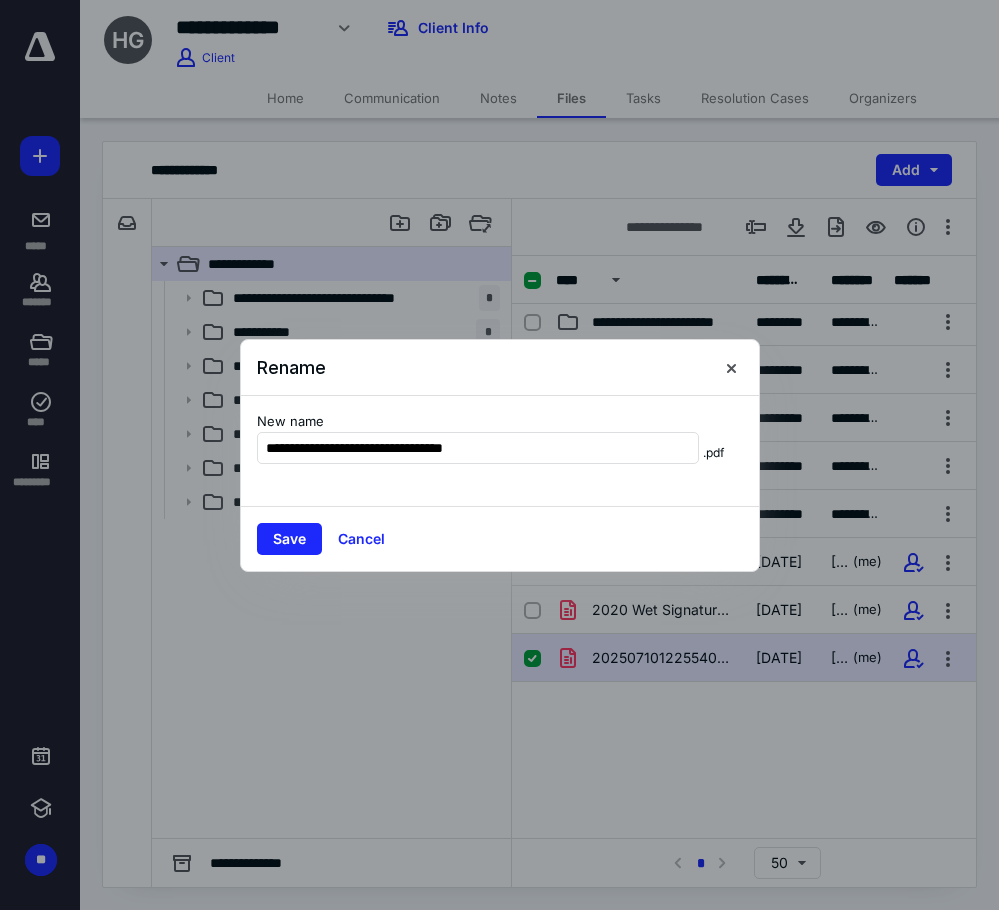 type on "**********" 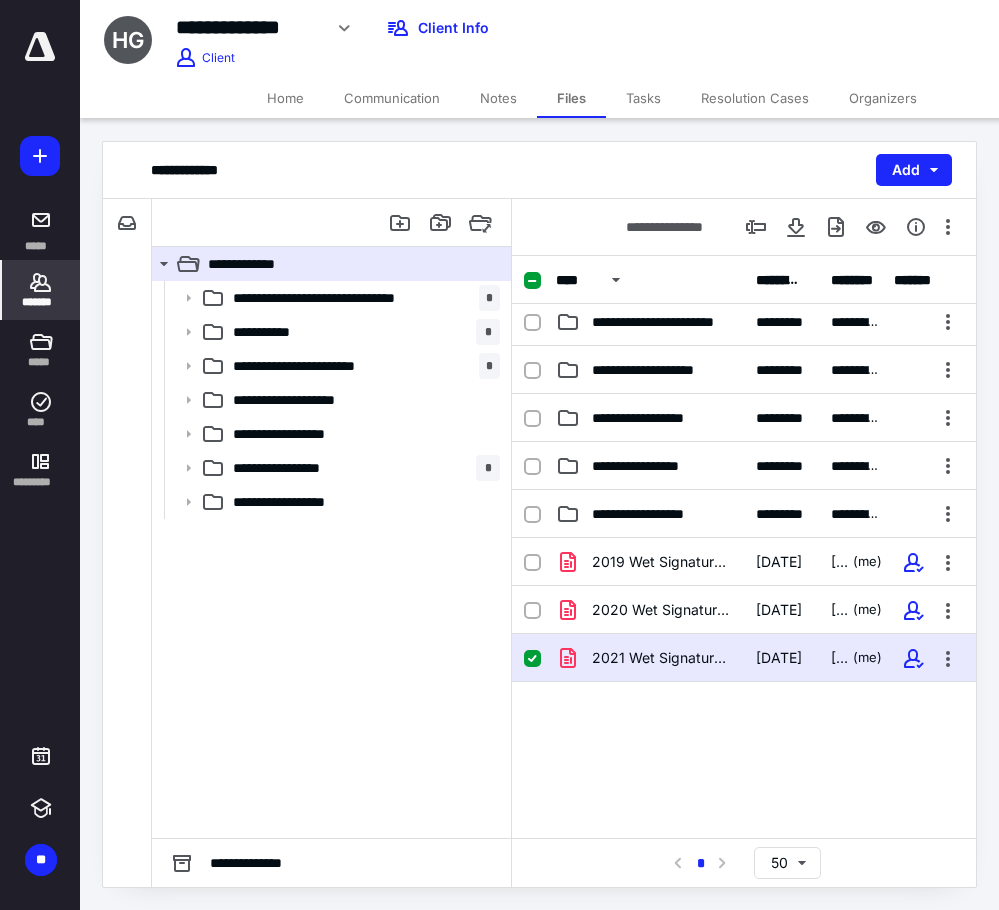 click on "*******" at bounding box center [41, 302] 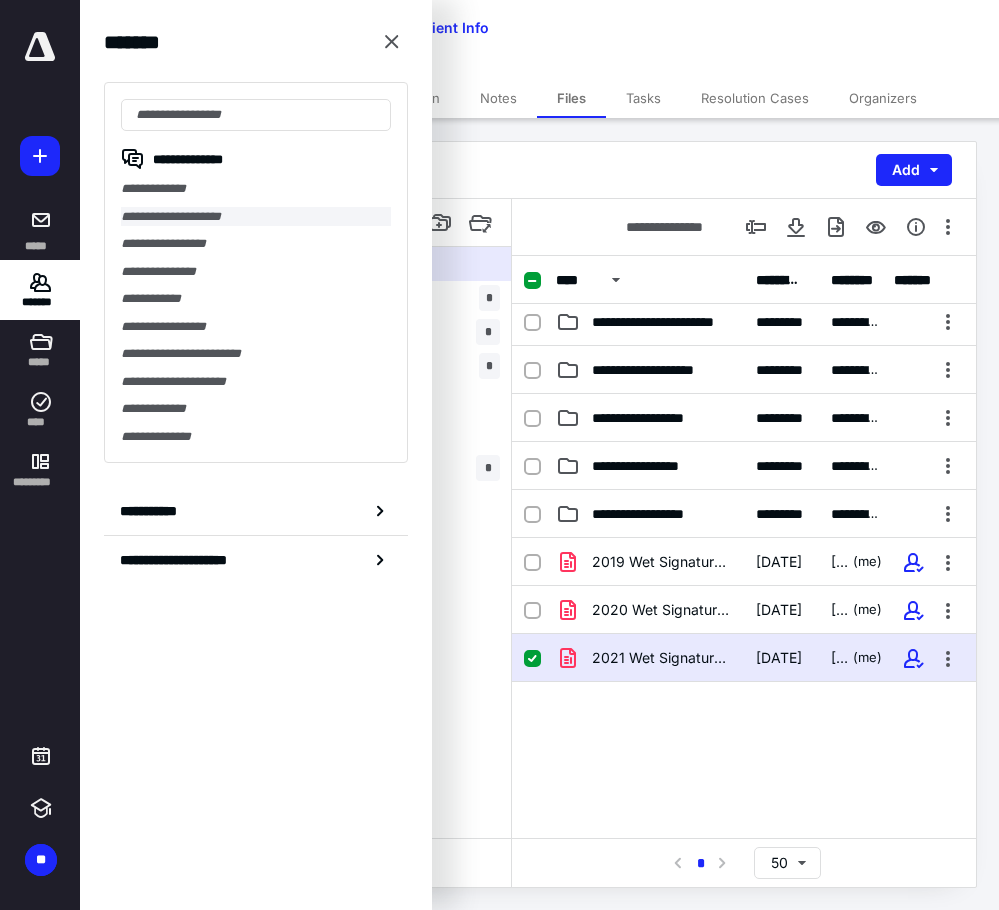 click on "**********" at bounding box center [256, 217] 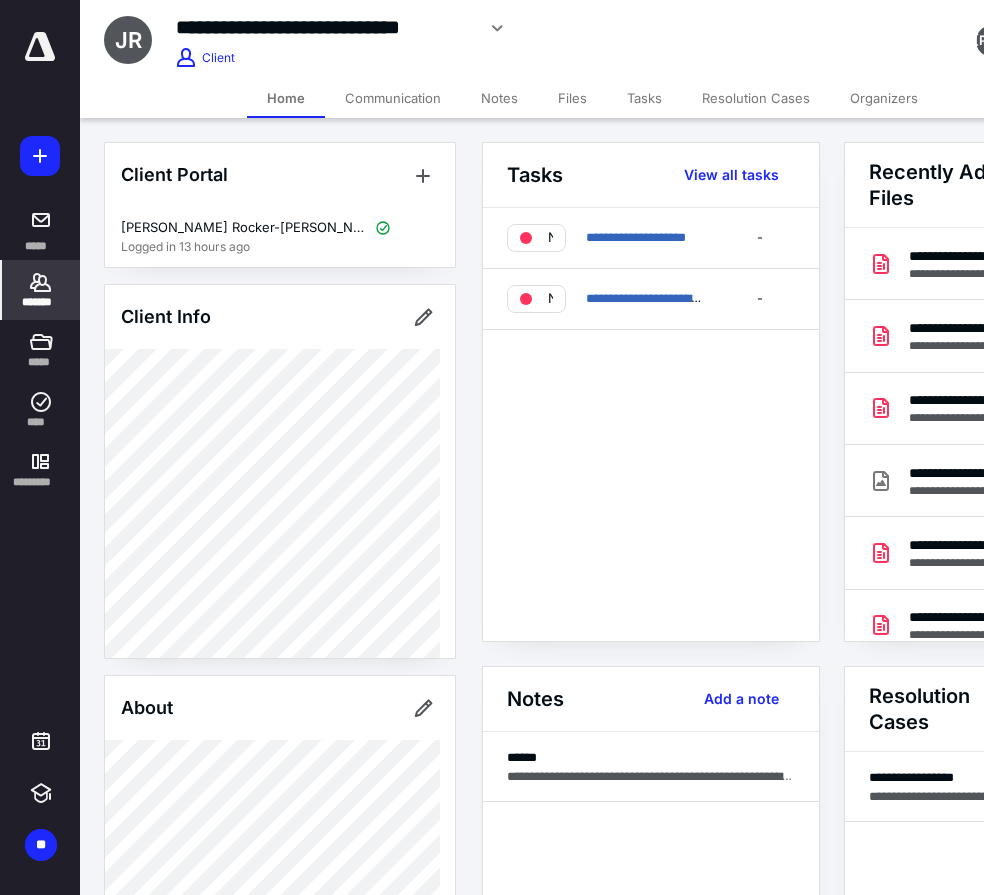 click on "Files" at bounding box center [572, 98] 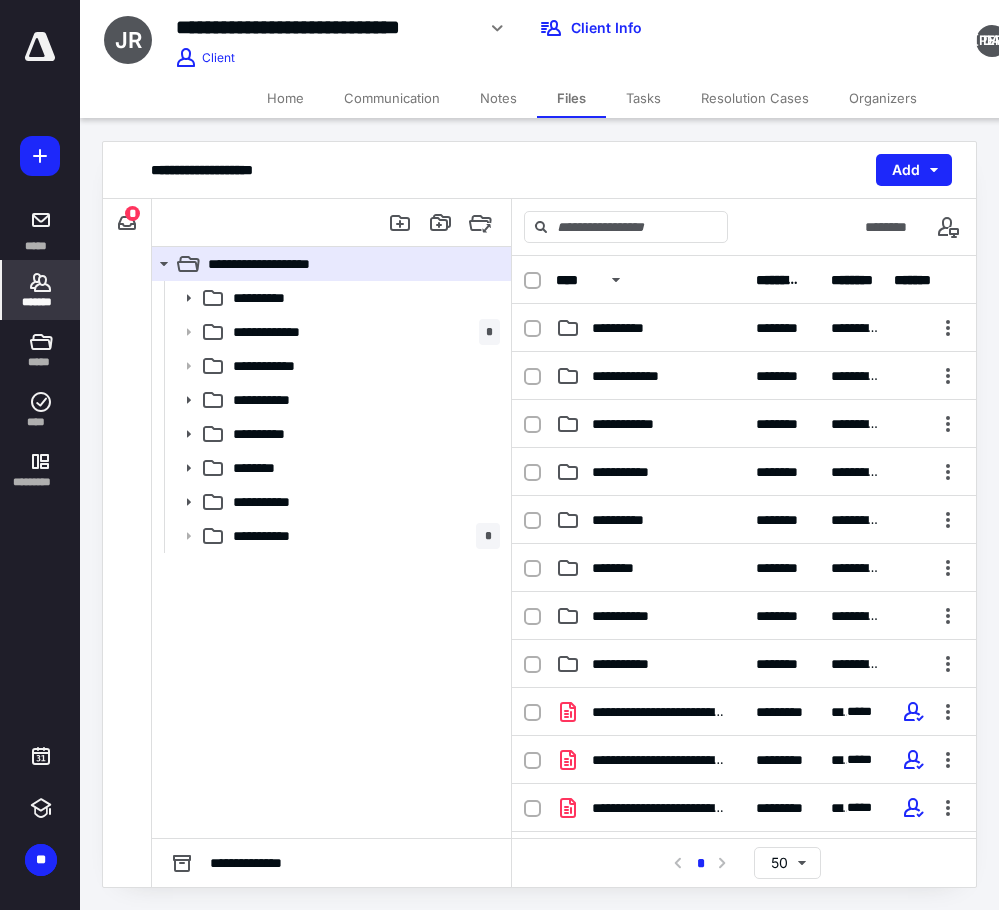 click on "*******" at bounding box center [41, 290] 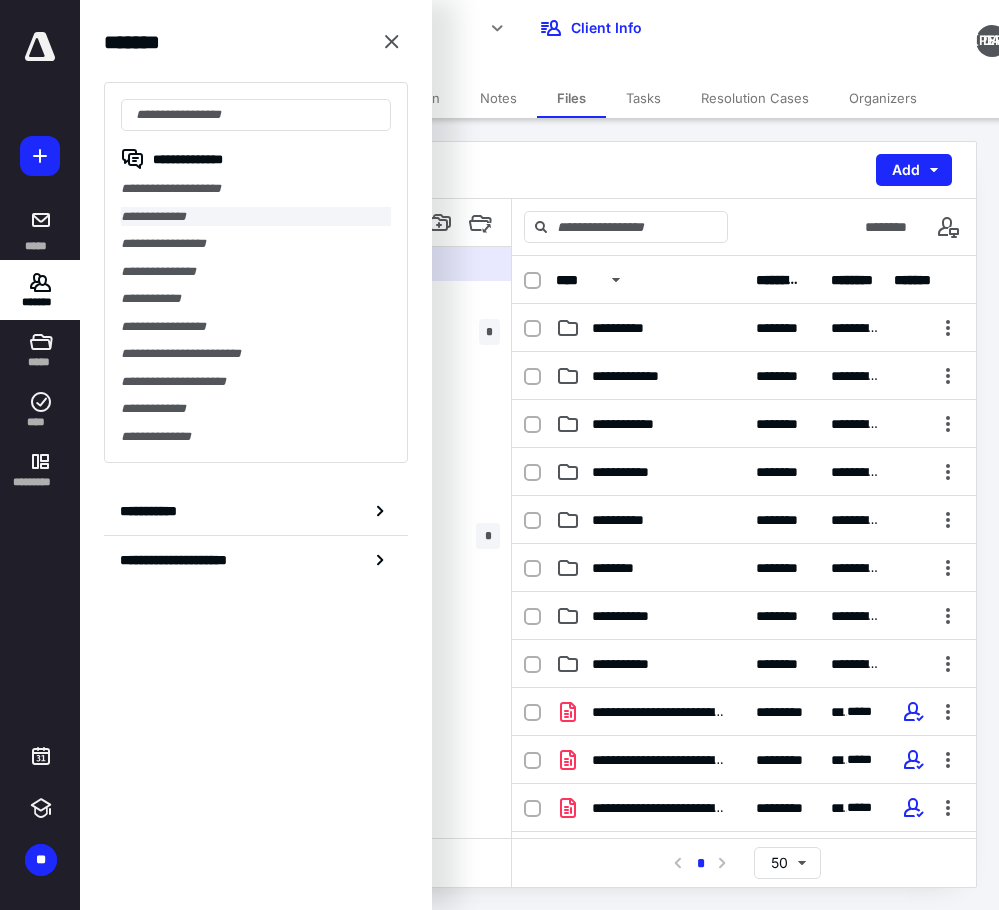 click on "**********" at bounding box center [256, 217] 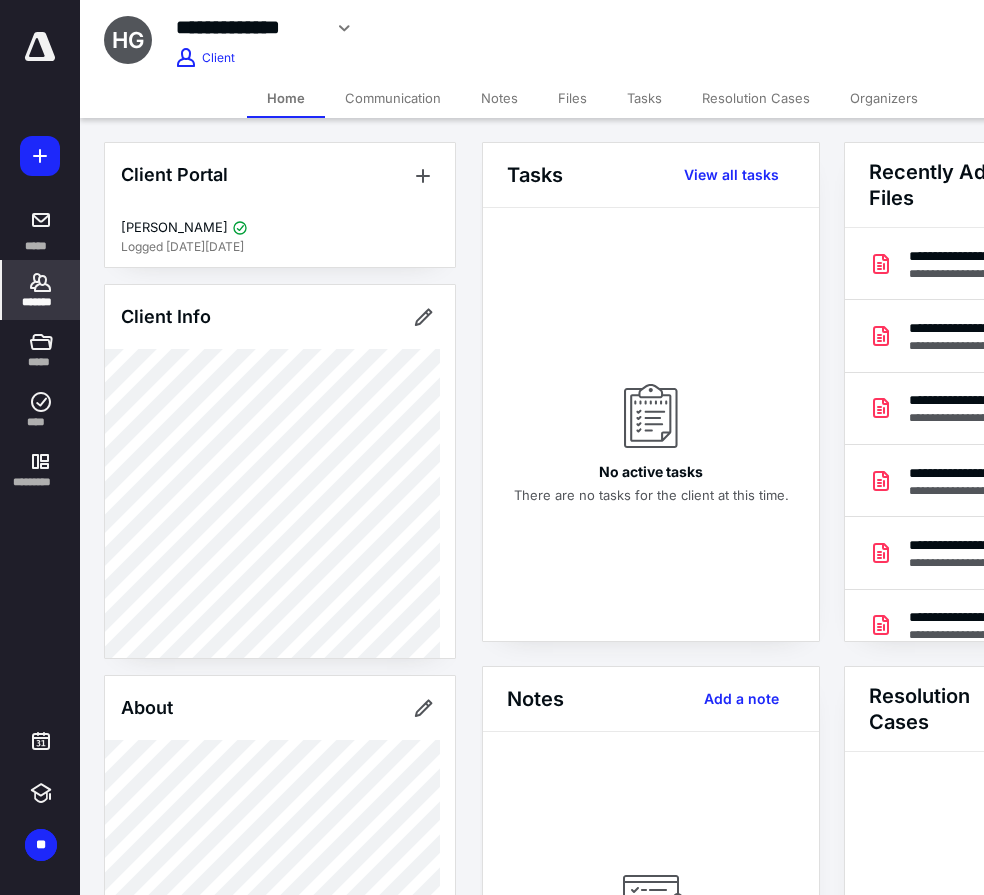 click on "Files" at bounding box center (572, 98) 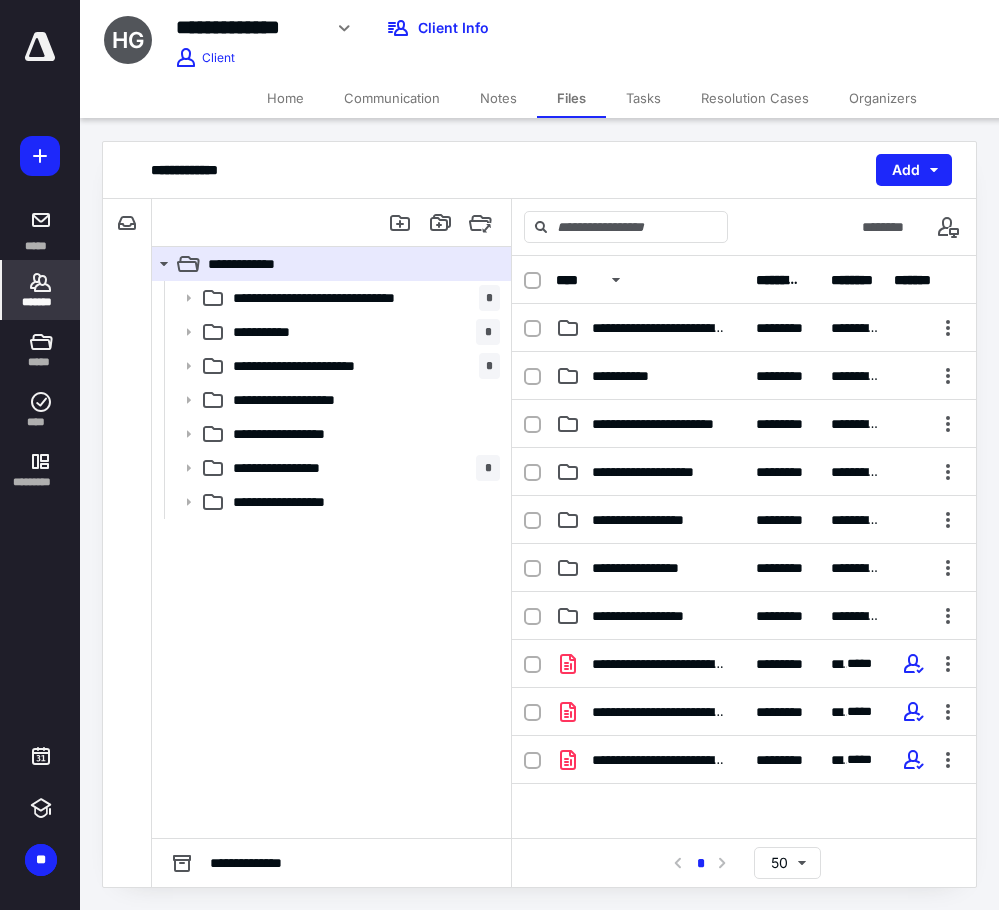 click on "*******" at bounding box center [41, 290] 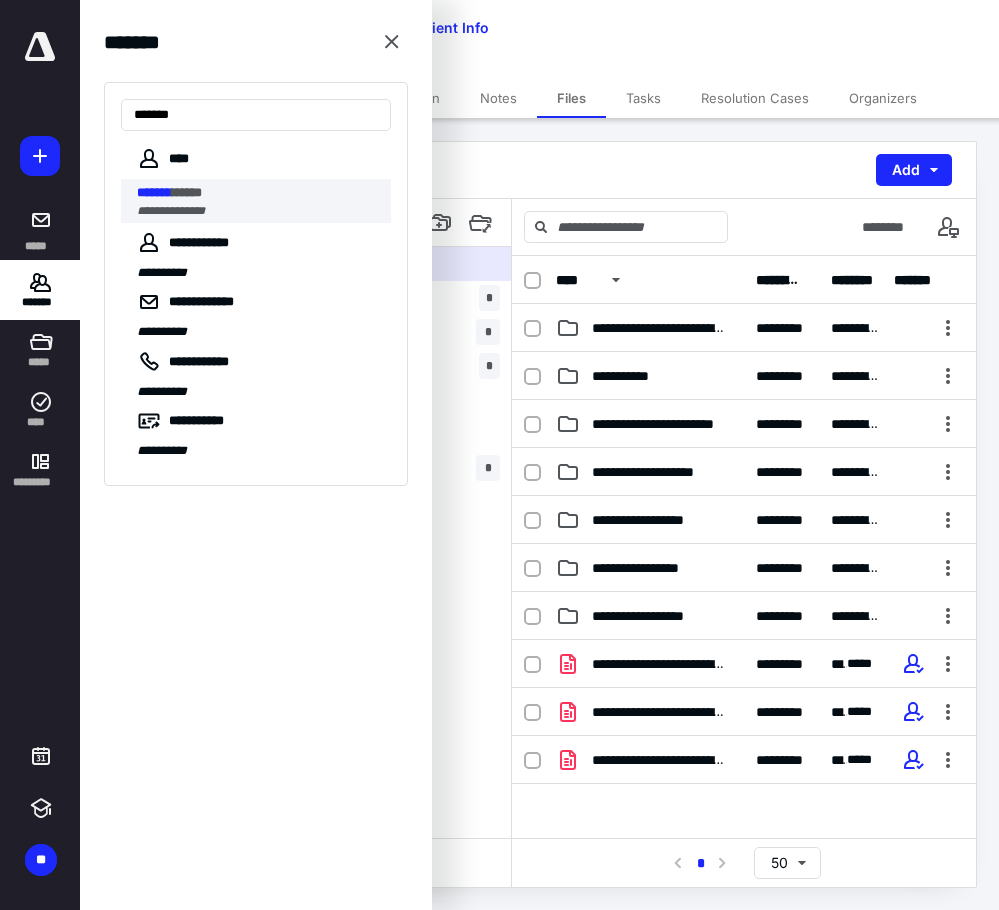 type on "*******" 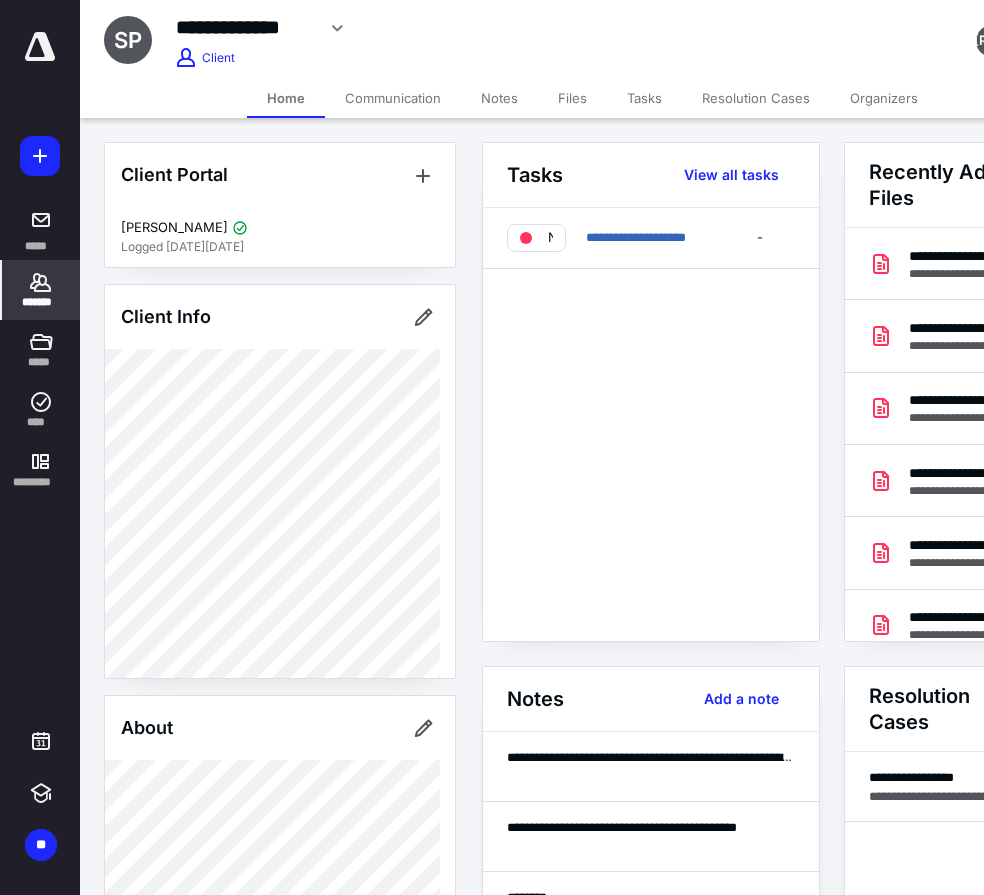 click on "Files" at bounding box center (572, 98) 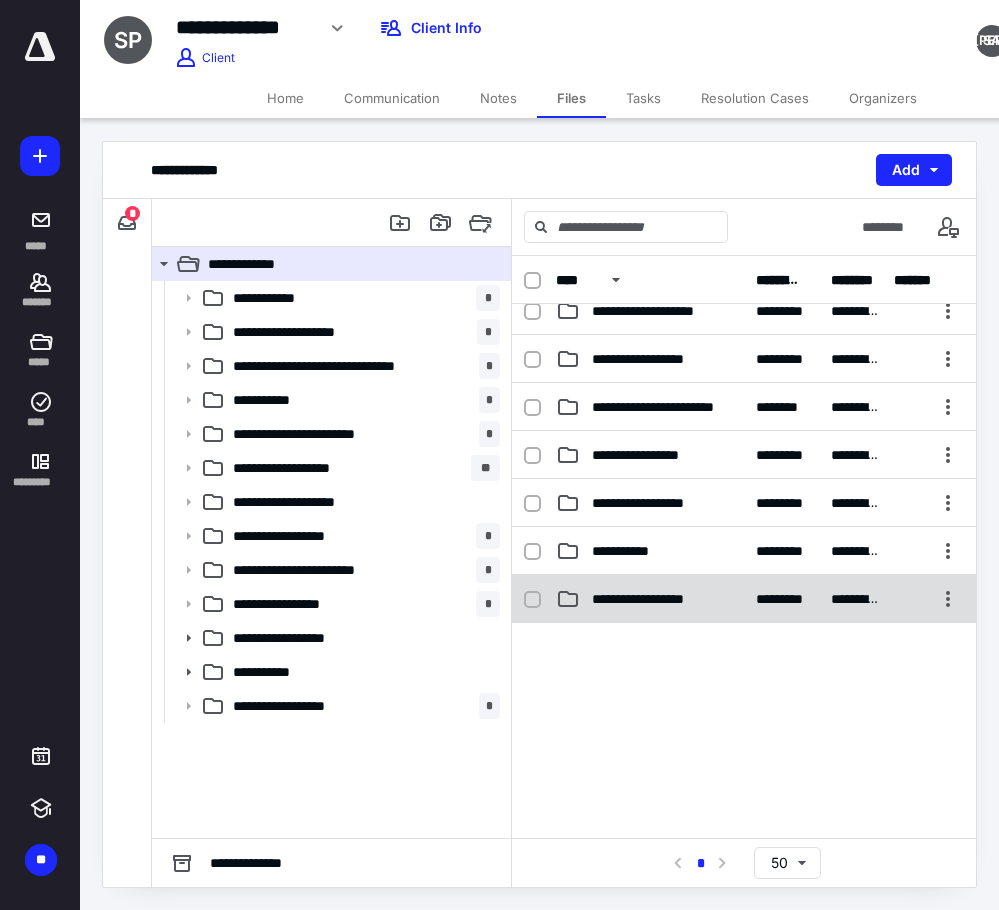 scroll, scrollTop: 390, scrollLeft: 0, axis: vertical 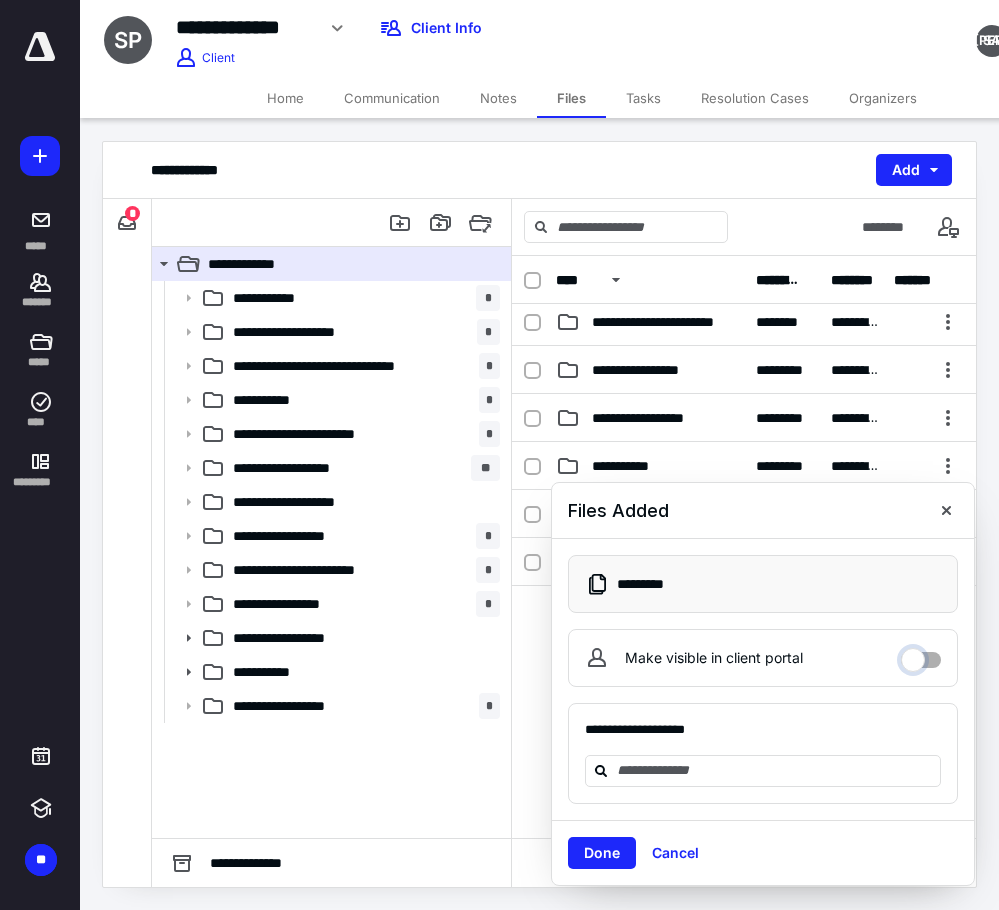 click on "Make visible in client portal" at bounding box center [921, 655] 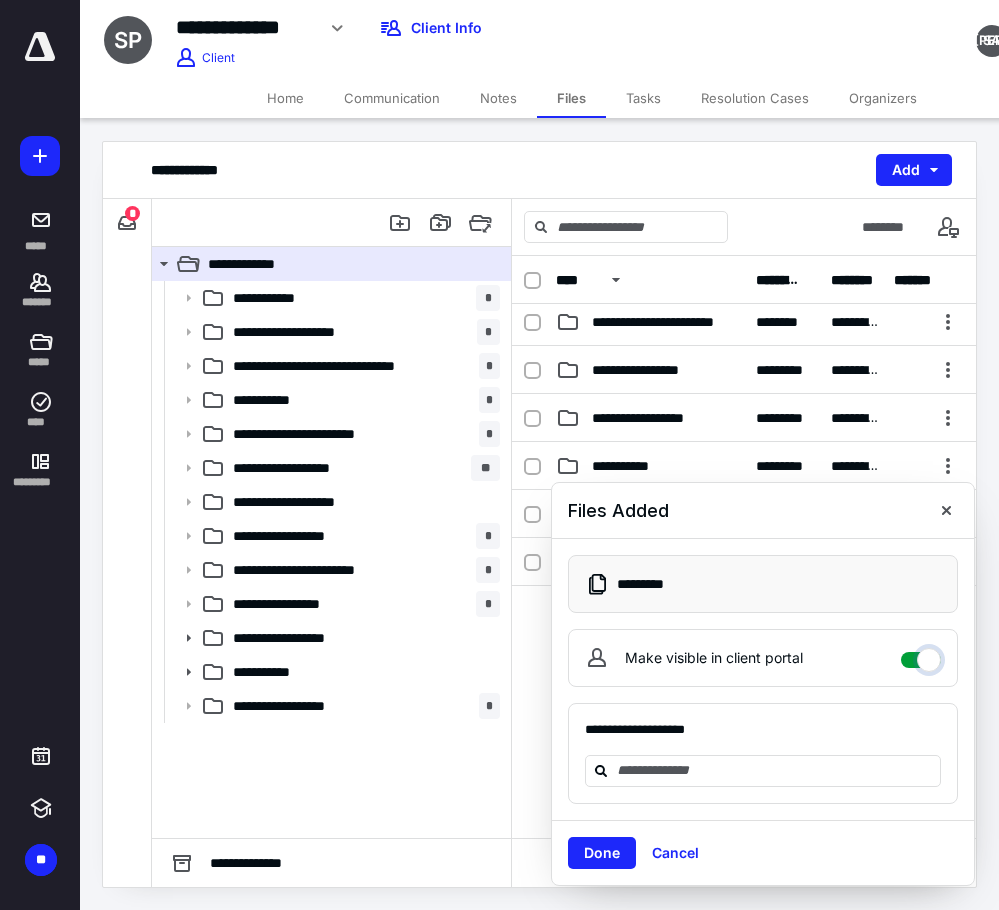 checkbox on "****" 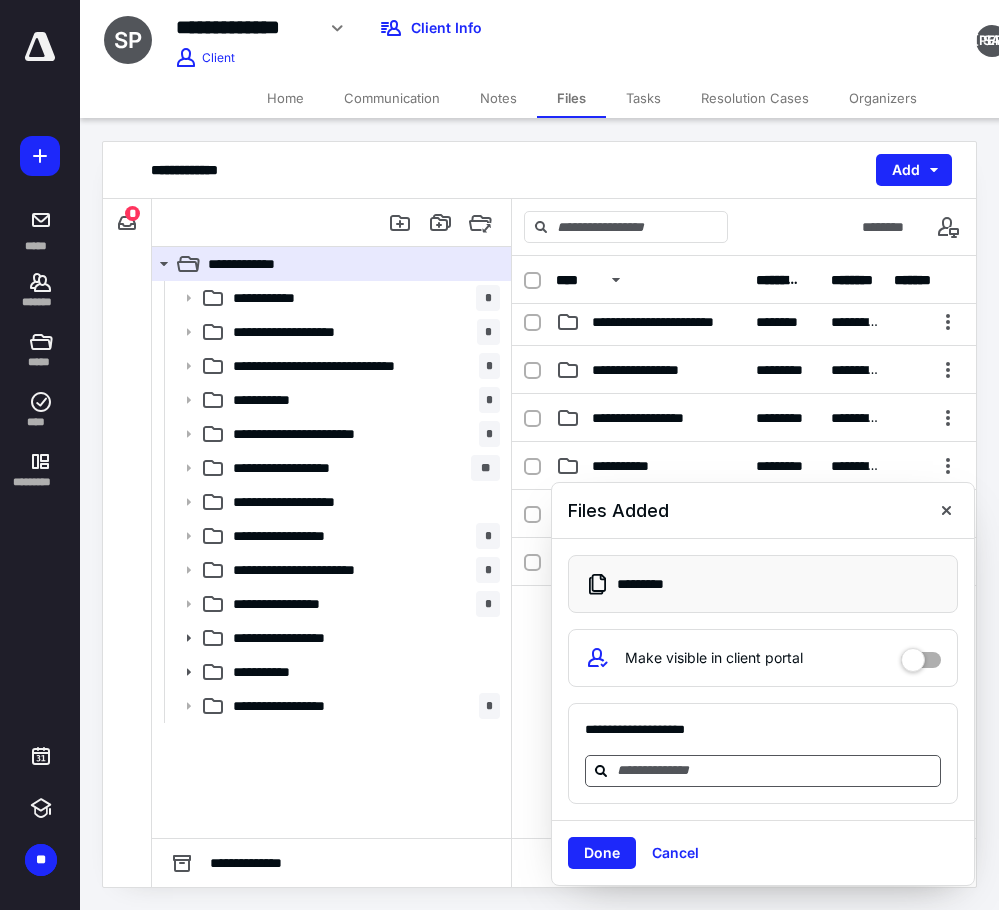 click at bounding box center (775, 770) 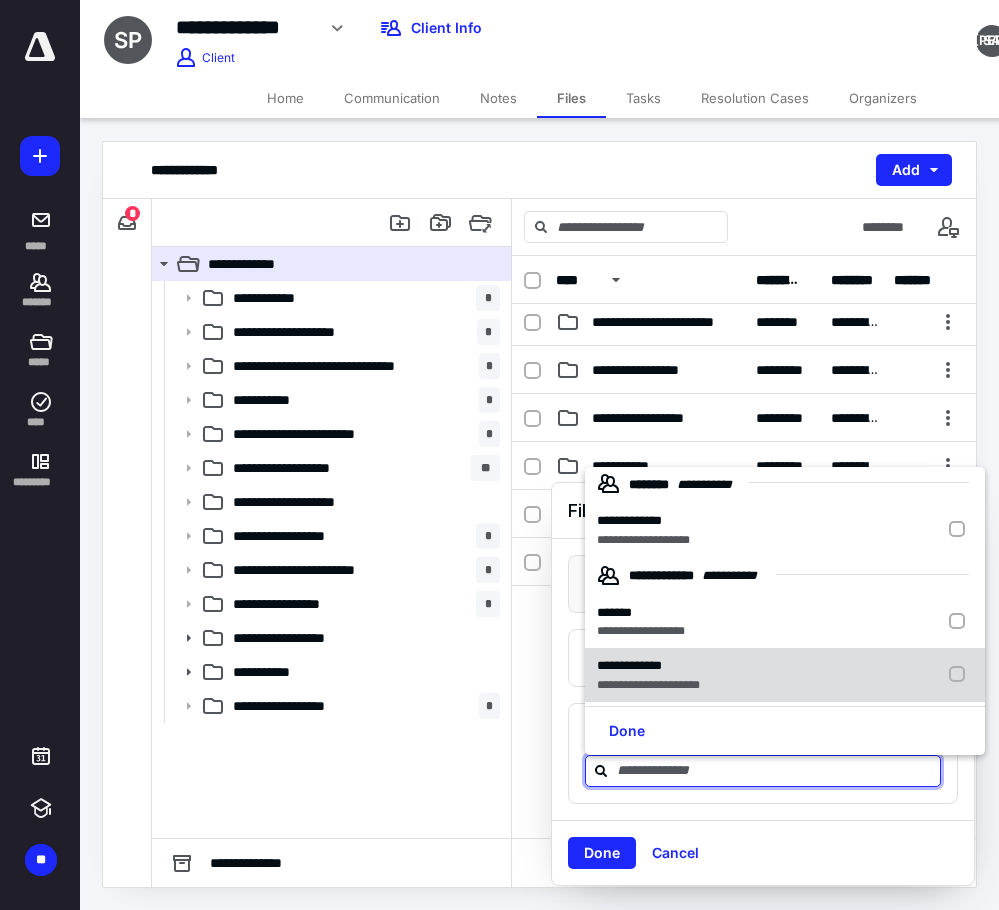scroll, scrollTop: 14, scrollLeft: 0, axis: vertical 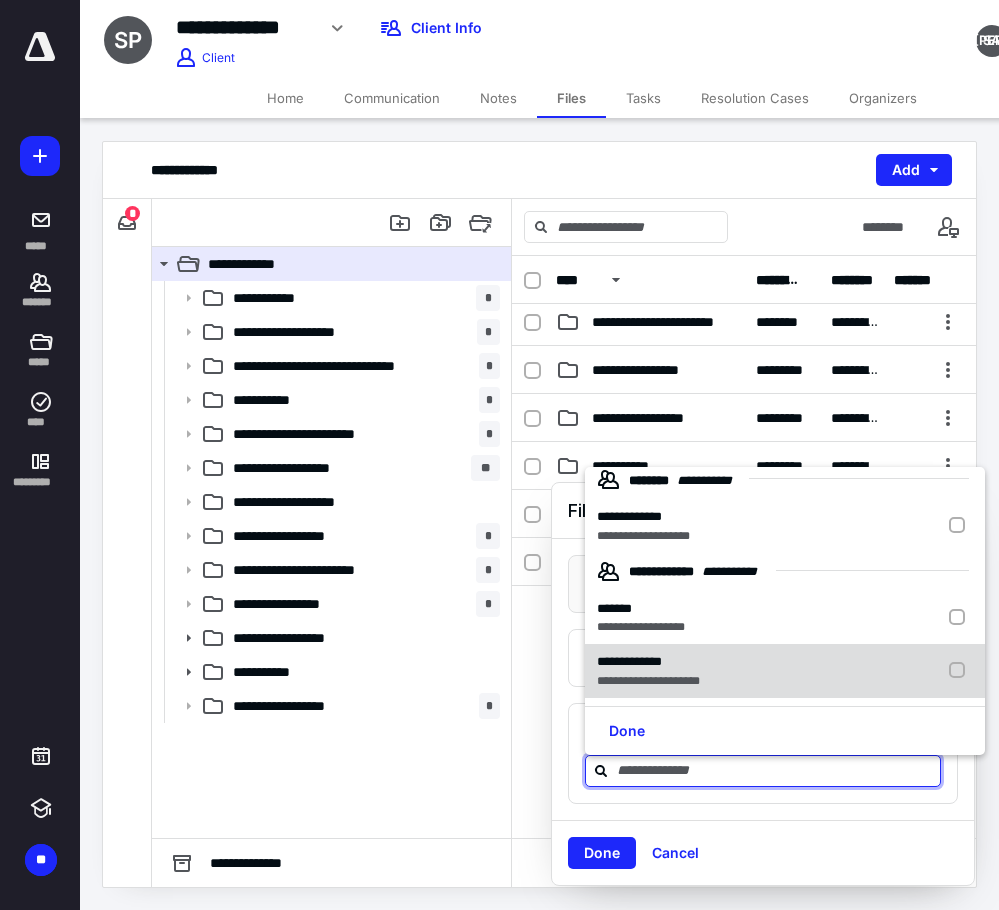 click on "**********" at bounding box center [648, 662] 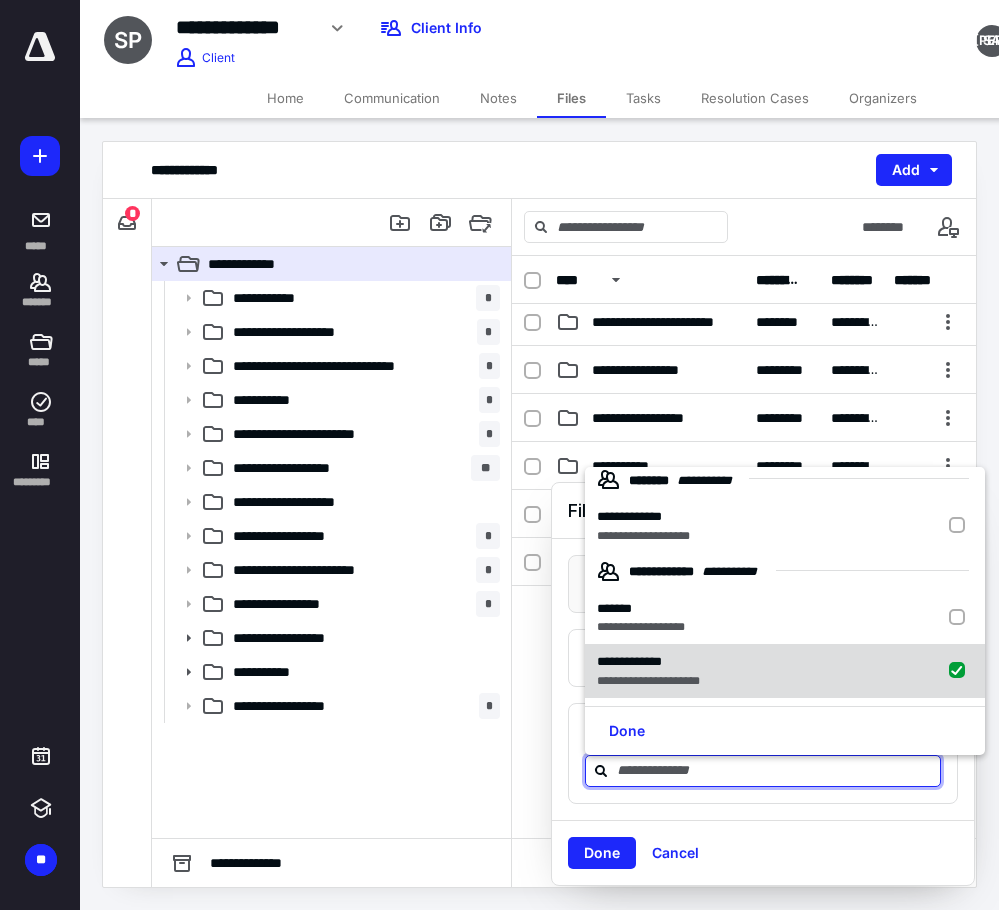 checkbox on "true" 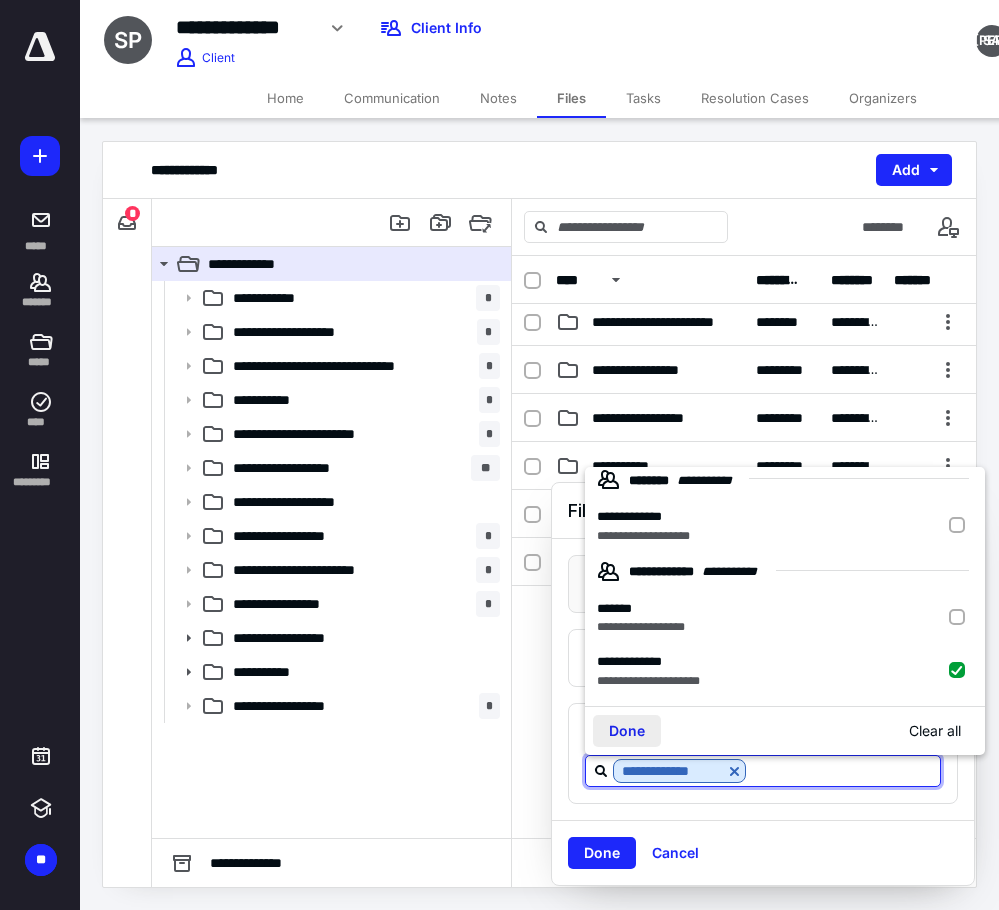 click on "Done" at bounding box center [627, 731] 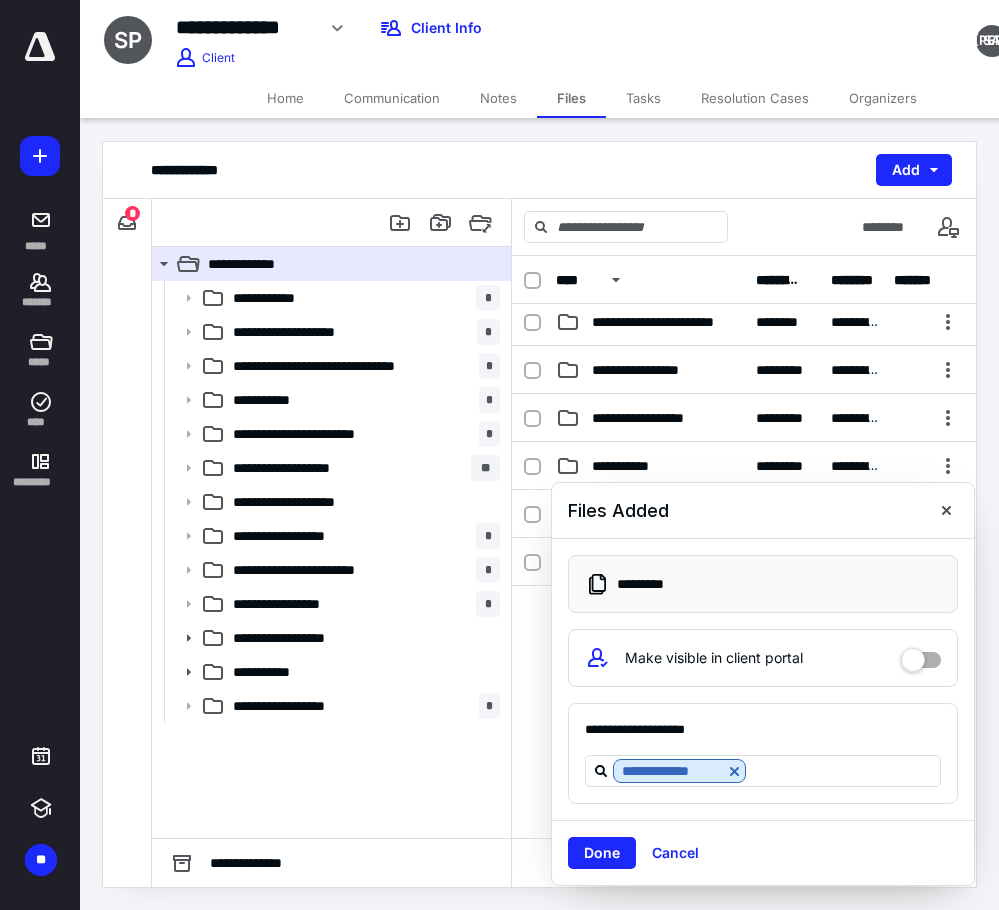 click on "Done" at bounding box center [602, 853] 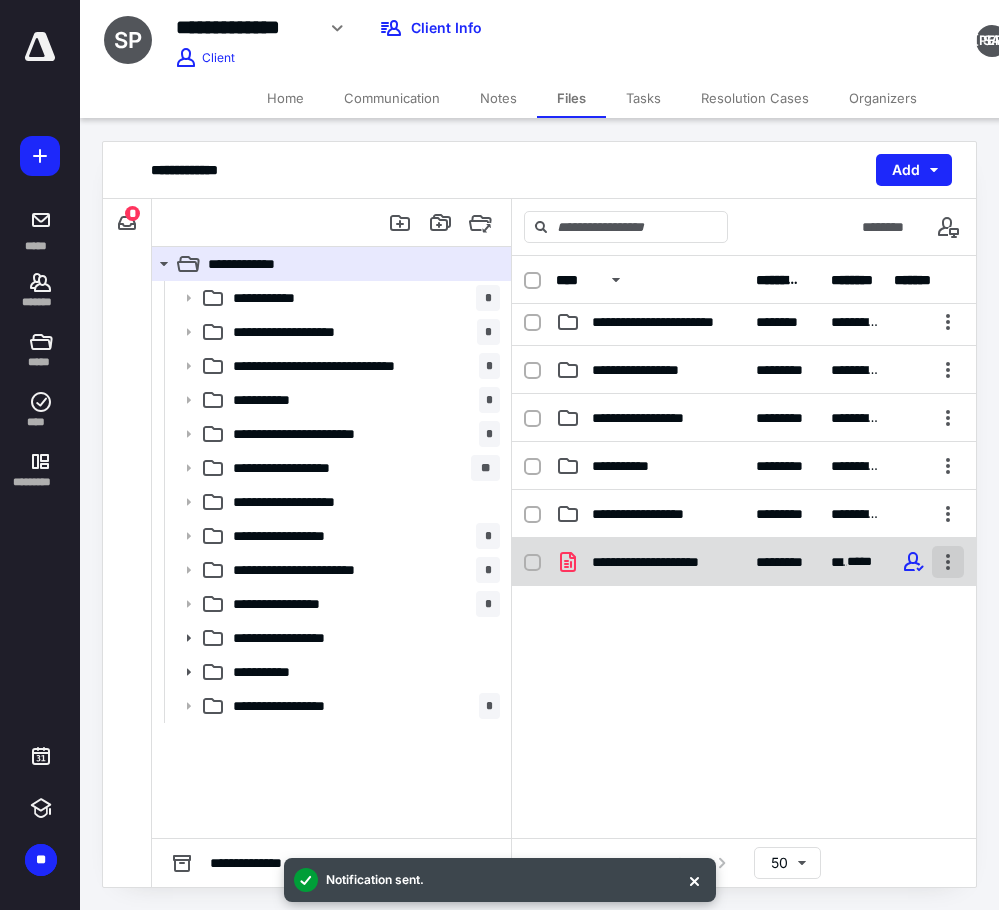 click at bounding box center (948, 562) 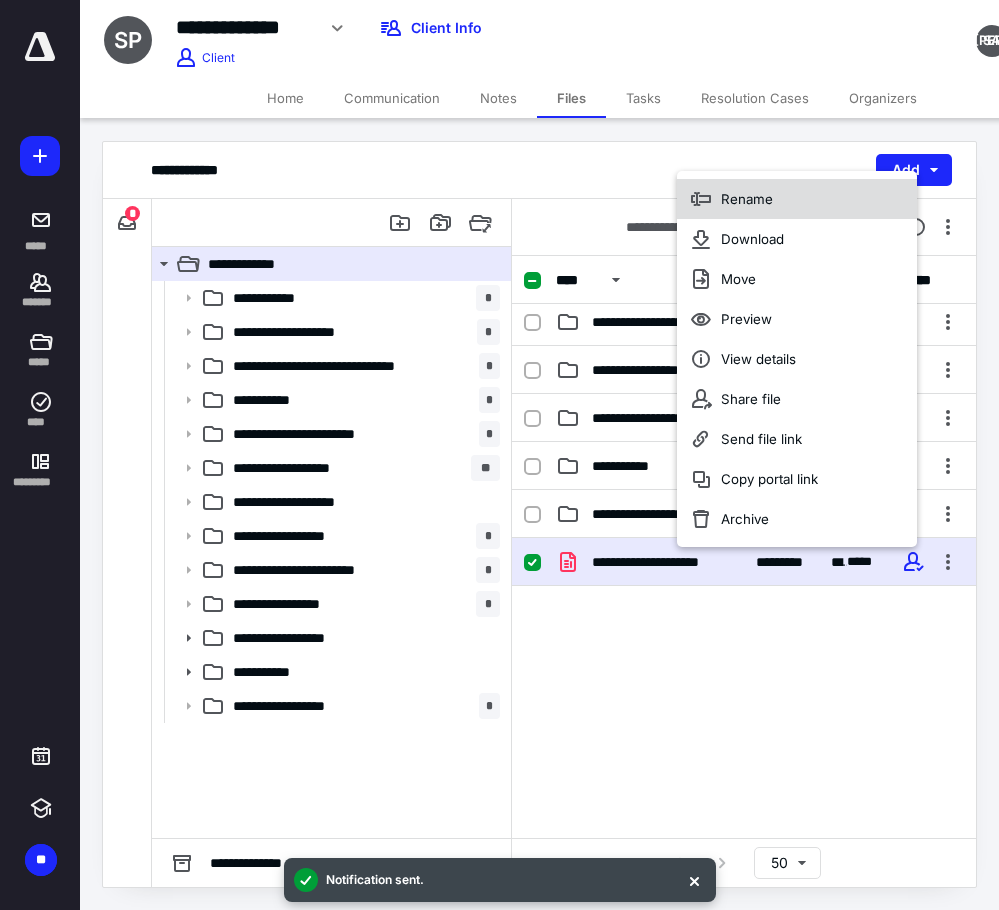click on "Rename" at bounding box center (797, 199) 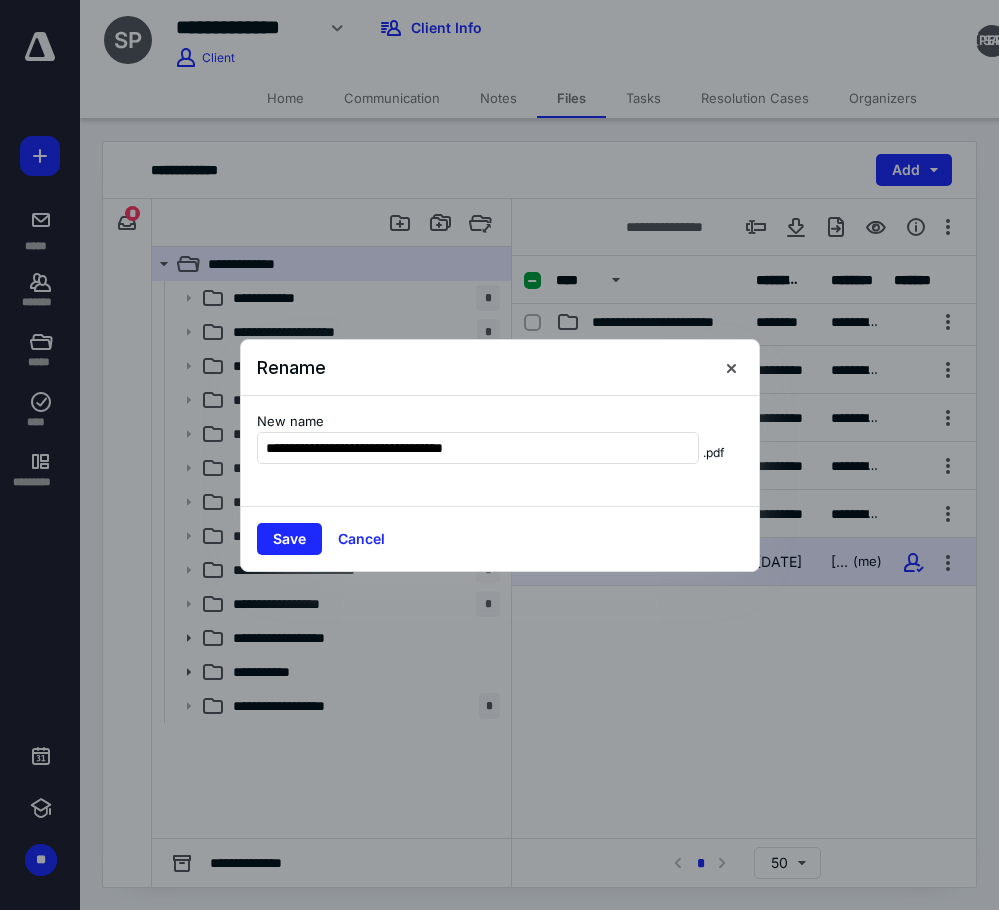 type on "**********" 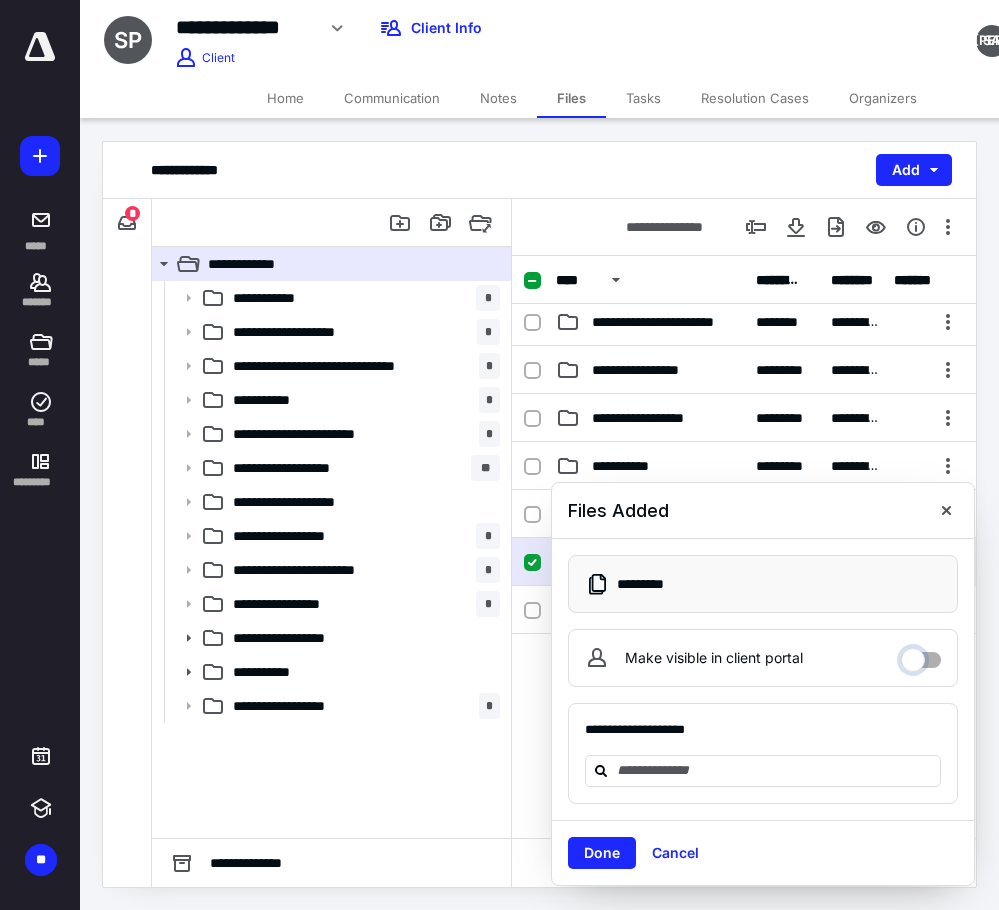 click on "Make visible in client portal" at bounding box center (921, 655) 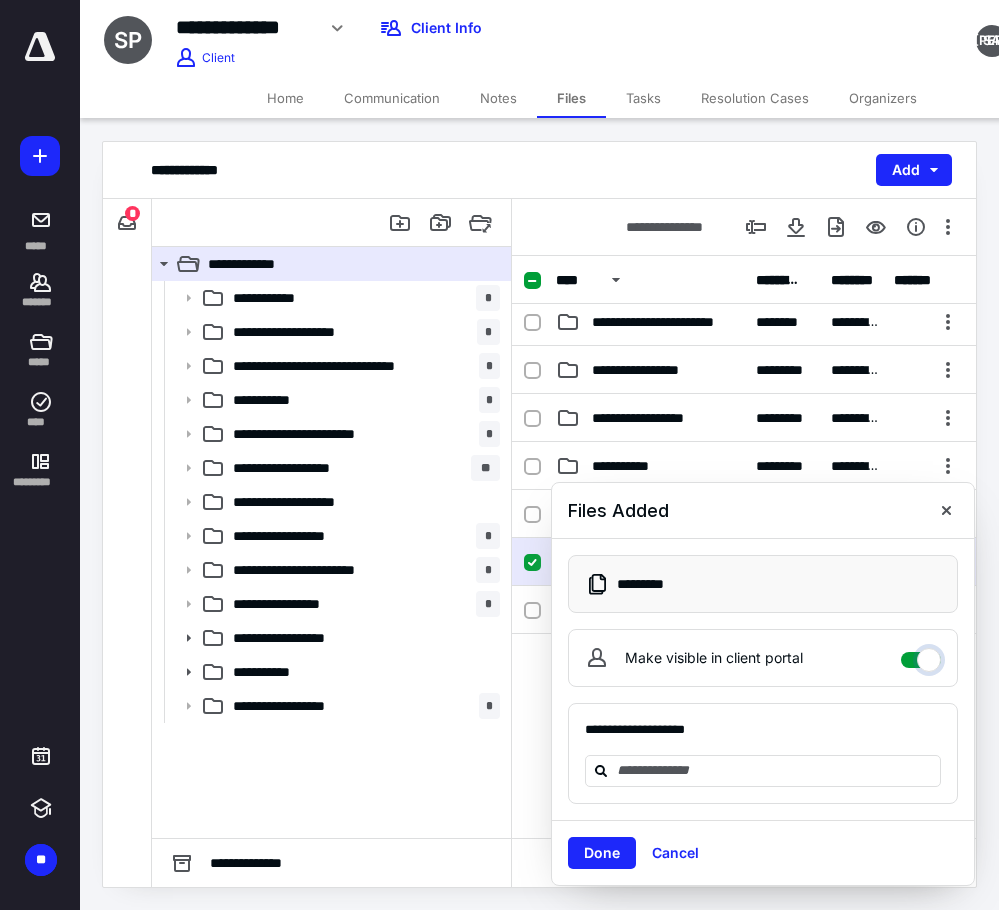 checkbox on "****" 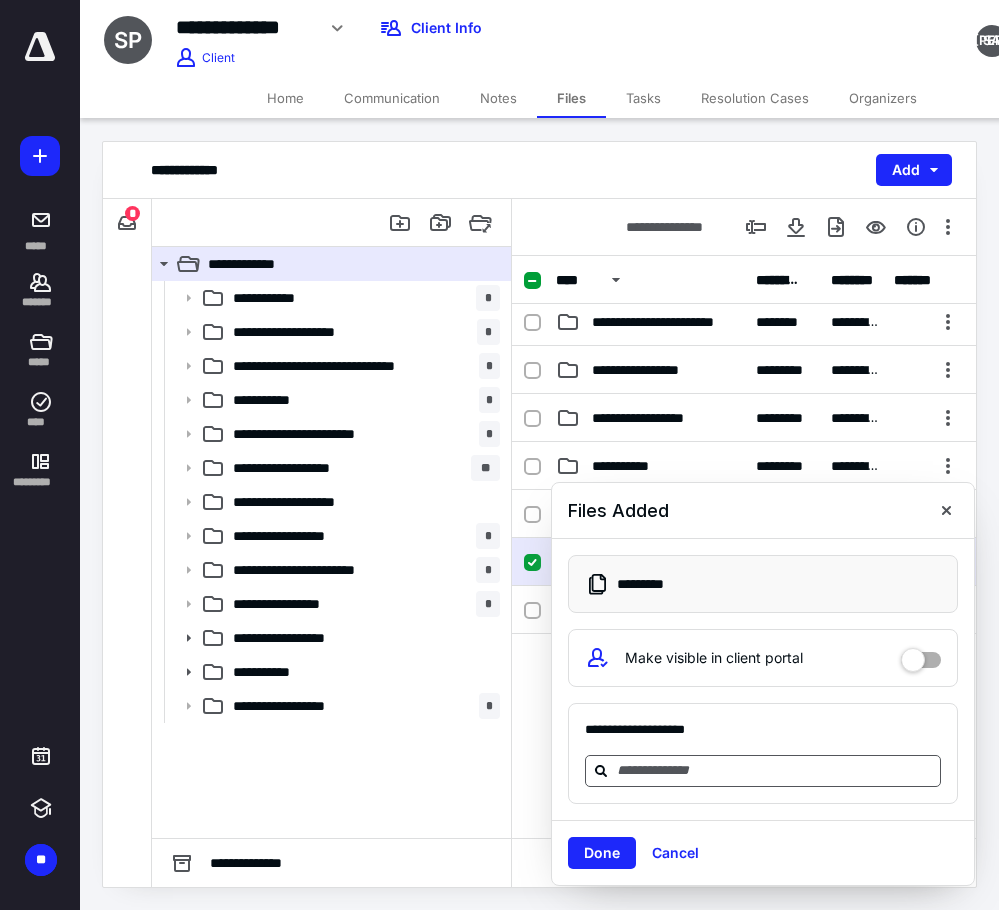 click at bounding box center [775, 770] 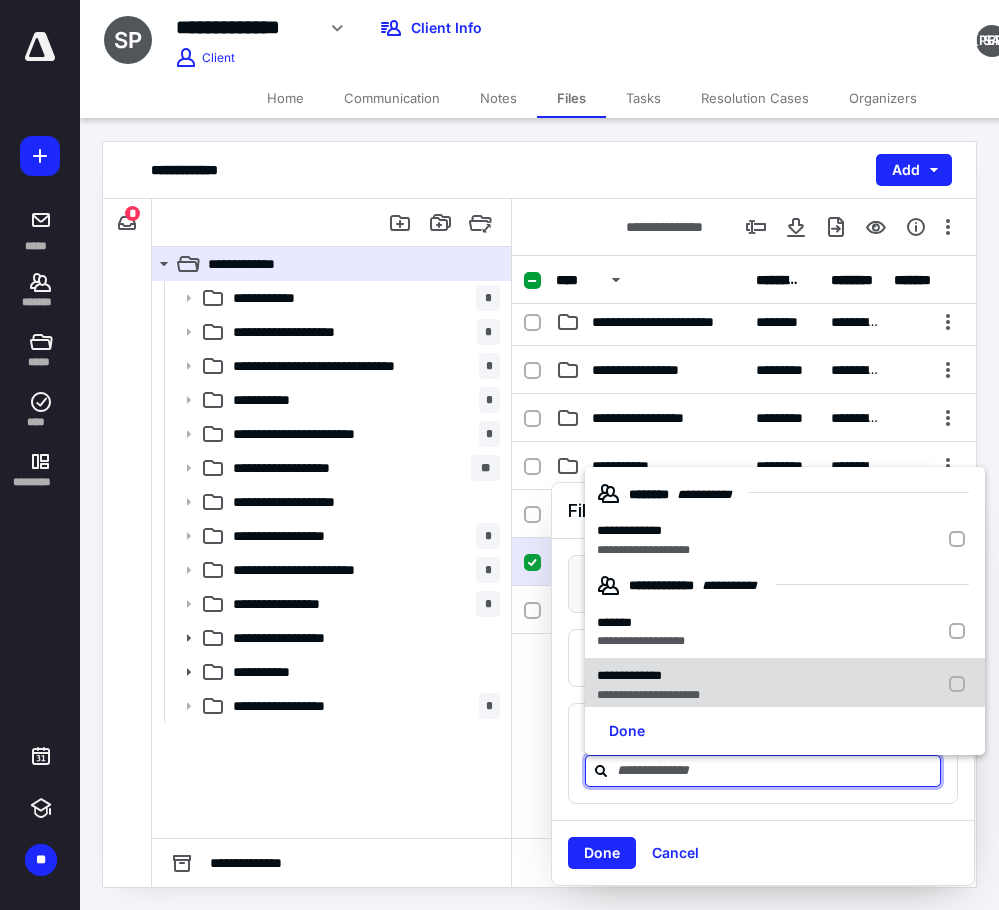 click on "**********" at bounding box center [648, 676] 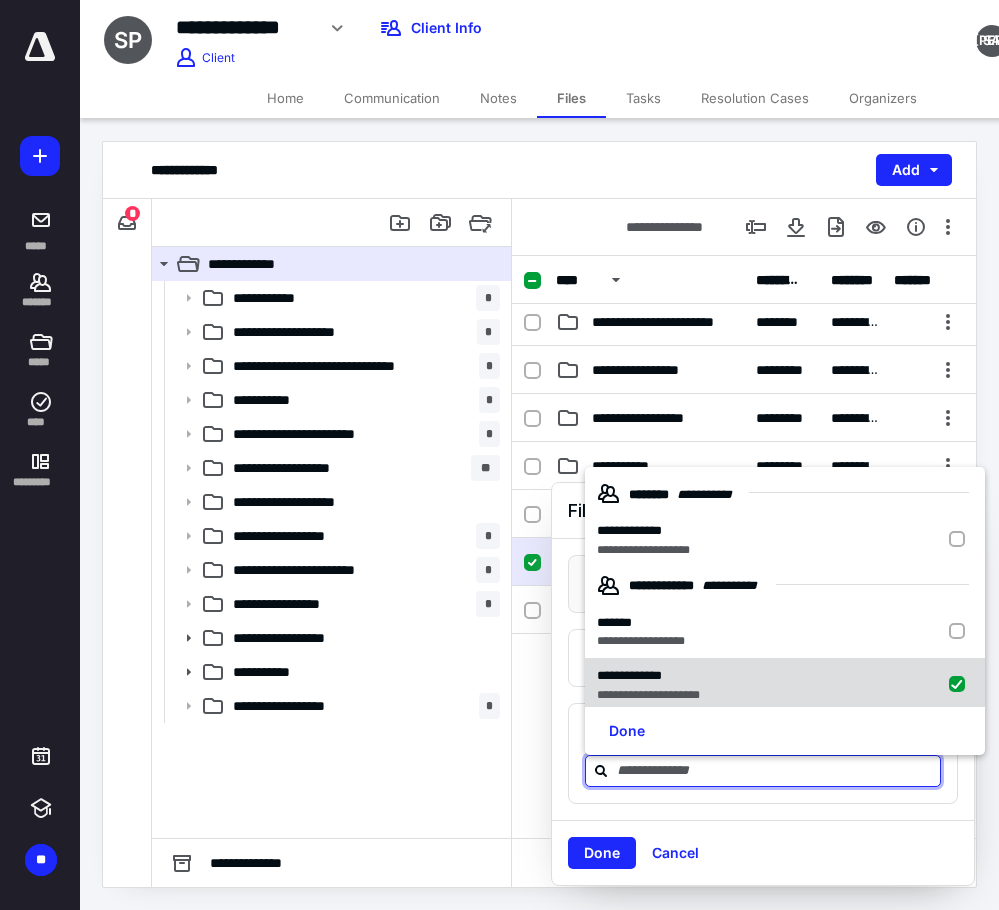 checkbox on "true" 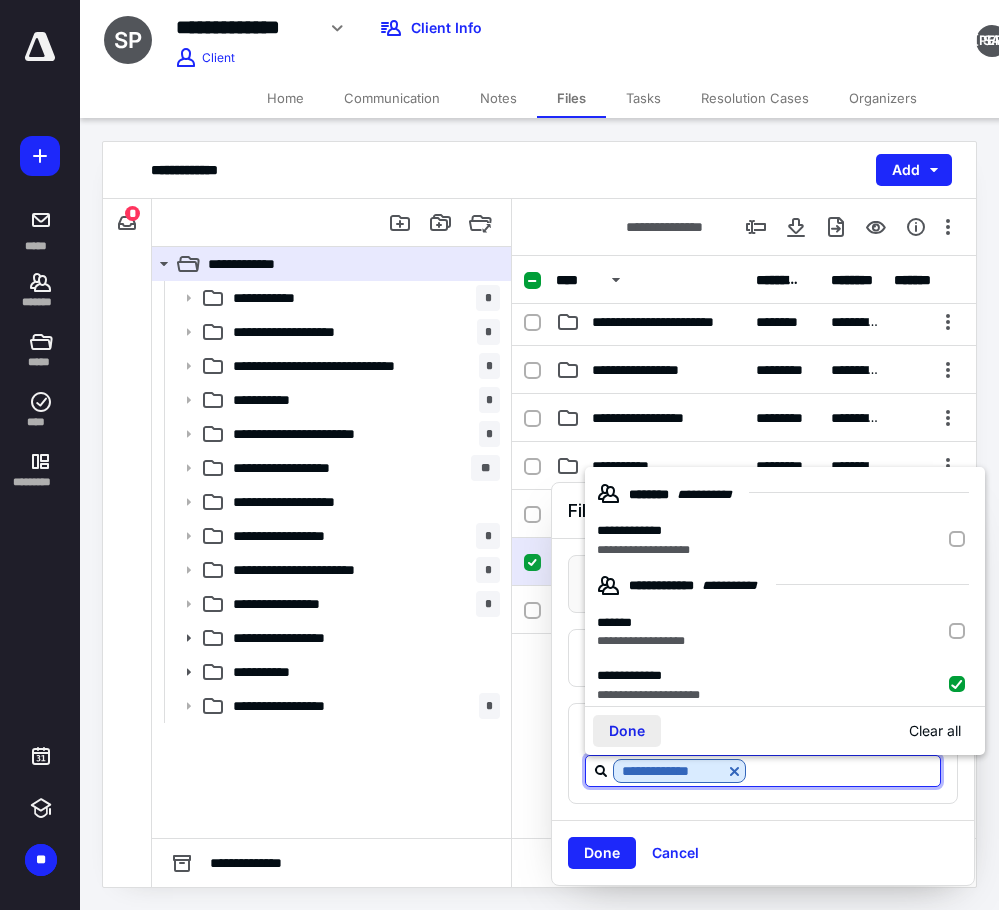 click on "Done" at bounding box center [627, 731] 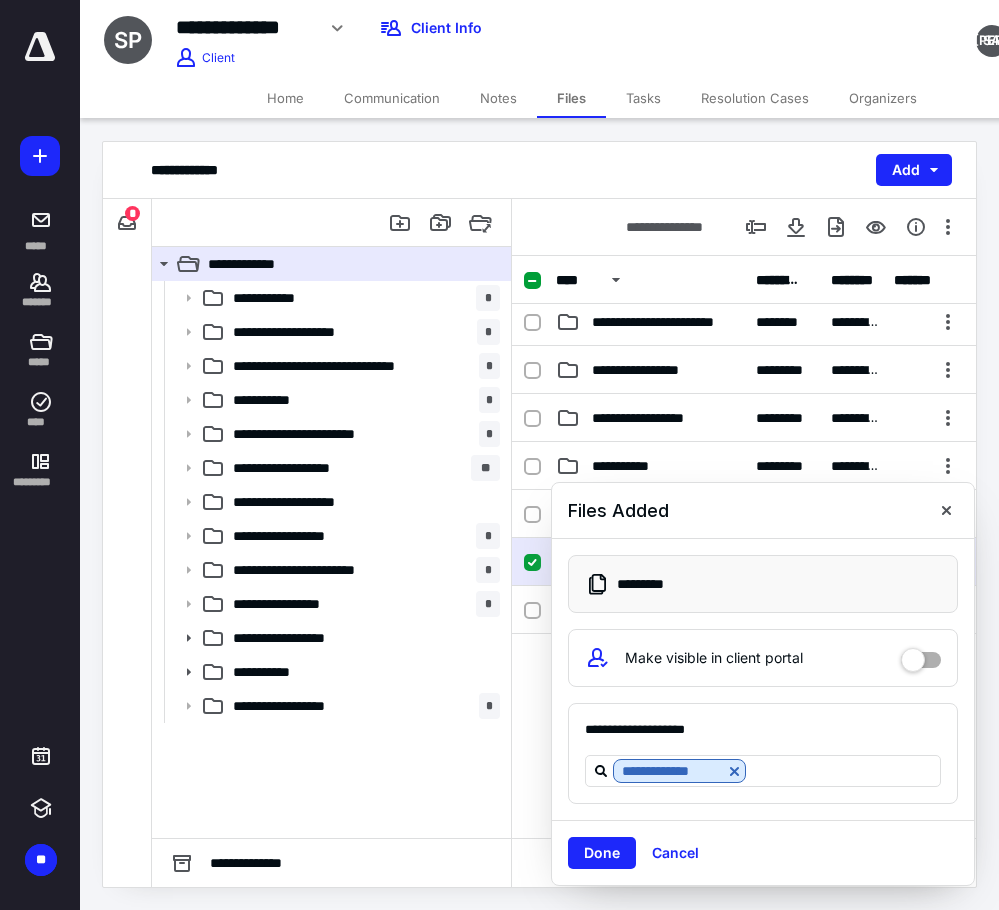 click on "Done" at bounding box center [602, 853] 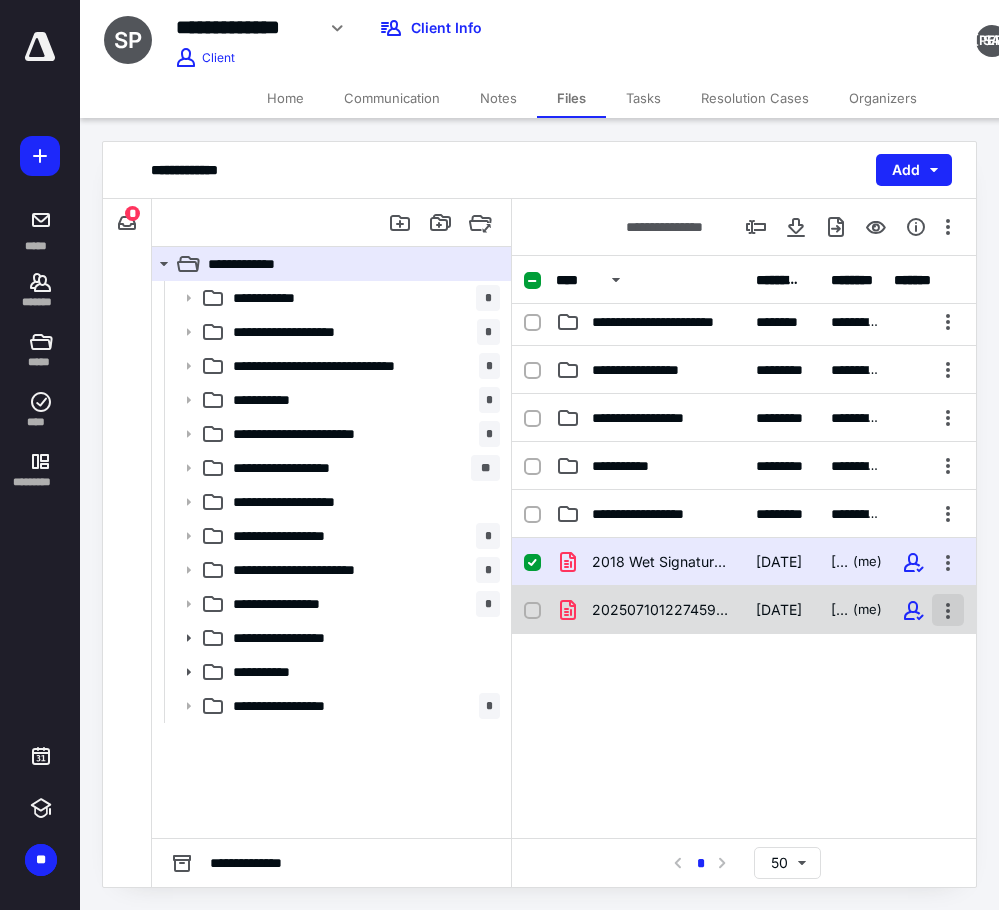 click at bounding box center (948, 610) 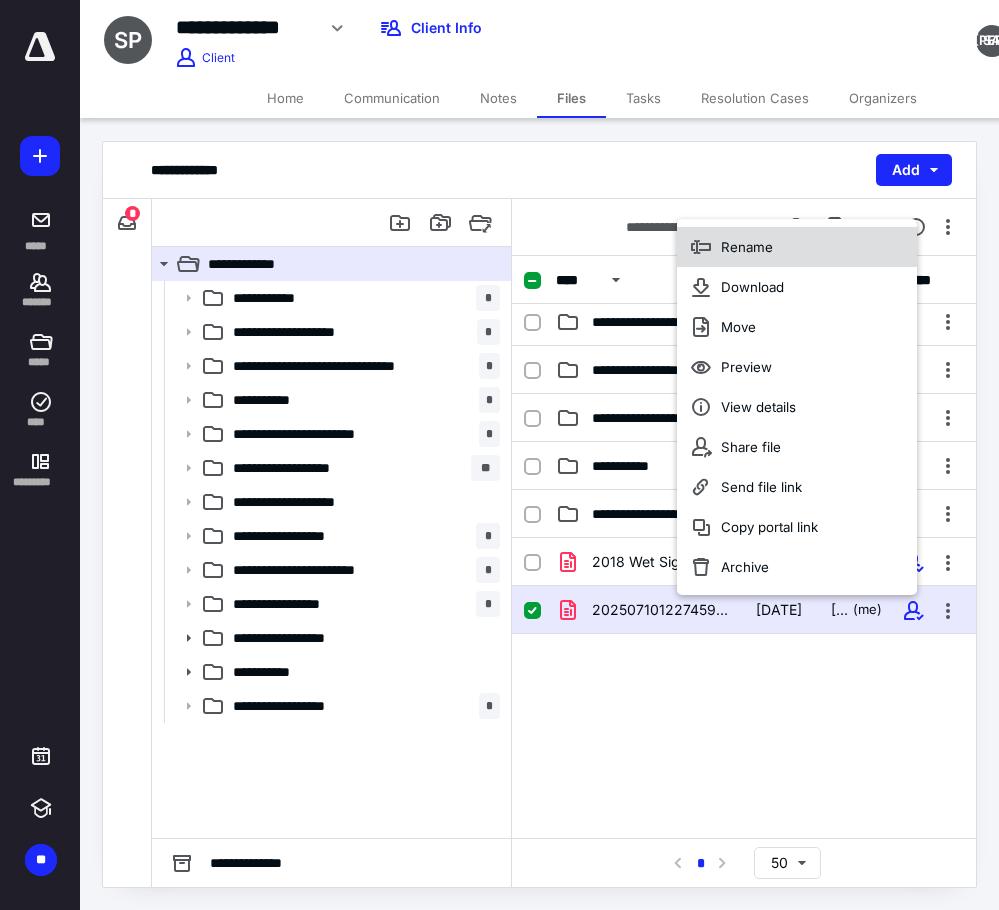 click on "Rename" at bounding box center (797, 247) 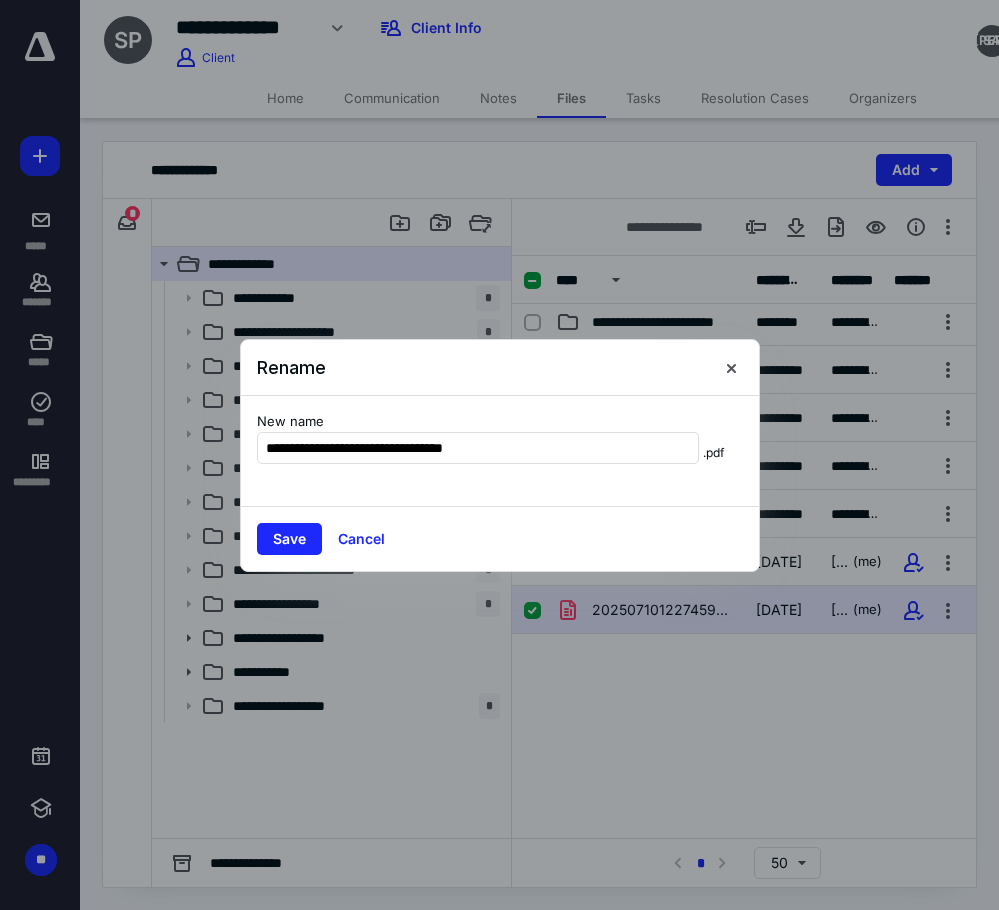 type on "**********" 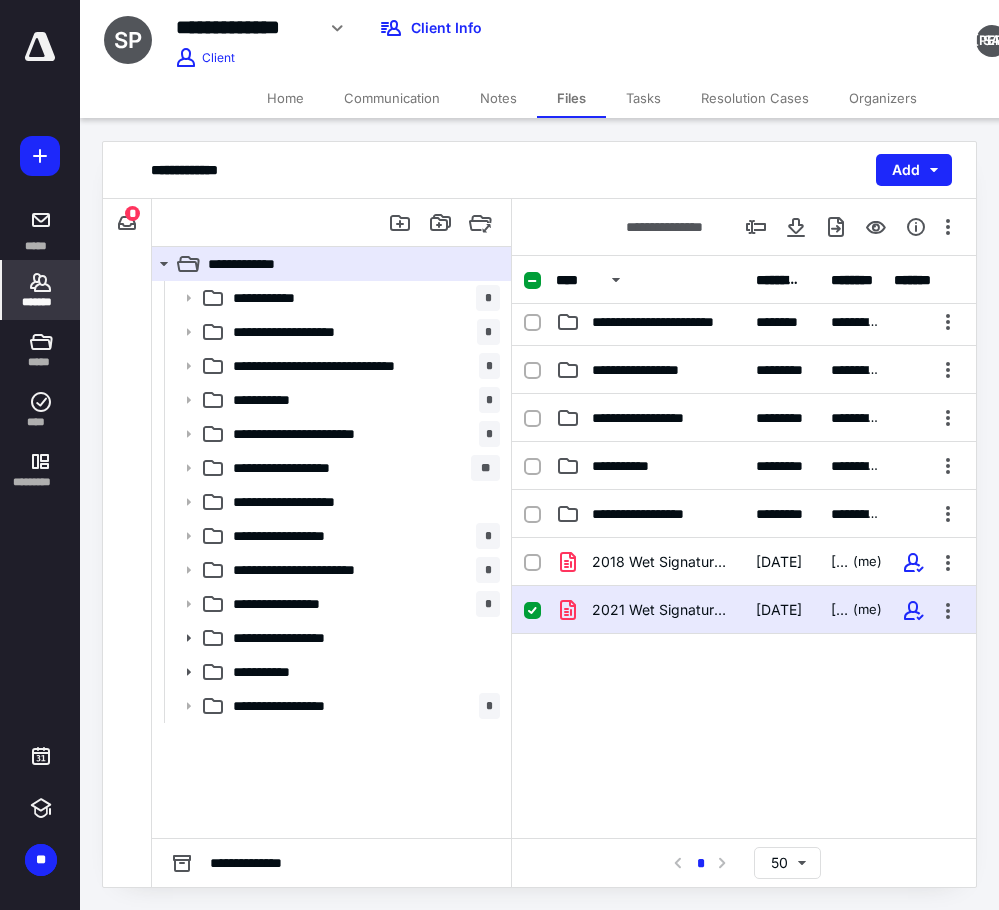 click 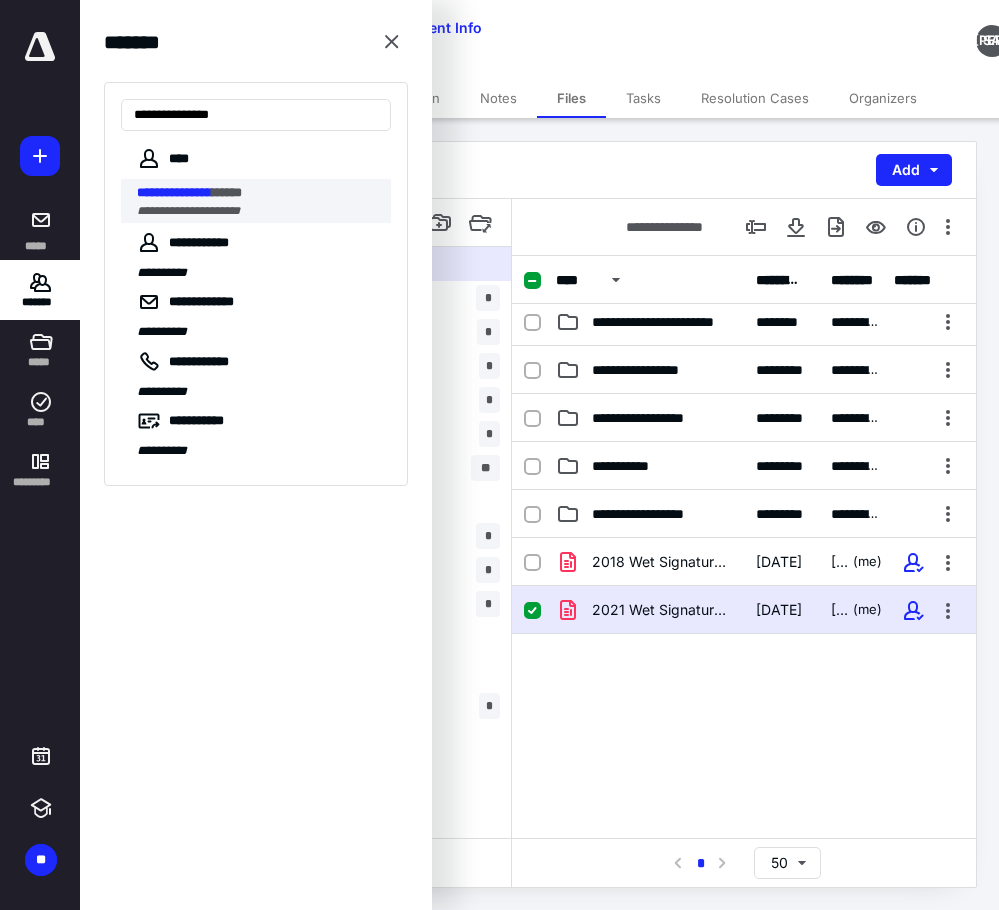 type on "**********" 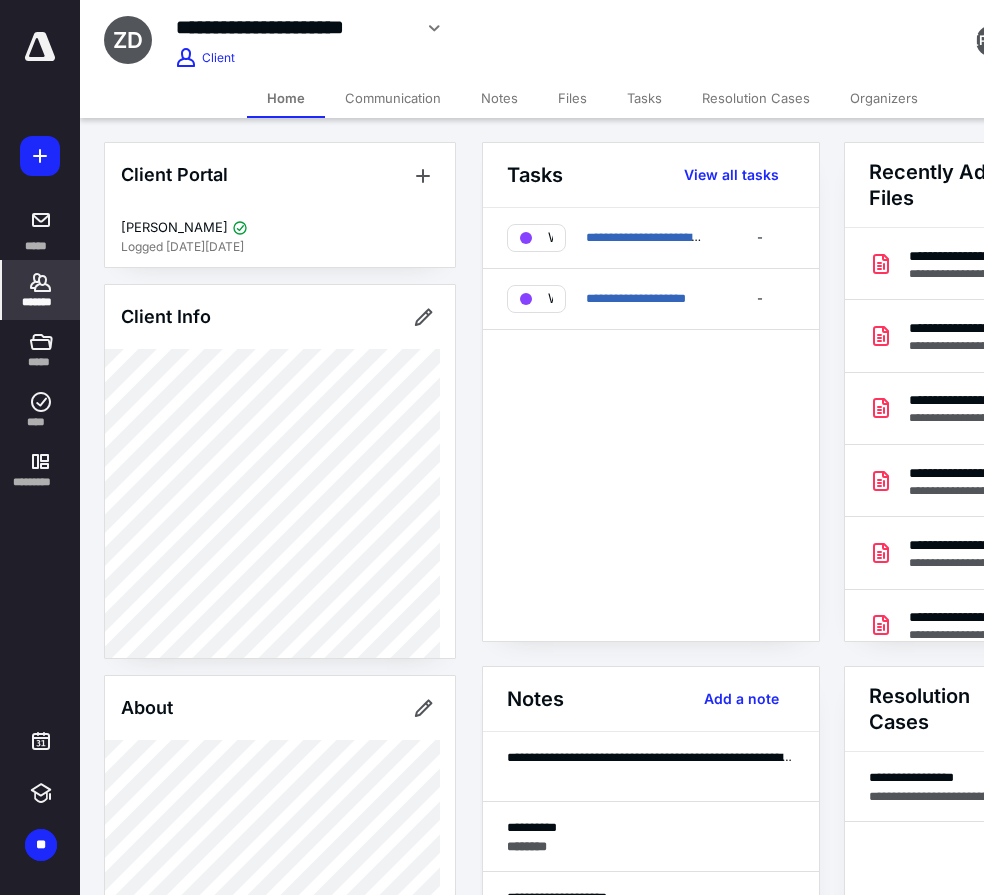 click on "Notes" at bounding box center (499, 98) 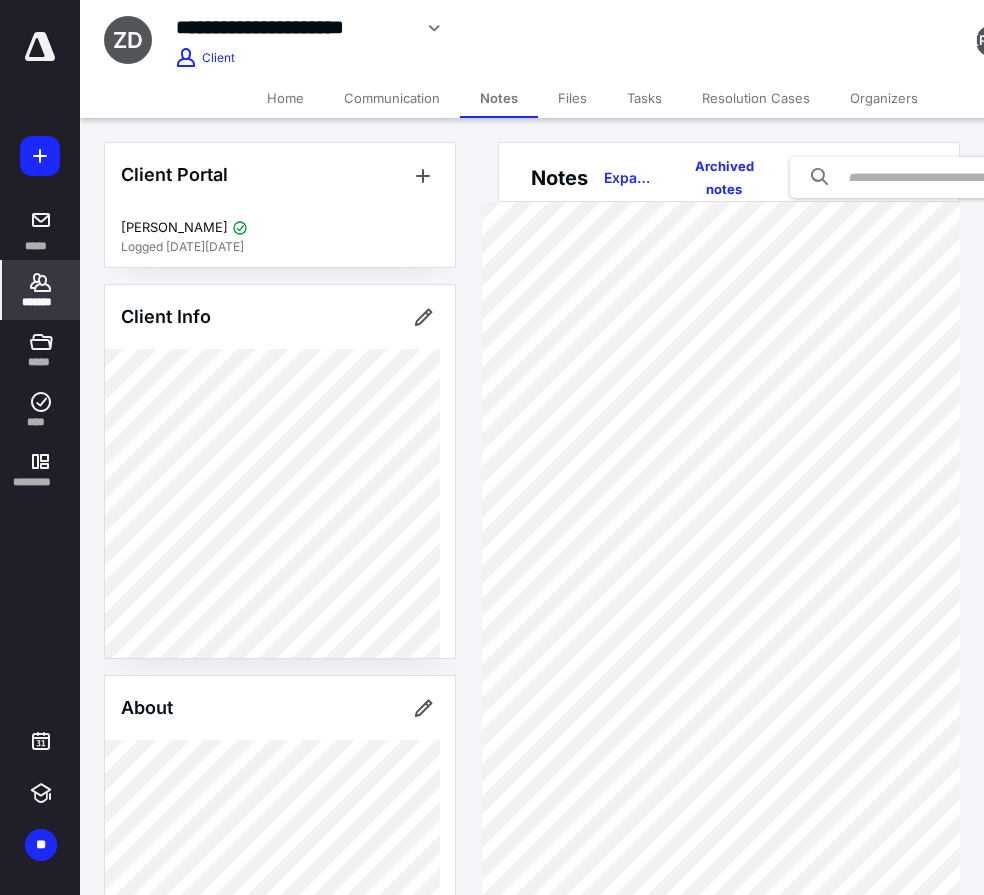 click on "Files" at bounding box center (572, 98) 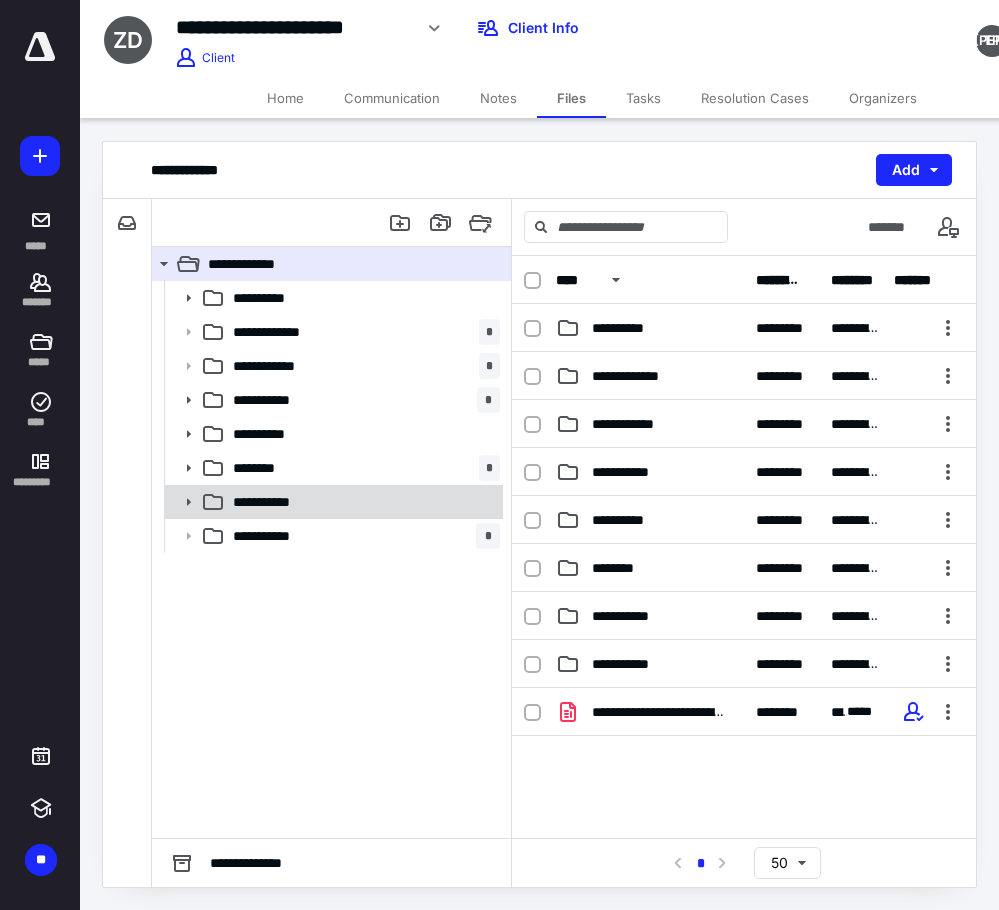 click on "**********" at bounding box center [332, 502] 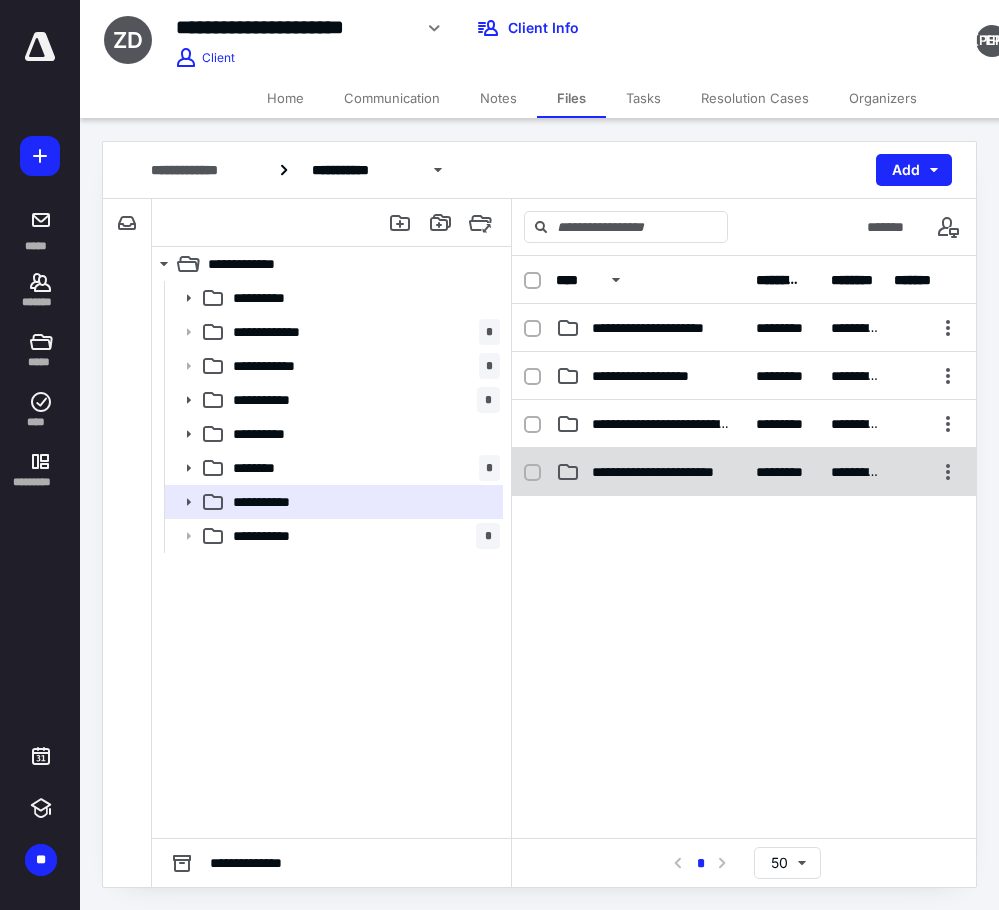 click on "**********" at bounding box center (662, 472) 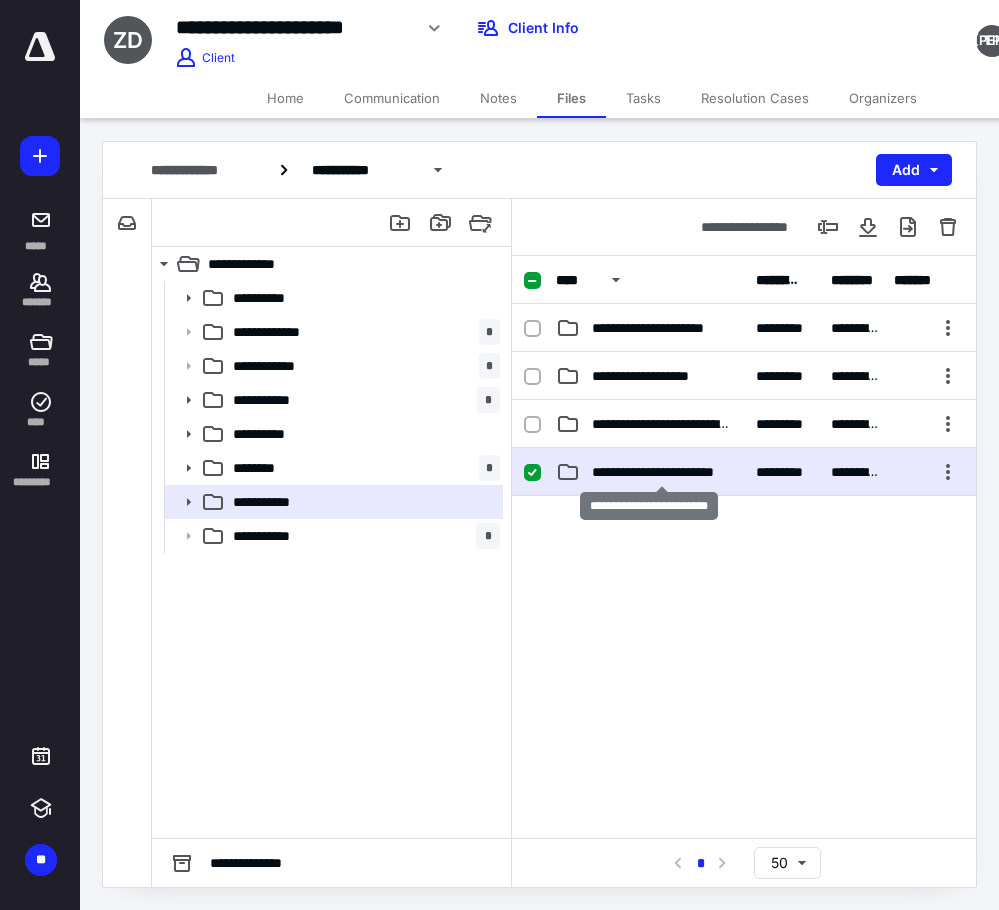 click on "**********" at bounding box center (662, 472) 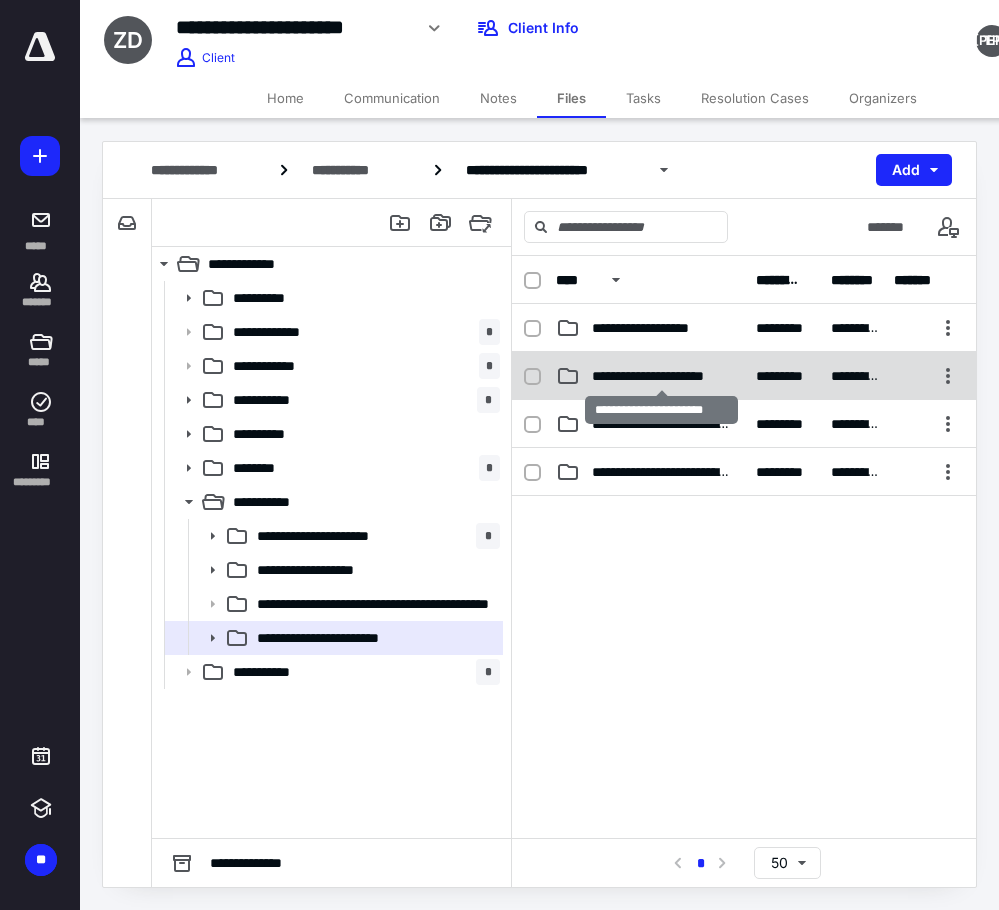 click on "**********" at bounding box center (662, 376) 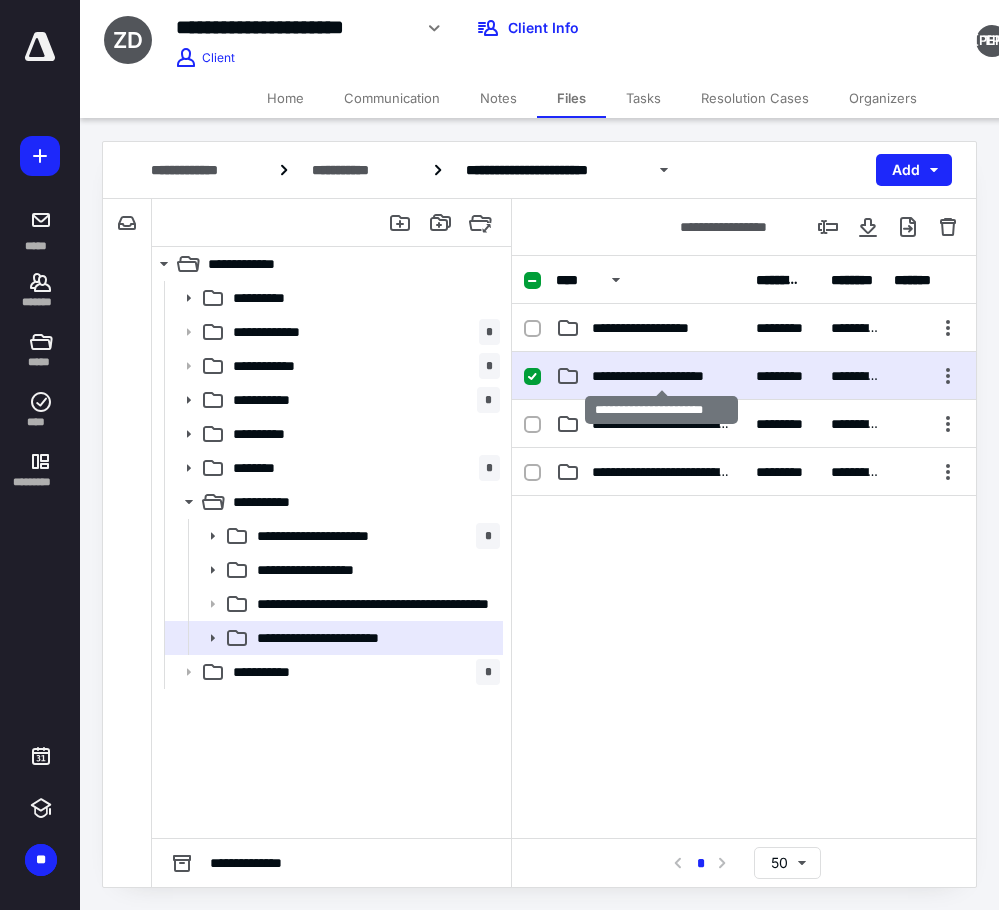 click on "**********" at bounding box center (662, 376) 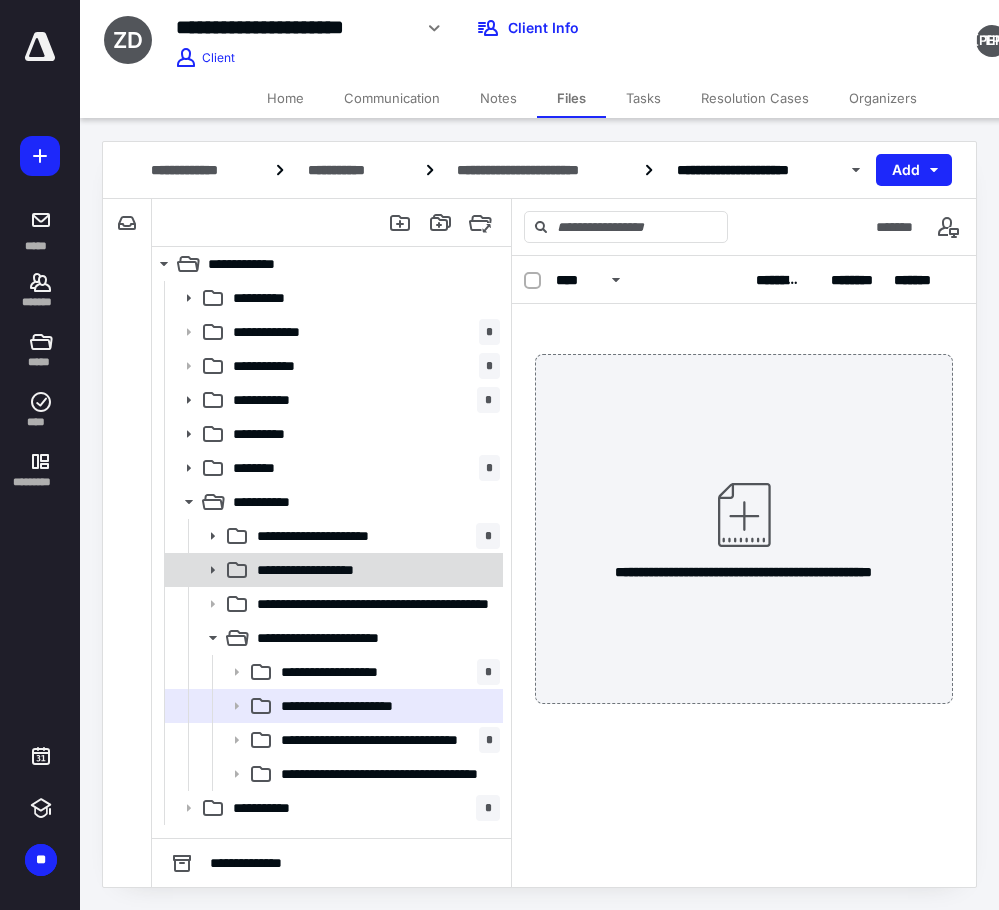 click on "**********" at bounding box center (324, 570) 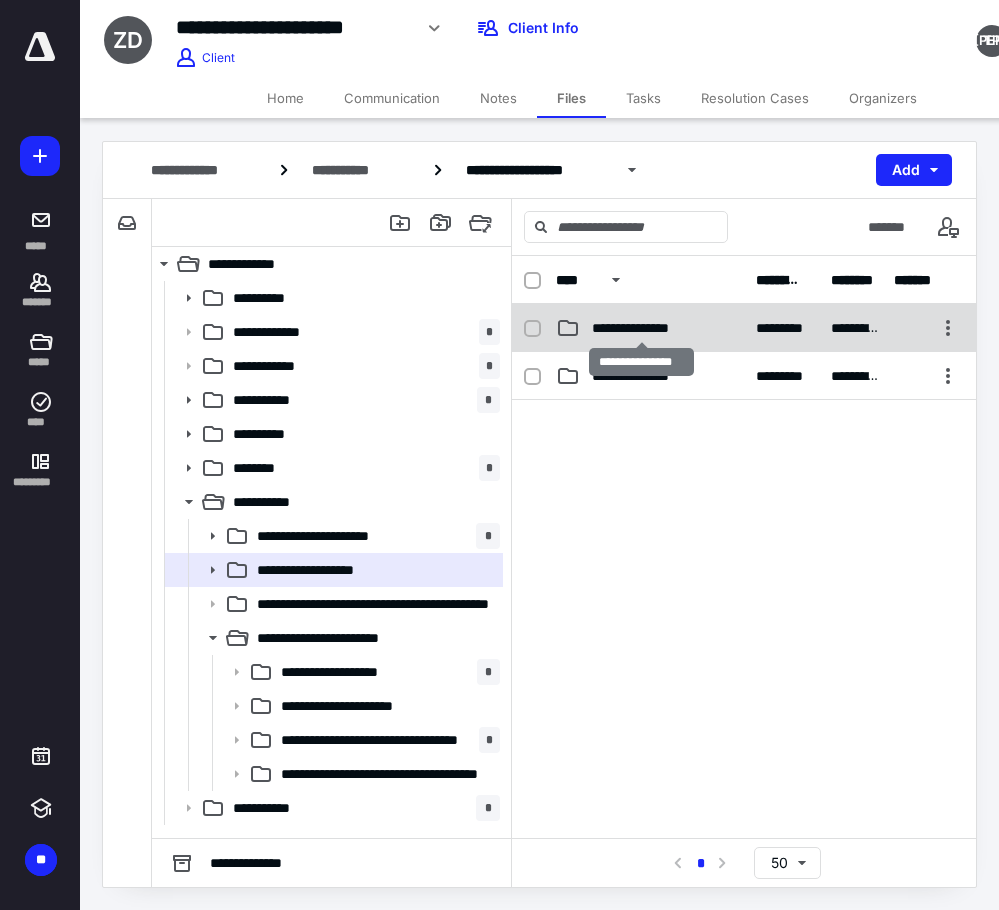 click on "**********" at bounding box center [641, 328] 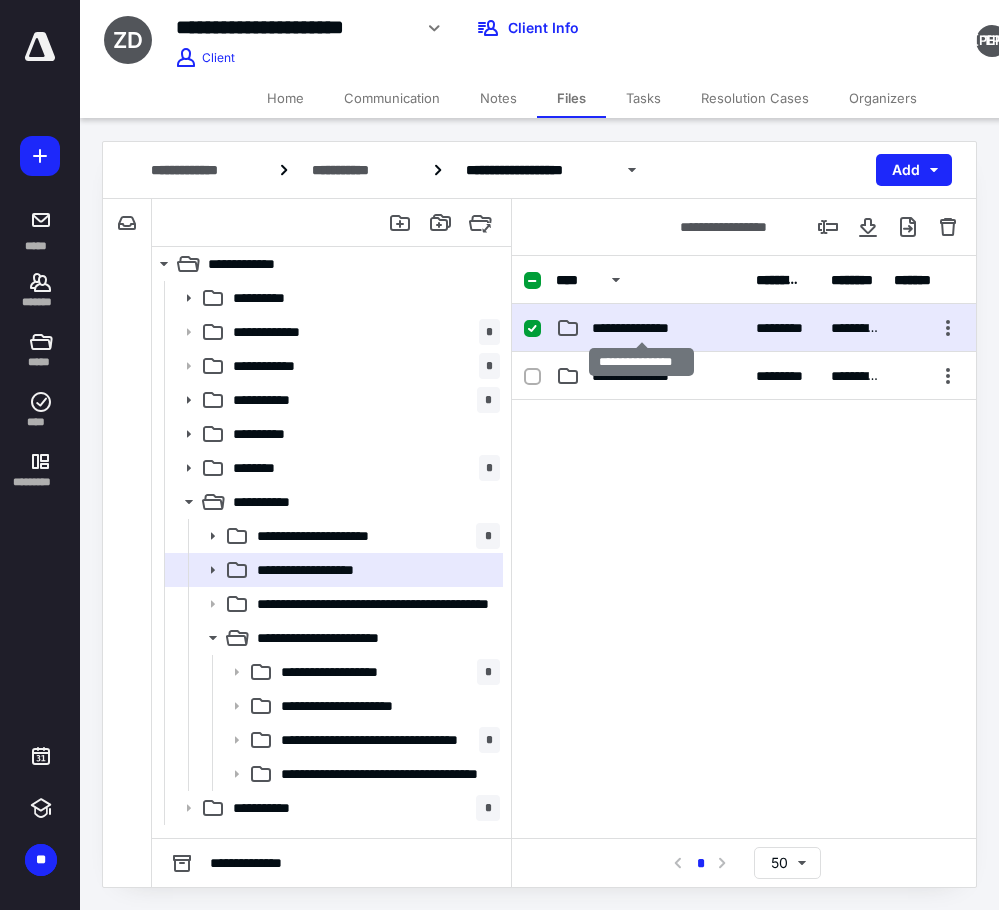 click on "**********" at bounding box center [641, 328] 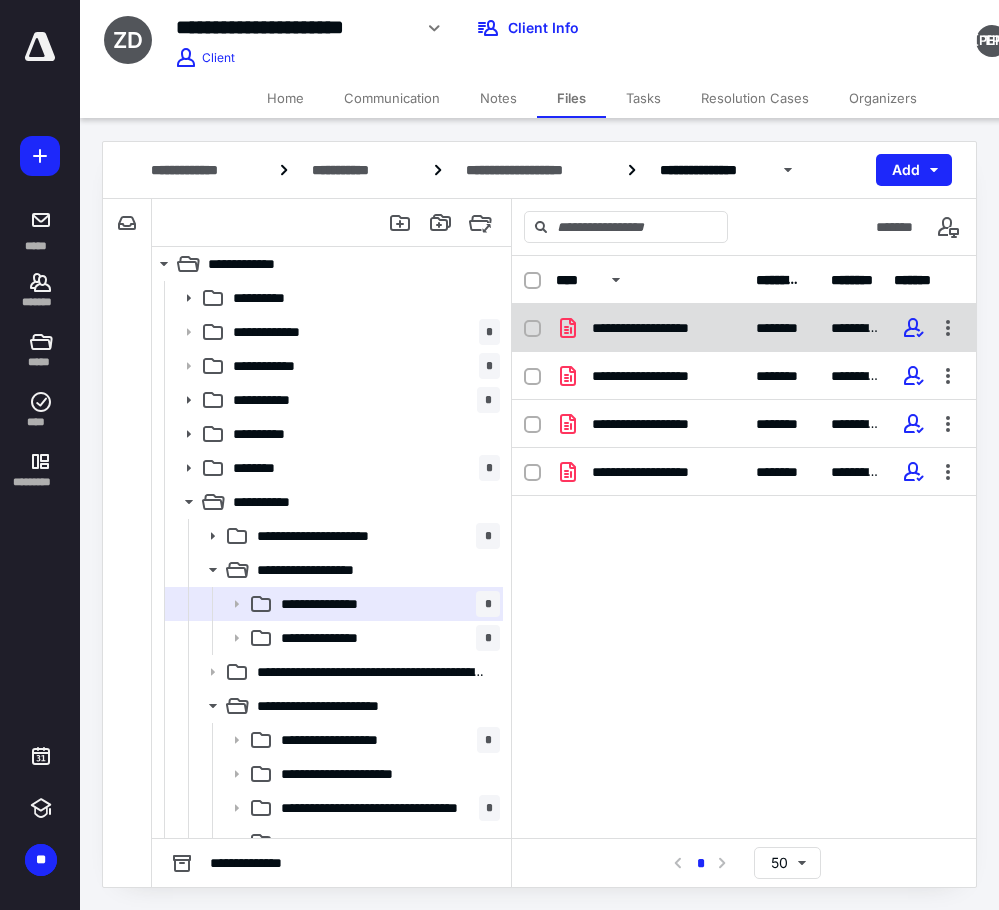 click on "**********" at bounding box center [658, 328] 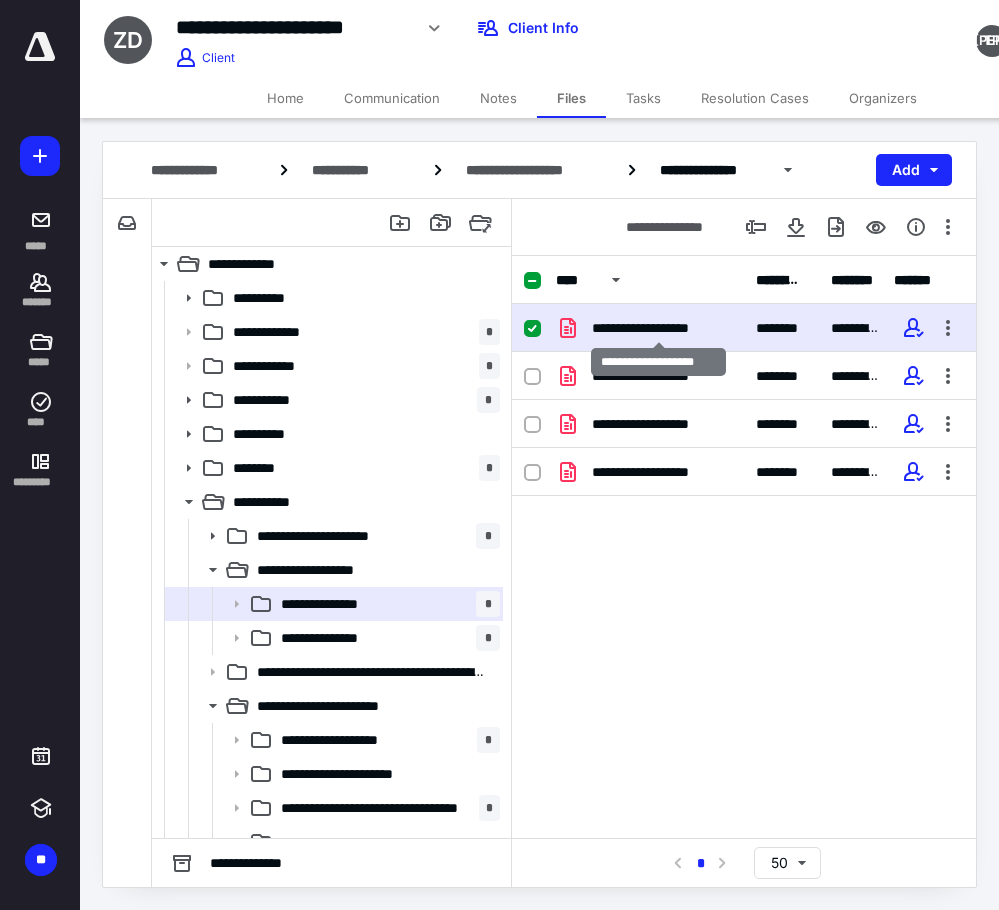 click on "**********" at bounding box center [658, 328] 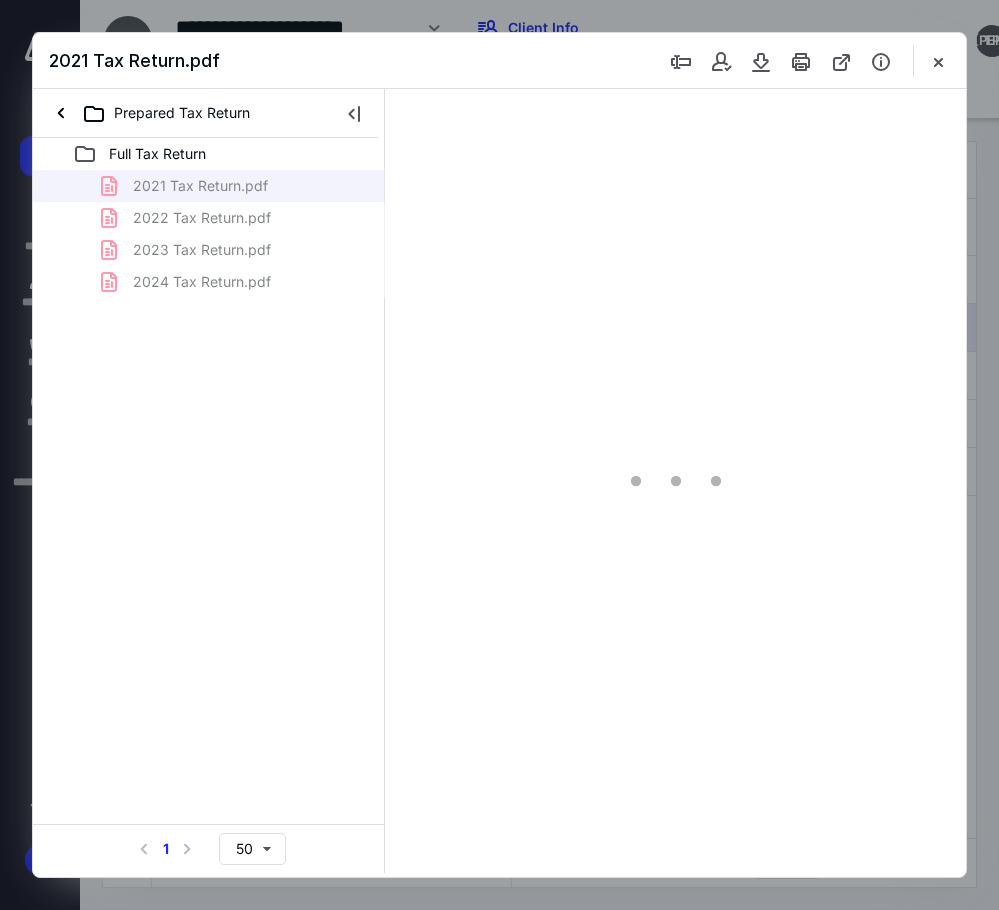 scroll, scrollTop: 0, scrollLeft: 0, axis: both 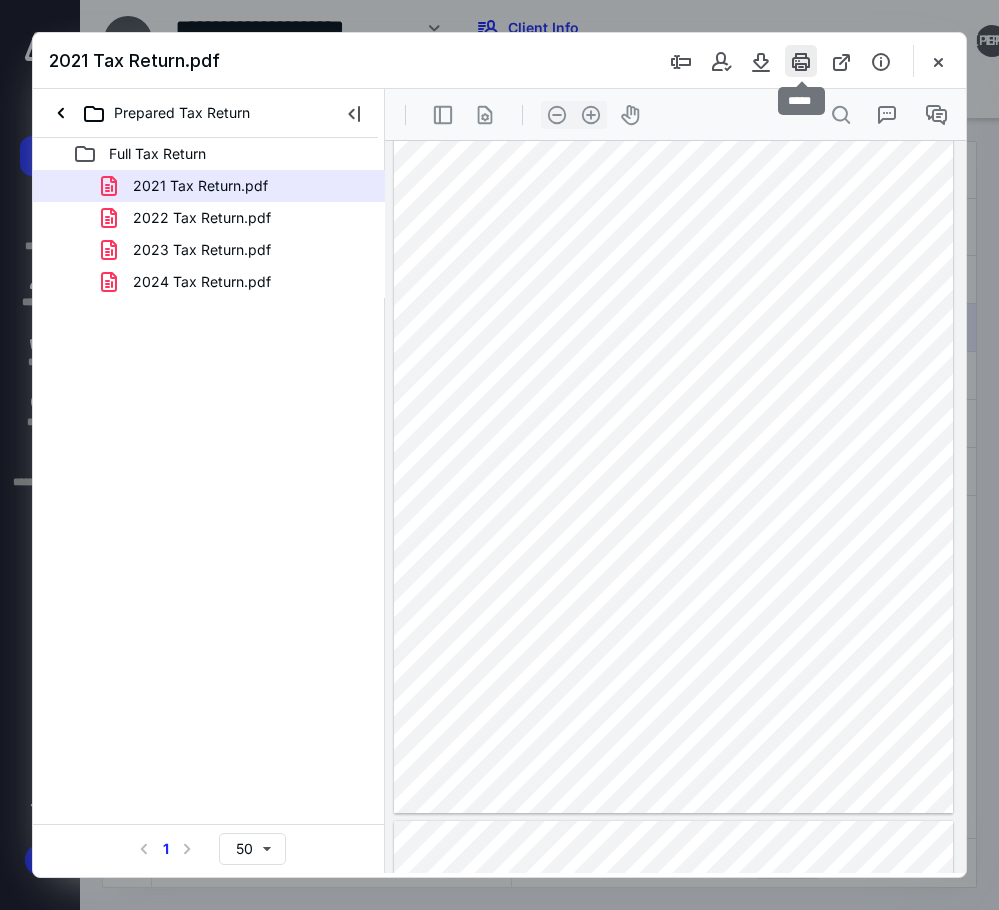click at bounding box center [801, 61] 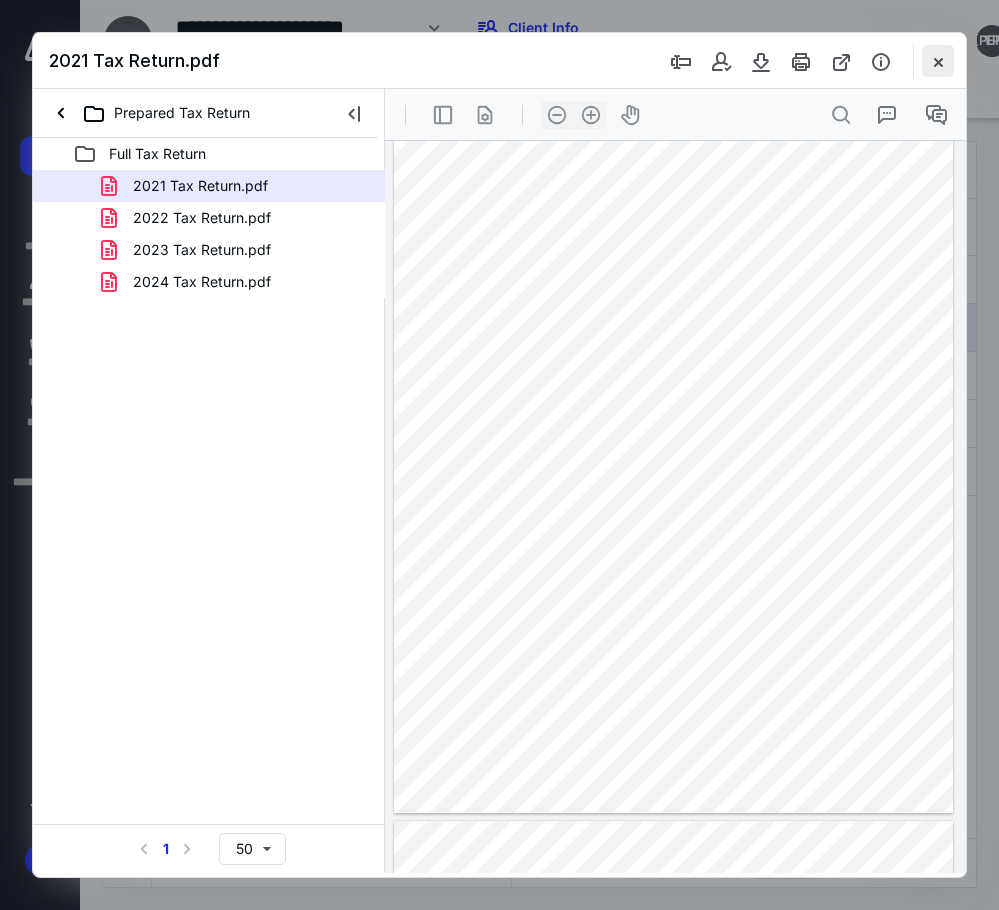 click at bounding box center (938, 61) 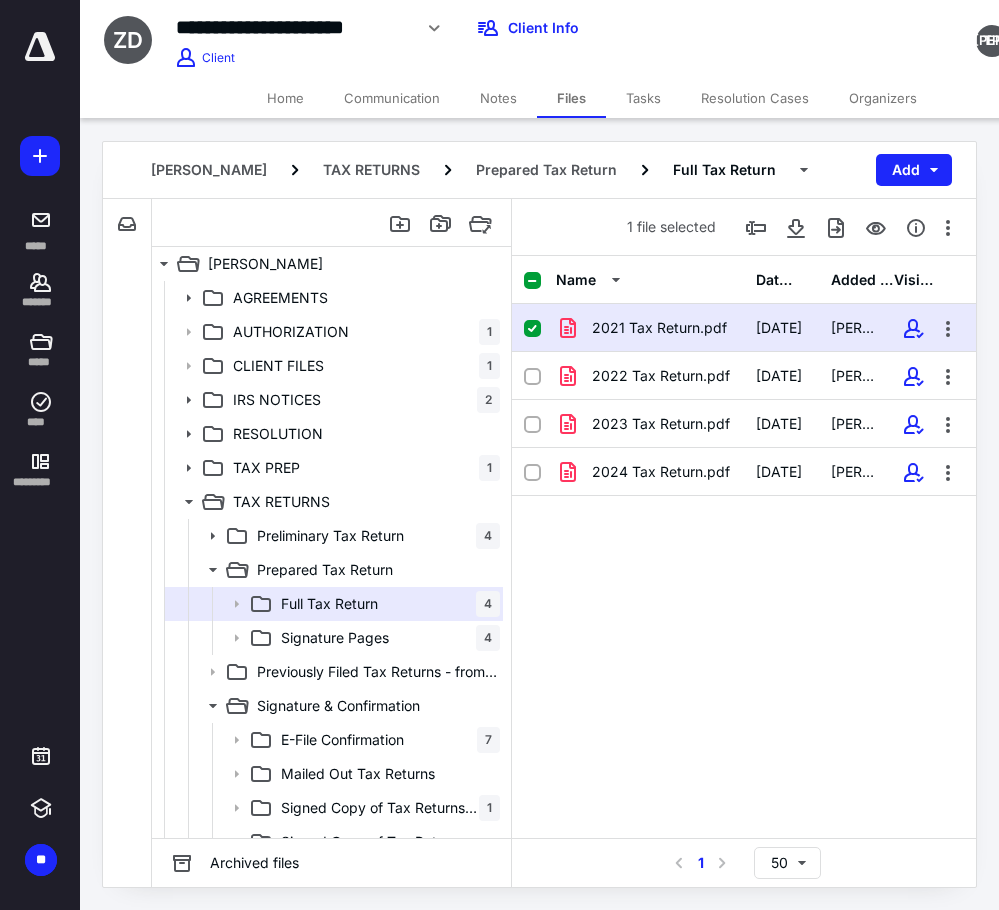click on "Notes" at bounding box center [498, 98] 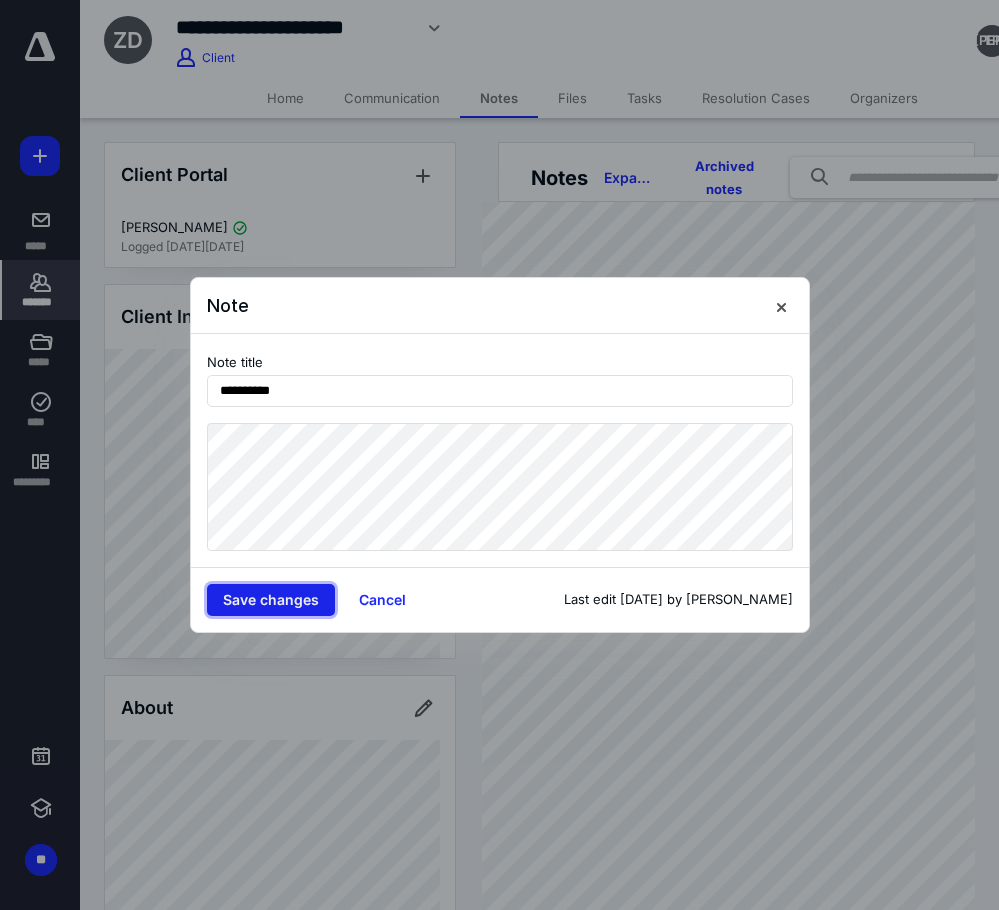click on "Save changes" at bounding box center [271, 600] 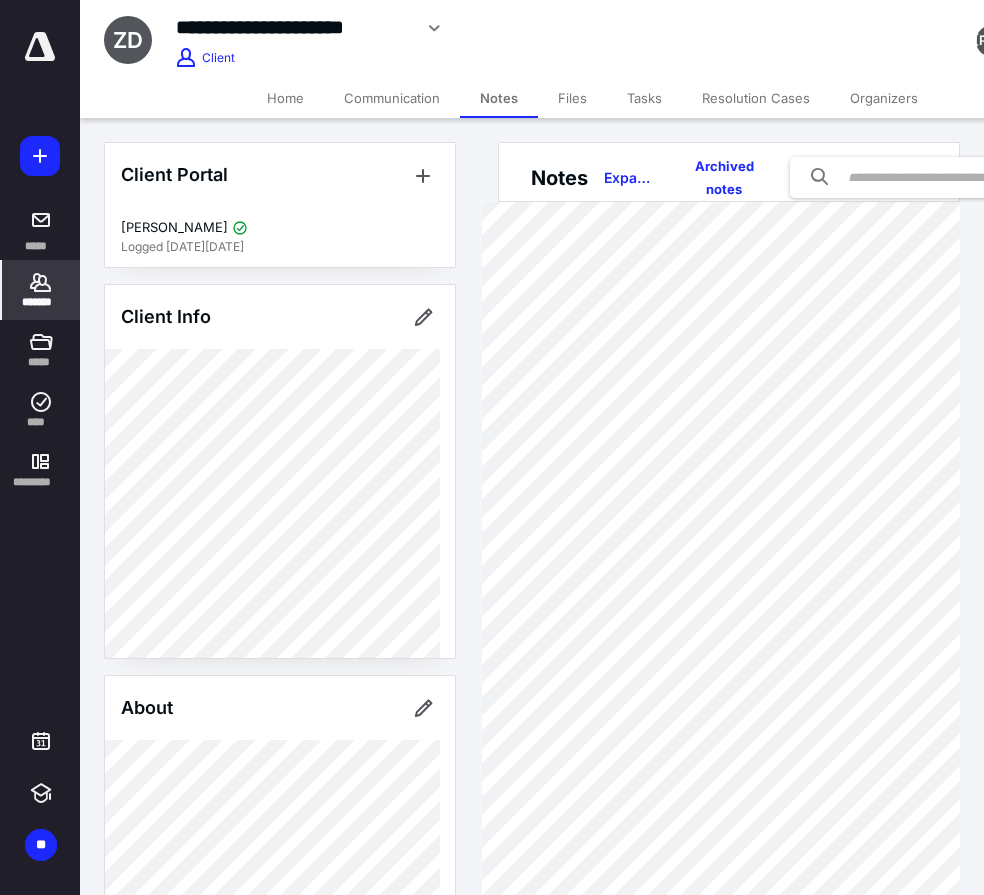 click on "Files" at bounding box center (572, 98) 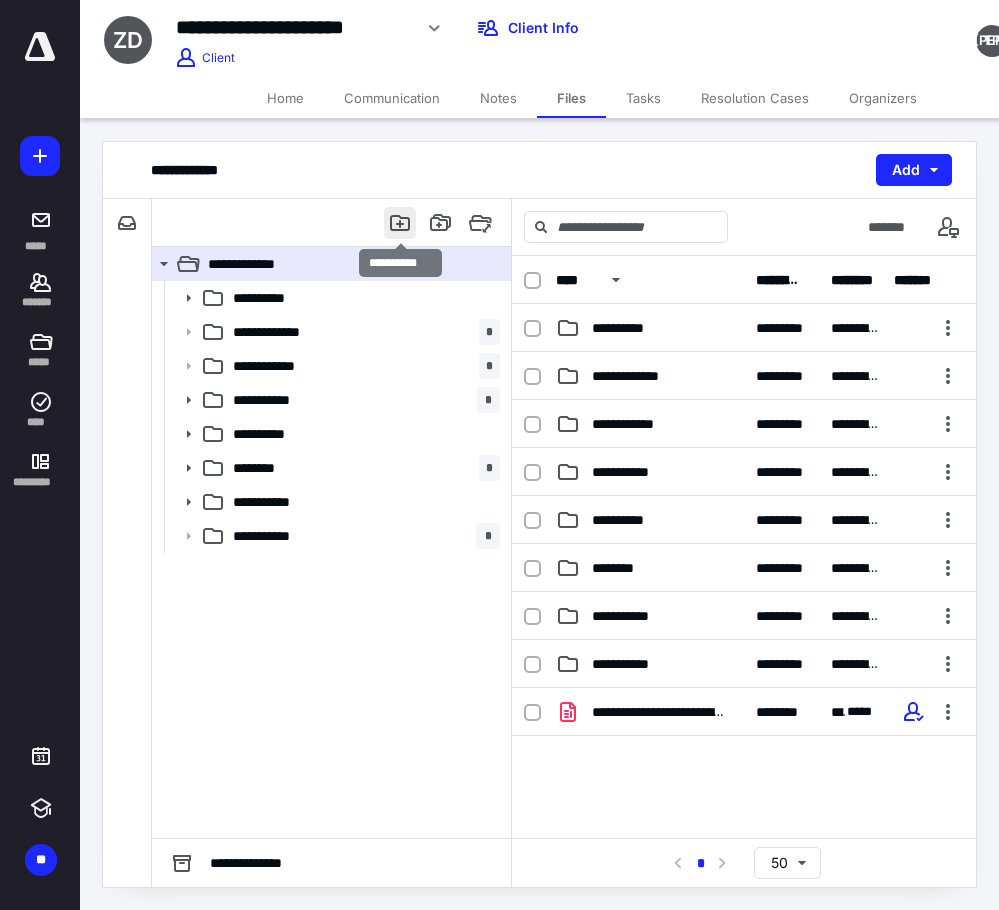 click at bounding box center [400, 223] 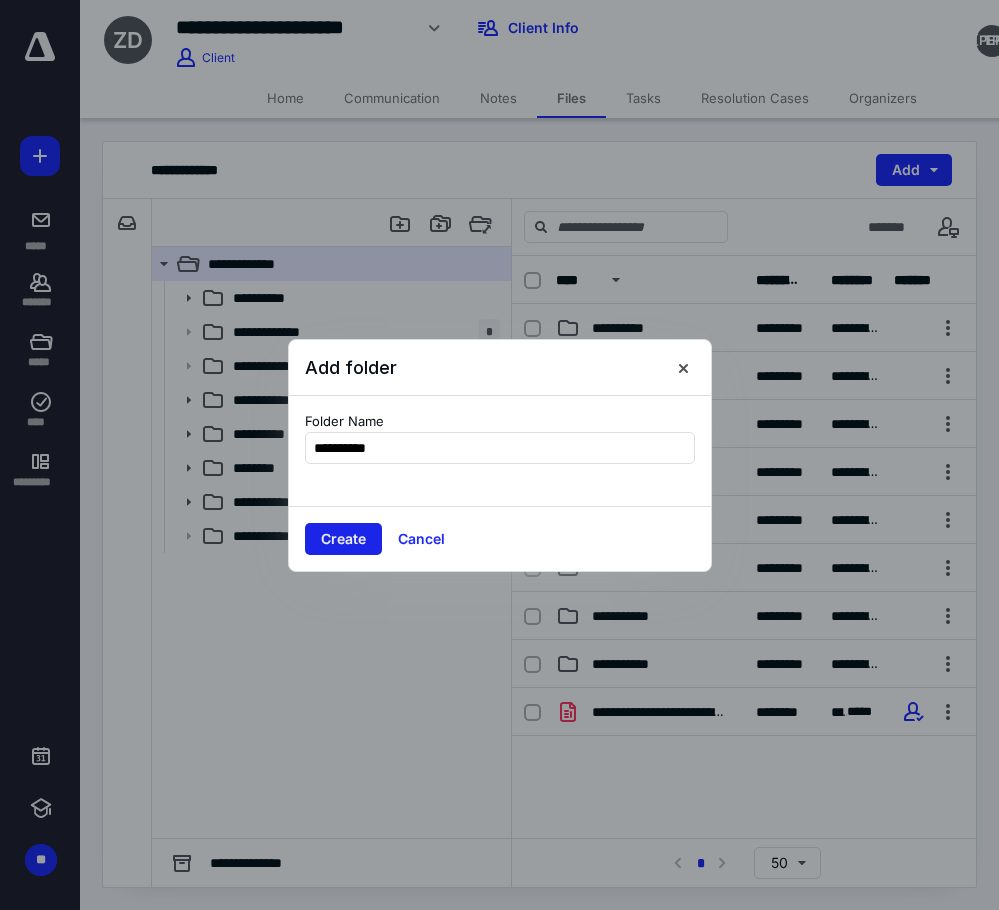 type on "**********" 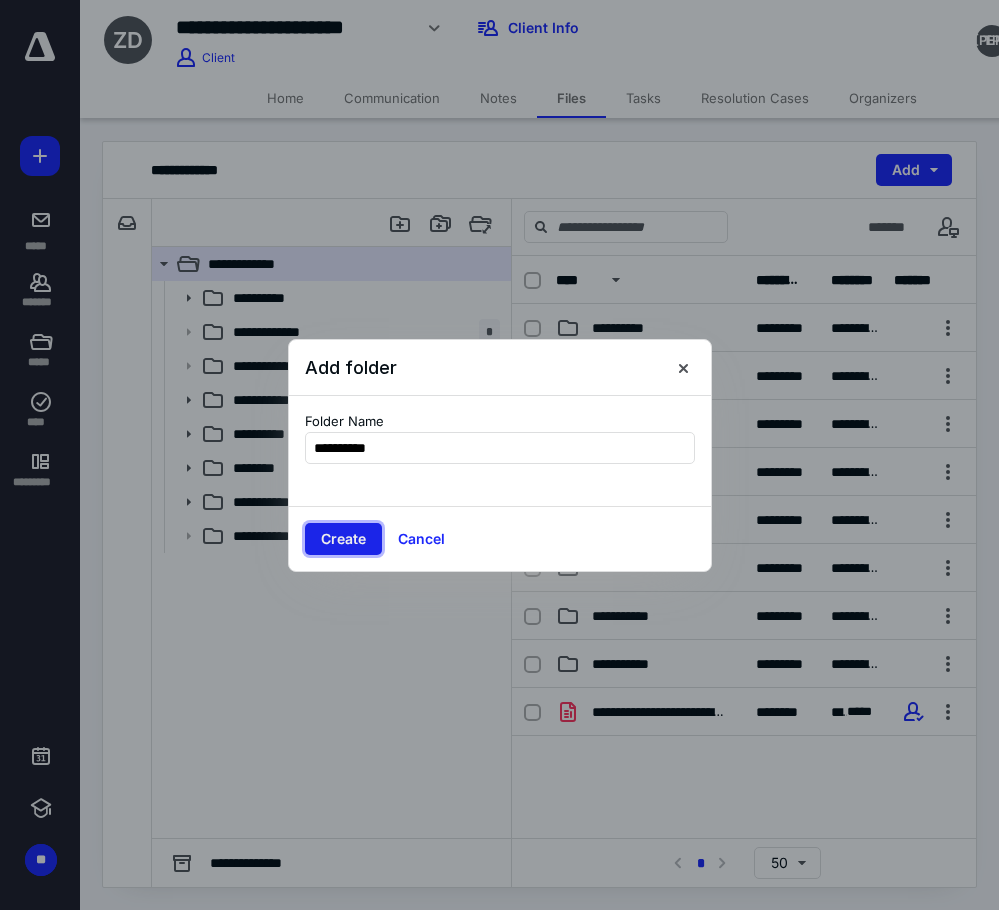 click on "Create" at bounding box center (343, 539) 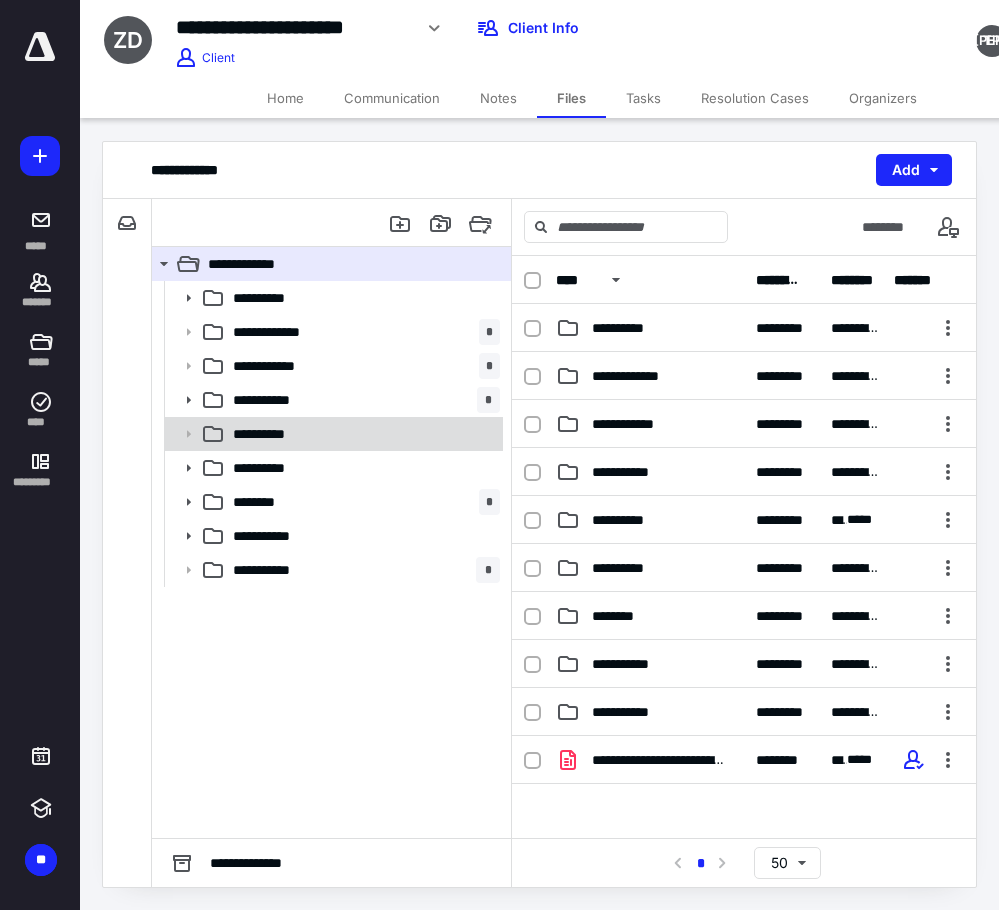 click on "**********" at bounding box center (362, 434) 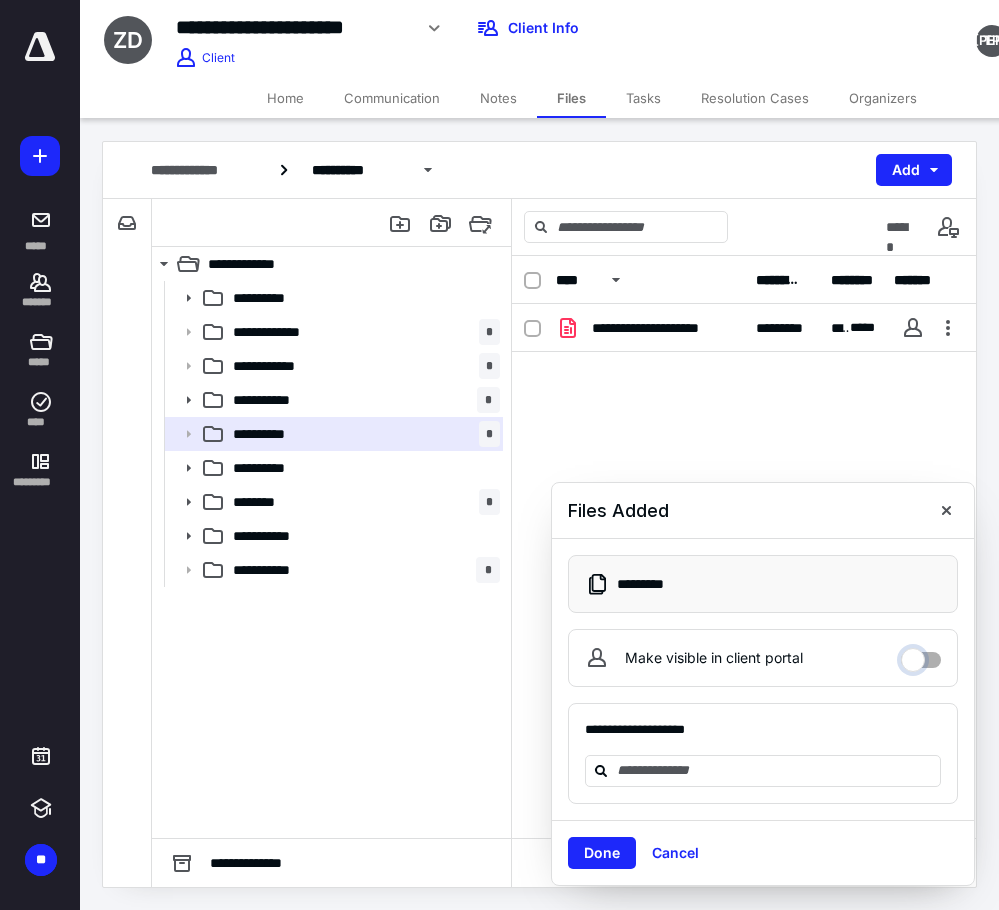 click on "Make visible in client portal" at bounding box center (921, 655) 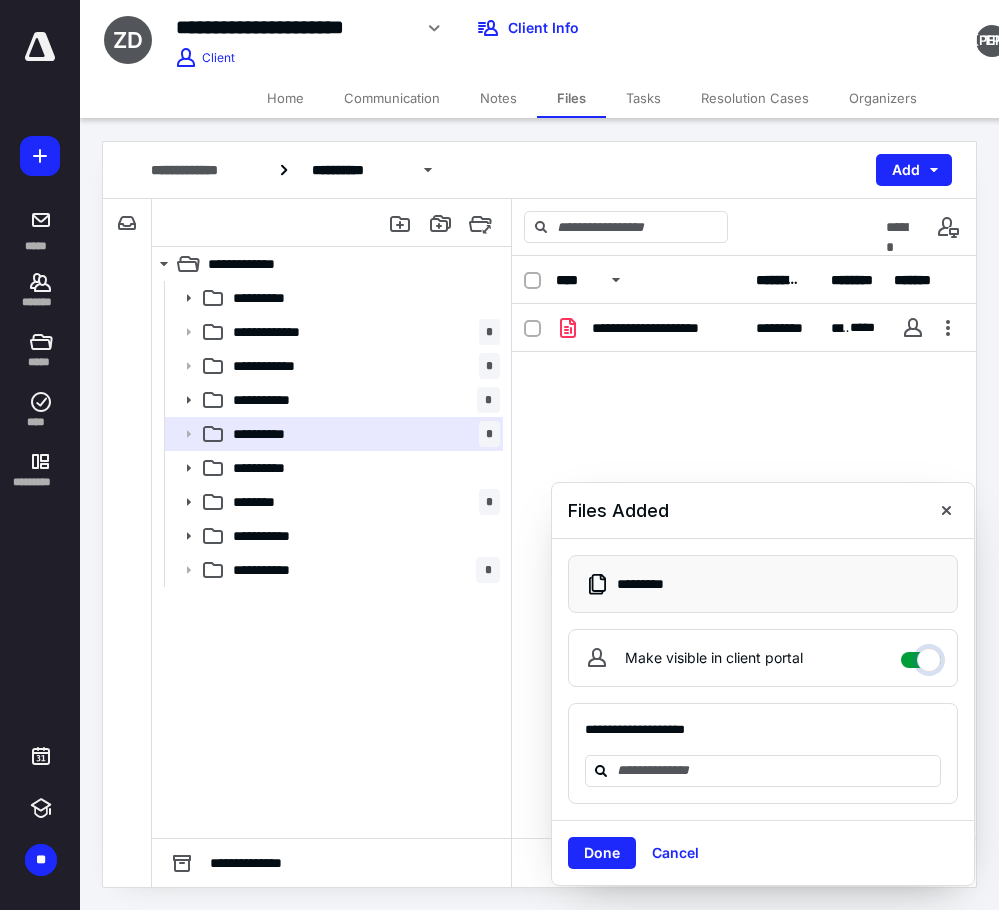 checkbox on "****" 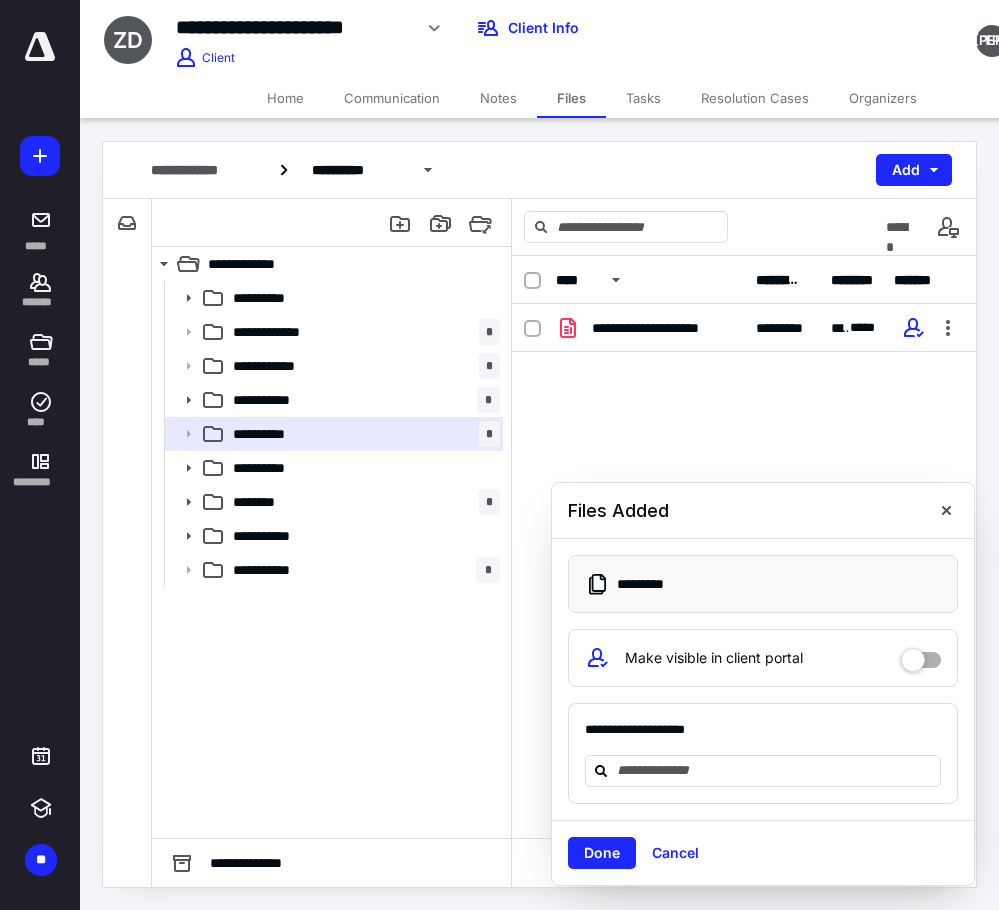 click on "**********" at bounding box center [763, 754] 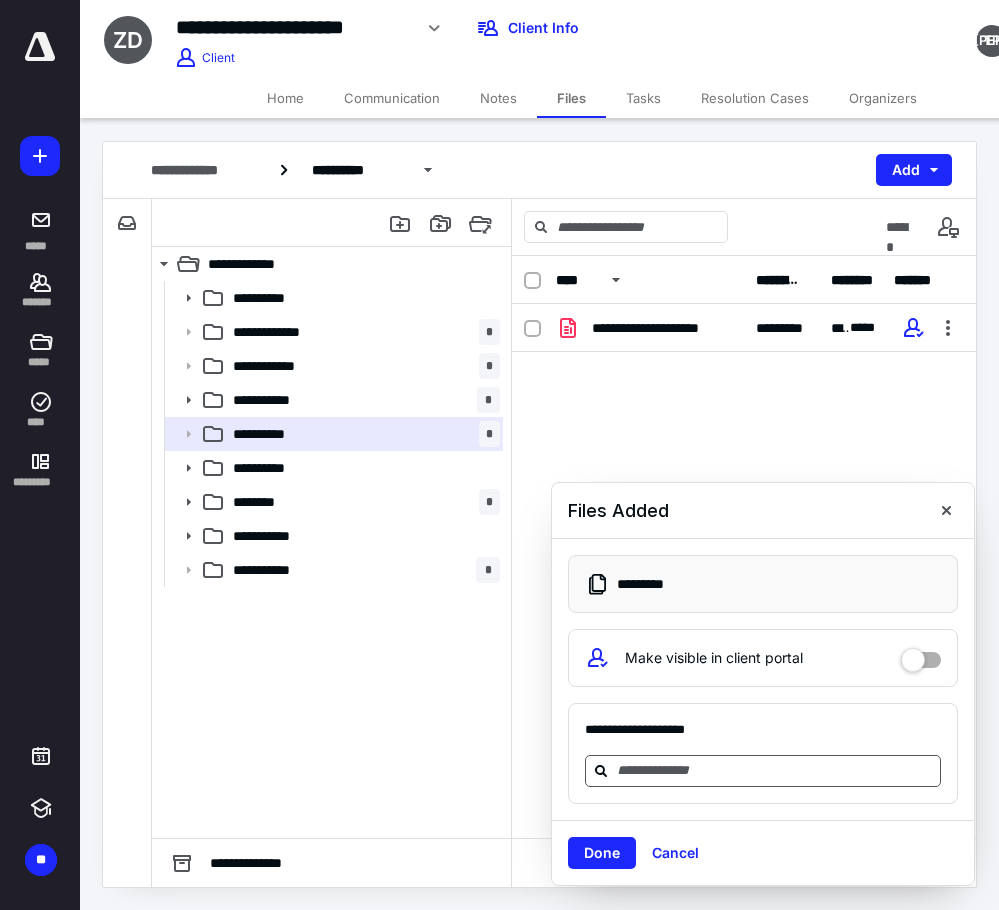 click at bounding box center [775, 770] 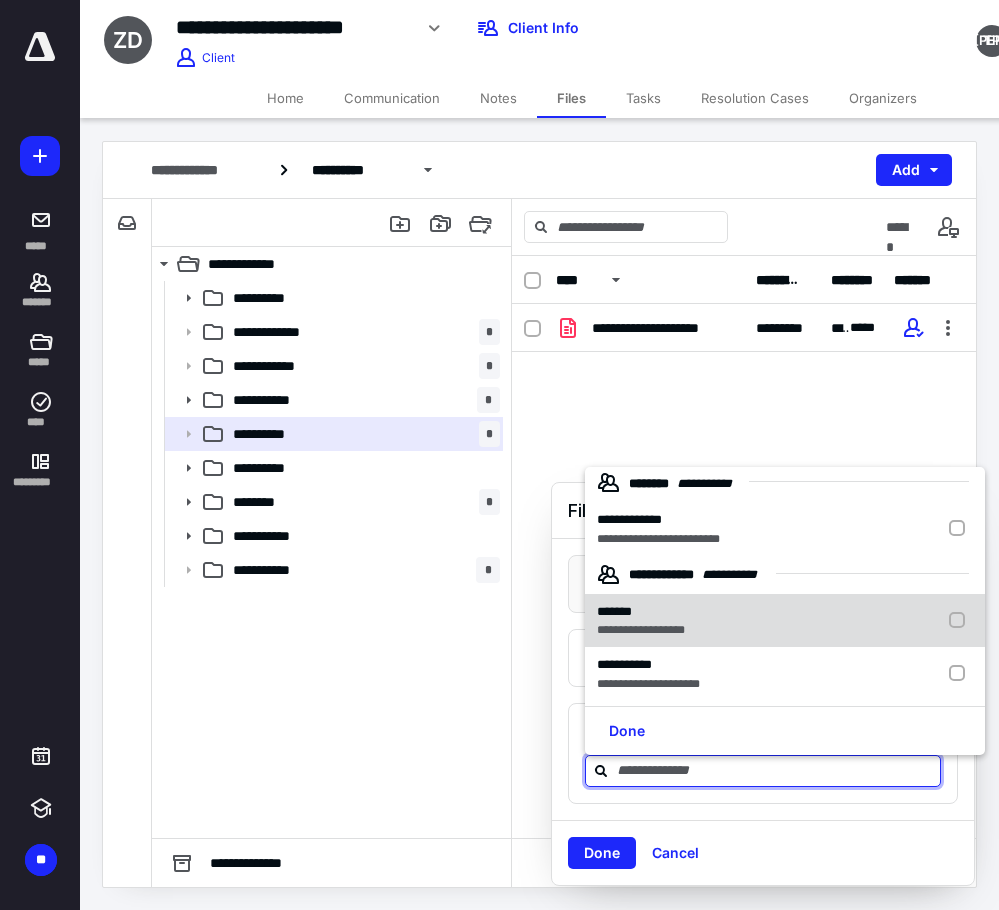 scroll, scrollTop: 14, scrollLeft: 0, axis: vertical 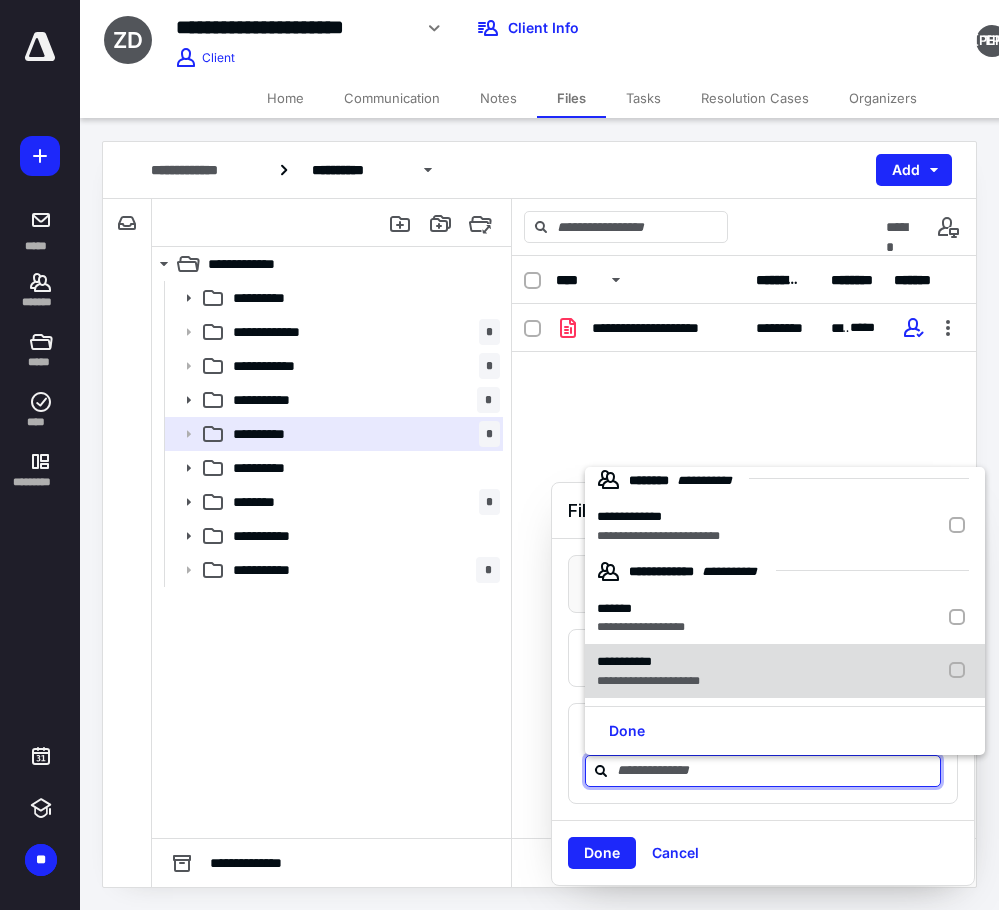click on "**********" at bounding box center [785, 671] 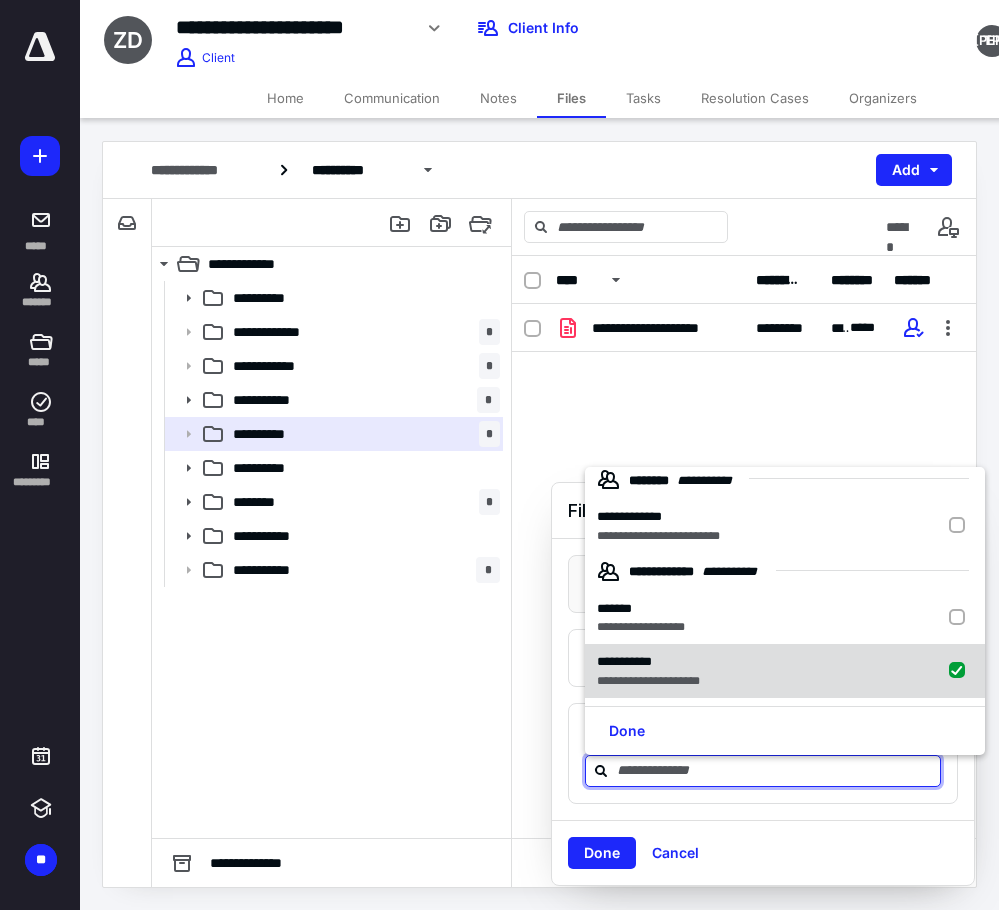 checkbox on "true" 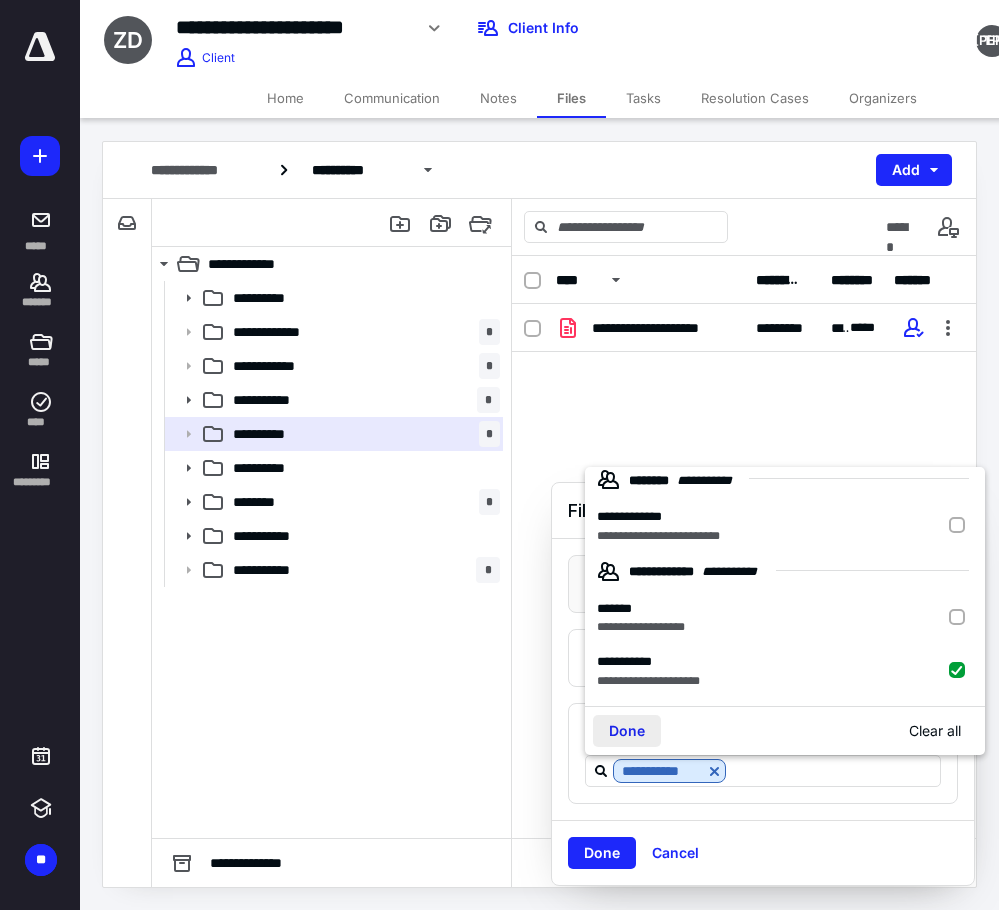 click on "Done" at bounding box center (627, 731) 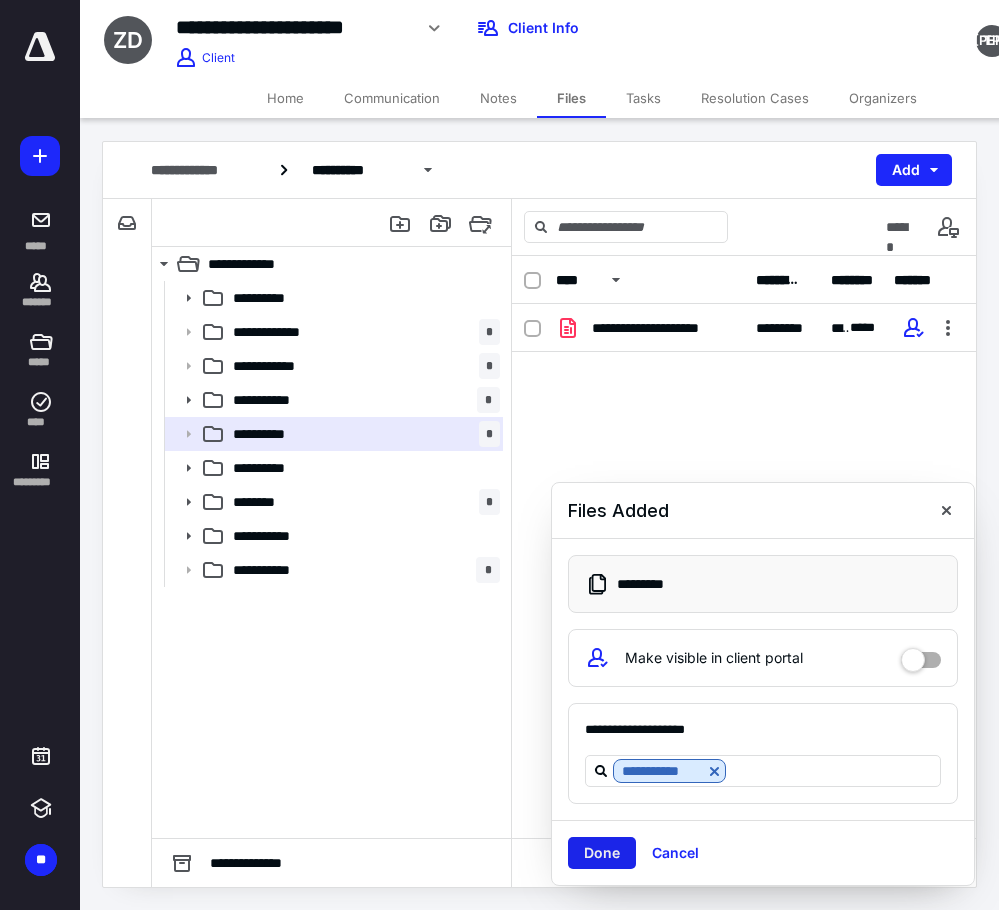 click on "Done" at bounding box center (602, 853) 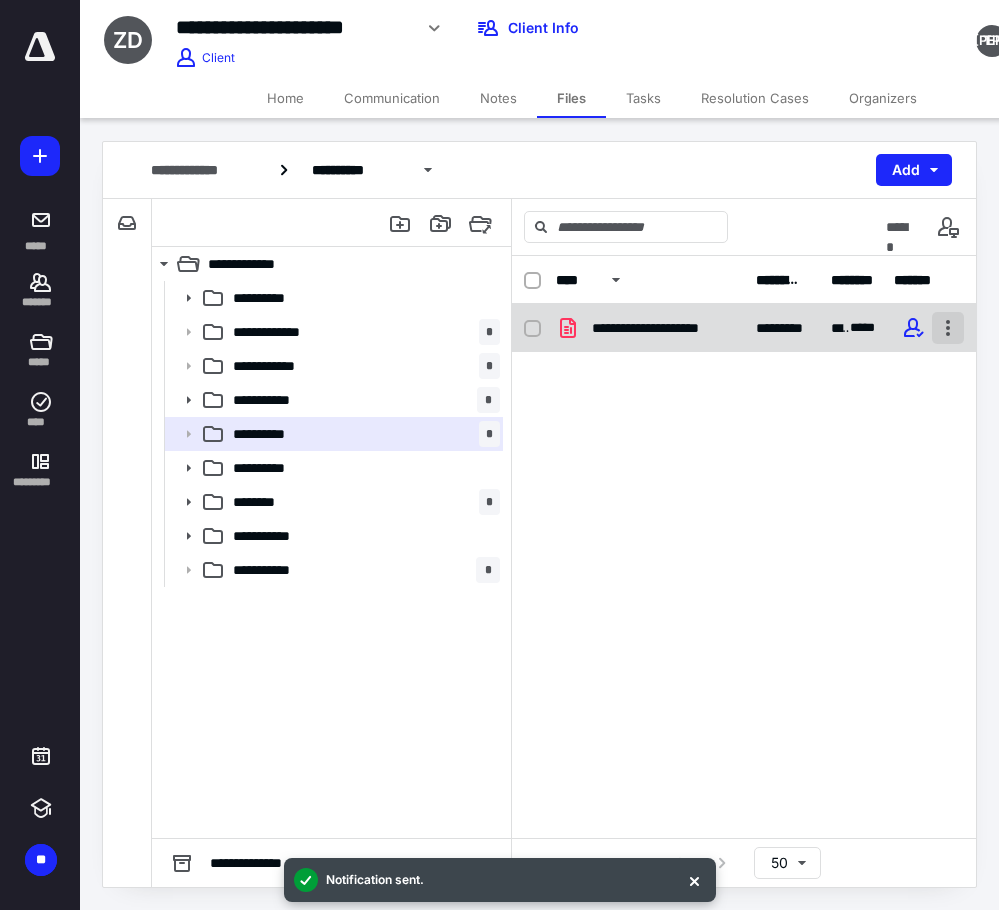 click at bounding box center (948, 328) 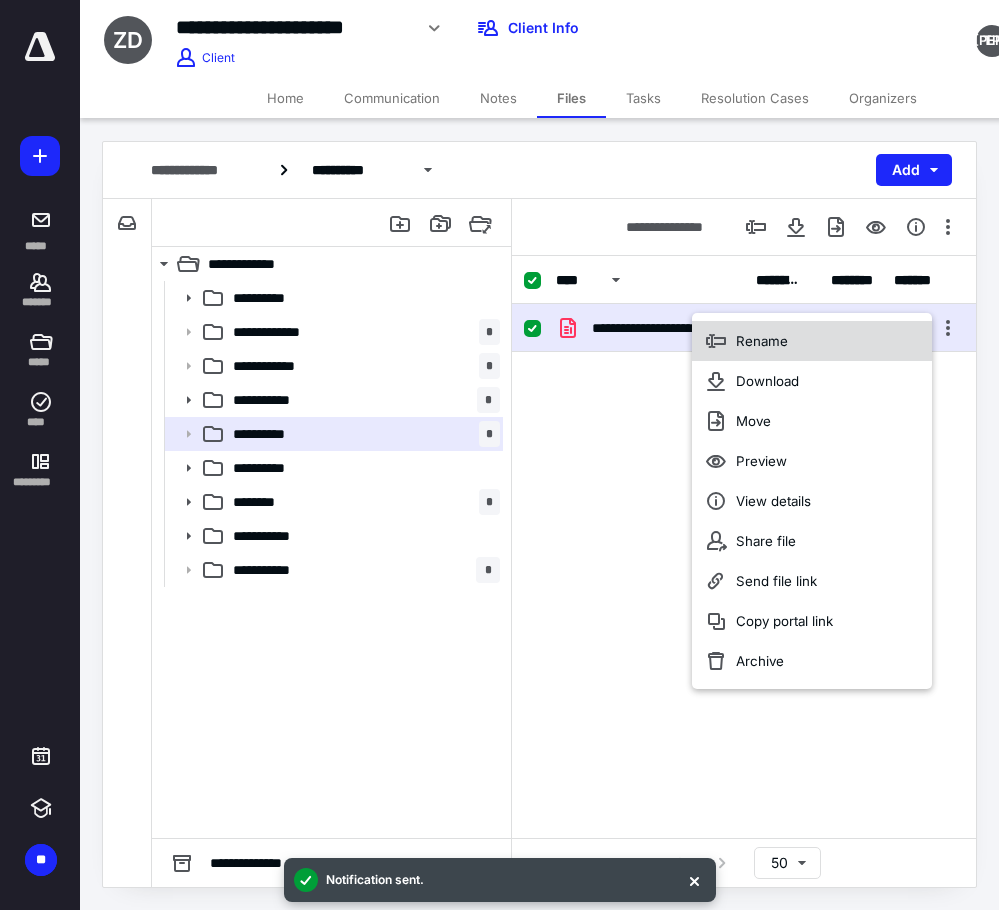 click on "Rename" at bounding box center [812, 341] 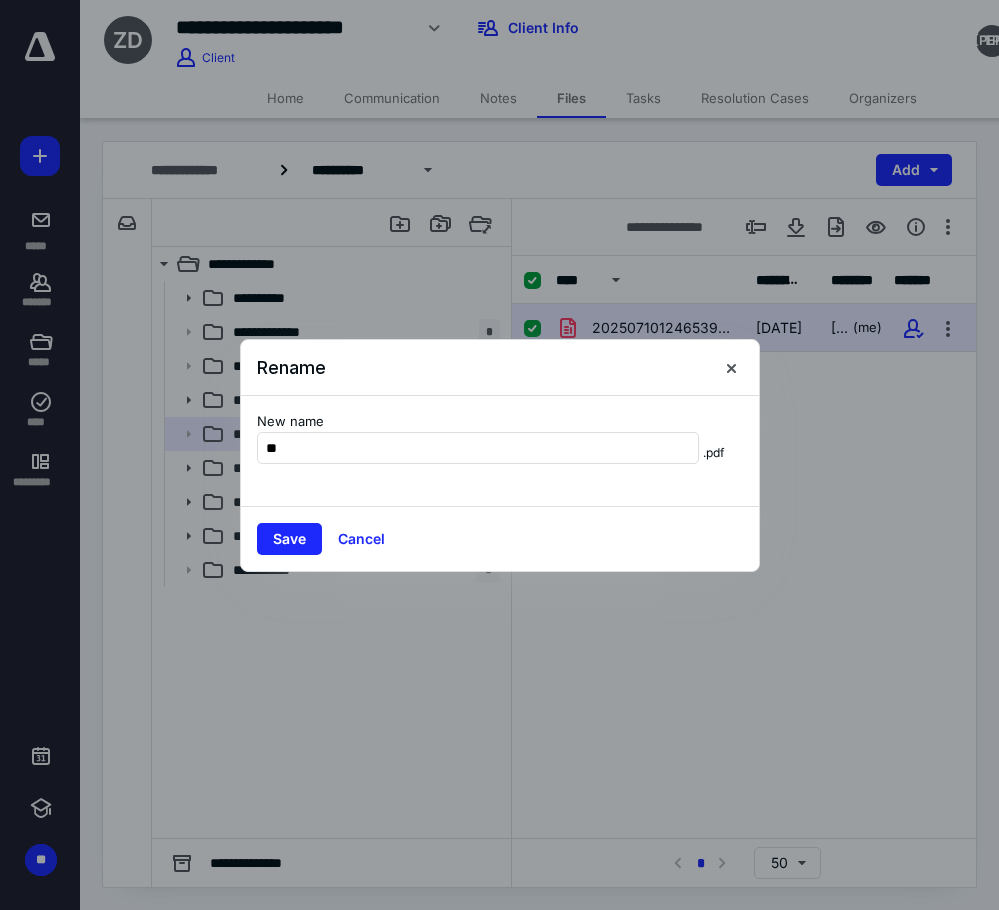 type on "*" 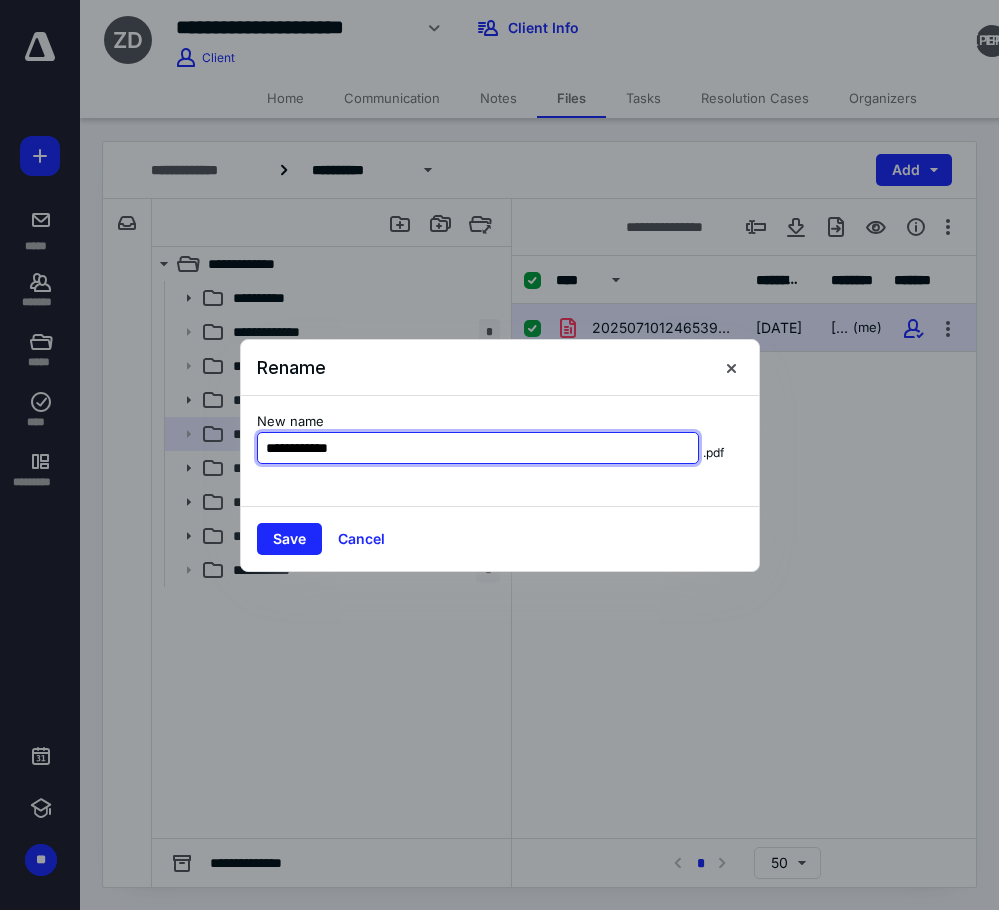 click on "**********" at bounding box center (478, 448) 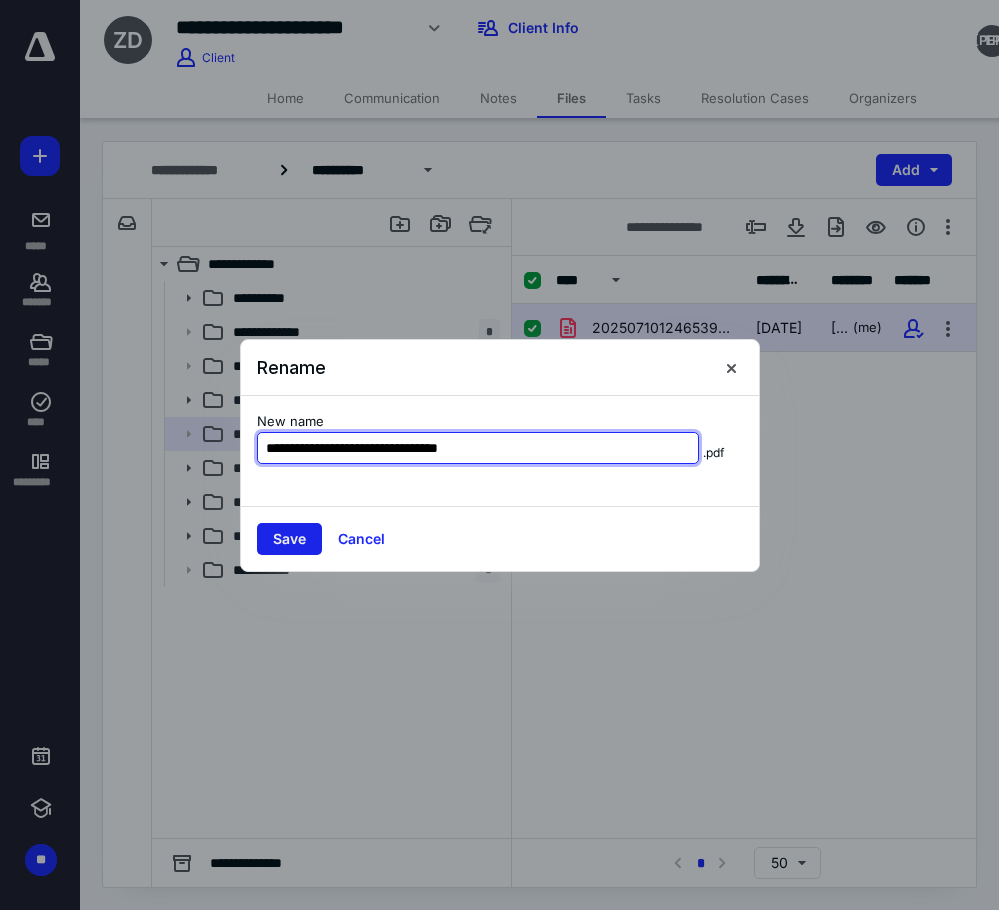 type on "**********" 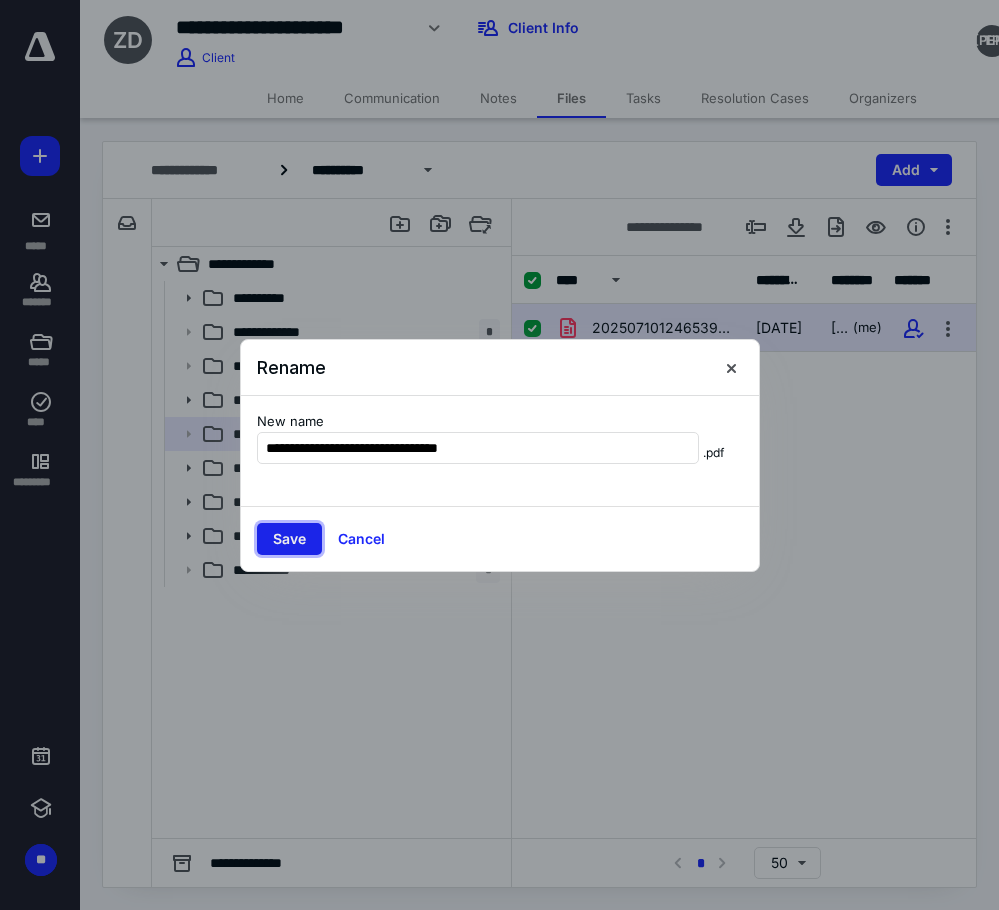 click on "Save" at bounding box center [289, 539] 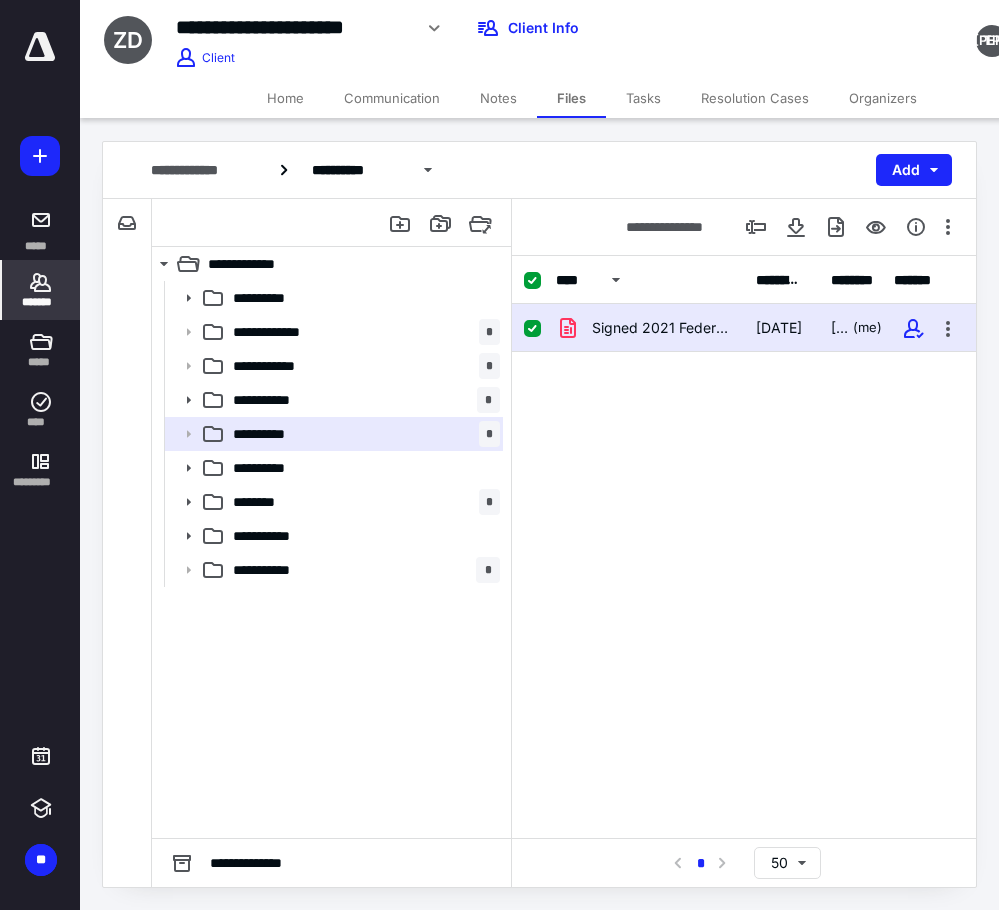 click on "*******" at bounding box center (41, 290) 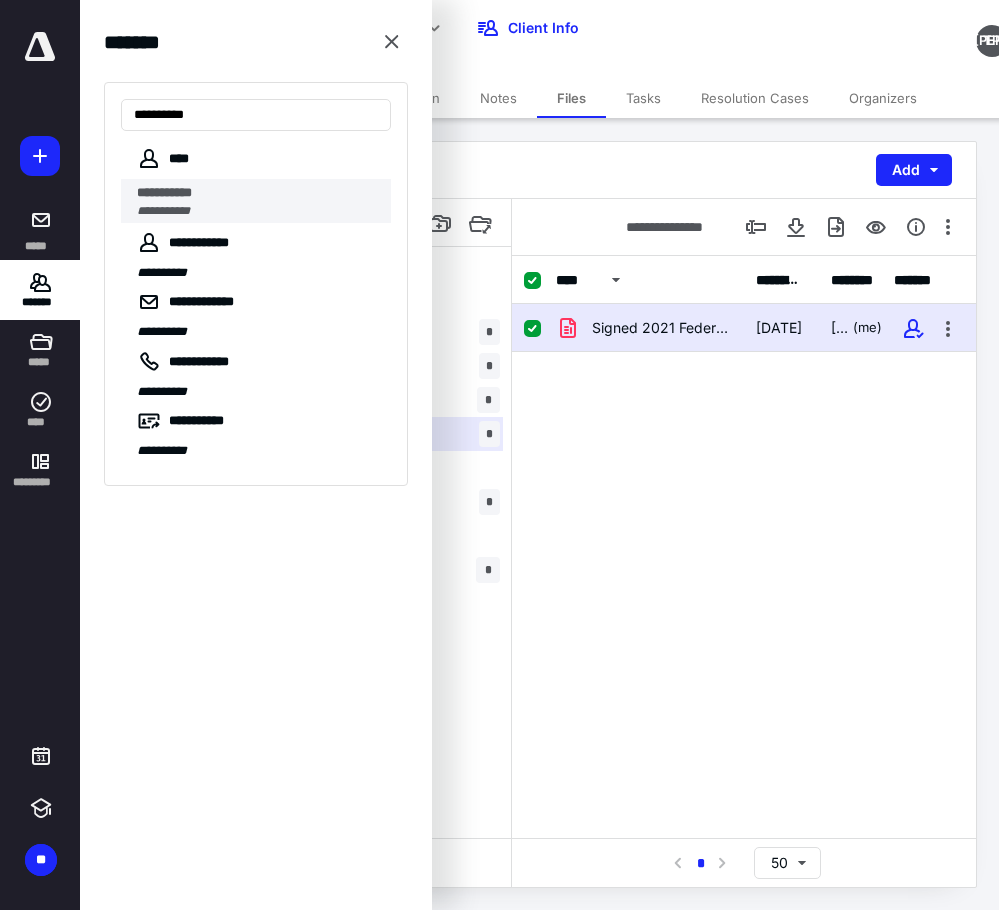 type on "**********" 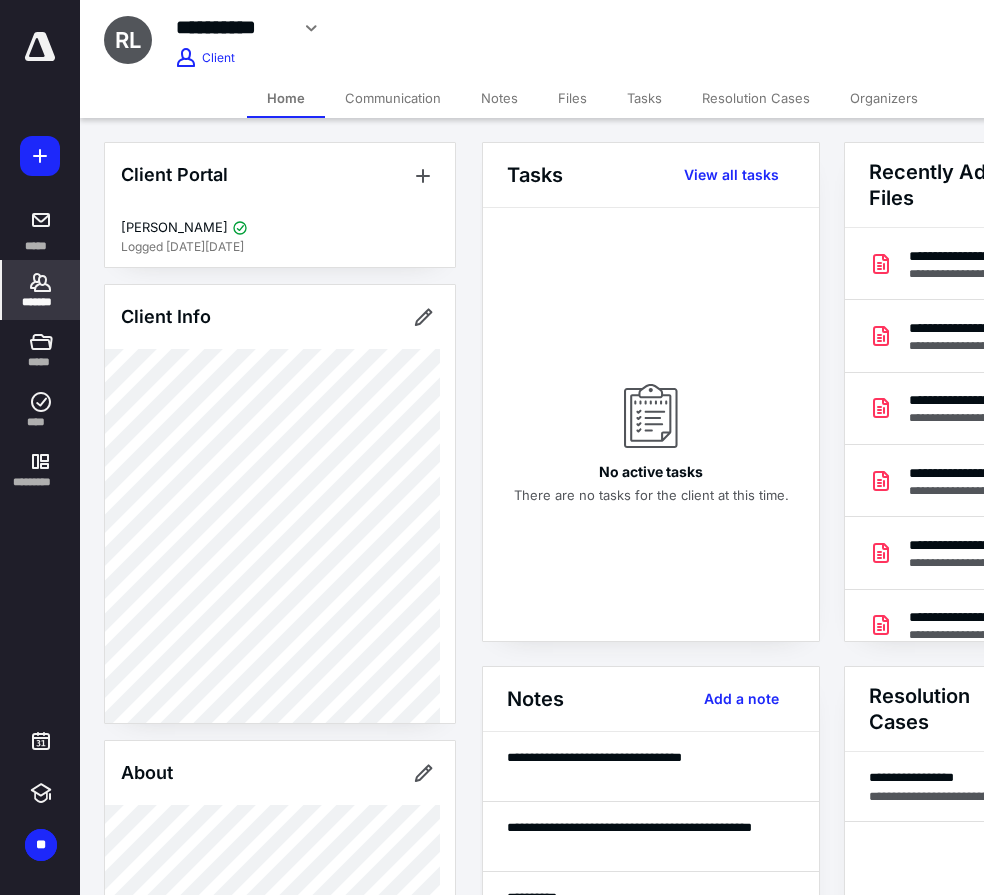 click on "Notes" at bounding box center [499, 98] 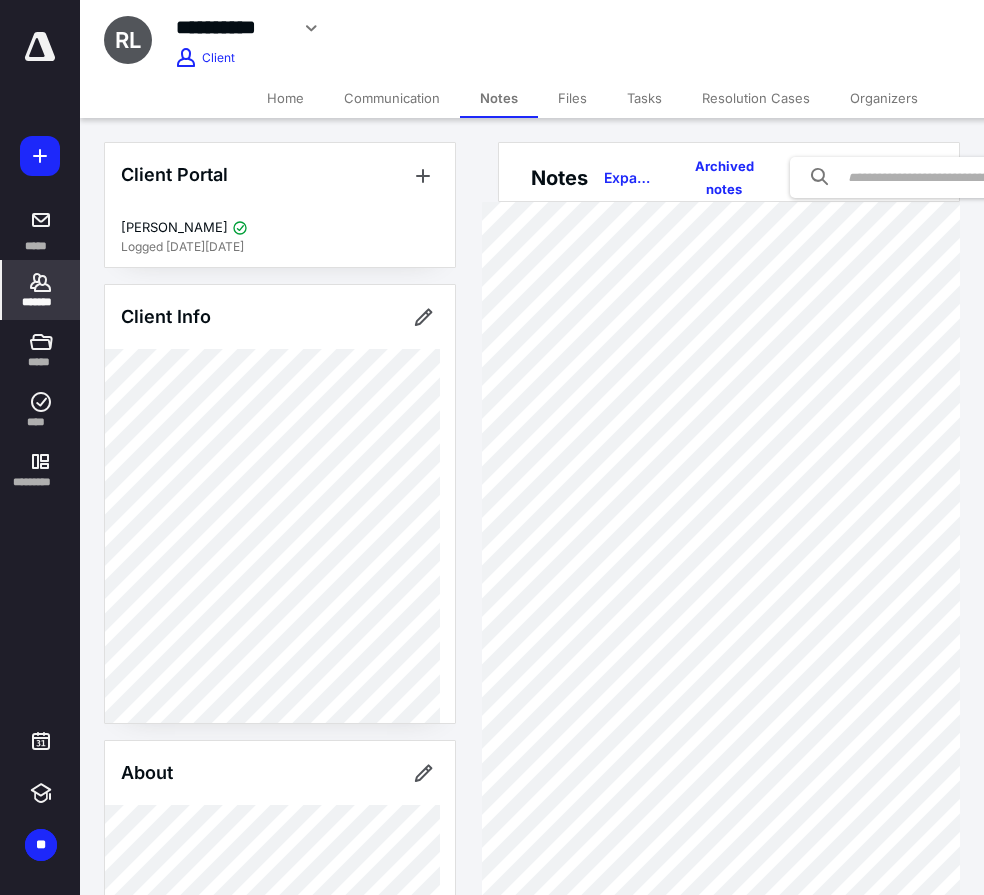 click on "Files" at bounding box center (572, 98) 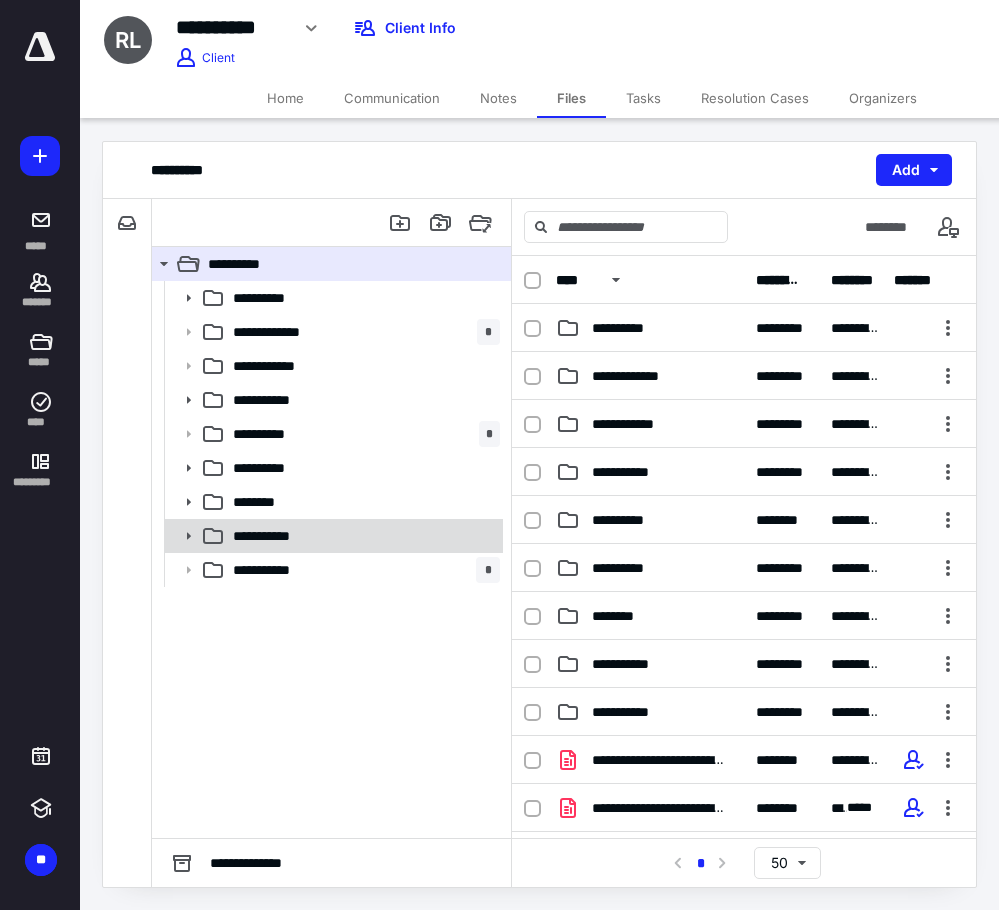 click on "**********" at bounding box center (362, 536) 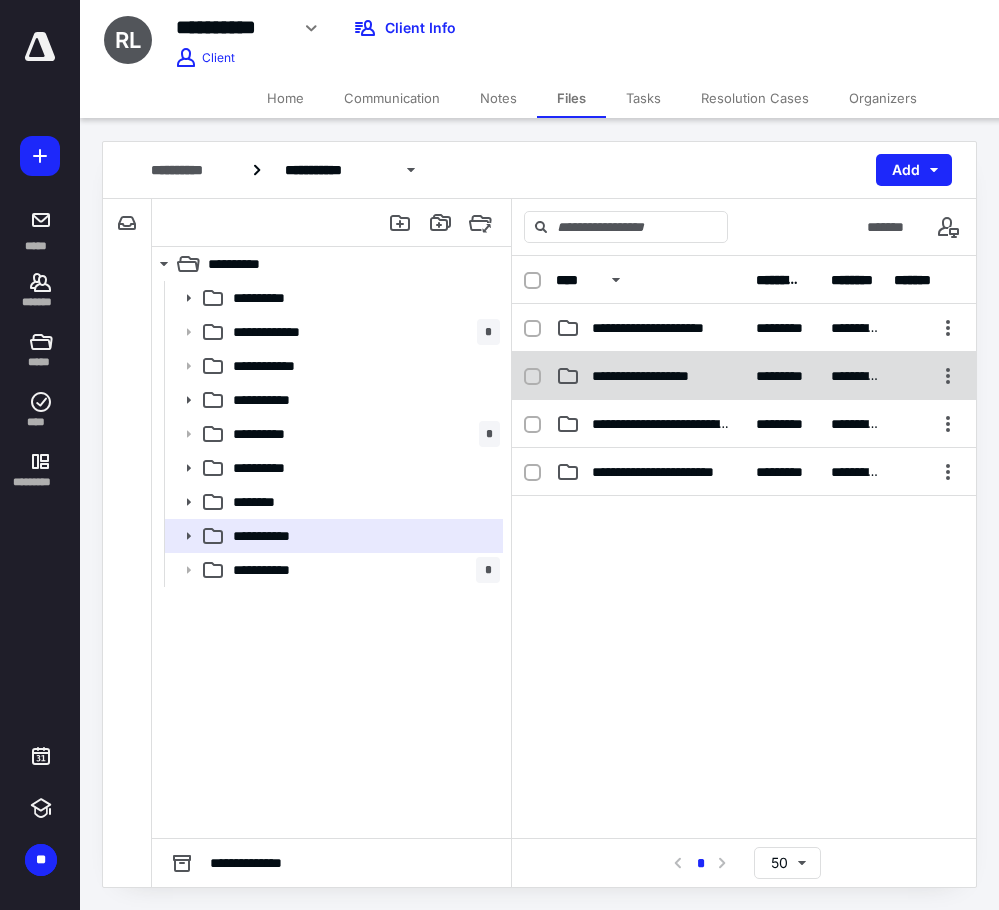 click on "**********" at bounding box center (650, 376) 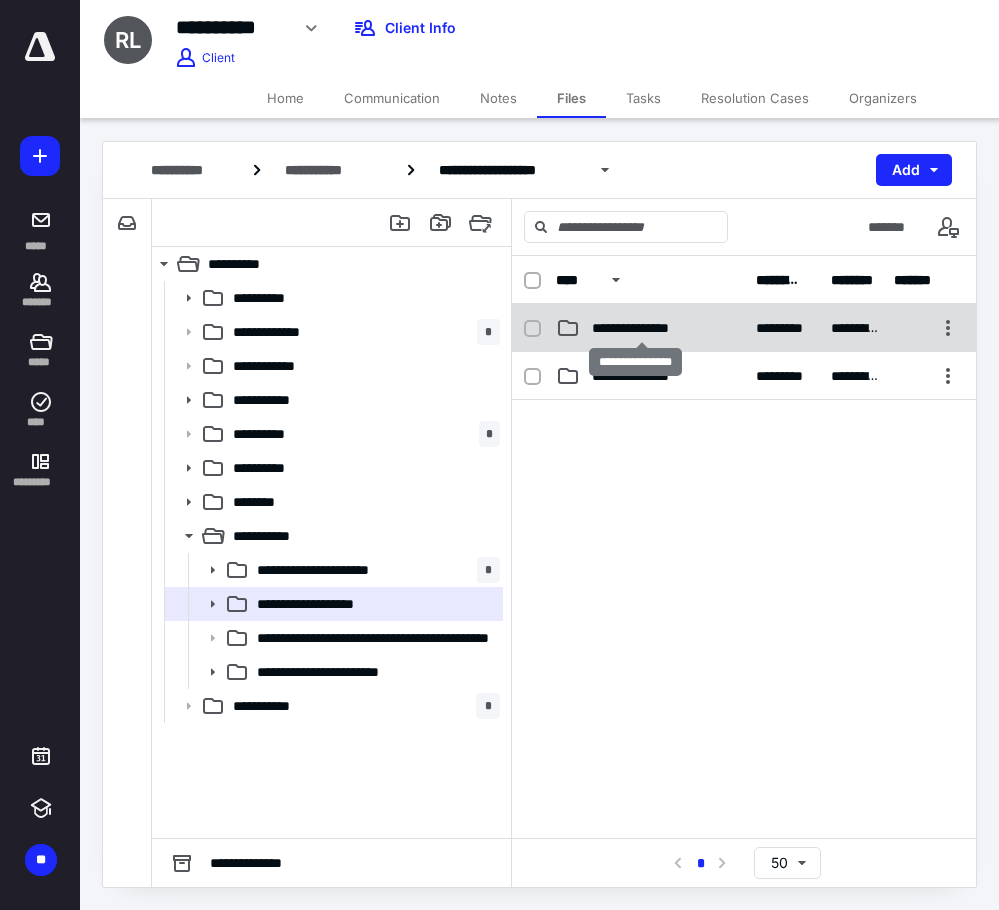 click on "**********" at bounding box center (641, 328) 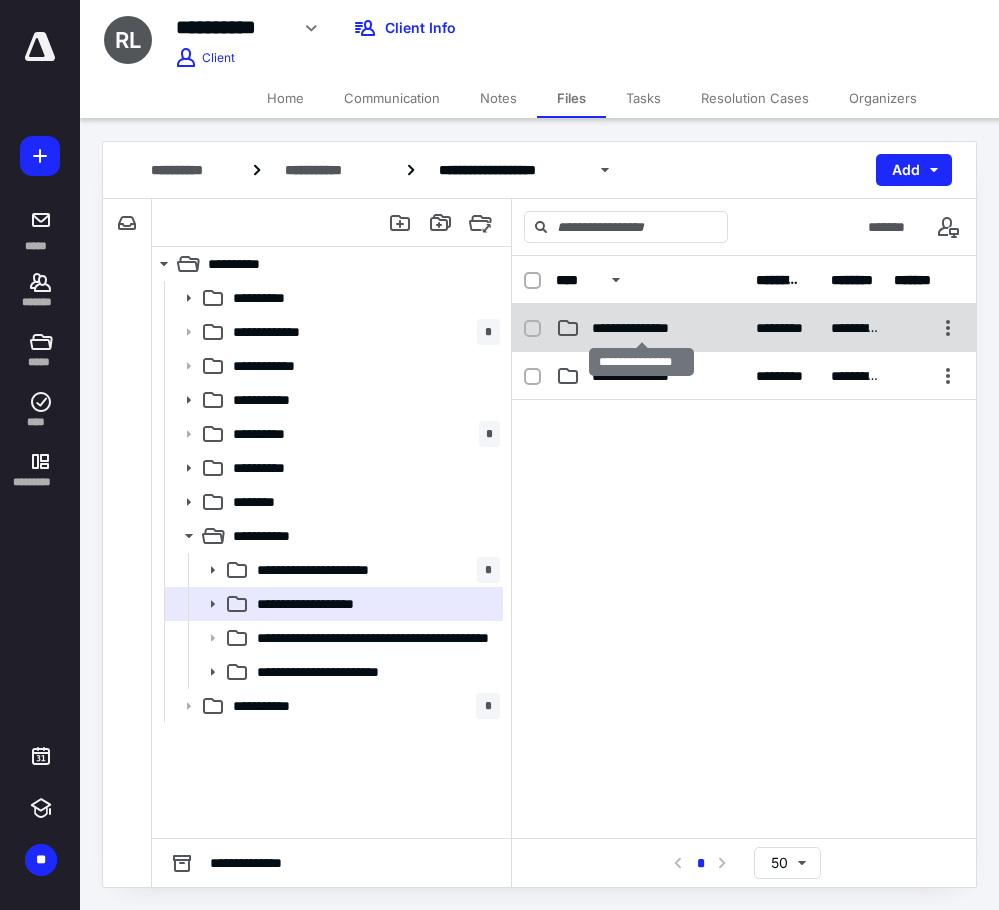 click on "**********" at bounding box center [641, 328] 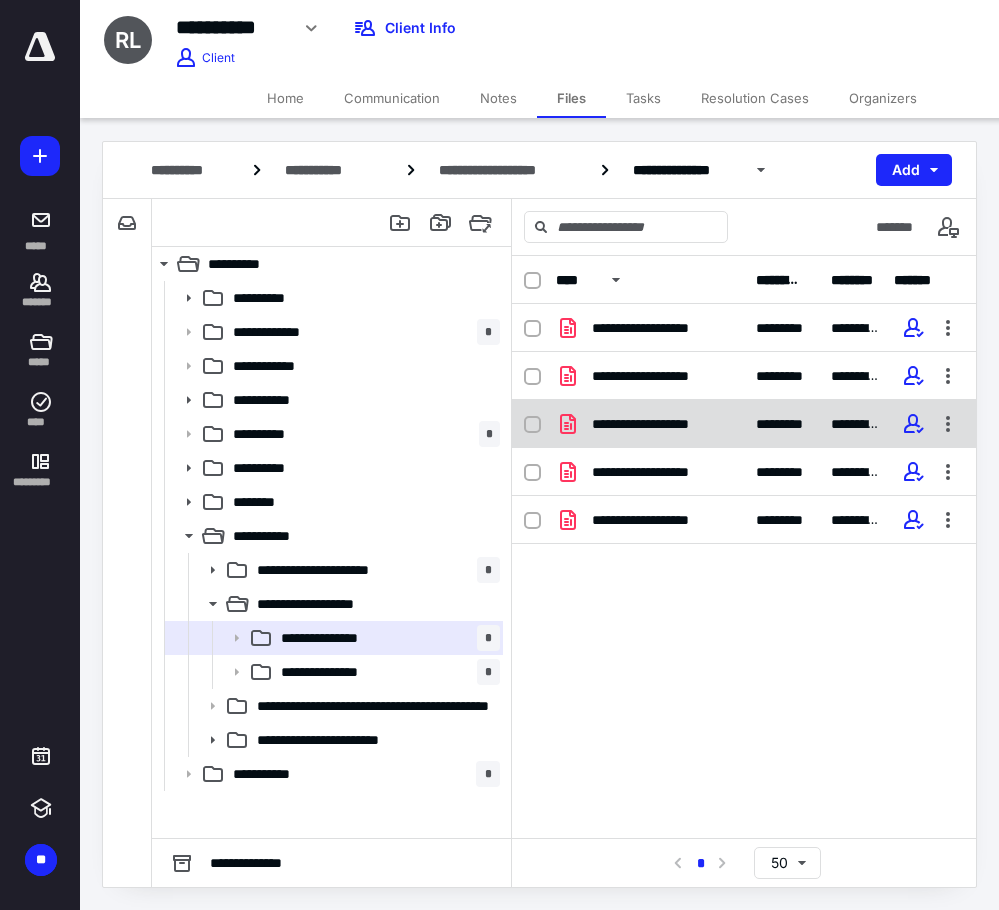 click on "**********" at bounding box center (658, 424) 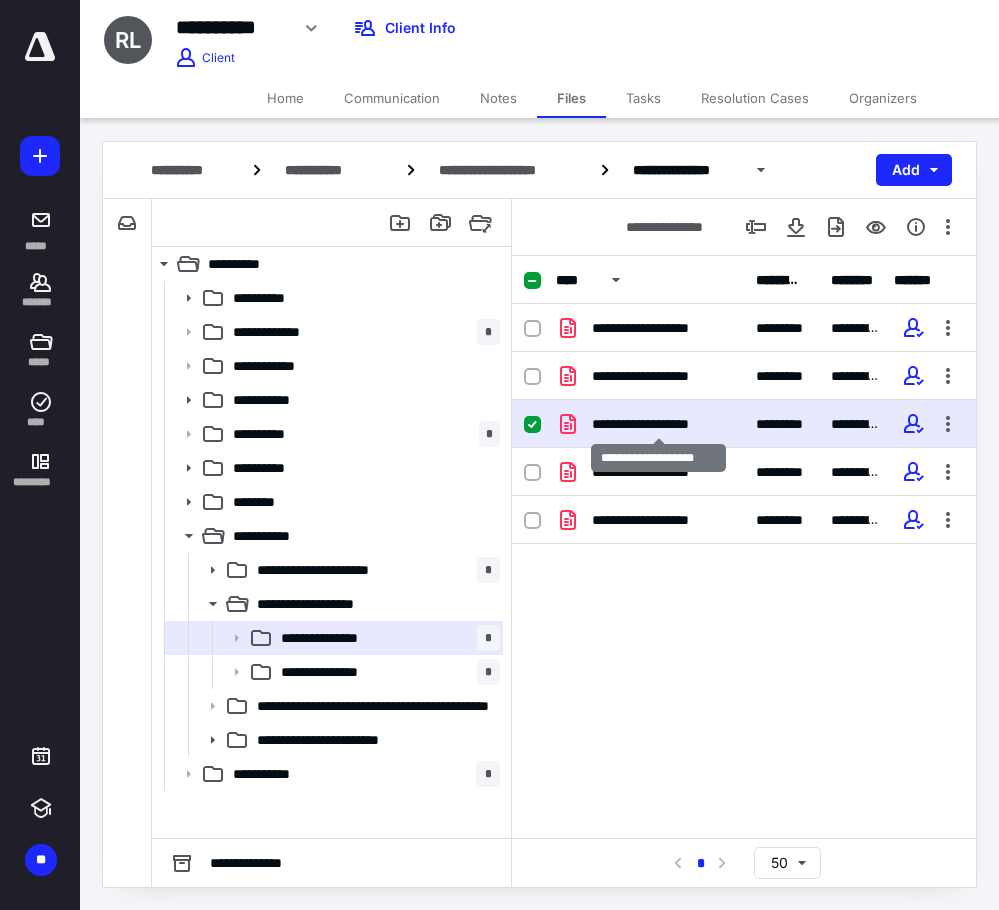 click on "**********" at bounding box center [658, 424] 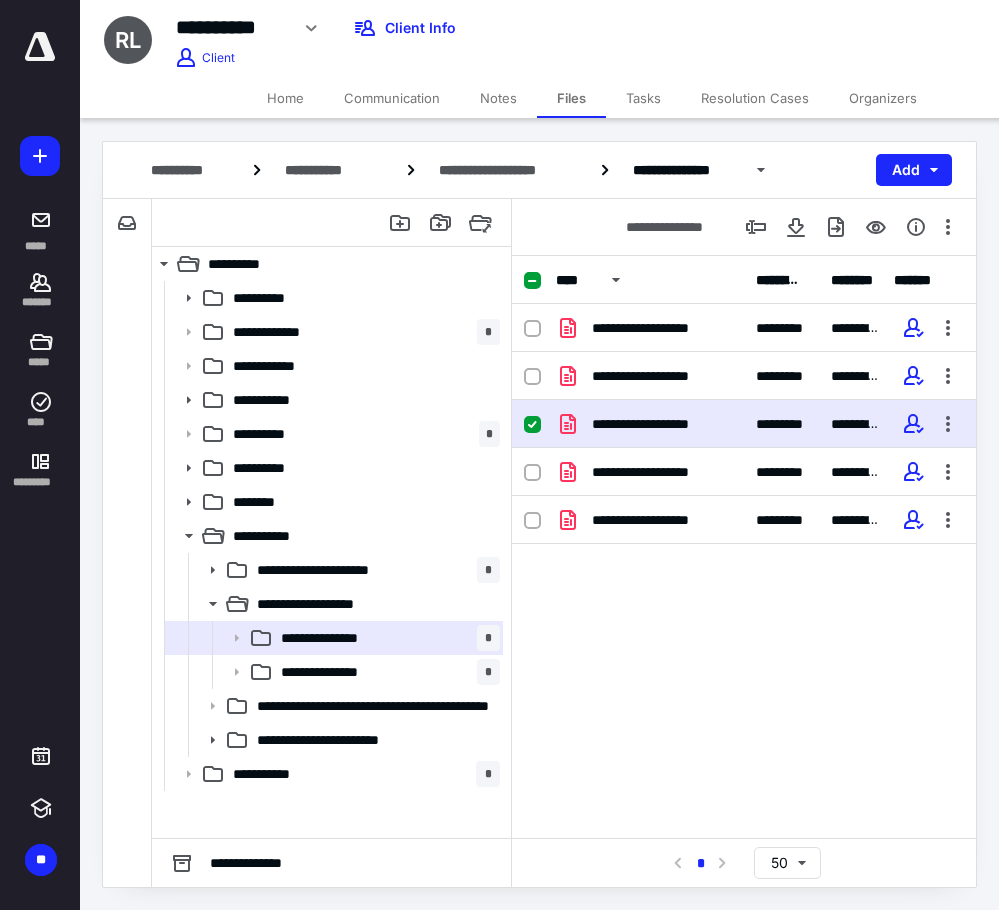 click on "**********" at bounding box center [658, 424] 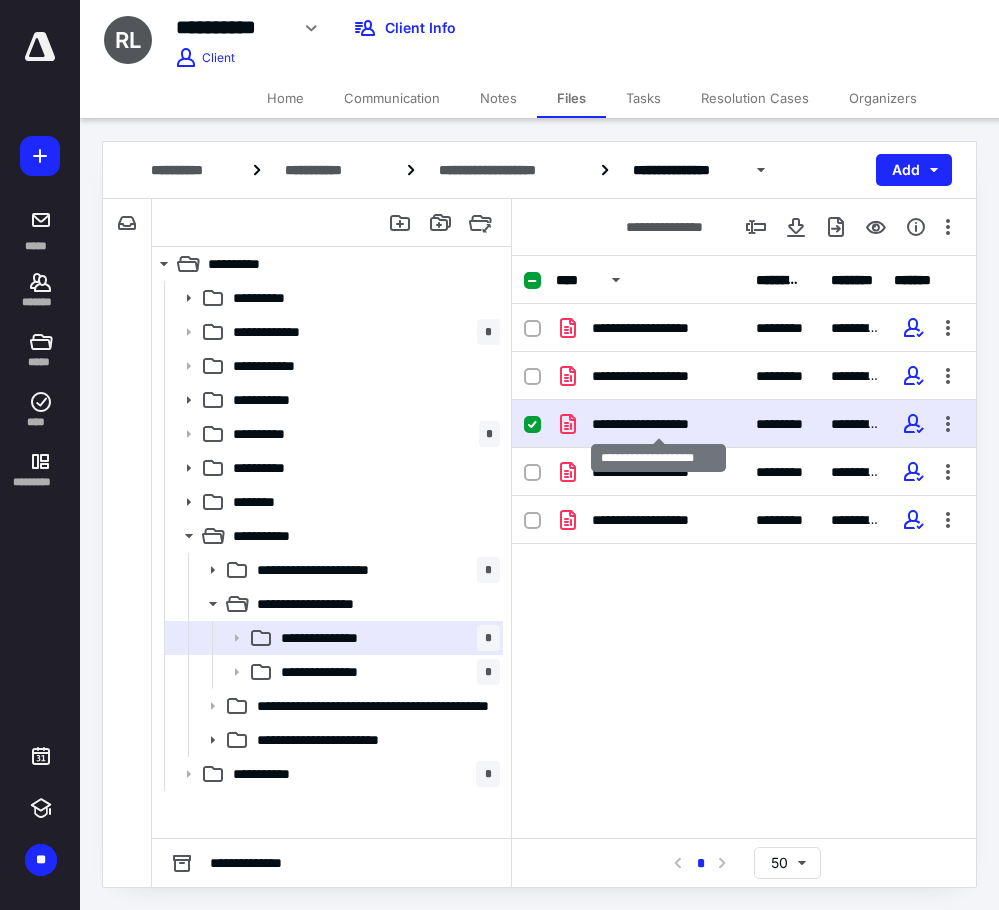 click on "**********" at bounding box center (658, 424) 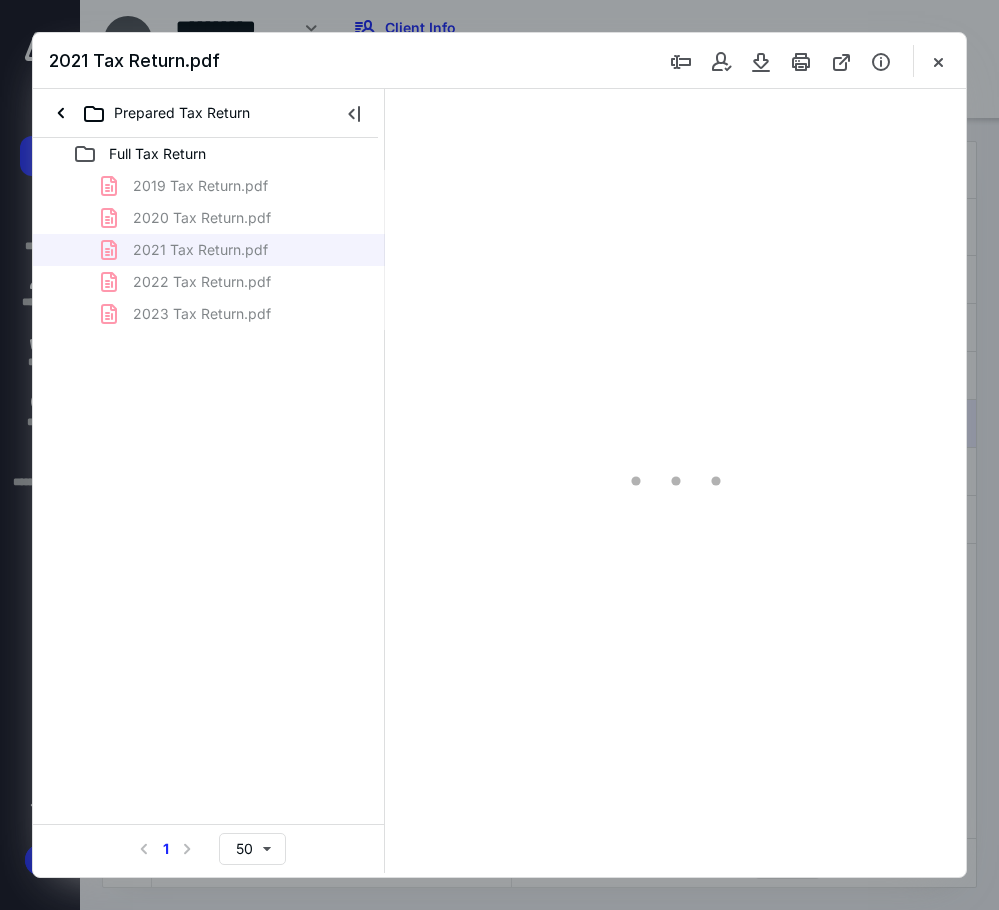 scroll, scrollTop: 0, scrollLeft: 0, axis: both 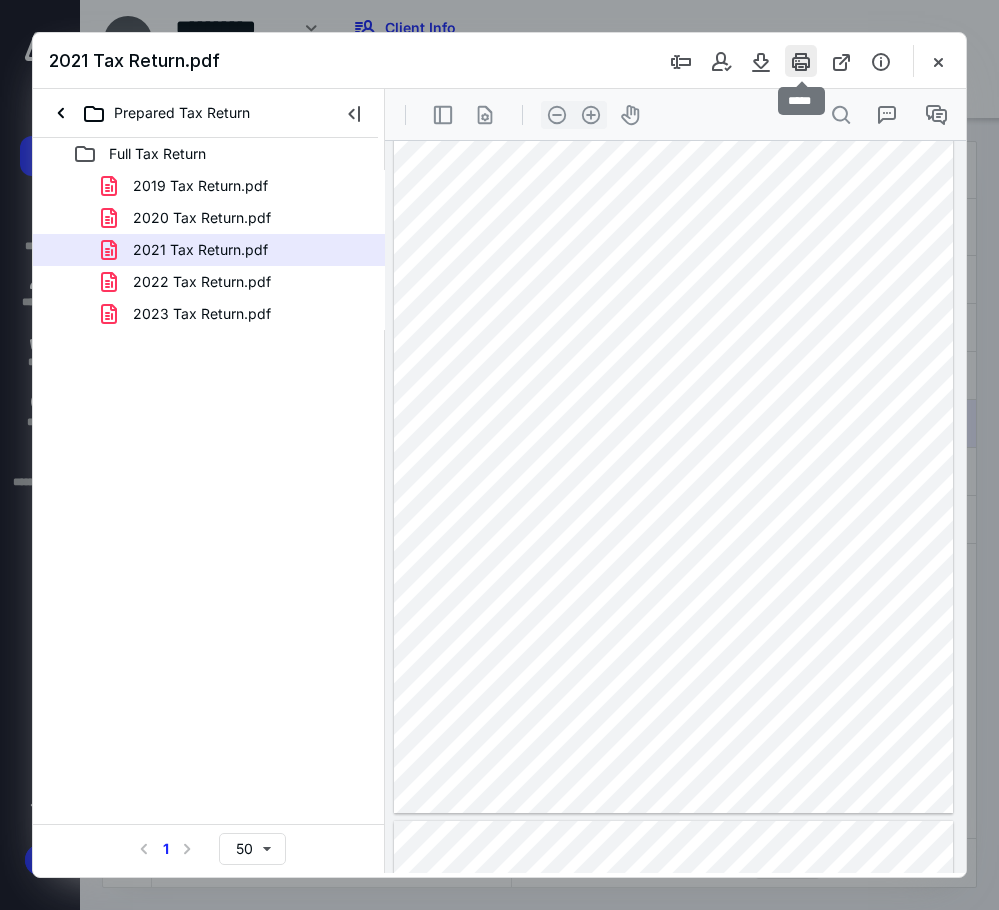 click at bounding box center [801, 61] 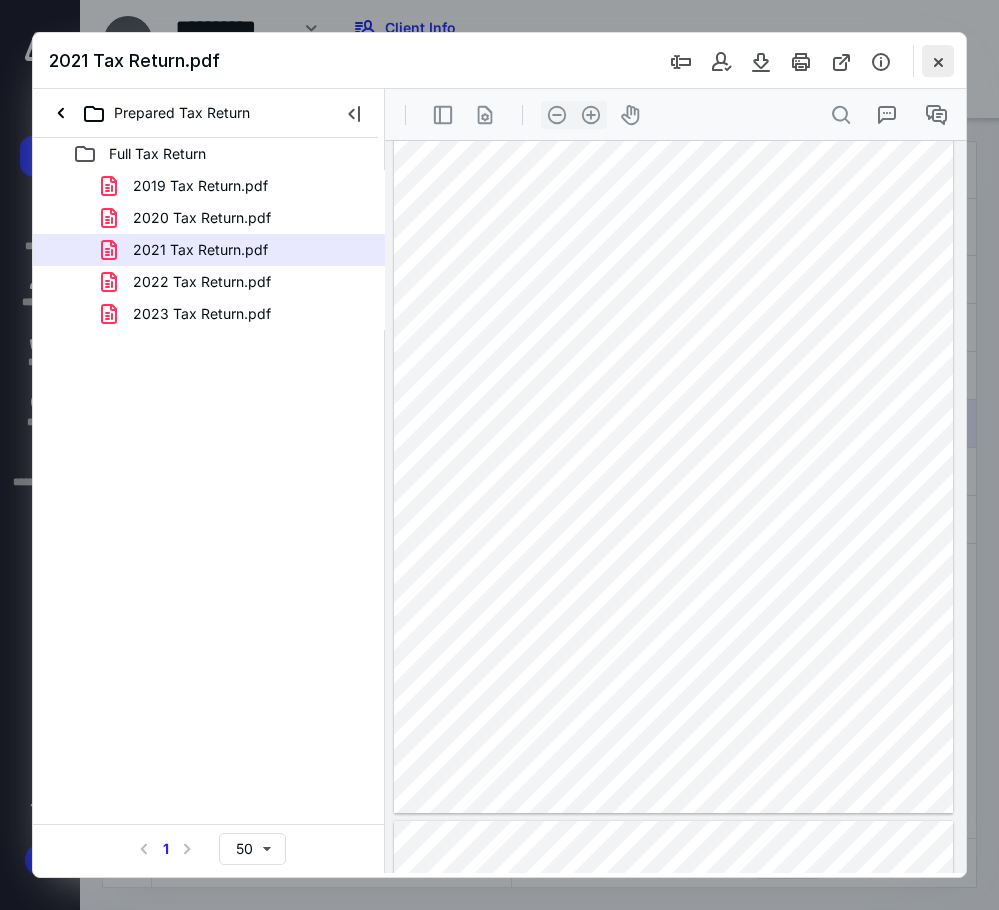click at bounding box center [938, 61] 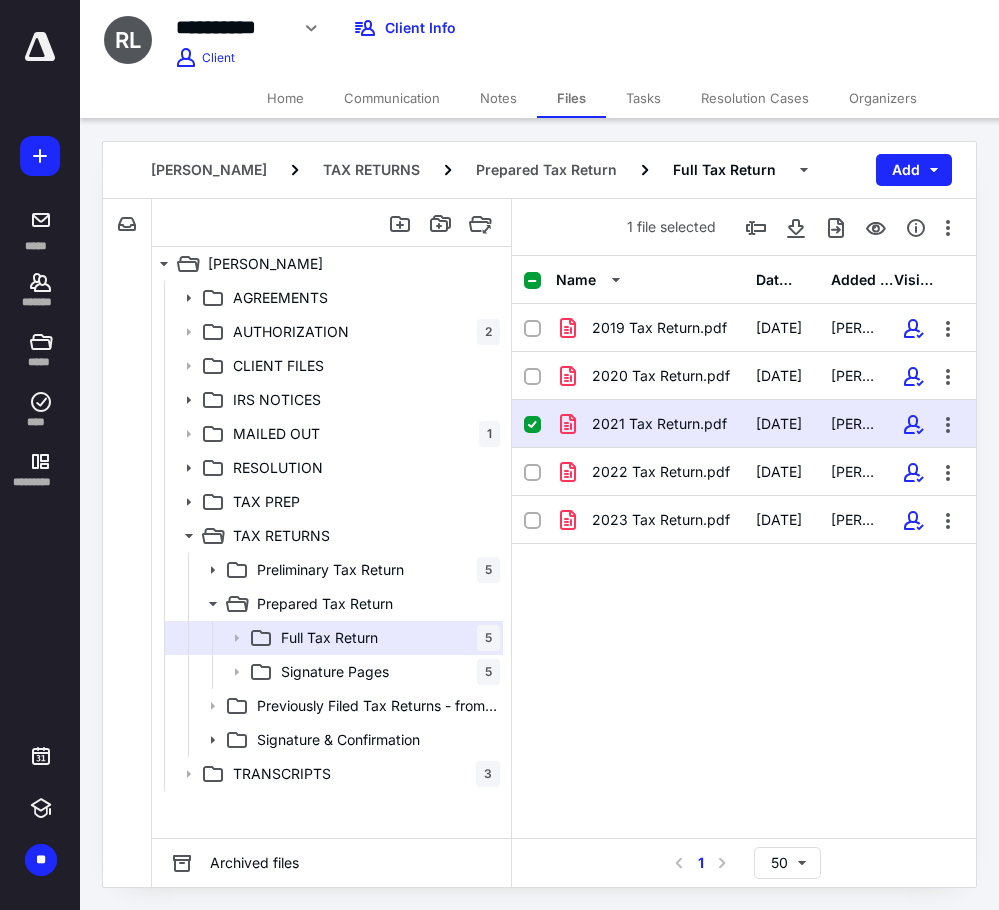 click on "Notes" at bounding box center [498, 98] 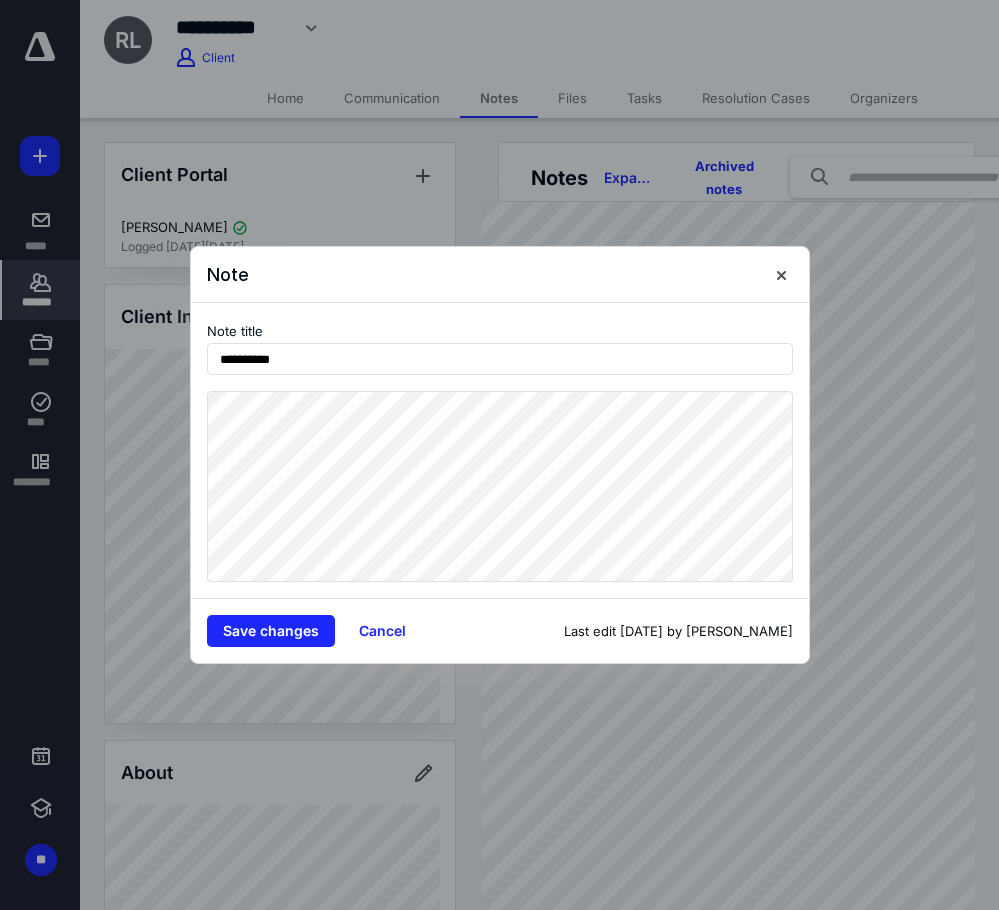click on "**********" at bounding box center (499, 455) 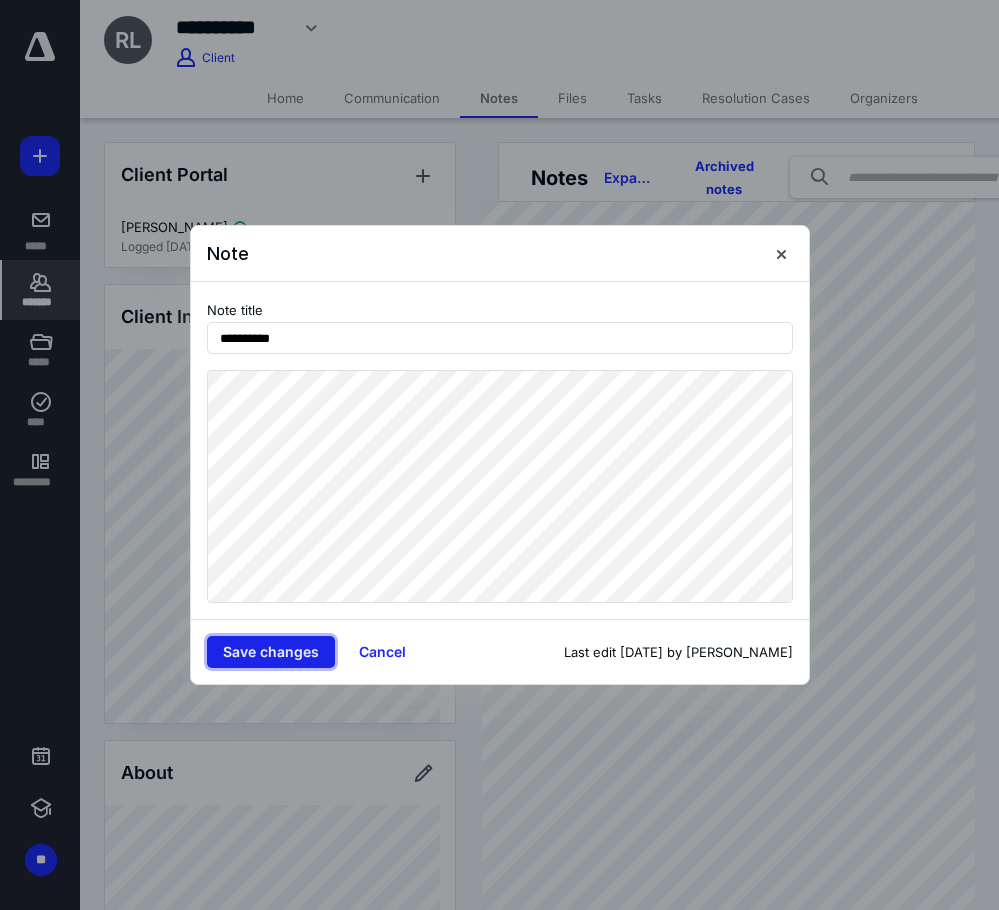click on "Save changes" at bounding box center [271, 652] 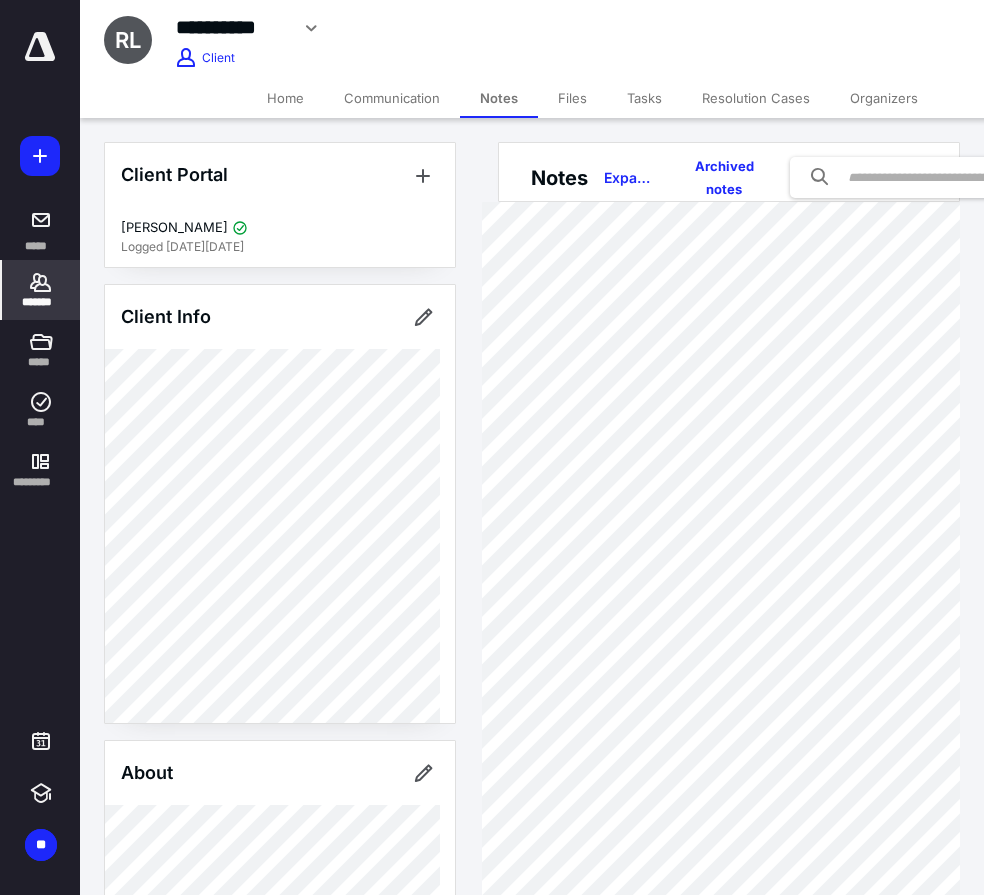 click on "Files" at bounding box center (572, 98) 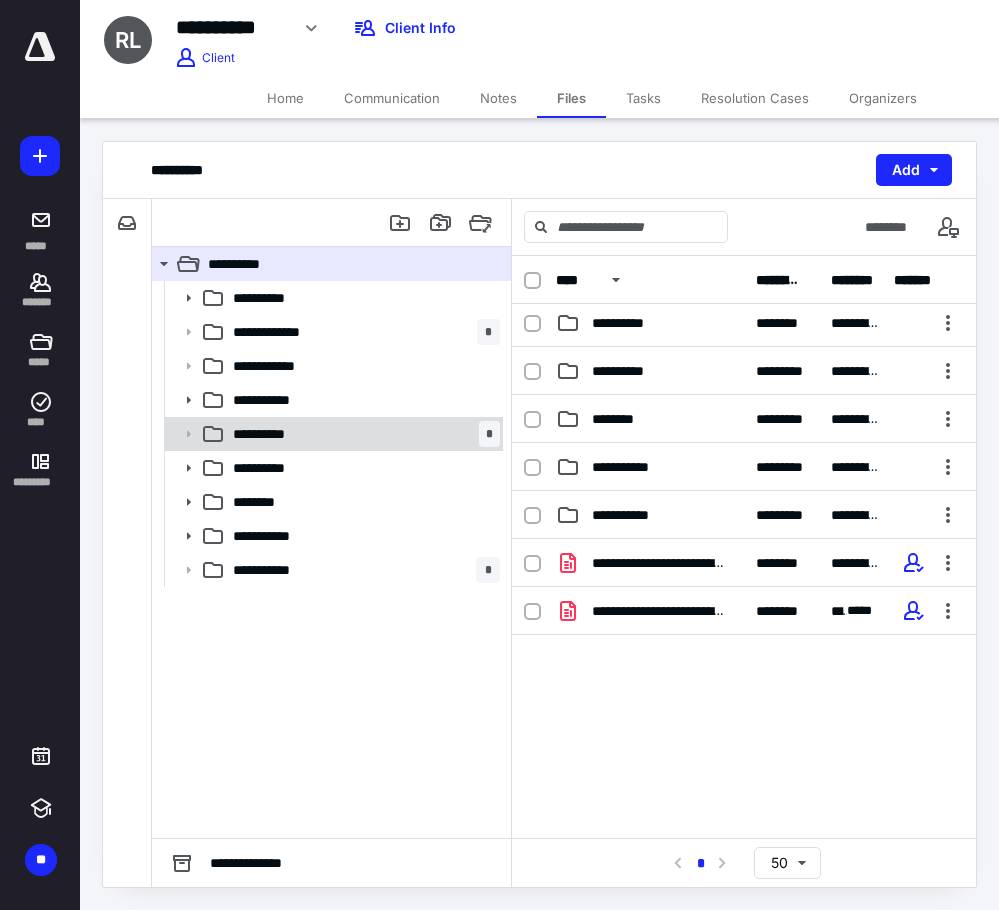 scroll, scrollTop: 198, scrollLeft: 0, axis: vertical 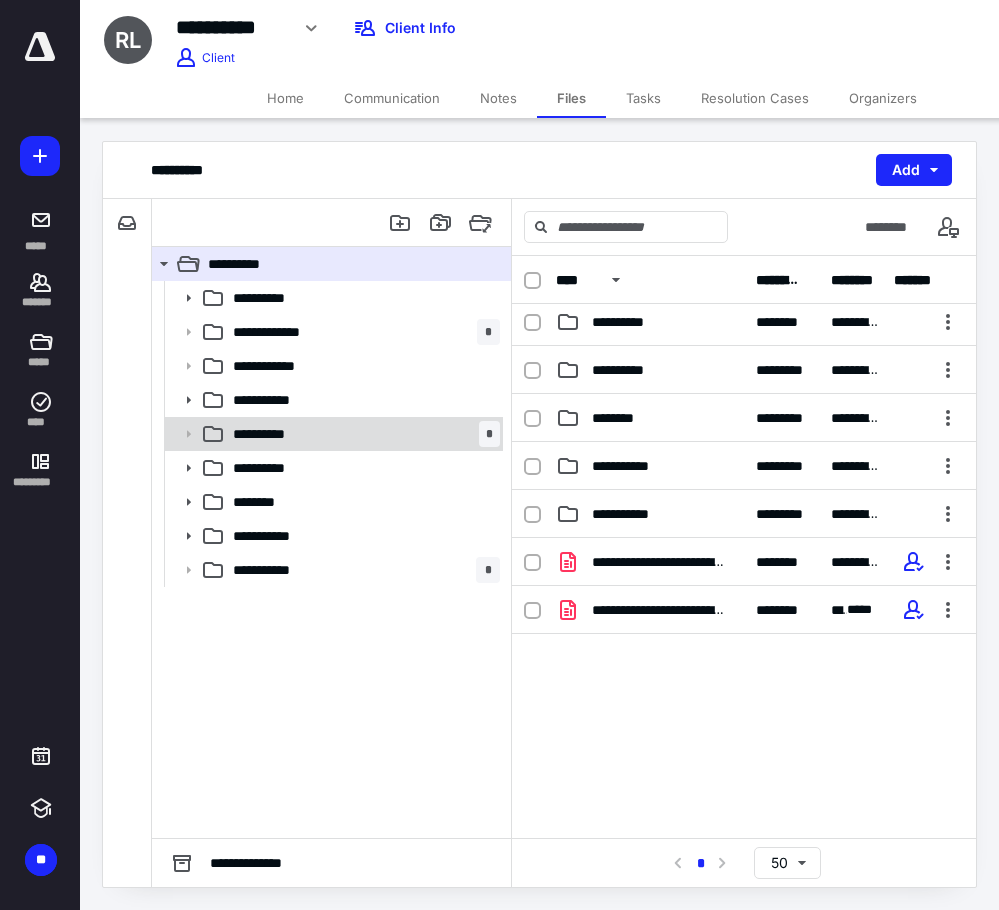 click on "**********" at bounding box center [362, 434] 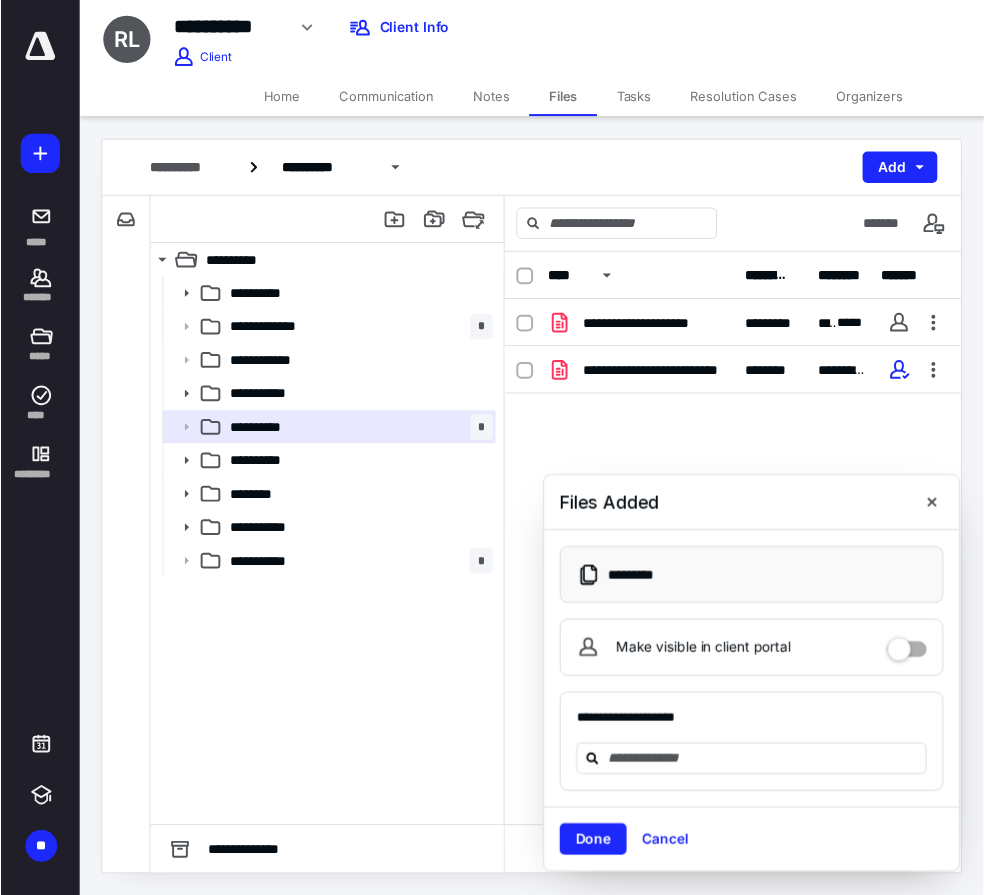 scroll, scrollTop: 0, scrollLeft: 0, axis: both 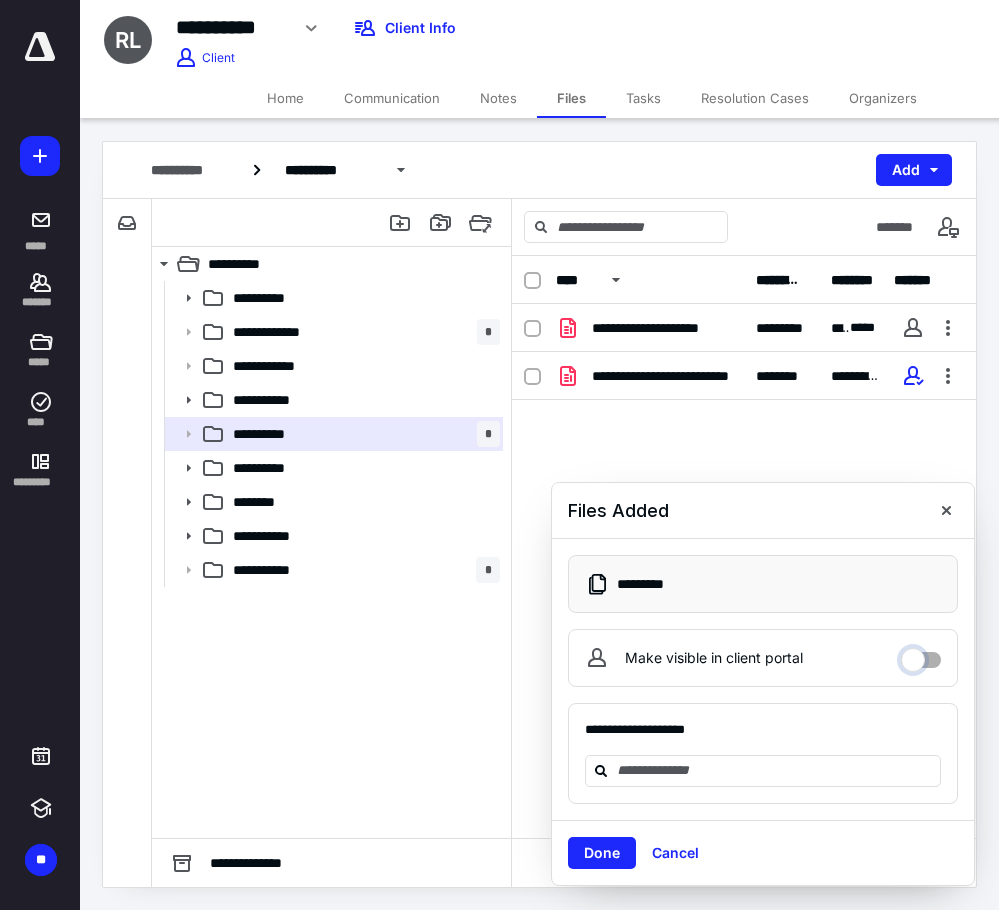 click on "Make visible in client portal" at bounding box center [921, 655] 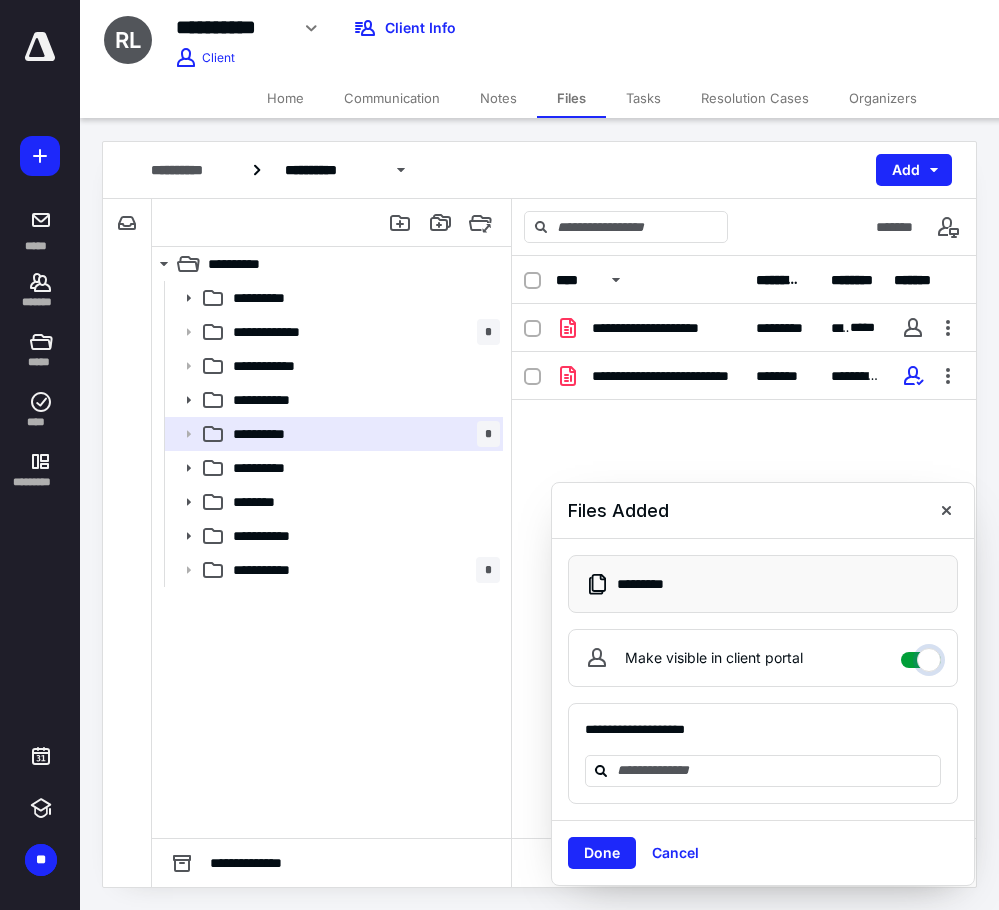 checkbox on "****" 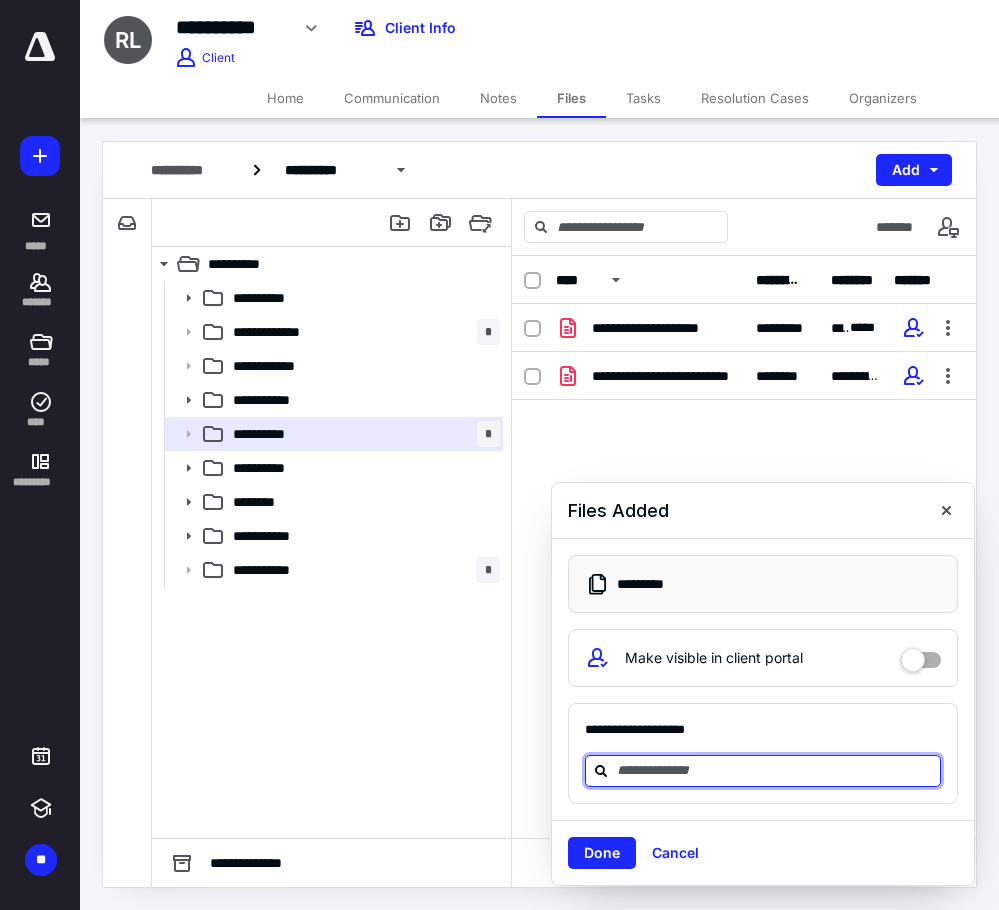 click at bounding box center (775, 770) 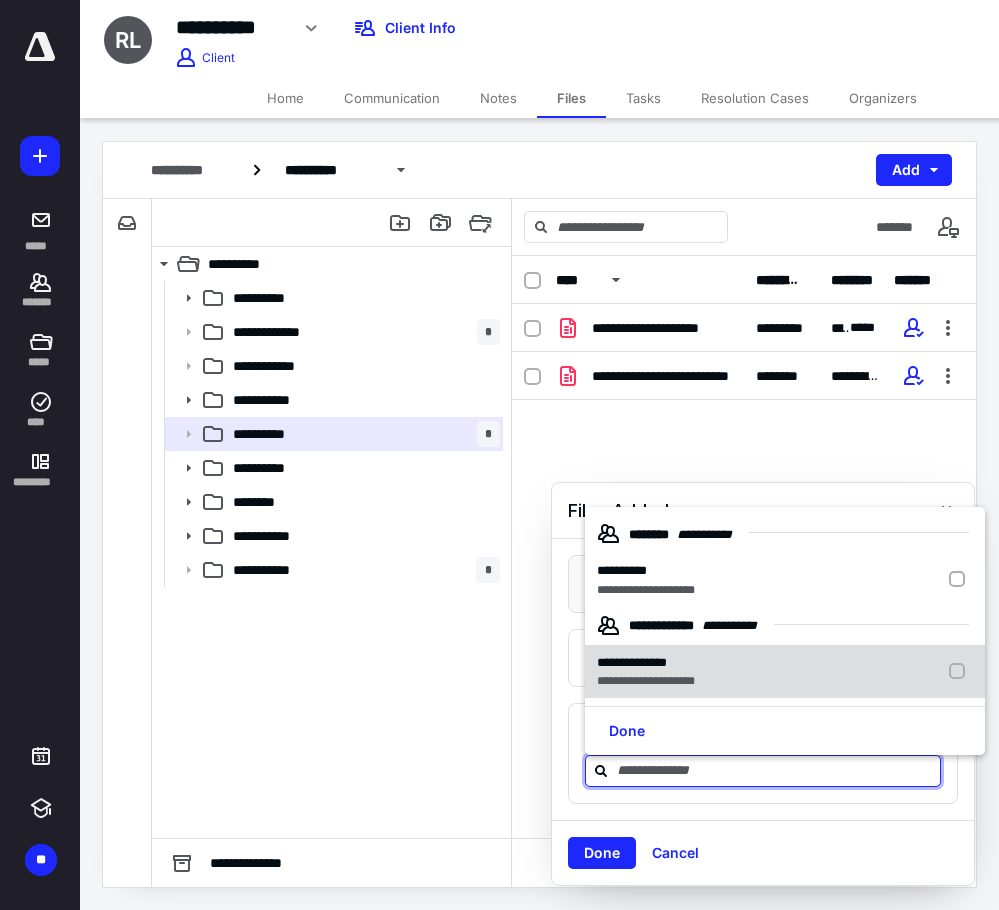 click on "**********" at bounding box center (785, 672) 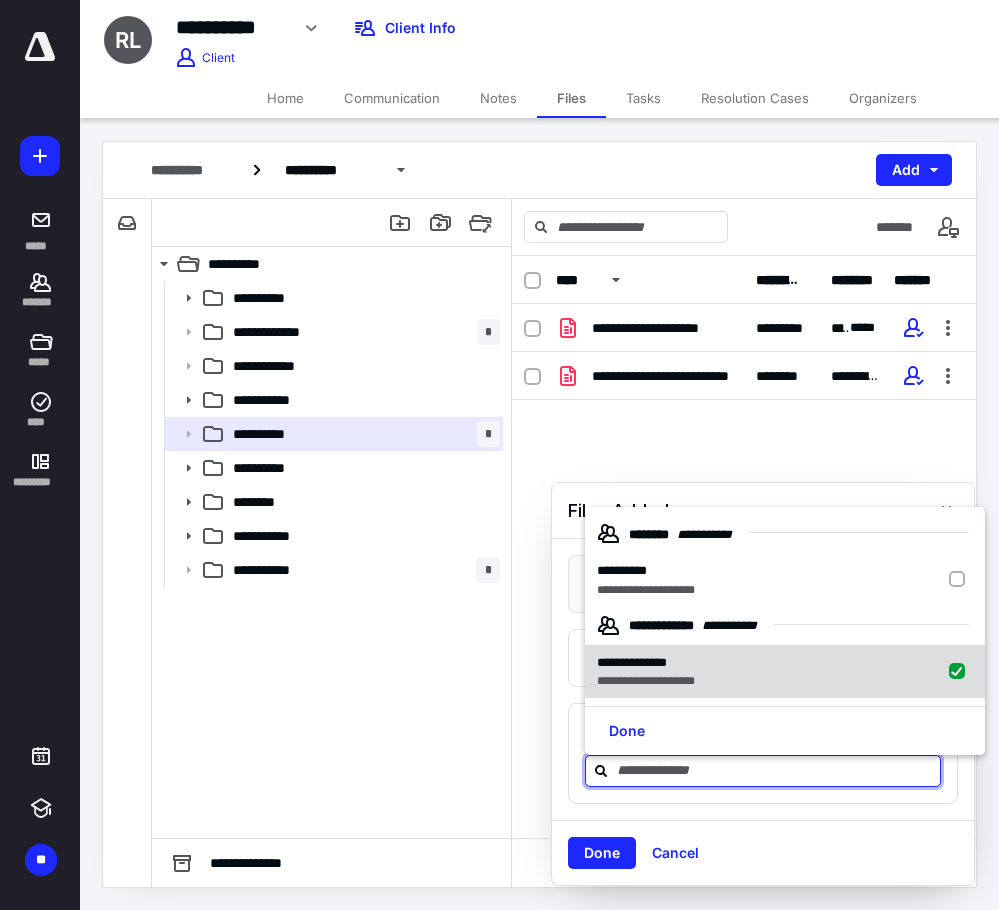 checkbox on "true" 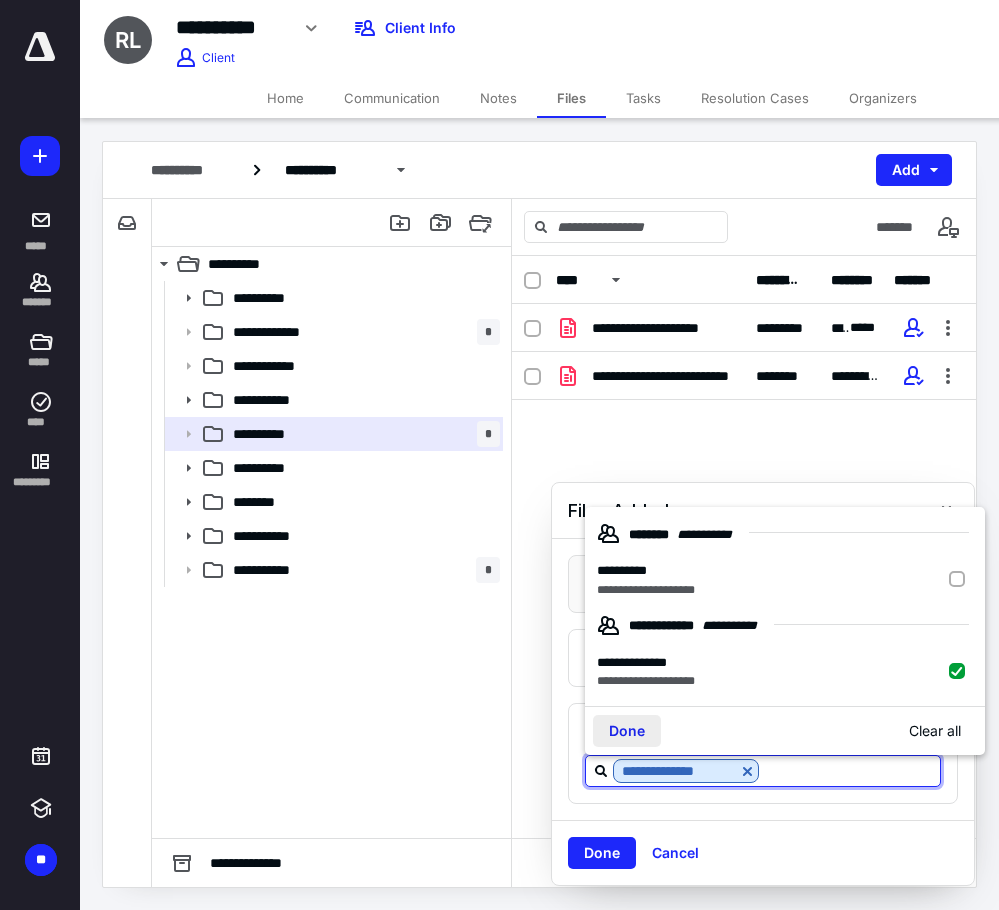click on "Done" at bounding box center [627, 731] 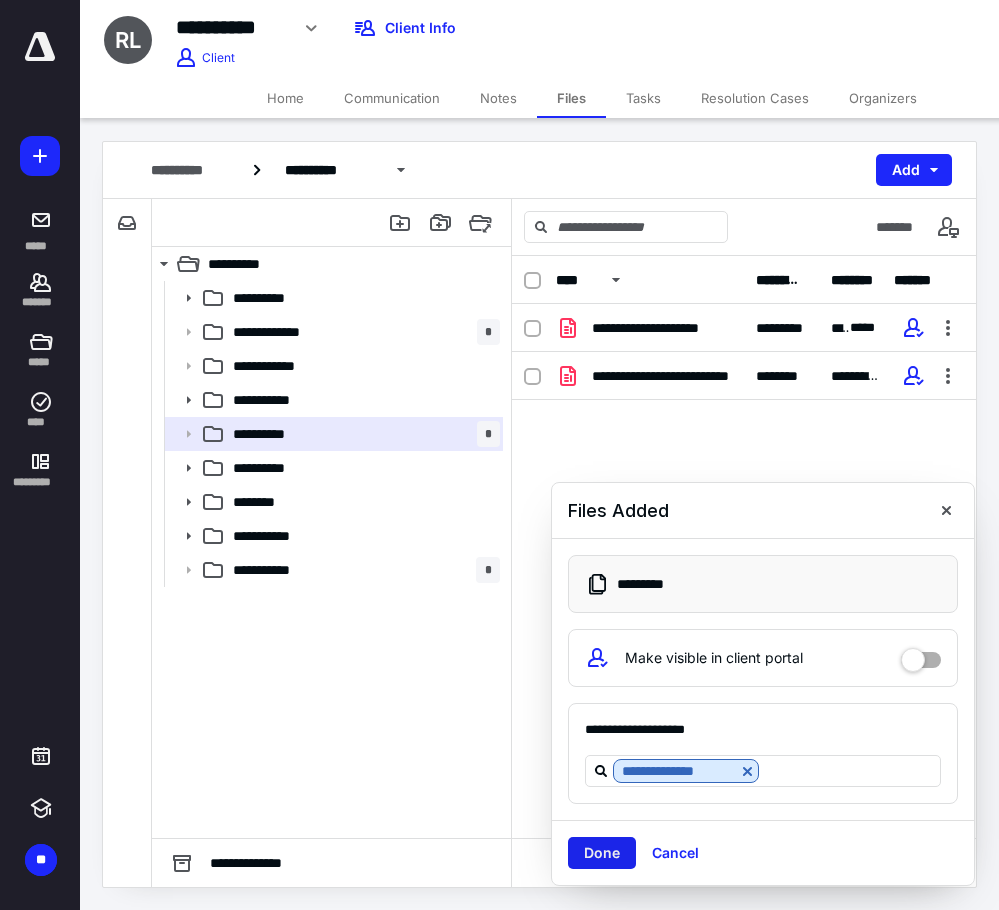 click on "Done" at bounding box center [602, 853] 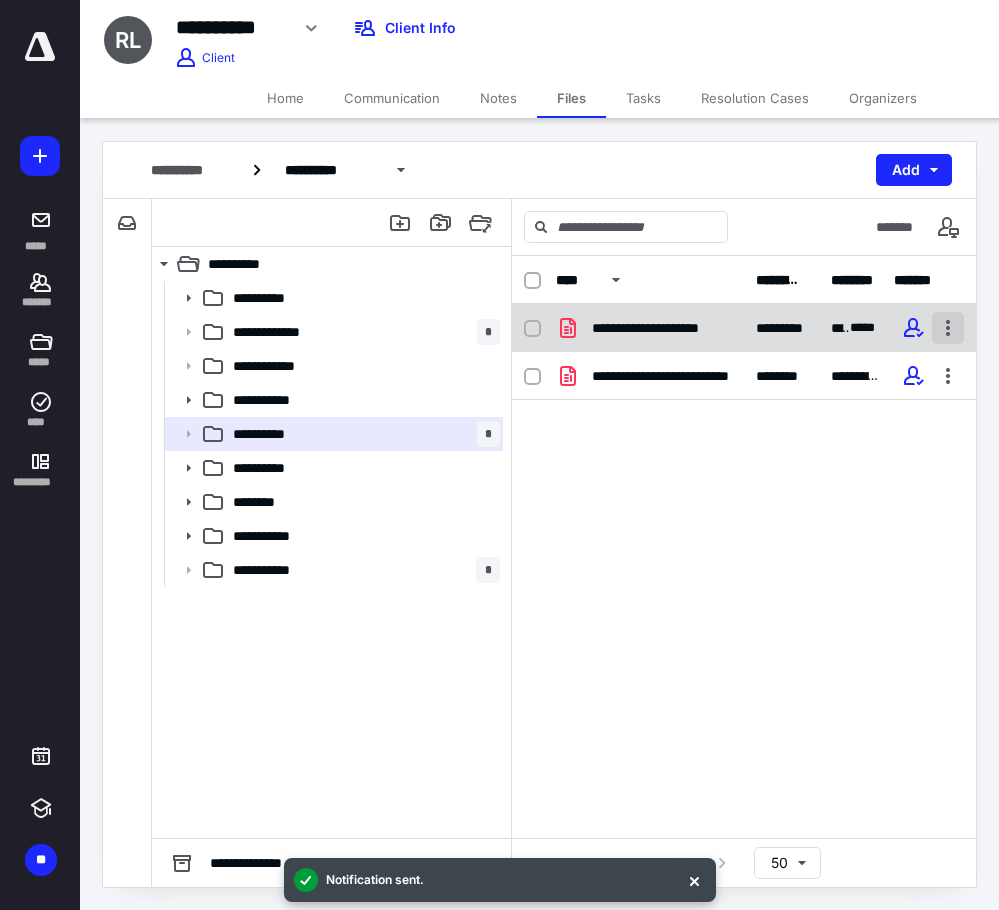 click at bounding box center (948, 328) 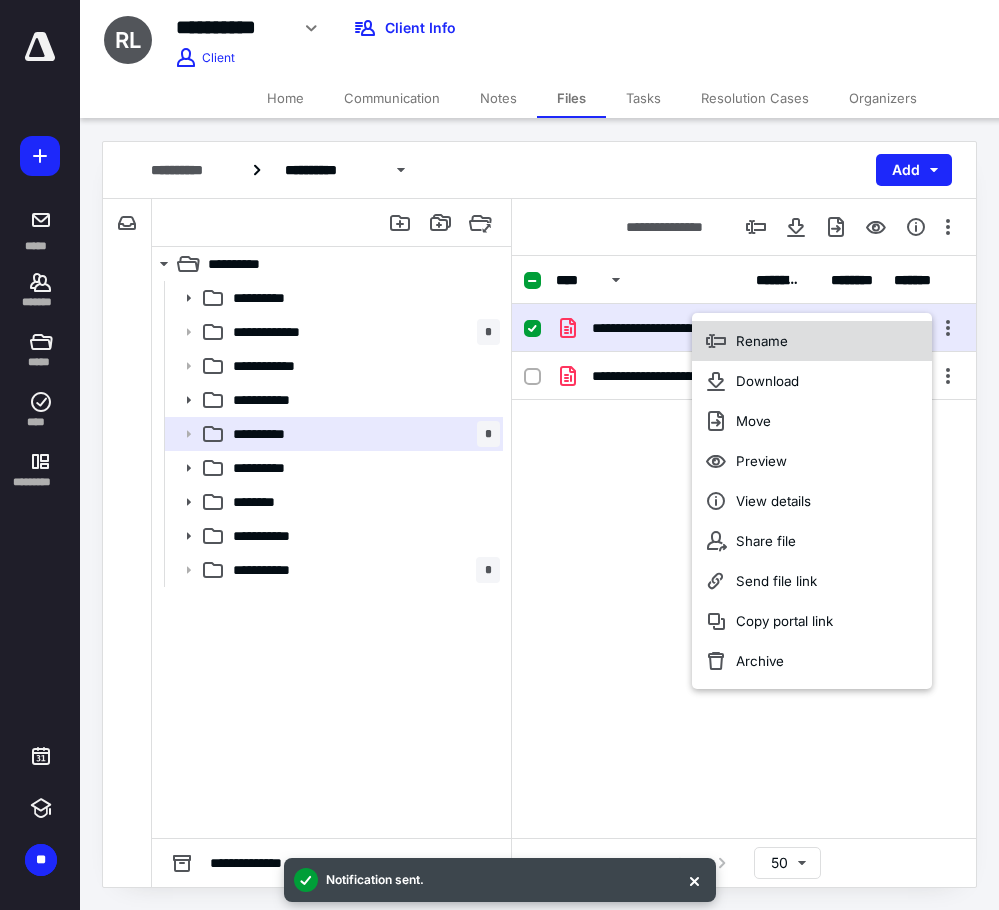 click on "Rename" at bounding box center (812, 341) 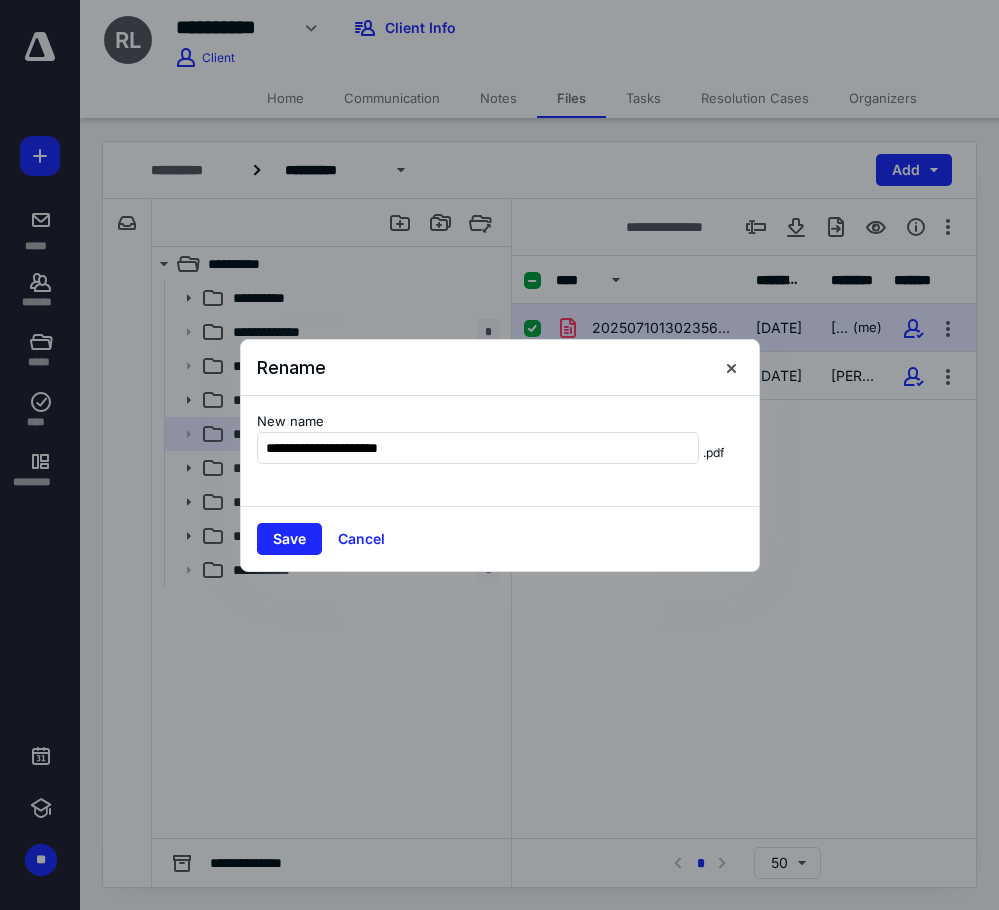 type on "**********" 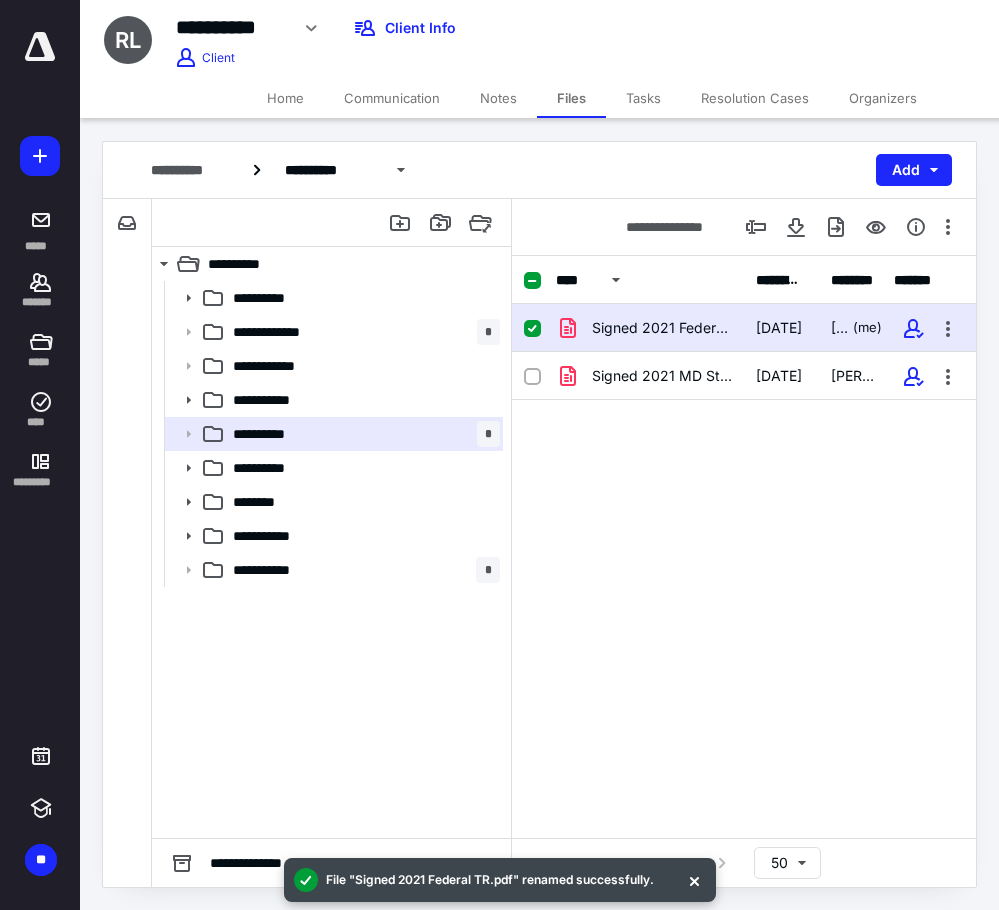 click on "Notes" at bounding box center [498, 98] 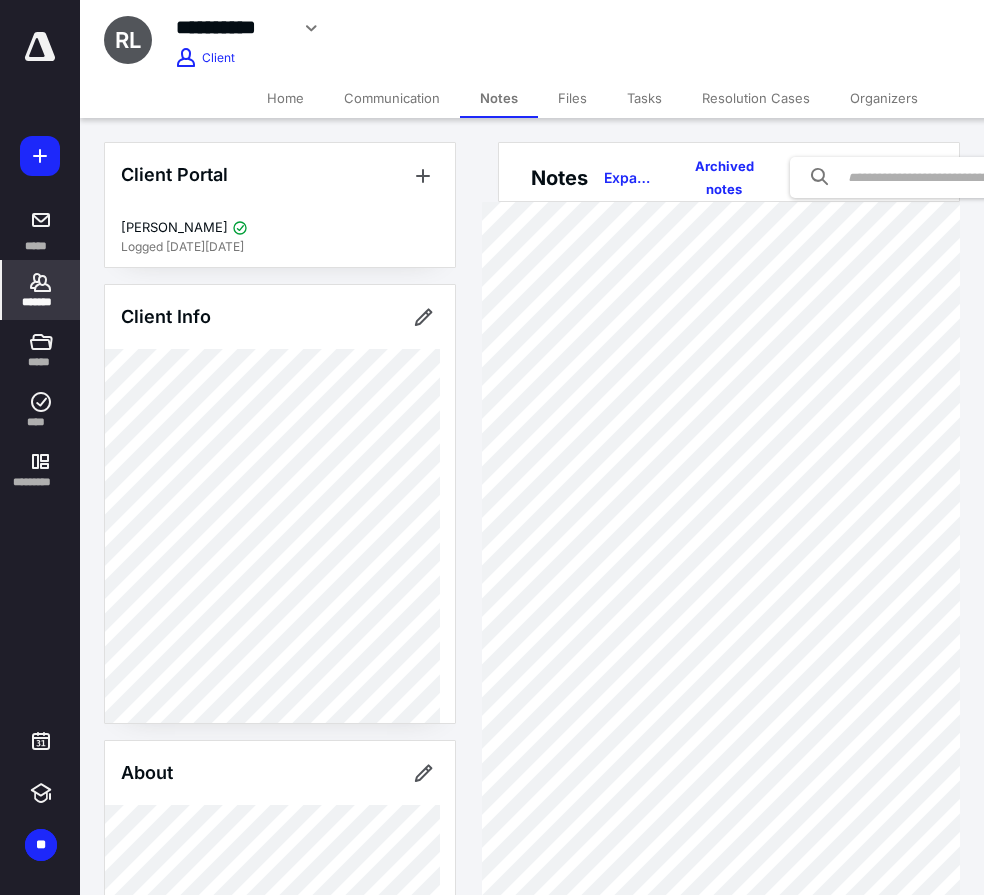 click on "Files" at bounding box center (572, 98) 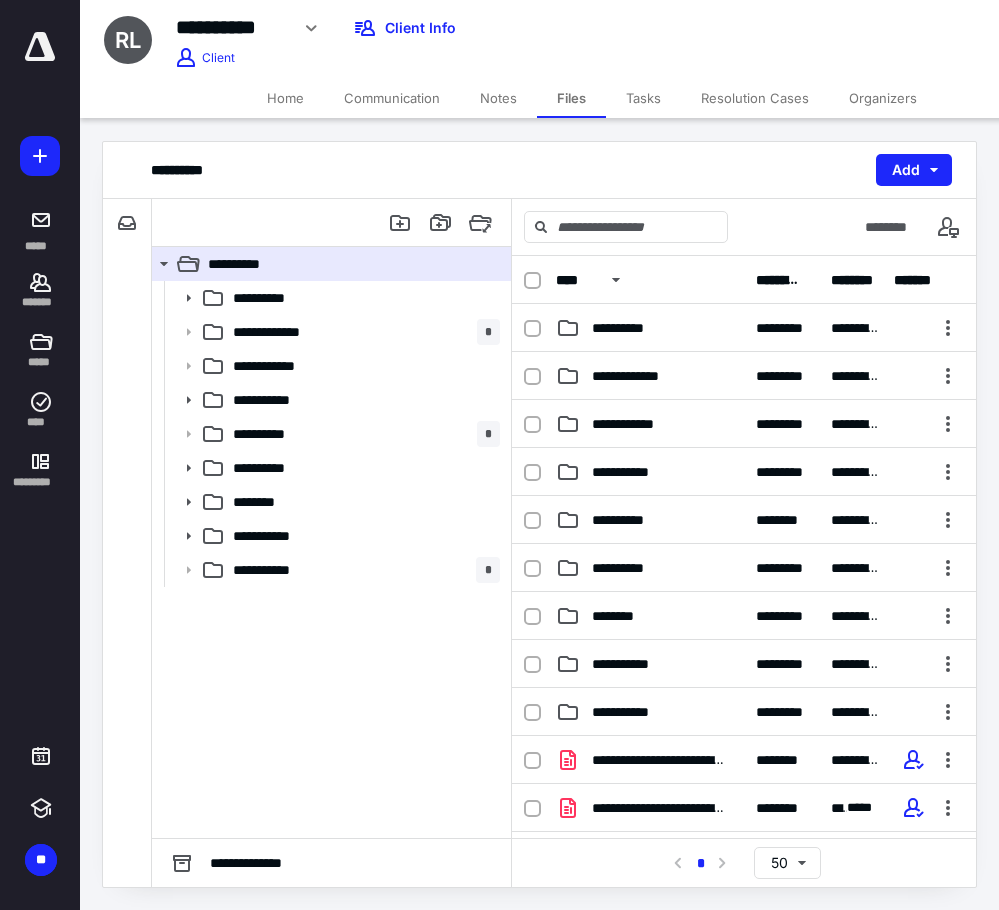 click on "Notes" at bounding box center (498, 98) 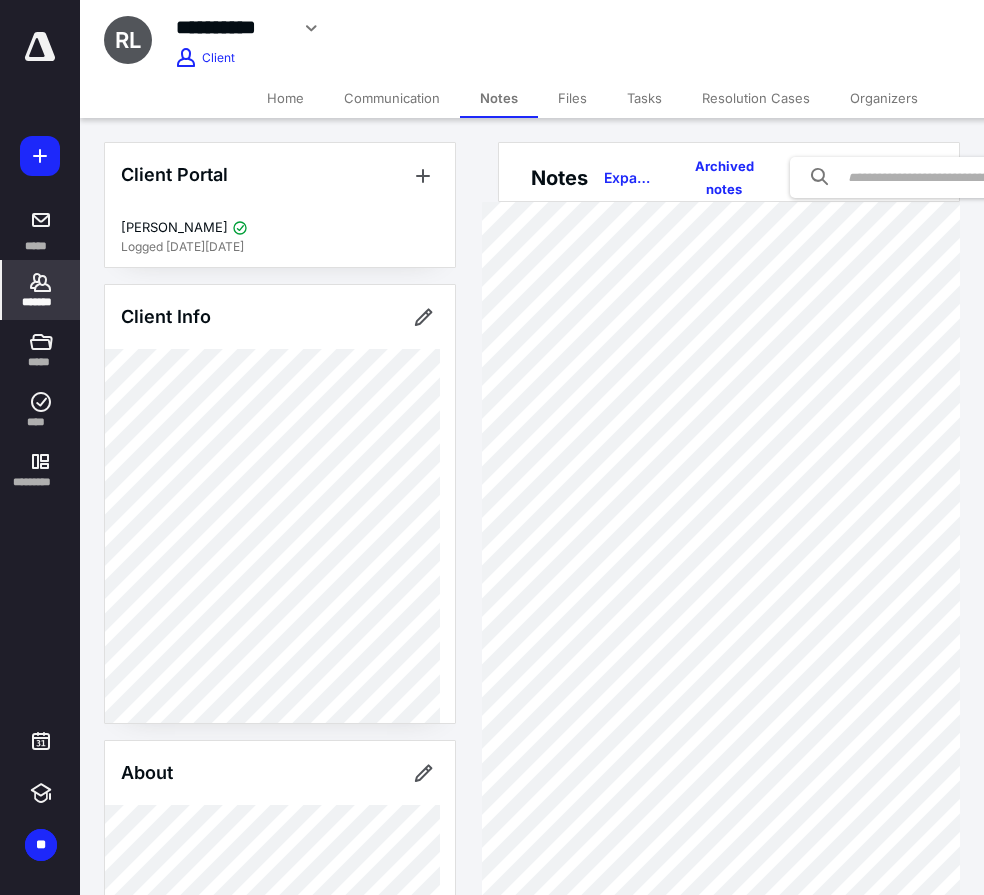 click on "Home" at bounding box center (285, 98) 